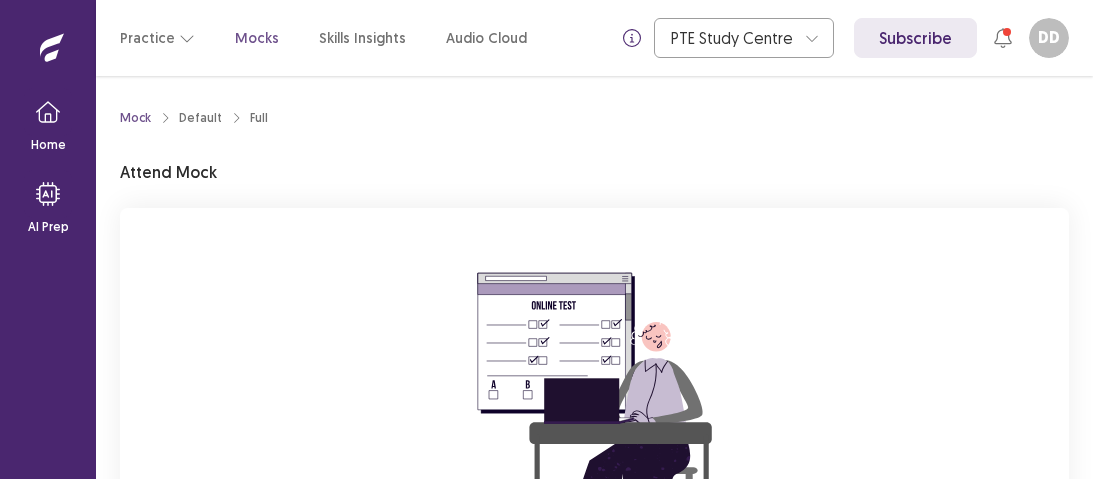 scroll, scrollTop: 0, scrollLeft: 0, axis: both 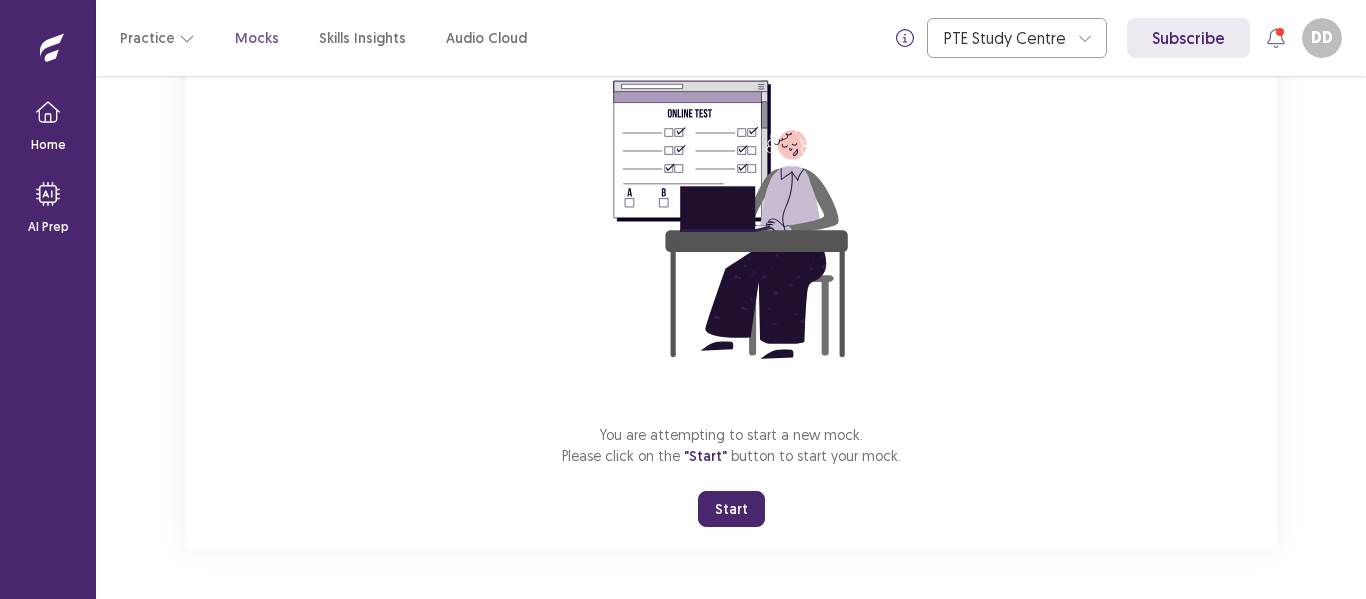 click on "Start" at bounding box center (731, 509) 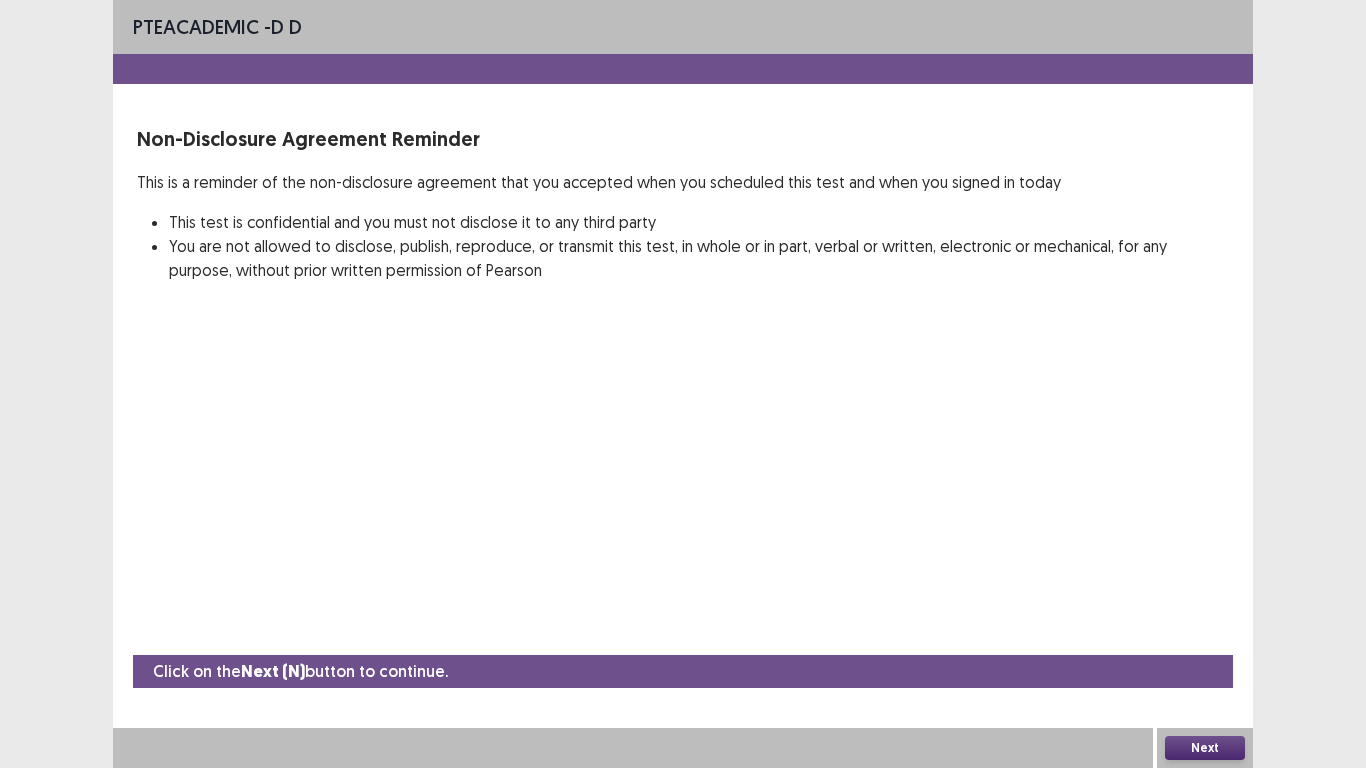 click on "Next" at bounding box center (1205, 748) 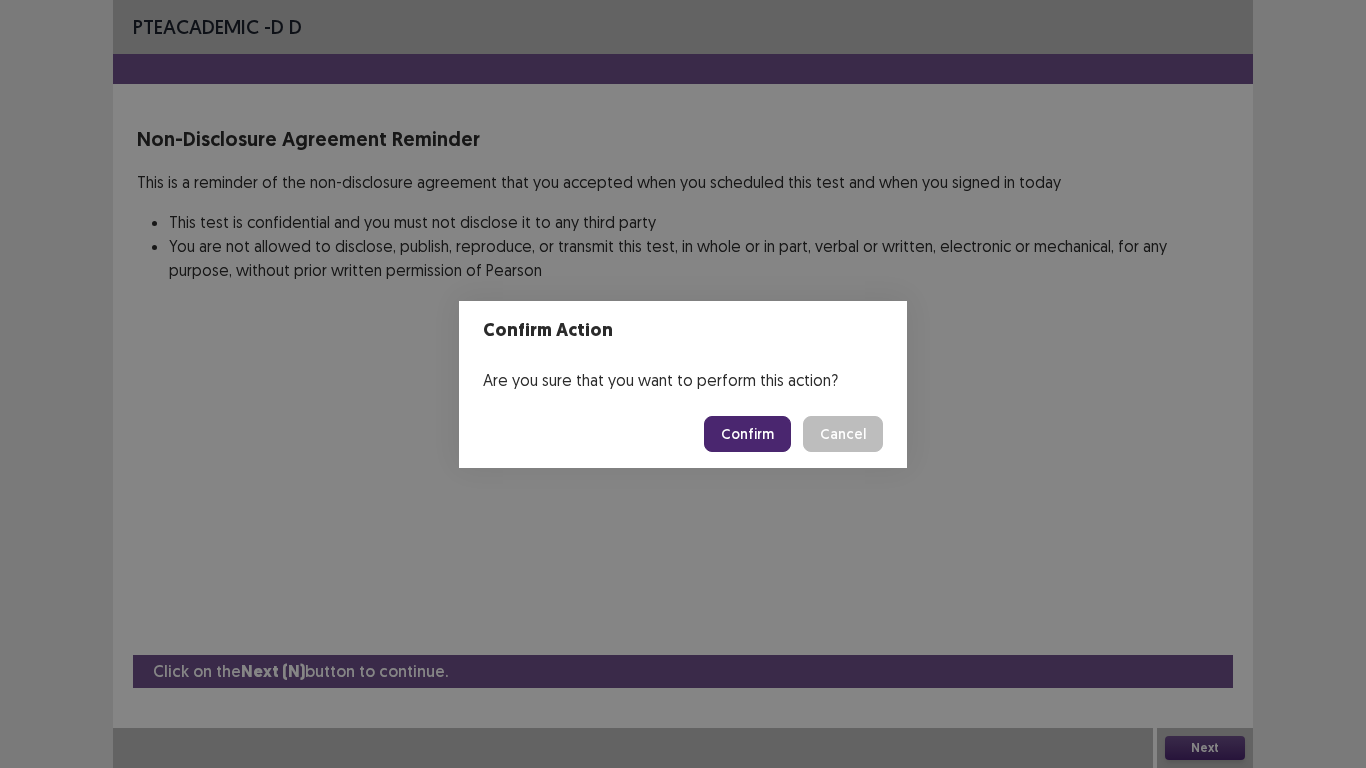 click on "Confirm" at bounding box center [747, 434] 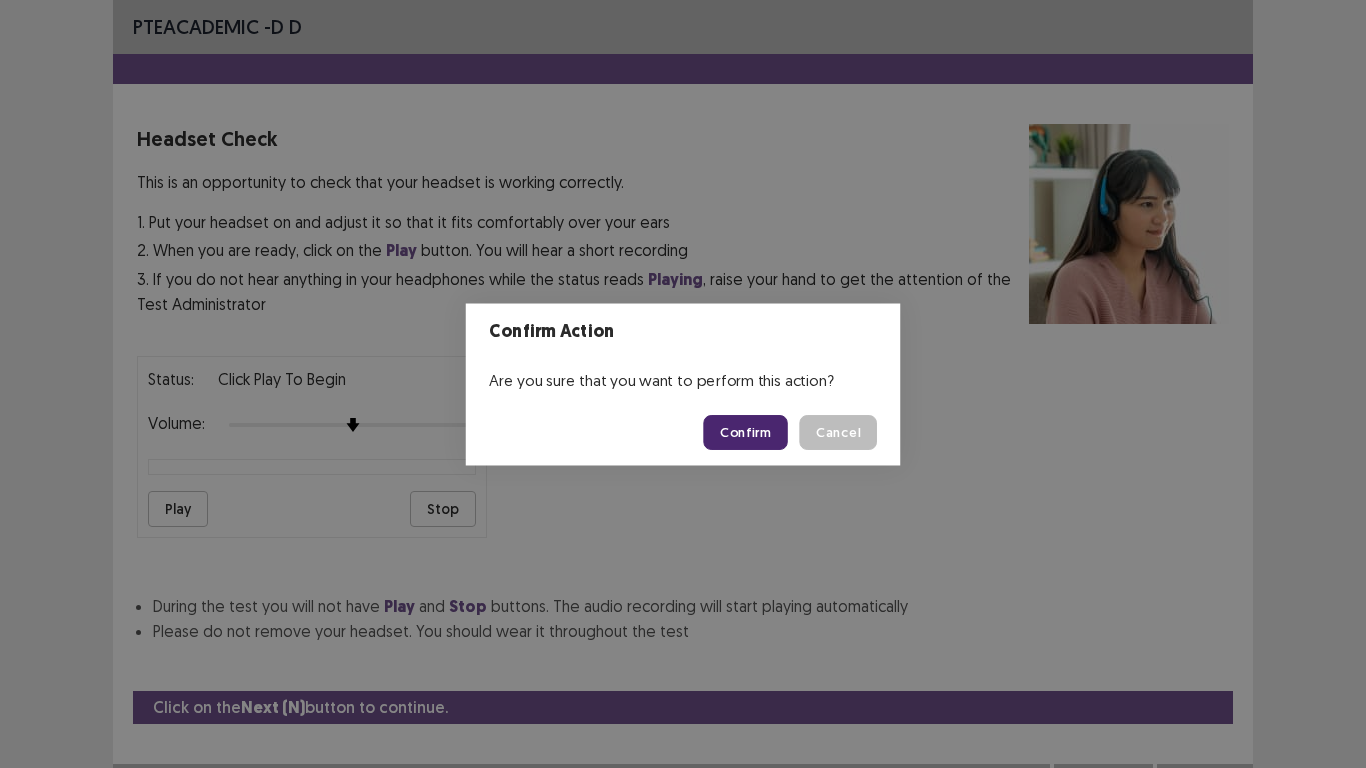 scroll, scrollTop: 20, scrollLeft: 0, axis: vertical 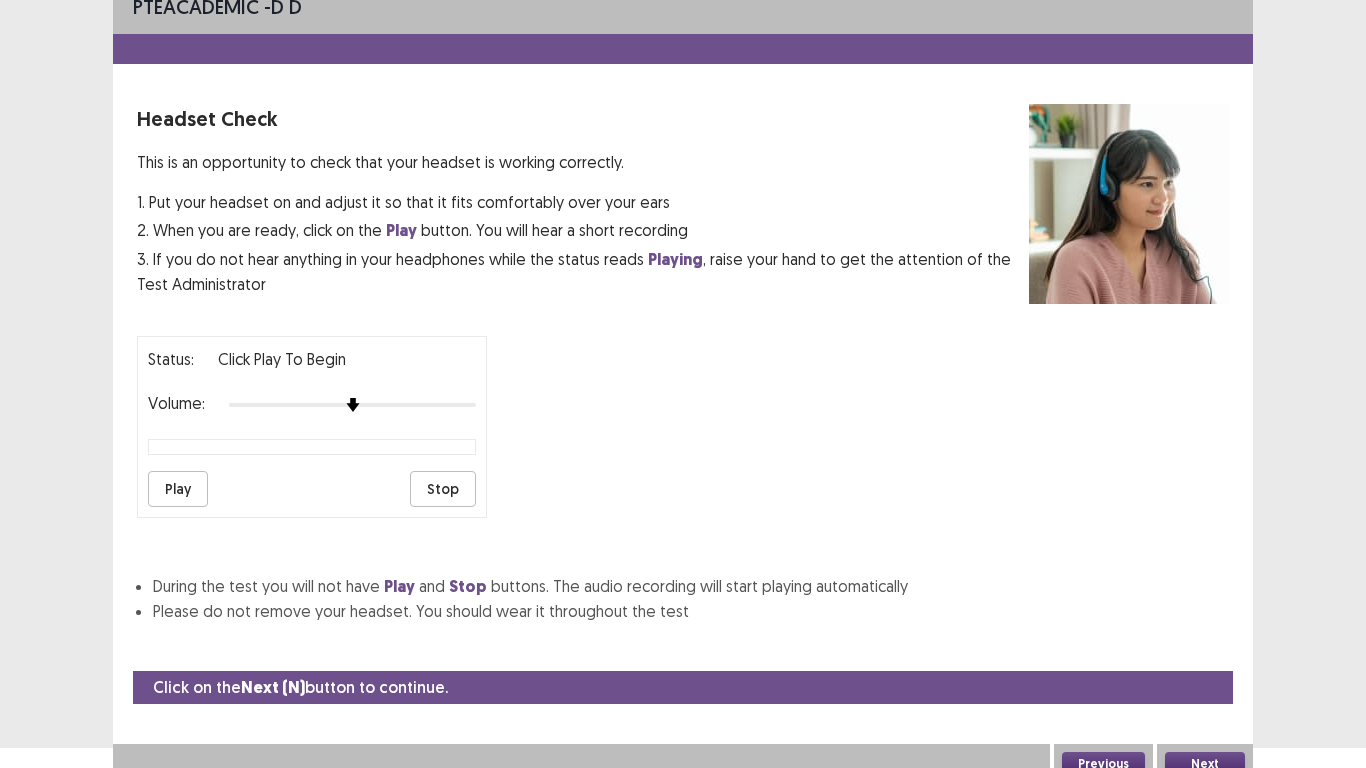 click on "Play" at bounding box center (178, 489) 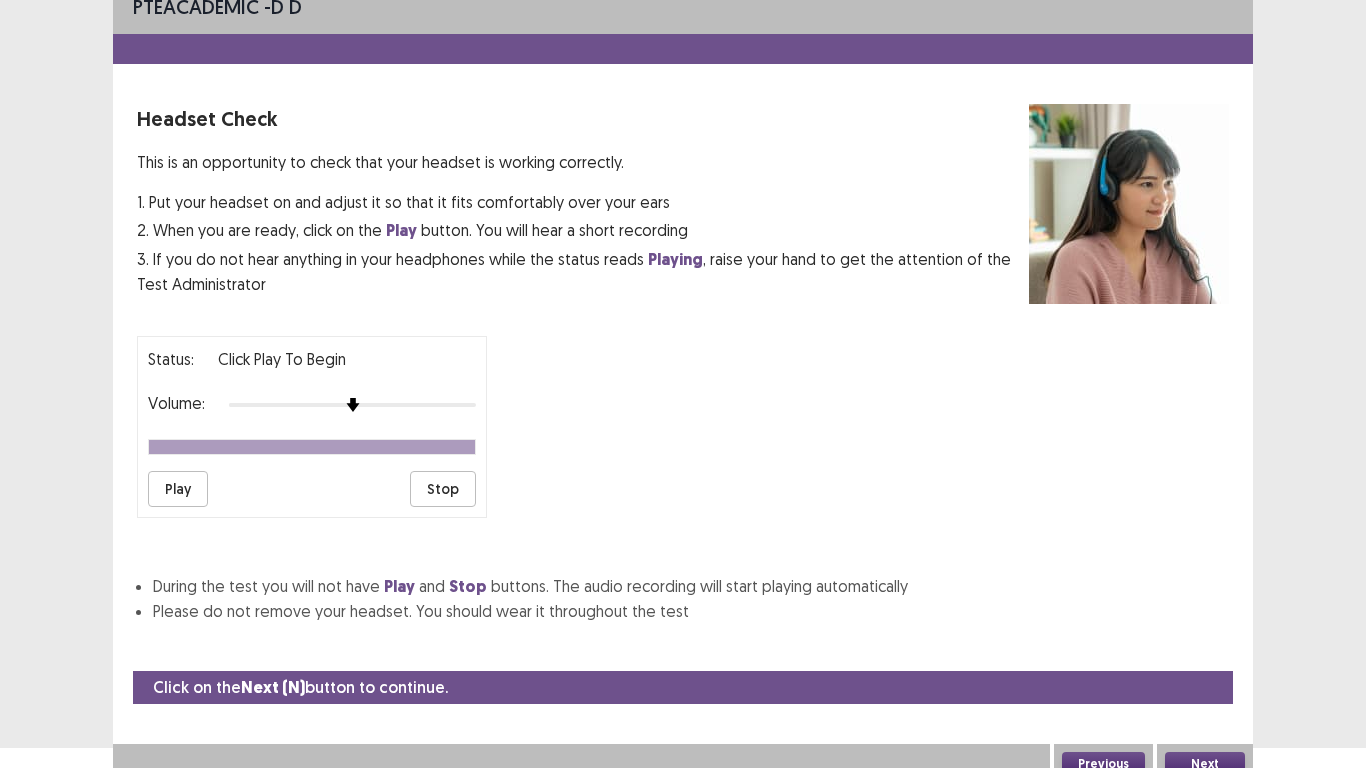scroll, scrollTop: 36, scrollLeft: 0, axis: vertical 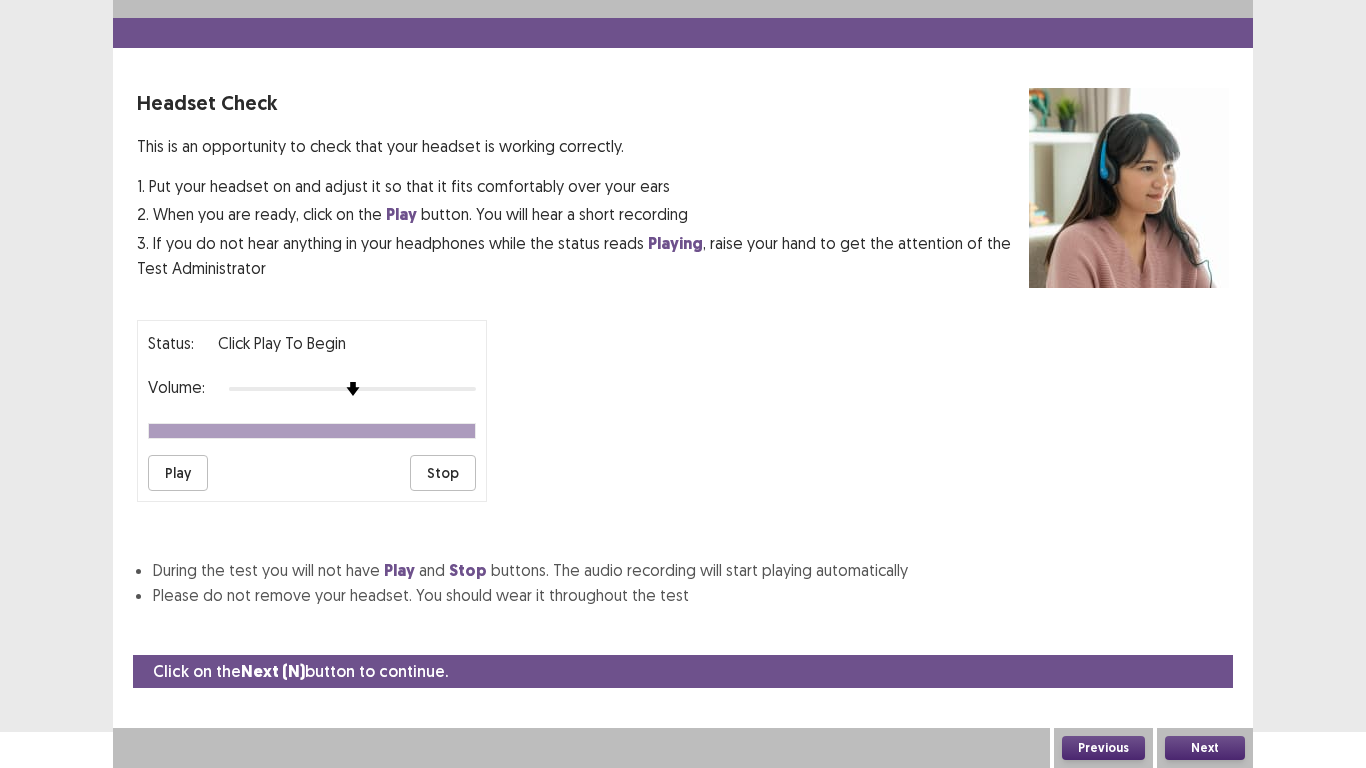 click on "Next" at bounding box center [1205, 748] 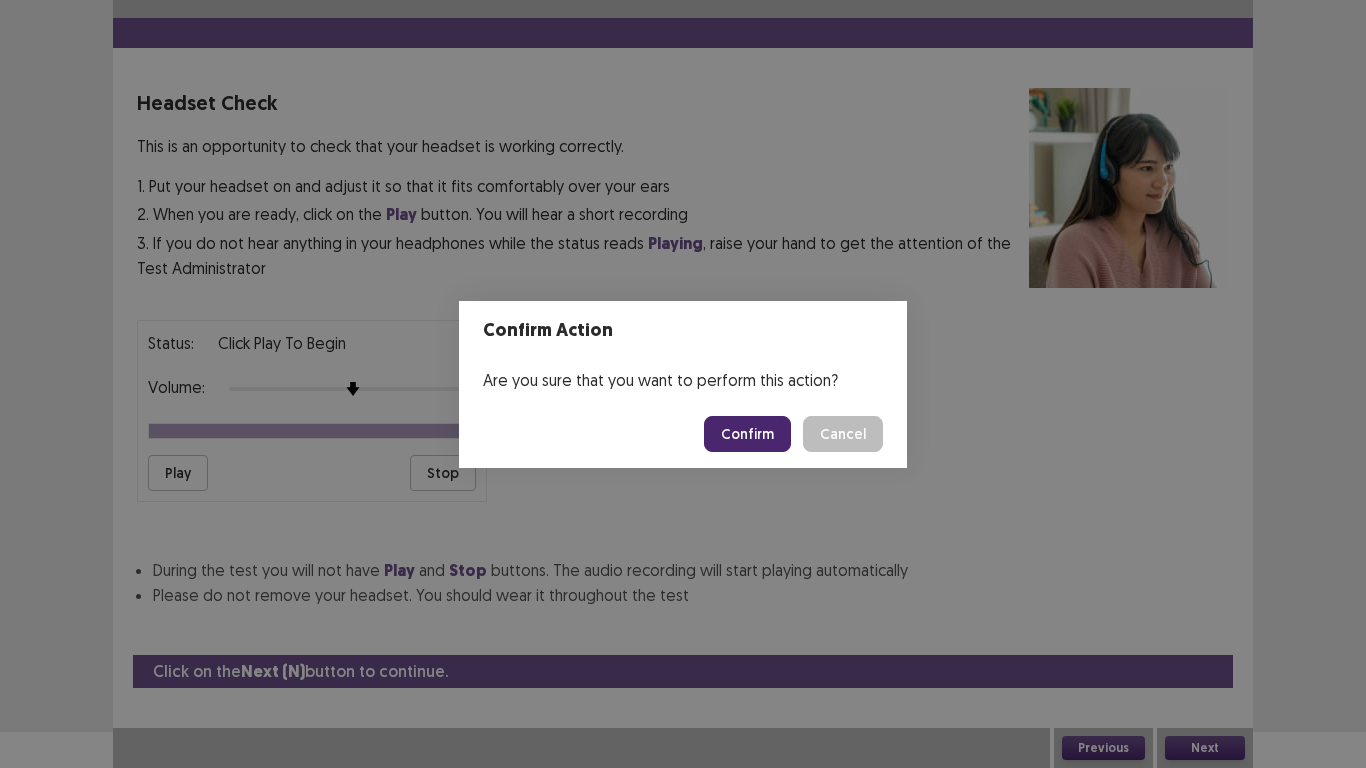 click on "Confirm" at bounding box center (747, 434) 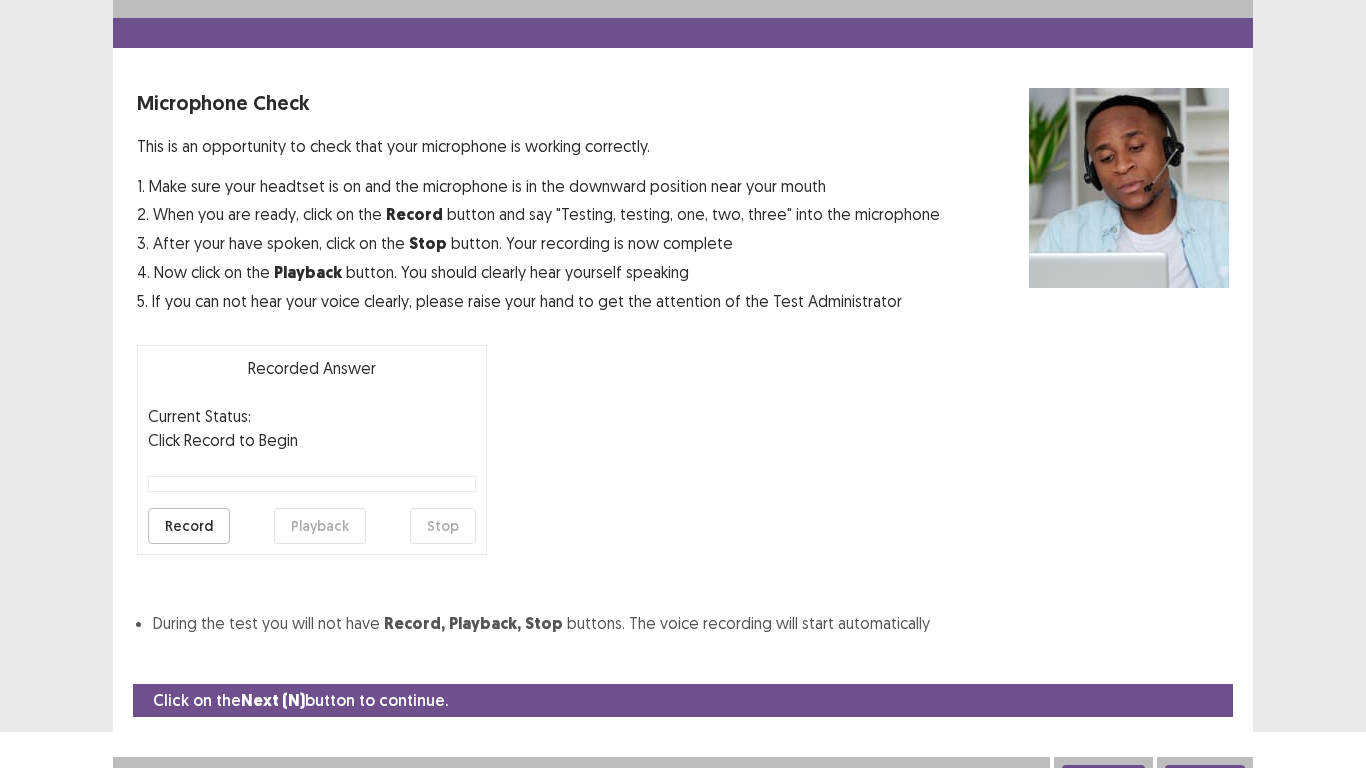 scroll, scrollTop: 57, scrollLeft: 0, axis: vertical 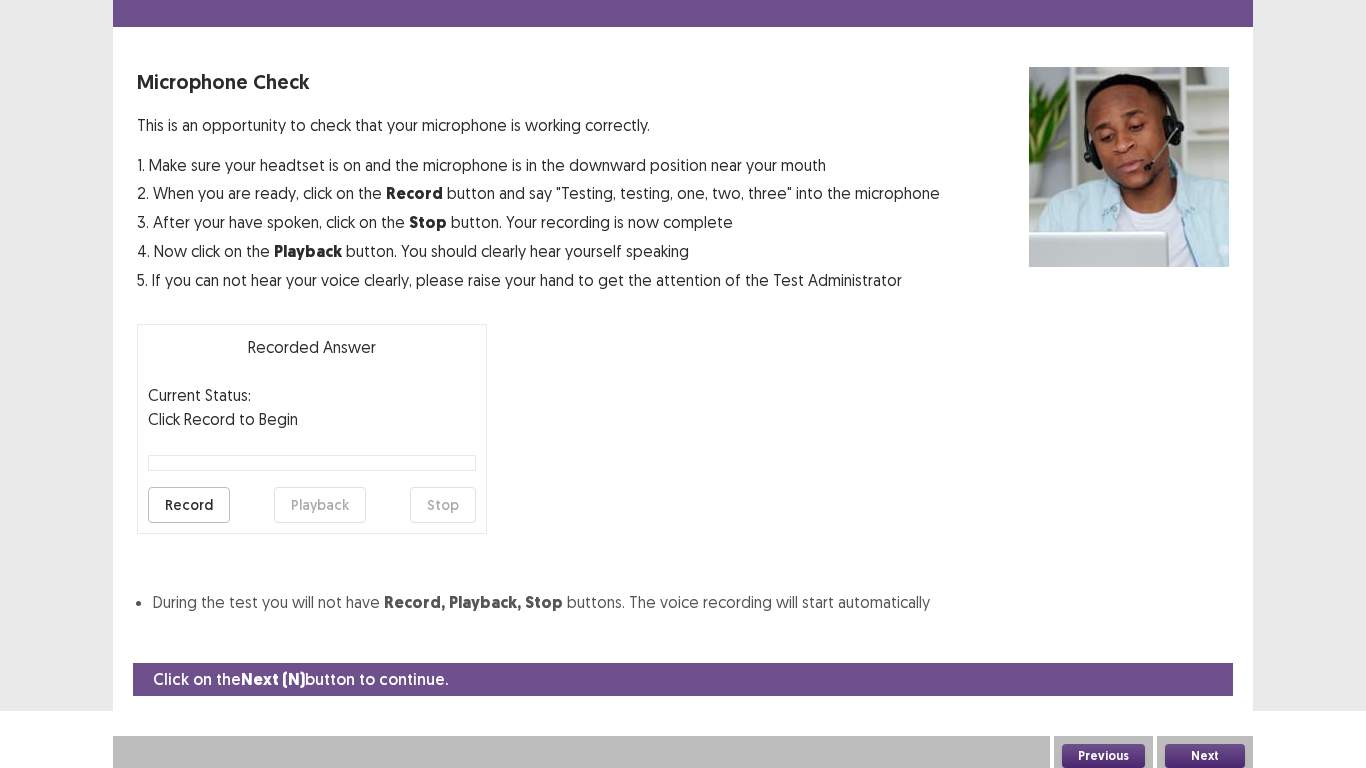 click on "Record" at bounding box center [189, 505] 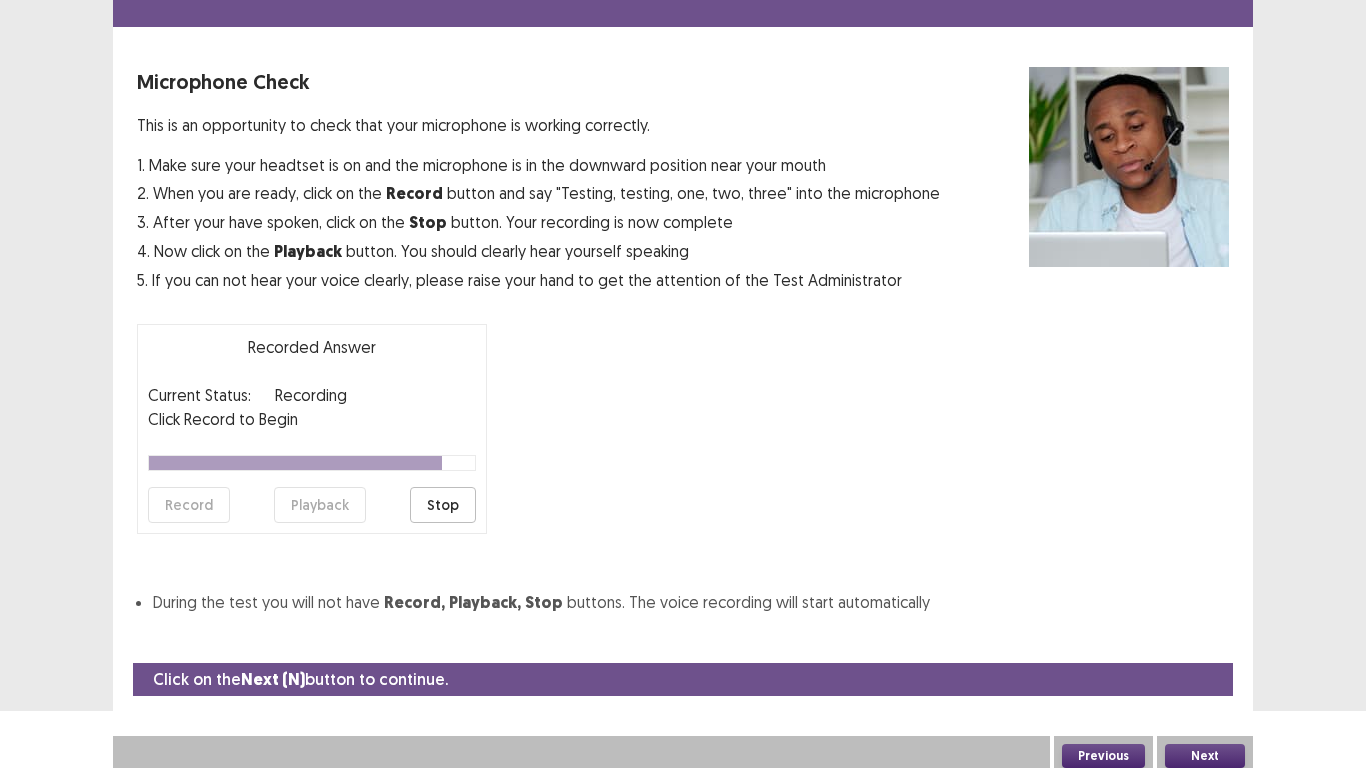 click on "Stop" at bounding box center (443, 505) 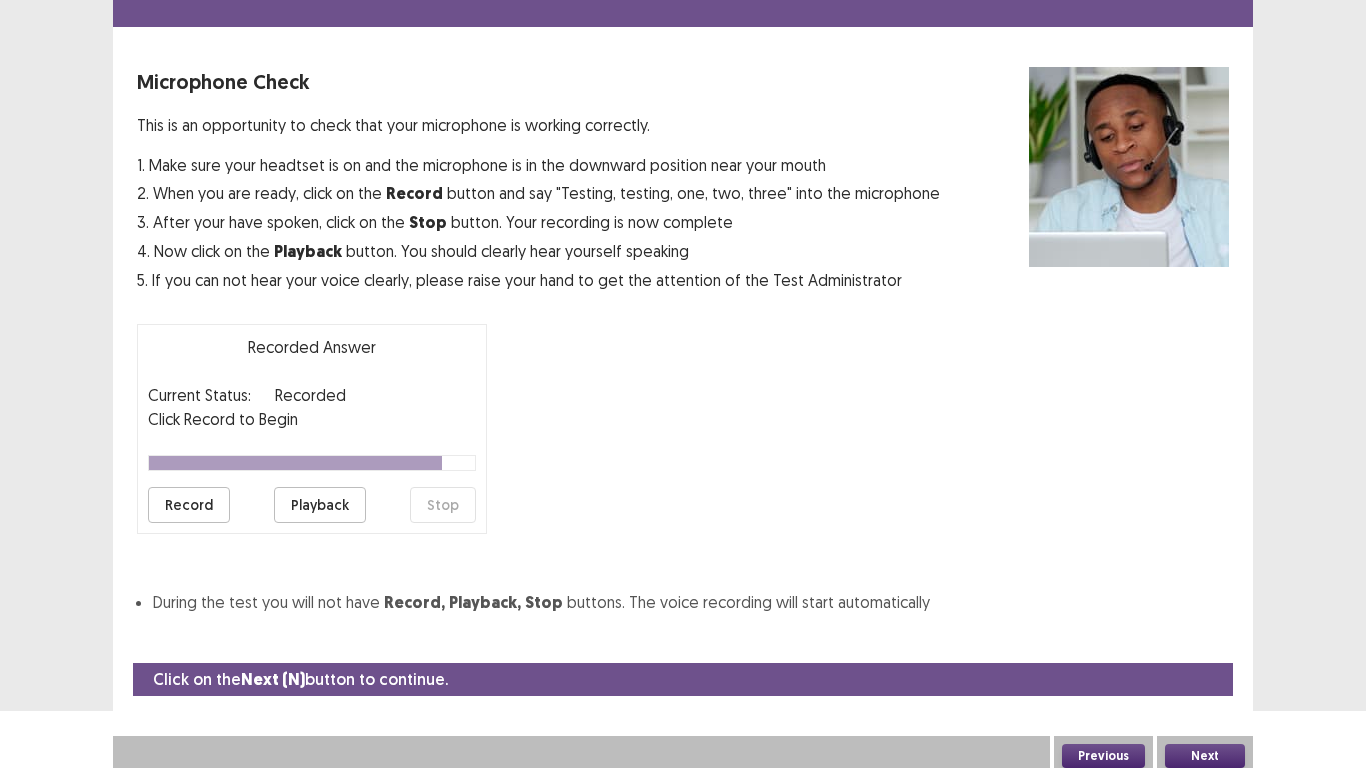 click on "Playback" at bounding box center [320, 505] 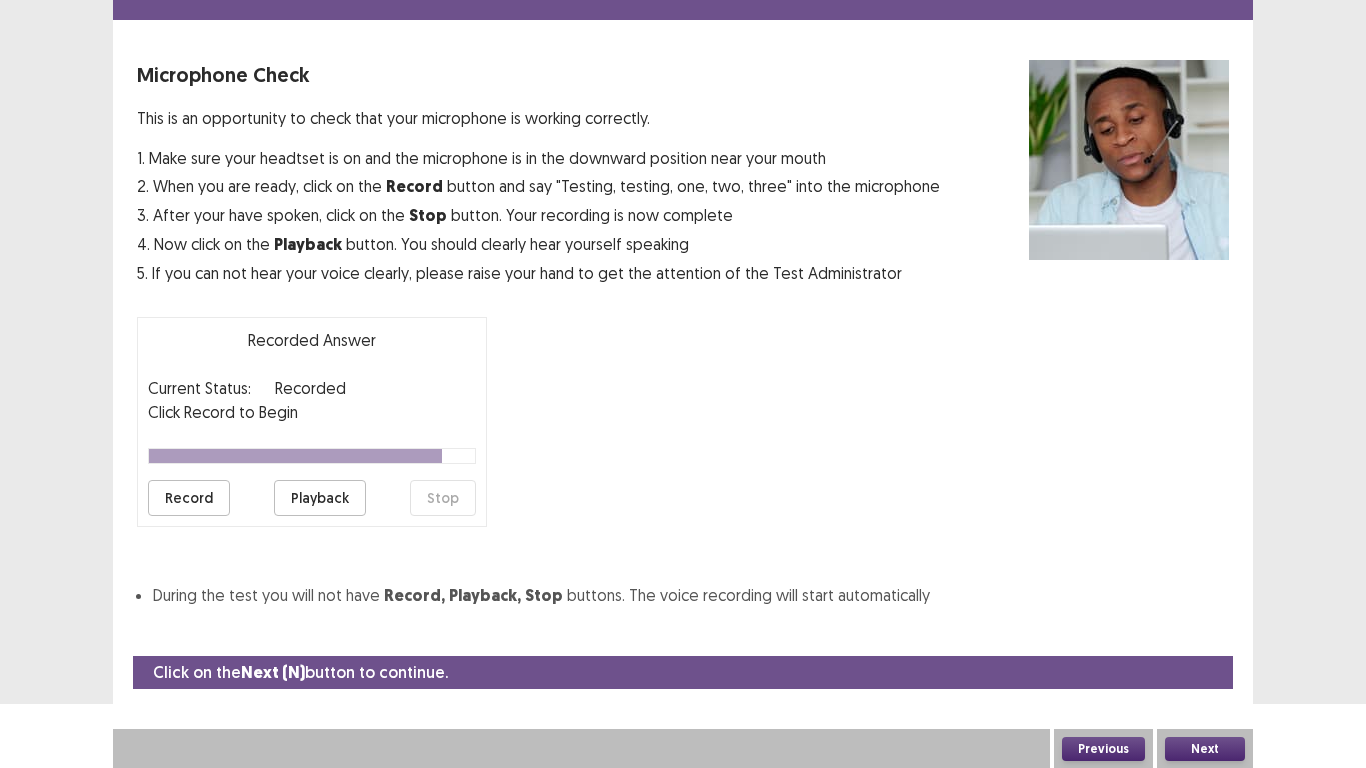 scroll, scrollTop: 65, scrollLeft: 0, axis: vertical 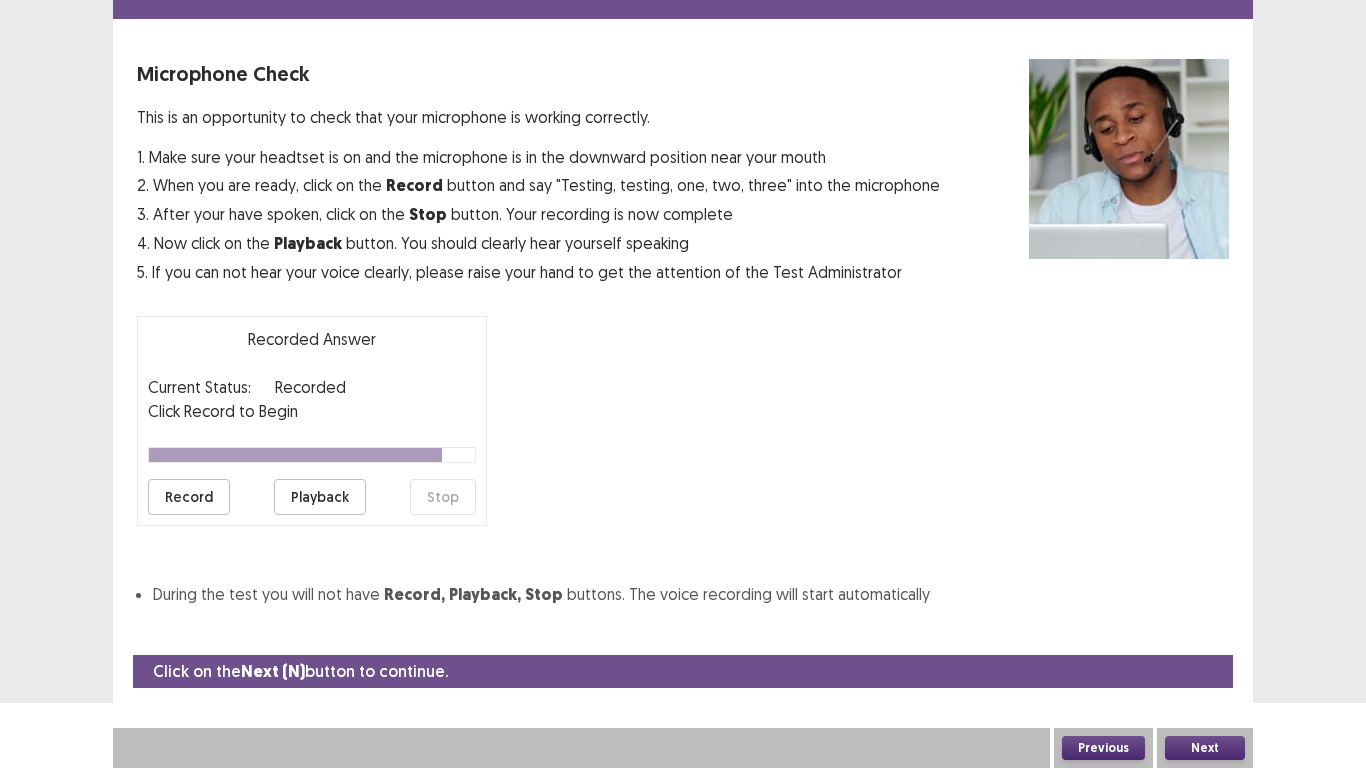 click on "Record" at bounding box center (189, 497) 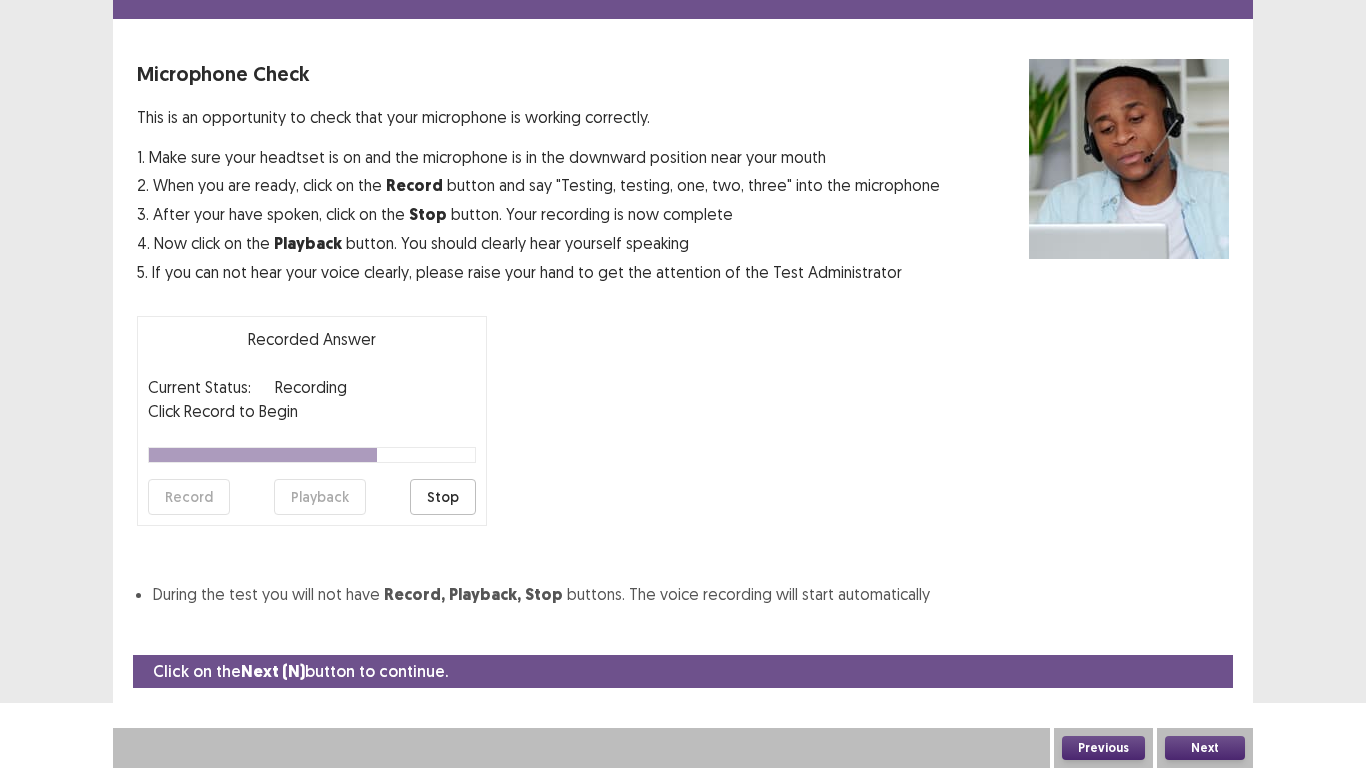 click on "Stop" at bounding box center (443, 497) 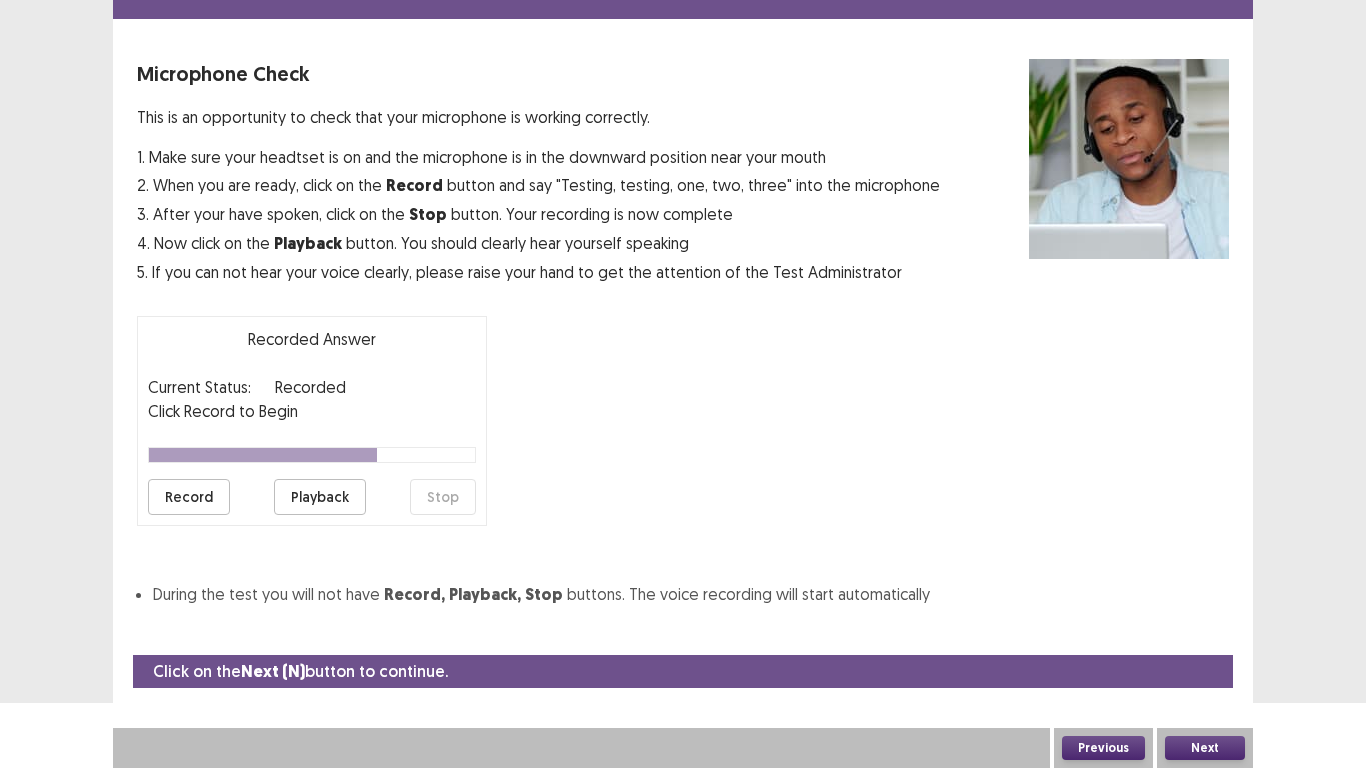 click on "Playback" at bounding box center (320, 497) 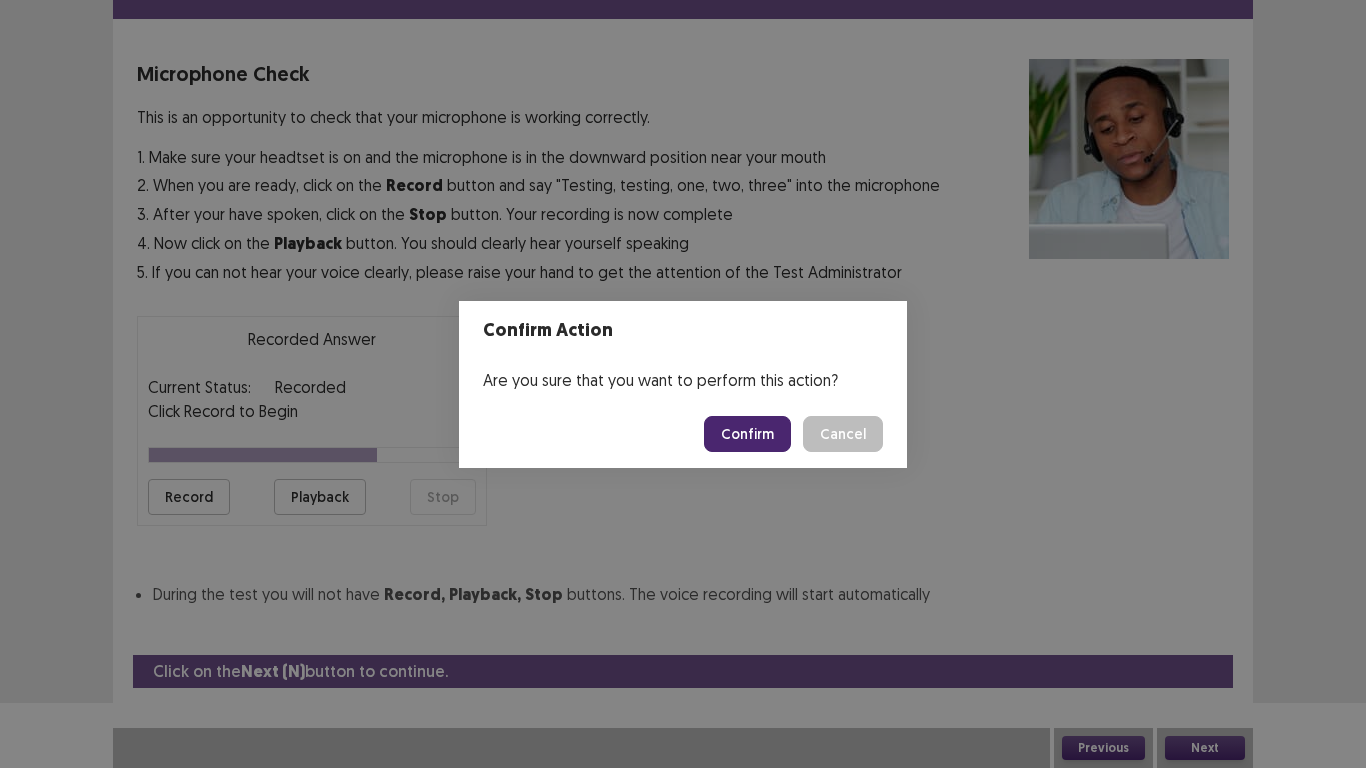 click on "Confirm" at bounding box center [747, 434] 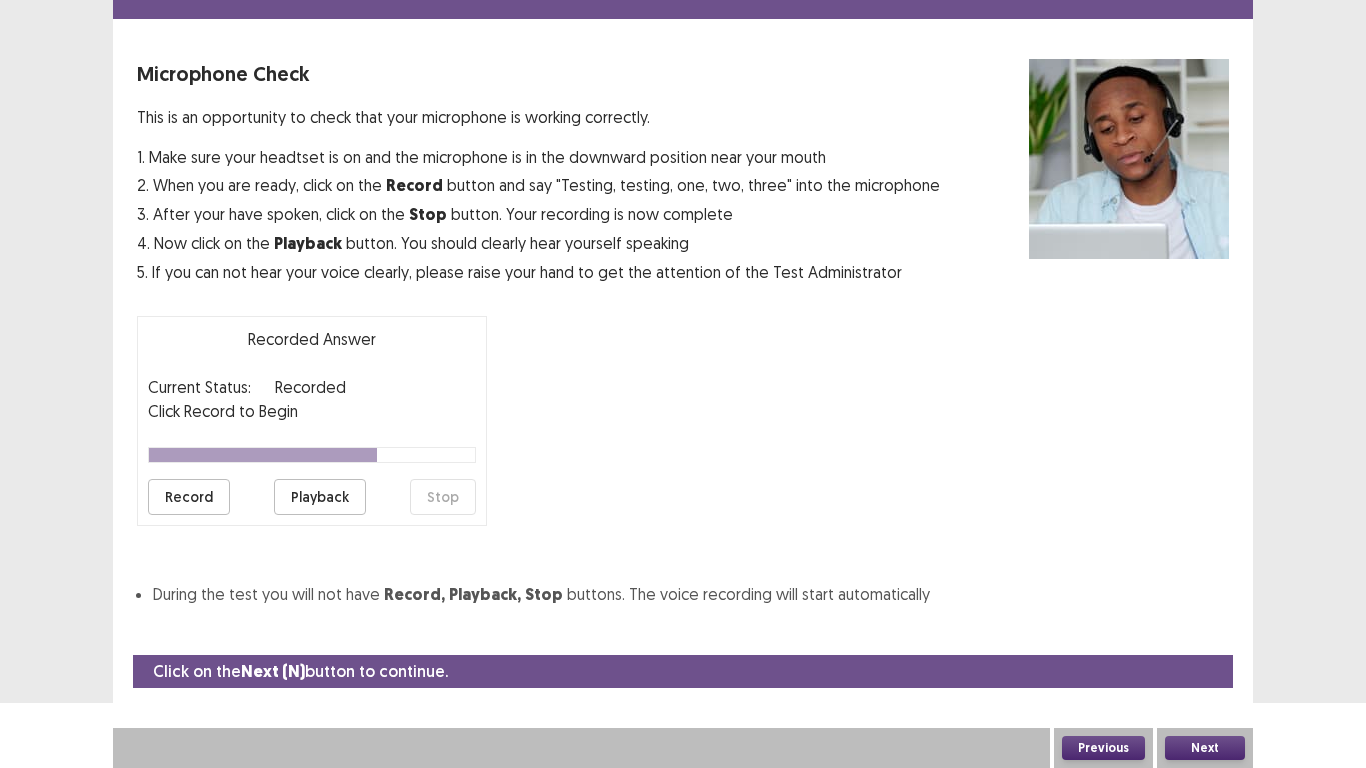 scroll, scrollTop: 6, scrollLeft: 0, axis: vertical 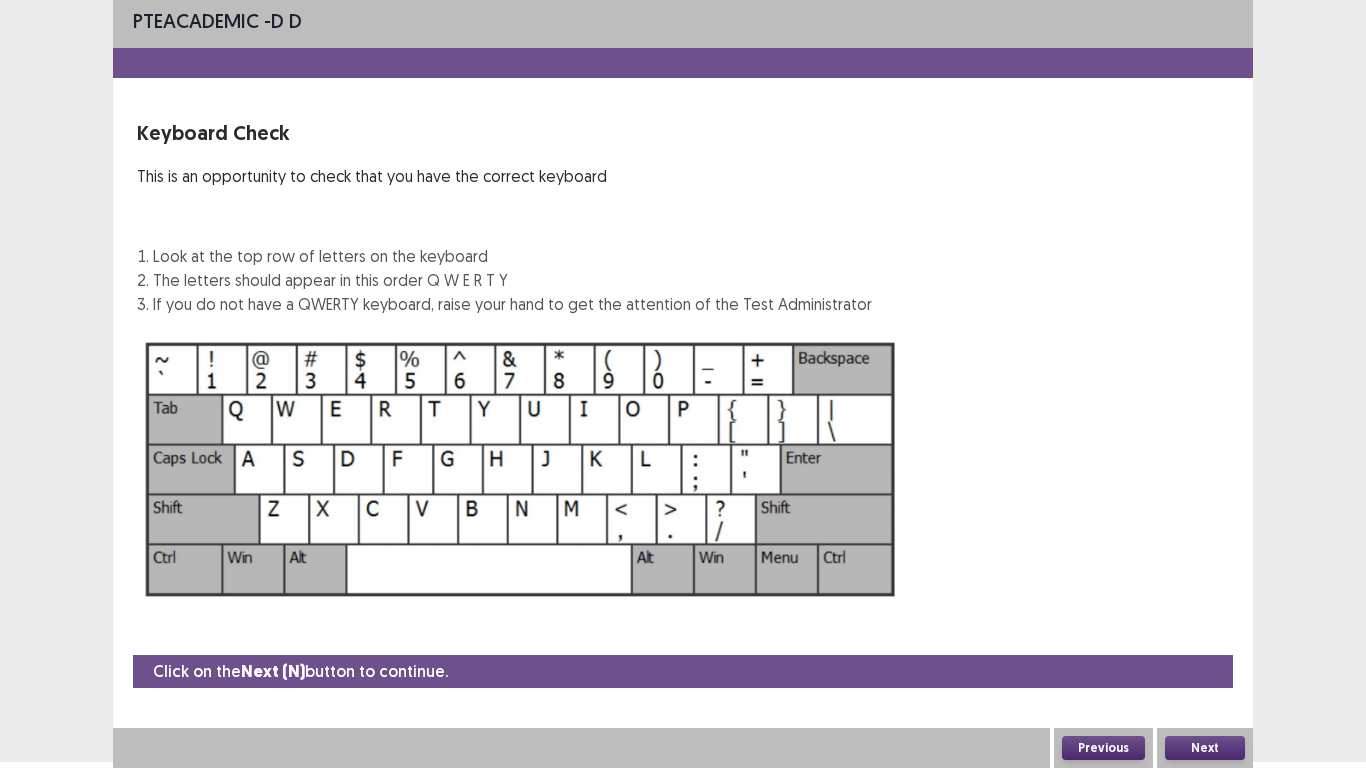 click on "Next" at bounding box center [1205, 748] 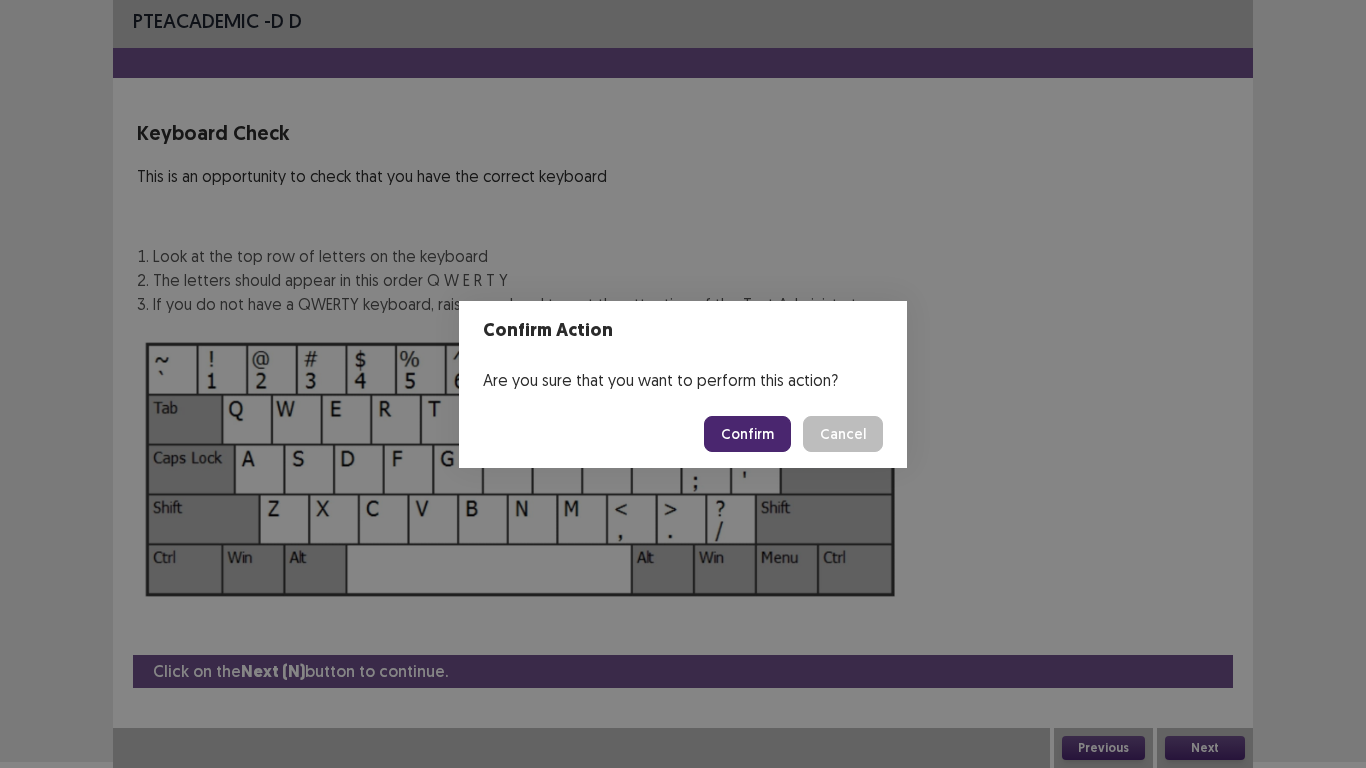 click on "Confirm" at bounding box center (747, 434) 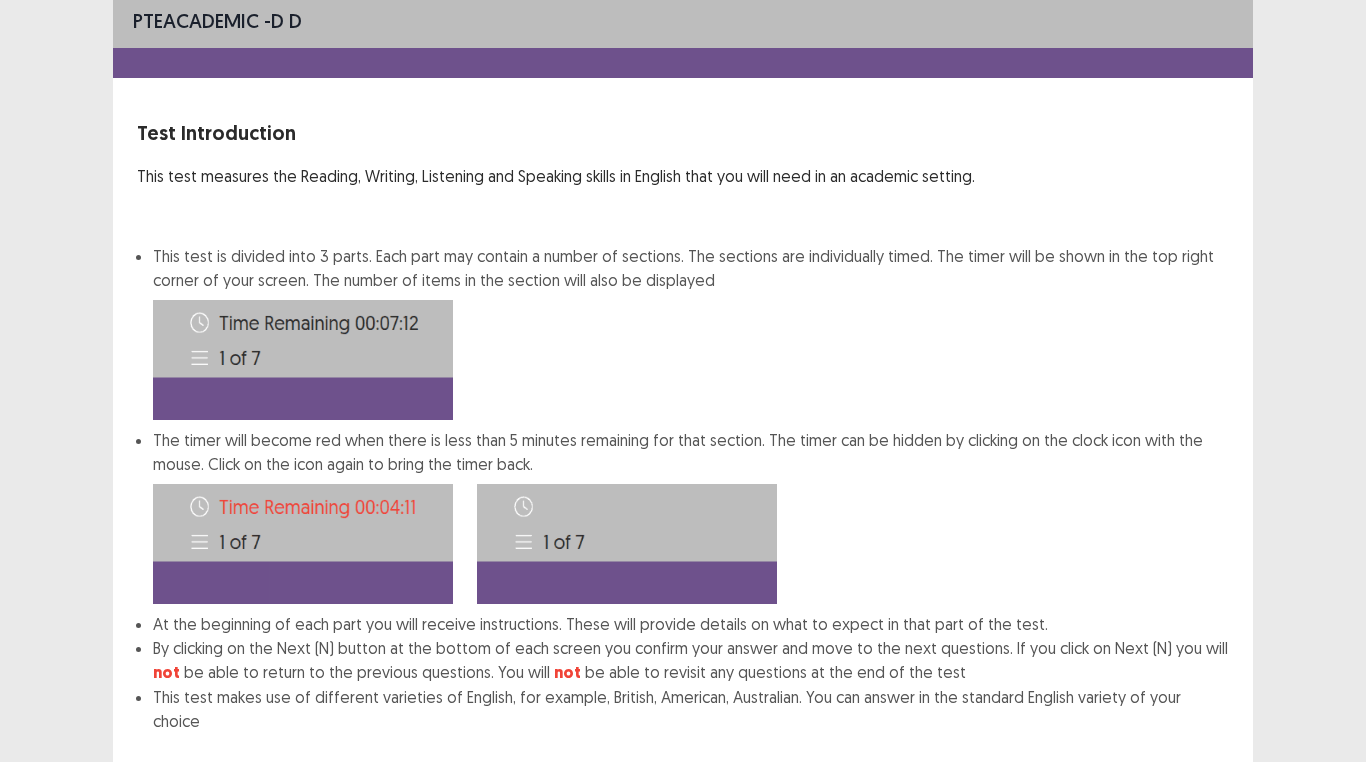 scroll, scrollTop: 108, scrollLeft: 0, axis: vertical 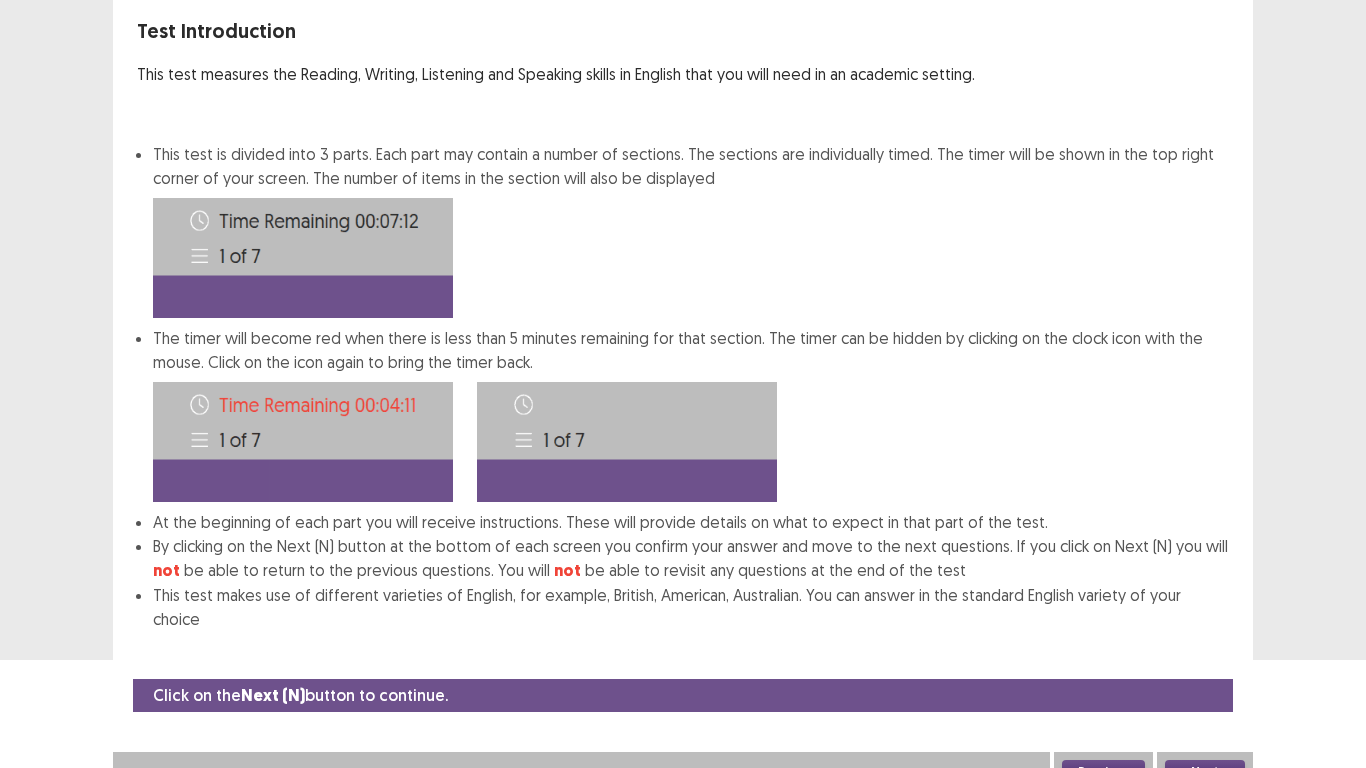 click on "Next" at bounding box center [1205, 772] 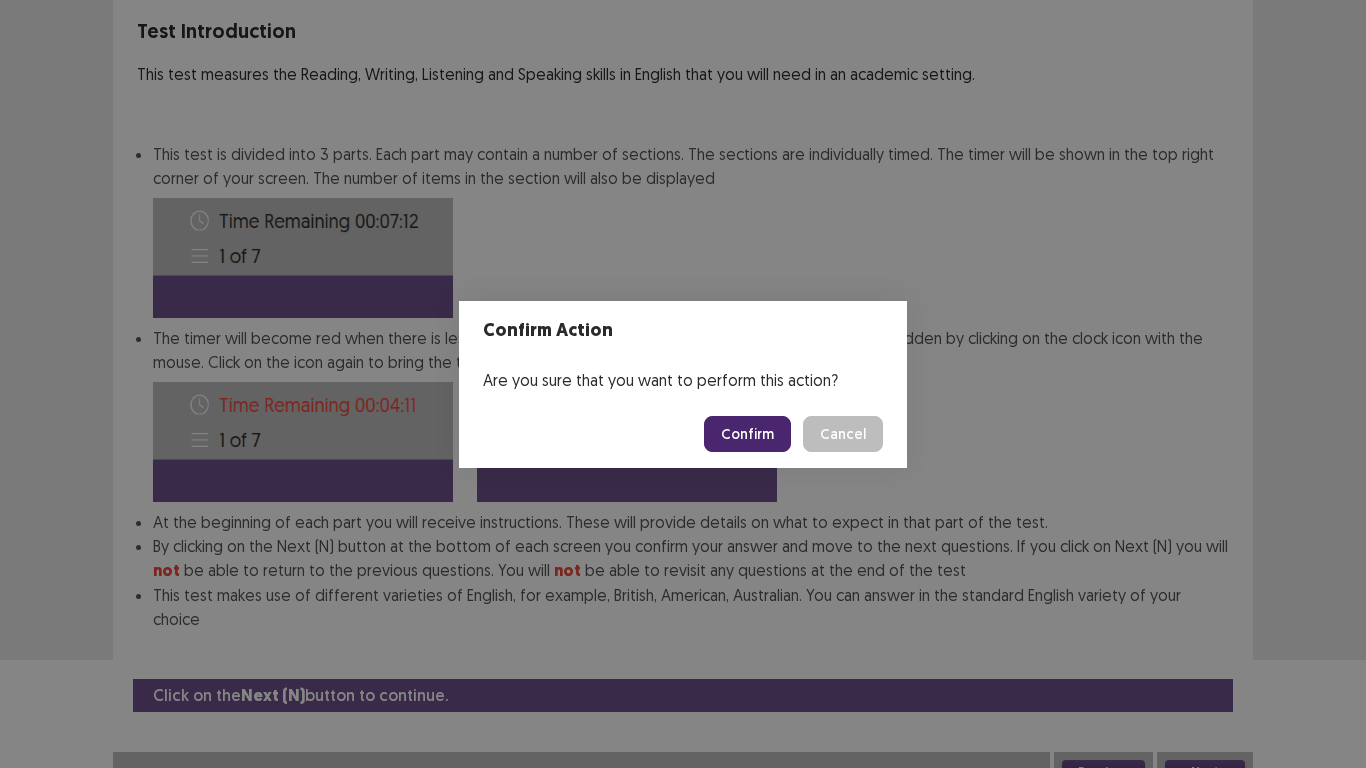 click on "Confirm" at bounding box center [747, 434] 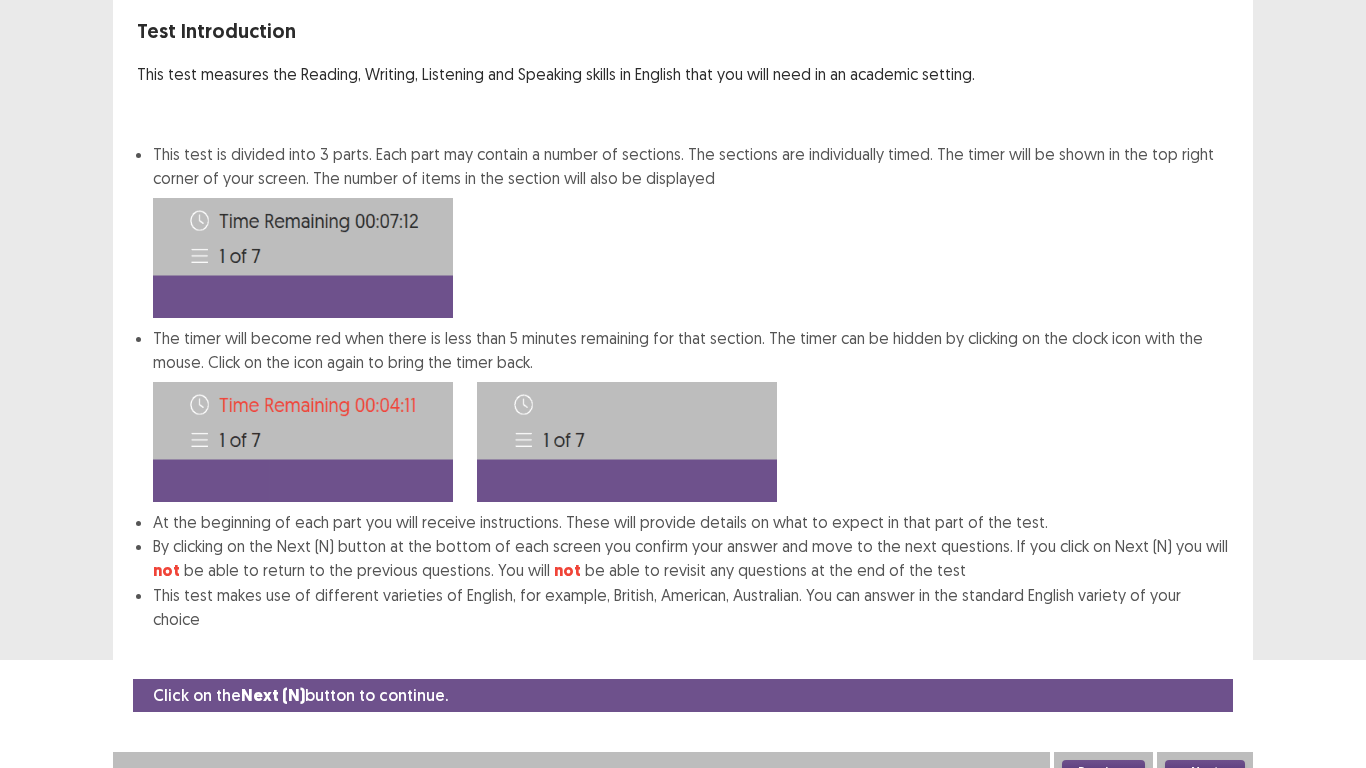scroll, scrollTop: 0, scrollLeft: 0, axis: both 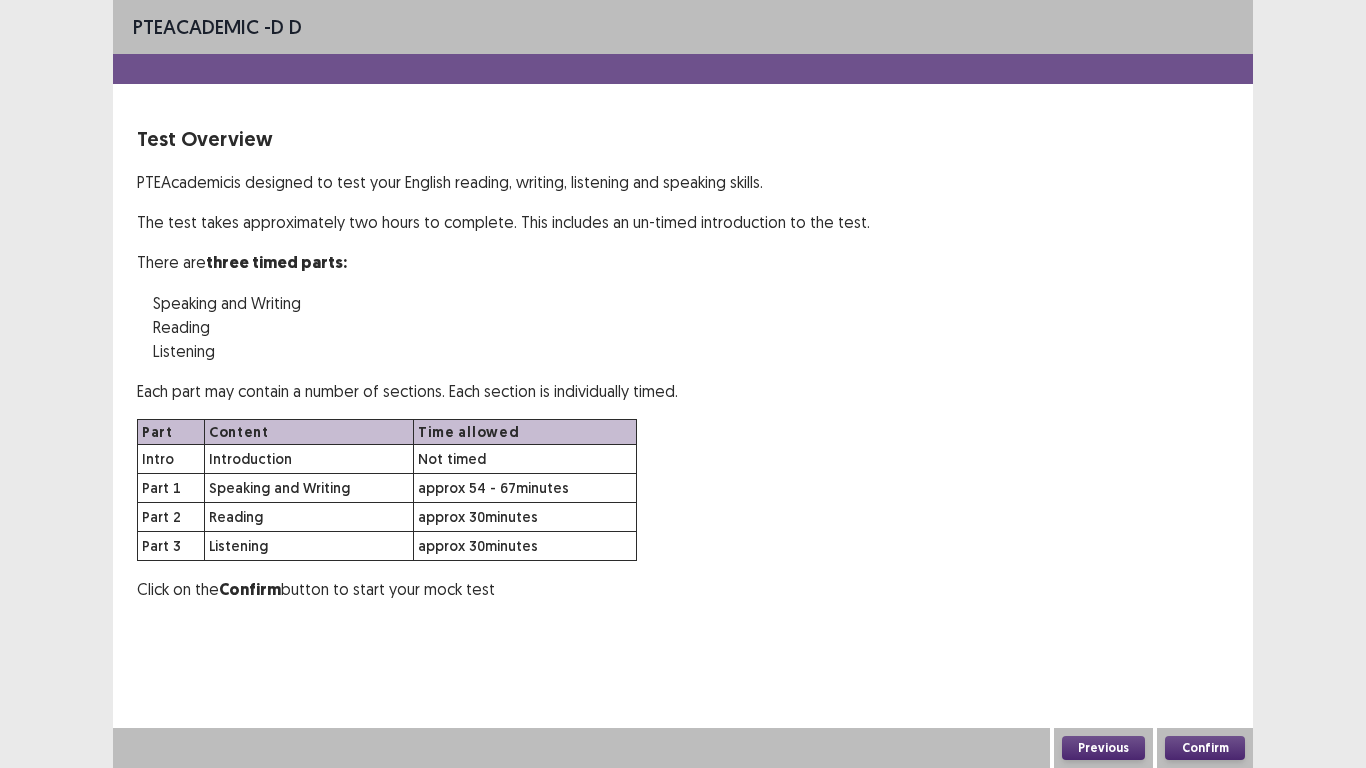 click on "Confirm" at bounding box center (1205, 748) 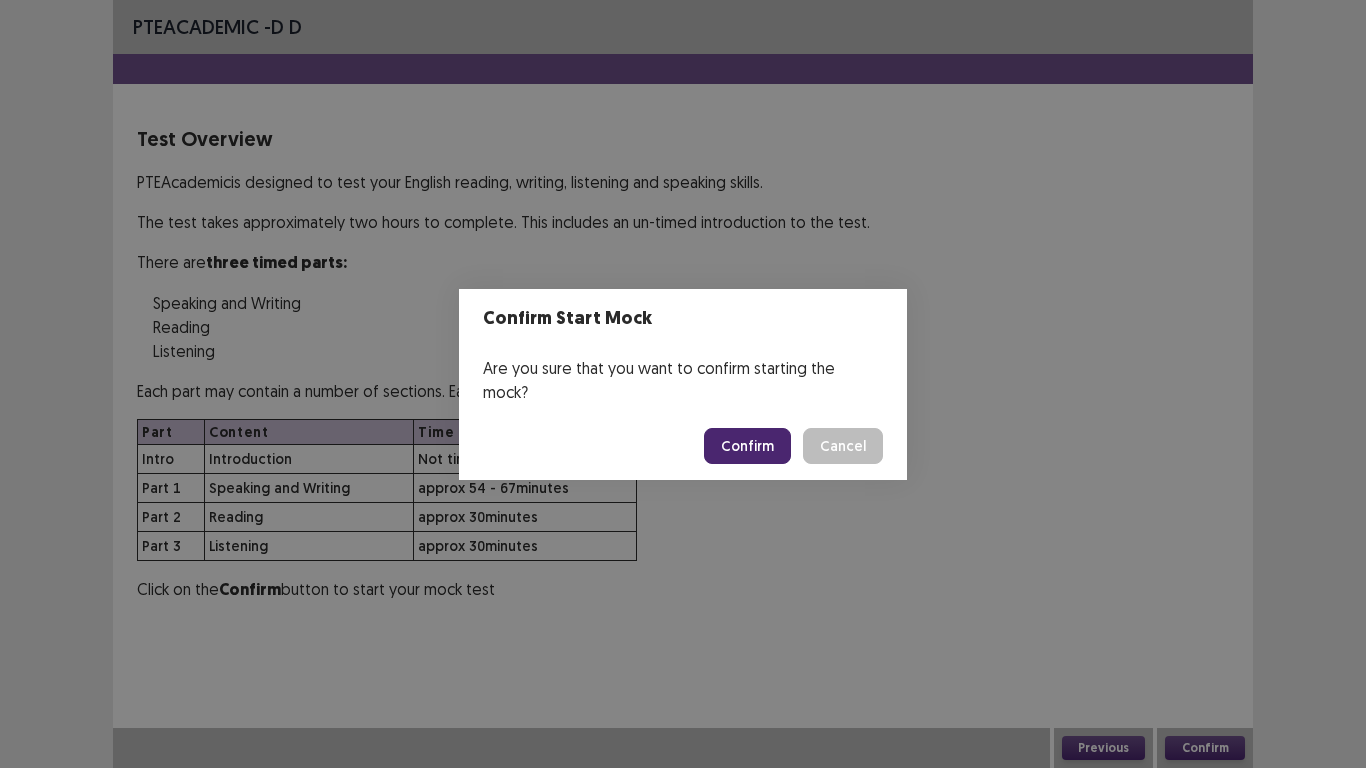 click on "Confirm" at bounding box center [747, 446] 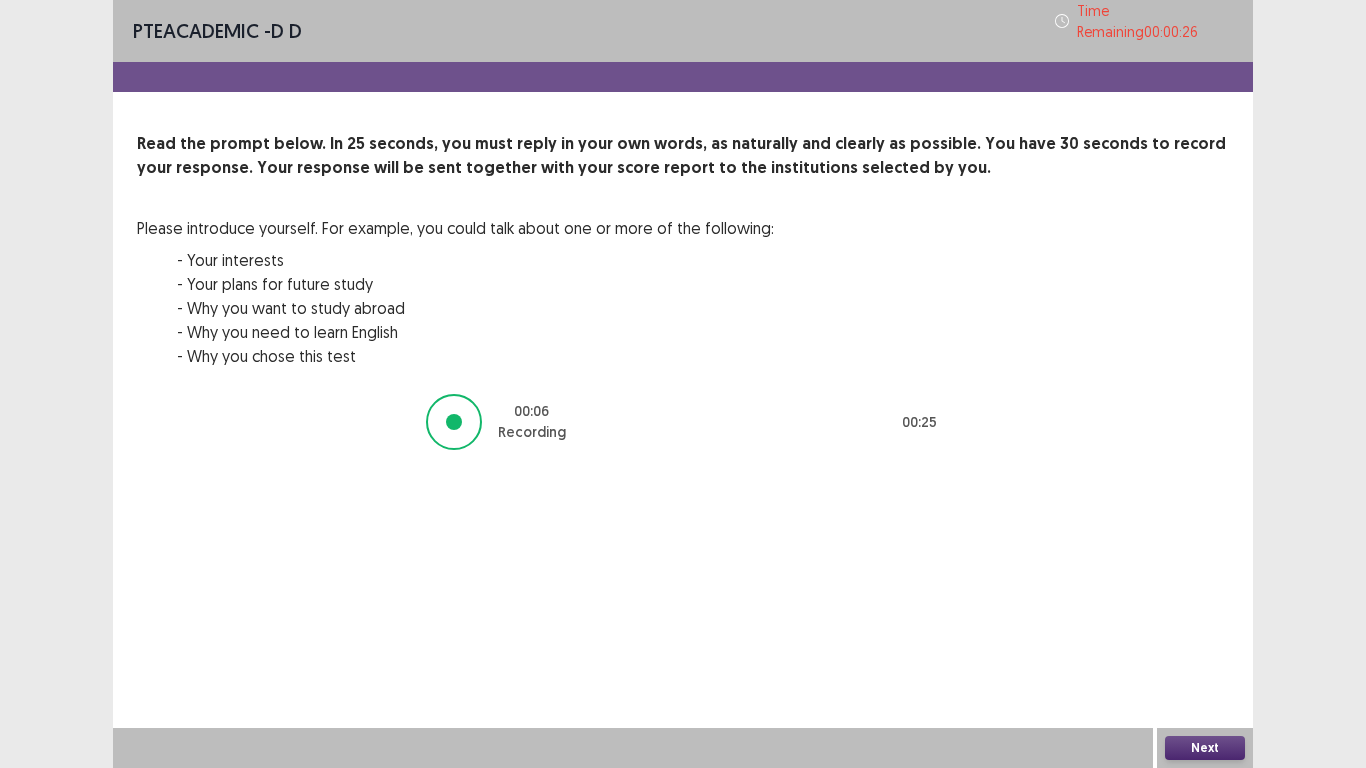 click on "Next" at bounding box center (1205, 748) 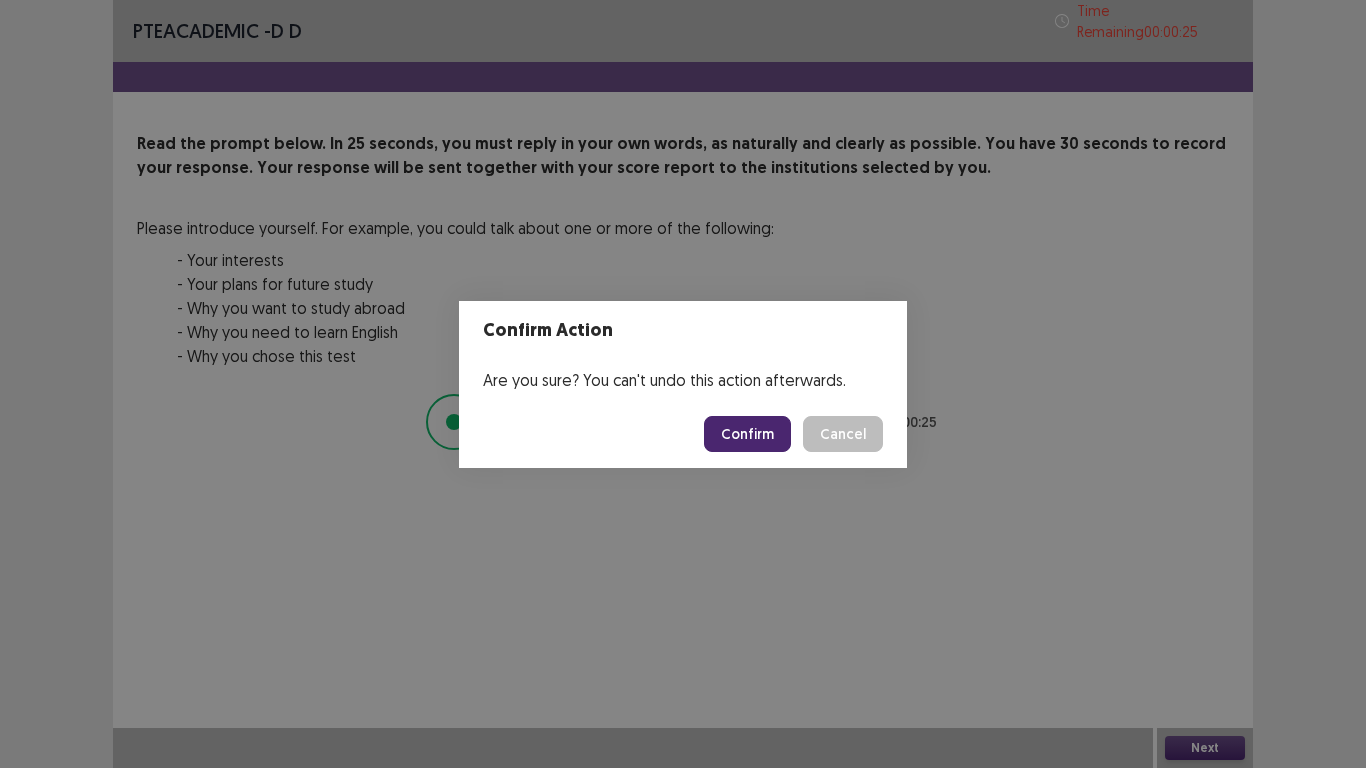 click on "Confirm" at bounding box center (747, 434) 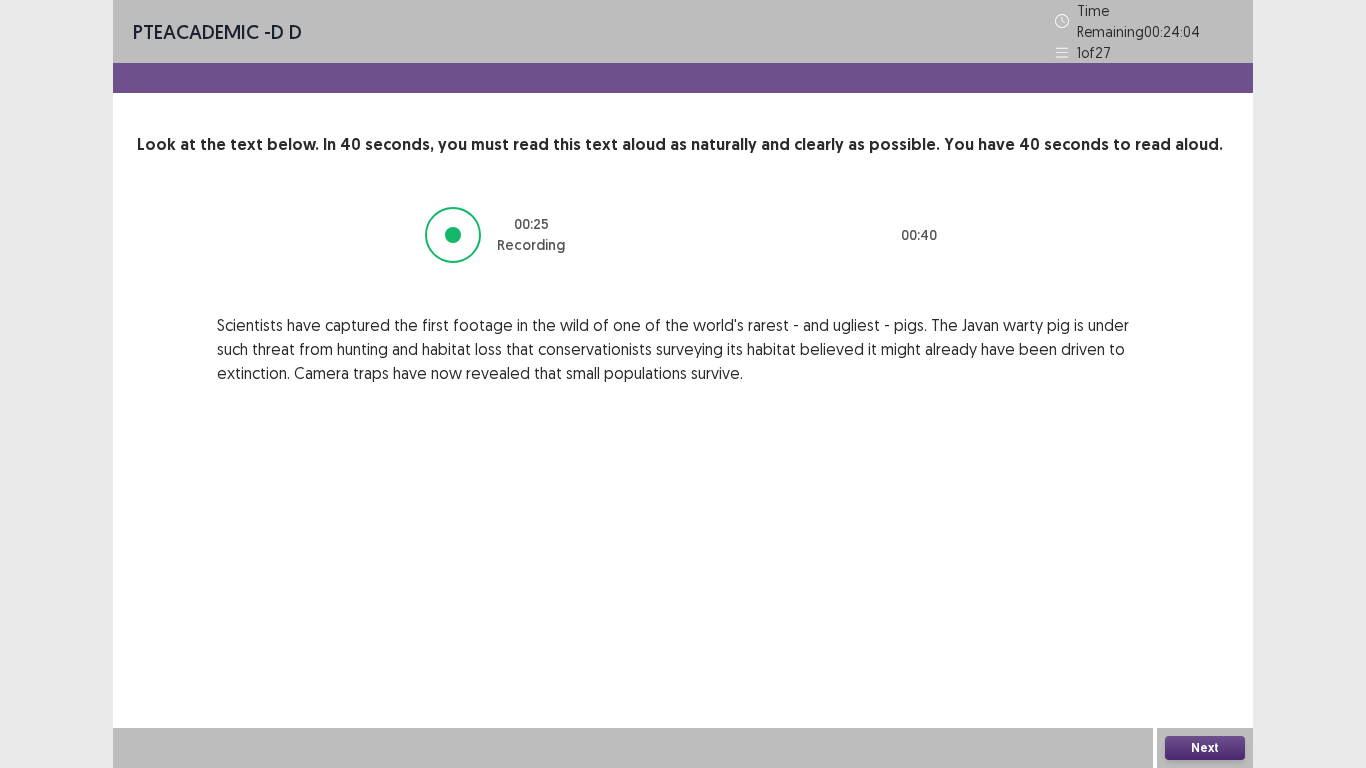 click on "Next" at bounding box center [1205, 748] 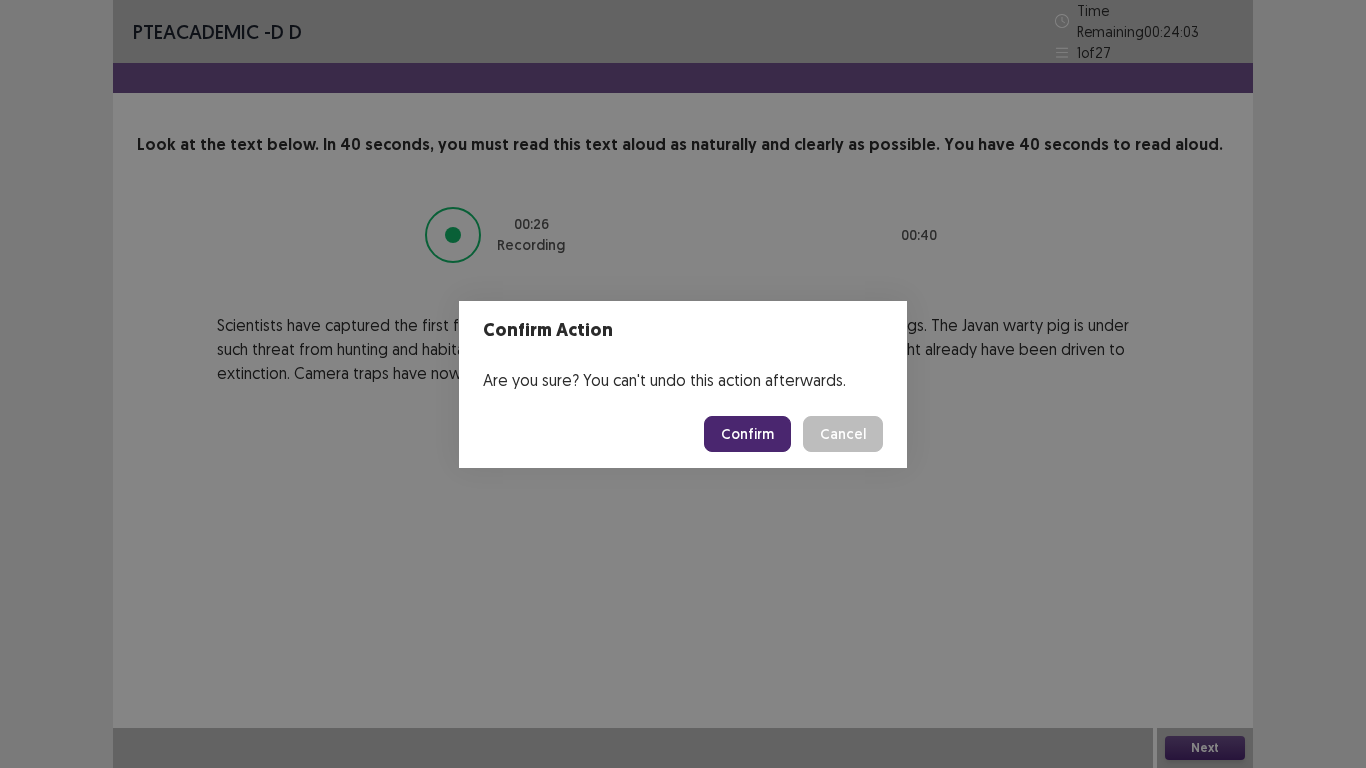 click on "Confirm" at bounding box center (747, 434) 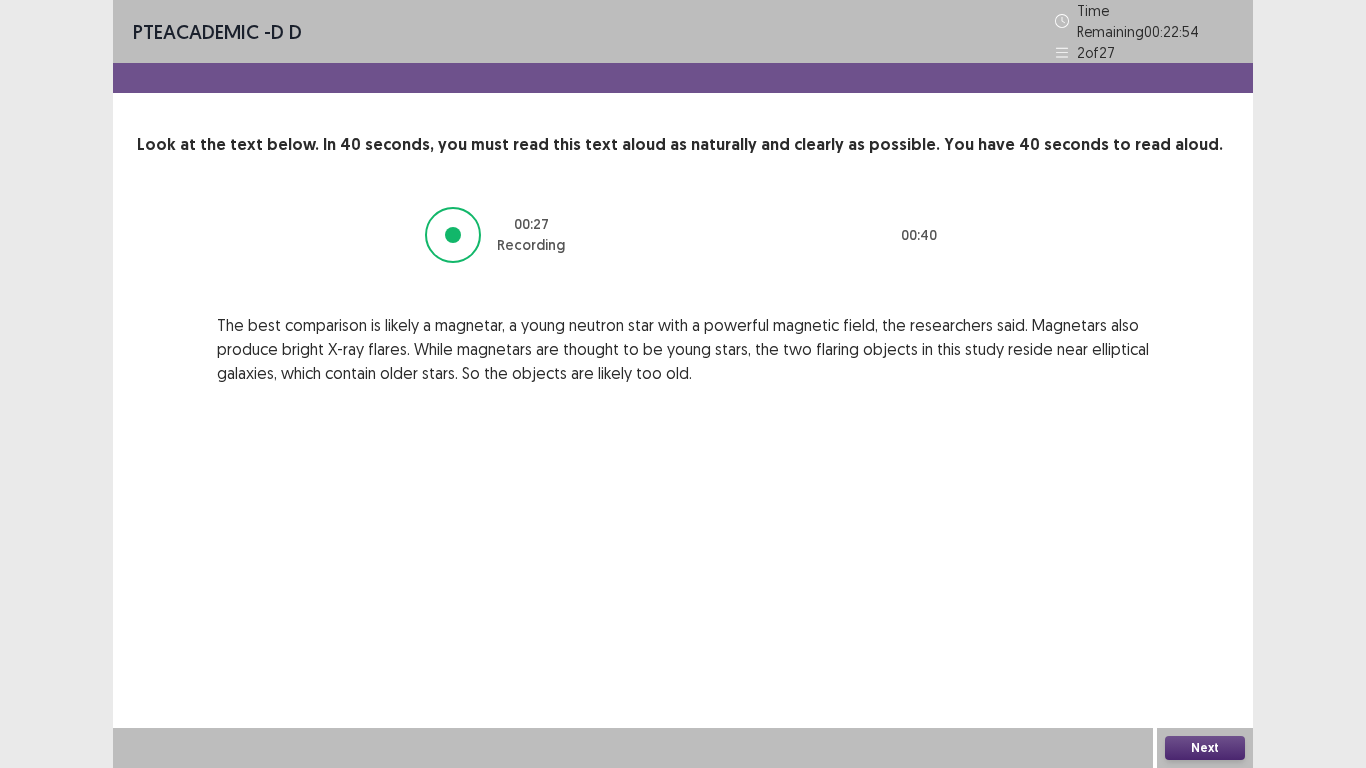 click on "Next" at bounding box center [1205, 748] 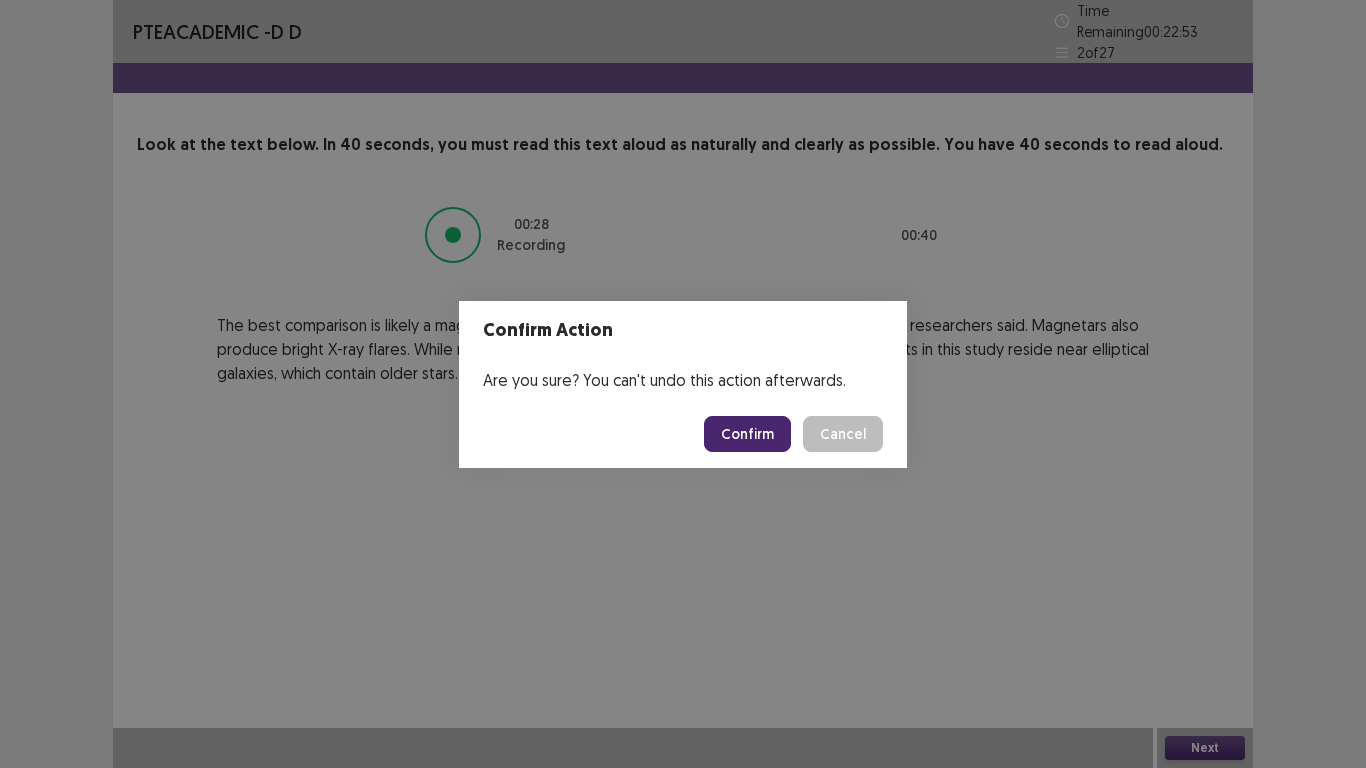 click on "Confirm" at bounding box center (747, 434) 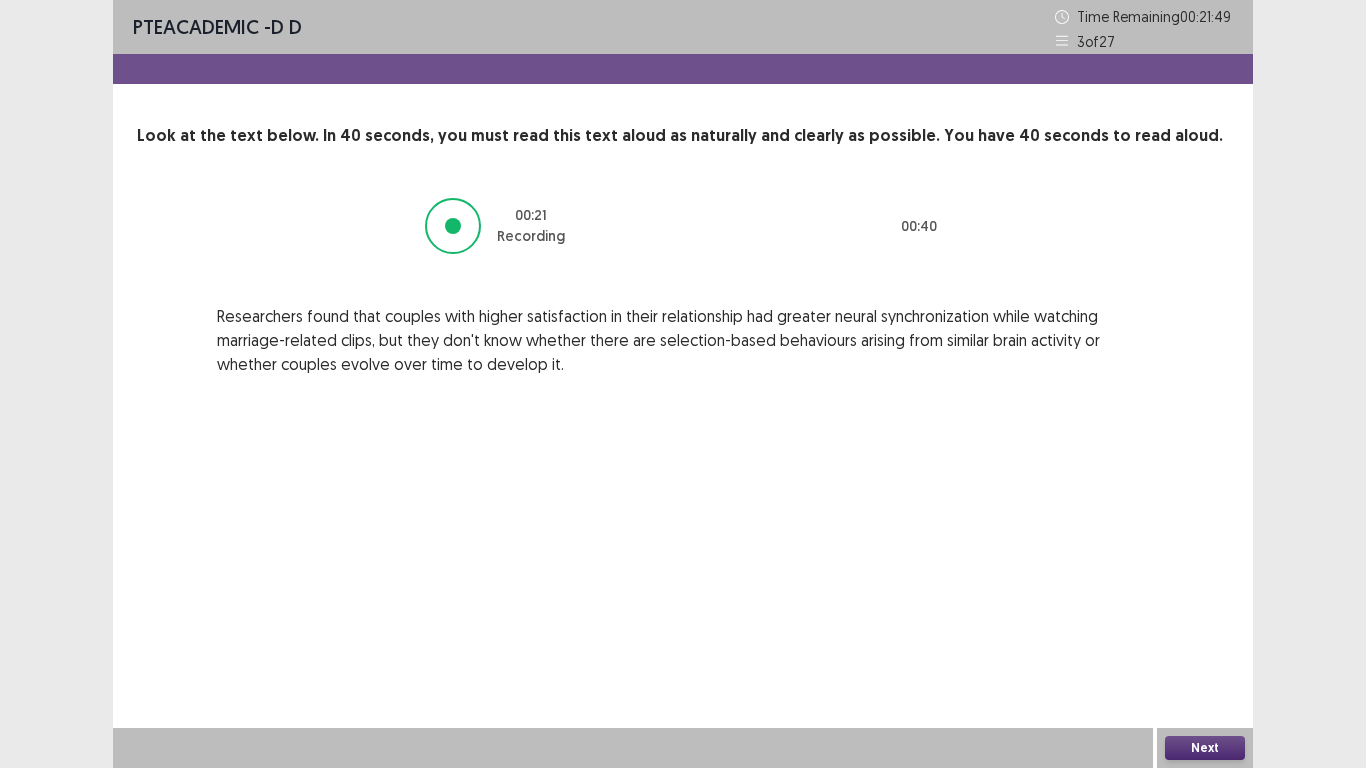 click on "Next" at bounding box center (1205, 748) 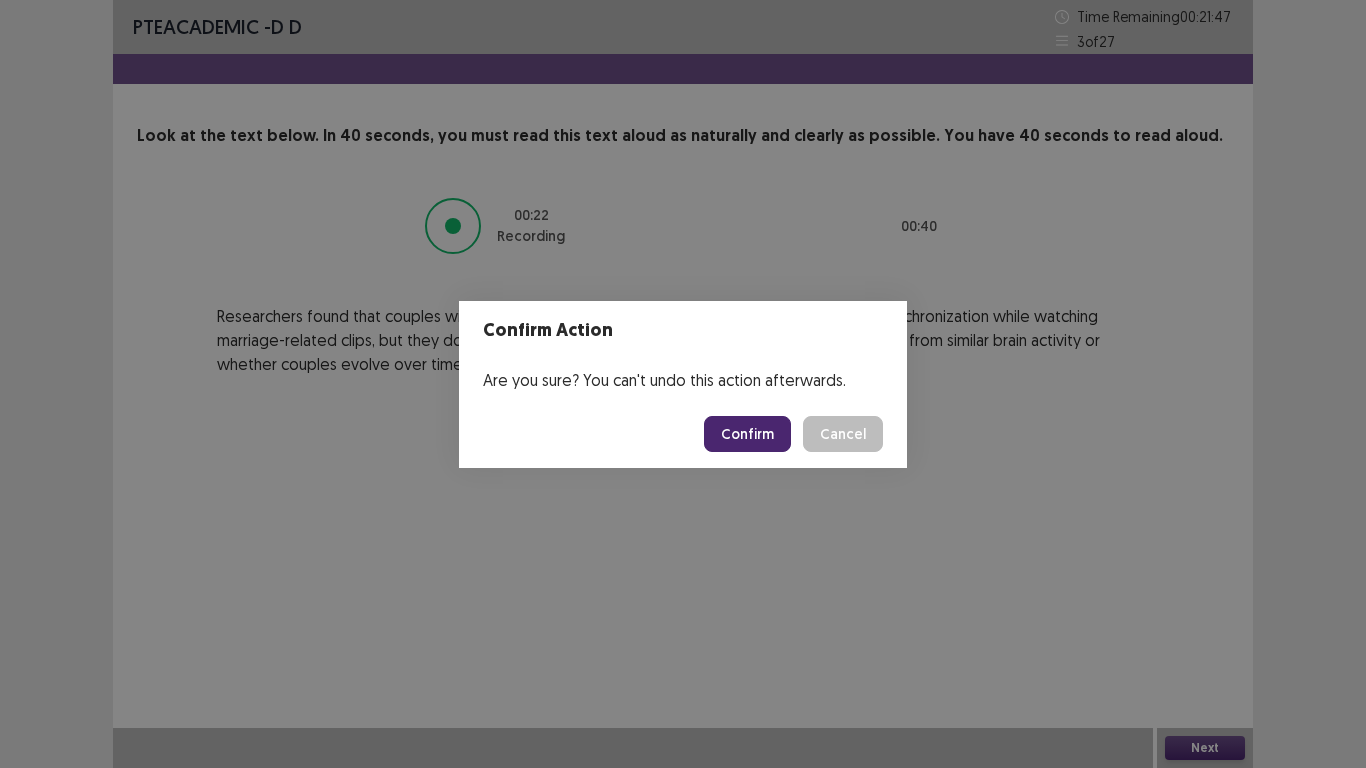 click on "Confirm" at bounding box center (747, 434) 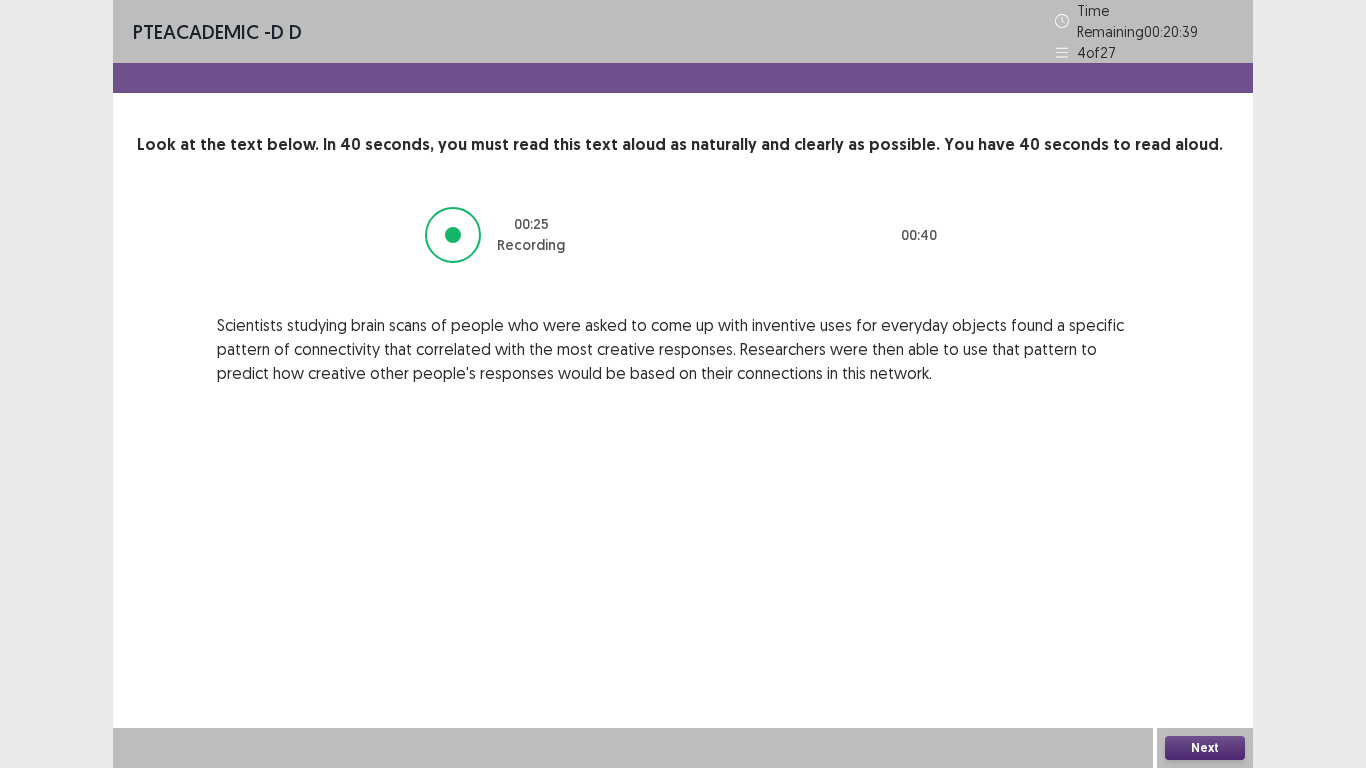 click on "Next" at bounding box center [1205, 748] 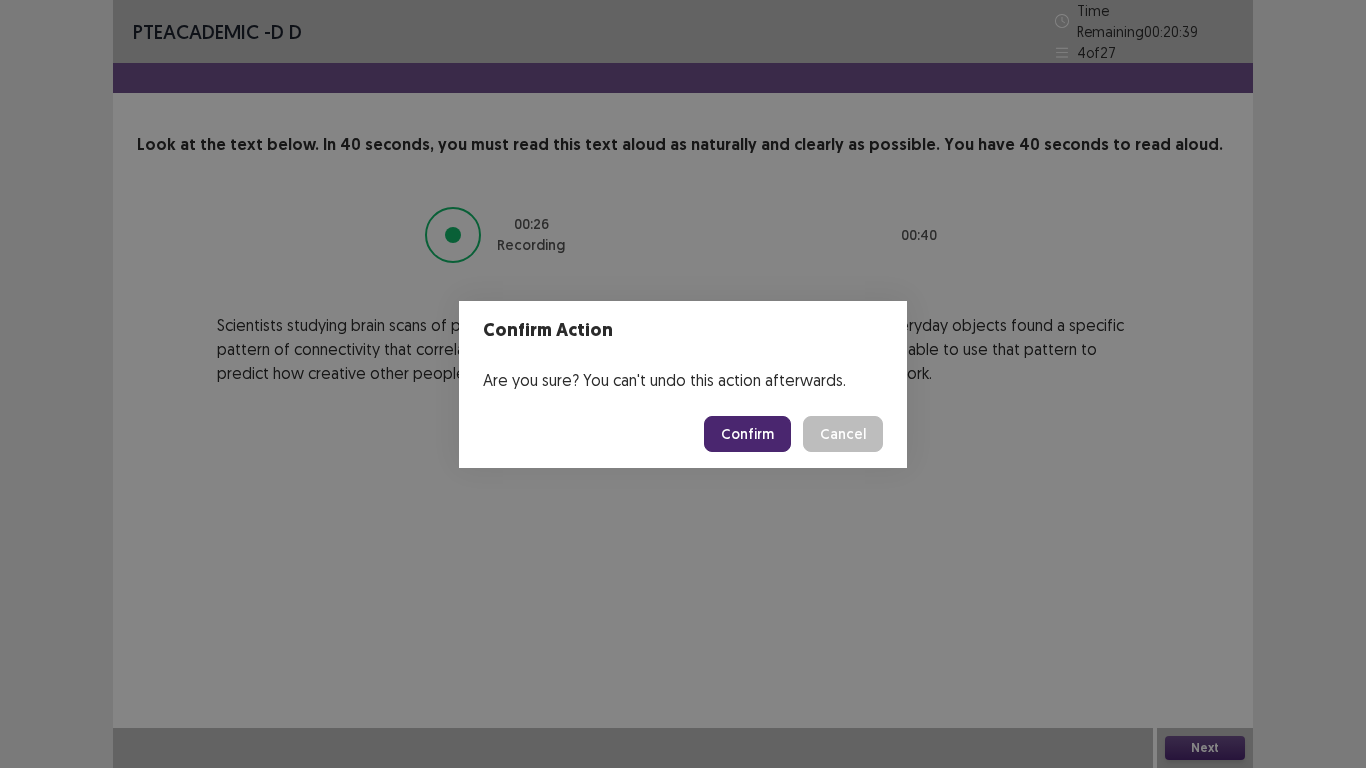 click on "Confirm" at bounding box center [747, 434] 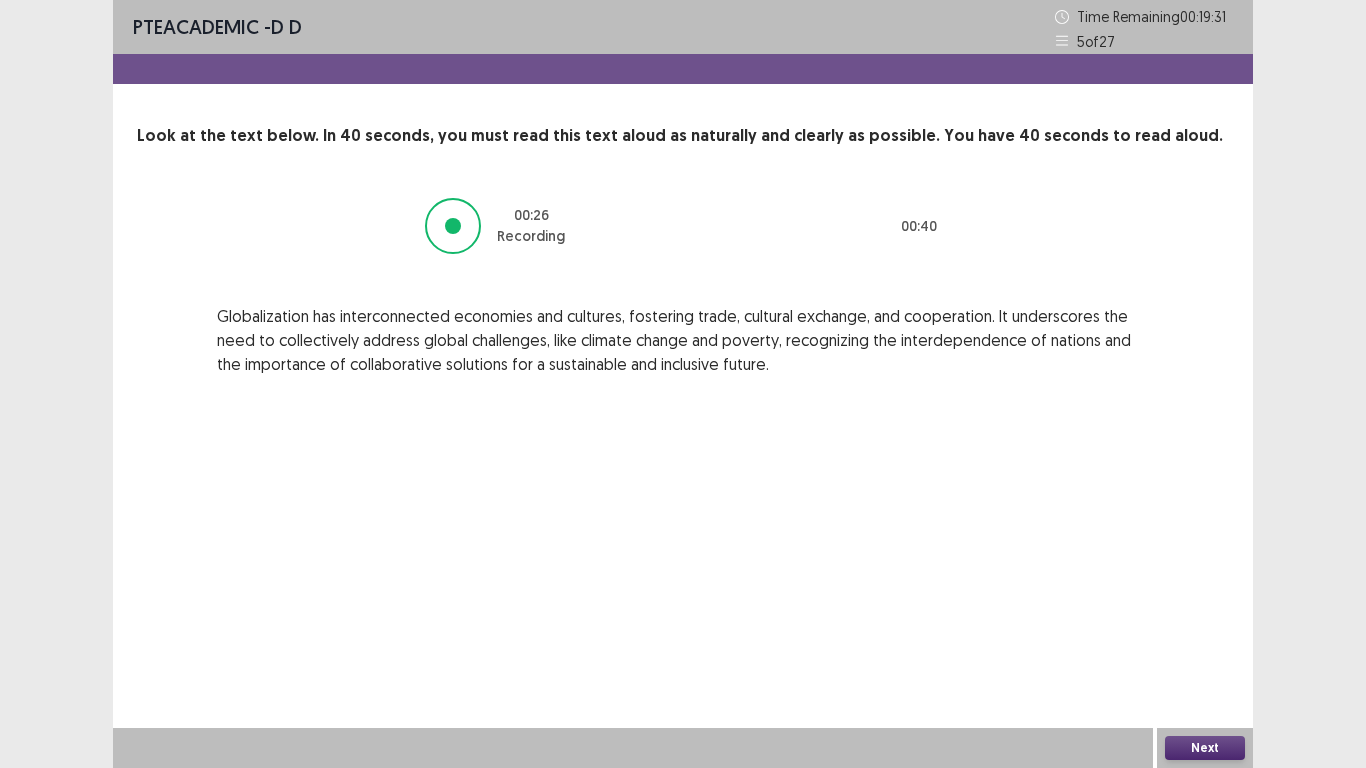 click on "Next" at bounding box center (1205, 748) 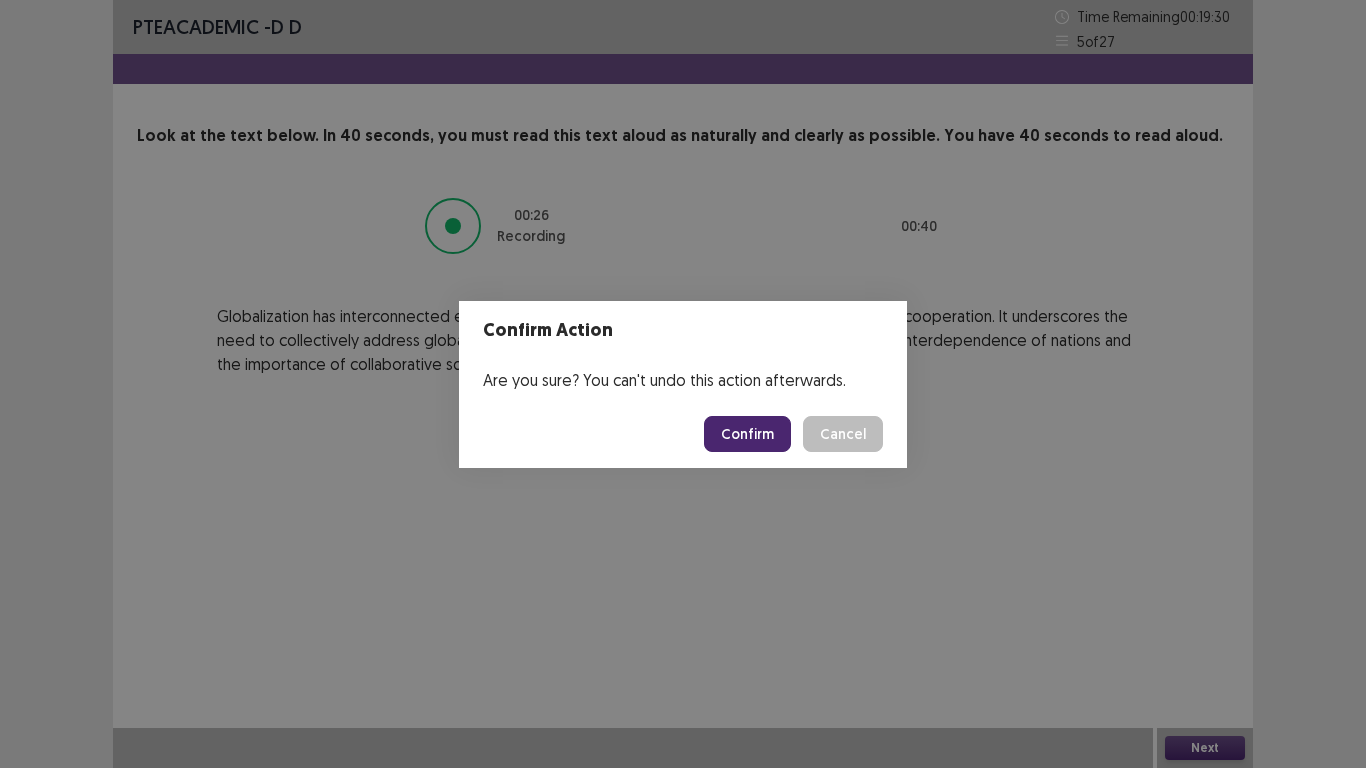 click on "Confirm" at bounding box center (747, 434) 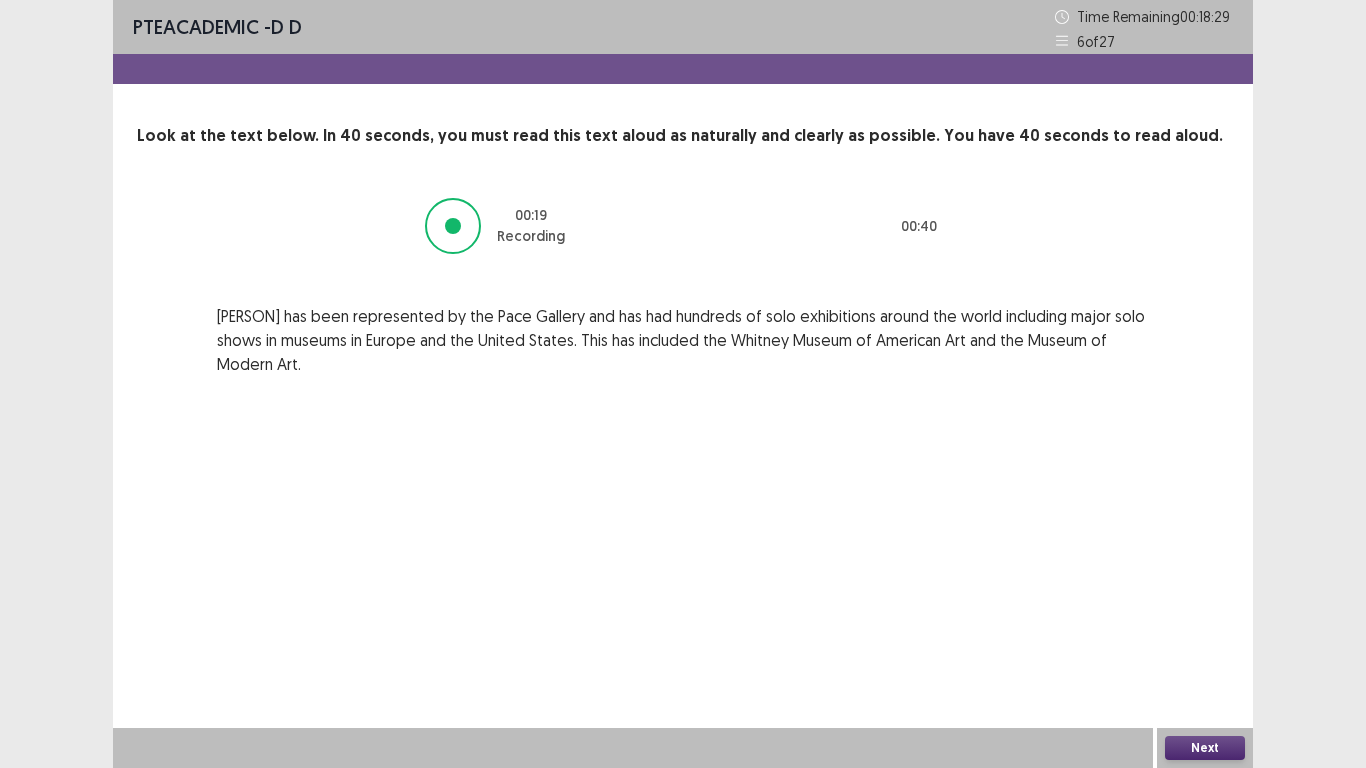 click on "Next" at bounding box center (1205, 748) 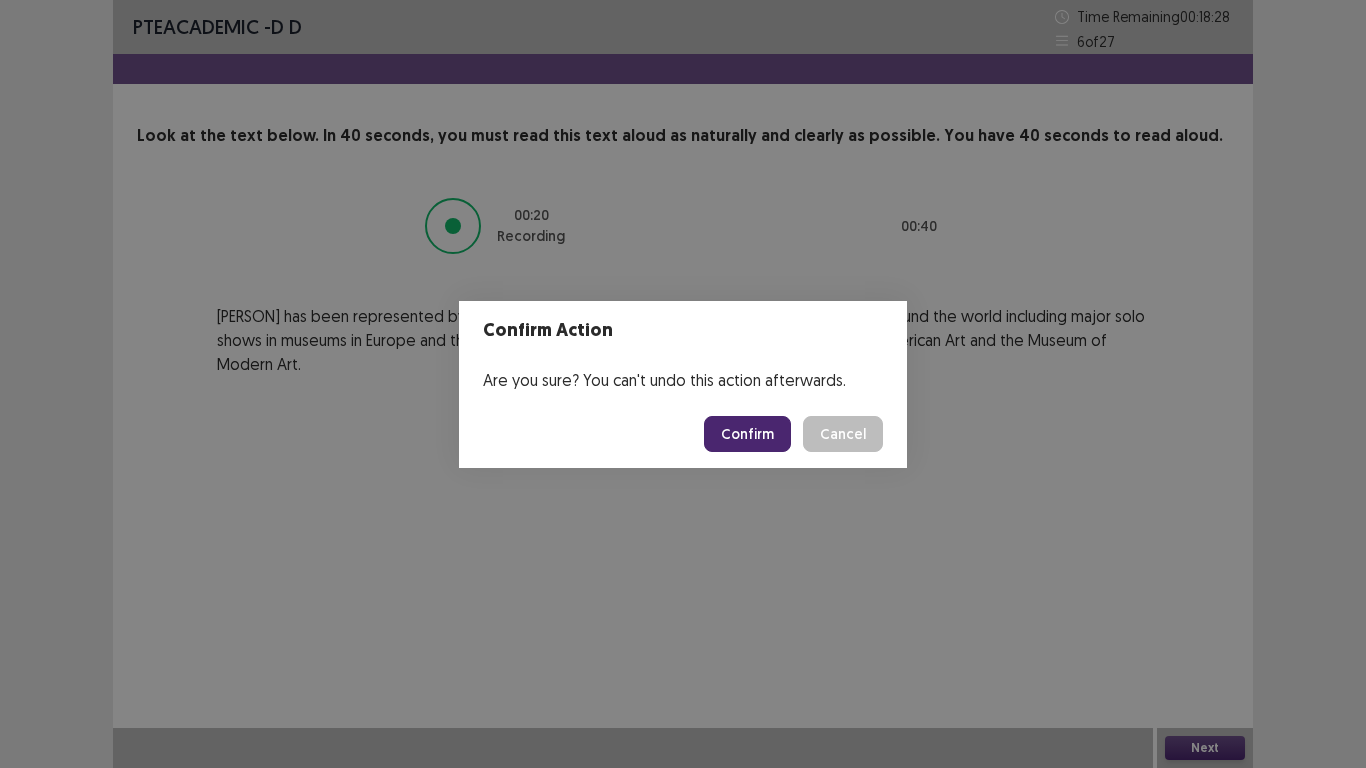 click on "Confirm" at bounding box center [747, 434] 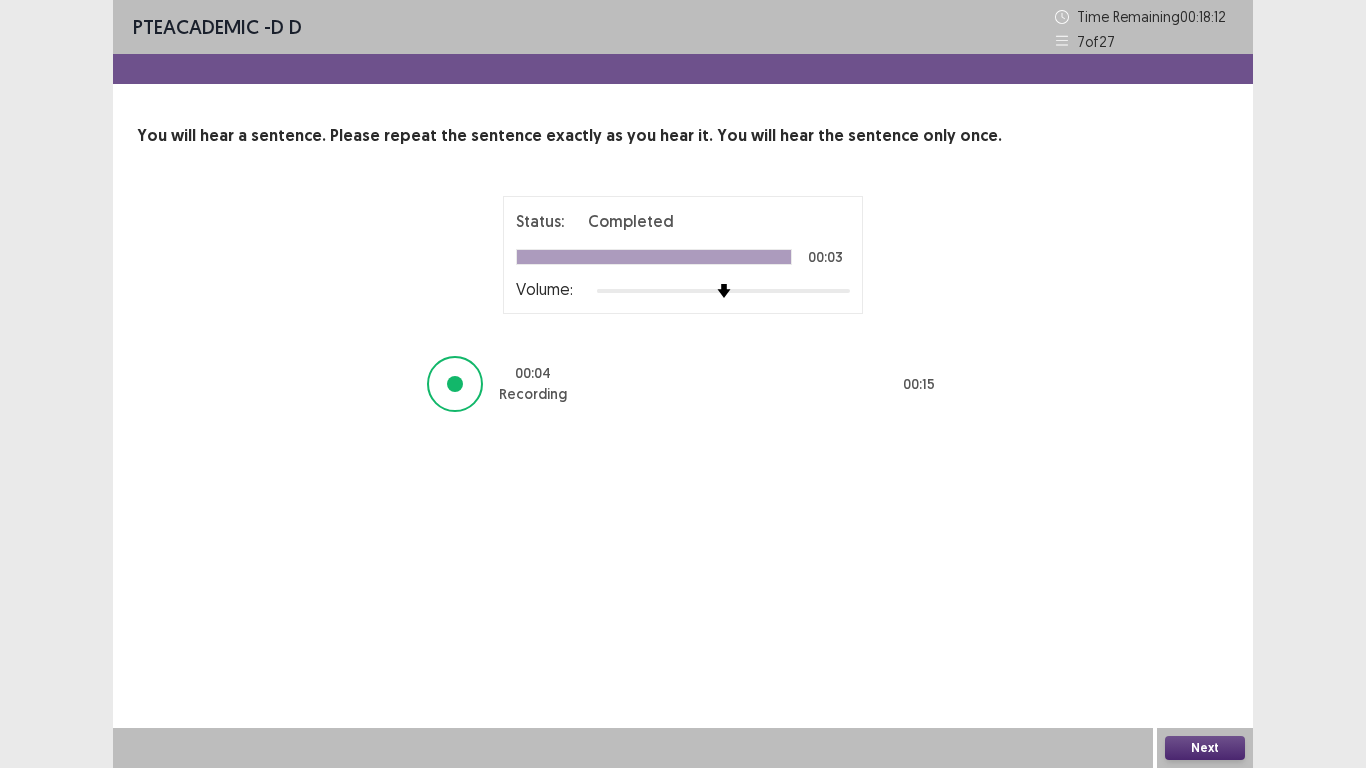 click on "Next" at bounding box center [1205, 748] 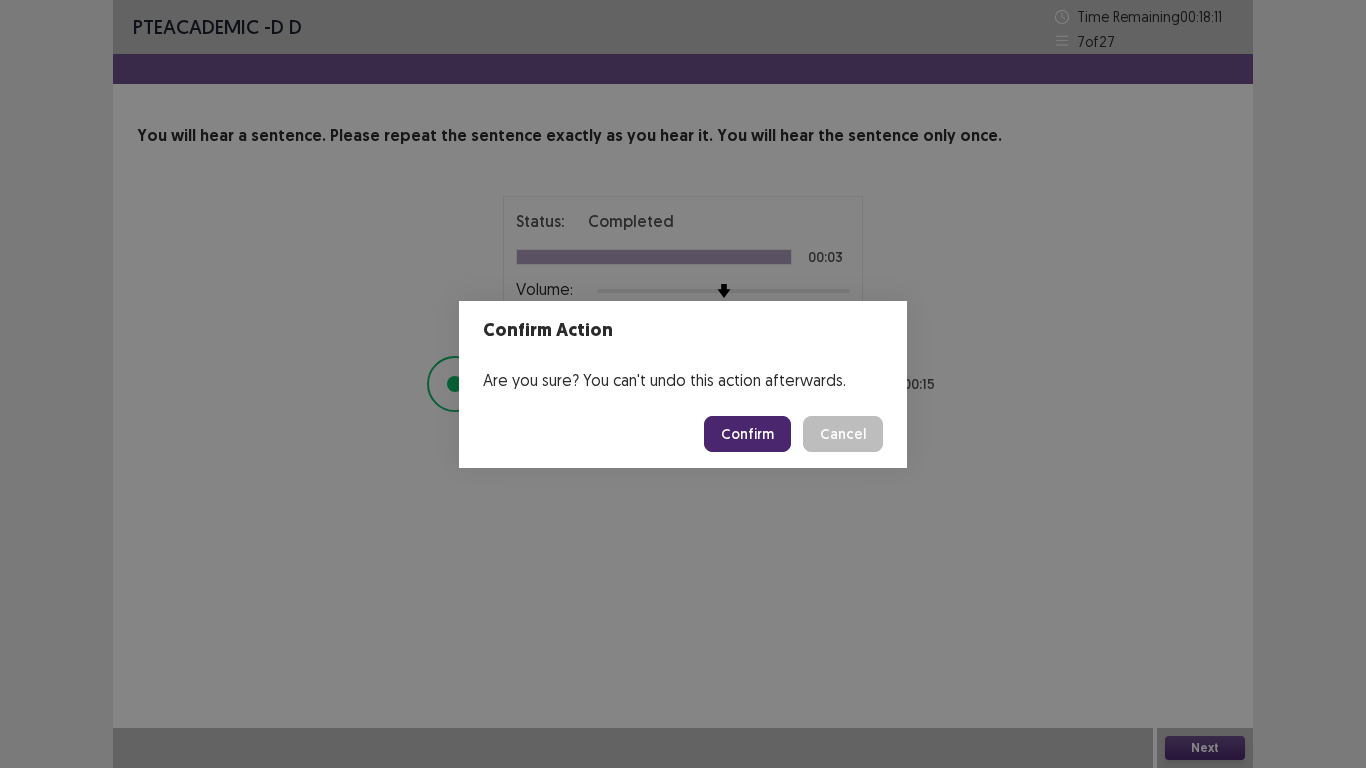 click on "Confirm" at bounding box center (747, 434) 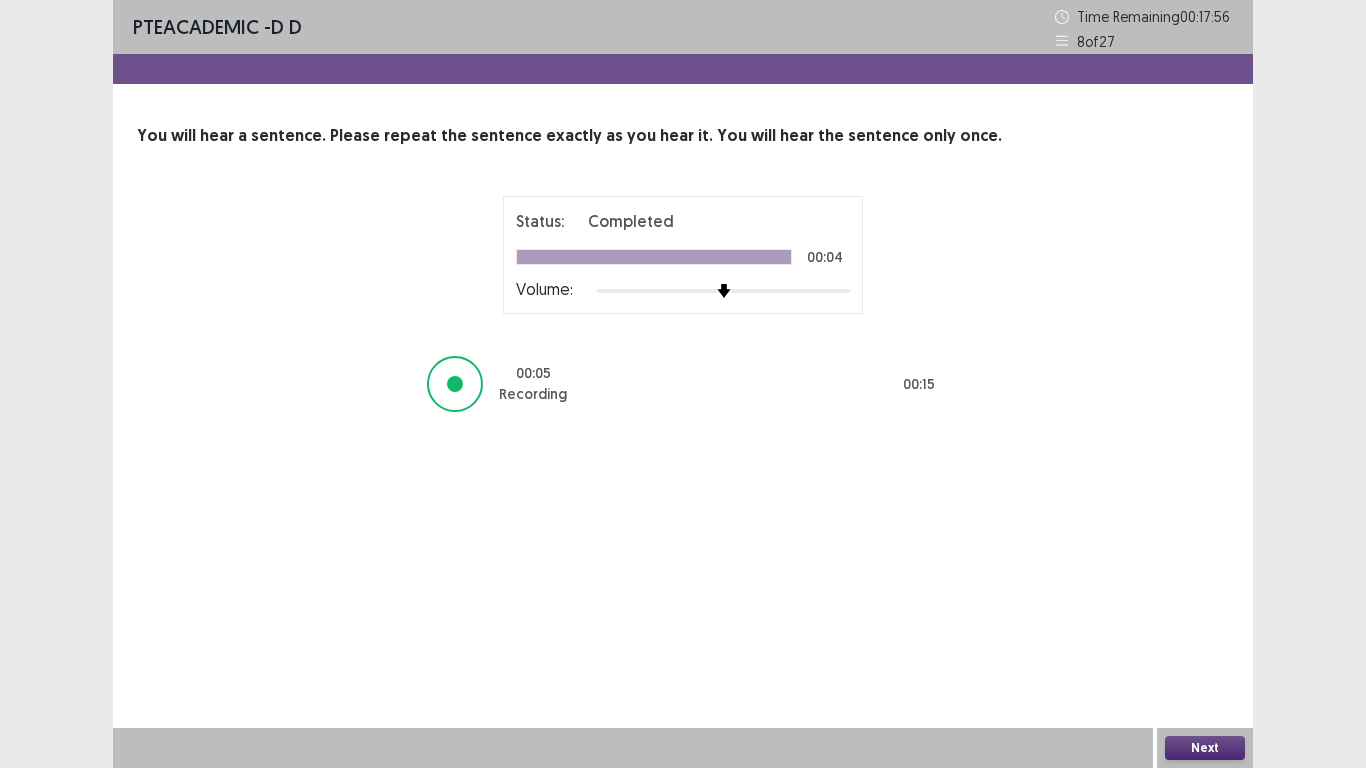 click on "Next" at bounding box center [1205, 748] 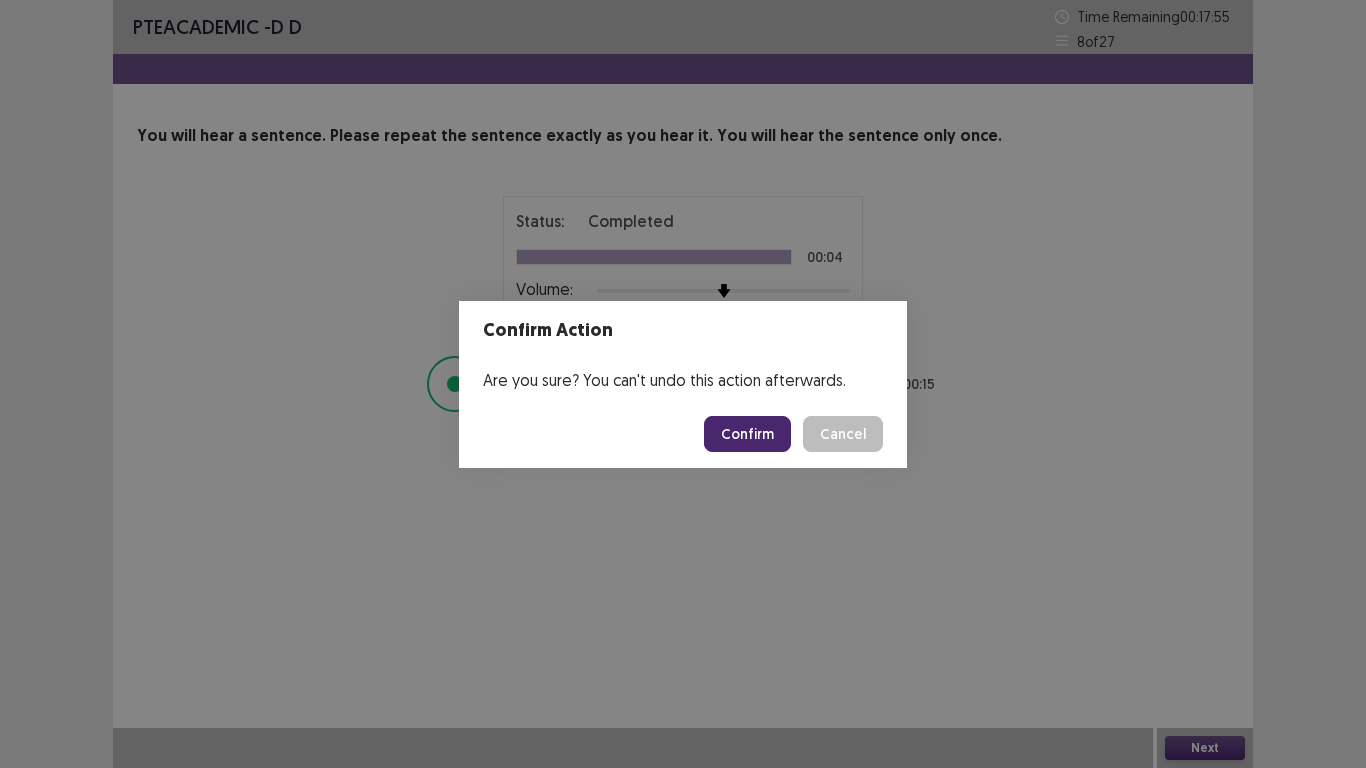 click on "Confirm" at bounding box center (747, 434) 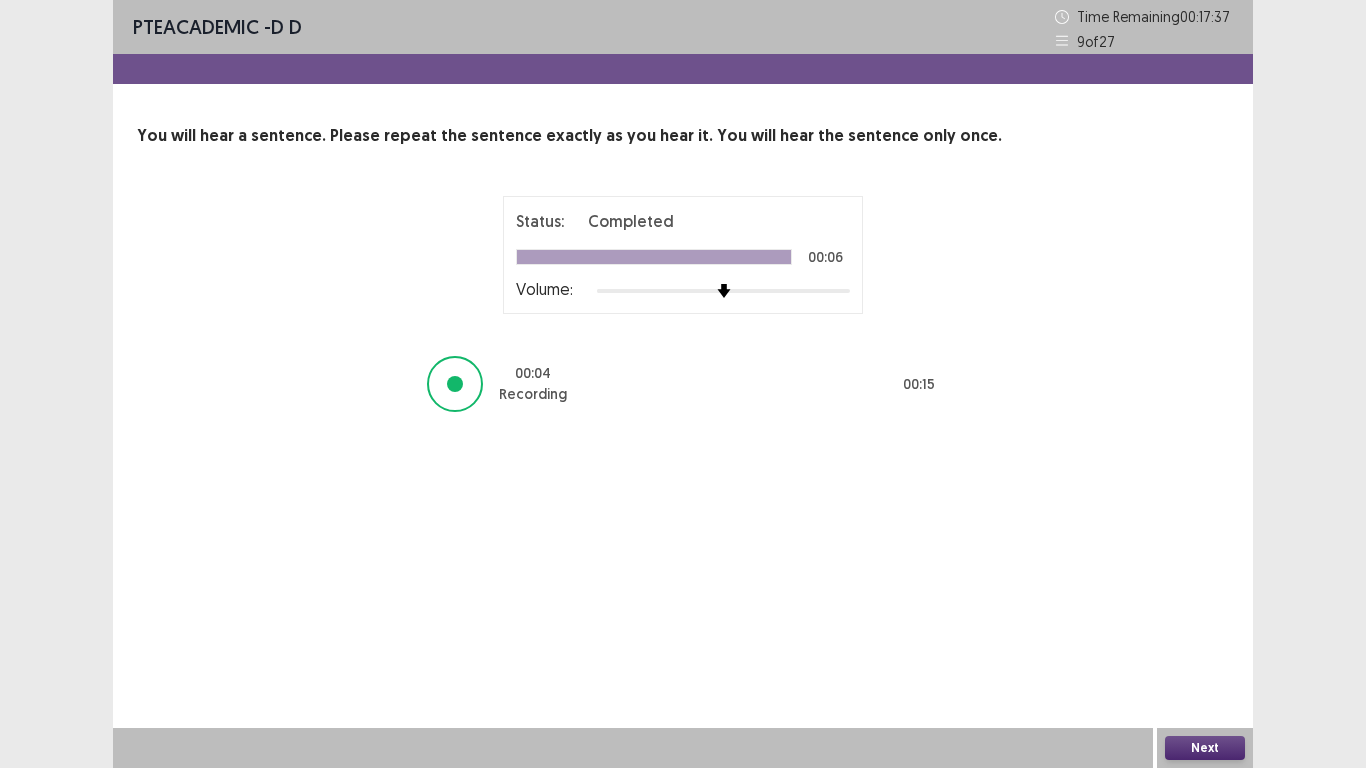 click on "Next" at bounding box center [1205, 748] 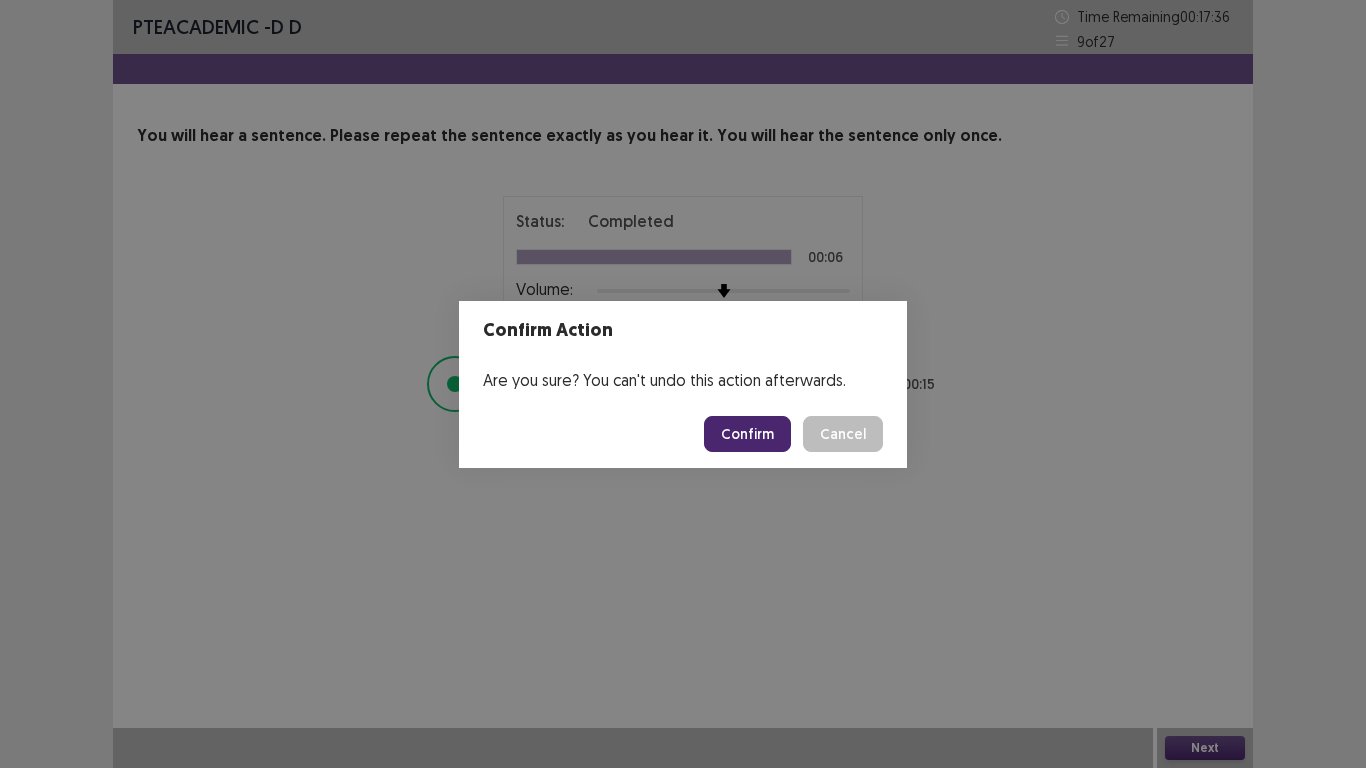 click on "Confirm" at bounding box center (747, 434) 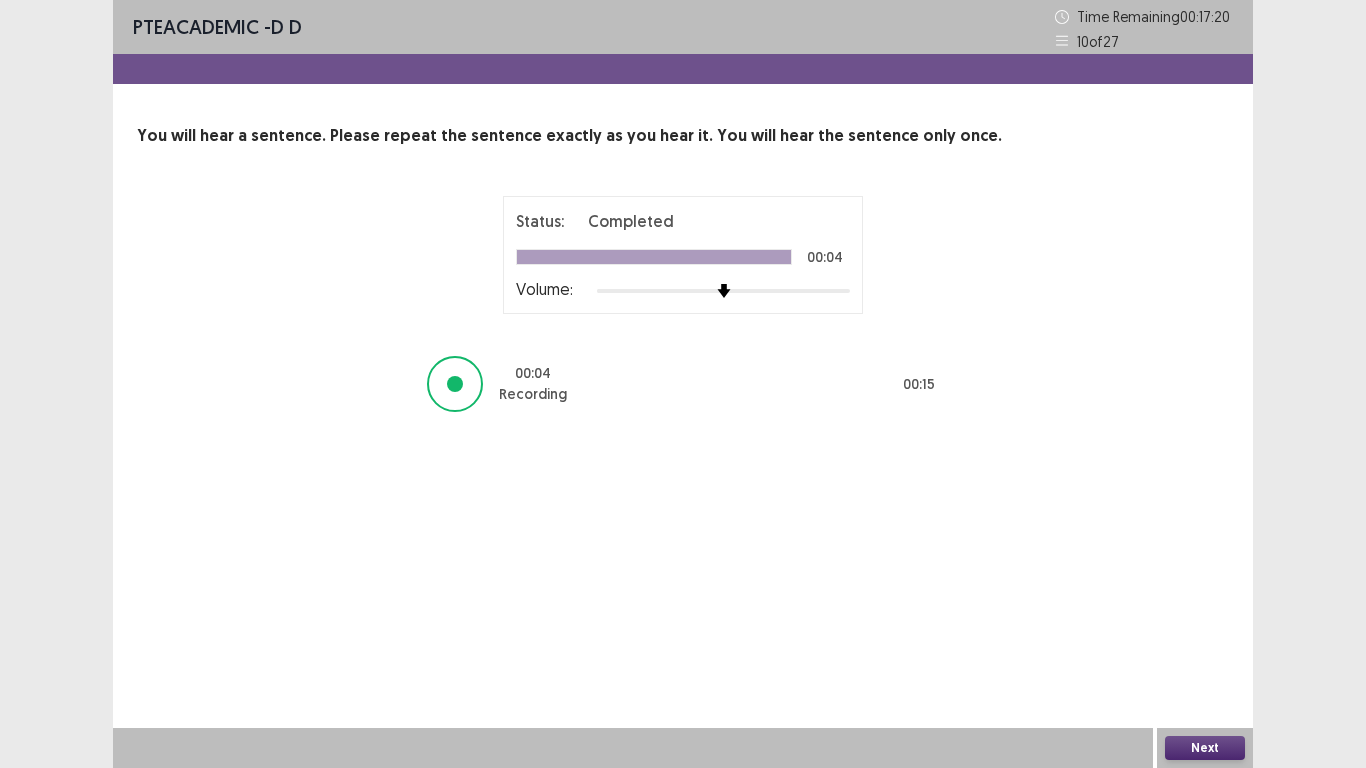click on "Next" at bounding box center [1205, 748] 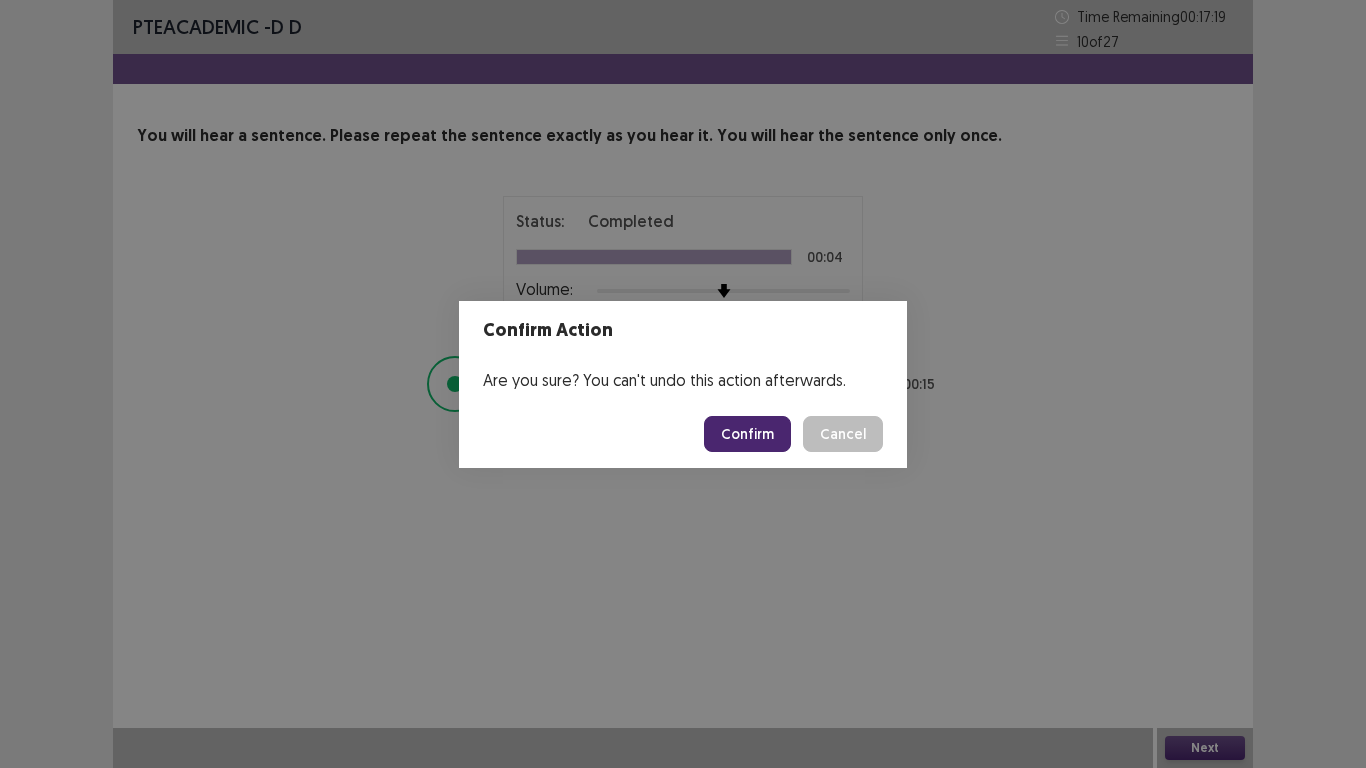 click on "Confirm" at bounding box center (747, 434) 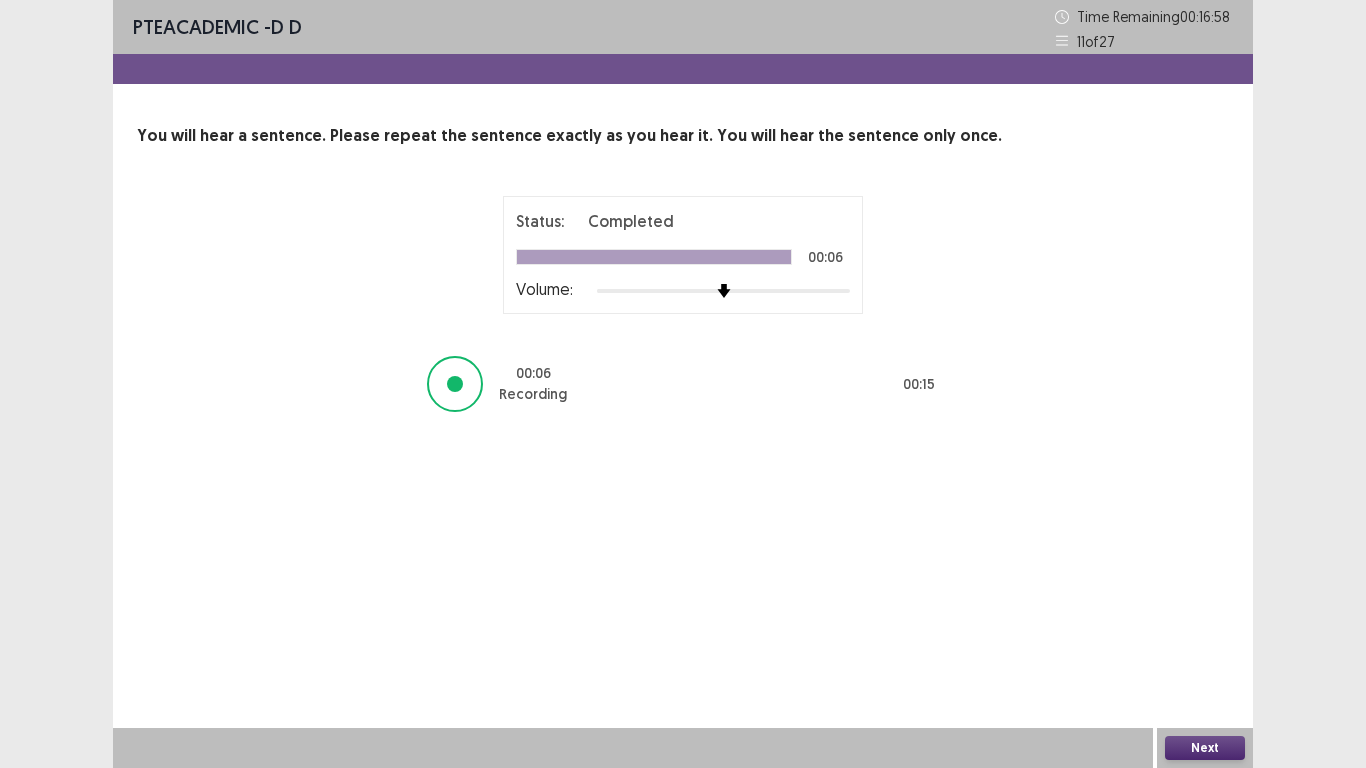 click on "Next" at bounding box center [1205, 748] 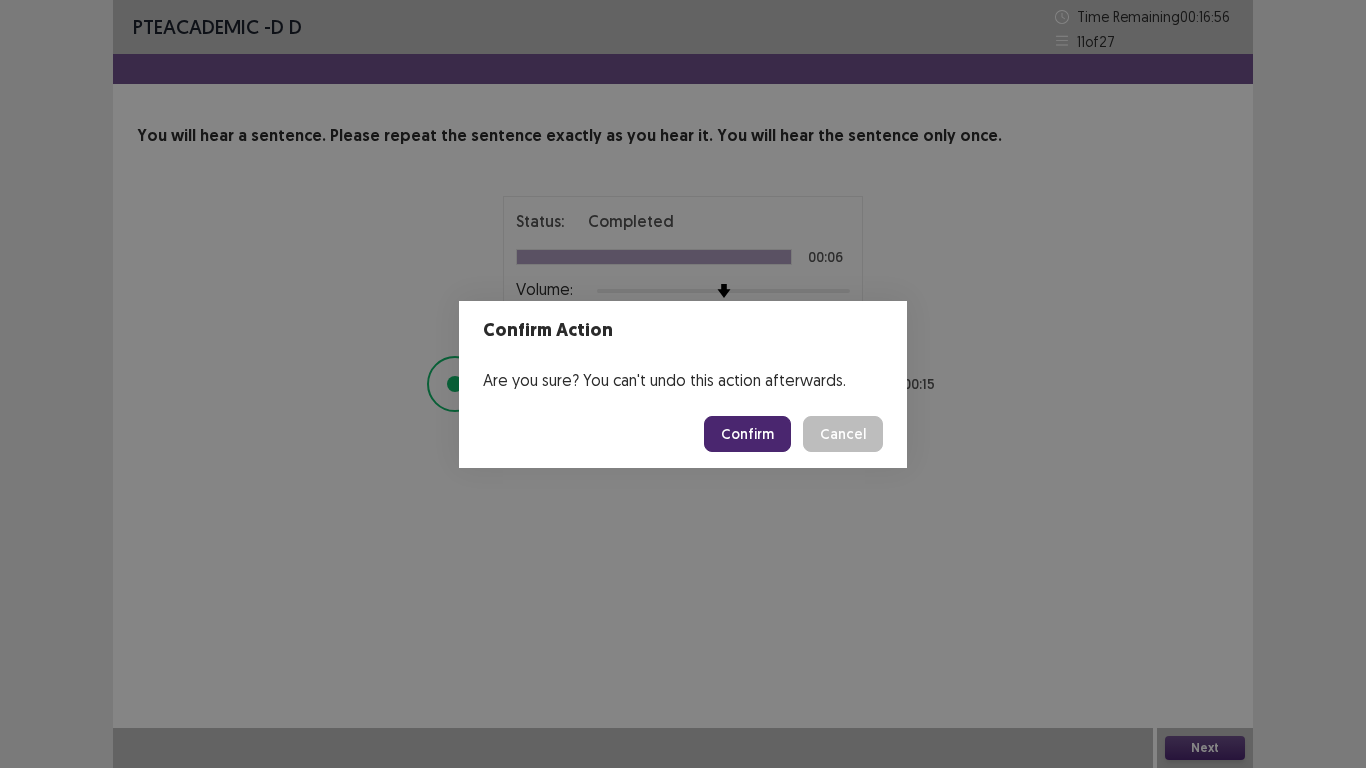 click on "Confirm" at bounding box center (747, 434) 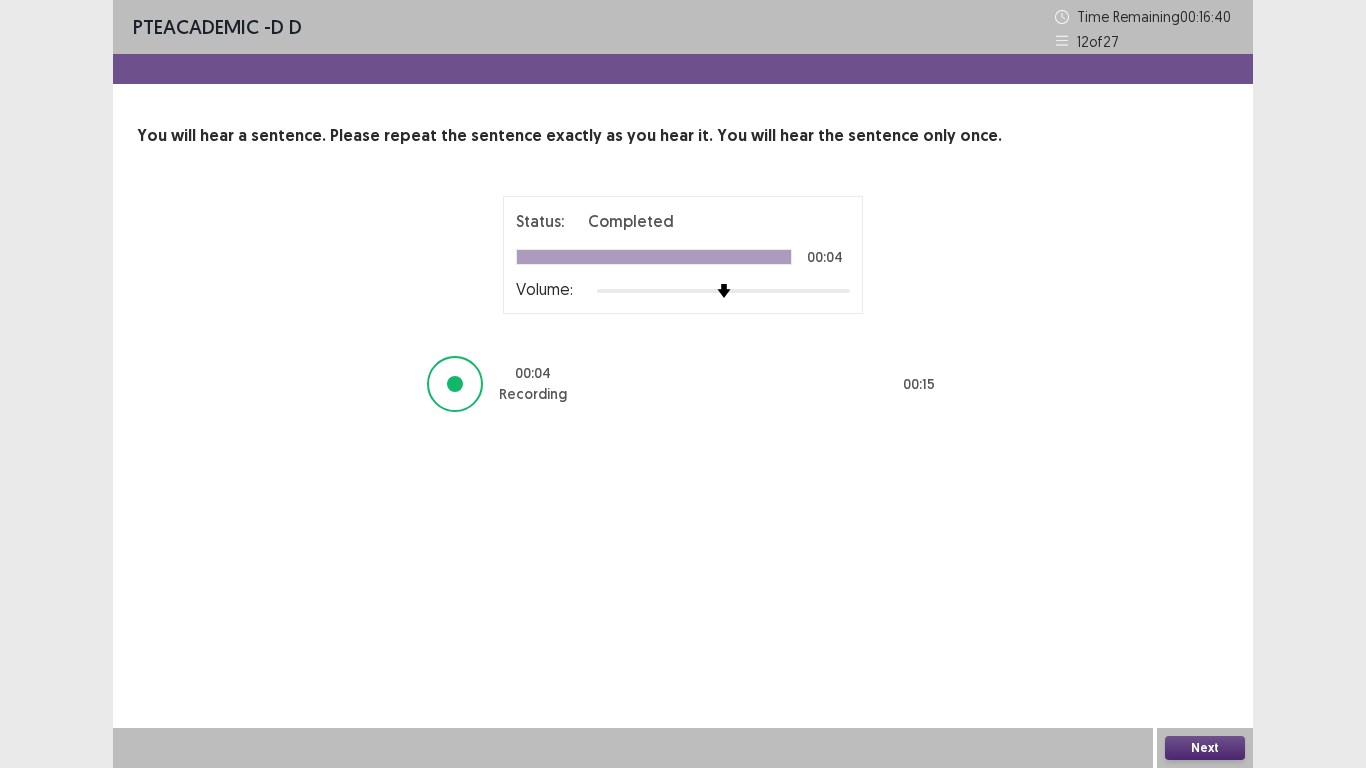 click on "Next" at bounding box center [1205, 748] 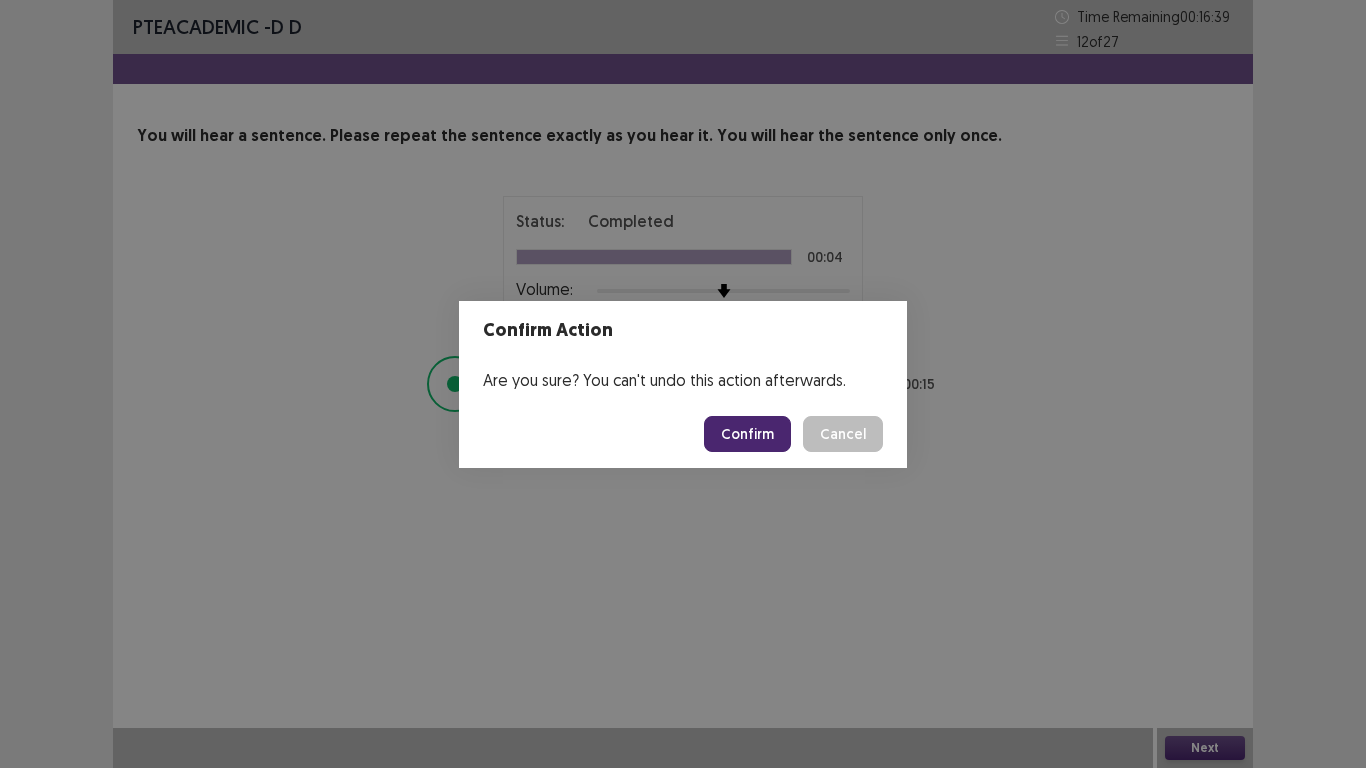 click on "Confirm" at bounding box center [747, 434] 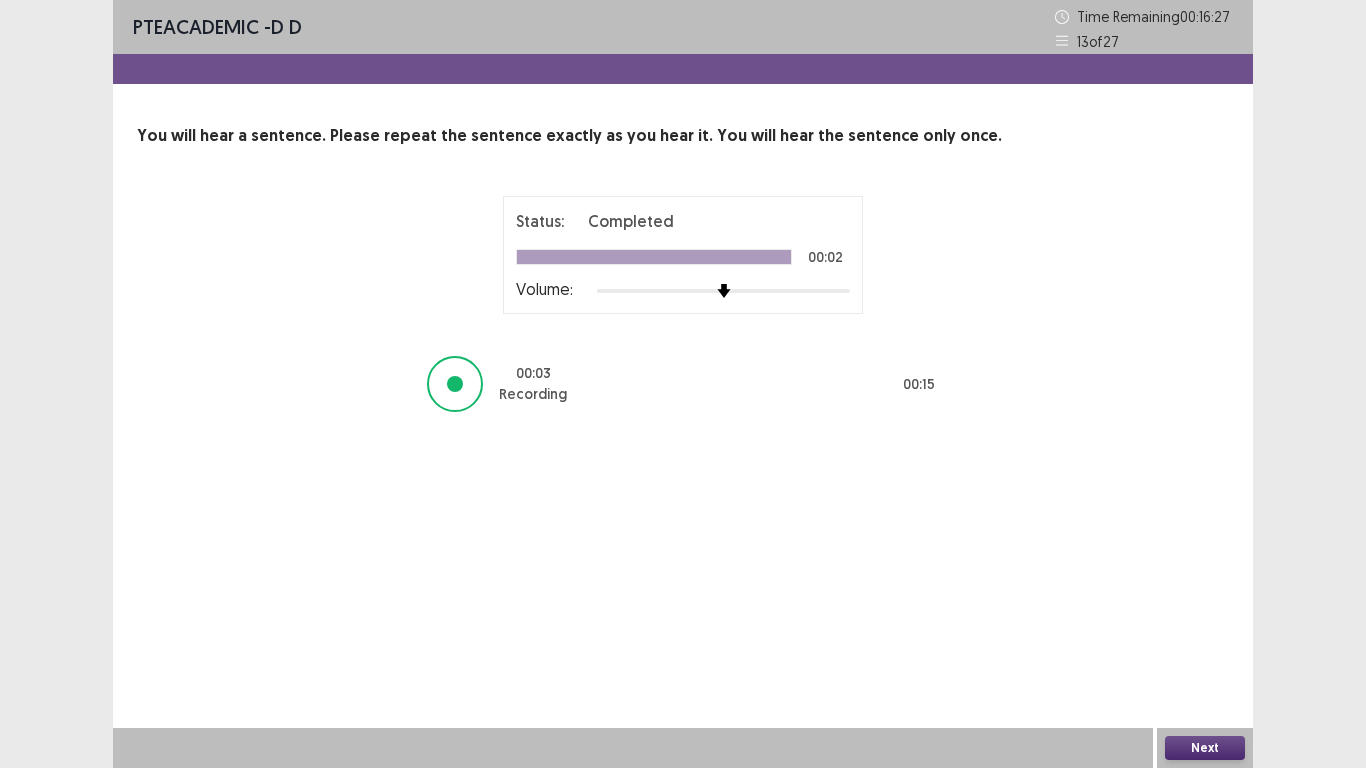 click on "Next" at bounding box center [1205, 748] 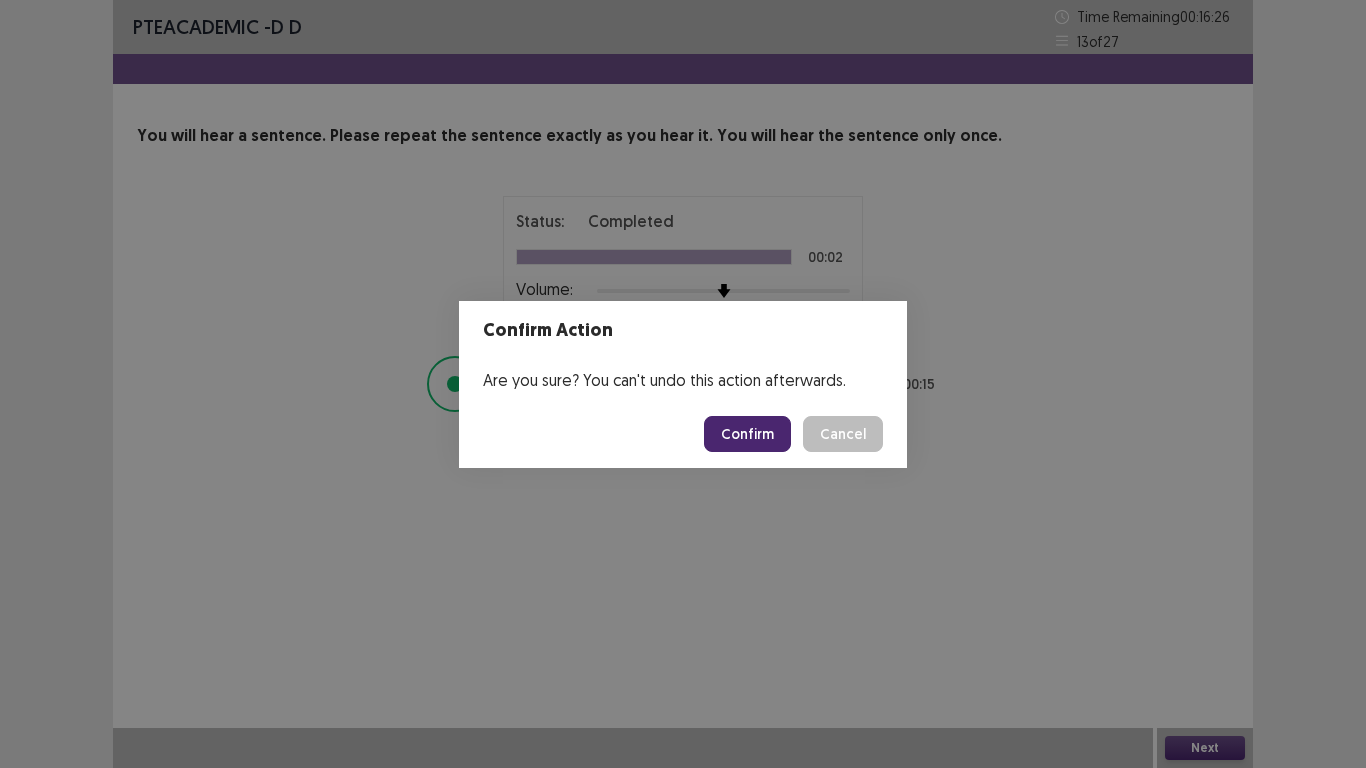 click on "Confirm" at bounding box center [747, 434] 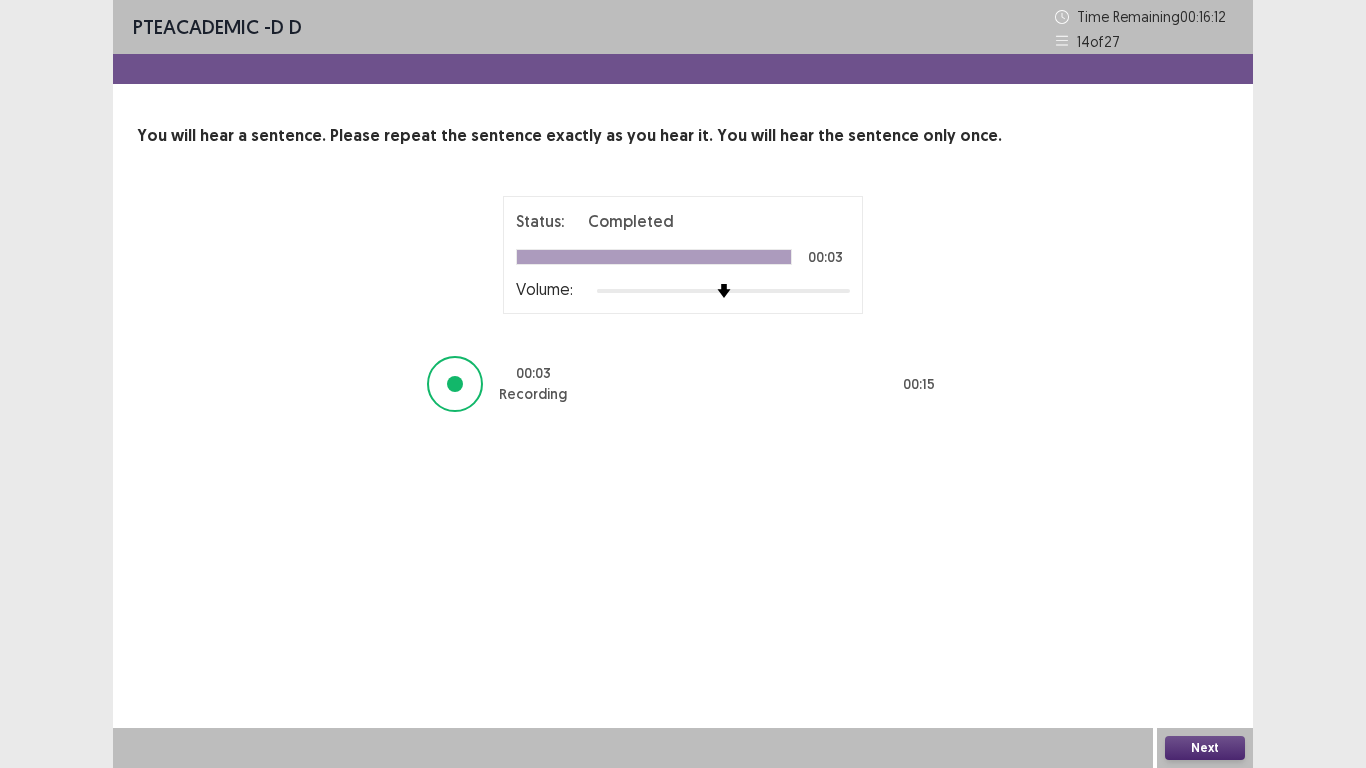 click on "Next" at bounding box center [1205, 748] 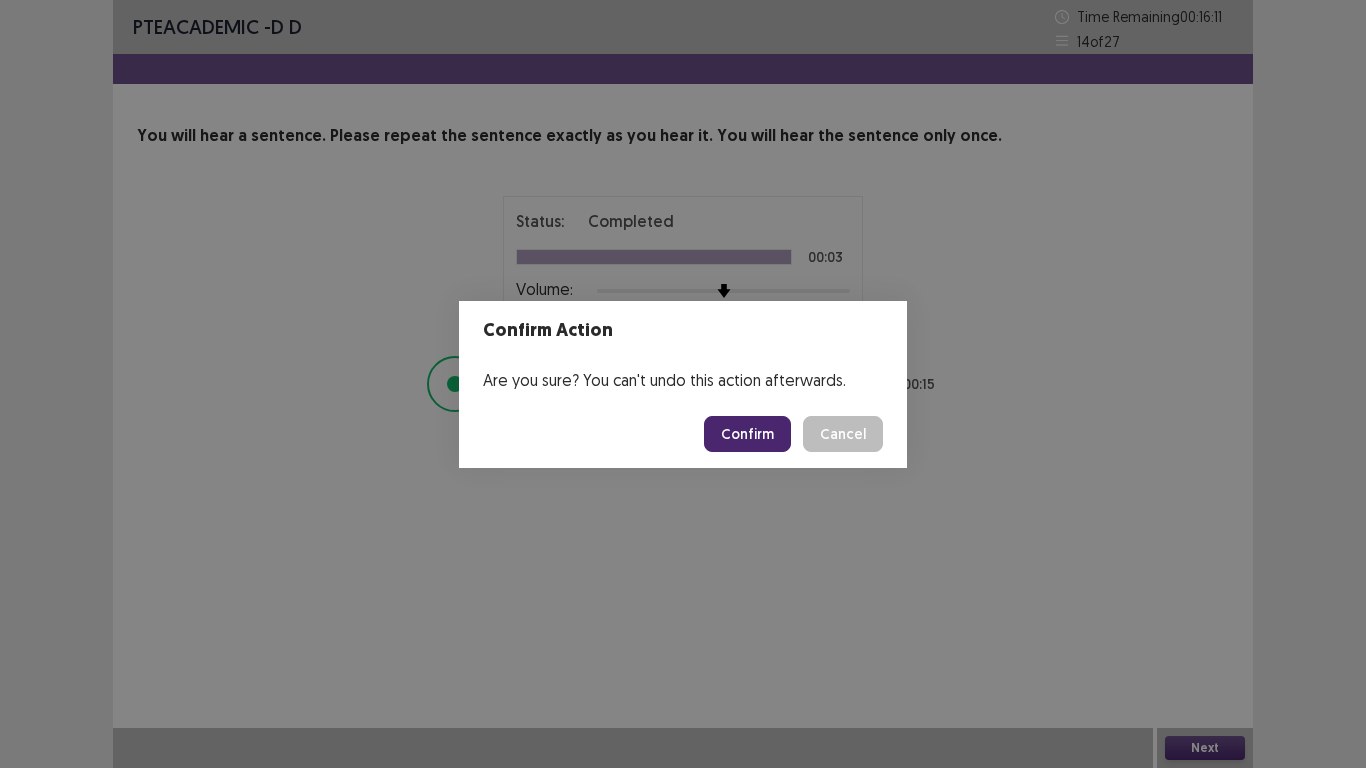 click on "Confirm" at bounding box center [747, 434] 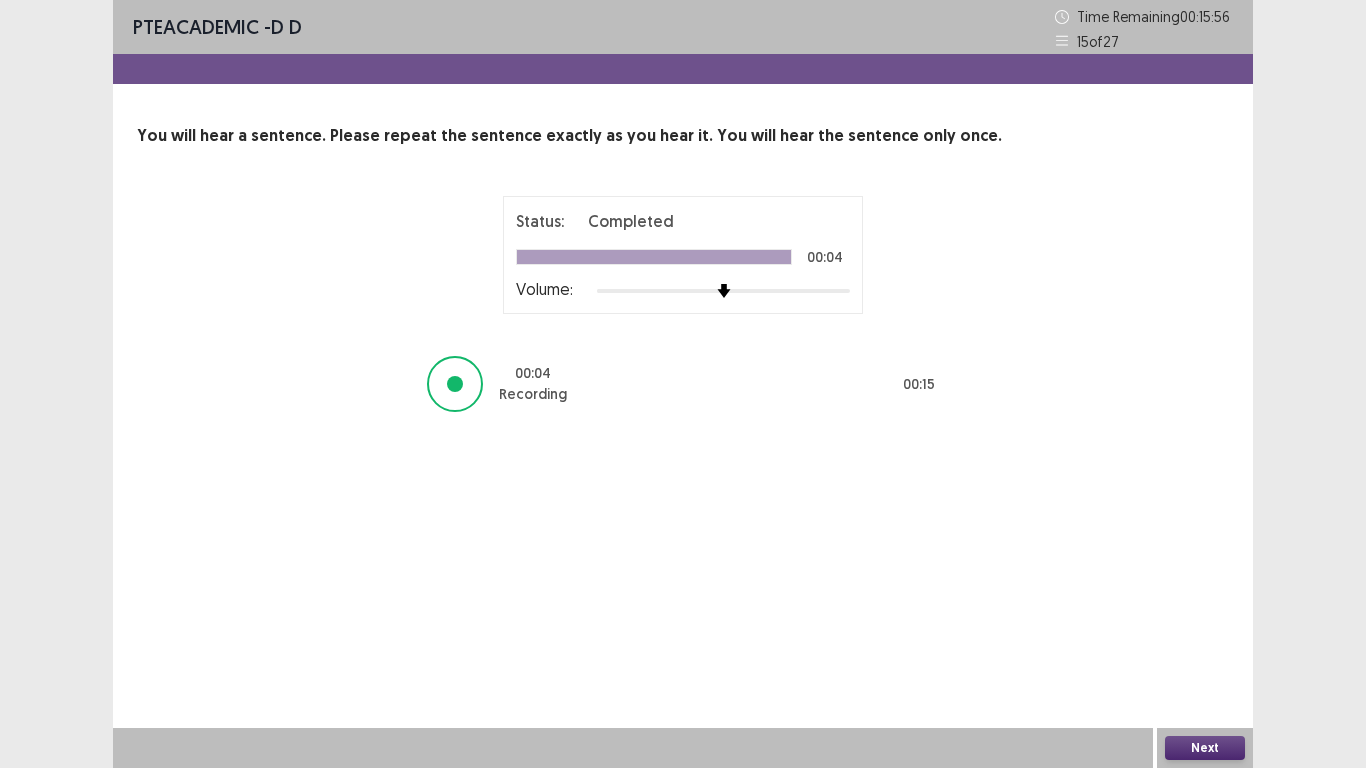click on "Next" at bounding box center [1205, 748] 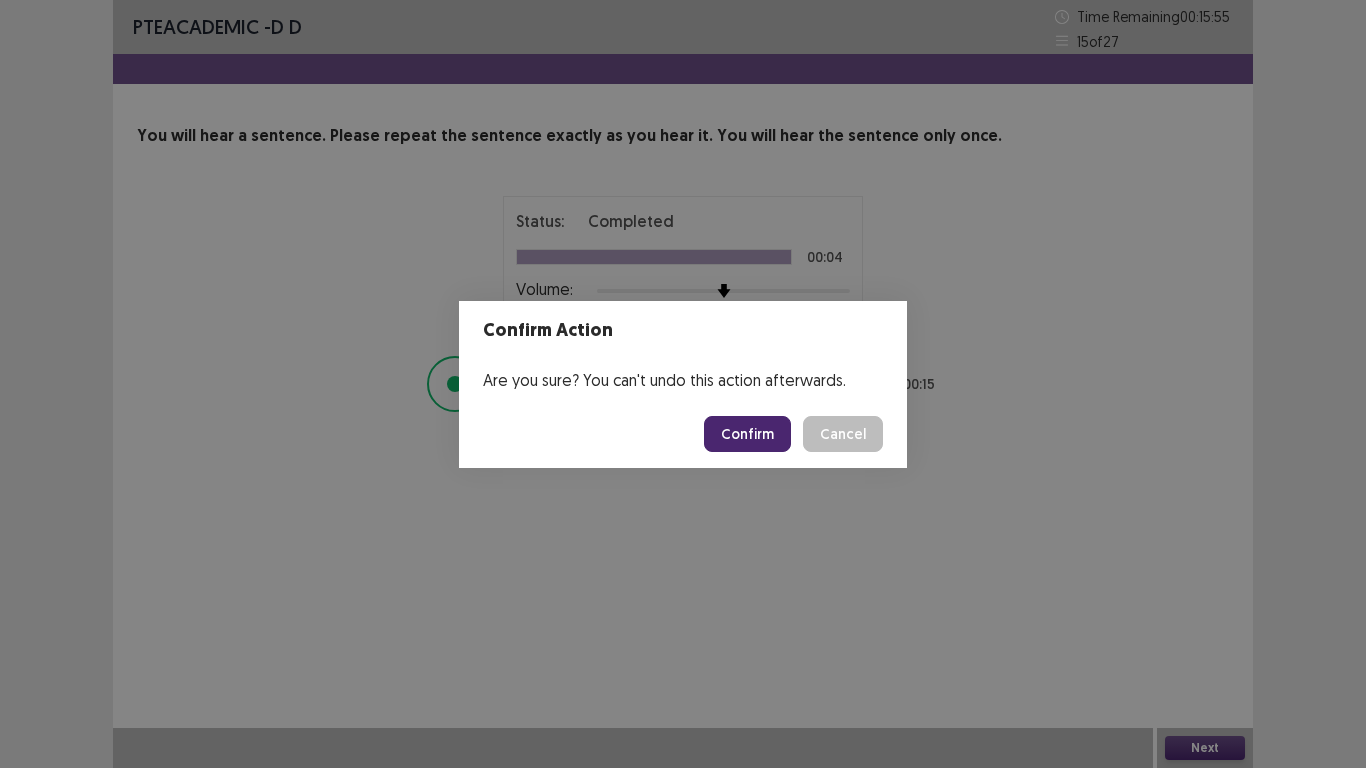 click on "Confirm" at bounding box center (747, 434) 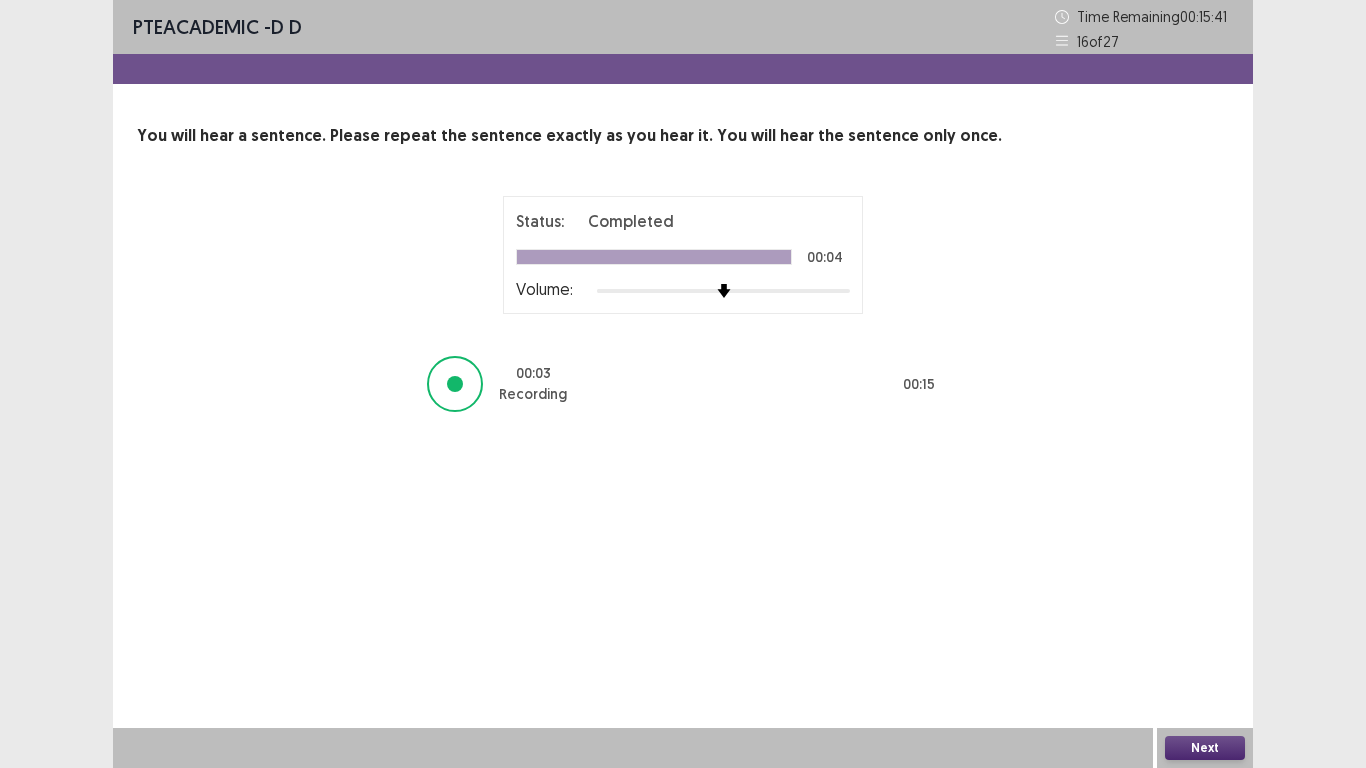 click on "Next" at bounding box center (1205, 748) 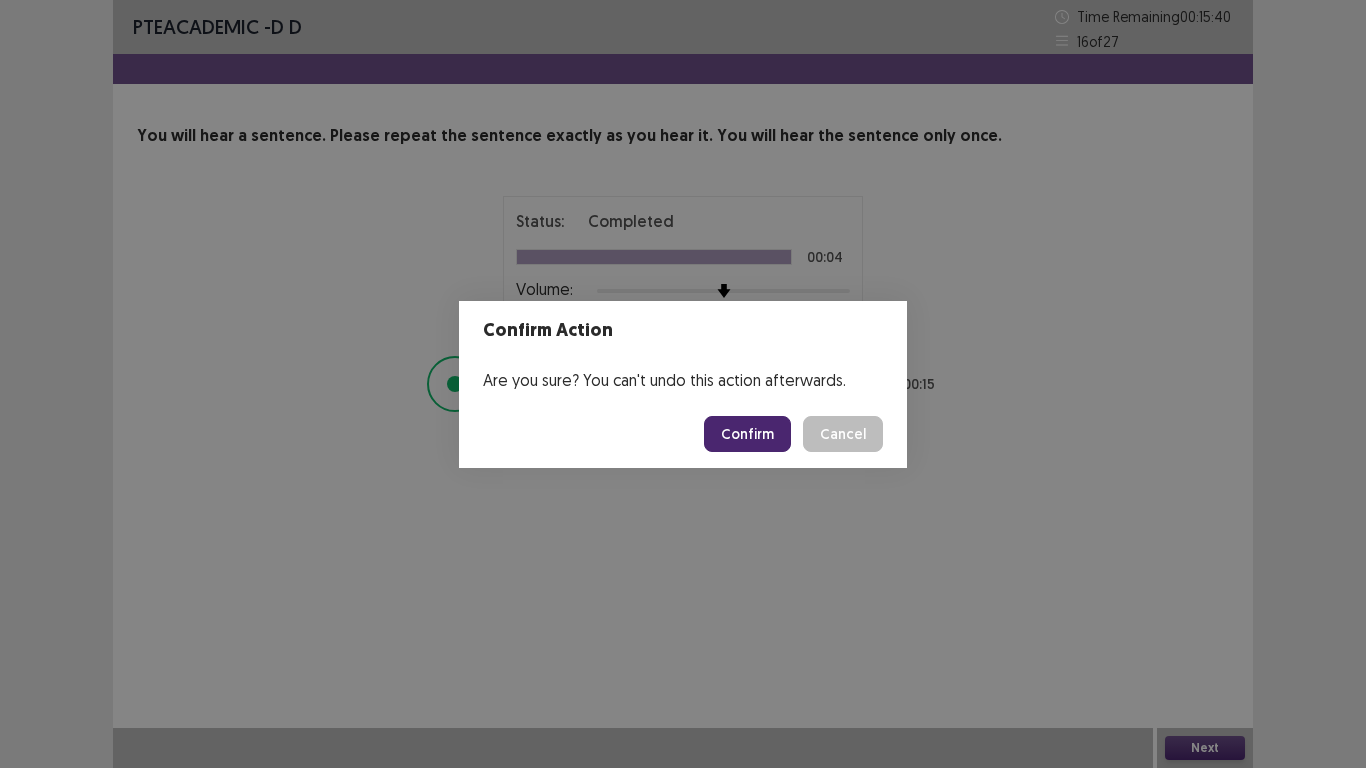 click on "Confirm" at bounding box center (747, 434) 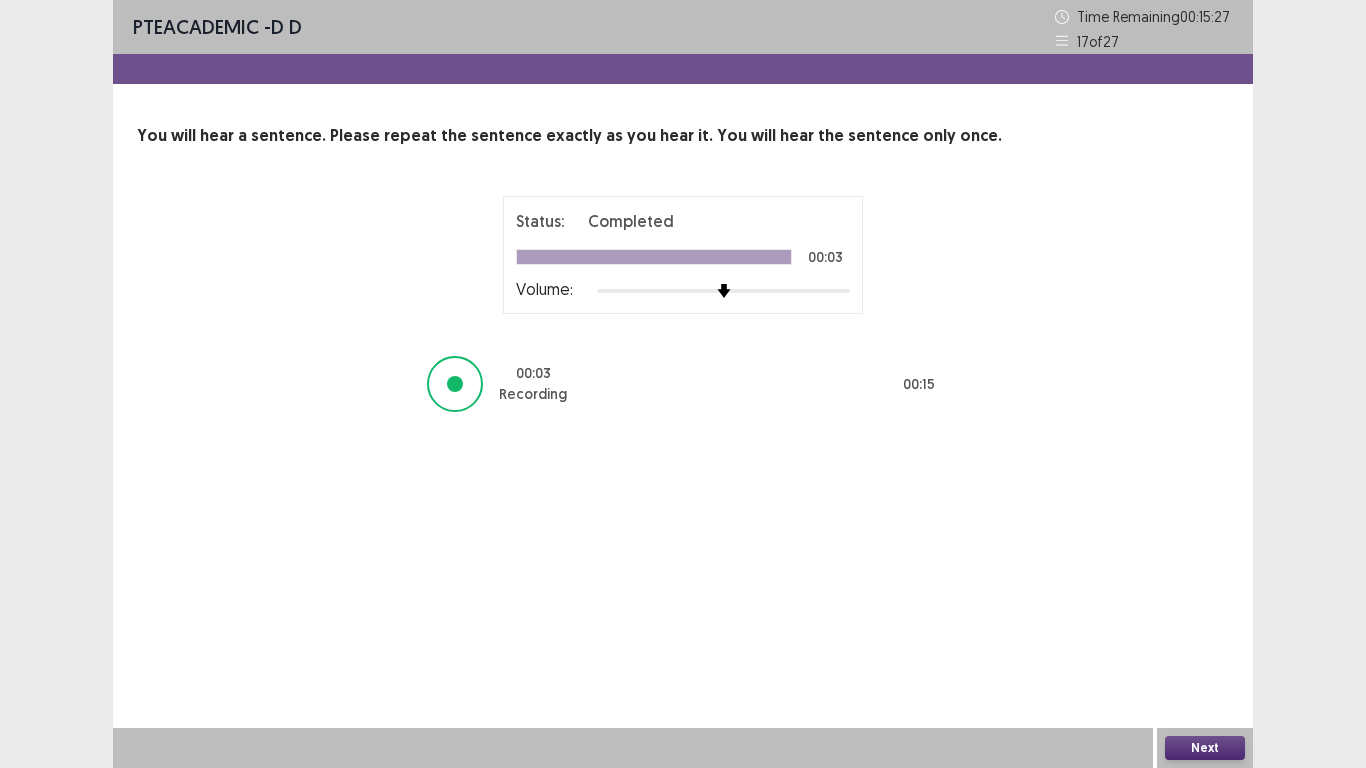 click on "Next" at bounding box center (1205, 748) 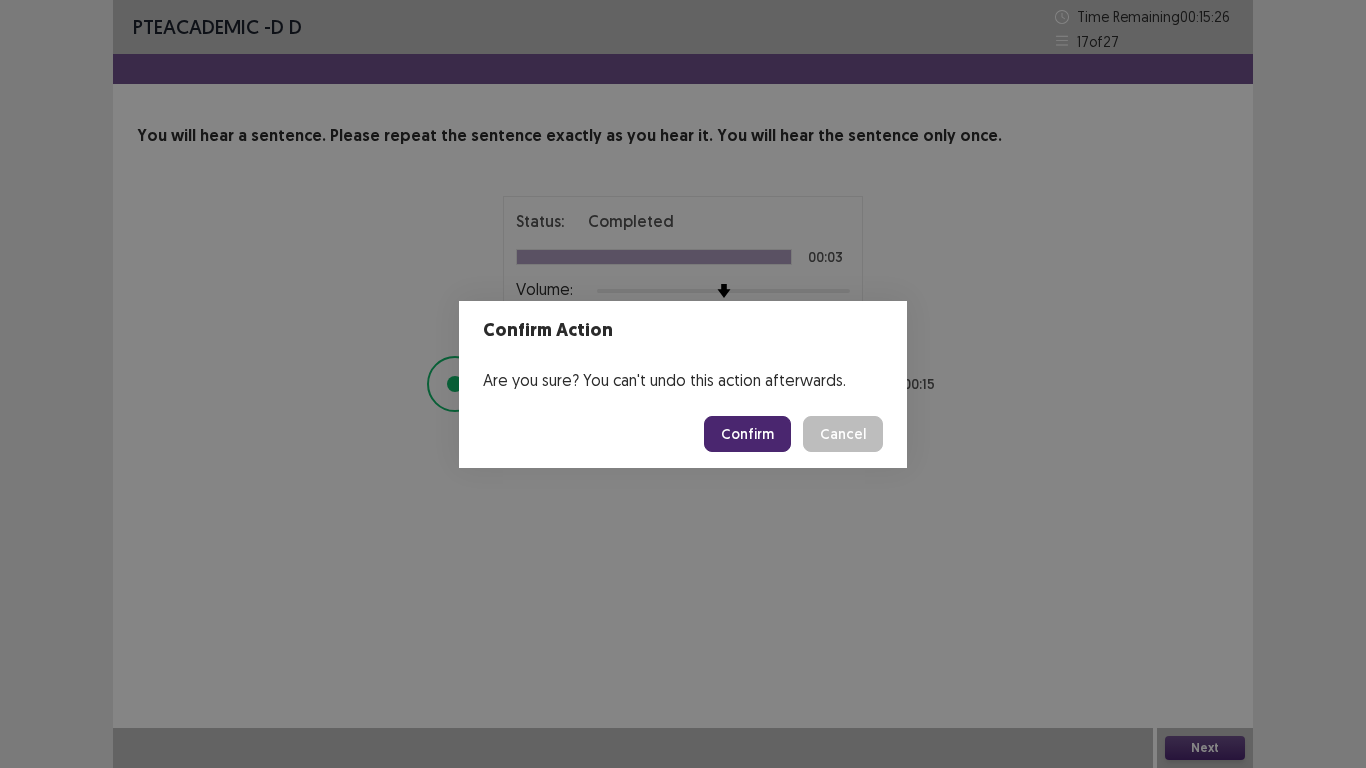 click on "Confirm" at bounding box center [747, 434] 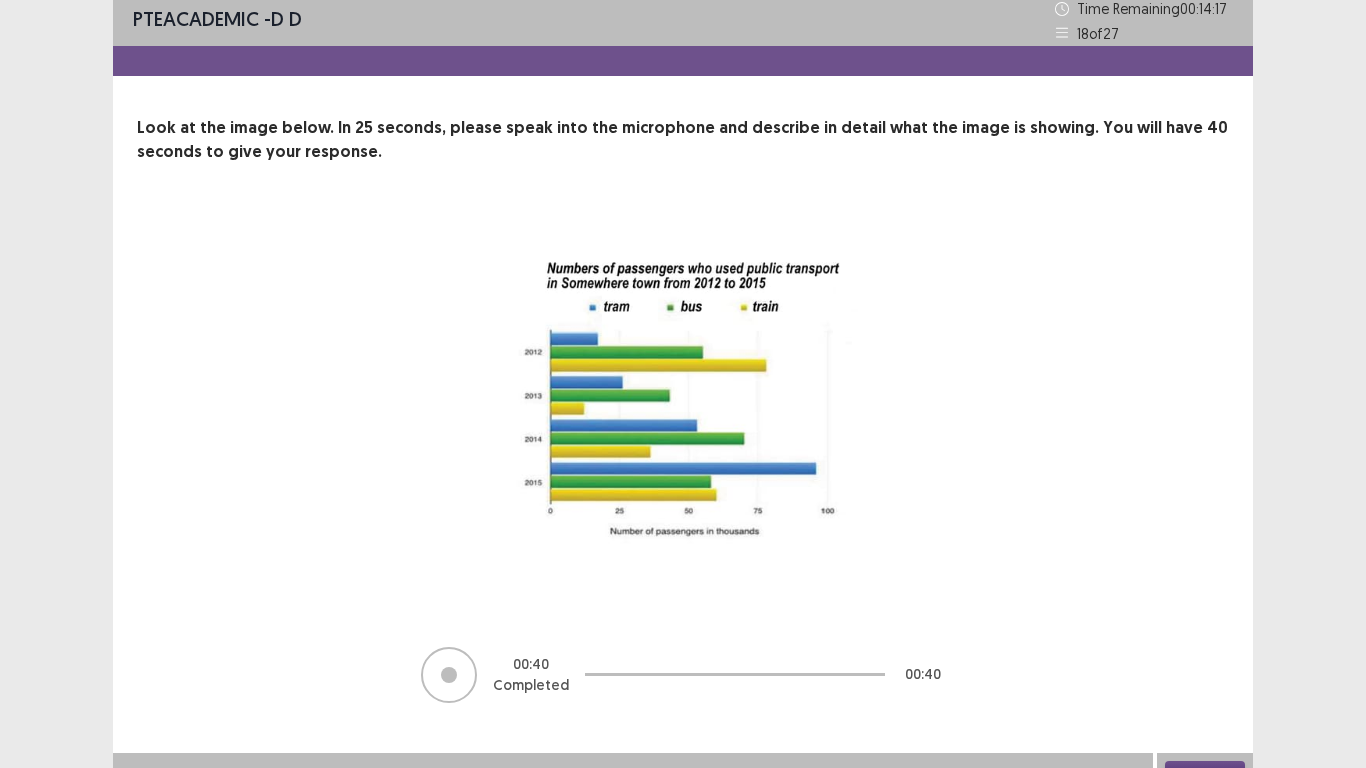 scroll, scrollTop: 33, scrollLeft: 0, axis: vertical 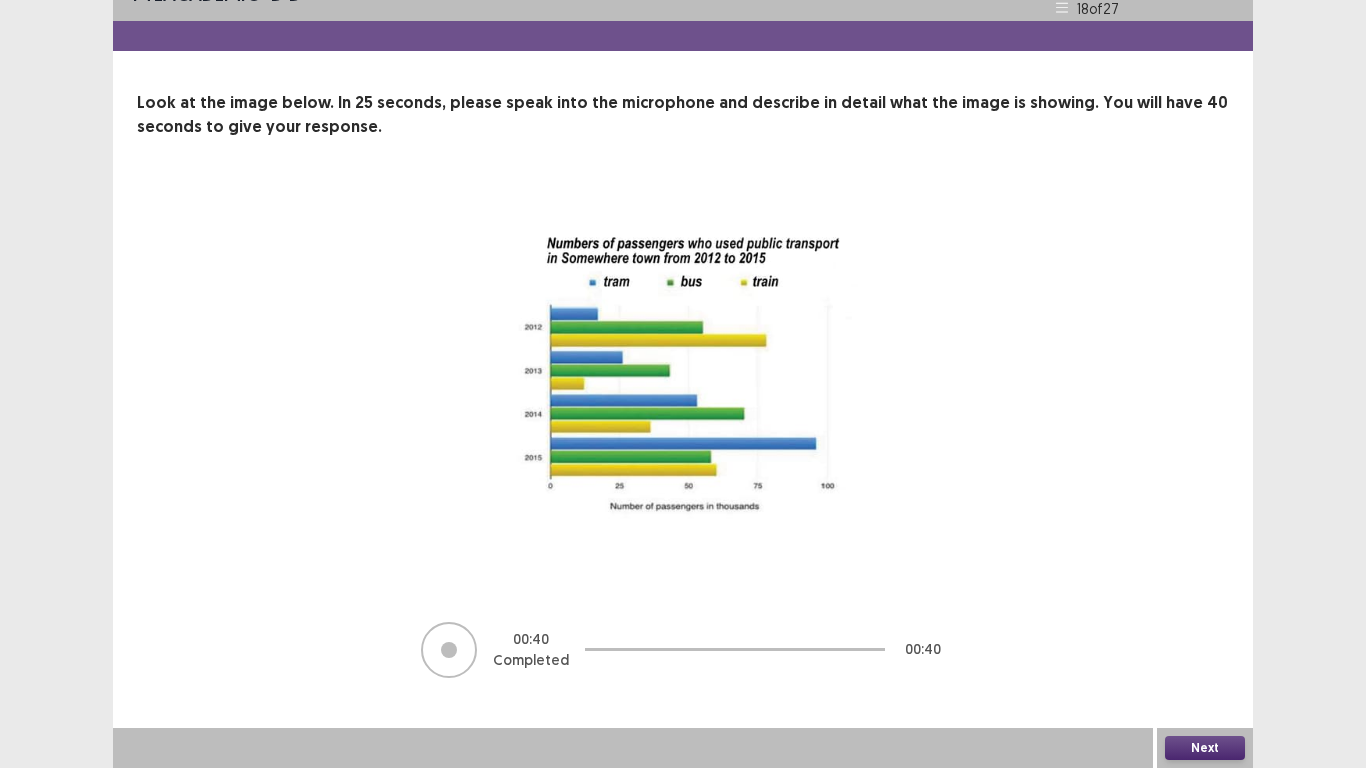 click on "Next" at bounding box center [1205, 748] 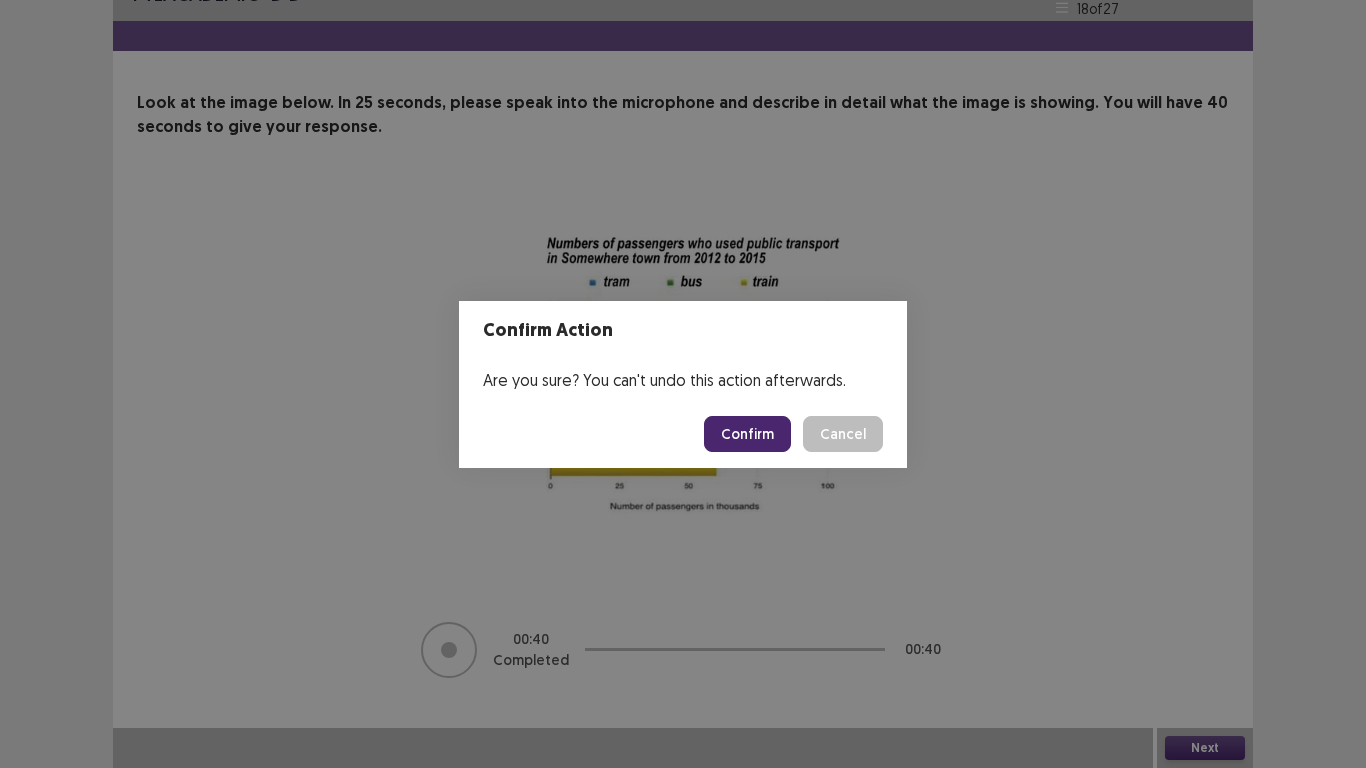 click on "Confirm" at bounding box center [747, 434] 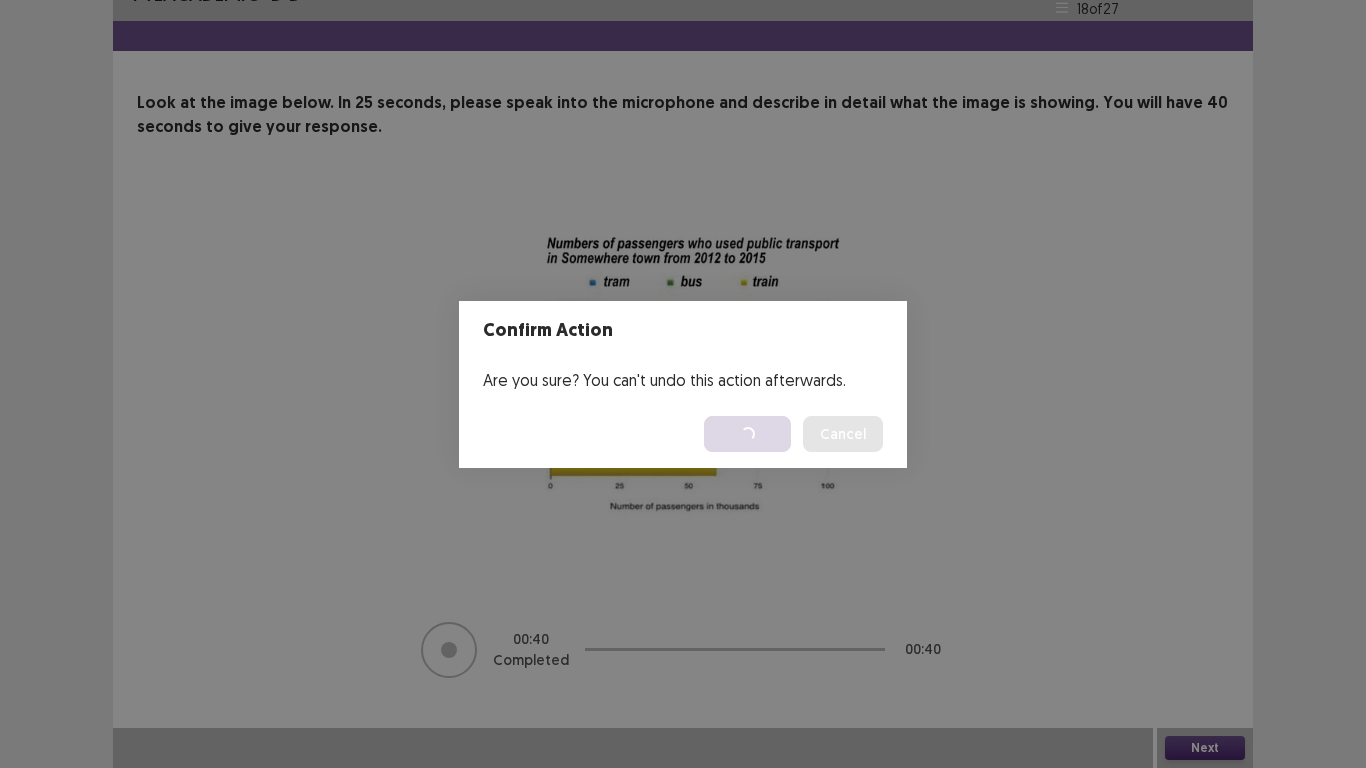 scroll, scrollTop: 0, scrollLeft: 0, axis: both 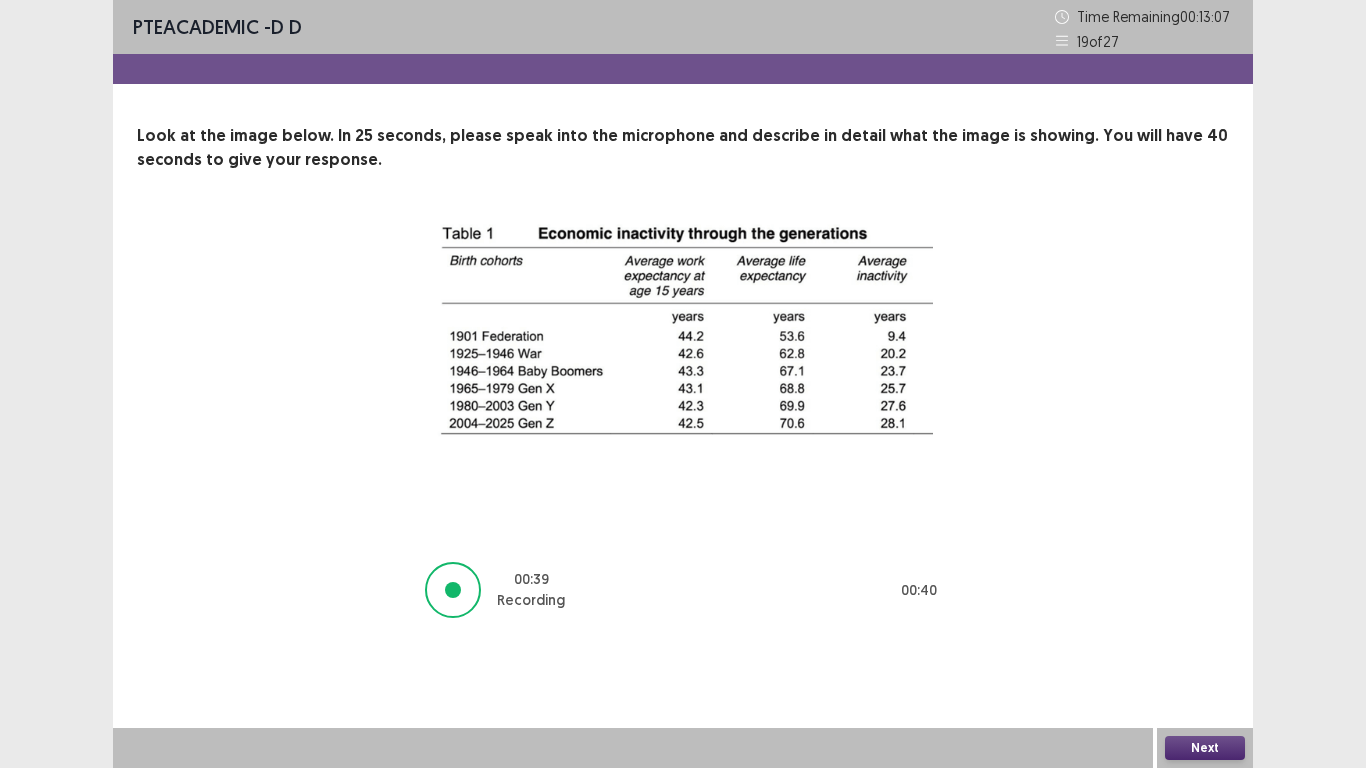 click on "Next" at bounding box center [1205, 748] 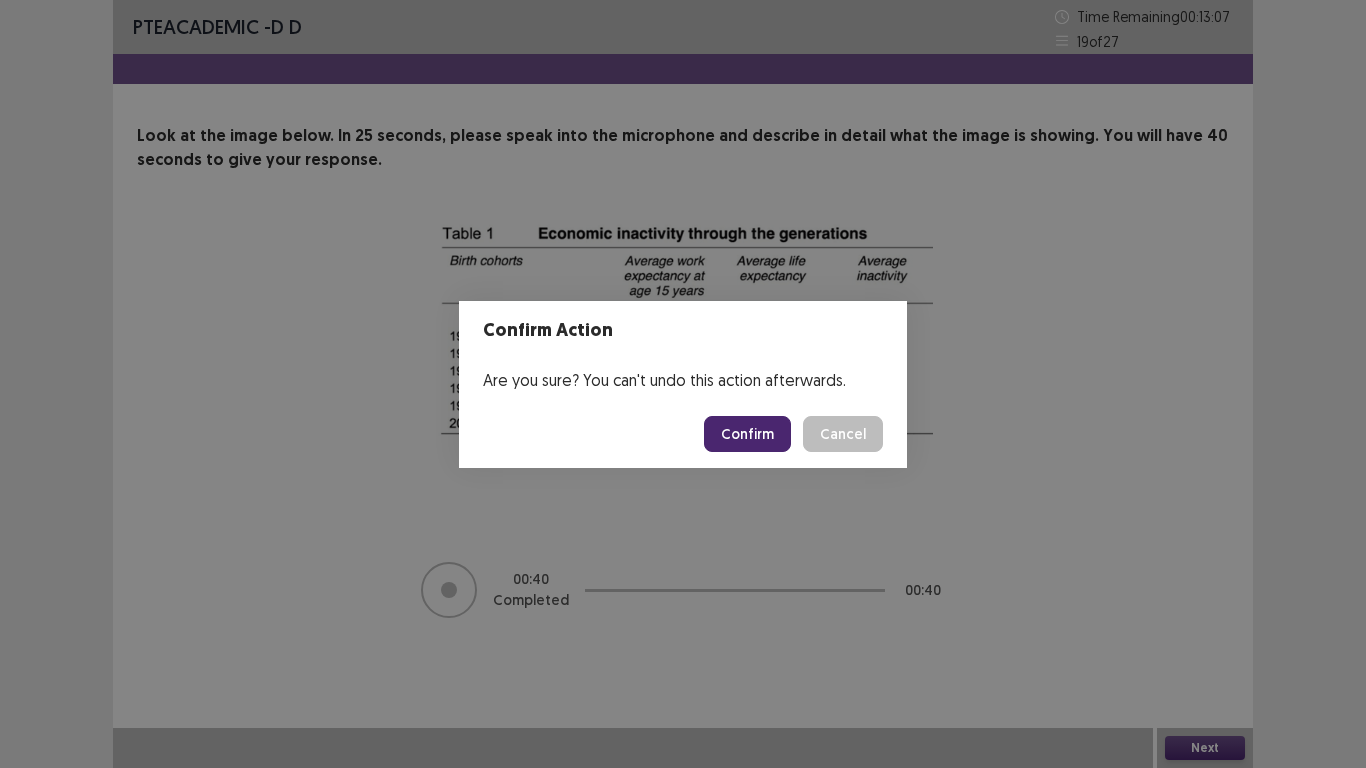 click on "Confirm" at bounding box center [747, 434] 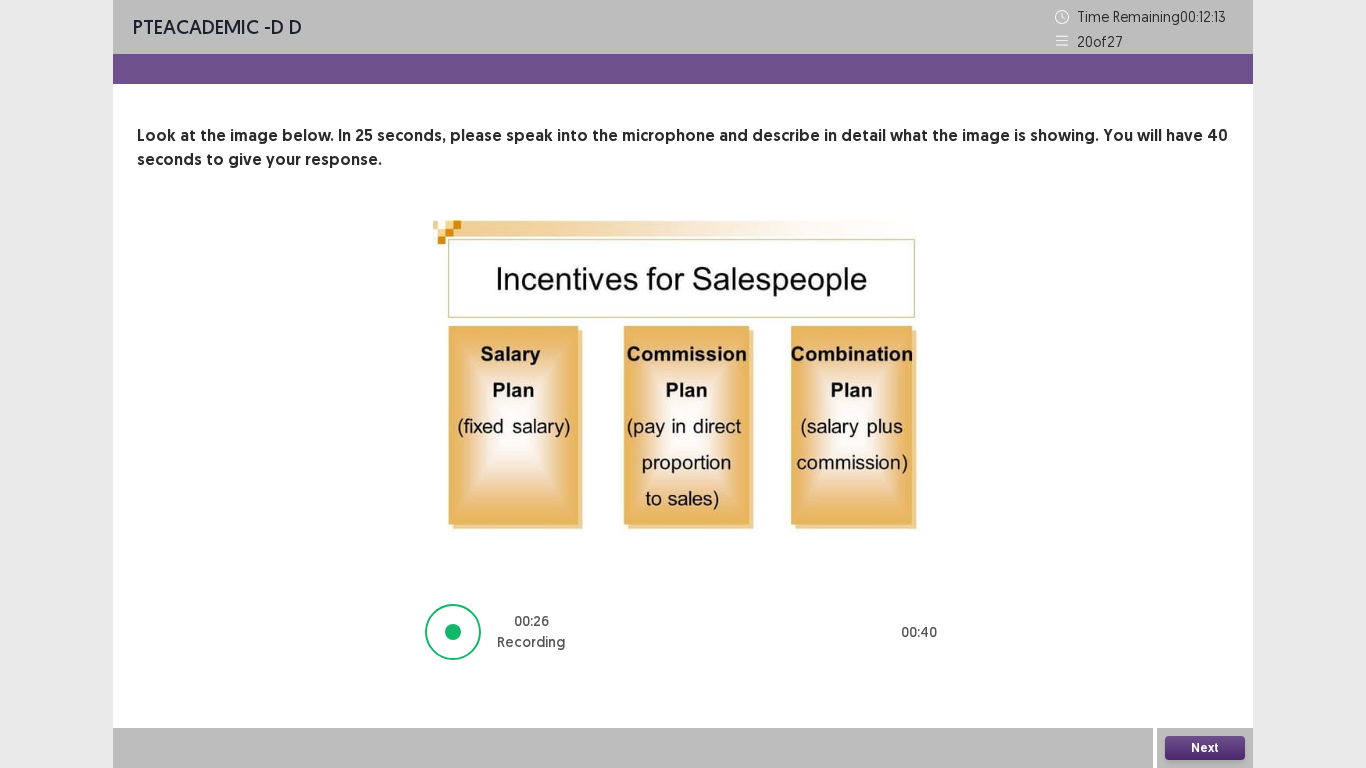 click on "Next" at bounding box center (1205, 748) 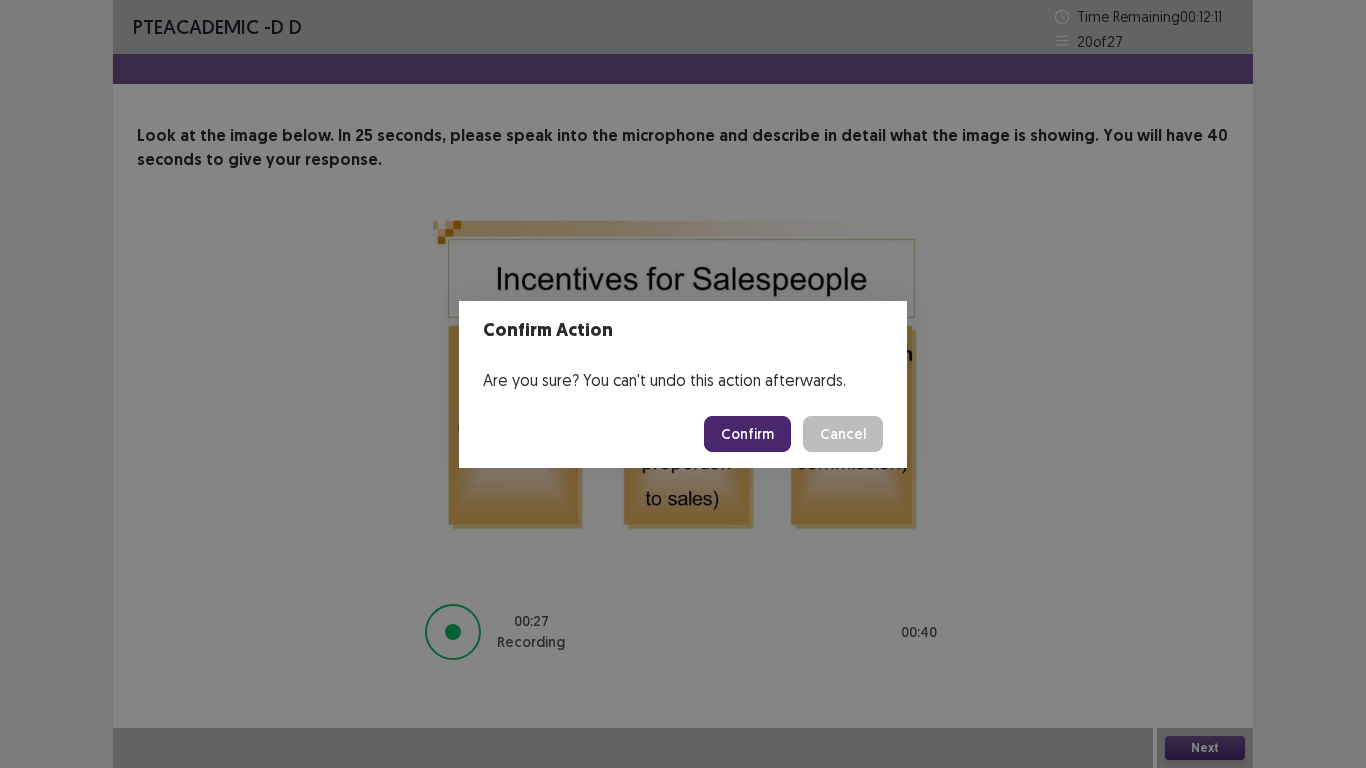 click on "Confirm" at bounding box center (747, 434) 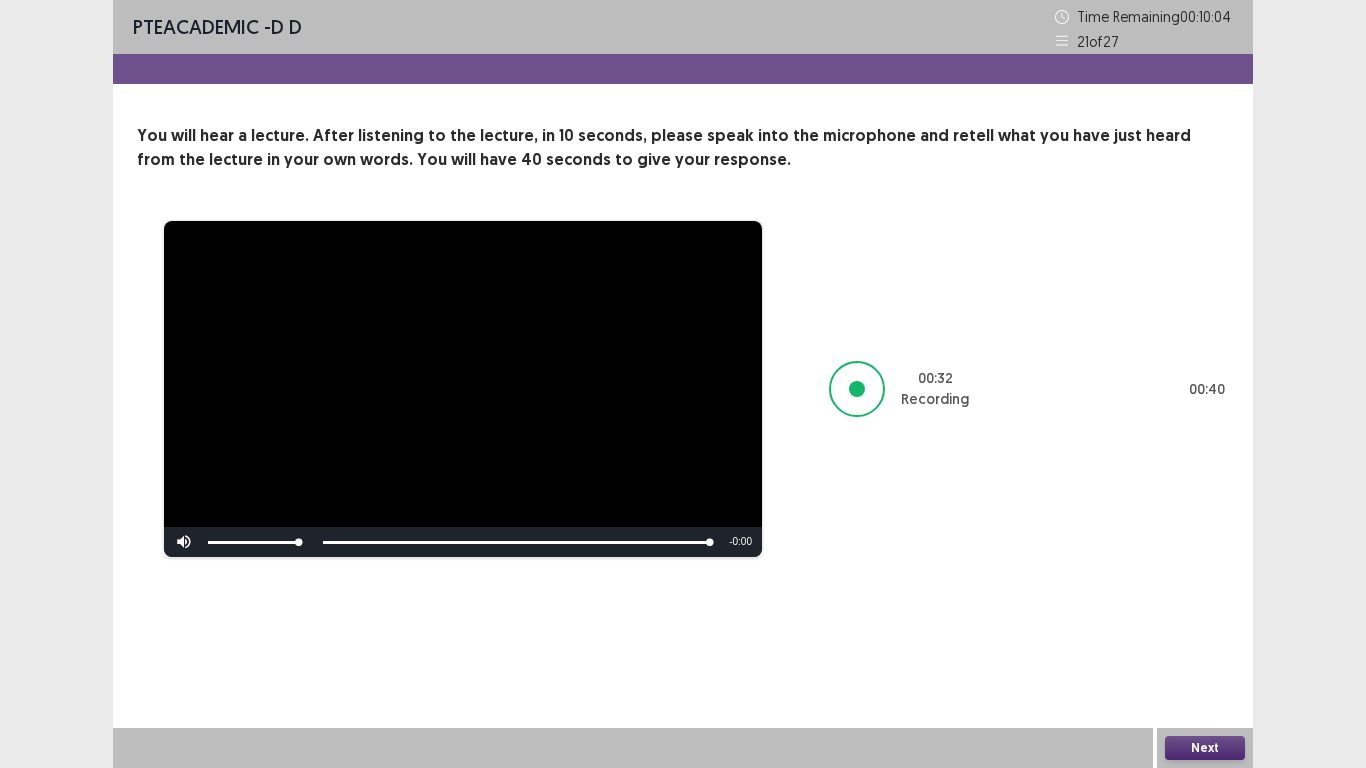 click on "Next" at bounding box center (1205, 748) 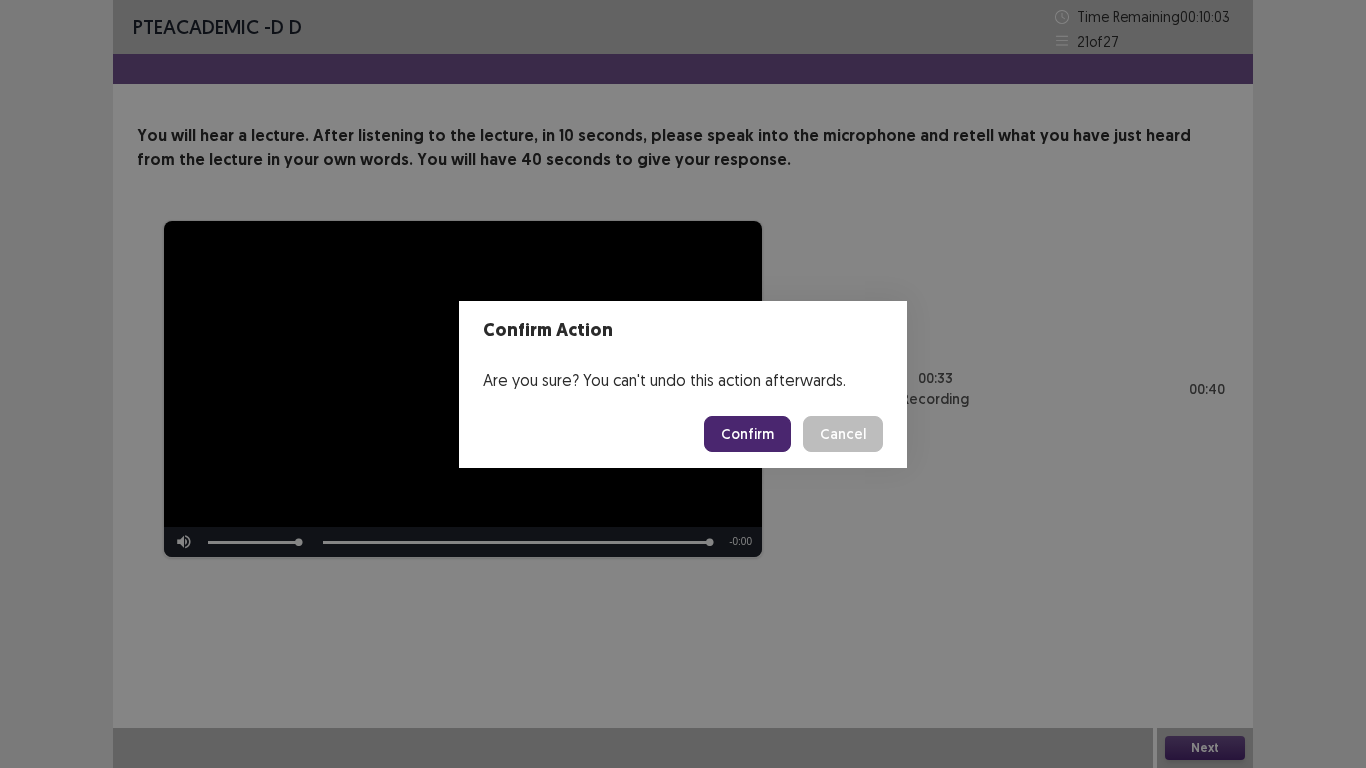 click on "Confirm" at bounding box center (747, 434) 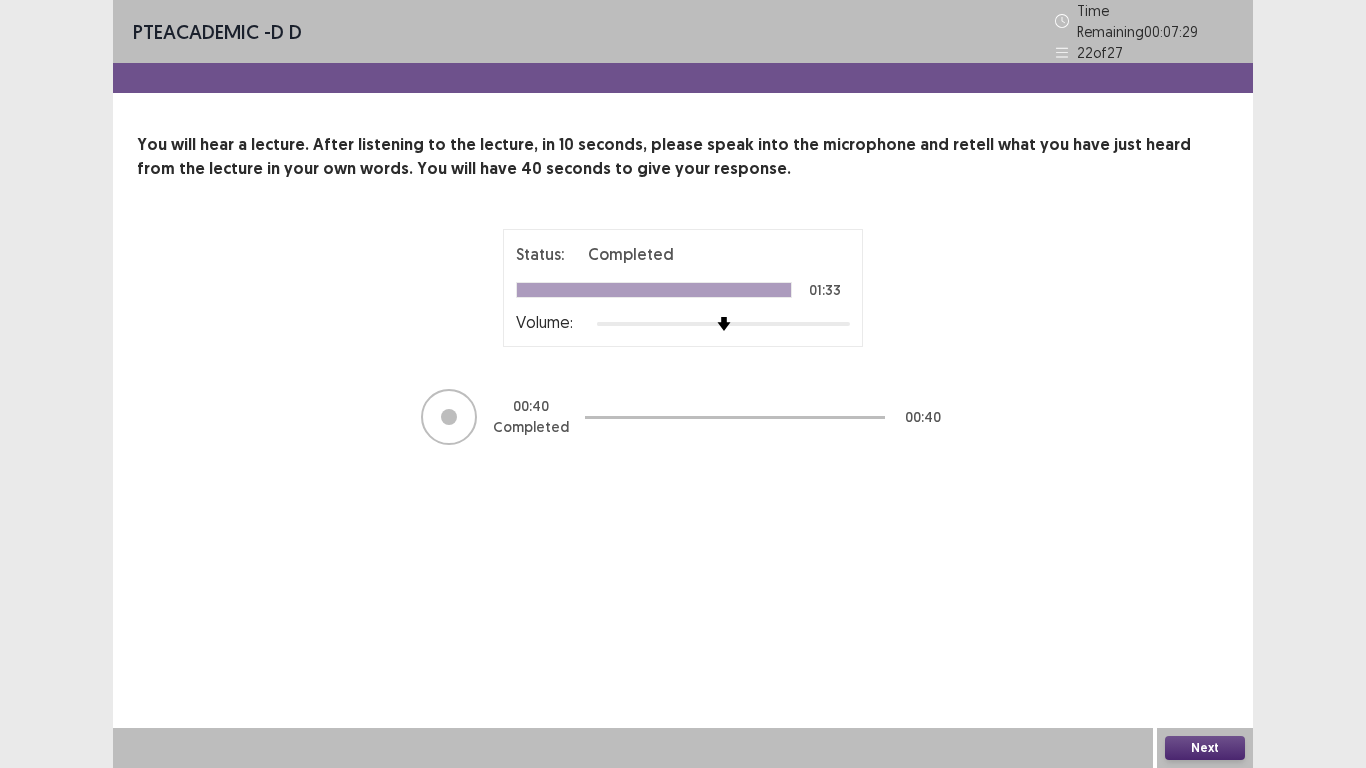 click on "Next" at bounding box center (1205, 748) 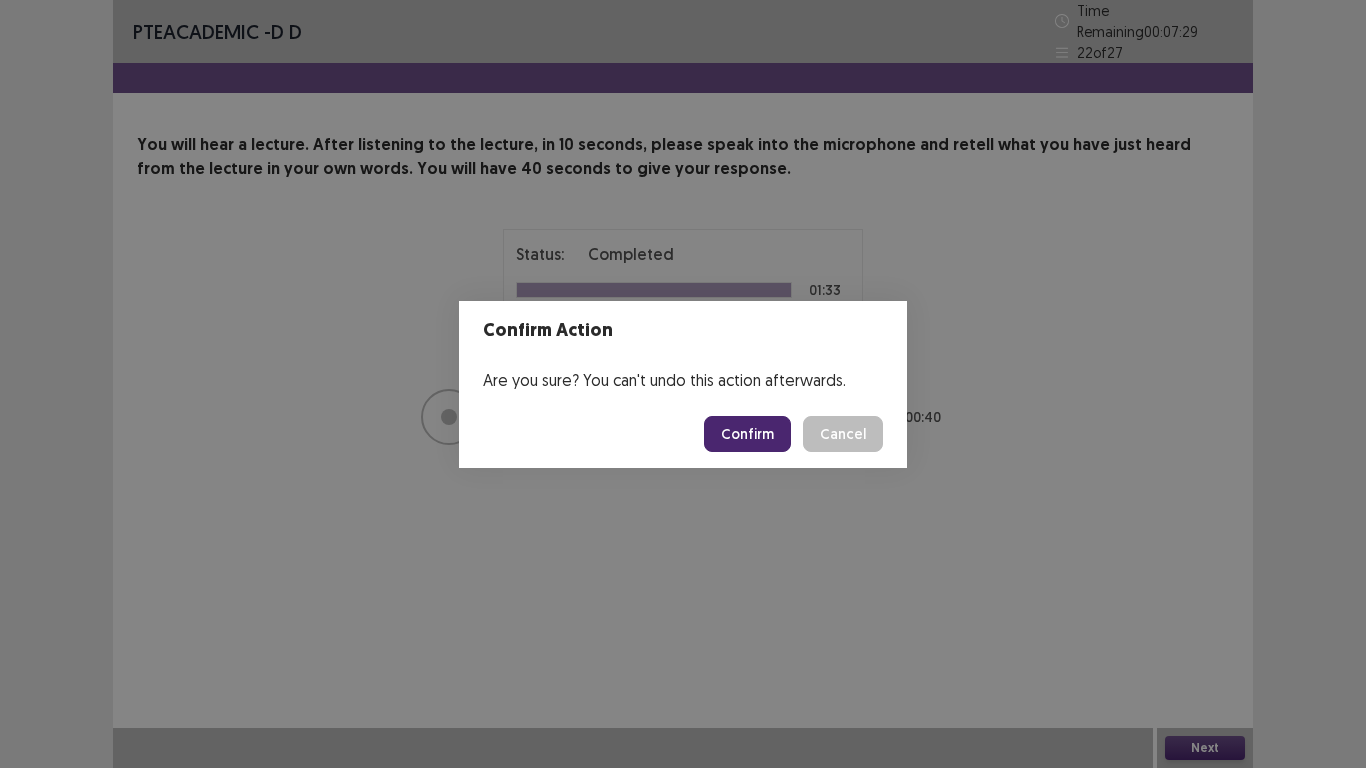 click on "Confirm" at bounding box center (747, 434) 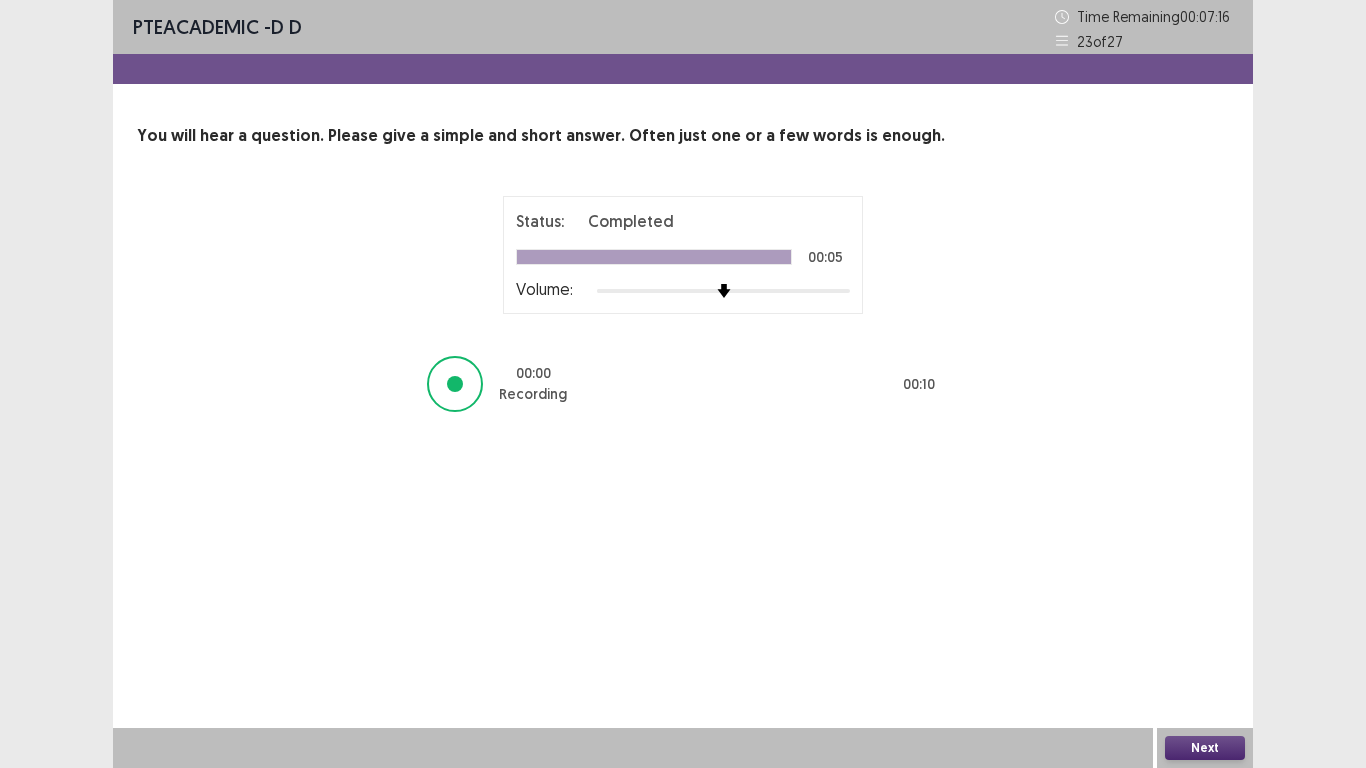 click on "Next" at bounding box center [1205, 748] 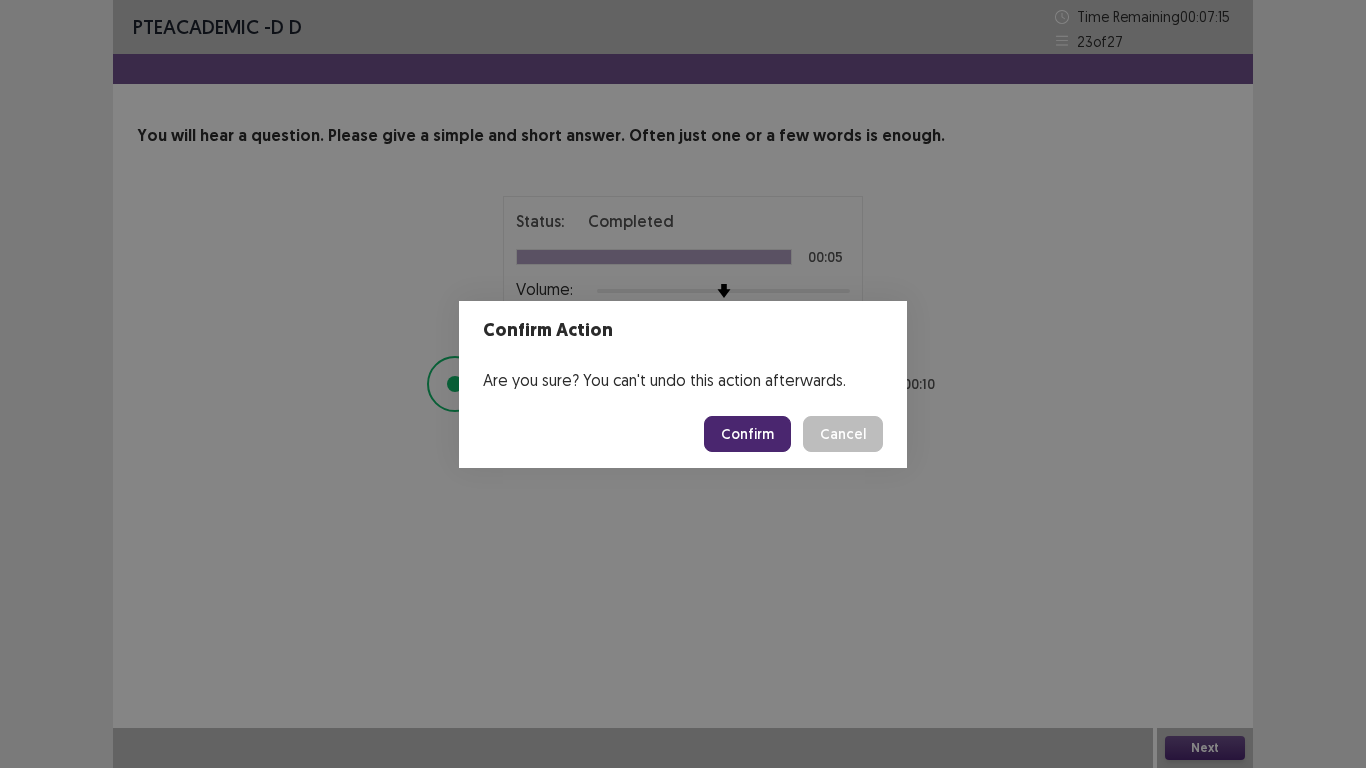 click on "Confirm" at bounding box center (747, 434) 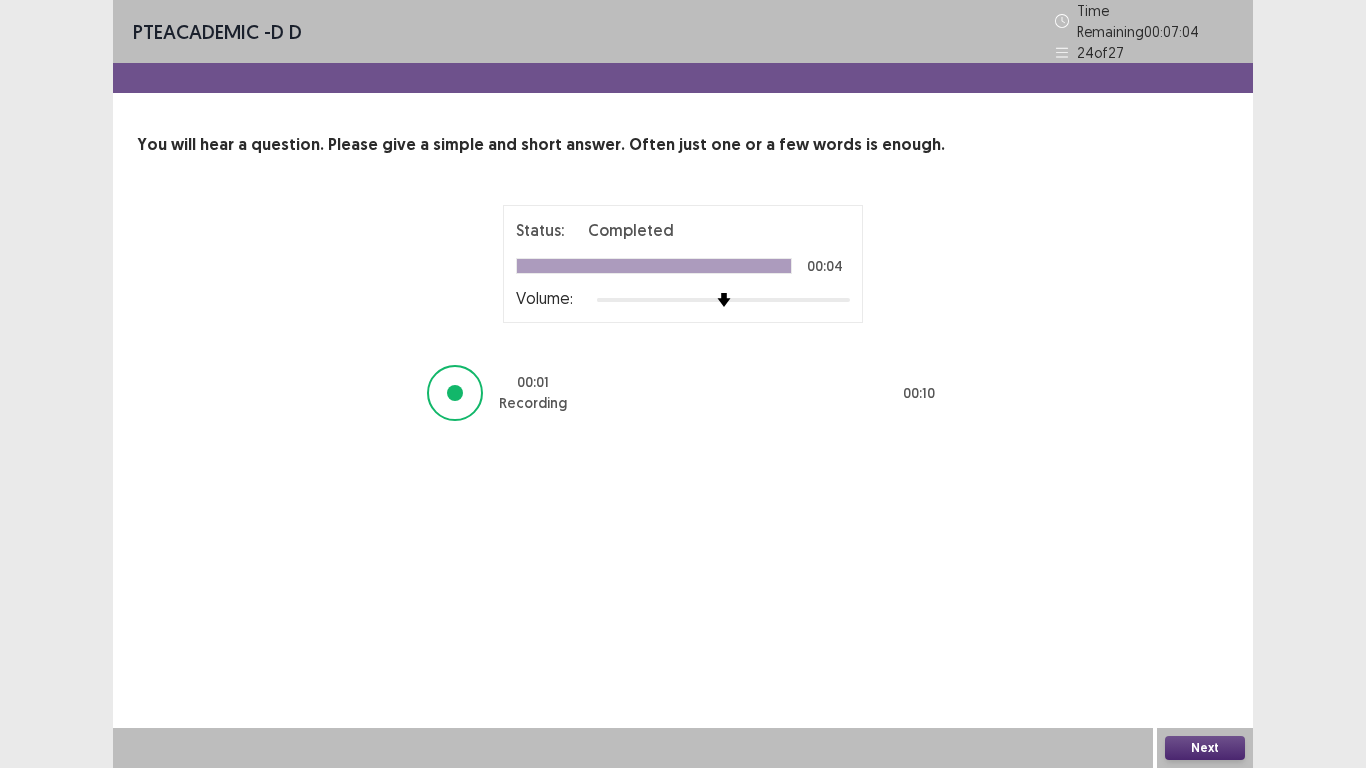 click on "Next" at bounding box center (1205, 748) 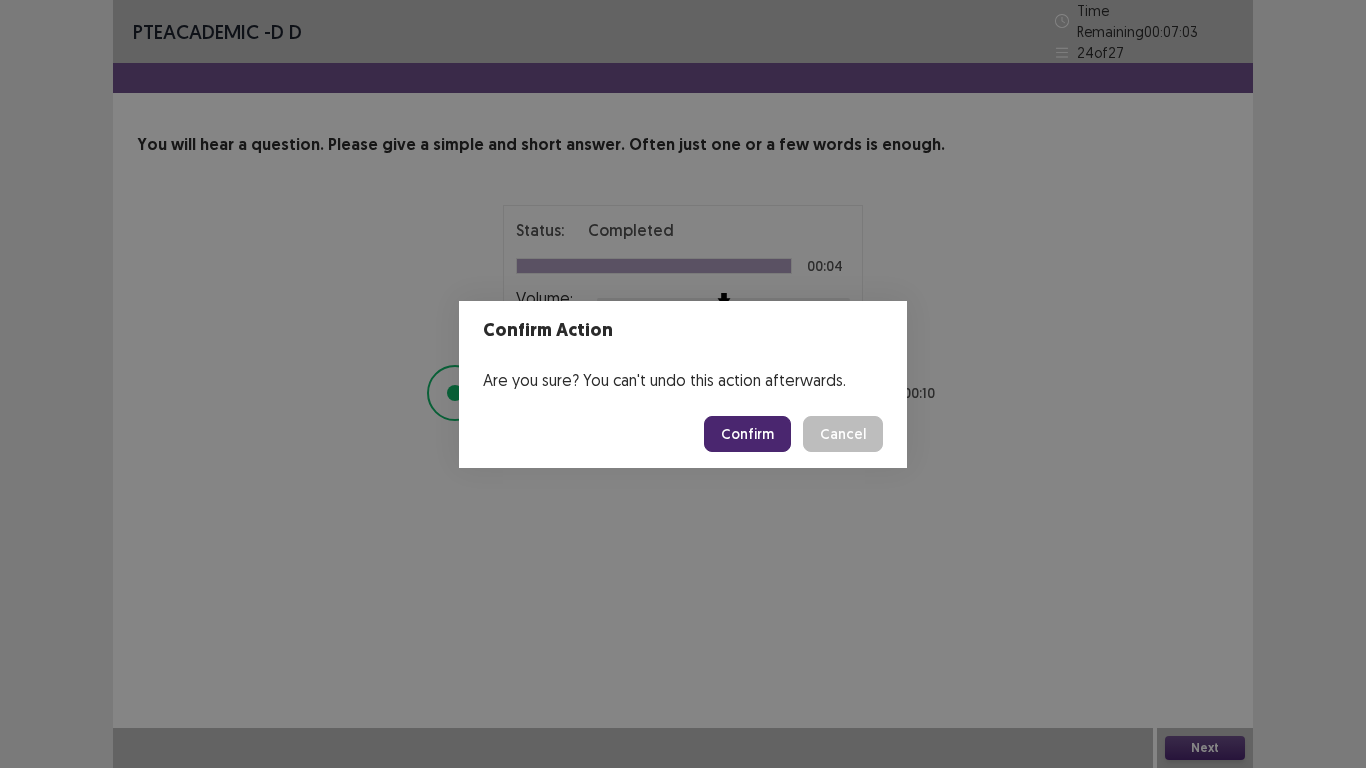 click on "Confirm" at bounding box center (747, 434) 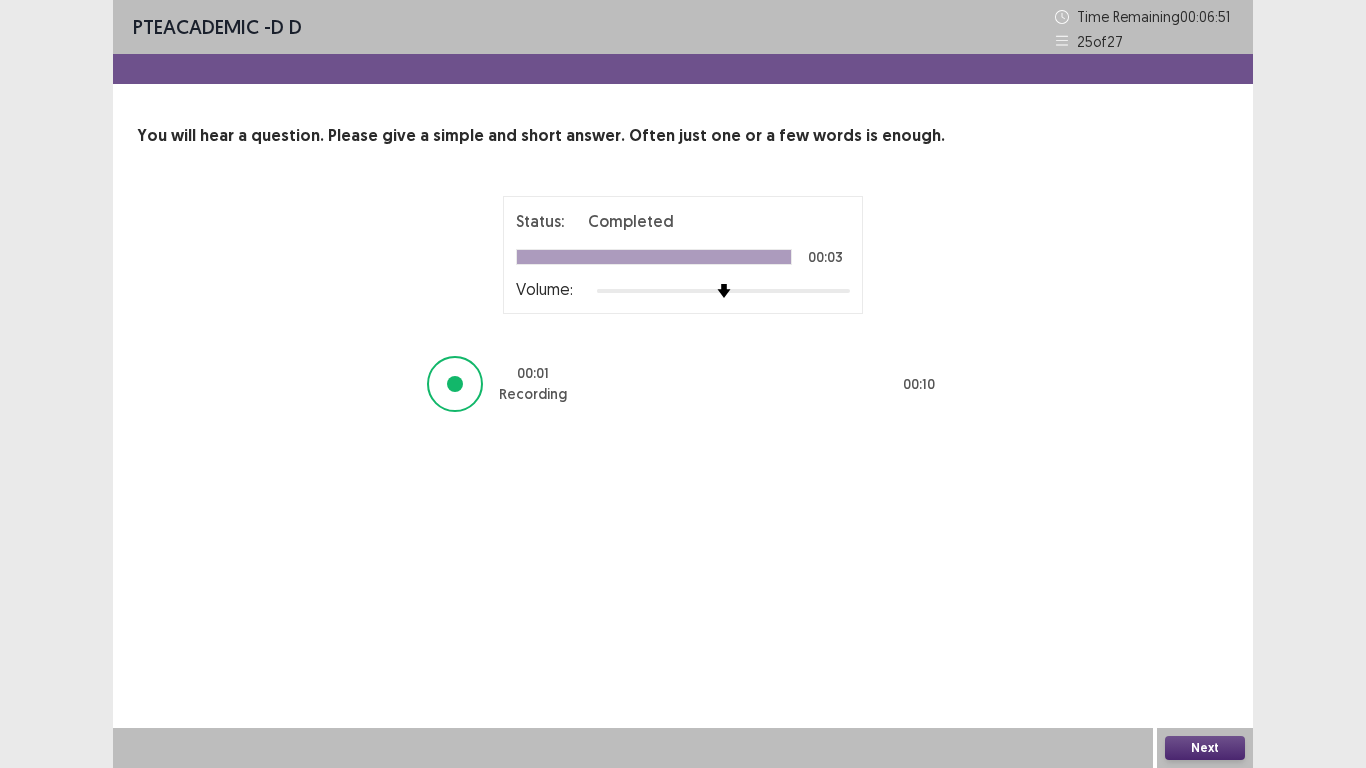 click on "Next" at bounding box center (1205, 748) 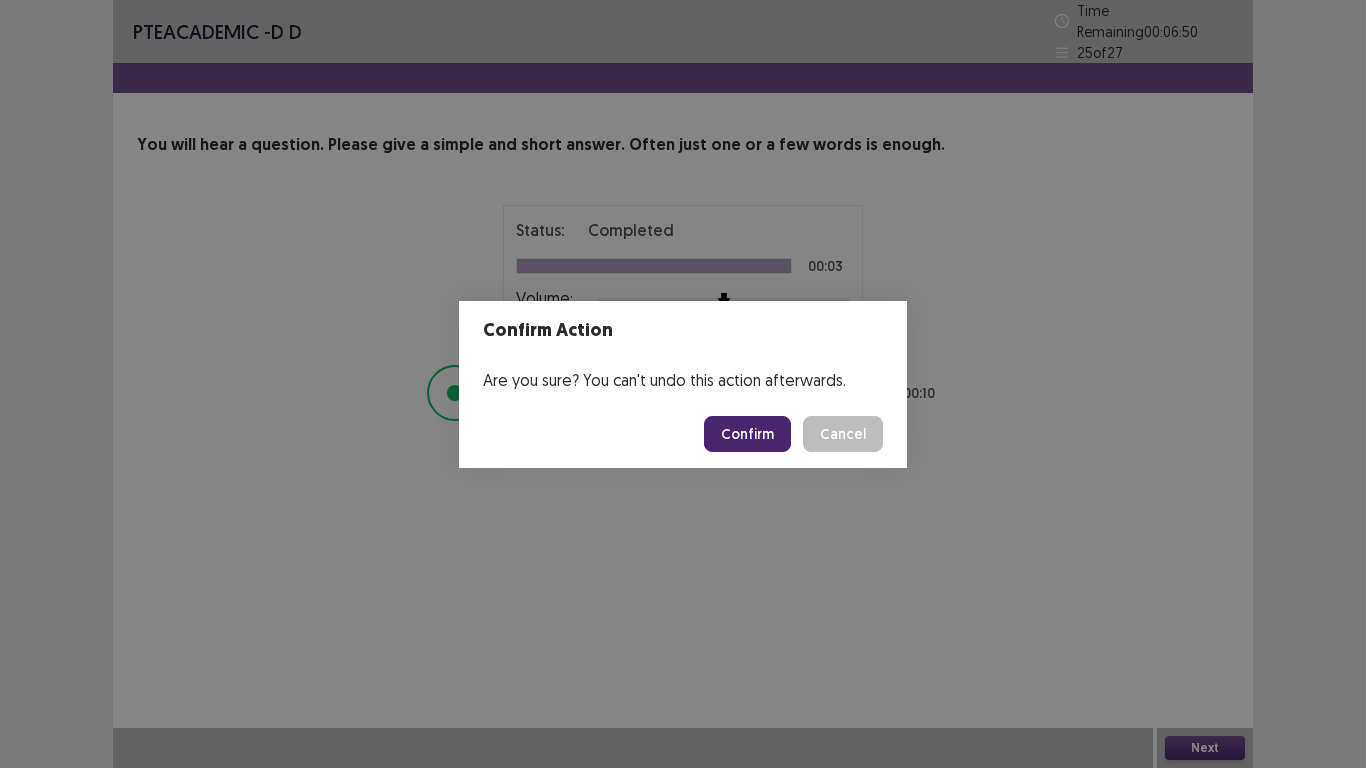 click on "Confirm" at bounding box center [747, 434] 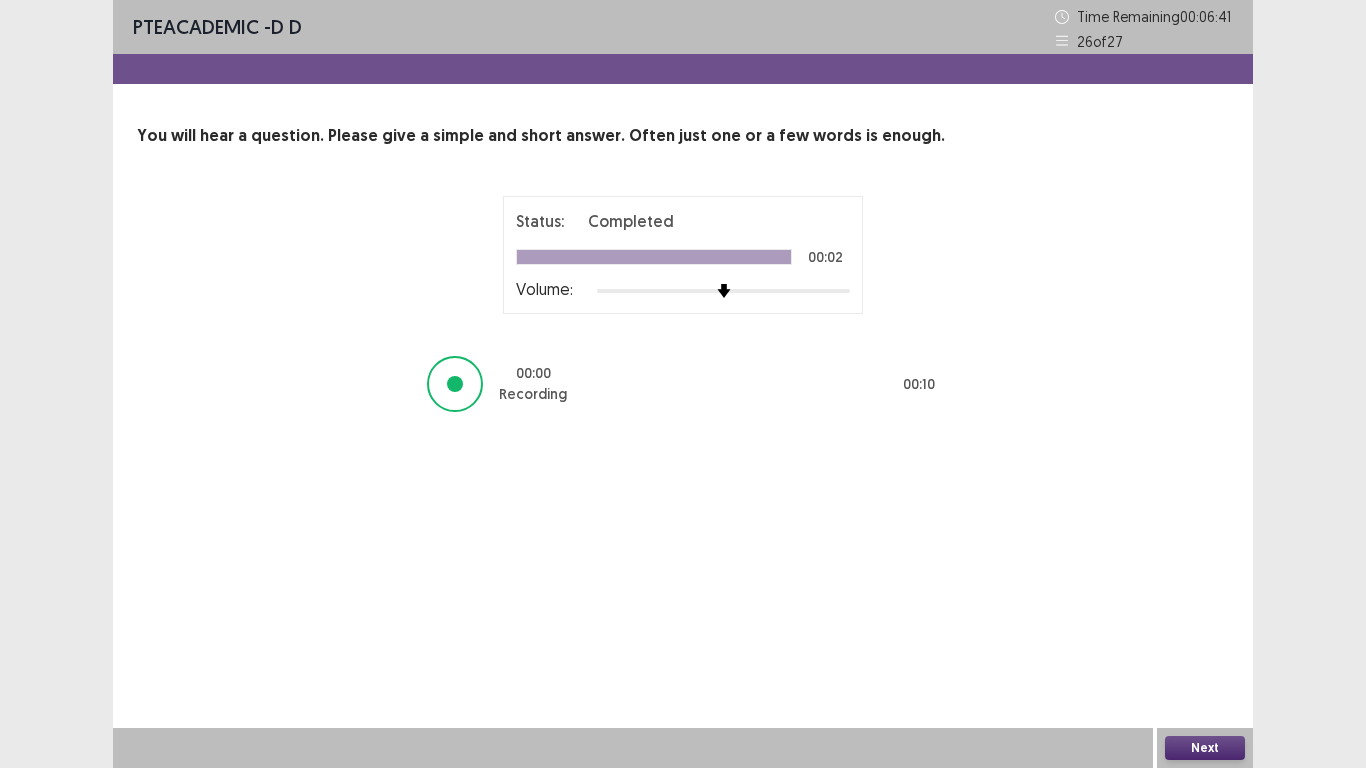 click on "Next" at bounding box center (1205, 748) 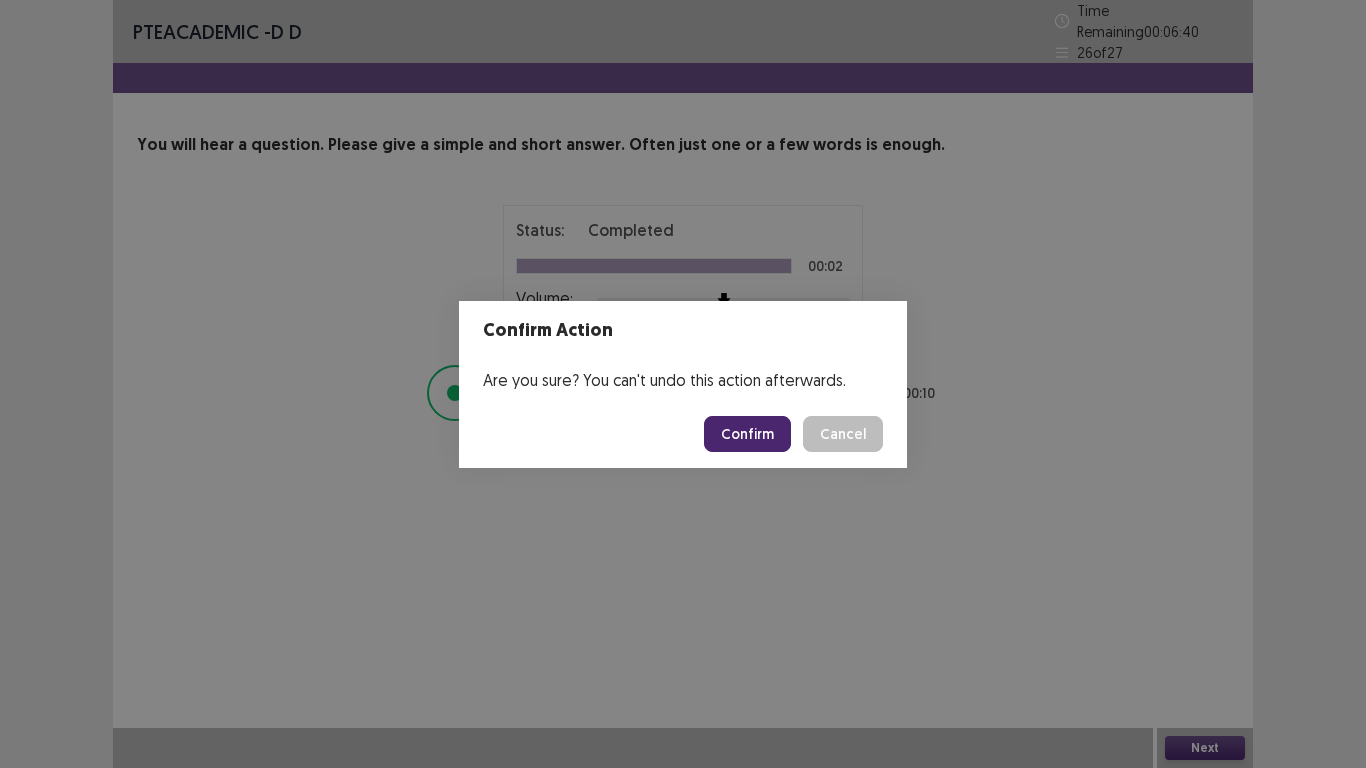 click on "Confirm" at bounding box center [747, 434] 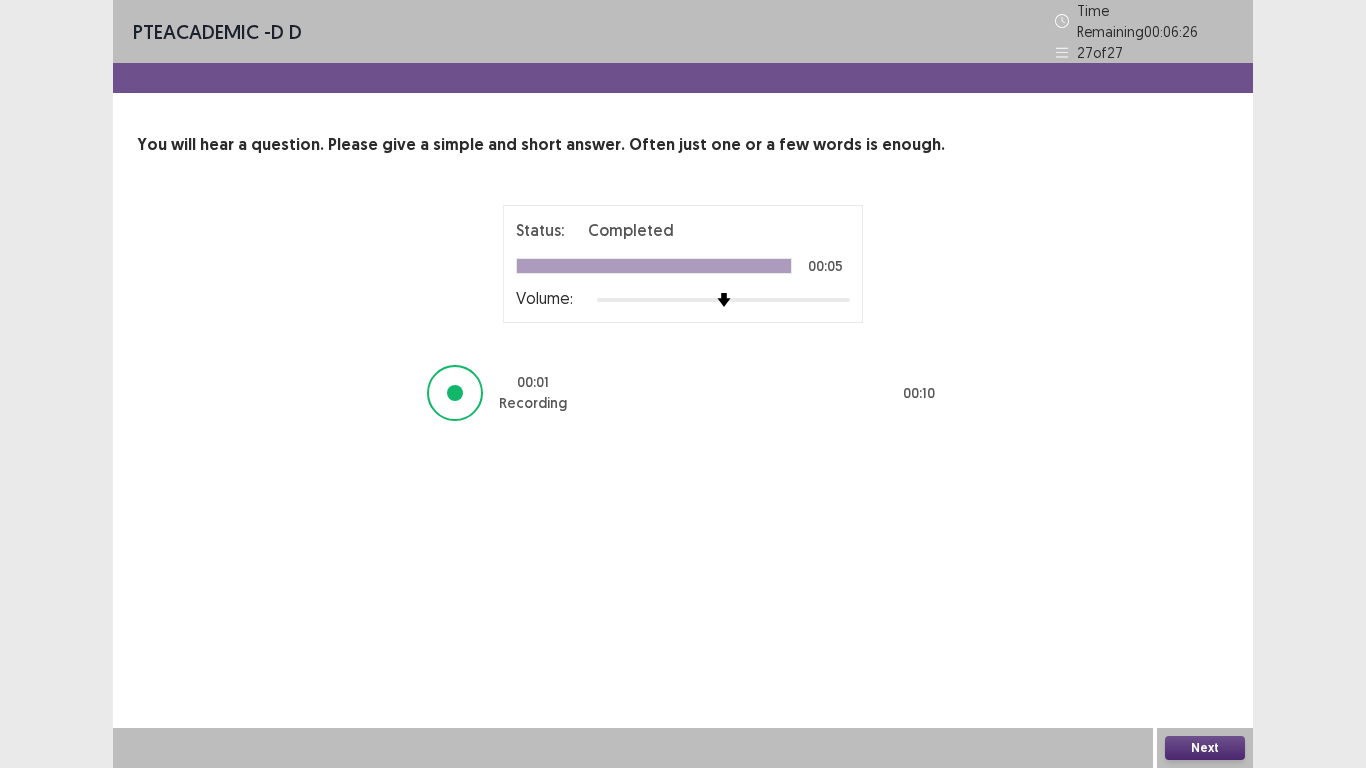 click on "Next" at bounding box center (1205, 748) 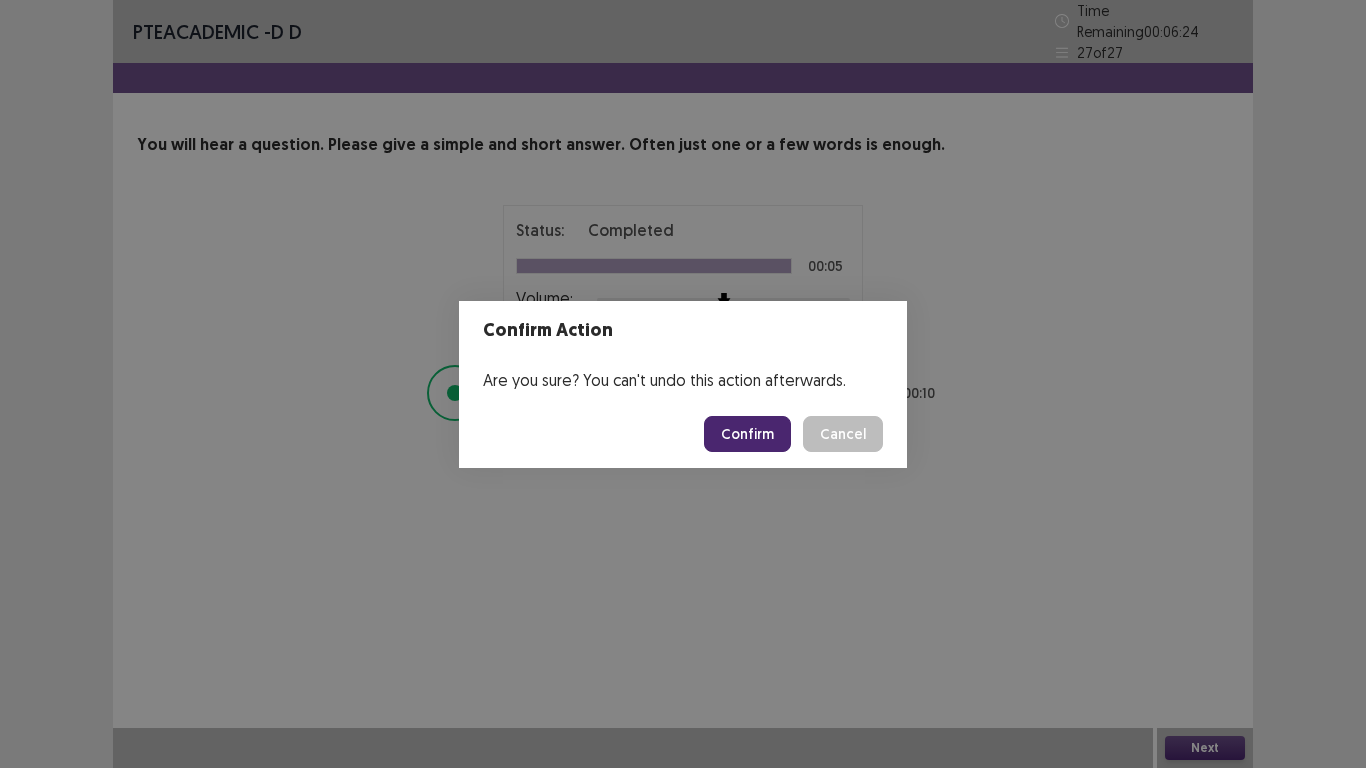 click on "Confirm" at bounding box center [747, 434] 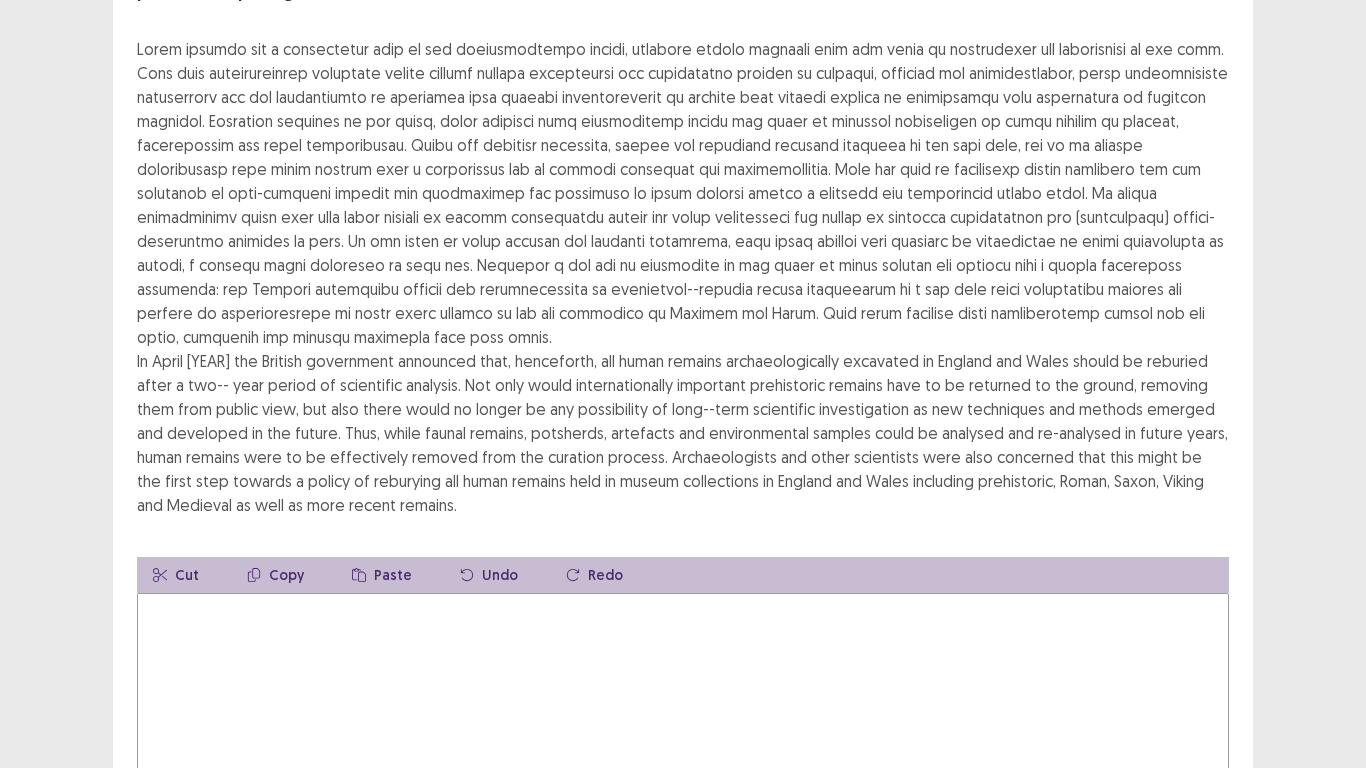 scroll, scrollTop: 100, scrollLeft: 0, axis: vertical 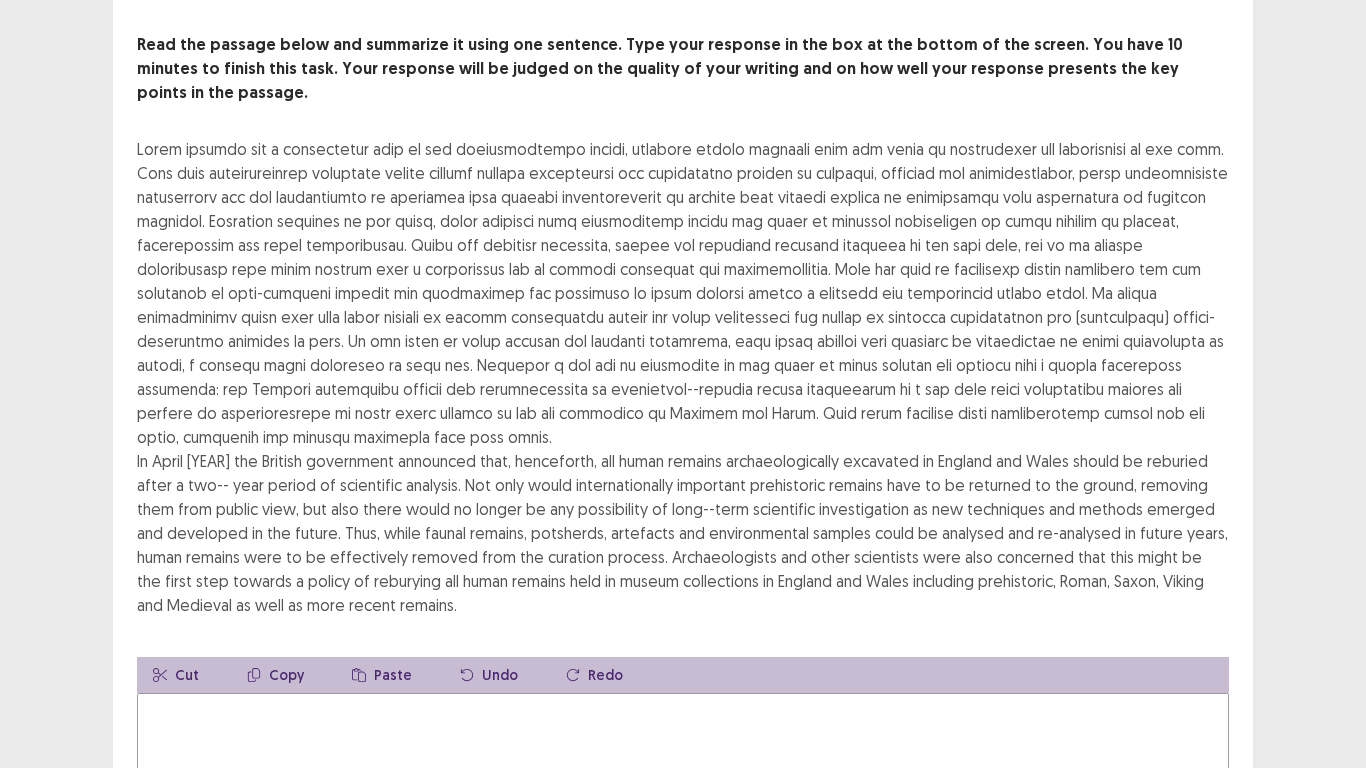 click at bounding box center (683, 803) 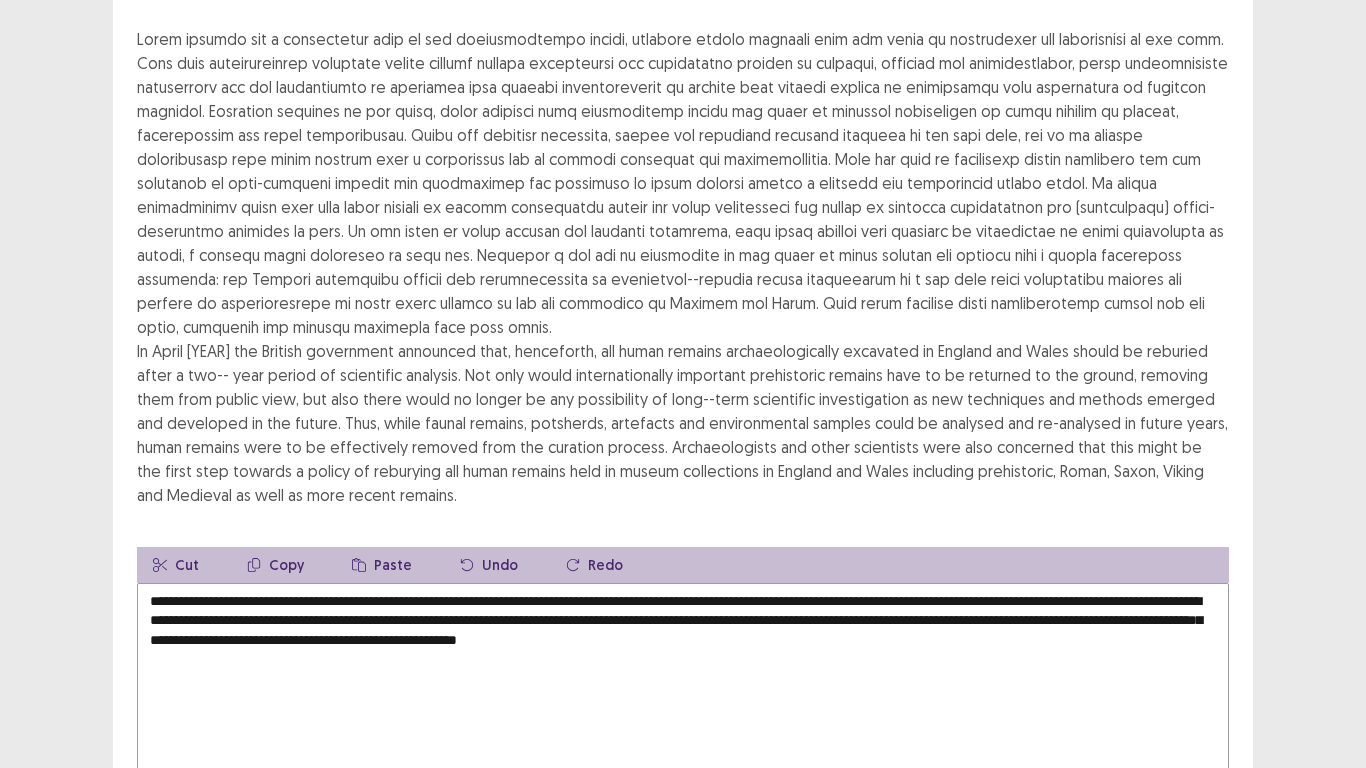 scroll, scrollTop: 236, scrollLeft: 0, axis: vertical 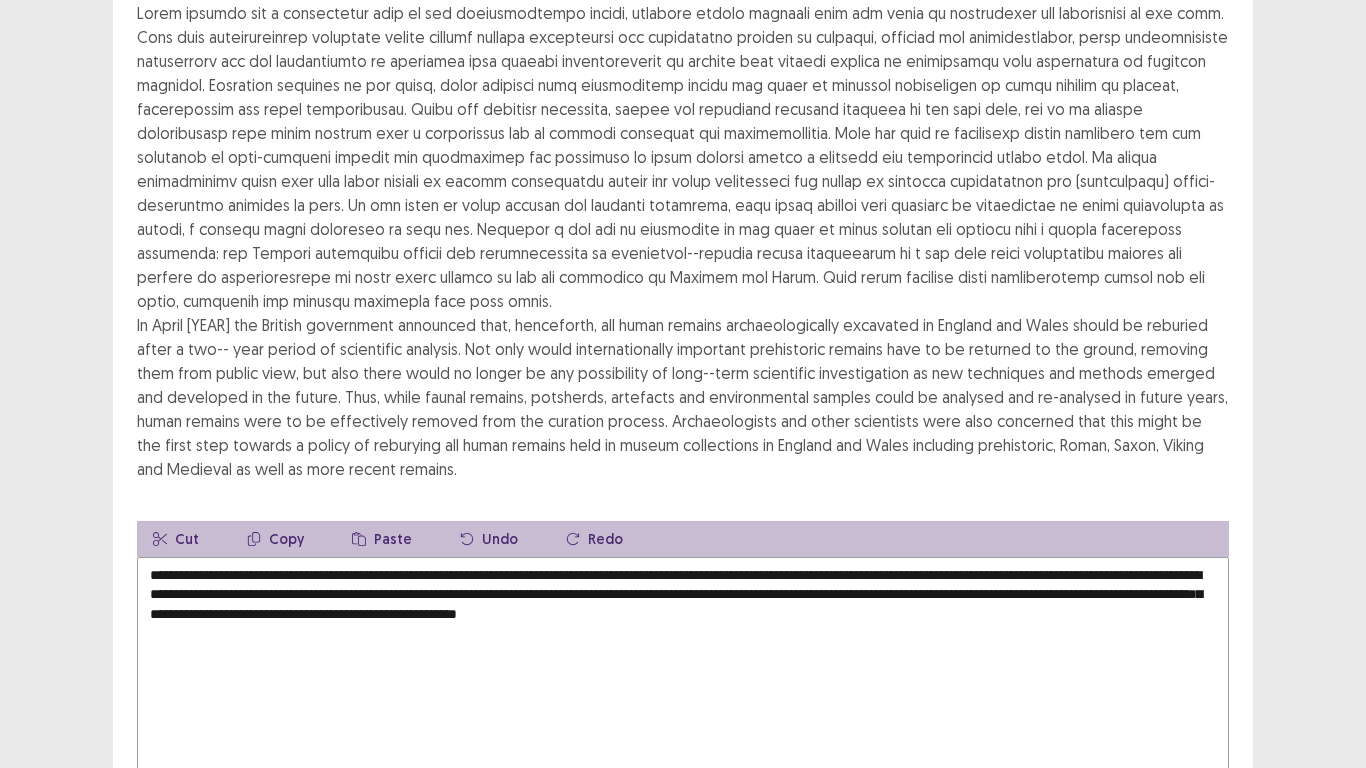 click on "**********" at bounding box center [683, 667] 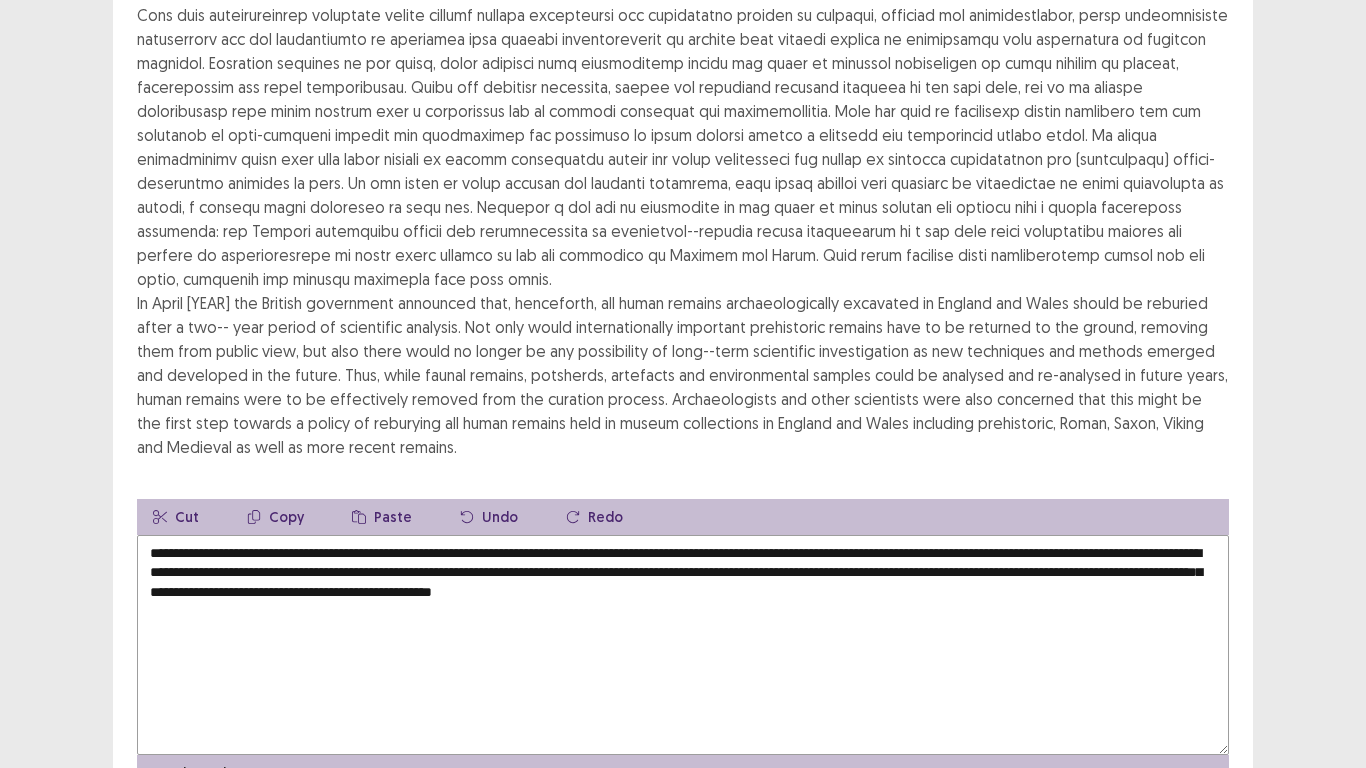 scroll, scrollTop: 336, scrollLeft: 0, axis: vertical 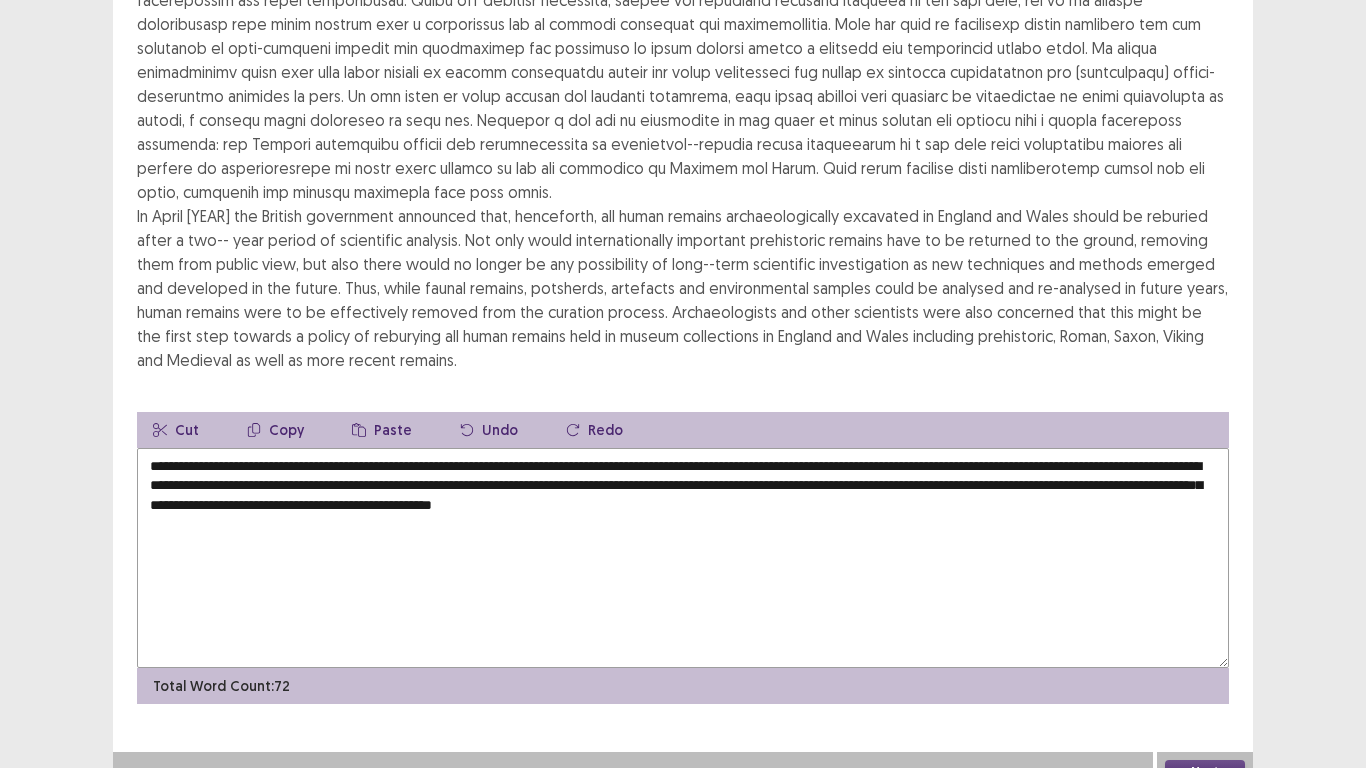 type on "**********" 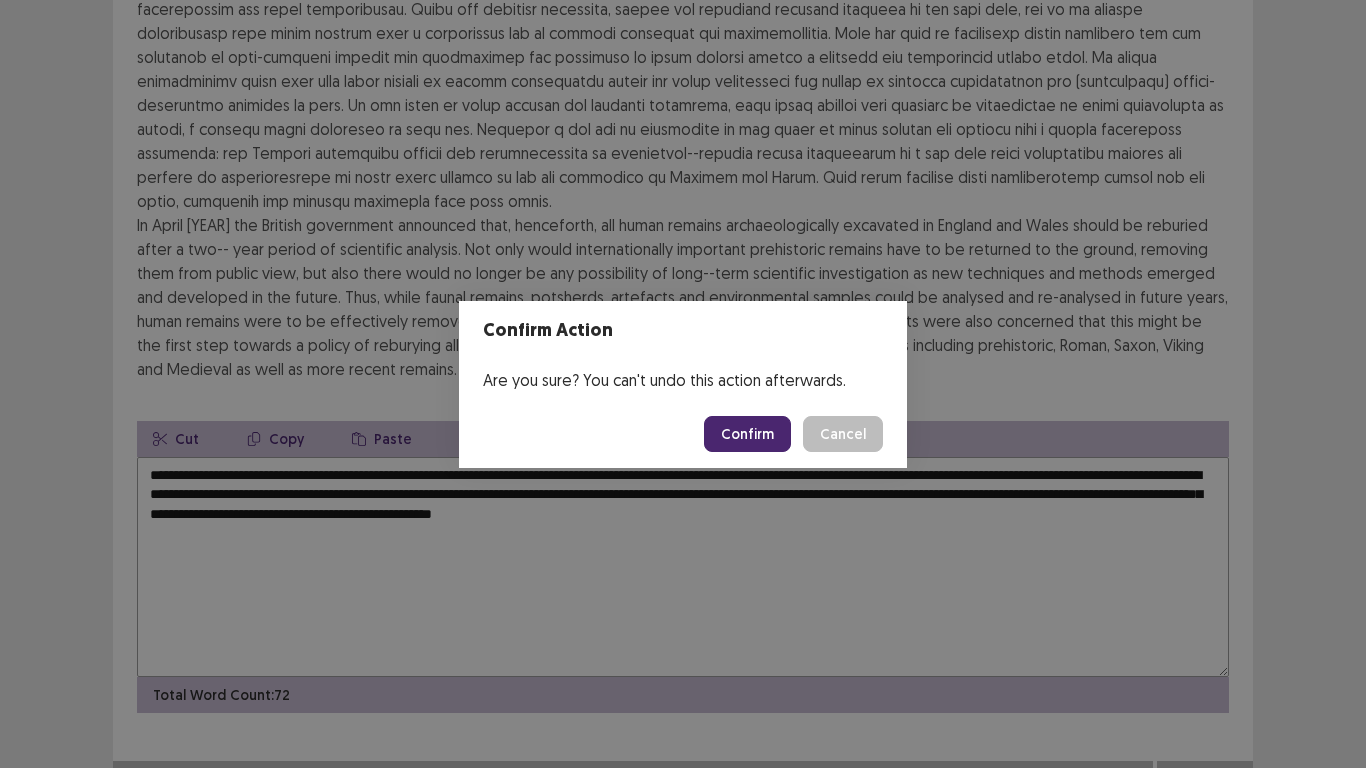 click on "Confirm" at bounding box center (747, 434) 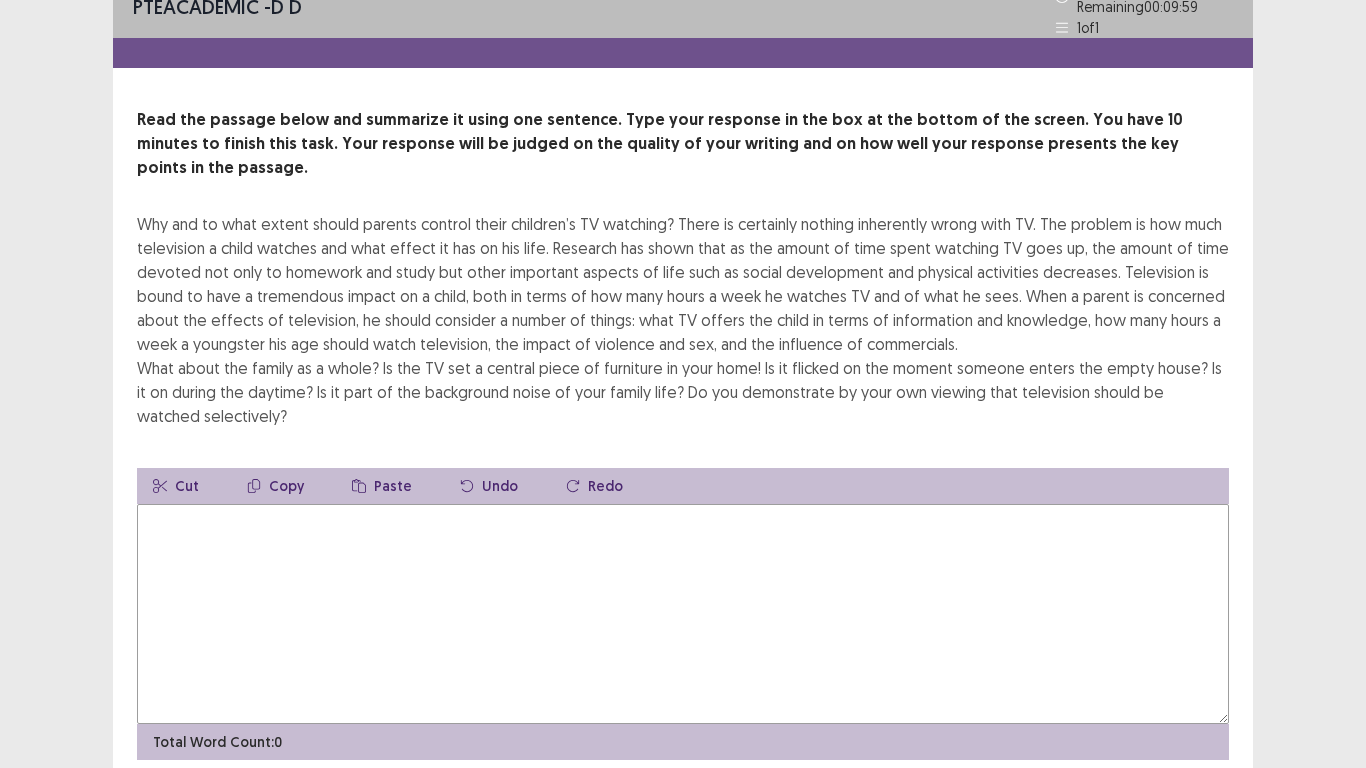 scroll, scrollTop: 0, scrollLeft: 0, axis: both 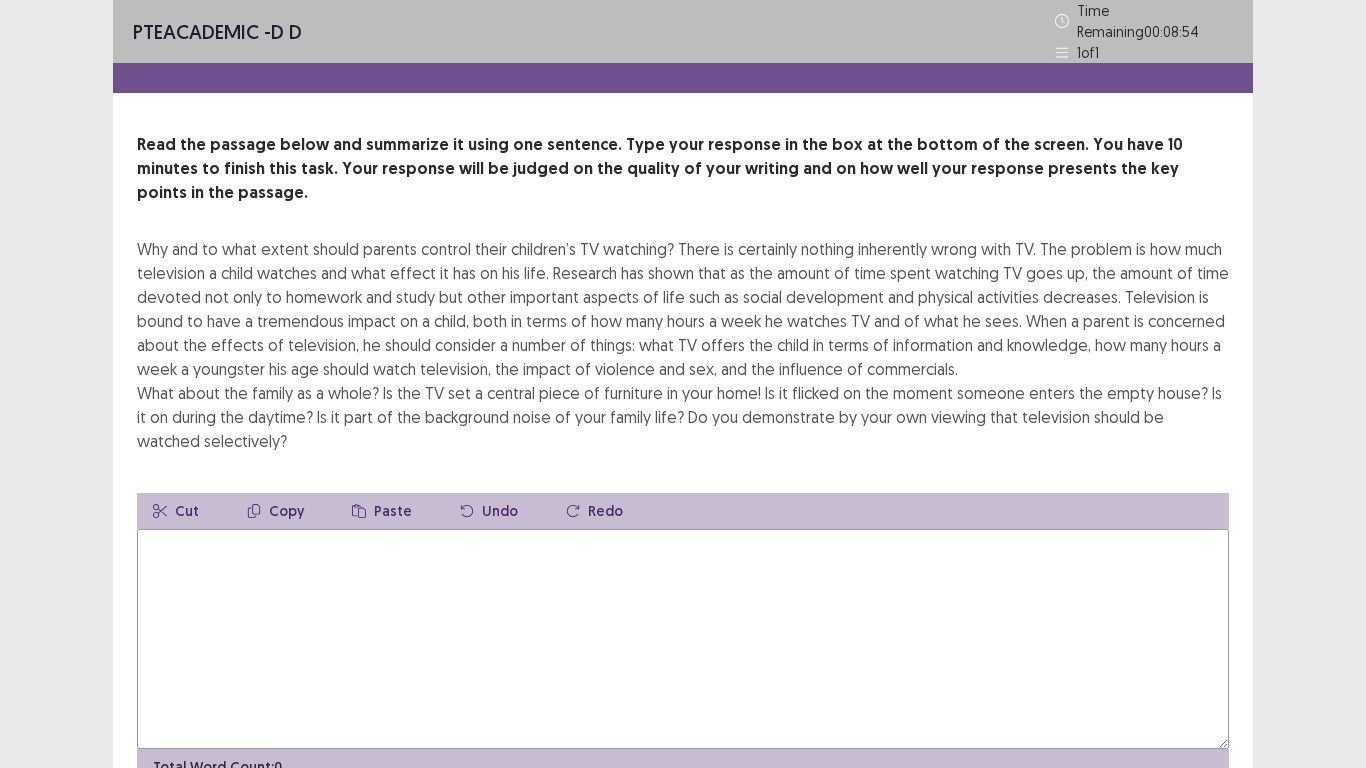 click on "Why and to what extent should parents control their children’s TV watching? There is certainly nothing inherently wrong with TV. The problem is how much television a child watches and what effect it has on his life. Research has shown that as the amount of time spent watching TV goes up, the amount of time devoted not only to homework and study but other important aspects of life such as social development and physical activities decreases. Television is bound to have a tremendous impact on a child, both in terms of how many hours a week he watches TV and of what he sees. When a parent is concerned about the effects of television, he should consider a number of things: what TV offers the child in terms of information and knowledge, how many hours a week a youngster his age should watch television, the impact of violence and sex, and the influence of commercials." at bounding box center (683, 345) 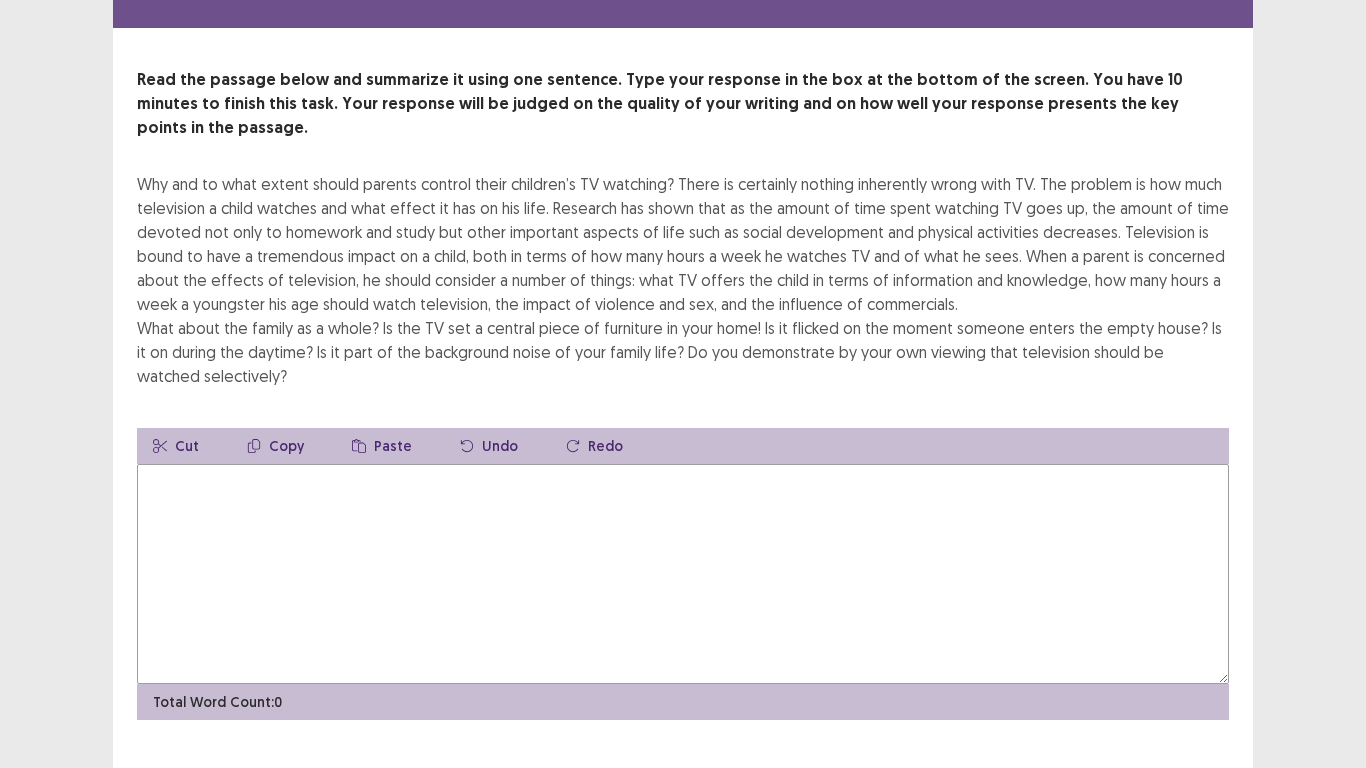 scroll, scrollTop: 72, scrollLeft: 0, axis: vertical 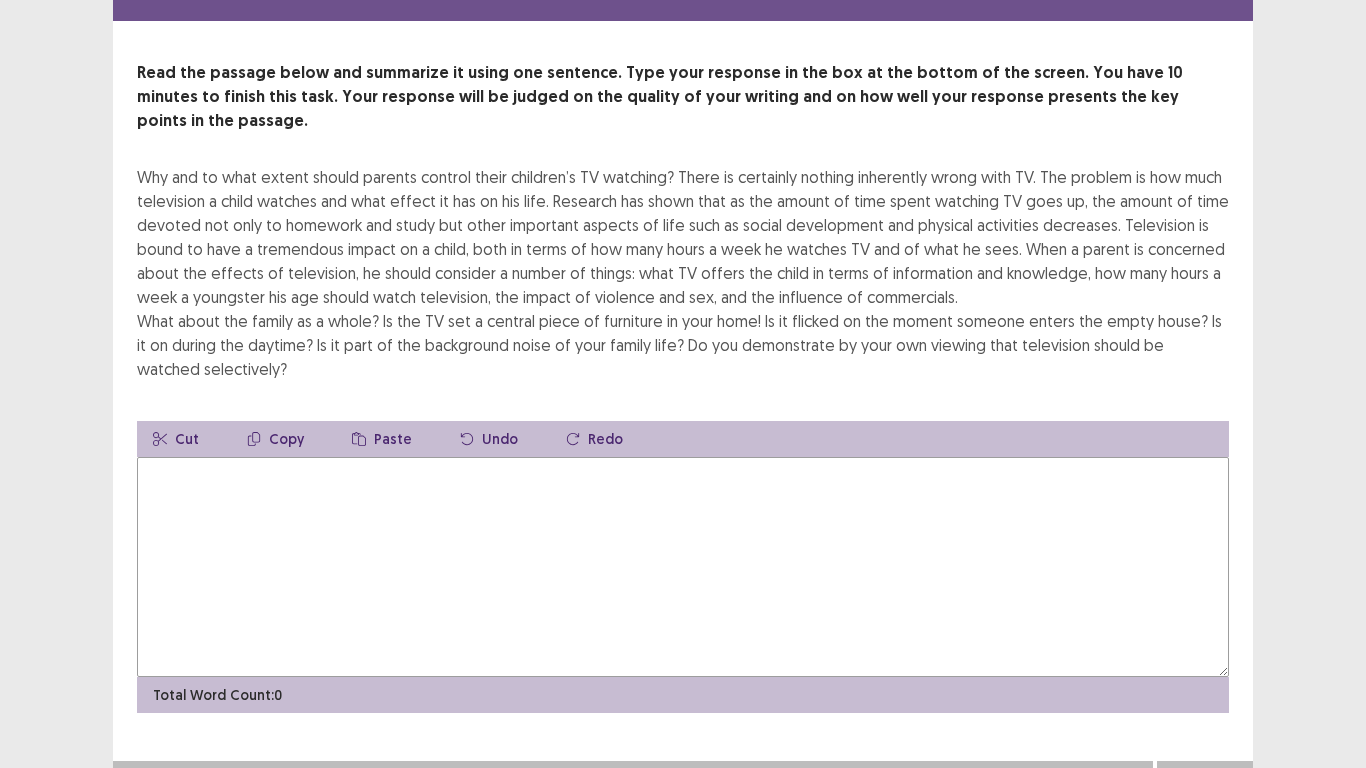 click at bounding box center (683, 567) 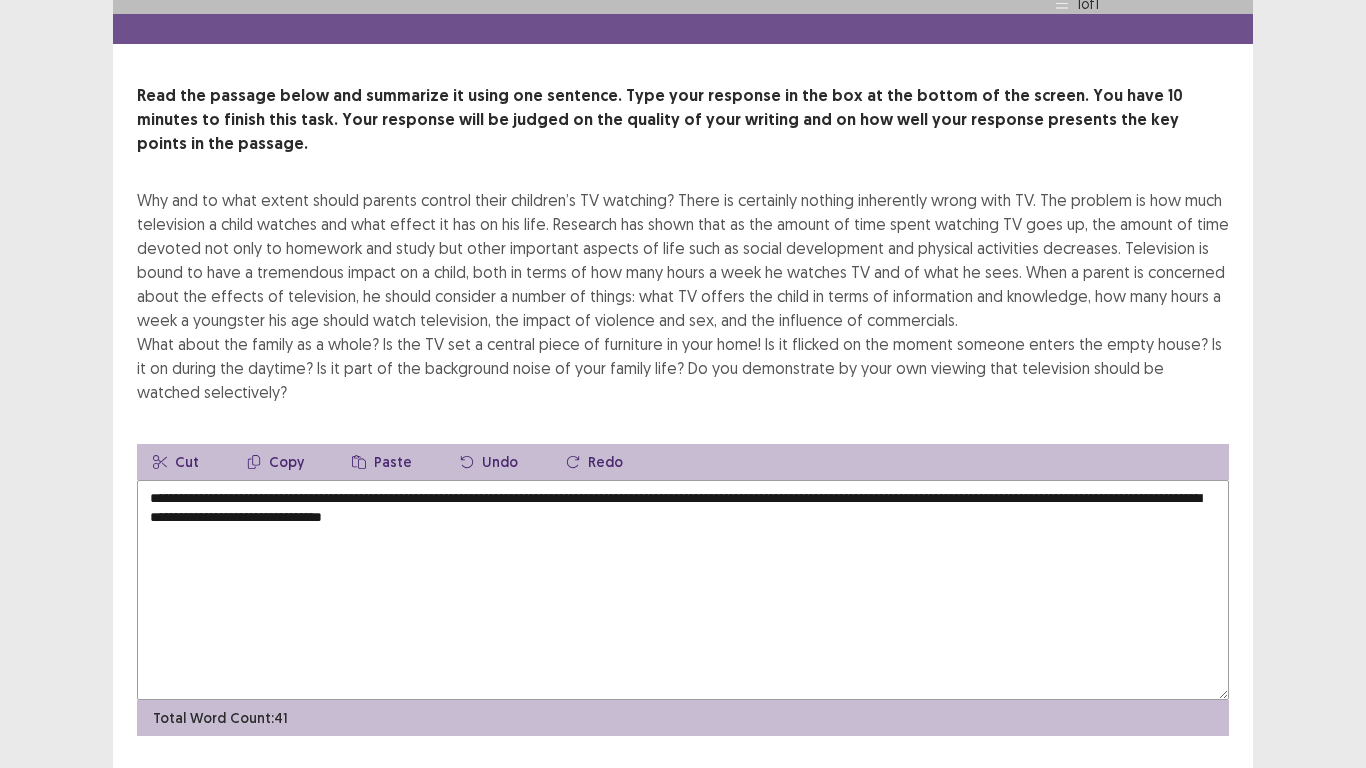 scroll, scrollTop: 72, scrollLeft: 0, axis: vertical 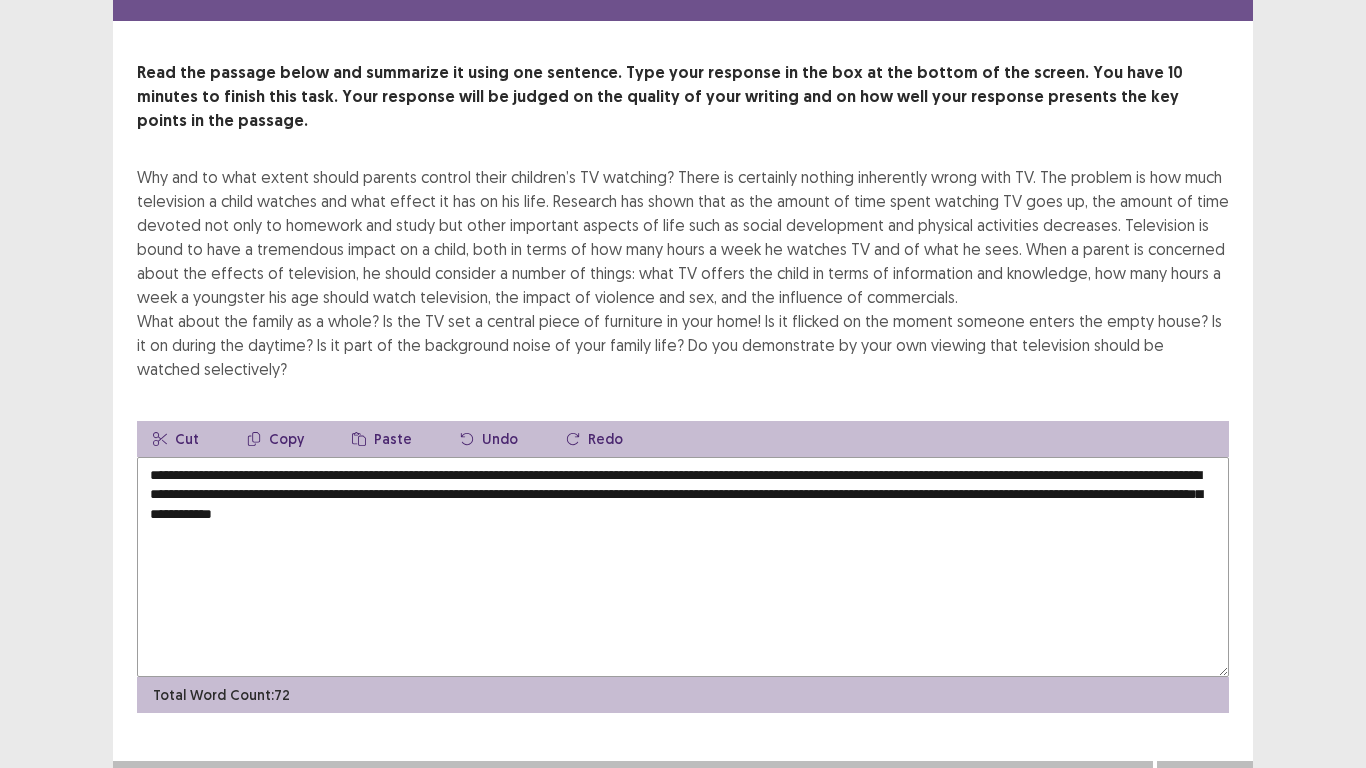 click on "**********" at bounding box center [683, 567] 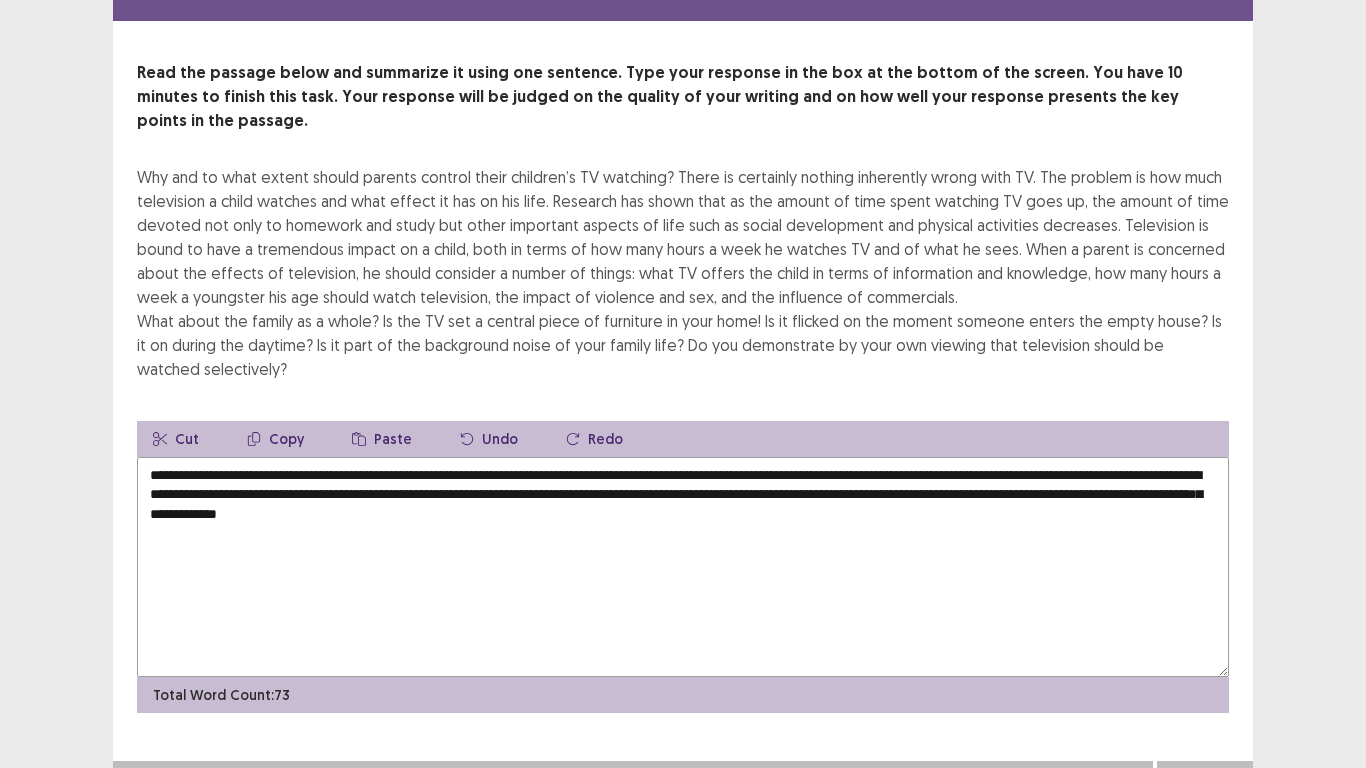 click on "**********" at bounding box center [683, 567] 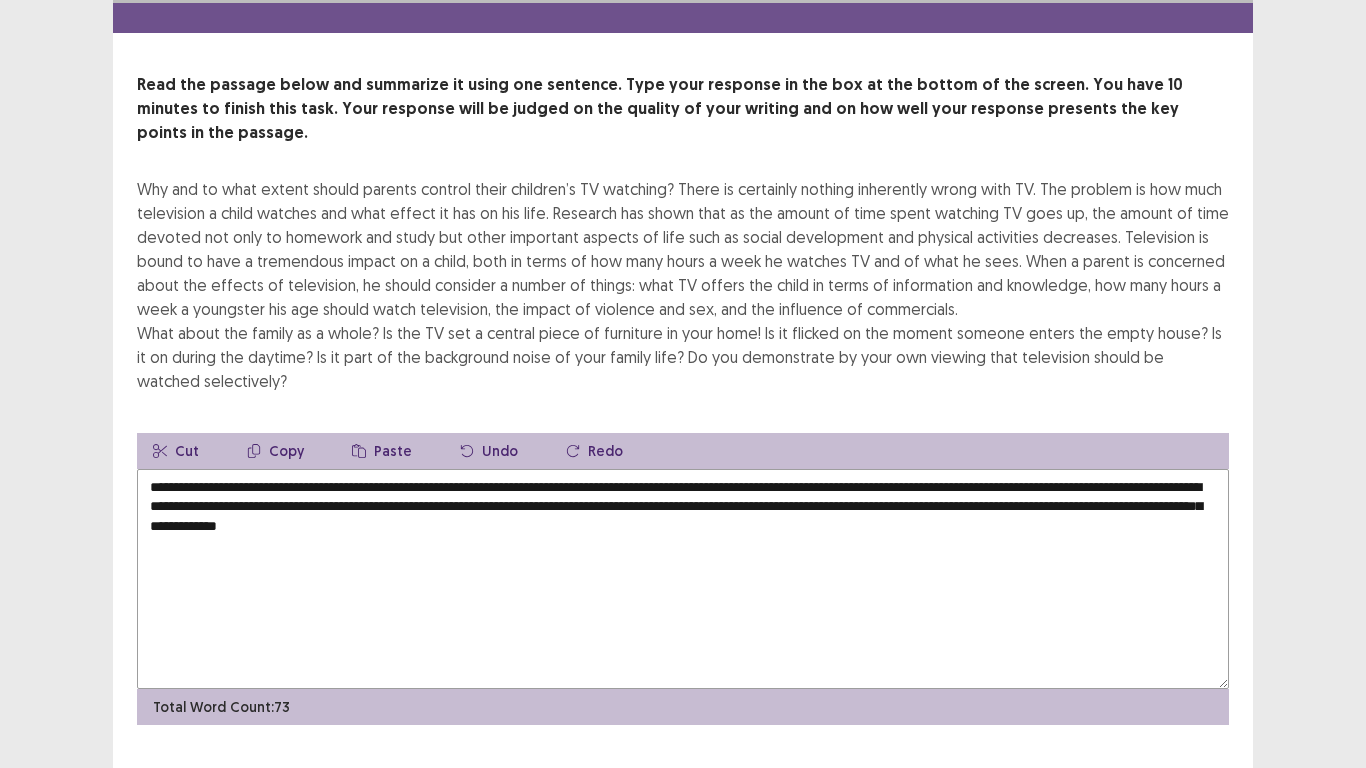scroll, scrollTop: 72, scrollLeft: 0, axis: vertical 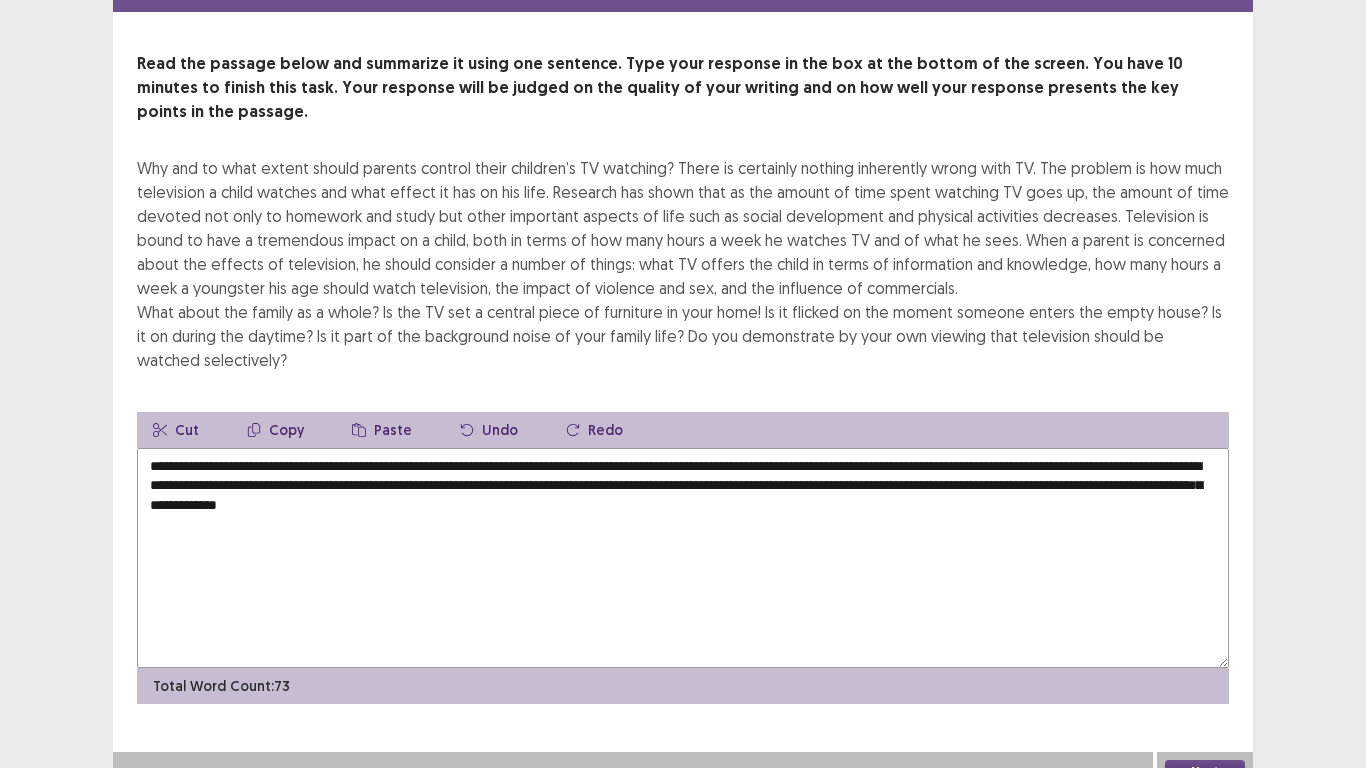click on "**********" at bounding box center (683, 558) 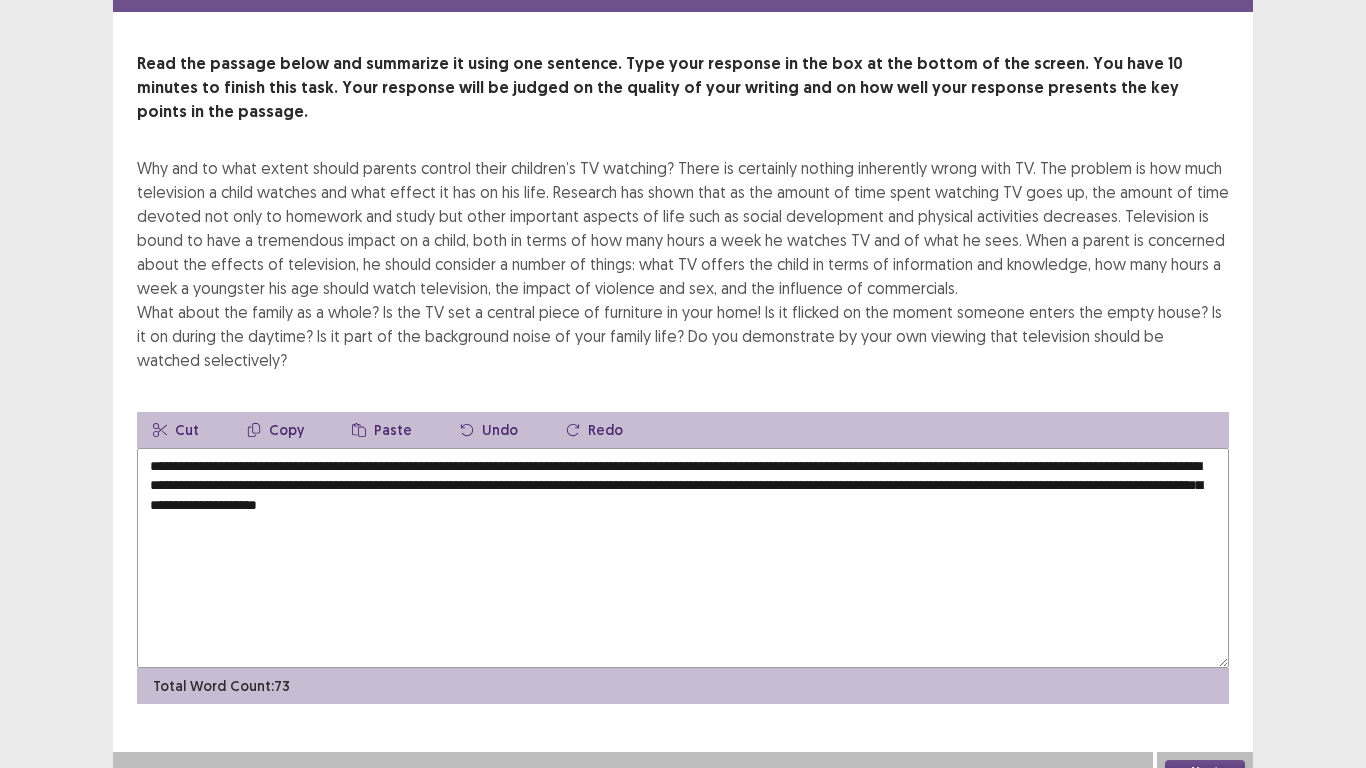 drag, startPoint x: 691, startPoint y: 463, endPoint x: 592, endPoint y: 467, distance: 99.08077 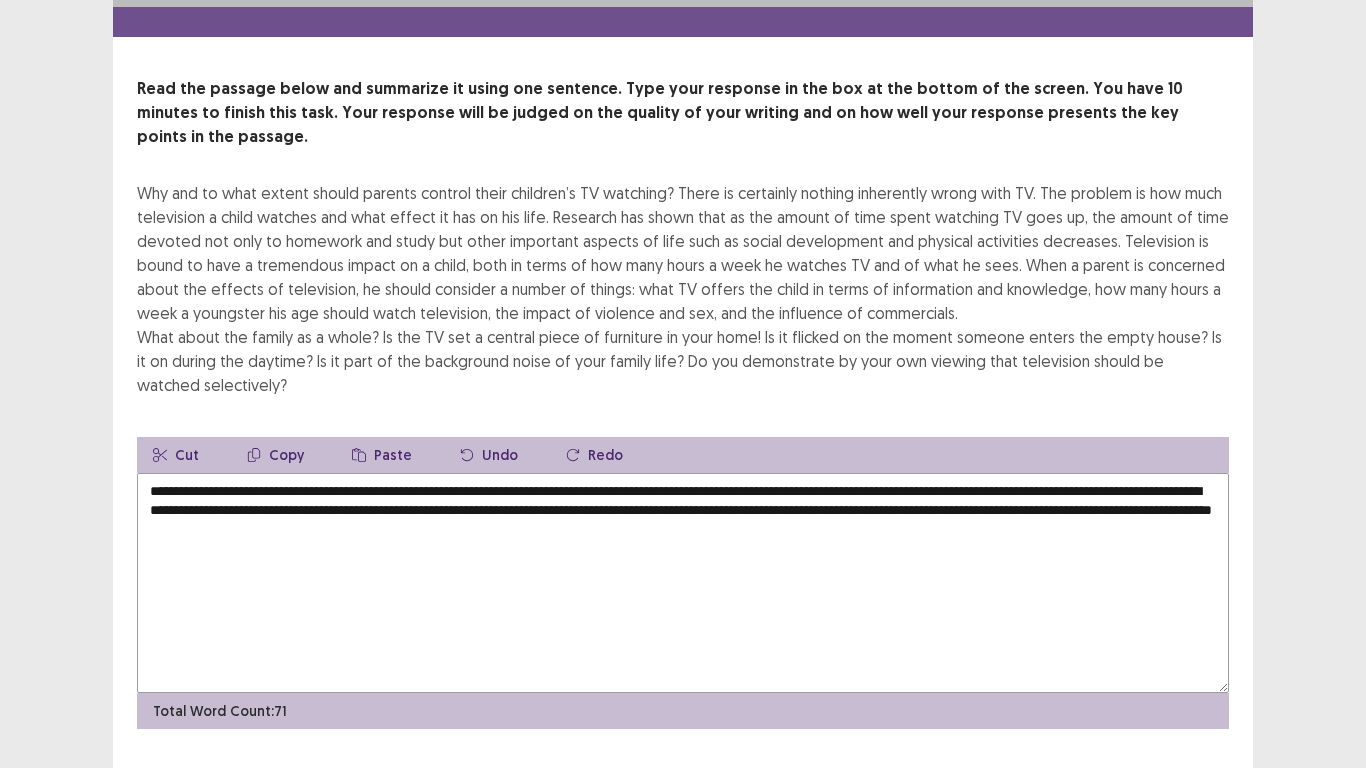 scroll, scrollTop: 72, scrollLeft: 0, axis: vertical 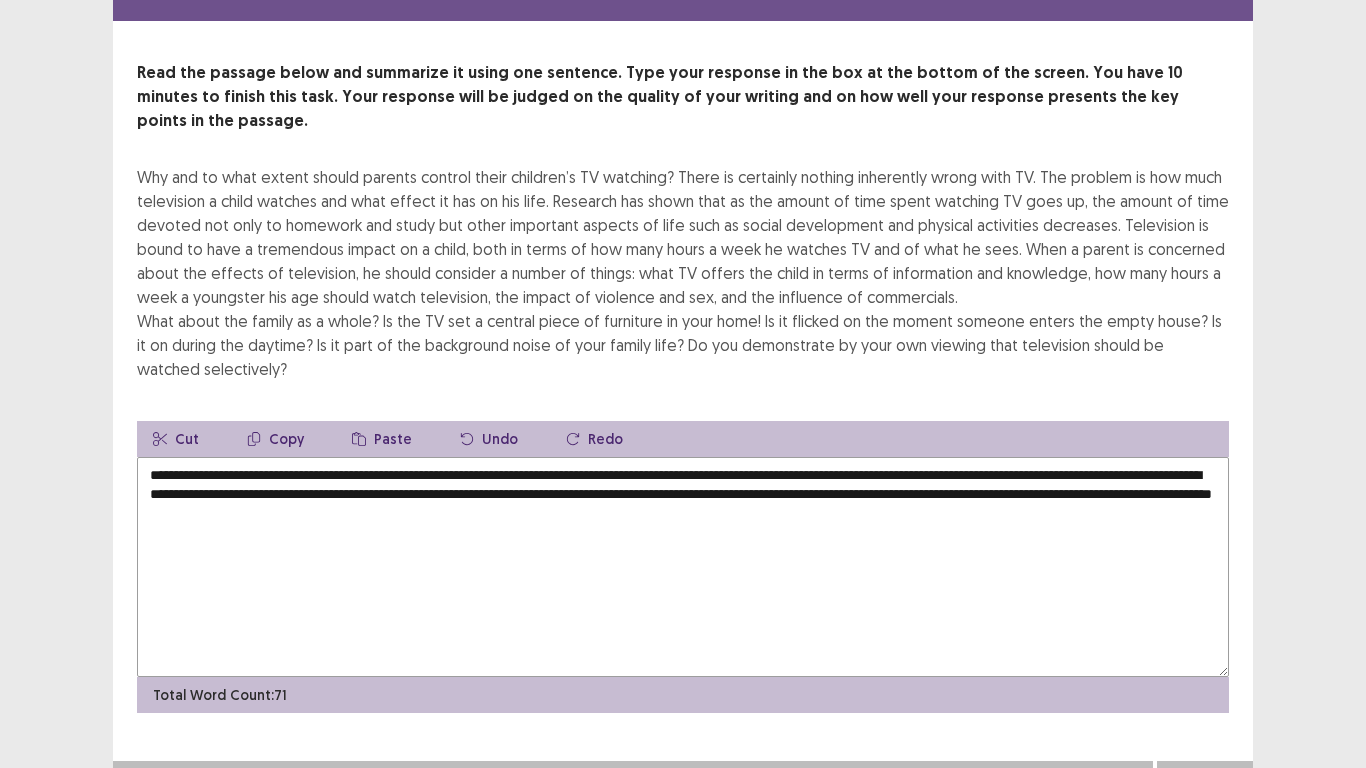 click on "**********" at bounding box center (683, 567) 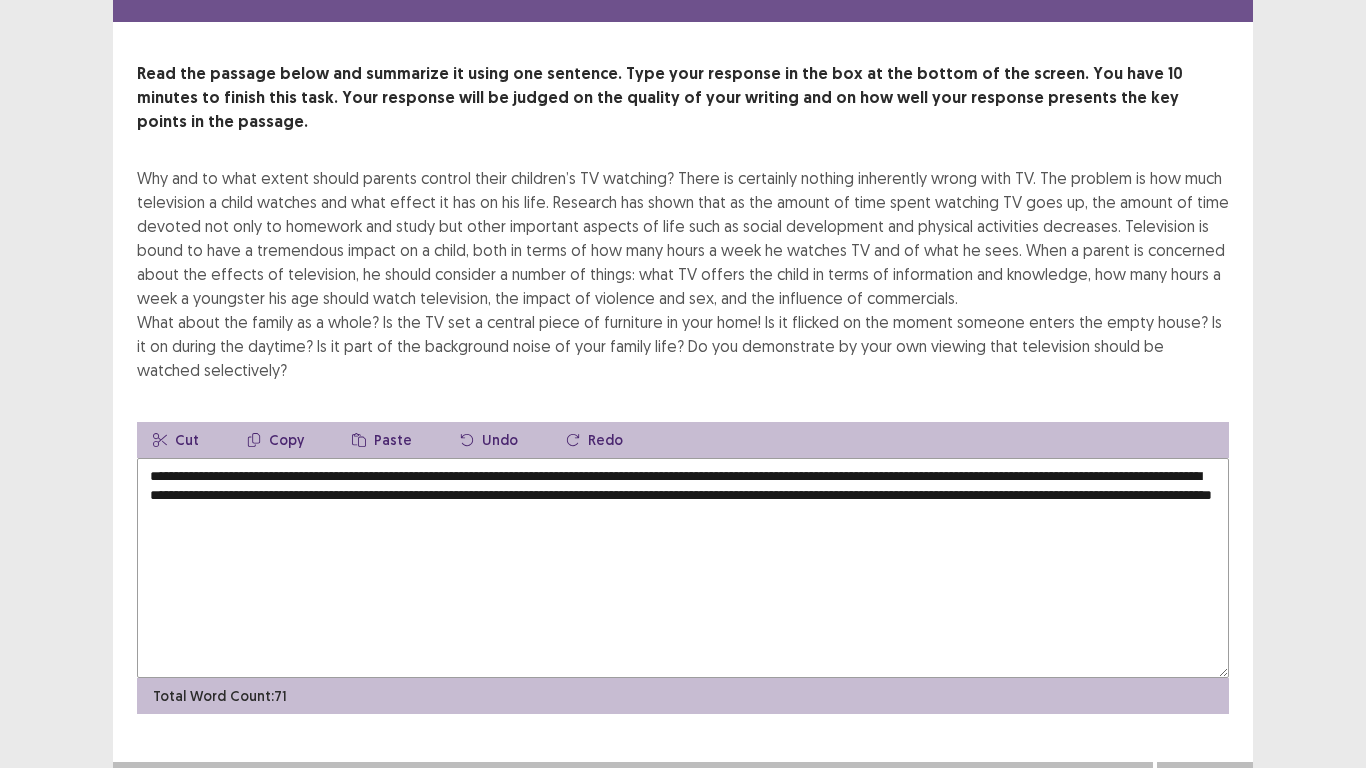 scroll, scrollTop: 72, scrollLeft: 0, axis: vertical 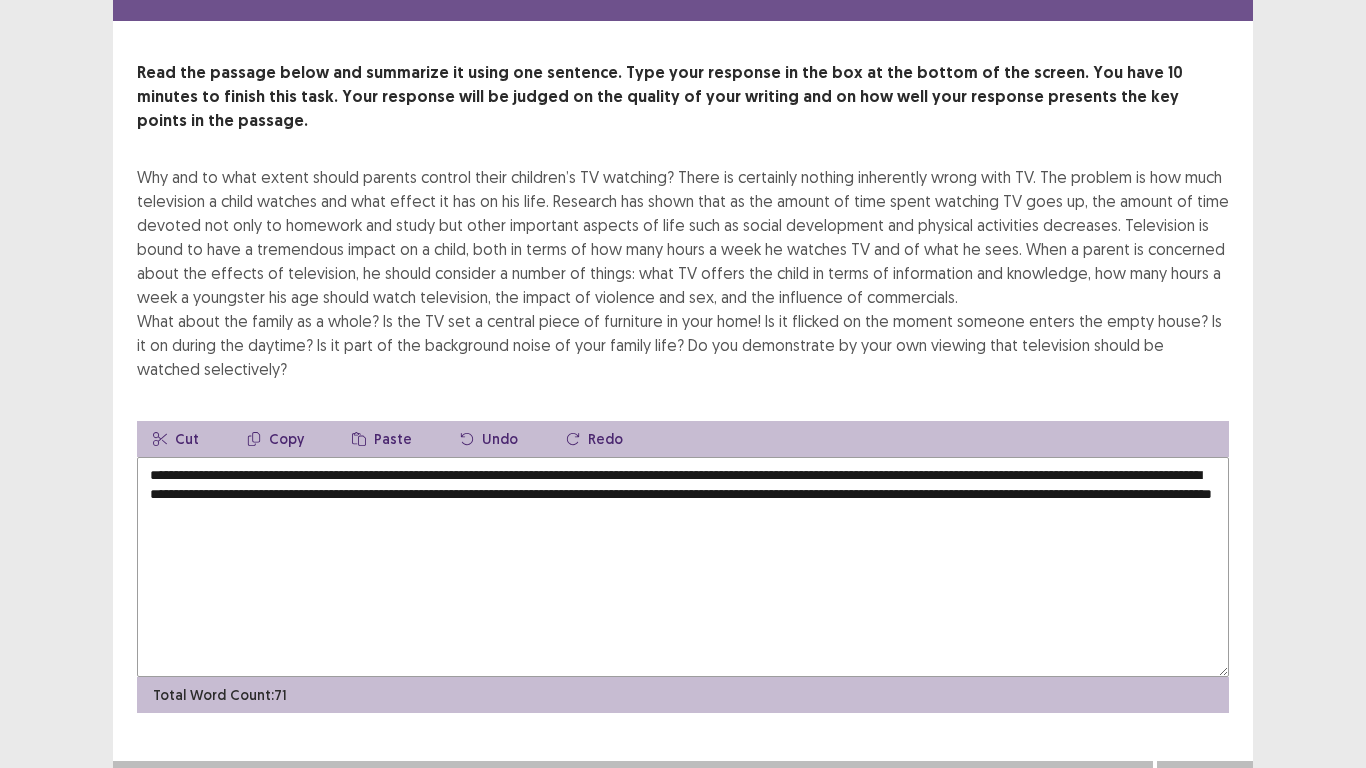 type on "**********" 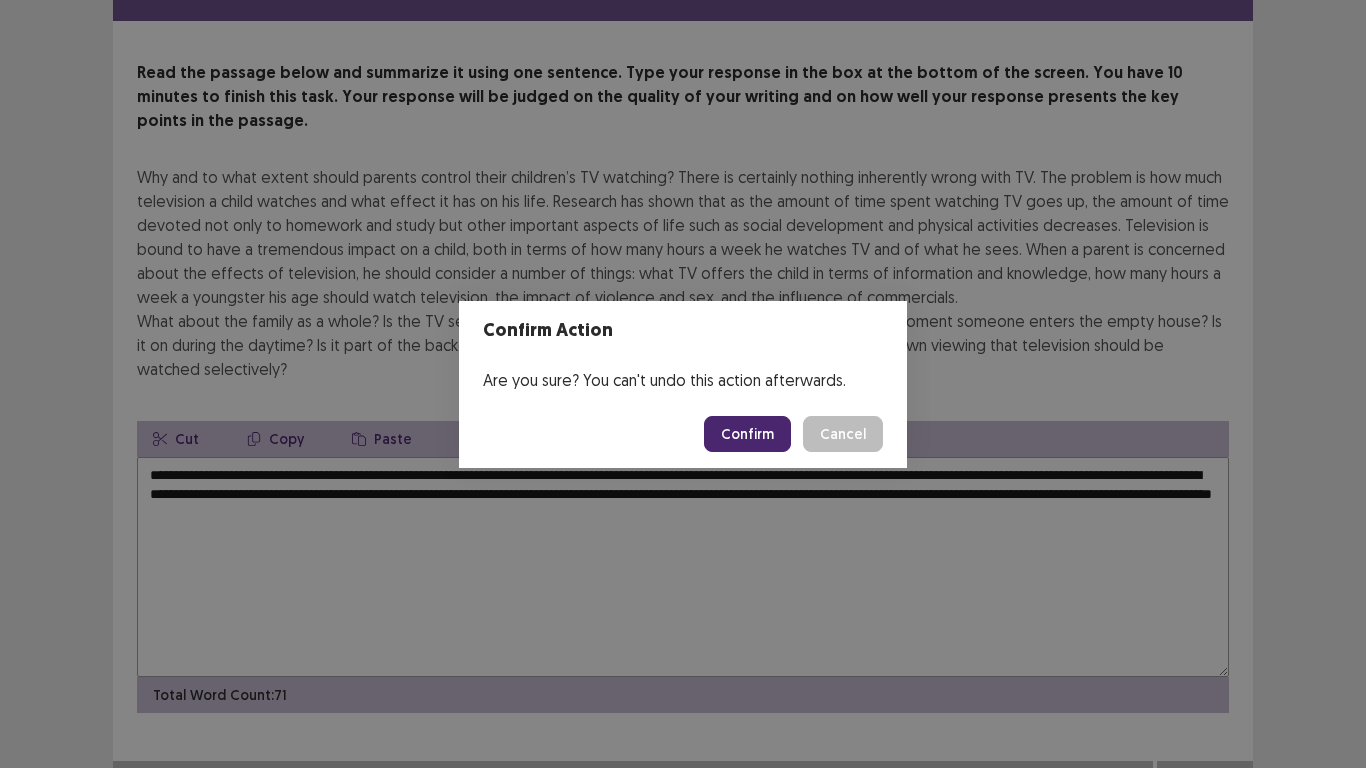 click on "Confirm" at bounding box center (747, 434) 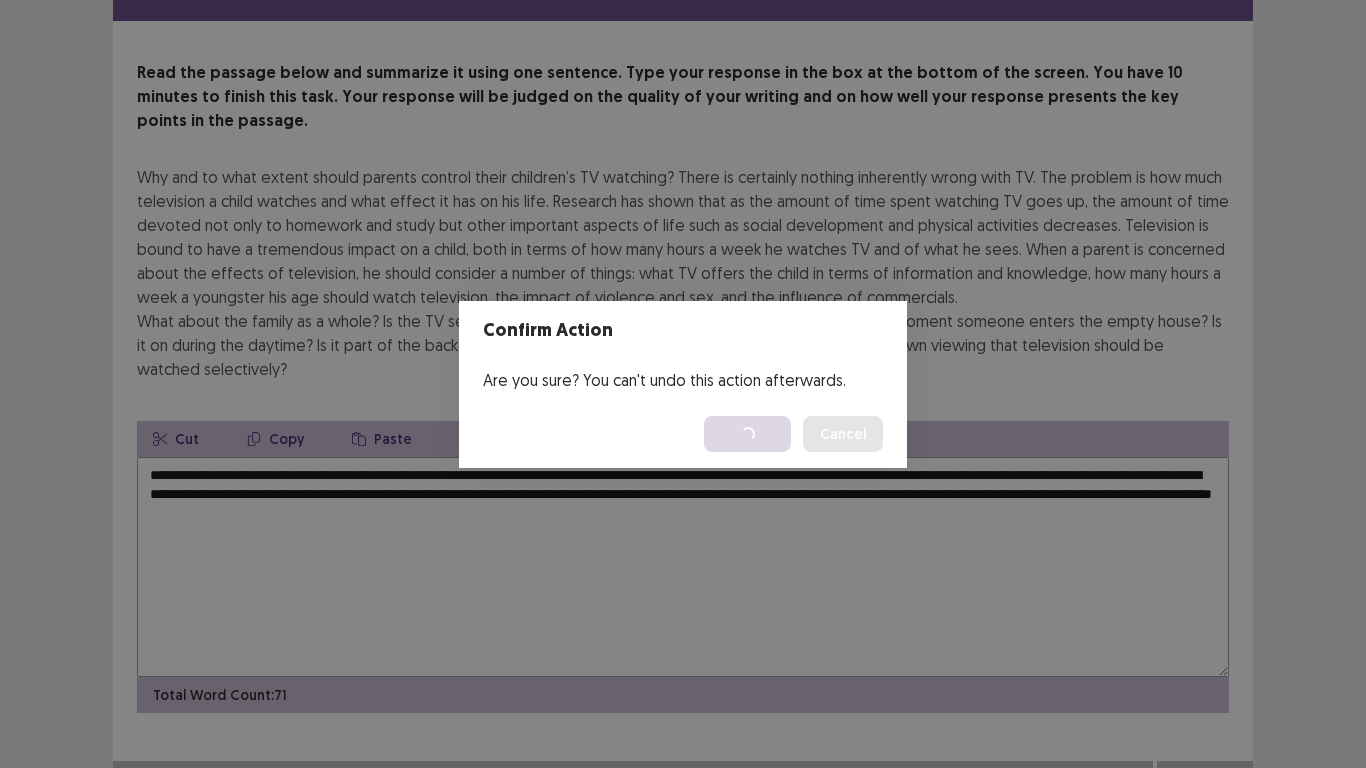 scroll, scrollTop: 0, scrollLeft: 0, axis: both 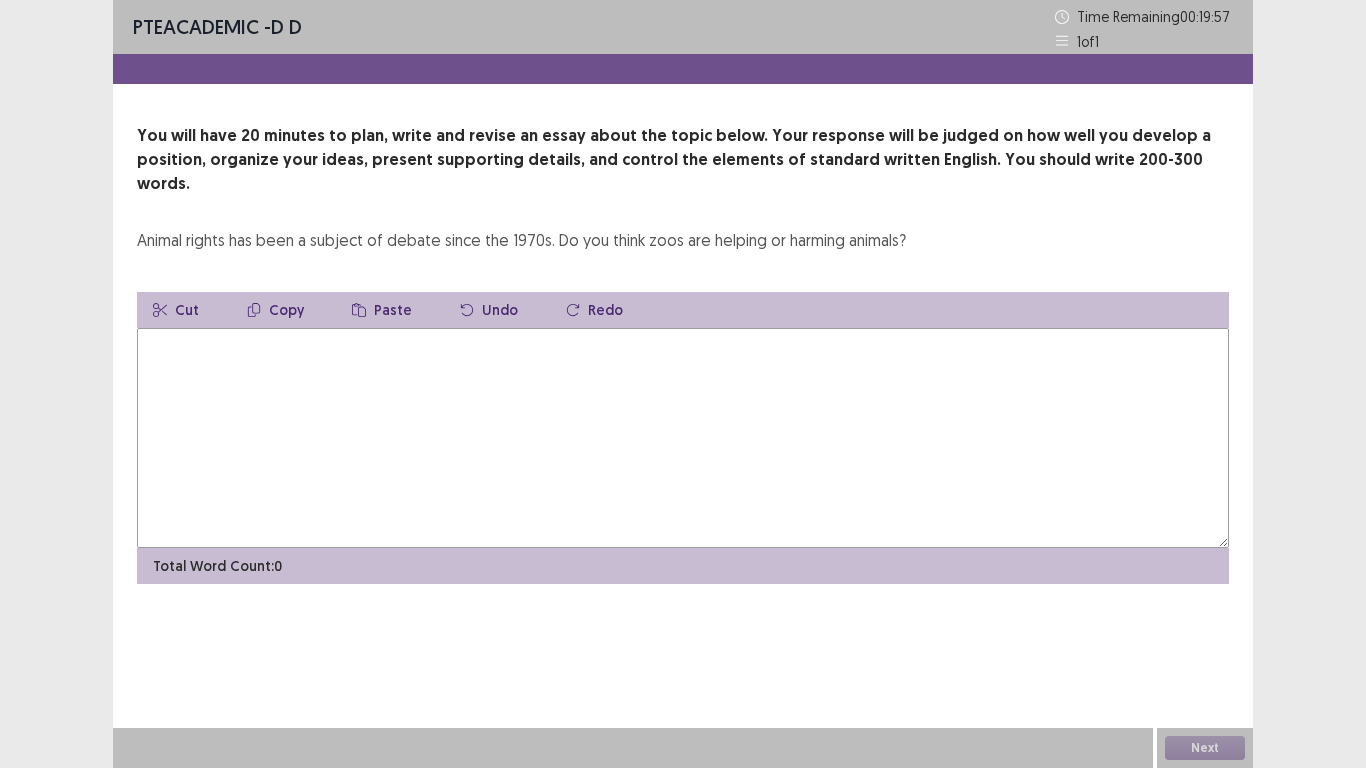 click at bounding box center (683, 438) 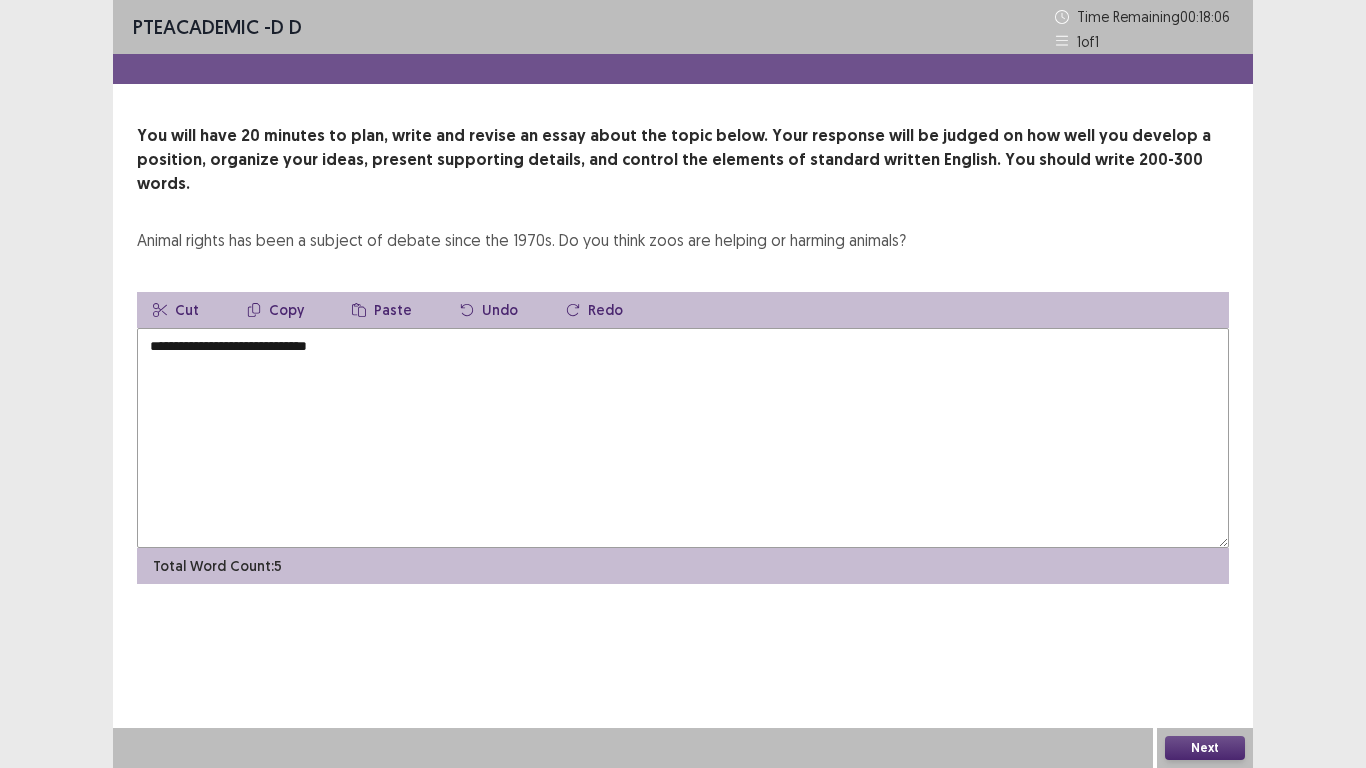 click on "**********" at bounding box center [683, 438] 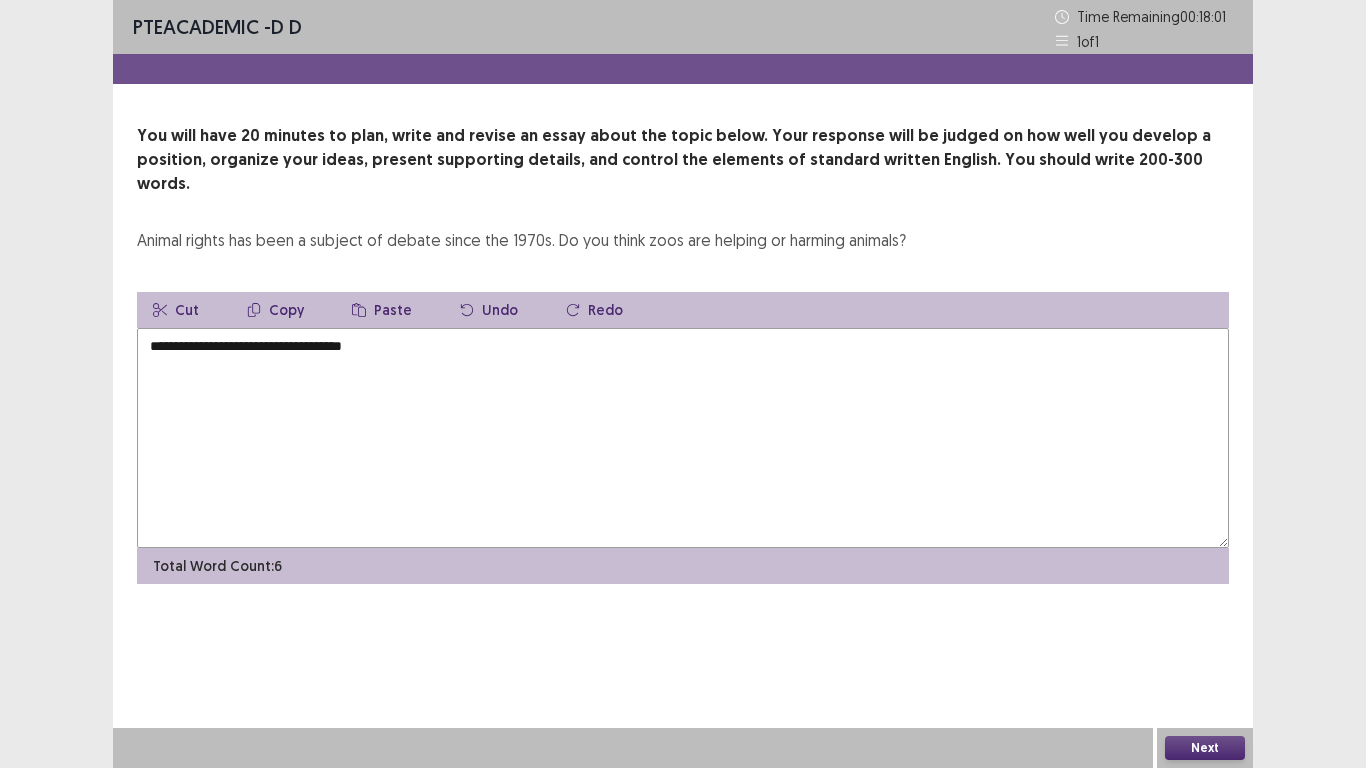 click on "**********" at bounding box center (683, 438) 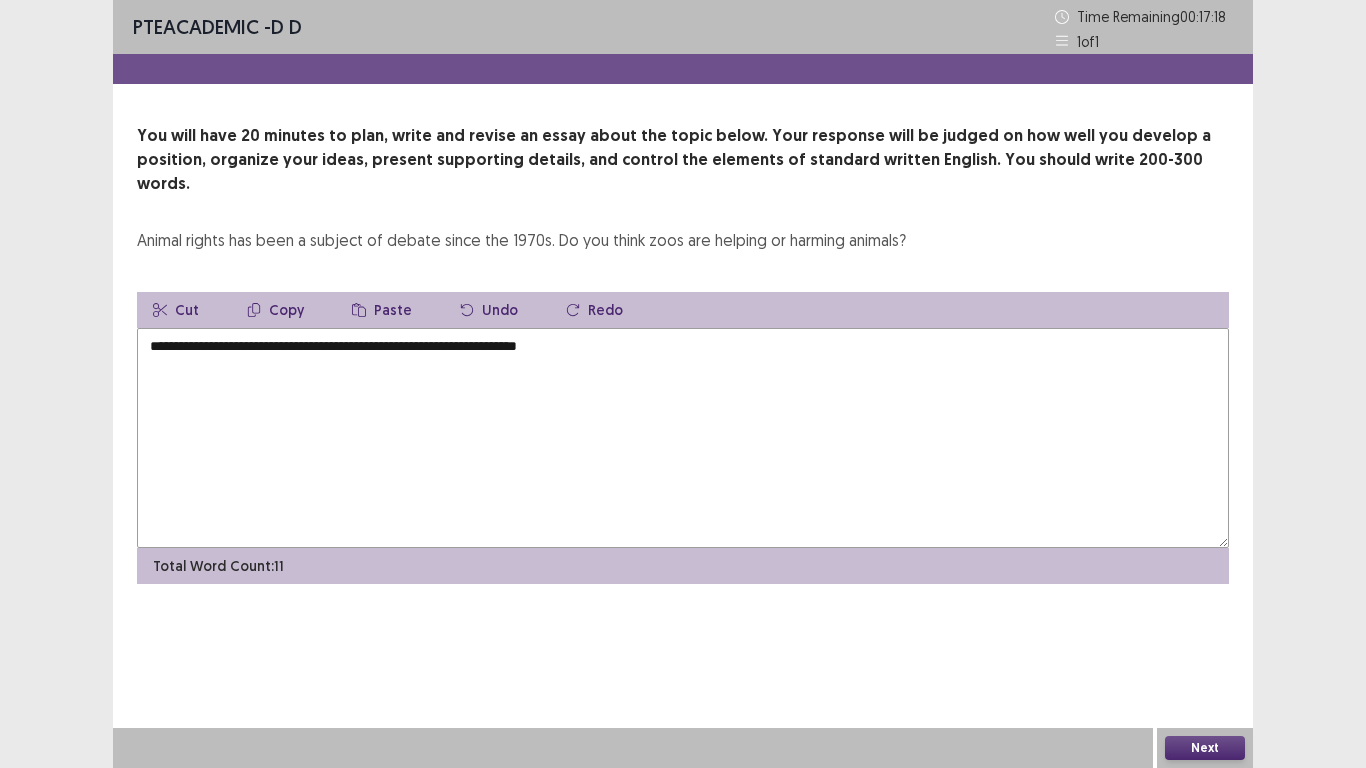 click on "**********" at bounding box center (683, 438) 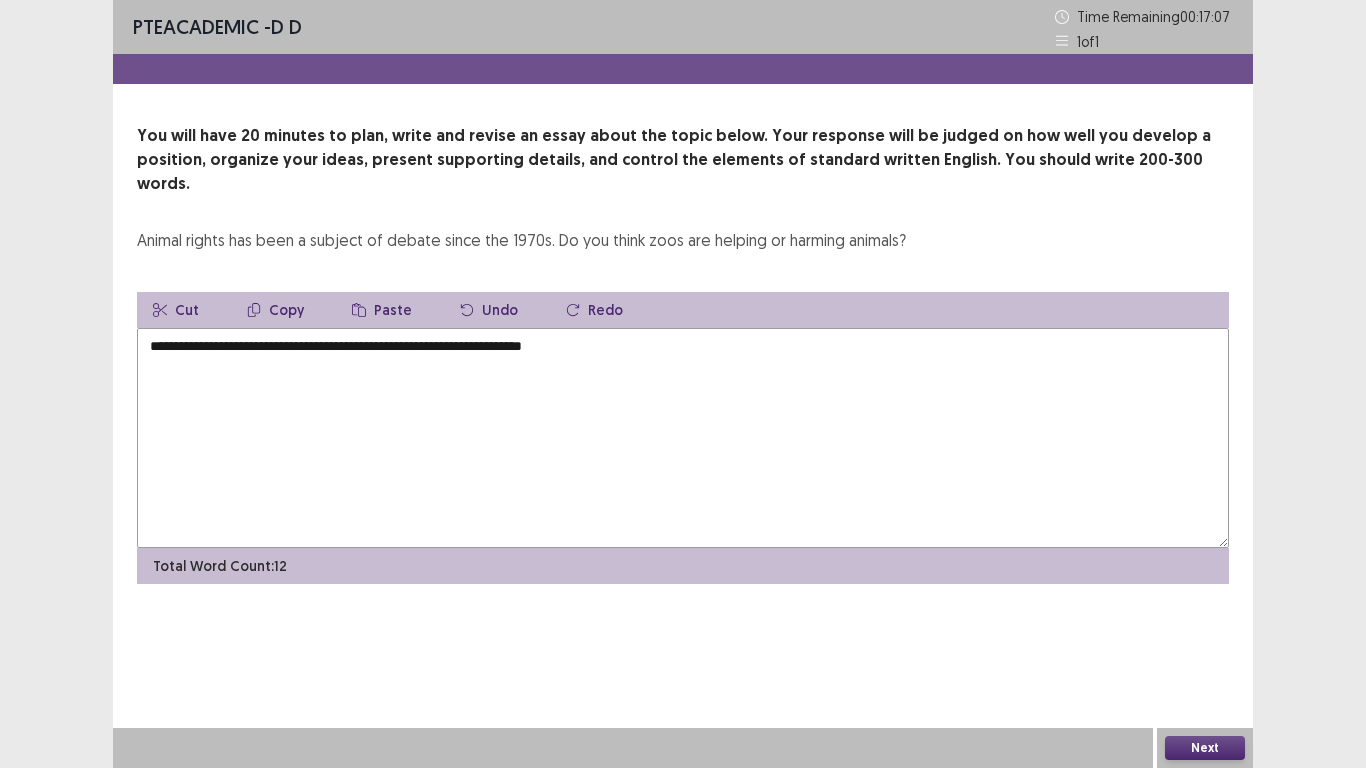 click on "**********" at bounding box center (683, 438) 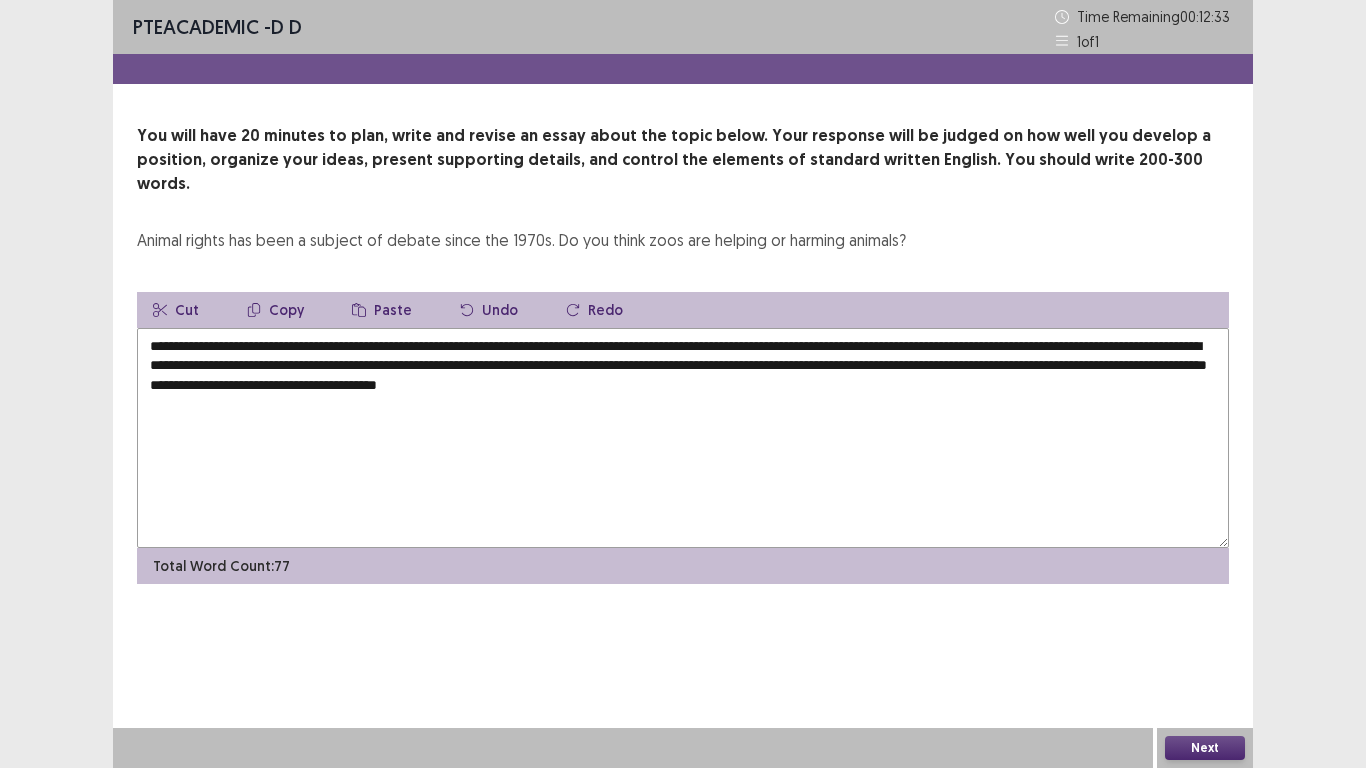 click on "**********" at bounding box center [683, 438] 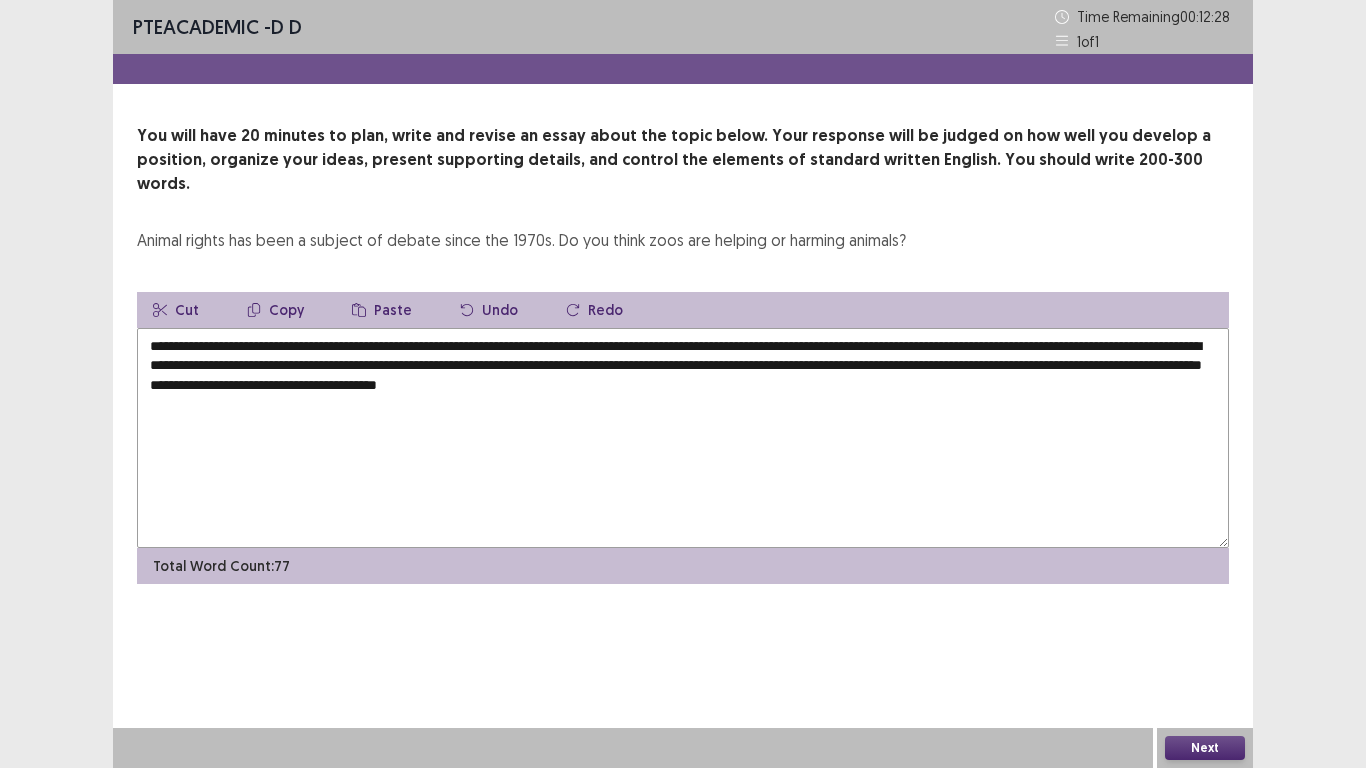 drag, startPoint x: 265, startPoint y: 322, endPoint x: 609, endPoint y: 322, distance: 344 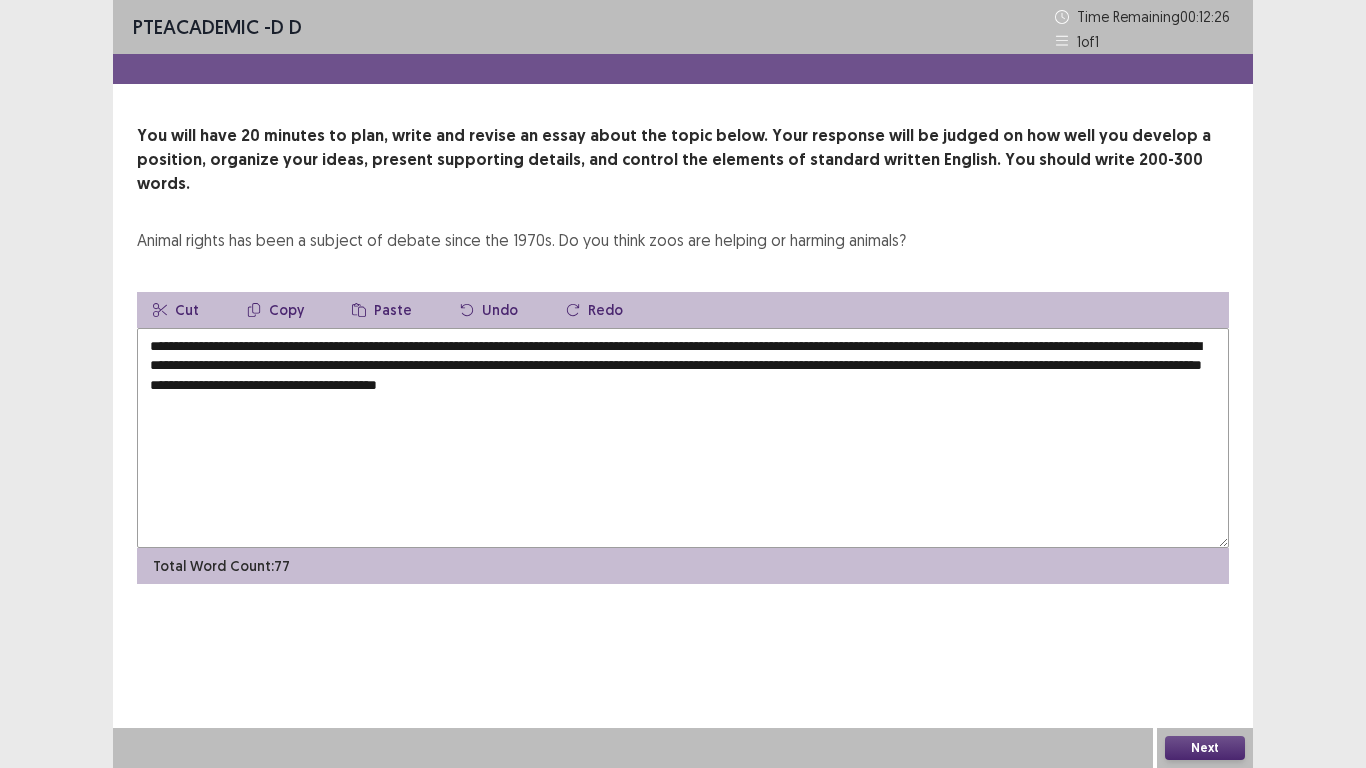 click on "Copy" at bounding box center (275, 310) 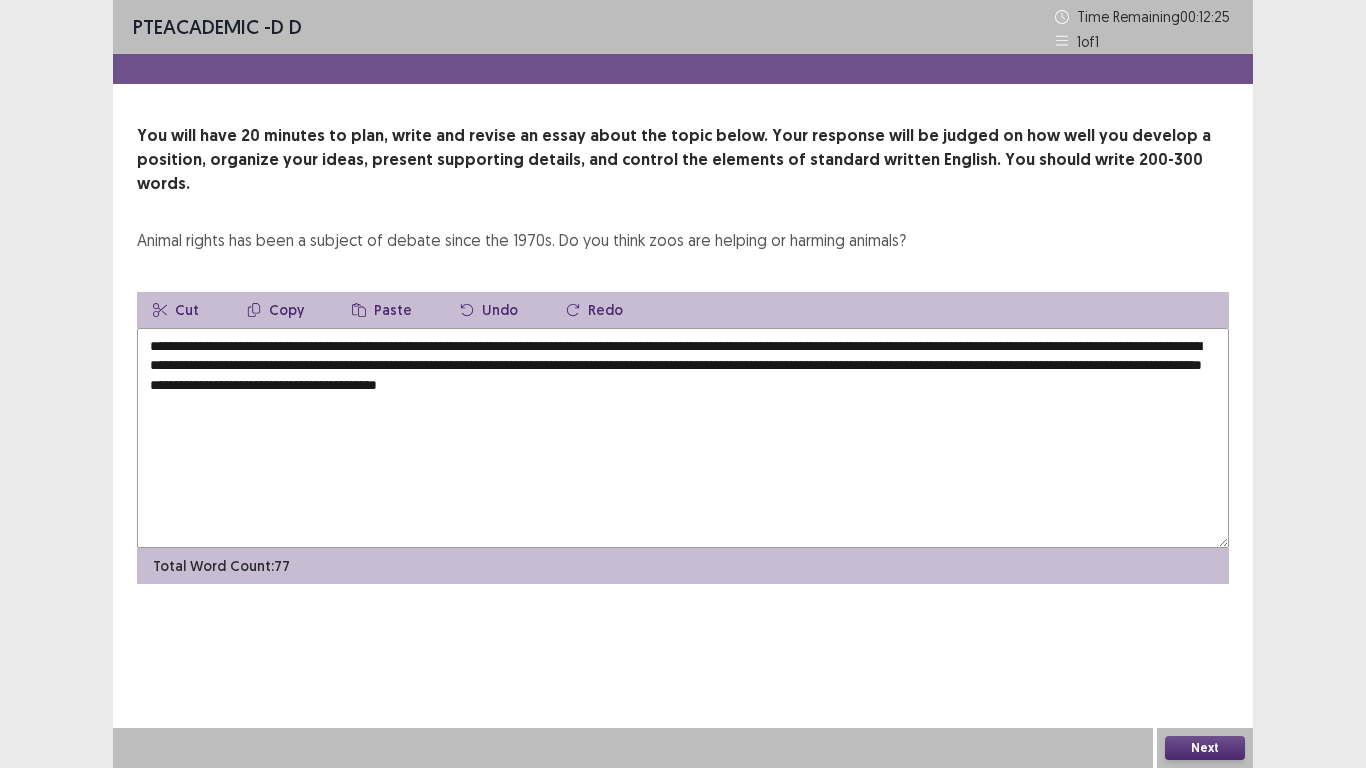 click on "**********" at bounding box center [683, 438] 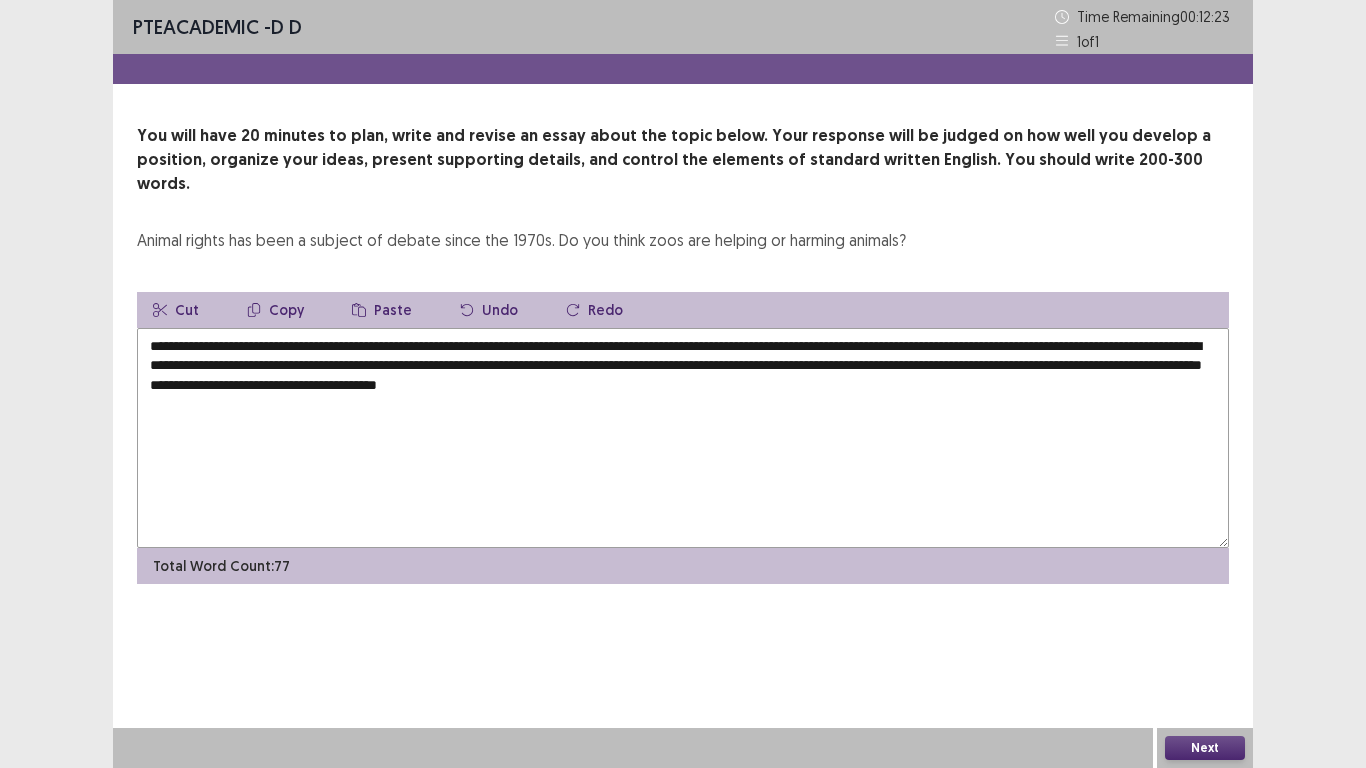 click on "Paste" at bounding box center [382, 310] 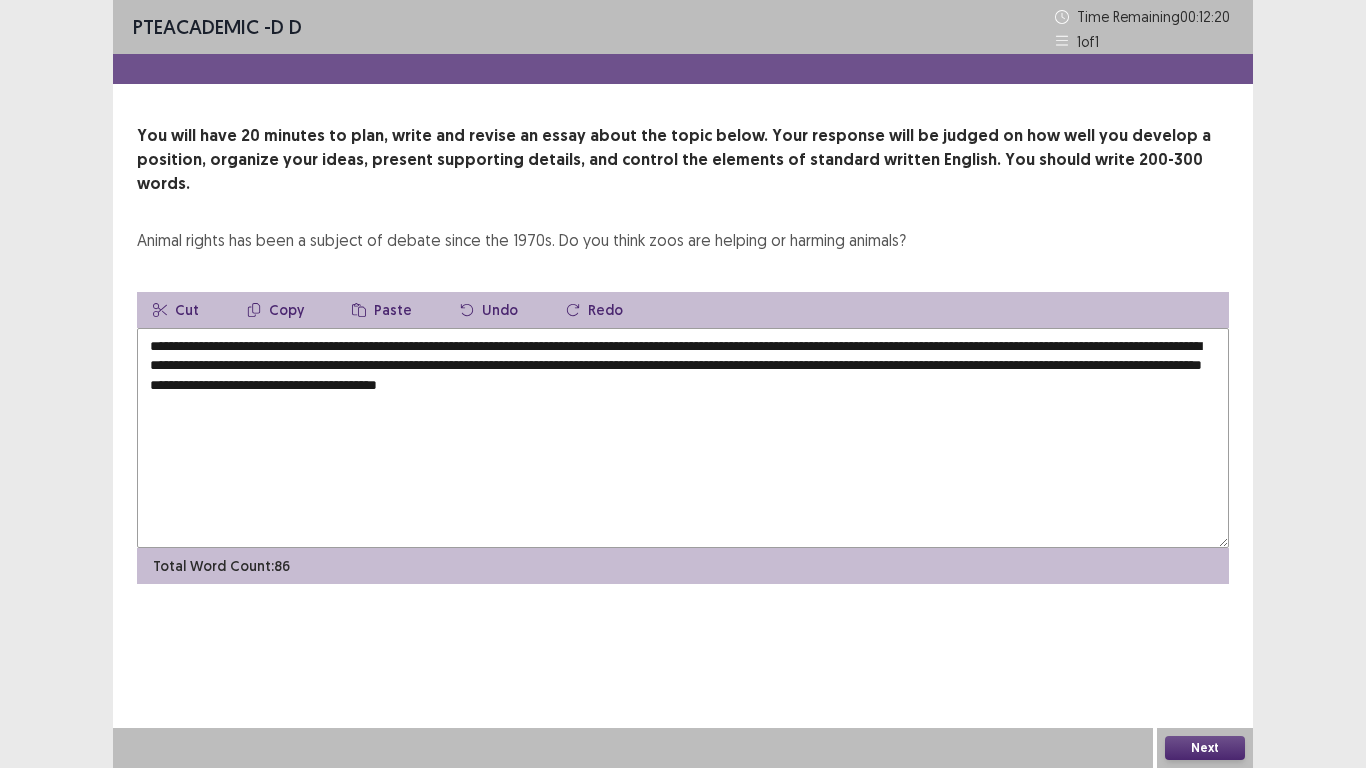 click on "**********" at bounding box center (683, 438) 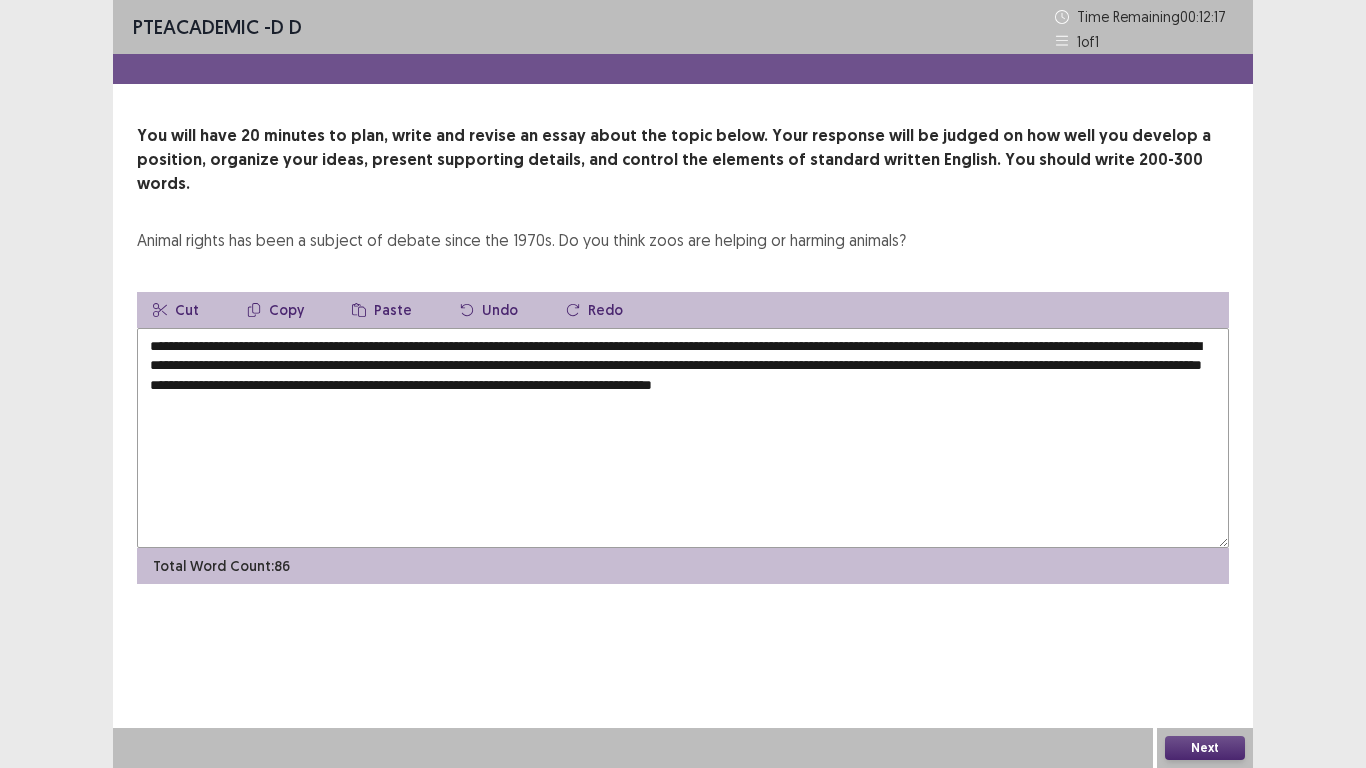 click on "**********" at bounding box center [683, 438] 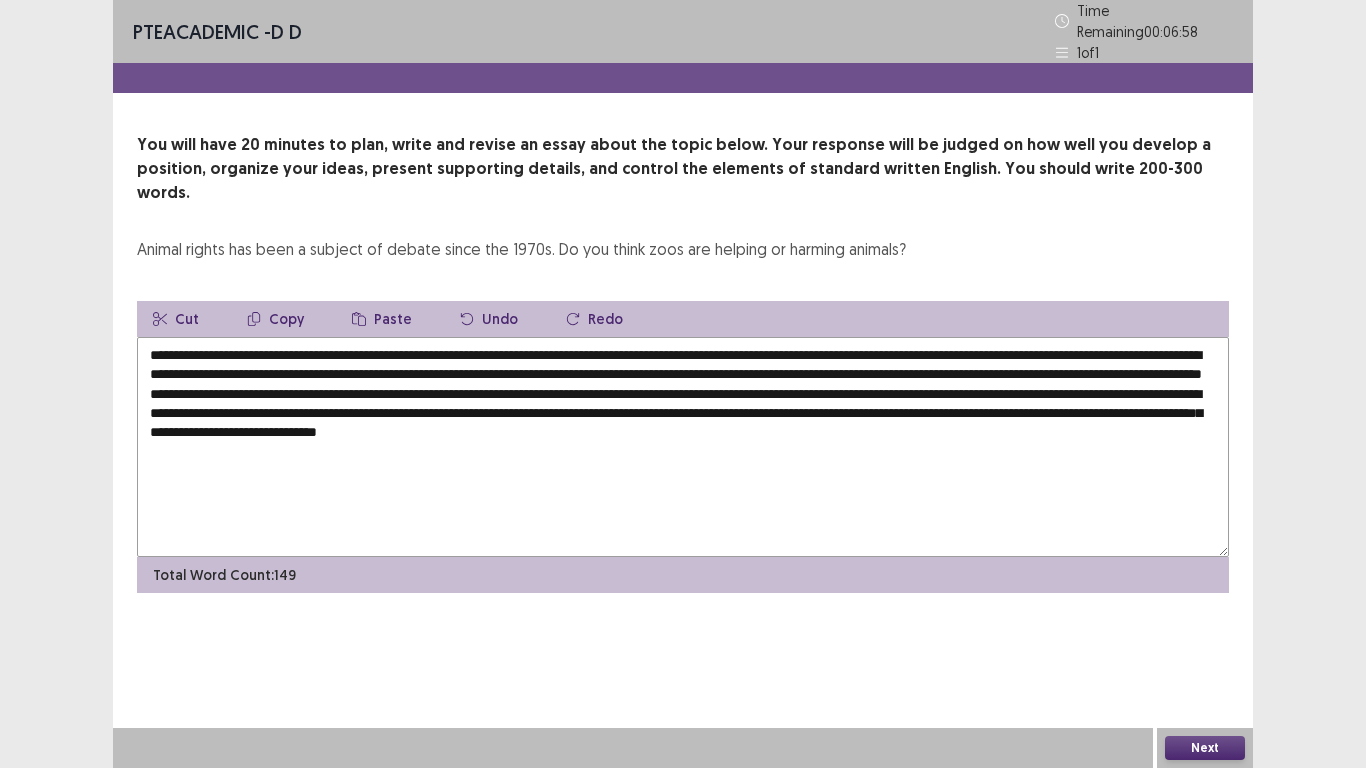 click on "Paste" at bounding box center (382, 319) 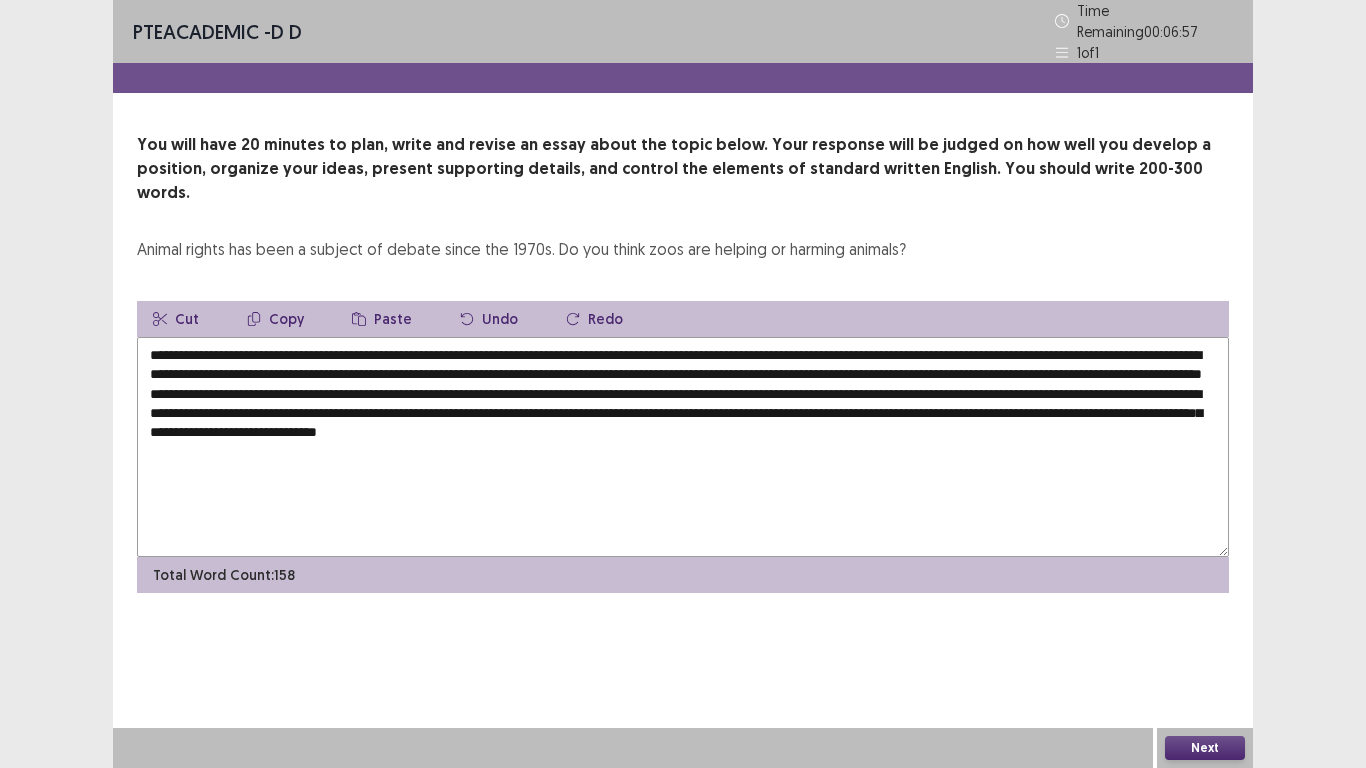 click on "**********" at bounding box center [683, 447] 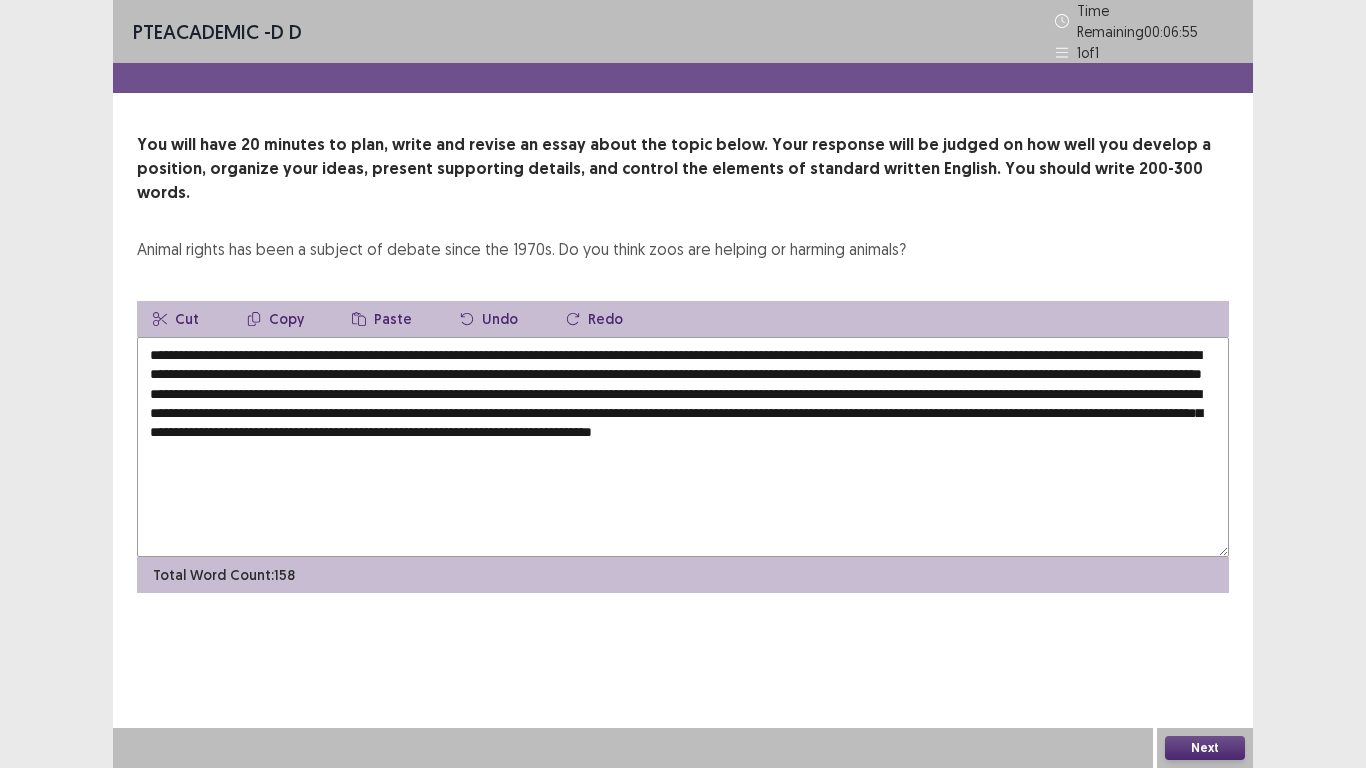click on "**********" at bounding box center (683, 447) 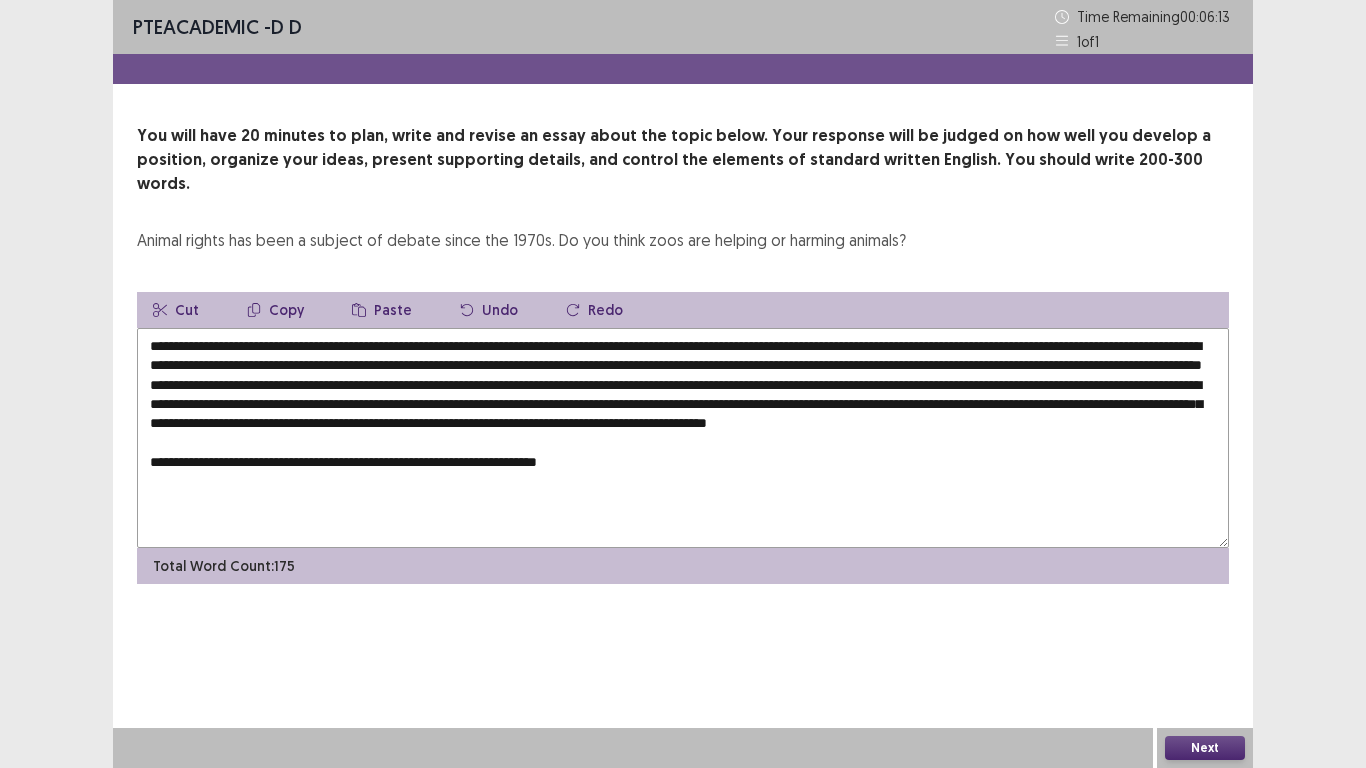 click on "Paste" at bounding box center [382, 310] 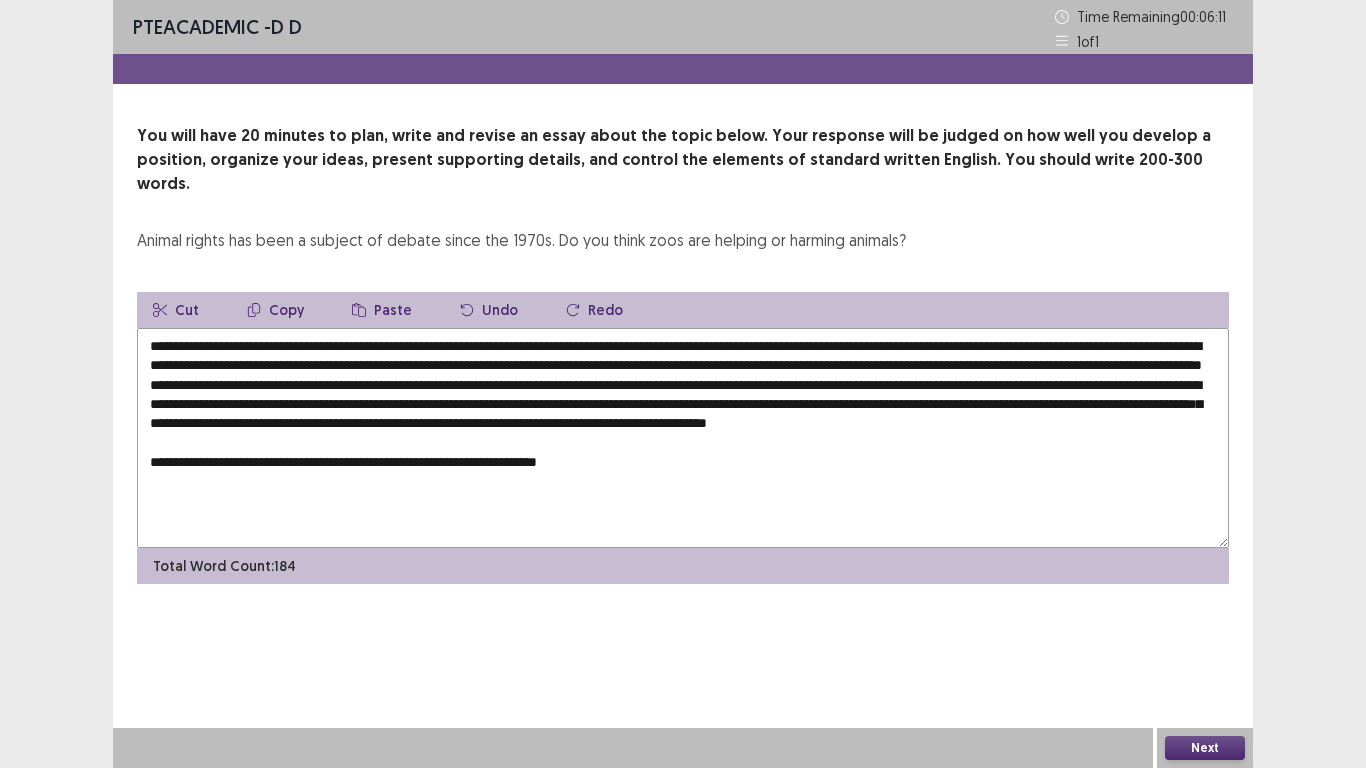 click at bounding box center (683, 438) 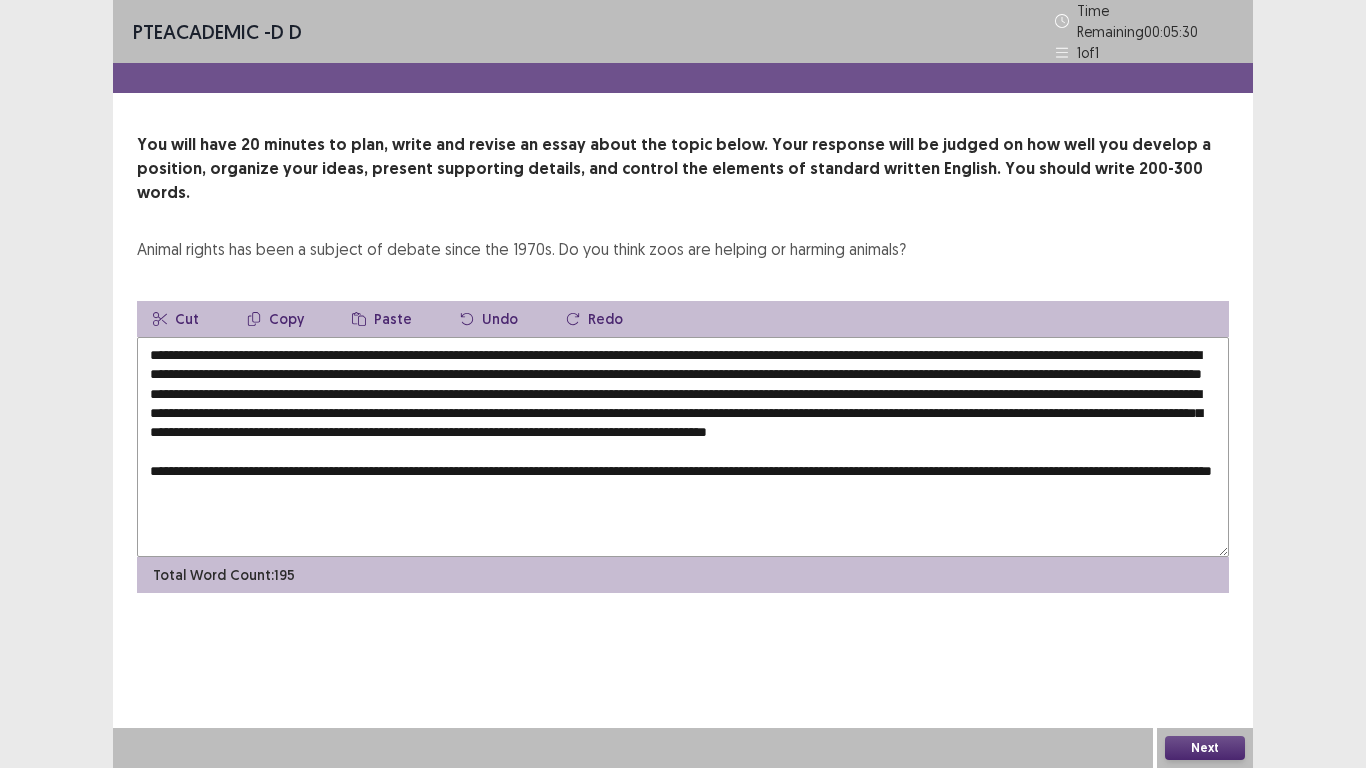 click at bounding box center [683, 447] 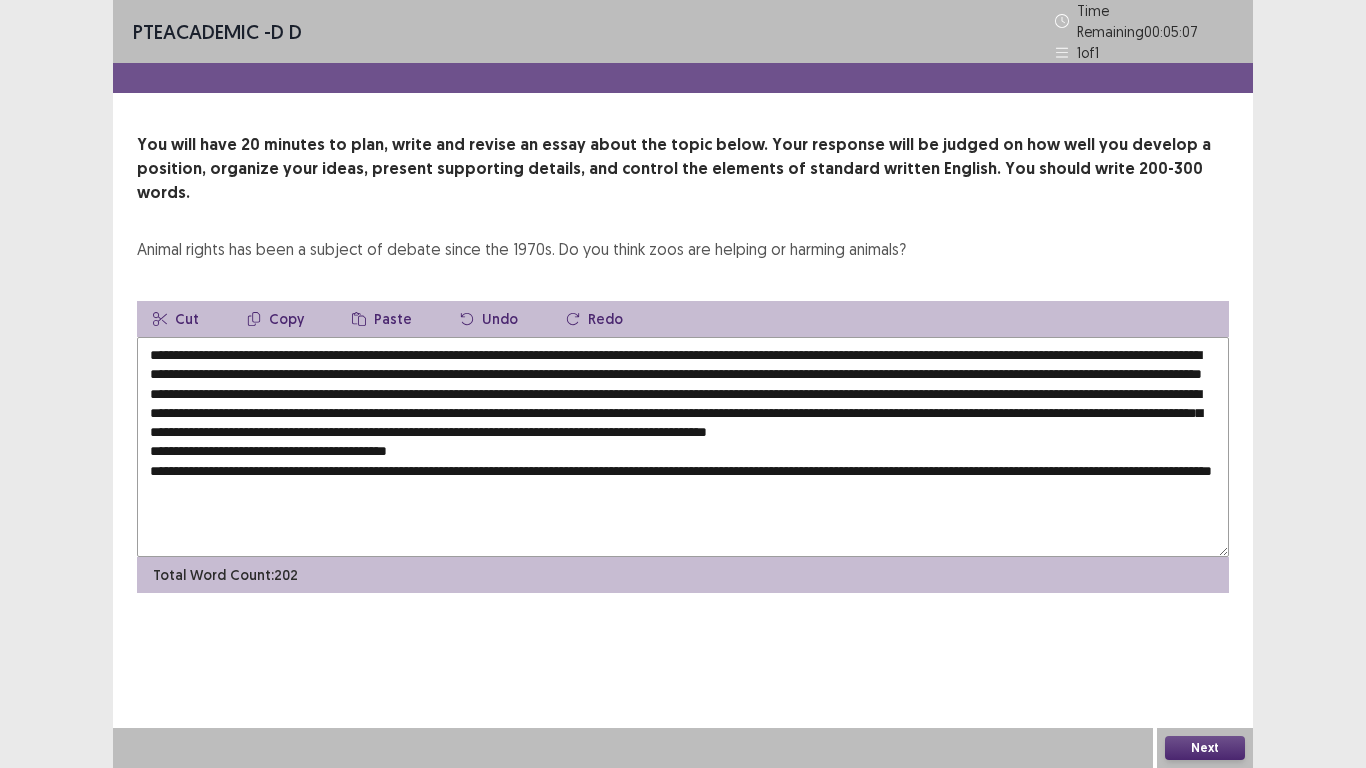 click on "Paste" at bounding box center [382, 319] 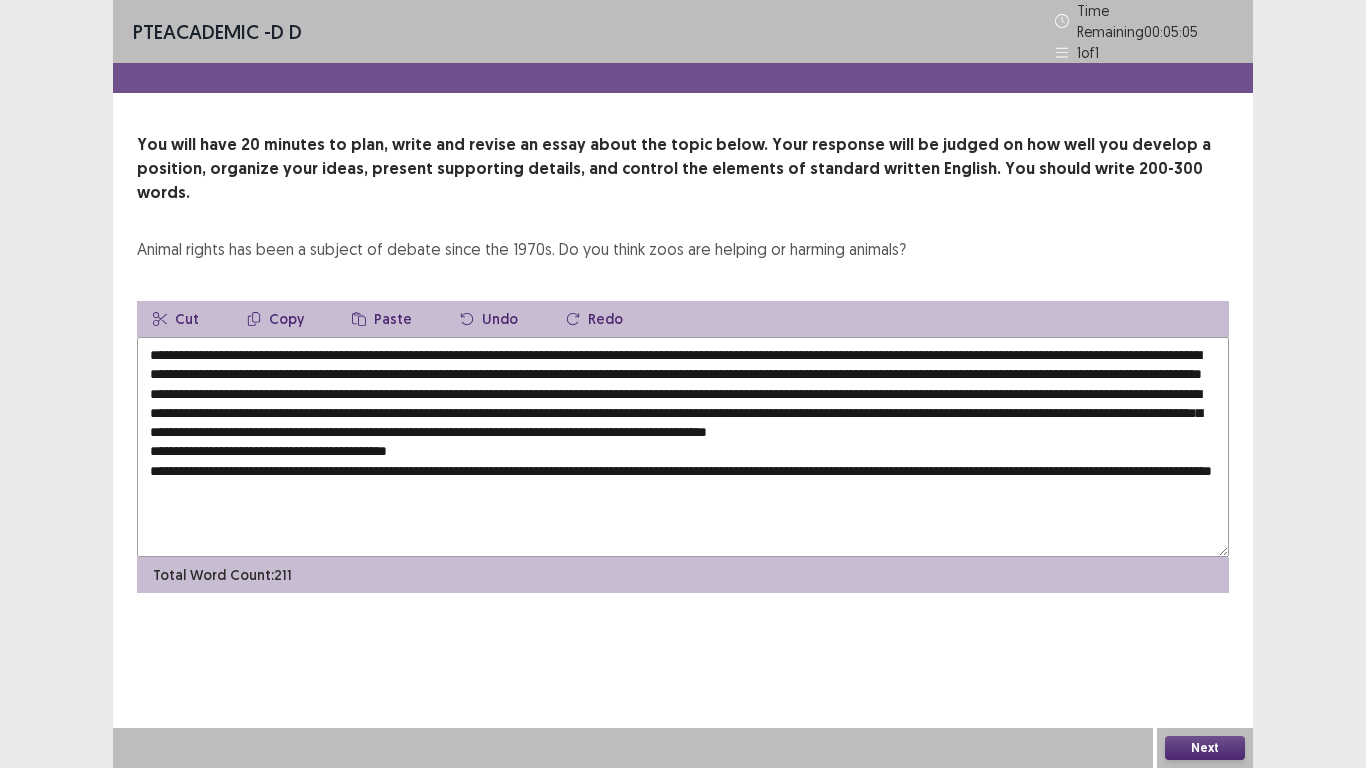 click at bounding box center [683, 447] 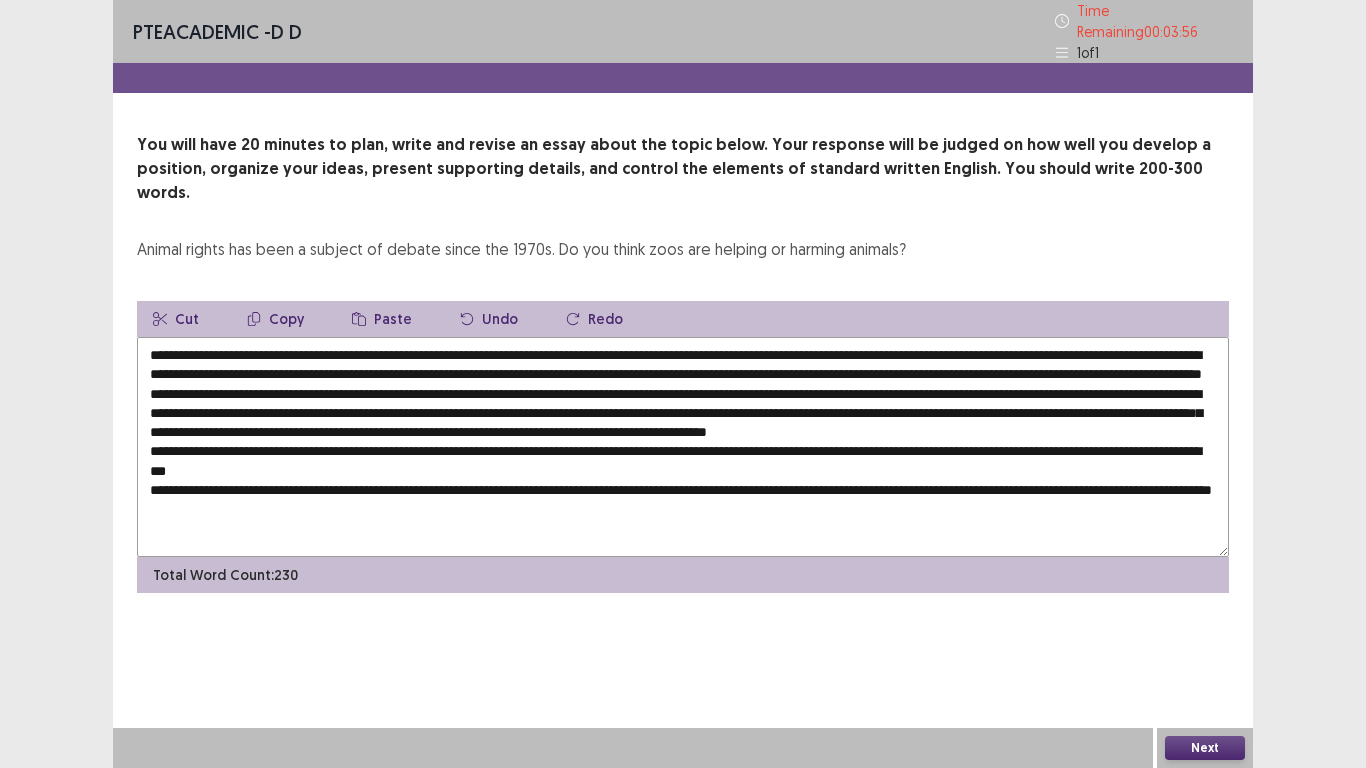 drag, startPoint x: 902, startPoint y: 343, endPoint x: 1105, endPoint y: 347, distance: 203.0394 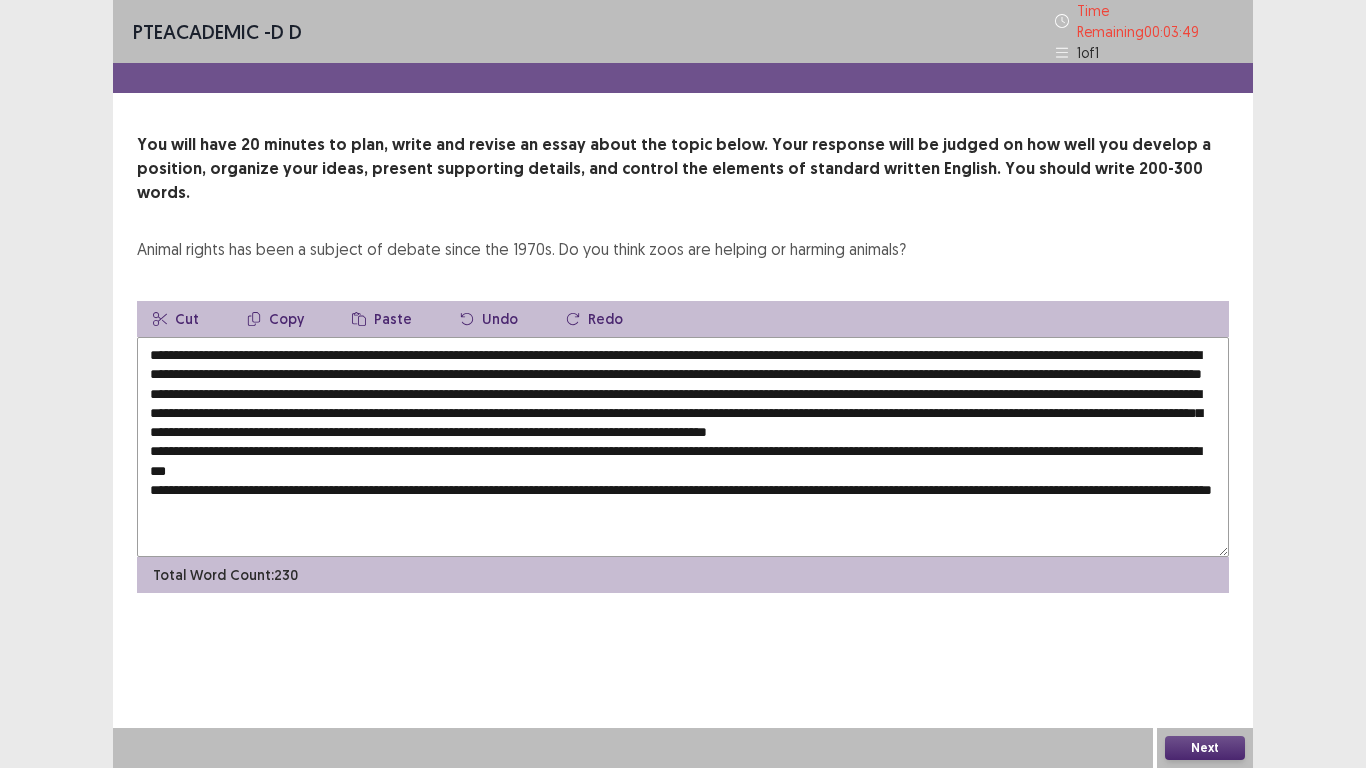 drag, startPoint x: 1146, startPoint y: 342, endPoint x: 386, endPoint y: 363, distance: 760.2901 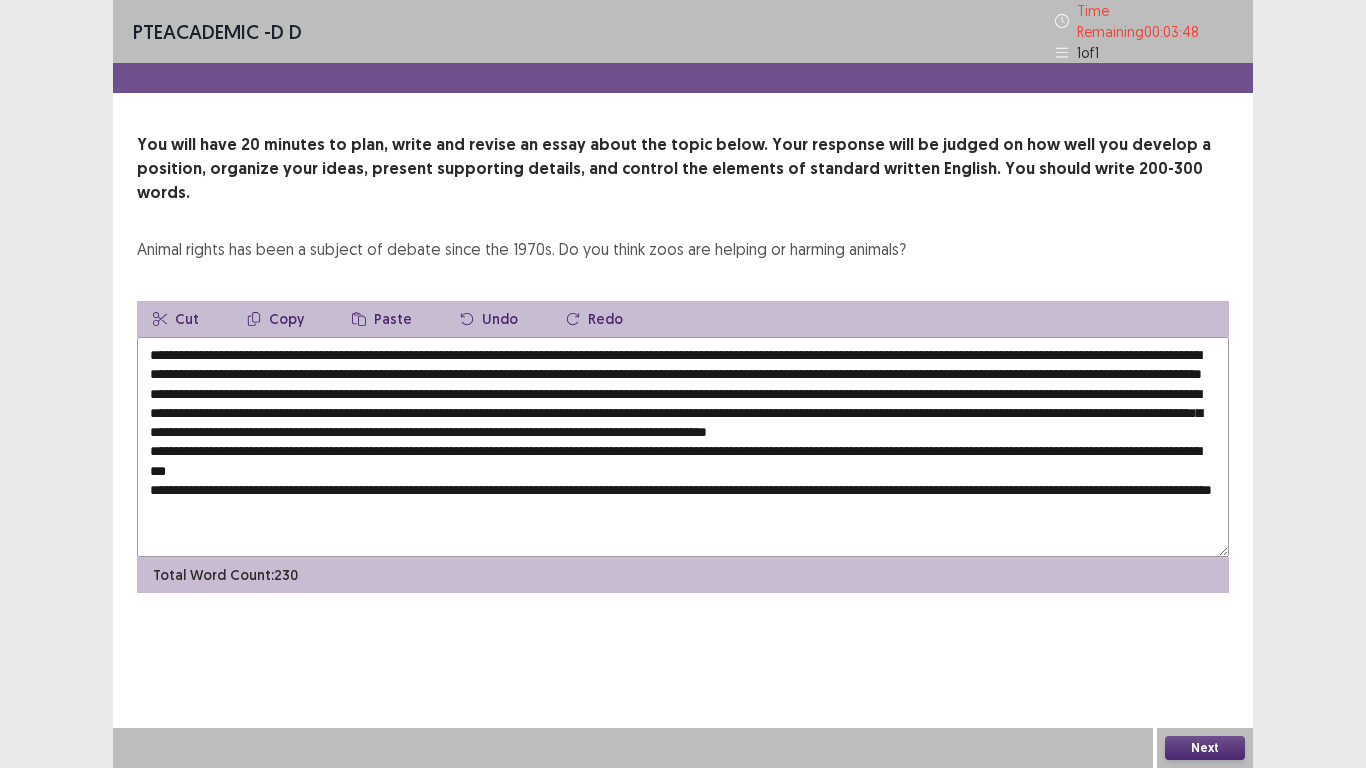 click on "Copy" at bounding box center (275, 319) 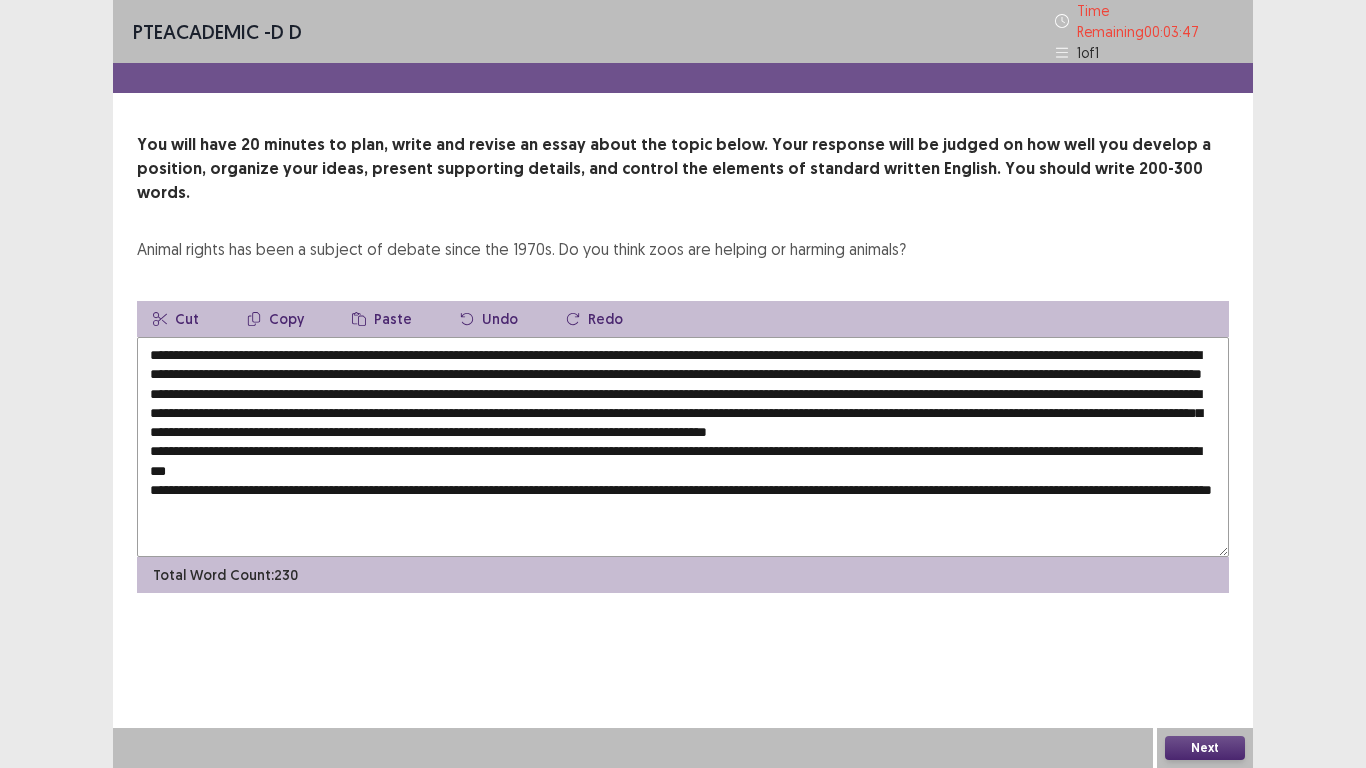 click at bounding box center [683, 447] 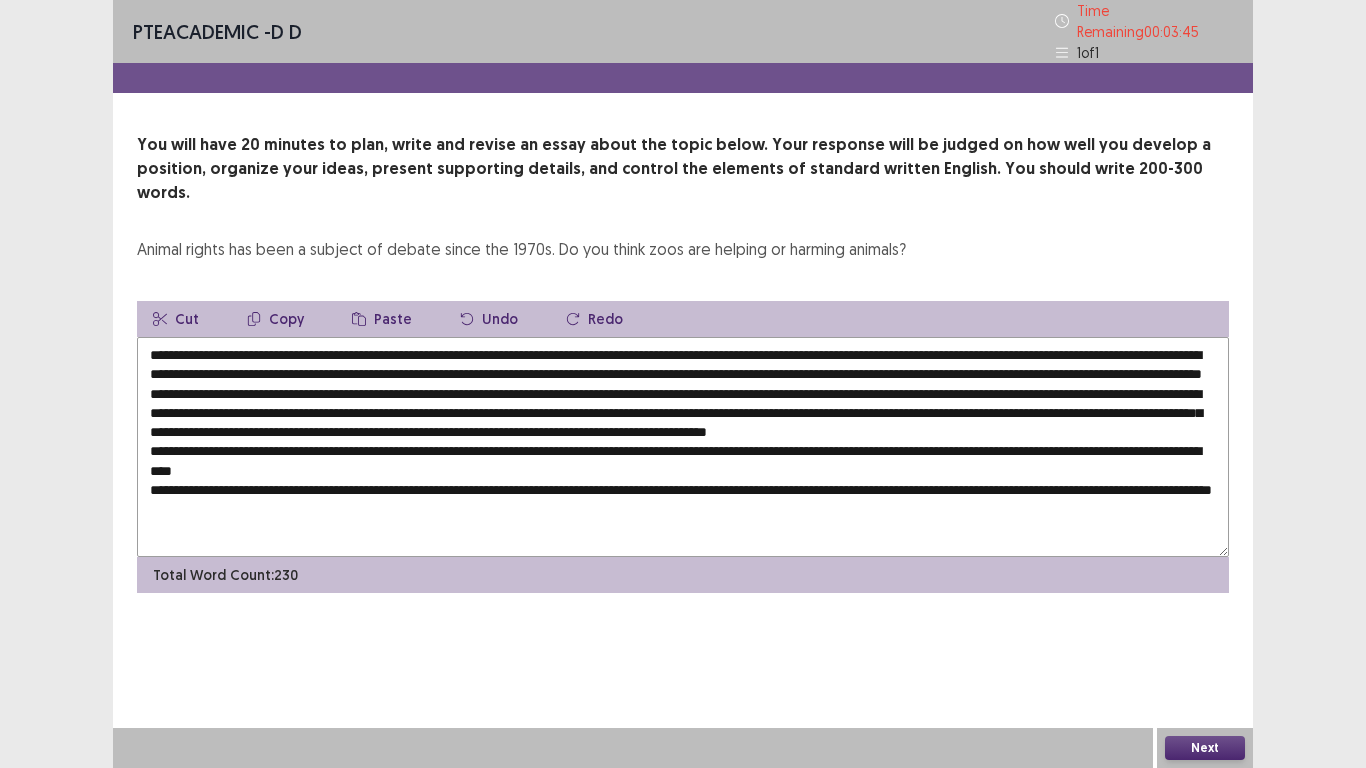 click on "Paste" at bounding box center (382, 319) 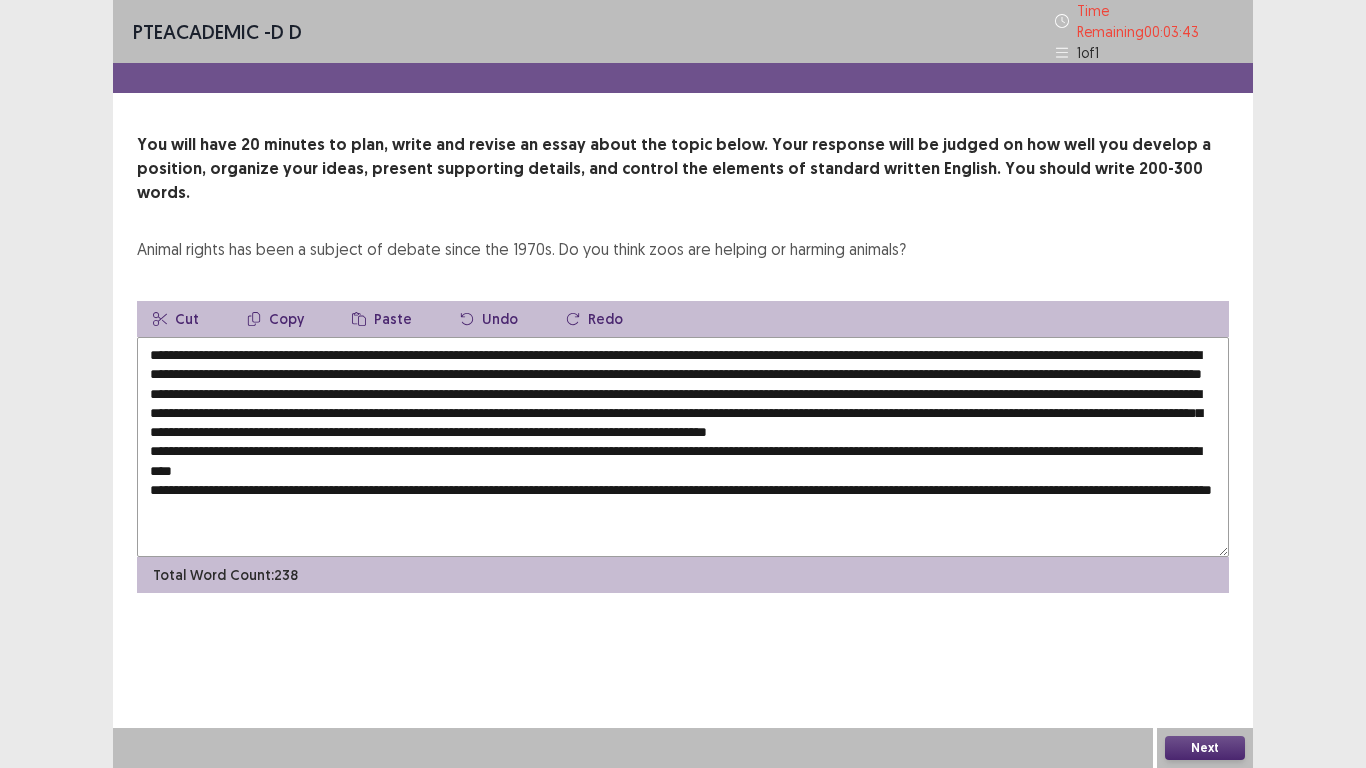 click at bounding box center (683, 447) 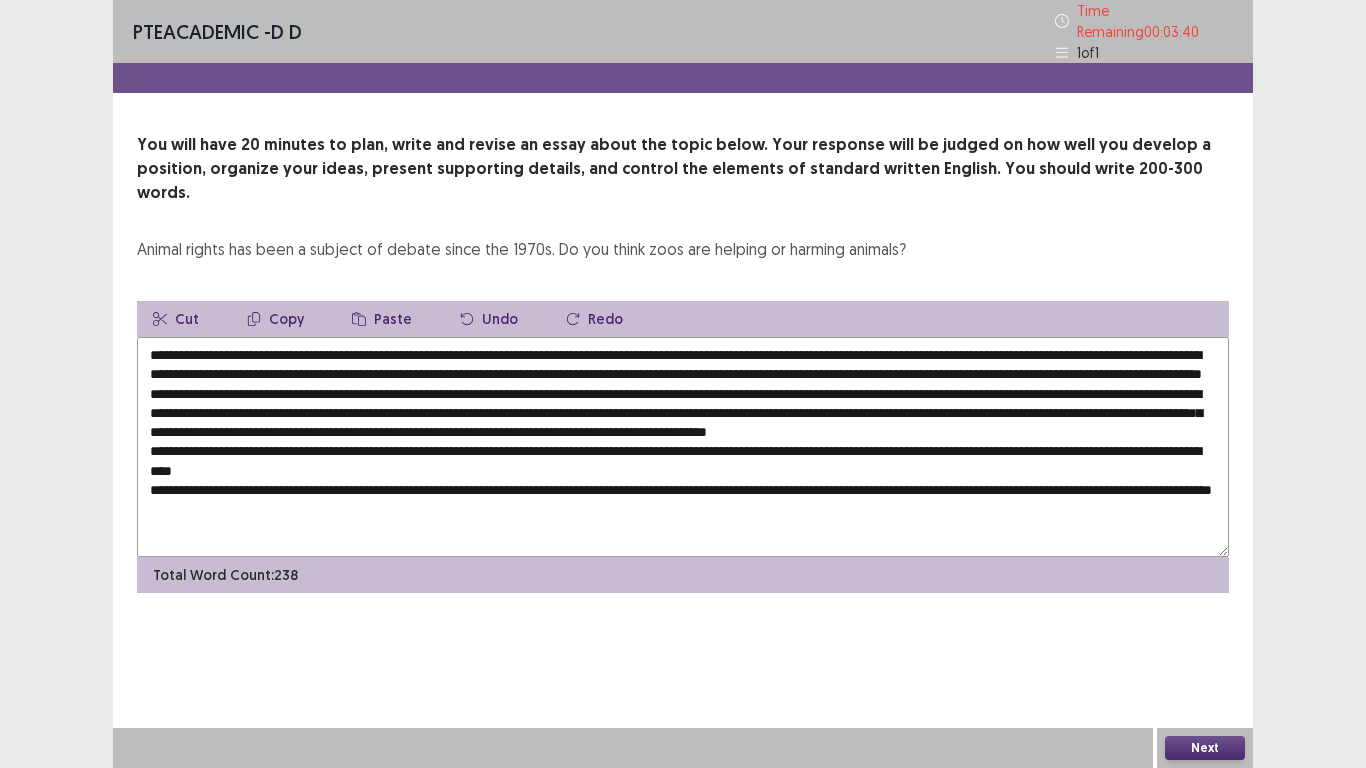 click at bounding box center [683, 447] 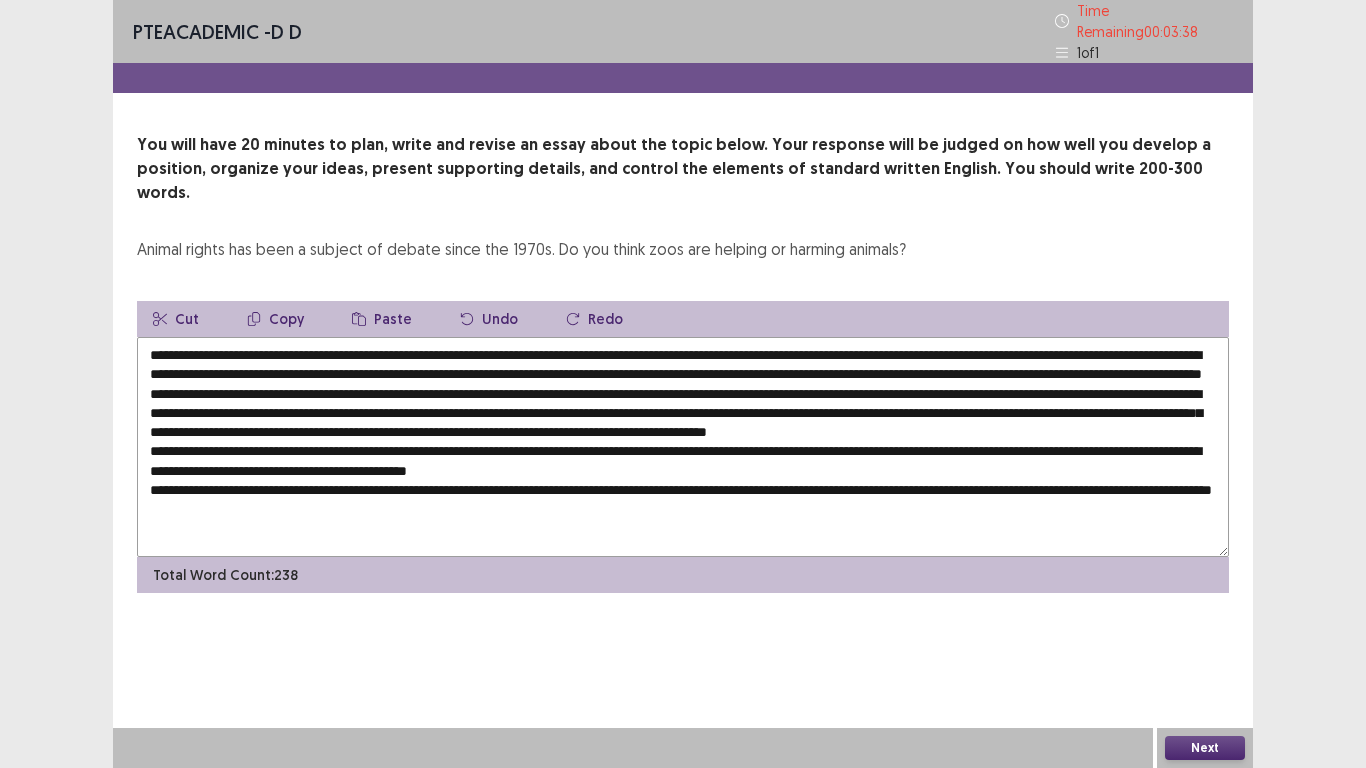 click at bounding box center (683, 447) 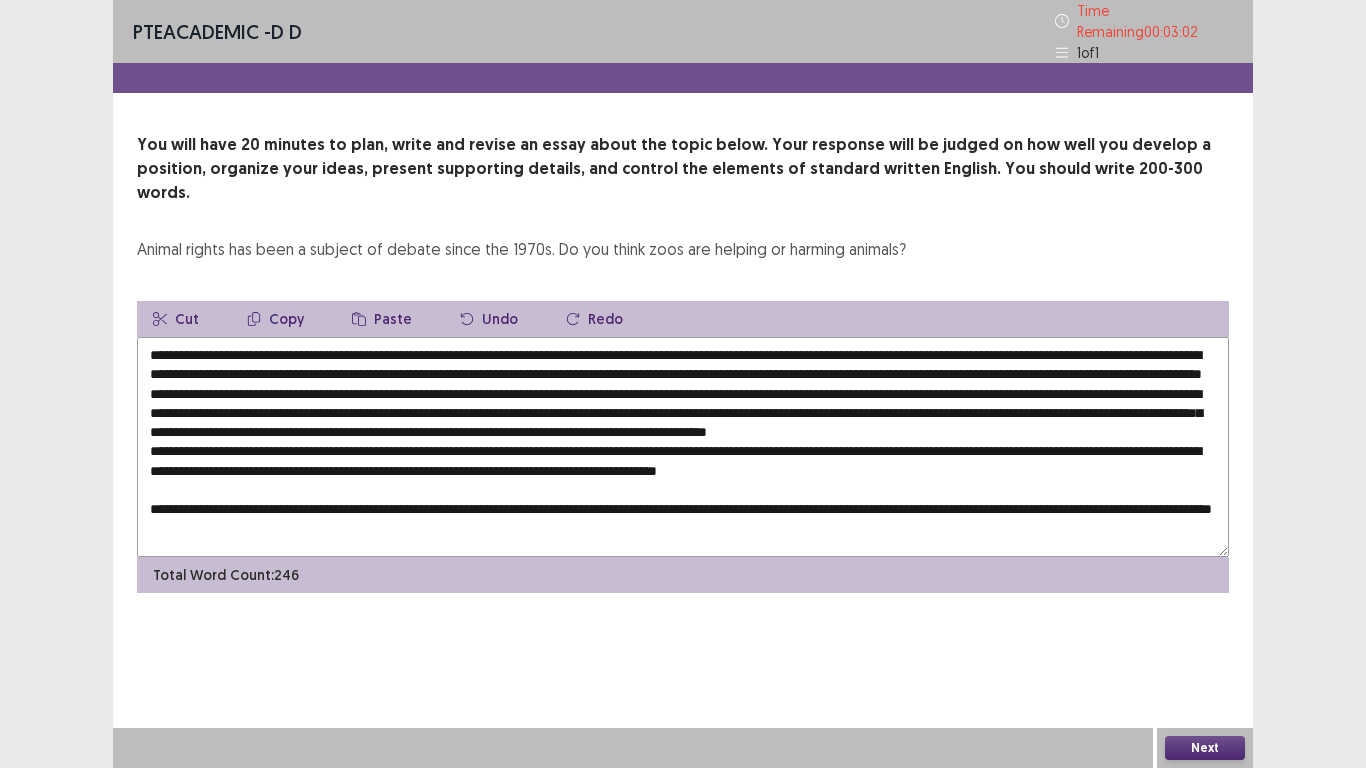 click at bounding box center [683, 447] 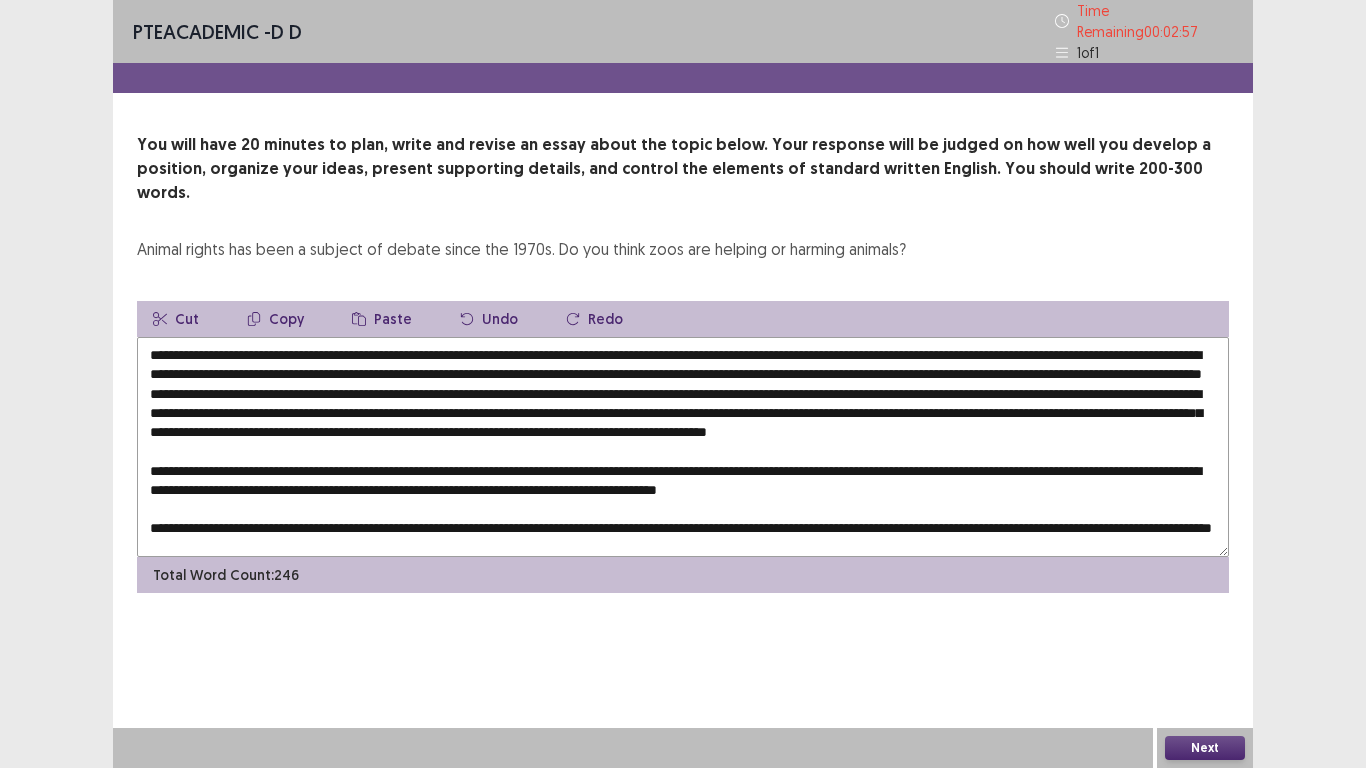 scroll, scrollTop: 0, scrollLeft: 0, axis: both 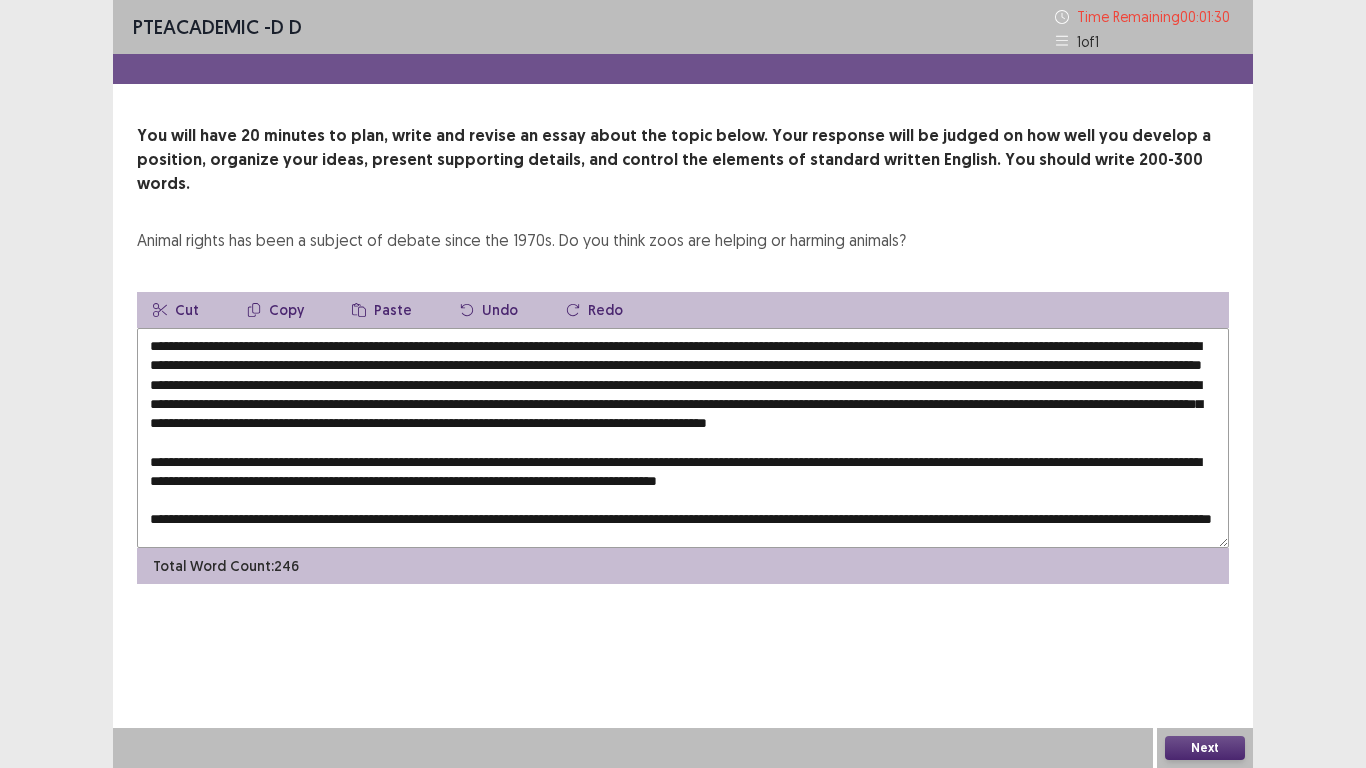 click at bounding box center [683, 438] 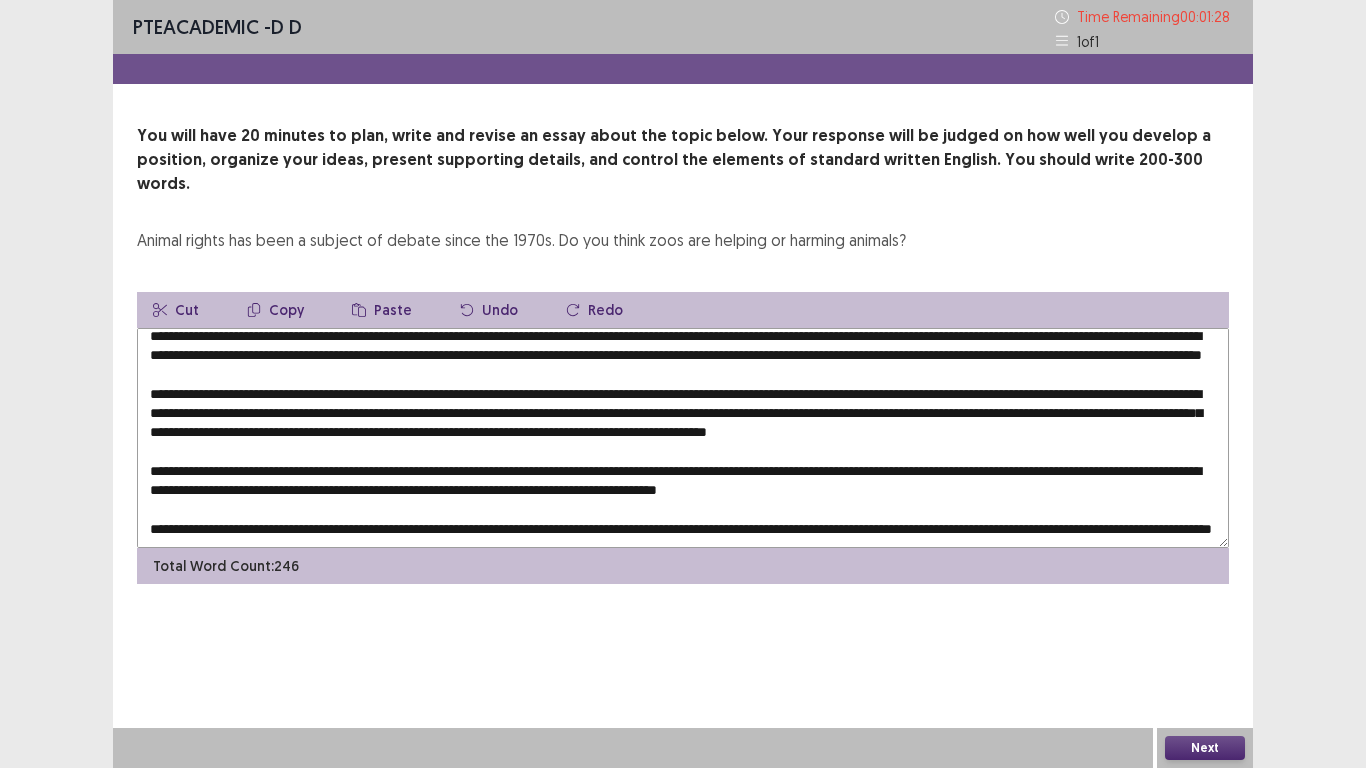 scroll, scrollTop: 68, scrollLeft: 0, axis: vertical 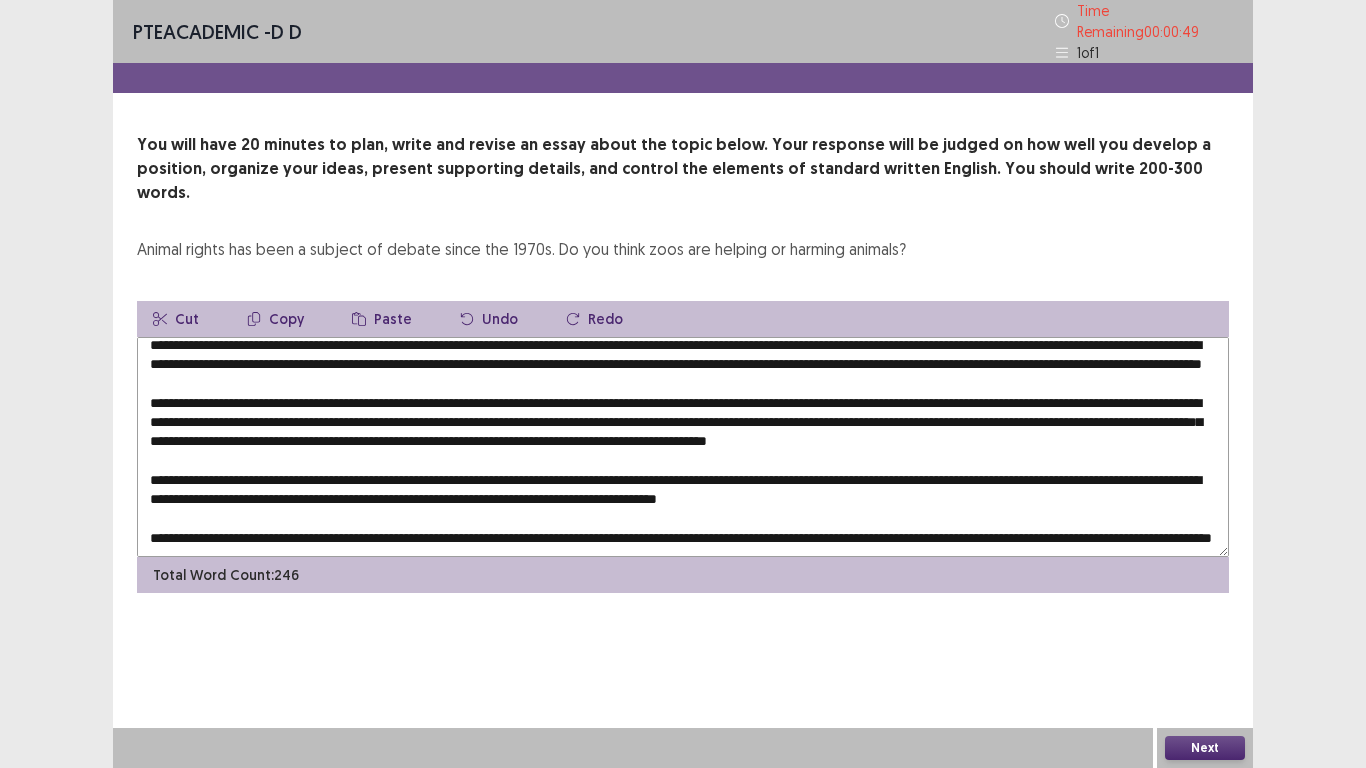 click at bounding box center [683, 447] 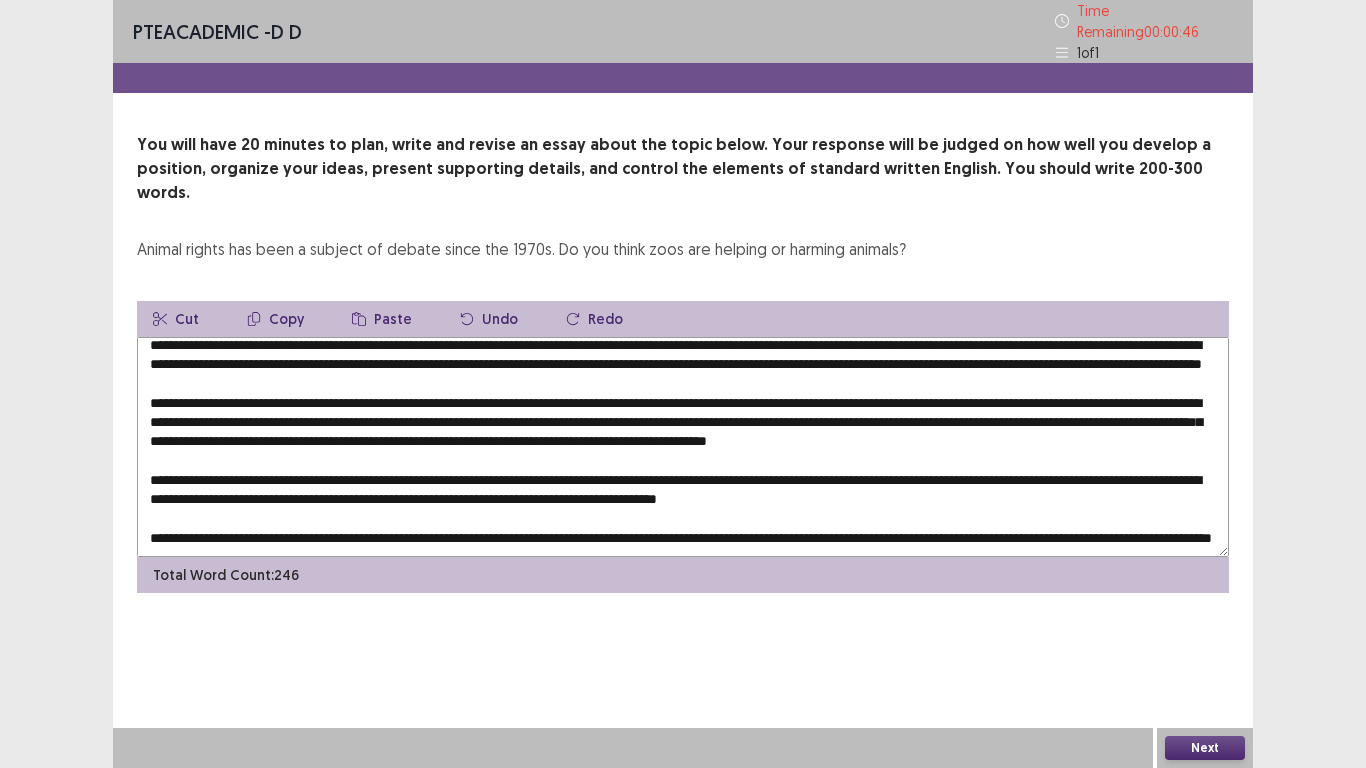click at bounding box center [683, 447] 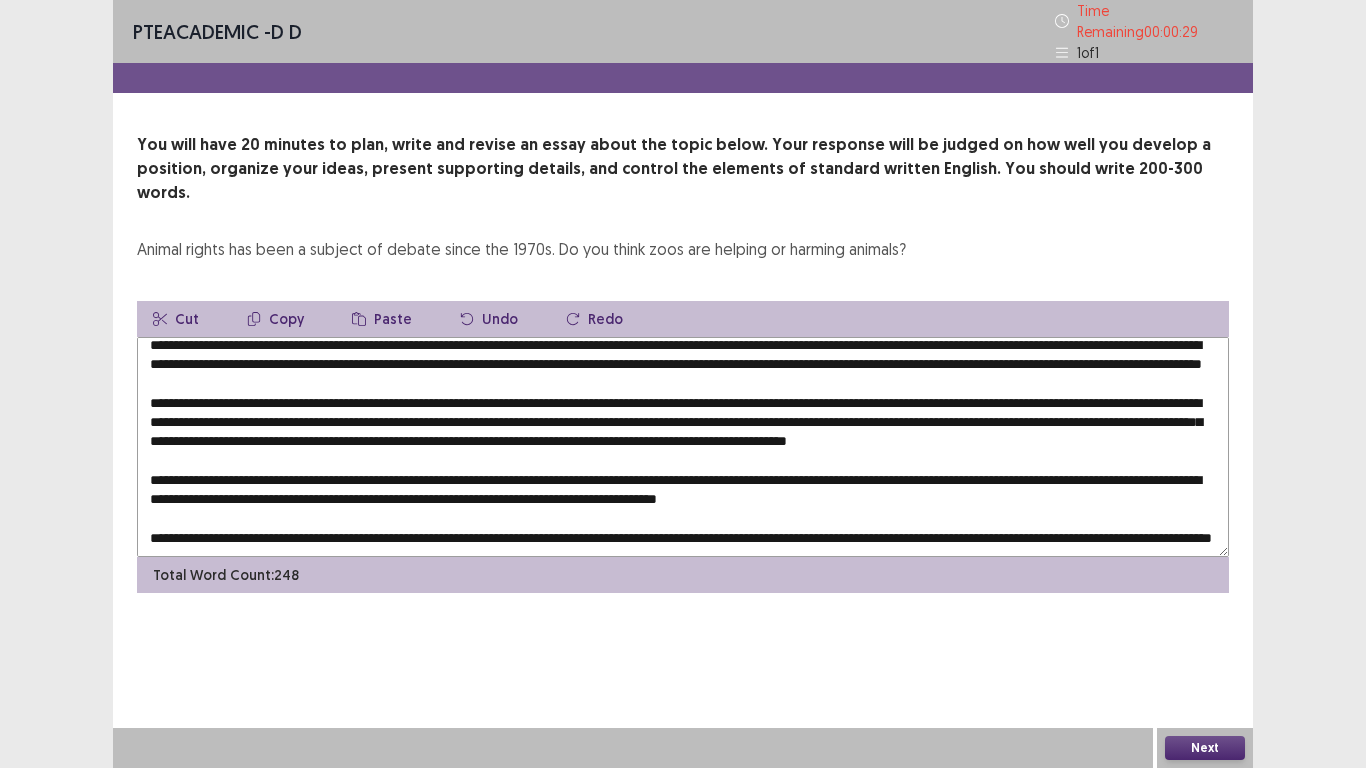 click at bounding box center [683, 447] 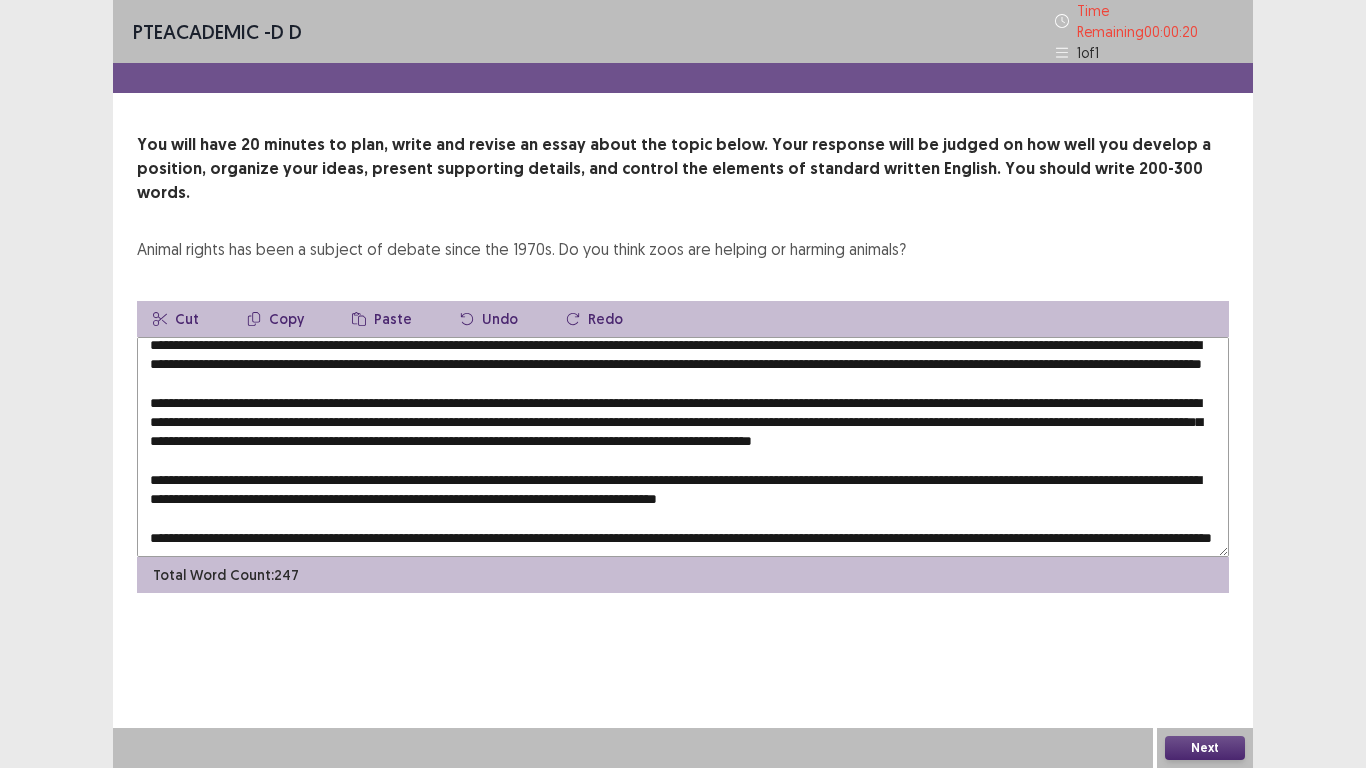click at bounding box center (683, 447) 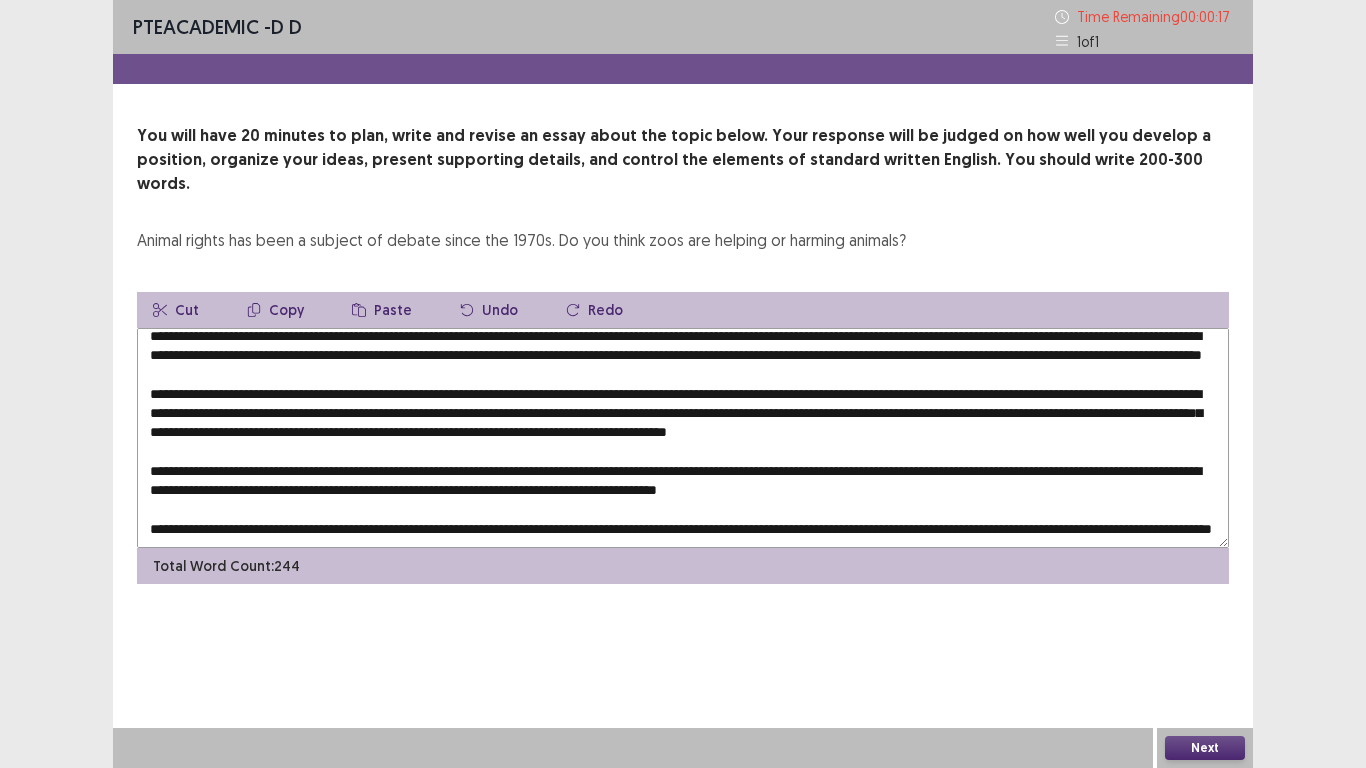 scroll, scrollTop: 48, scrollLeft: 0, axis: vertical 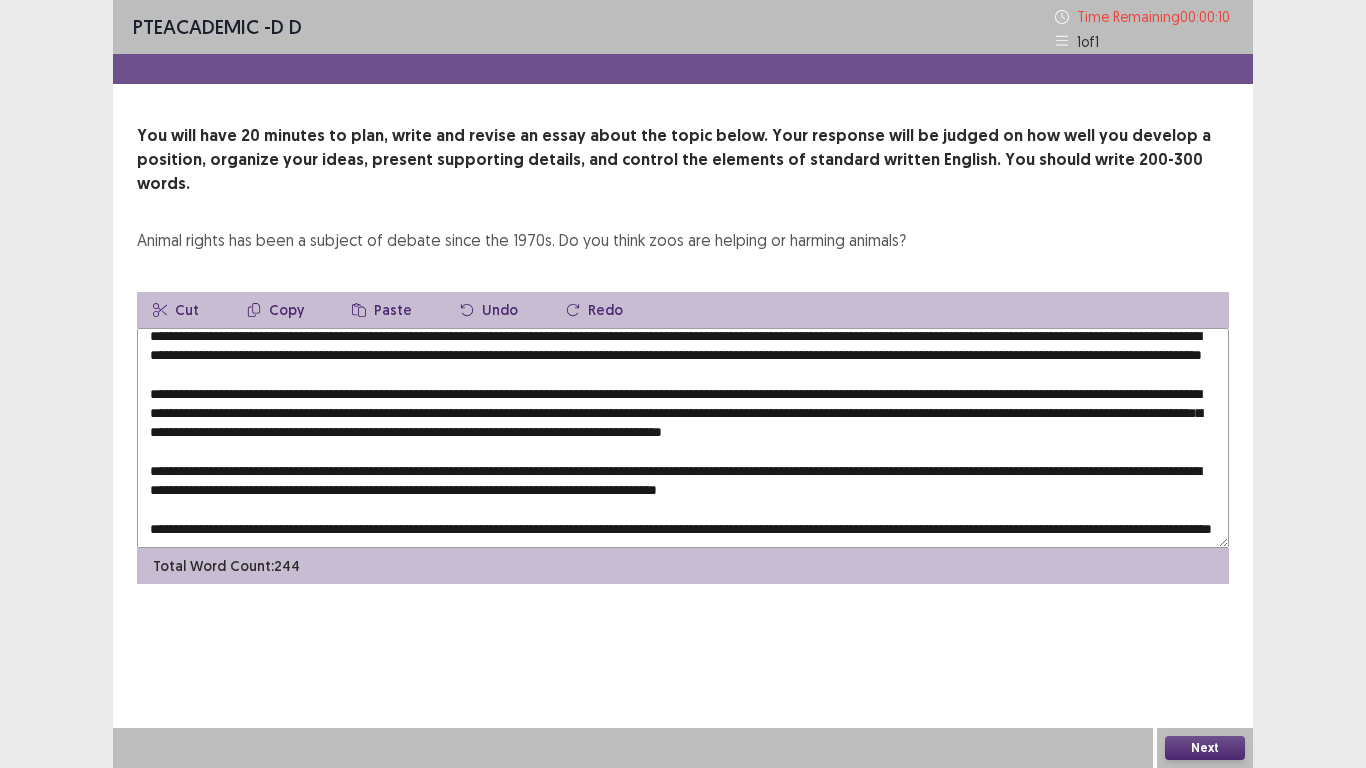 click at bounding box center [683, 438] 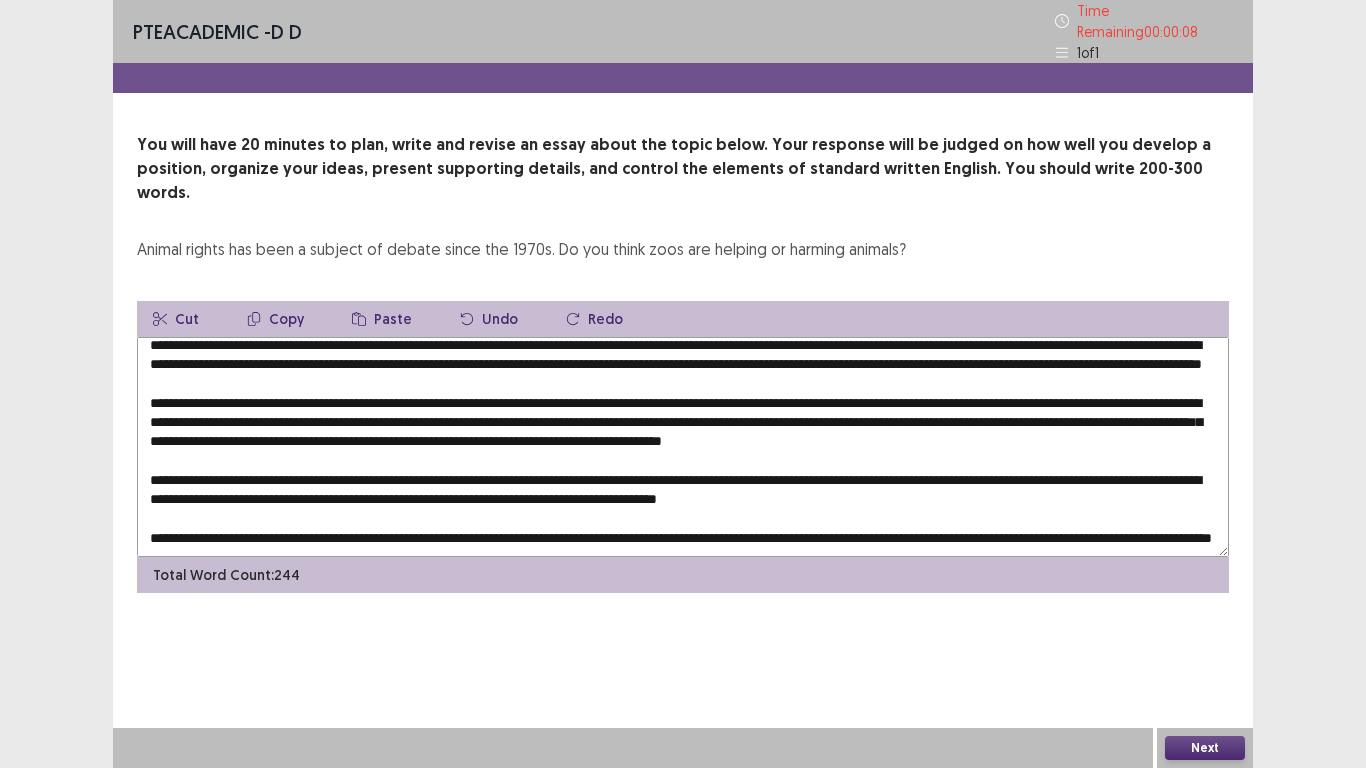 click at bounding box center [683, 447] 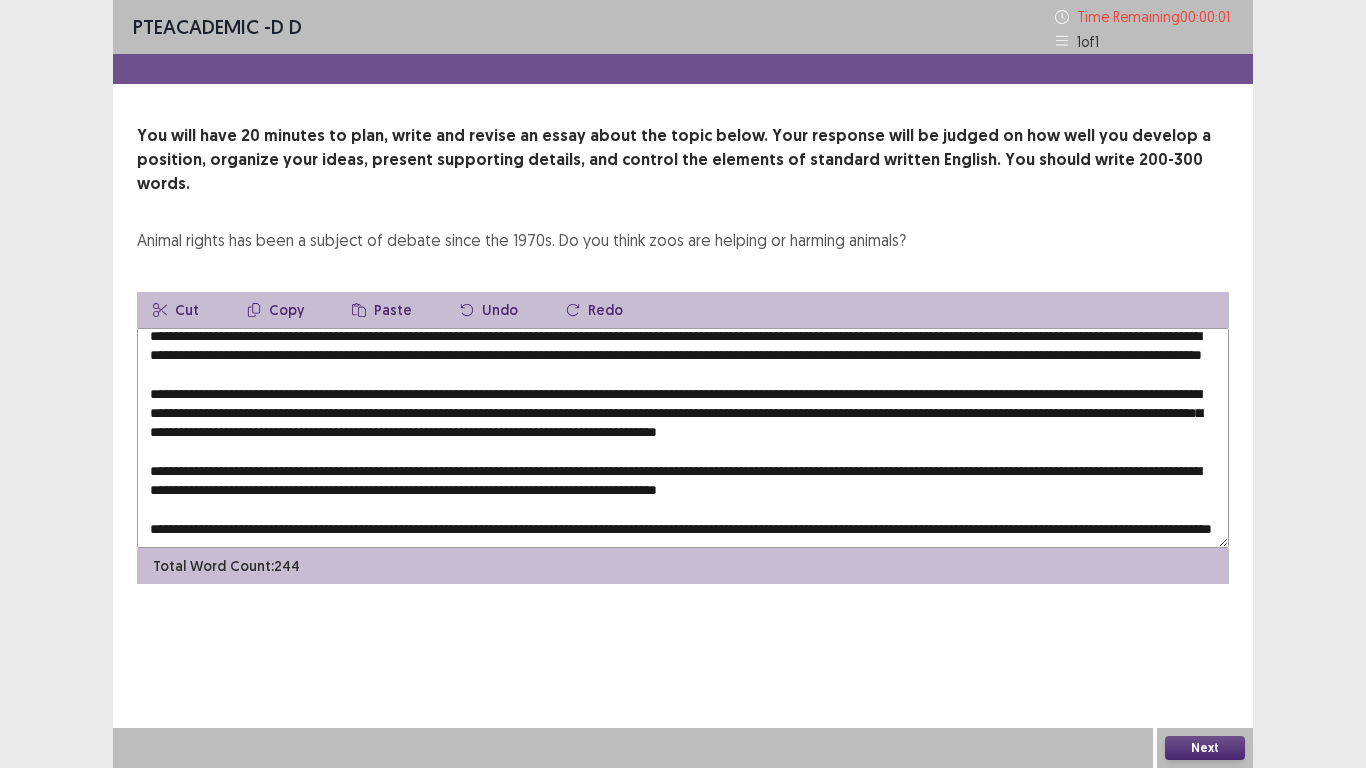 type on "**********" 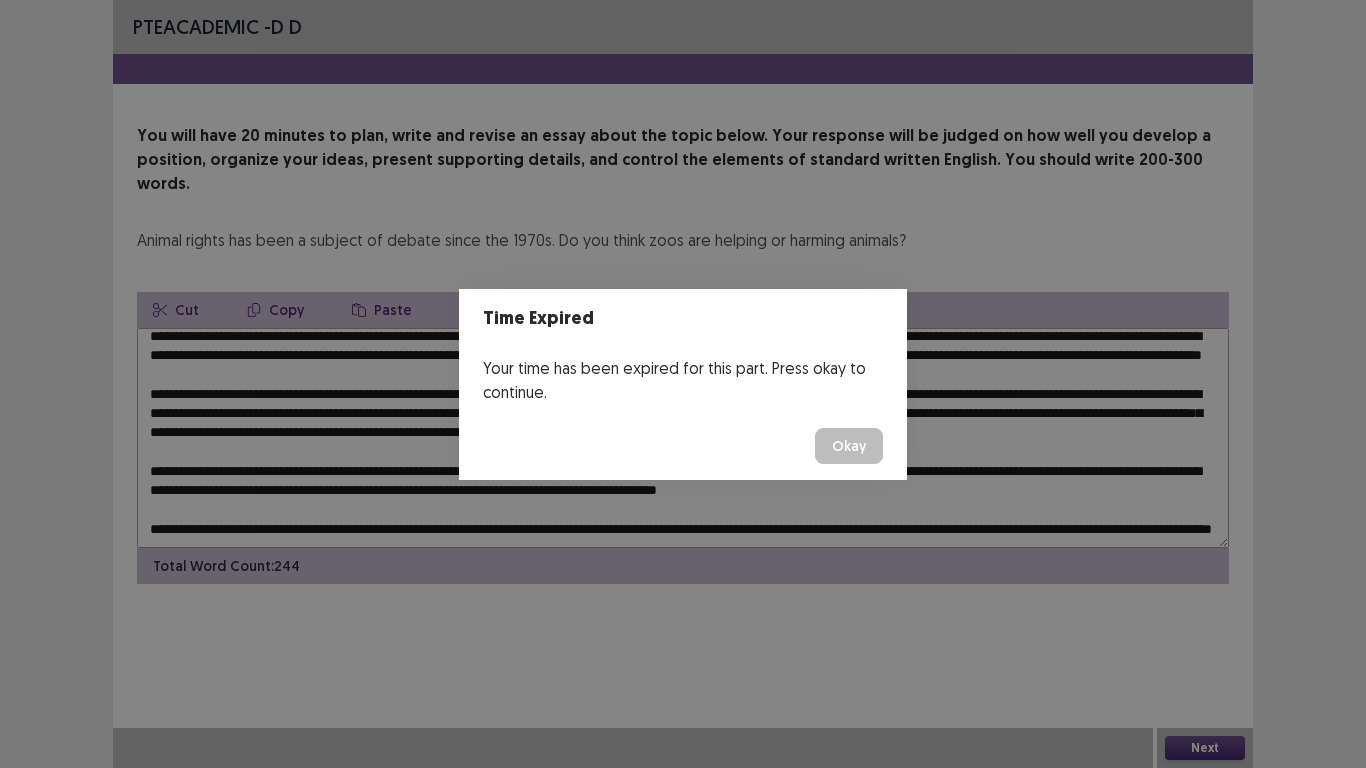 click on "Okay" at bounding box center (849, 446) 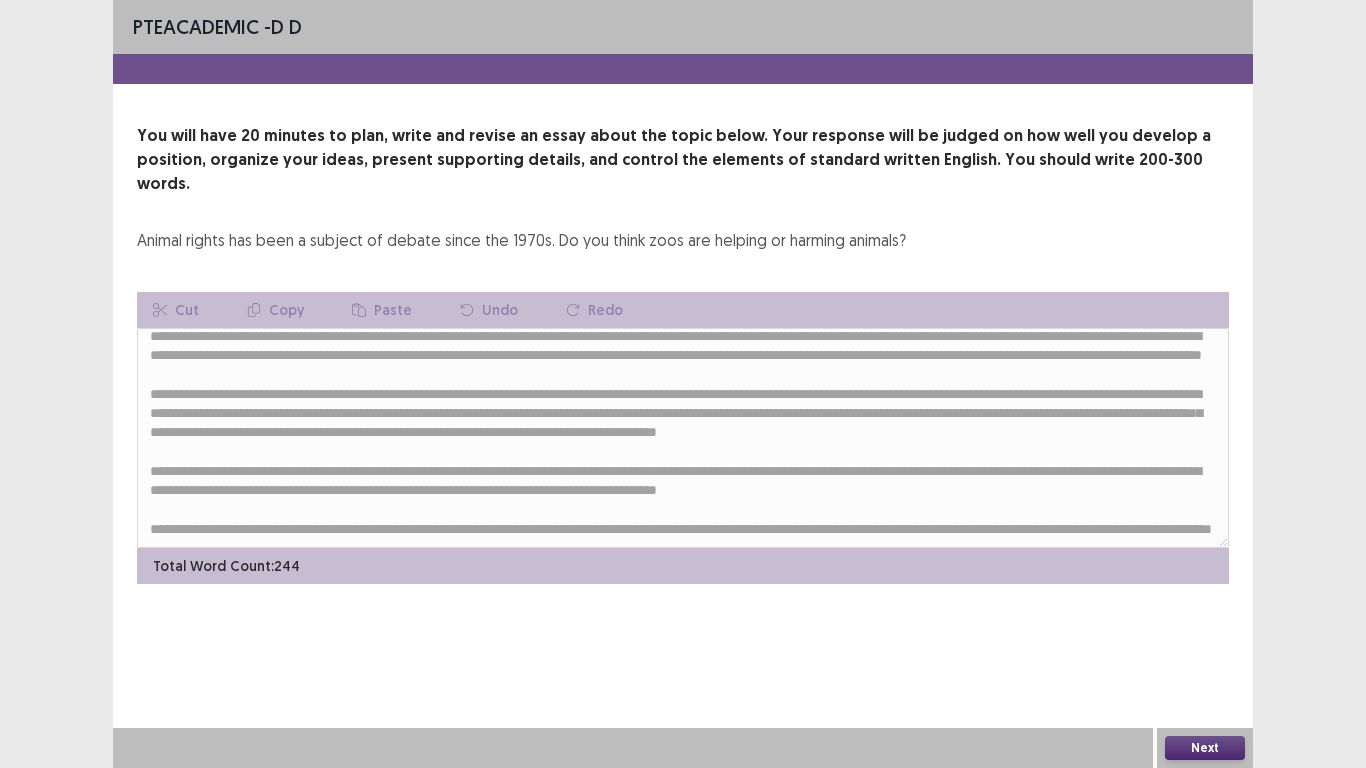 click on "Next" at bounding box center (1205, 748) 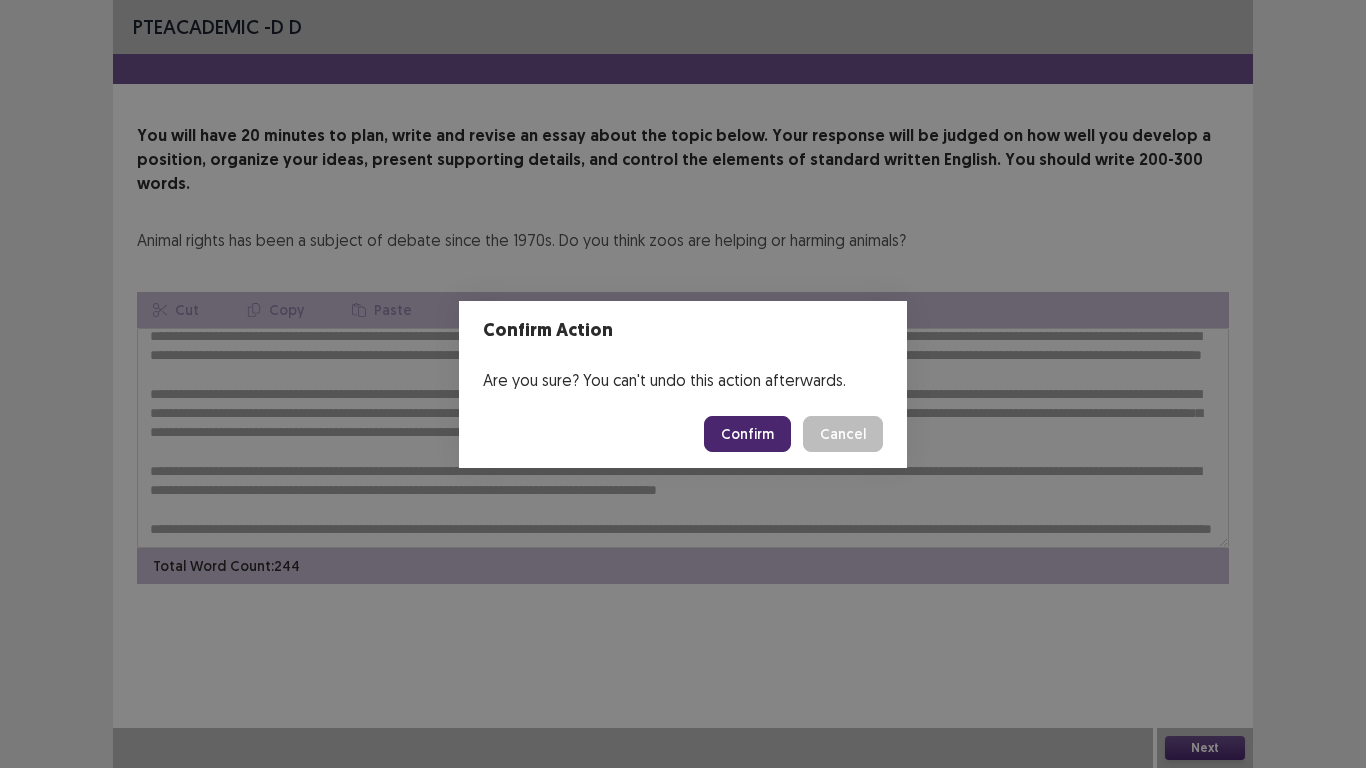 click on "Confirm" at bounding box center (747, 434) 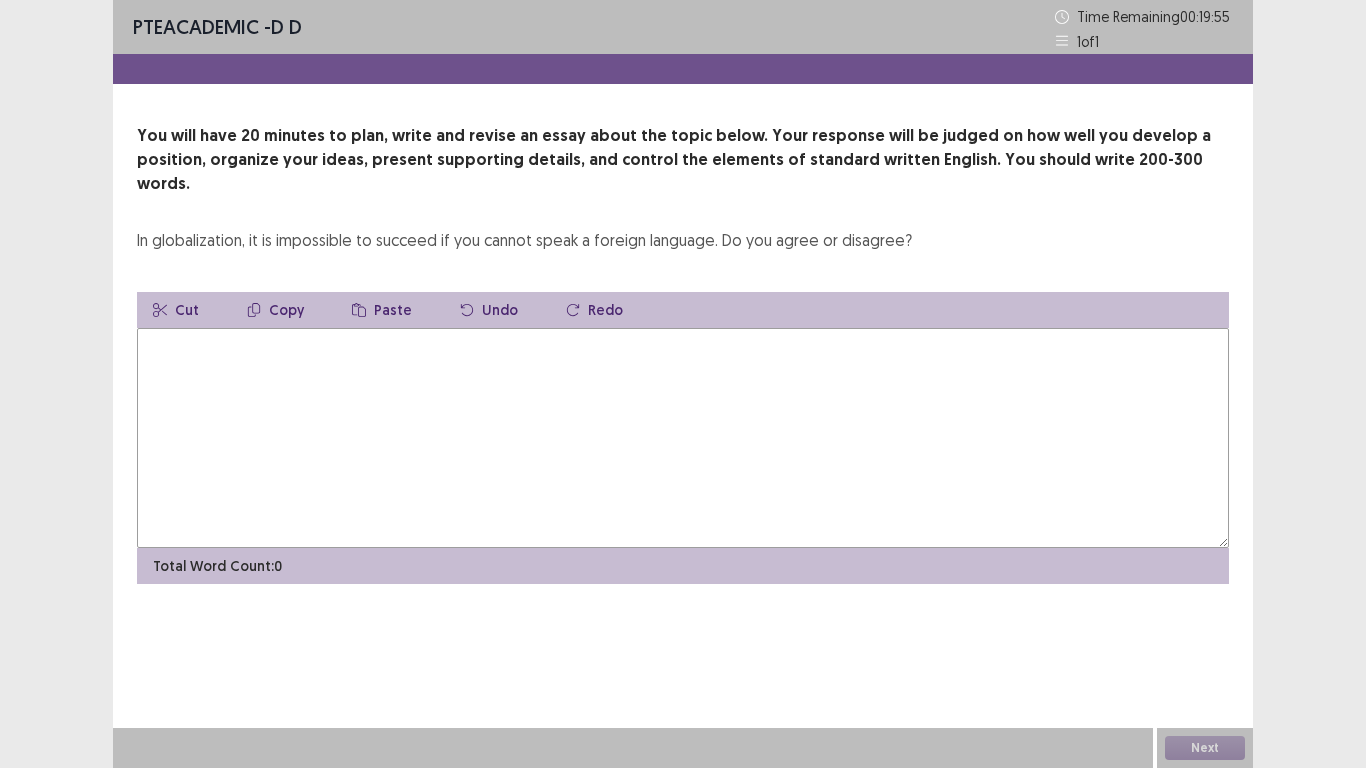 click at bounding box center (683, 438) 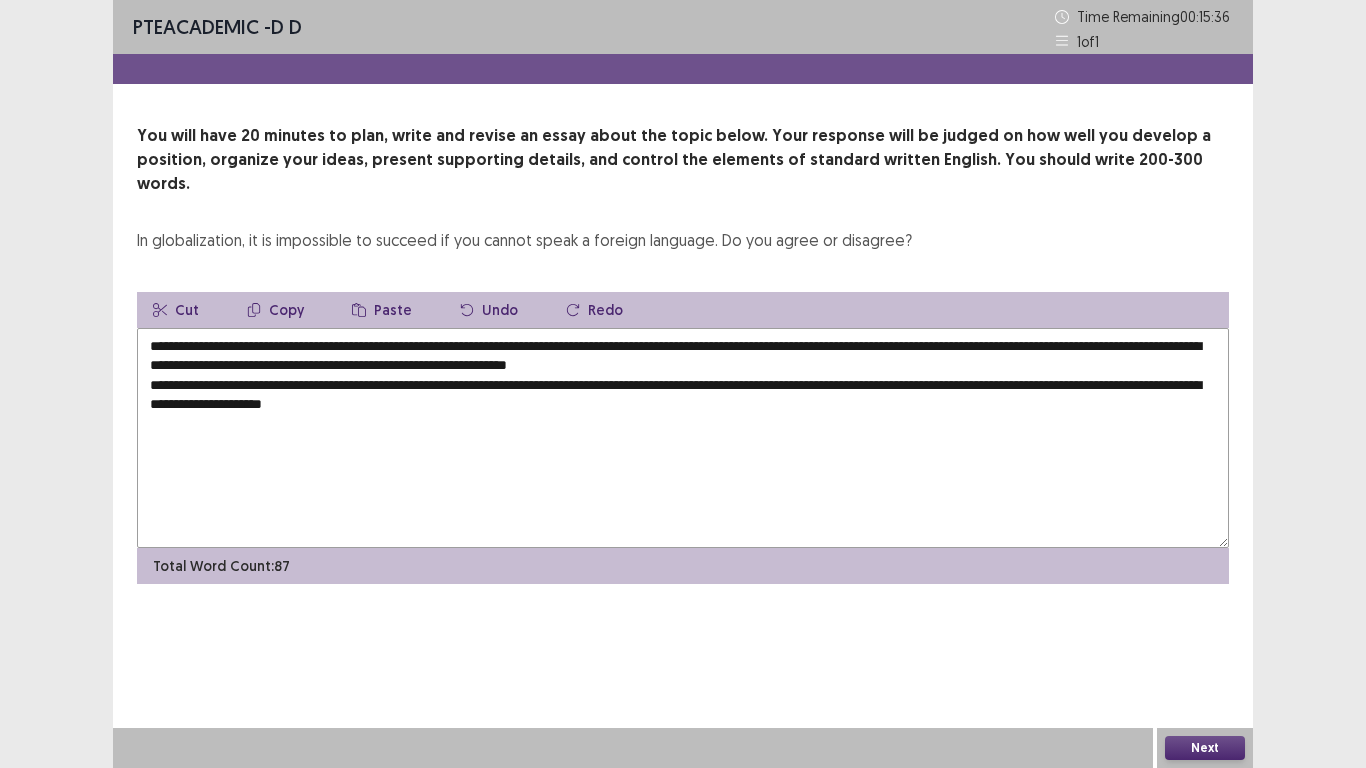 click on "**********" at bounding box center [683, 438] 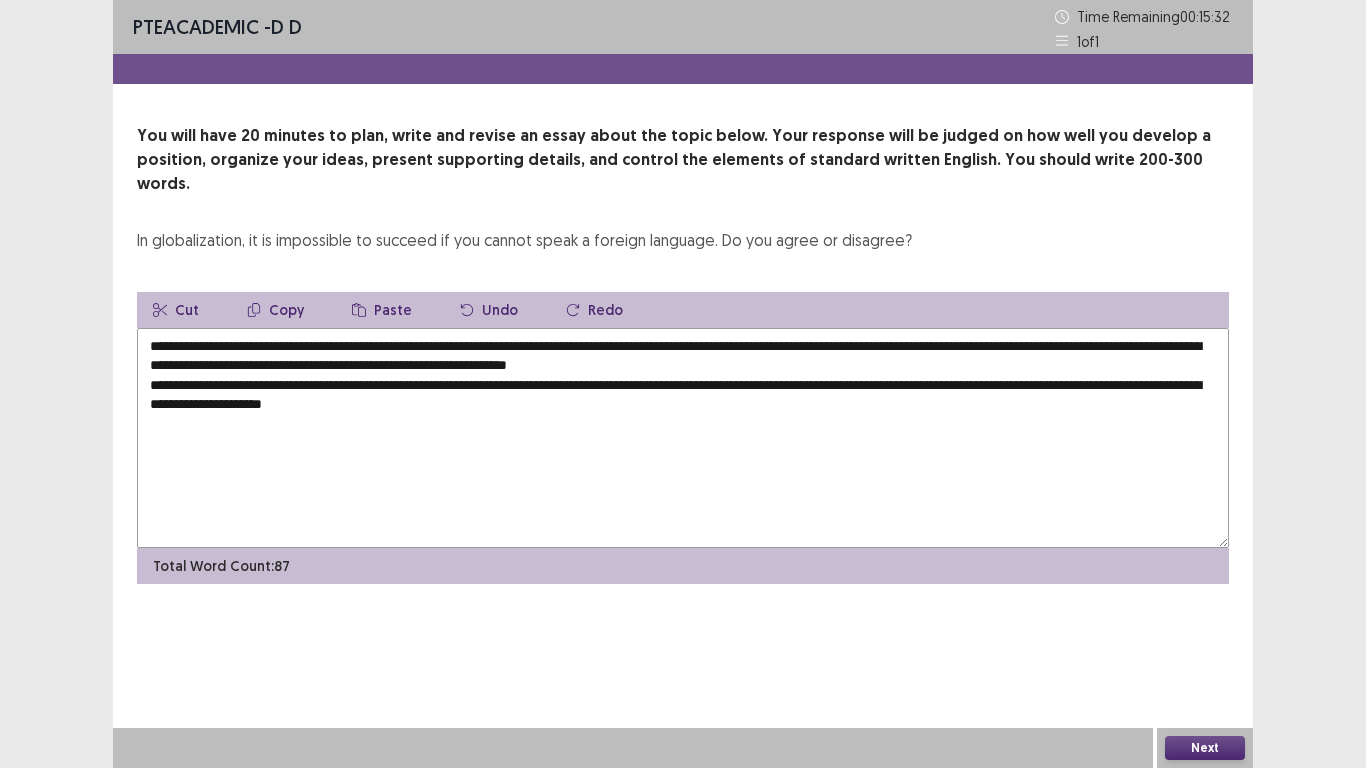 click on "**********" at bounding box center [683, 438] 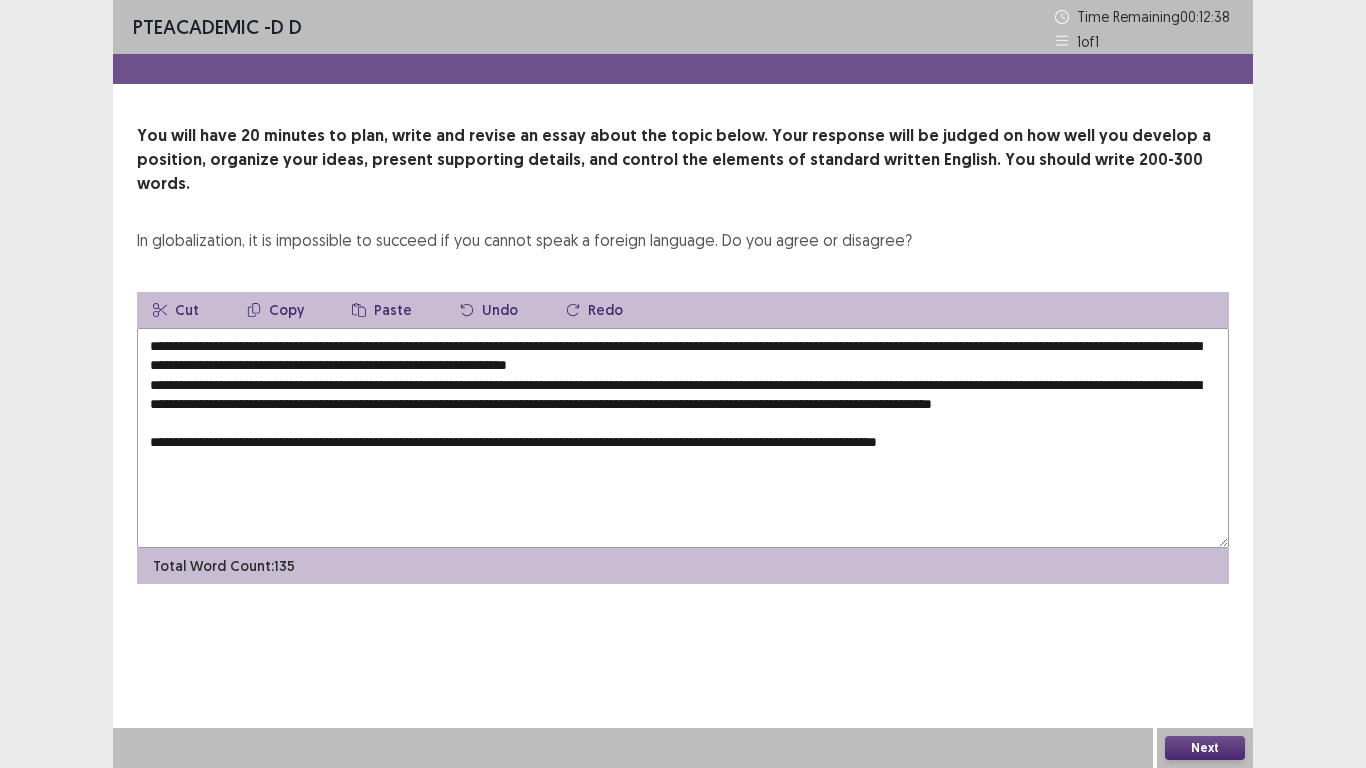 click on "**********" at bounding box center (683, 438) 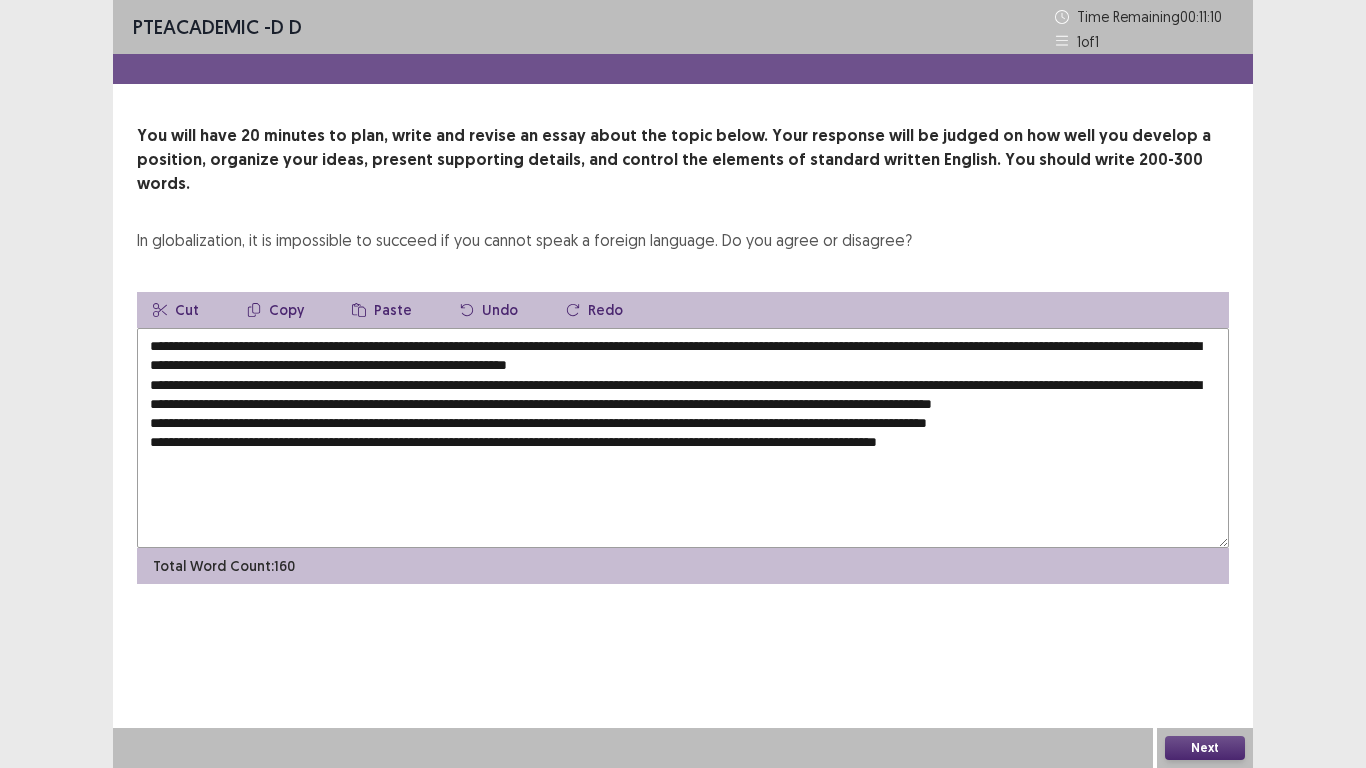 click on "**********" at bounding box center [683, 438] 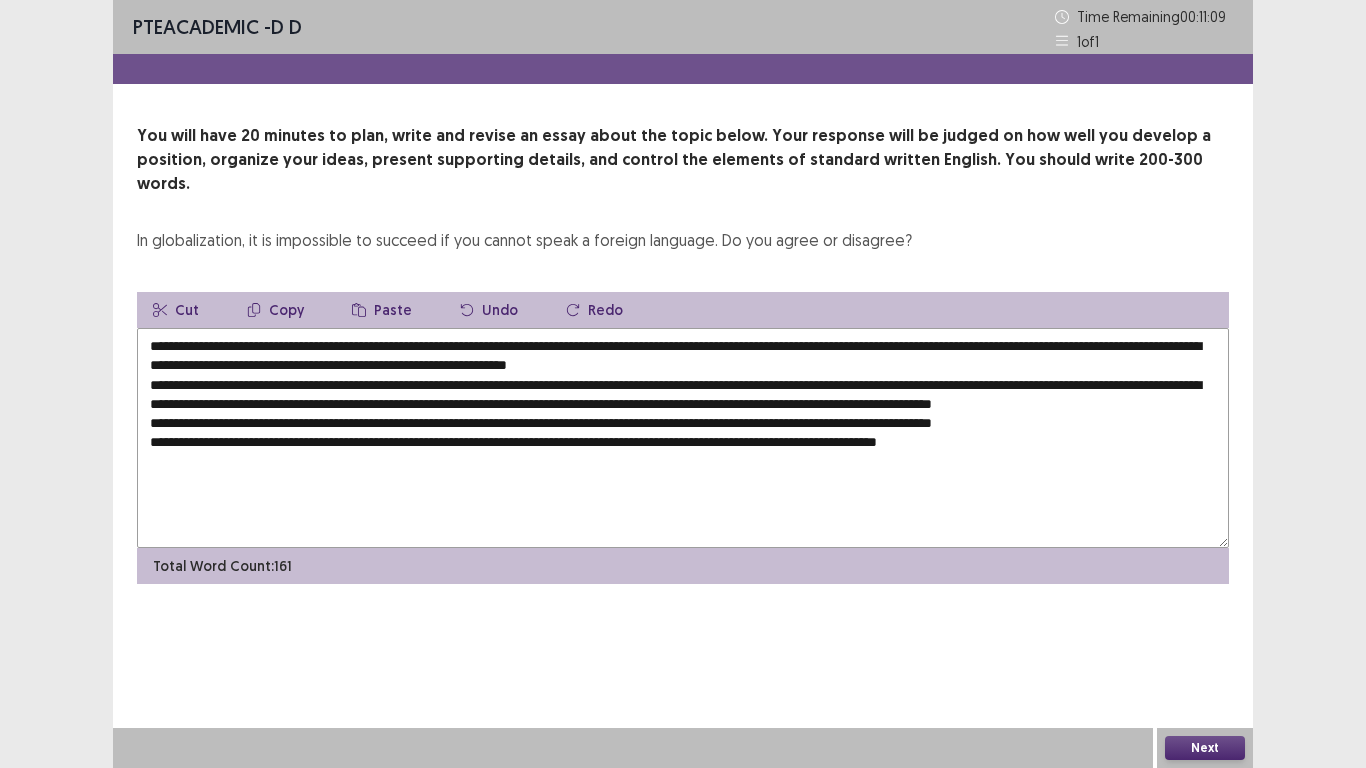 click on "**********" at bounding box center (683, 438) 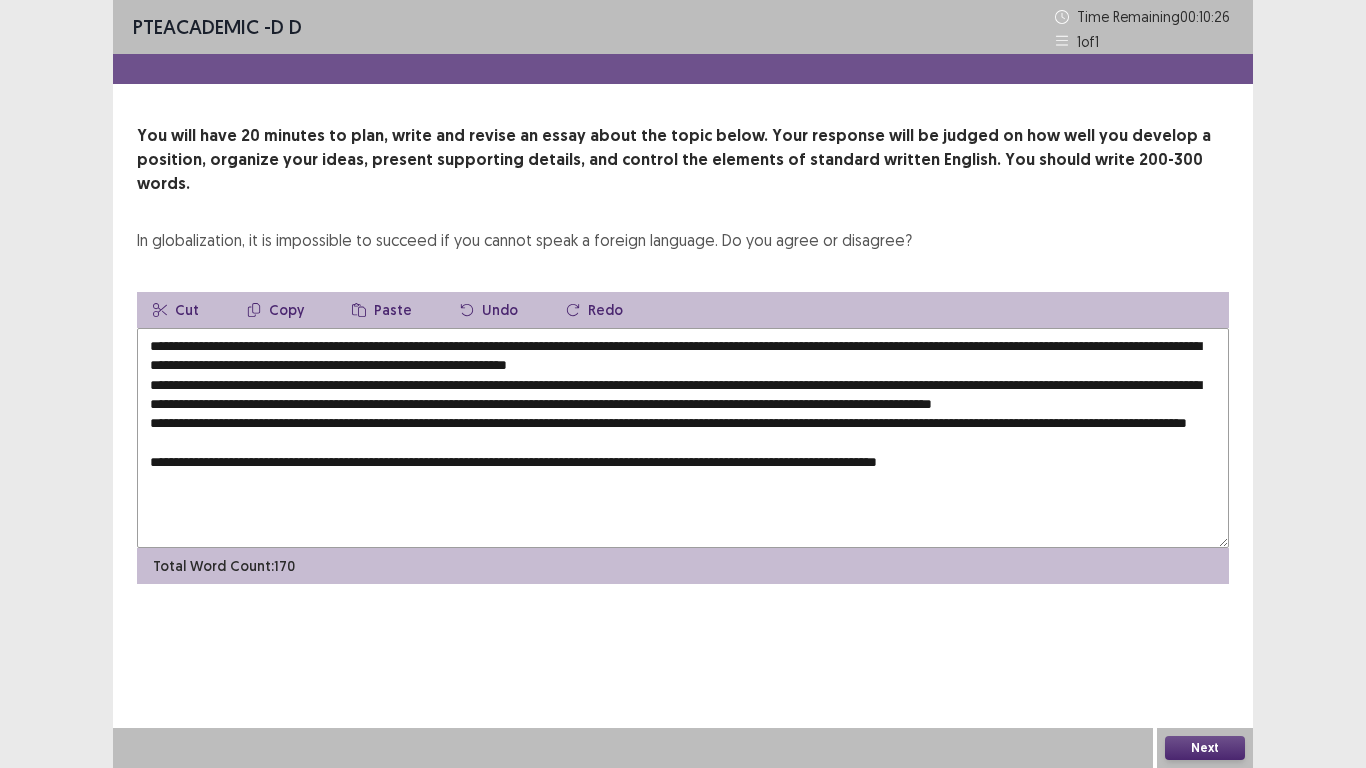 click on "**********" at bounding box center [683, 438] 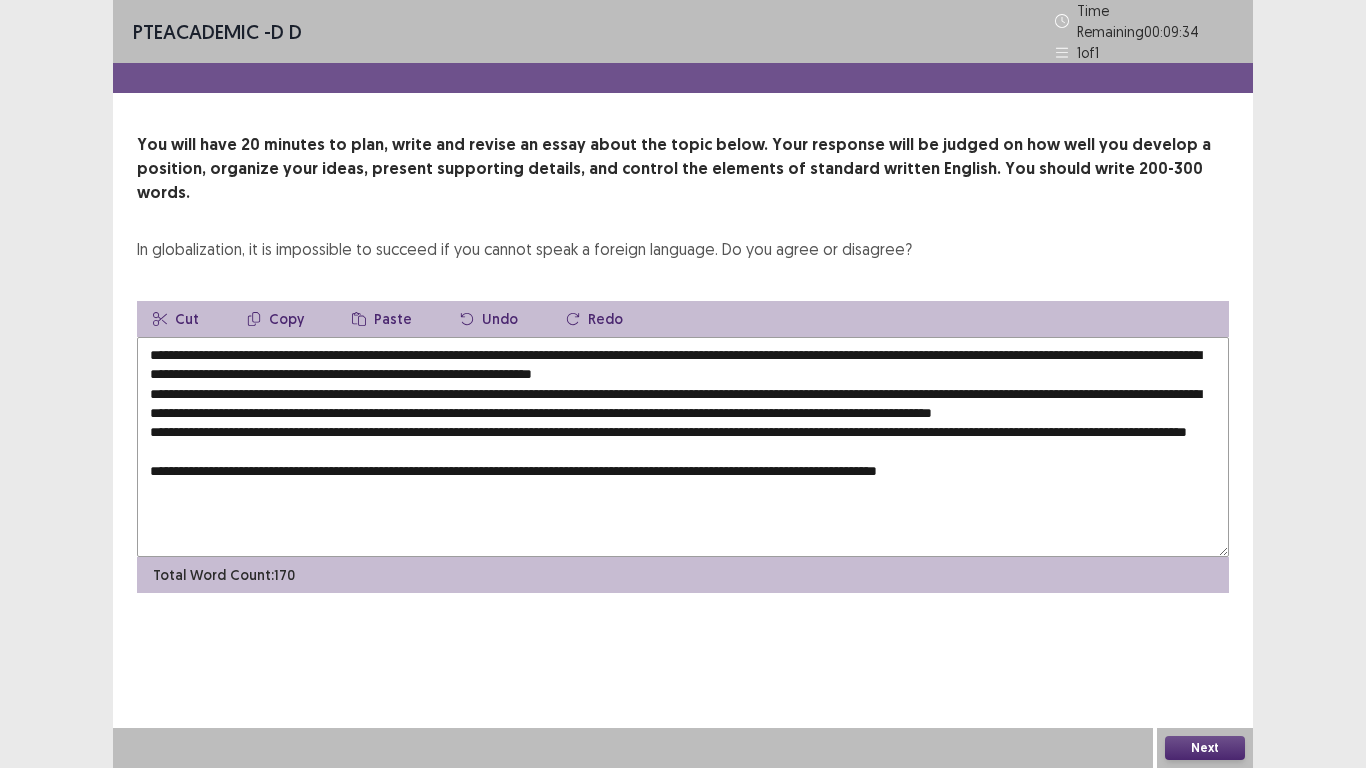 click on "**********" at bounding box center [683, 447] 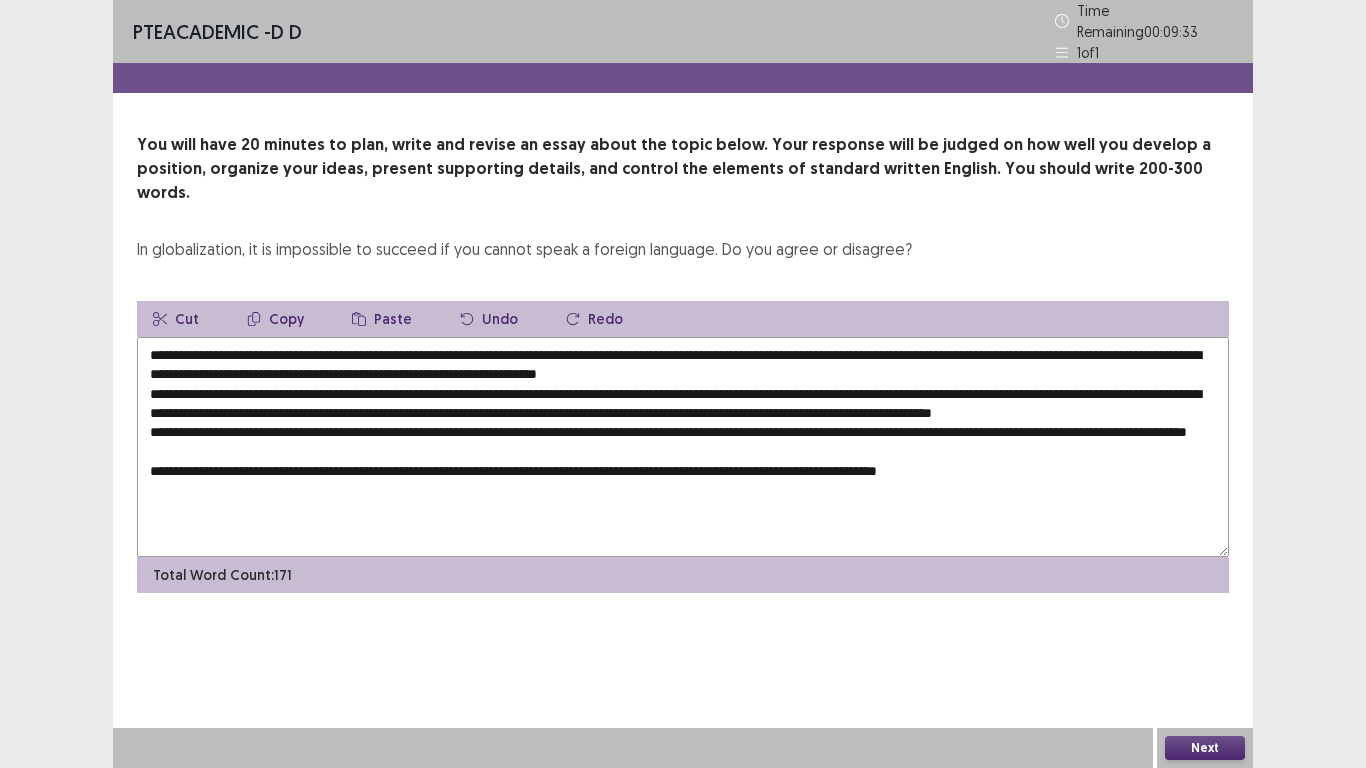 click on "**********" at bounding box center [683, 447] 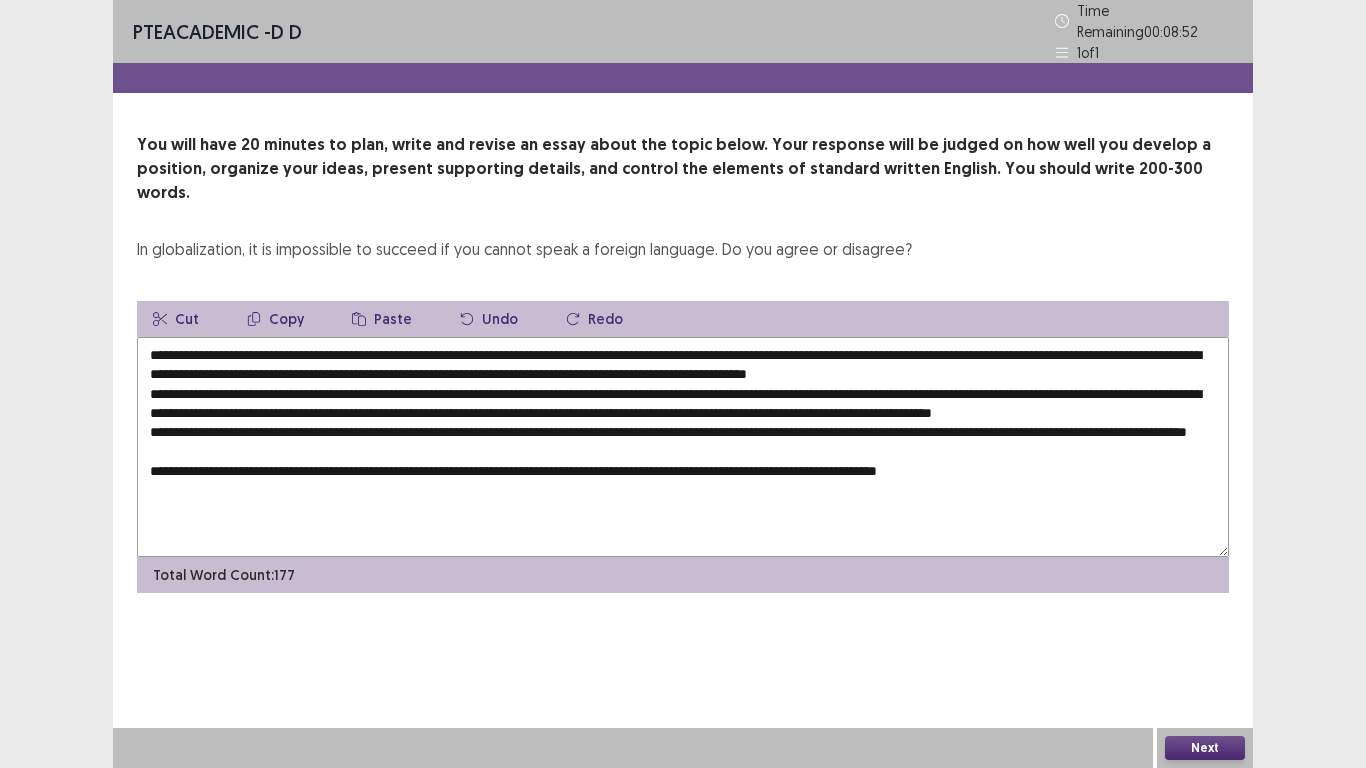click at bounding box center [683, 447] 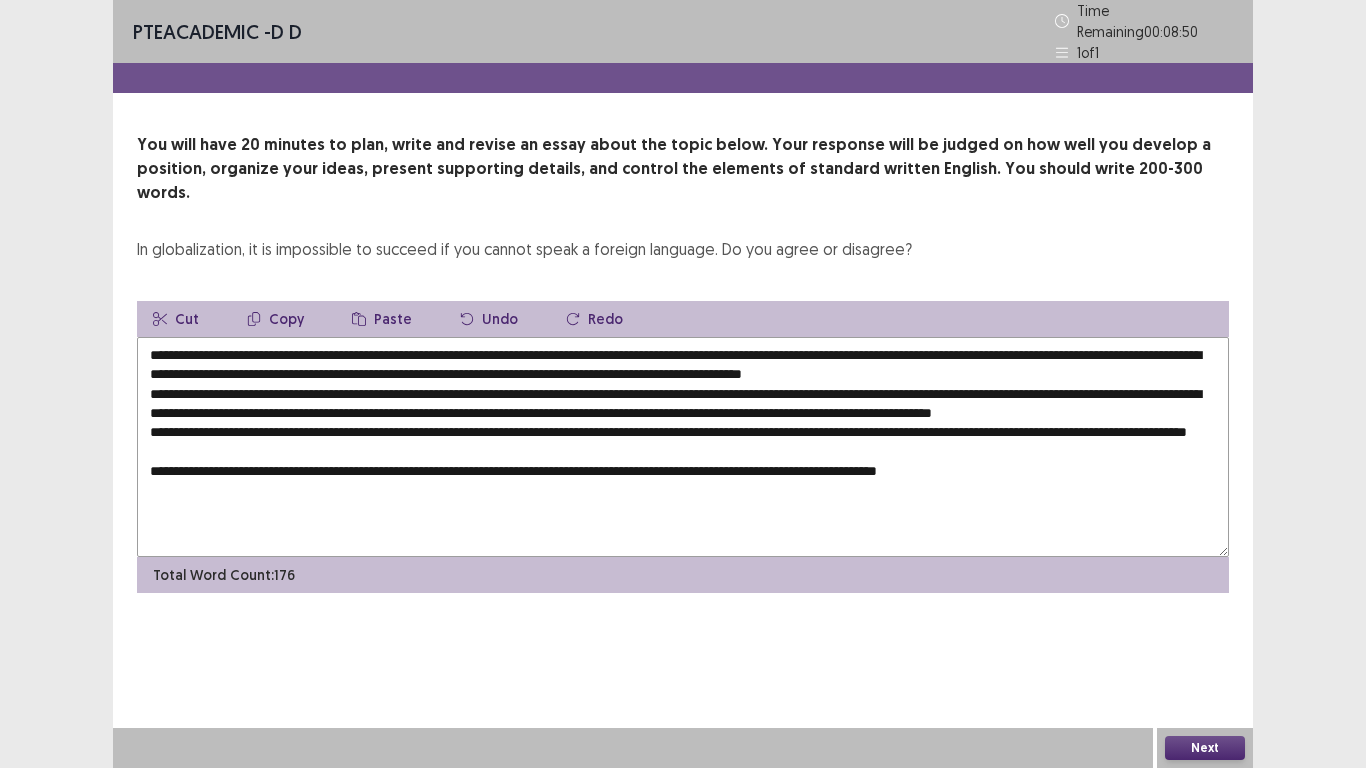 click at bounding box center (683, 447) 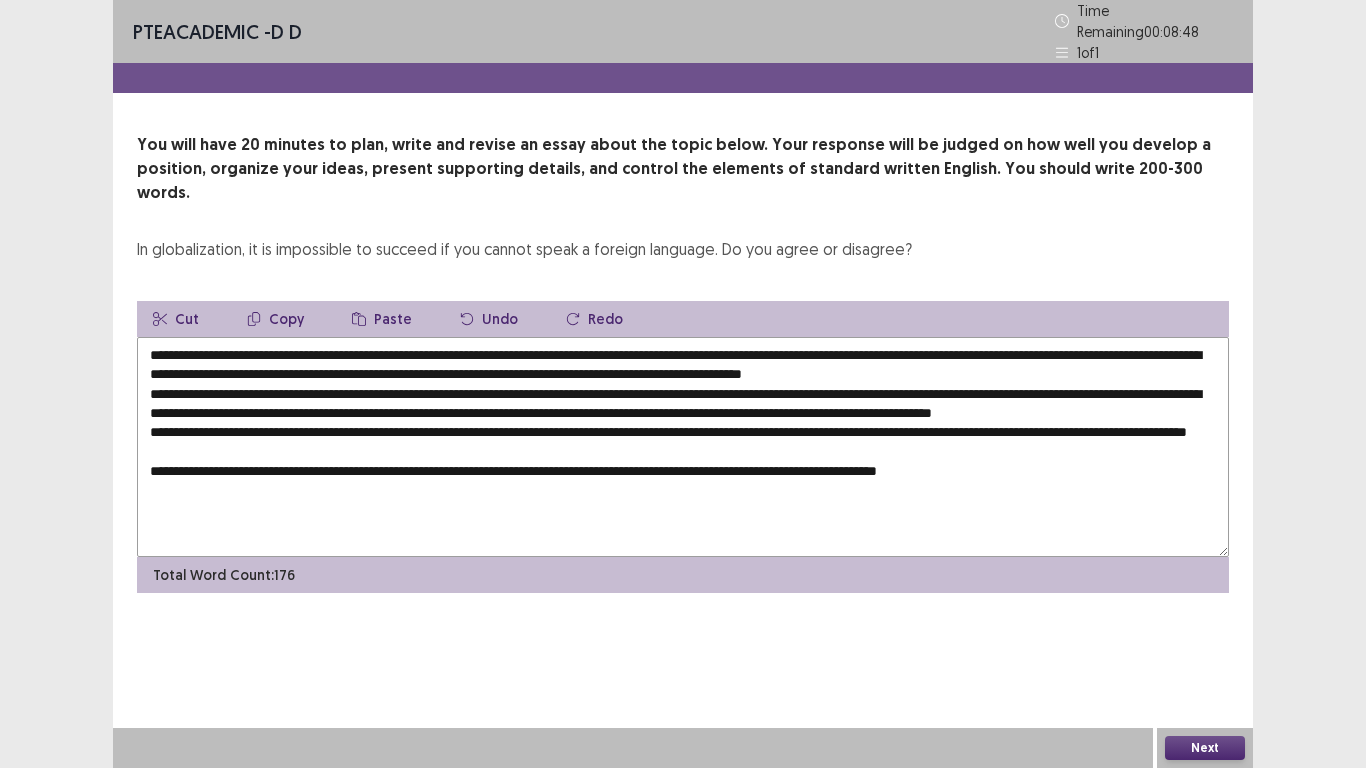 click at bounding box center (683, 447) 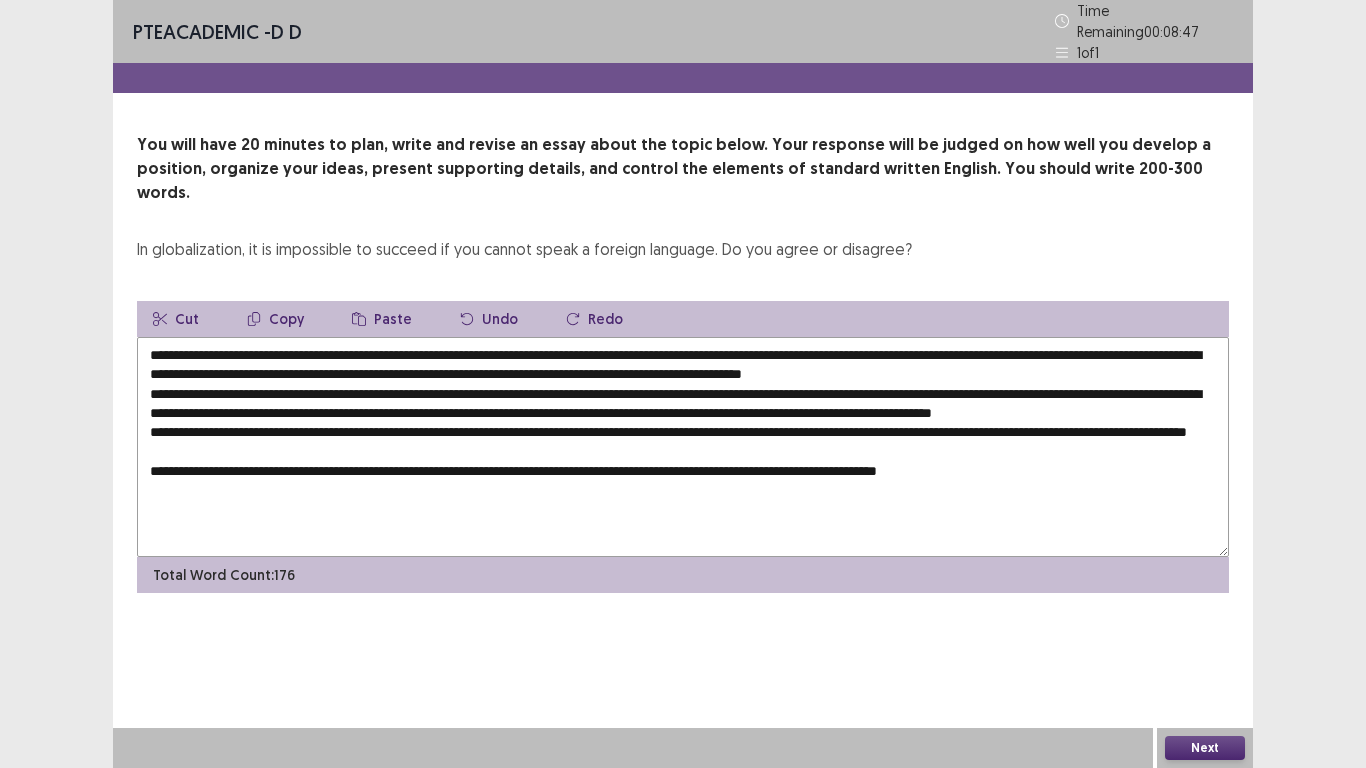 click at bounding box center [683, 447] 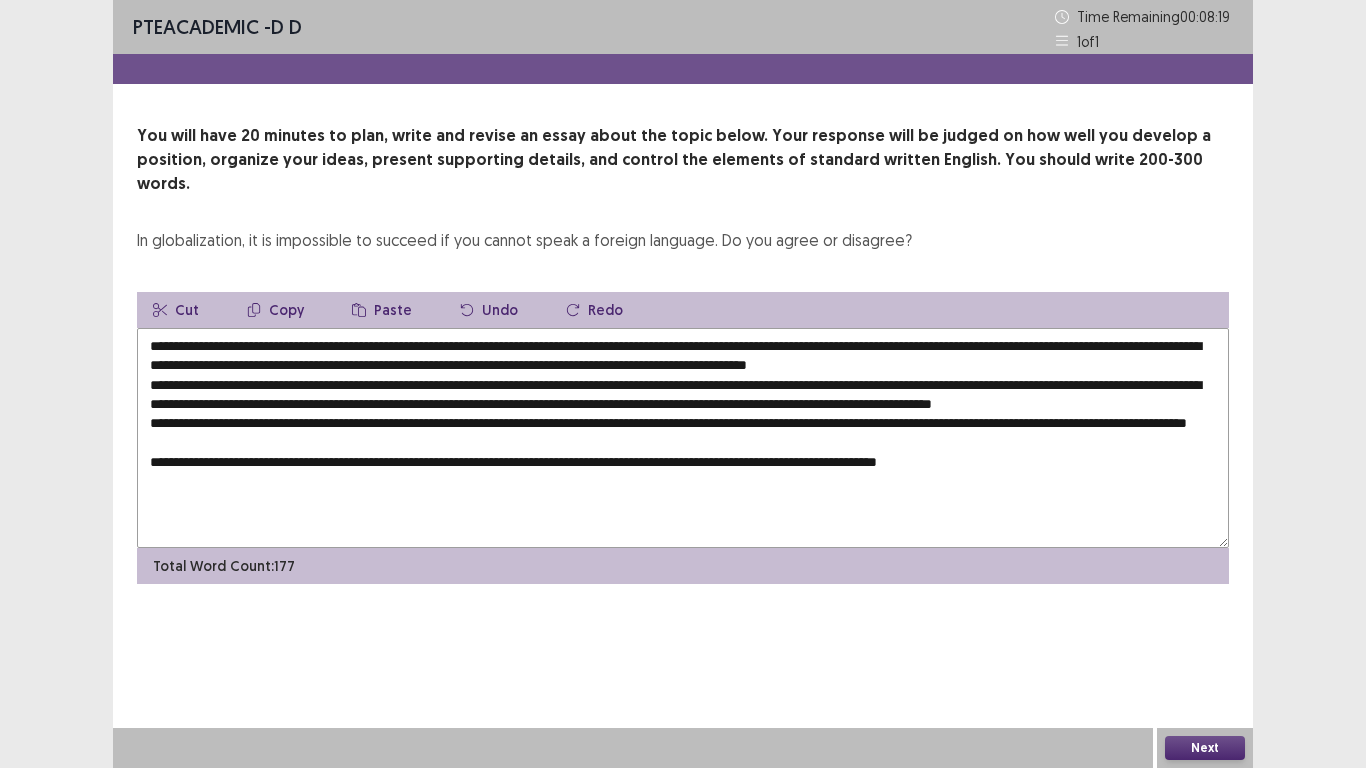 drag, startPoint x: 267, startPoint y: 324, endPoint x: 555, endPoint y: 316, distance: 288.11108 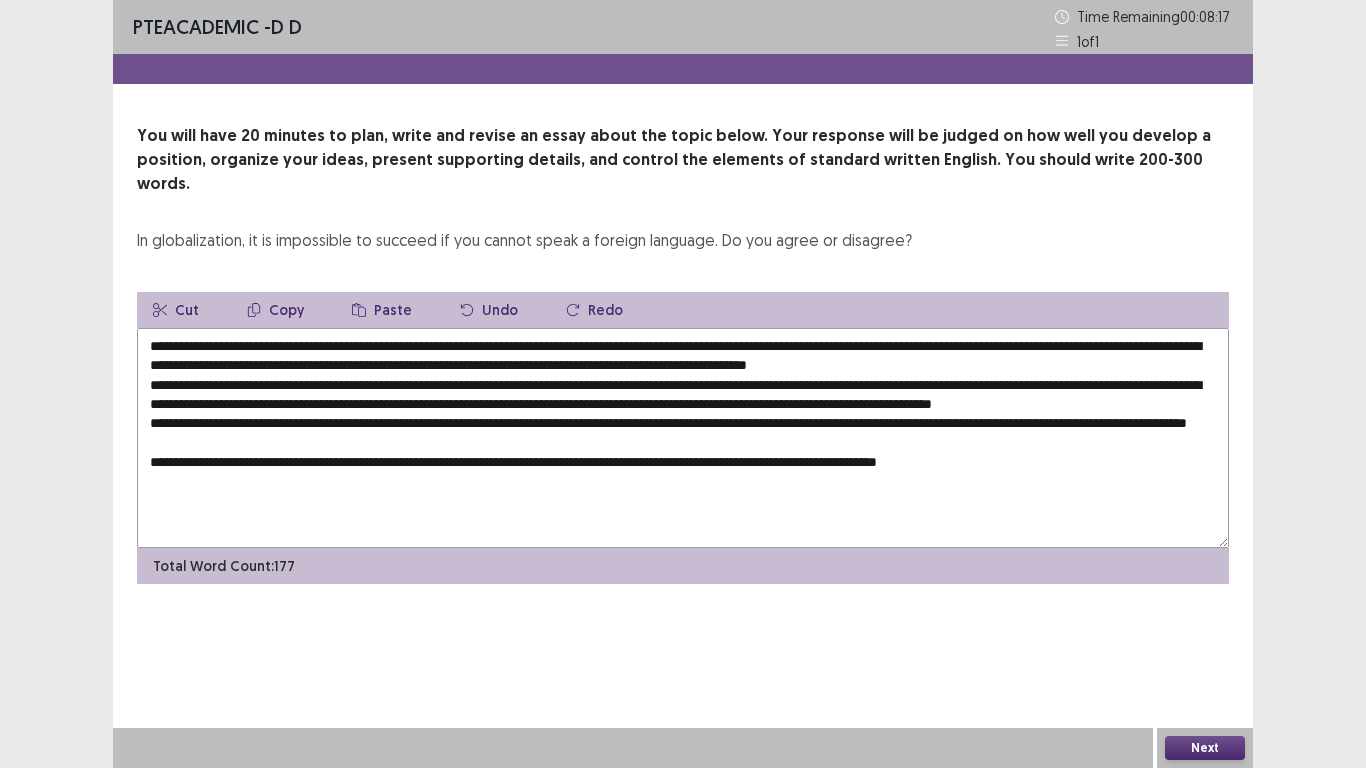 click on "Copy" at bounding box center (275, 310) 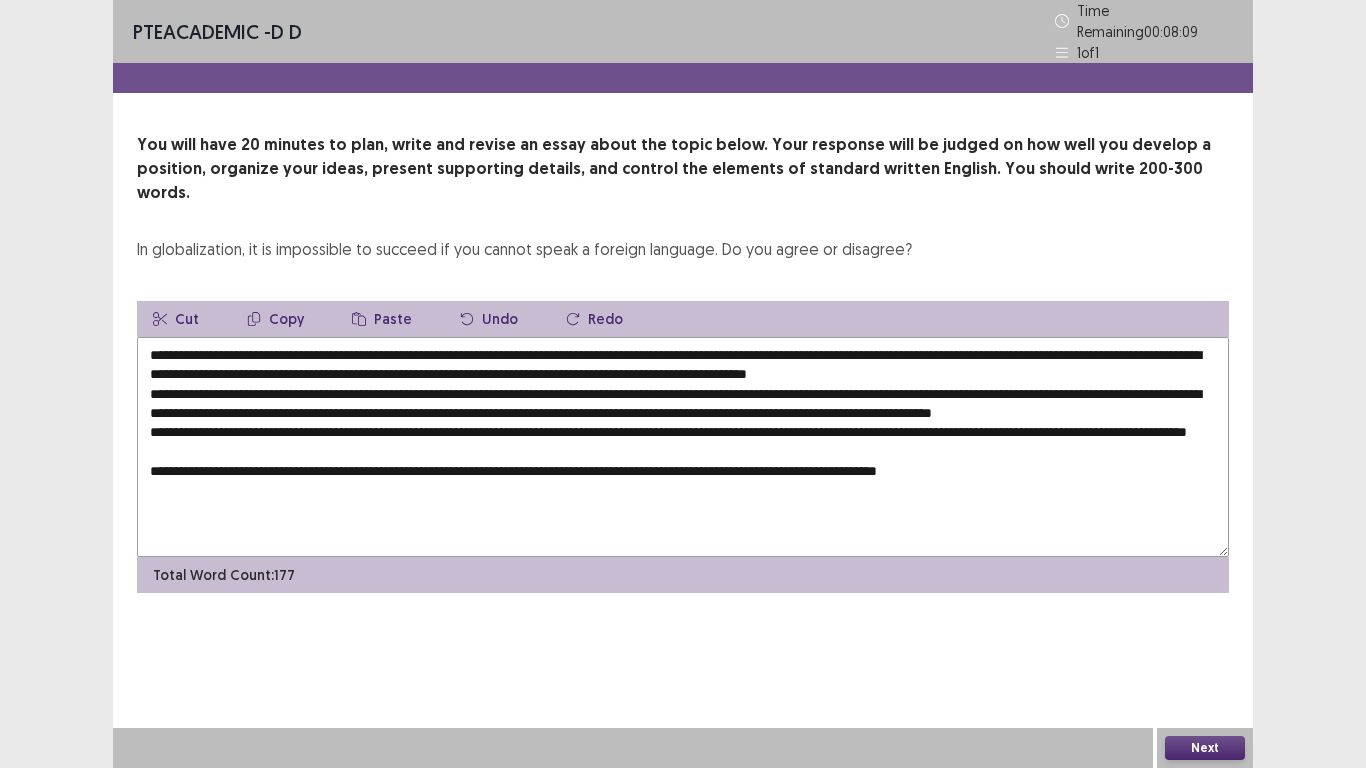 click at bounding box center [683, 447] 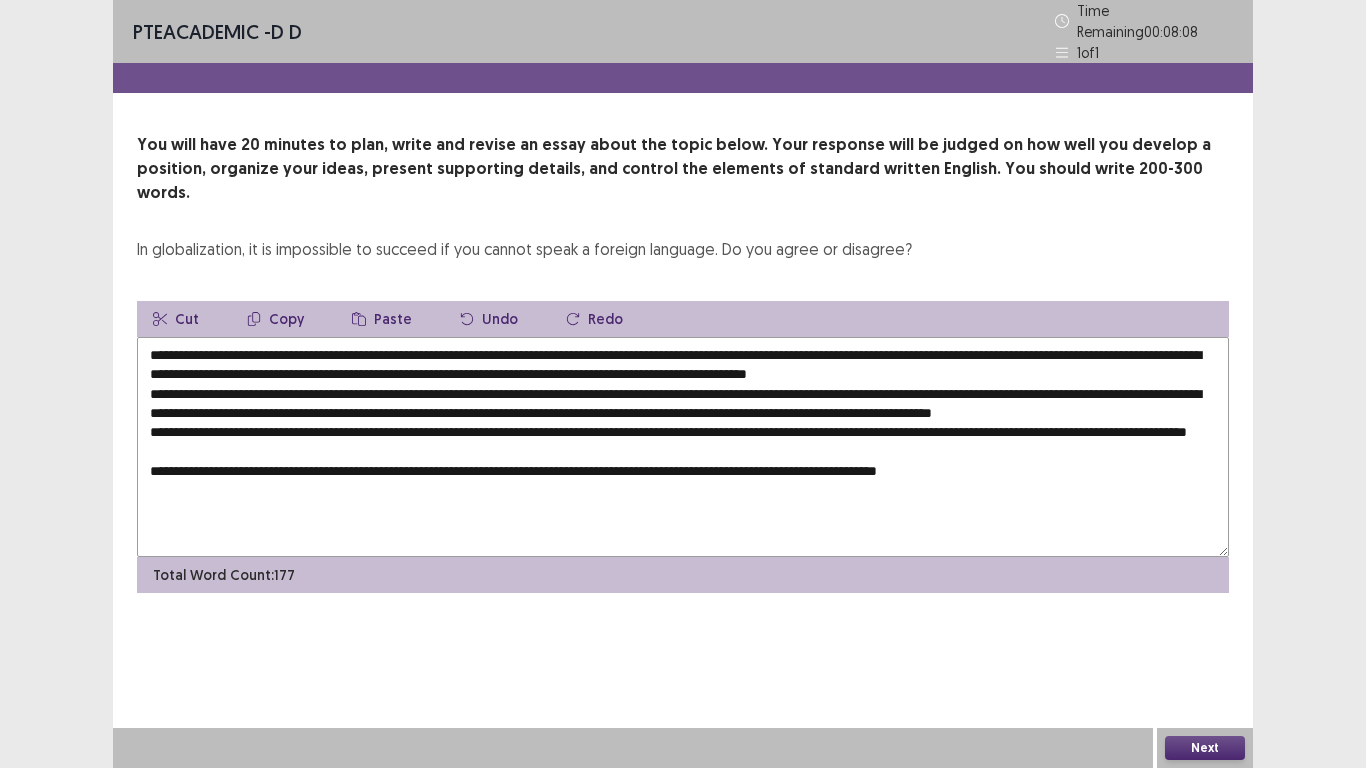 click on "Paste" at bounding box center (382, 319) 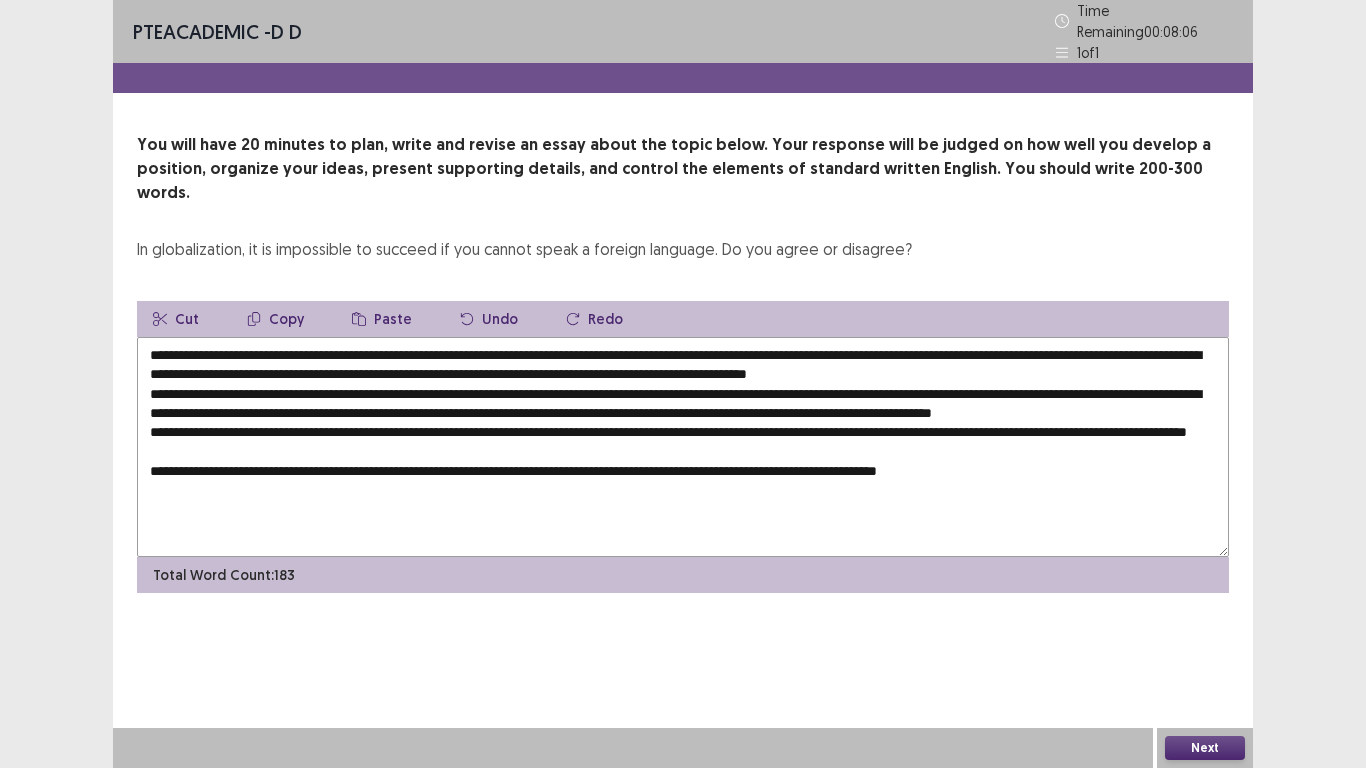 click at bounding box center (683, 447) 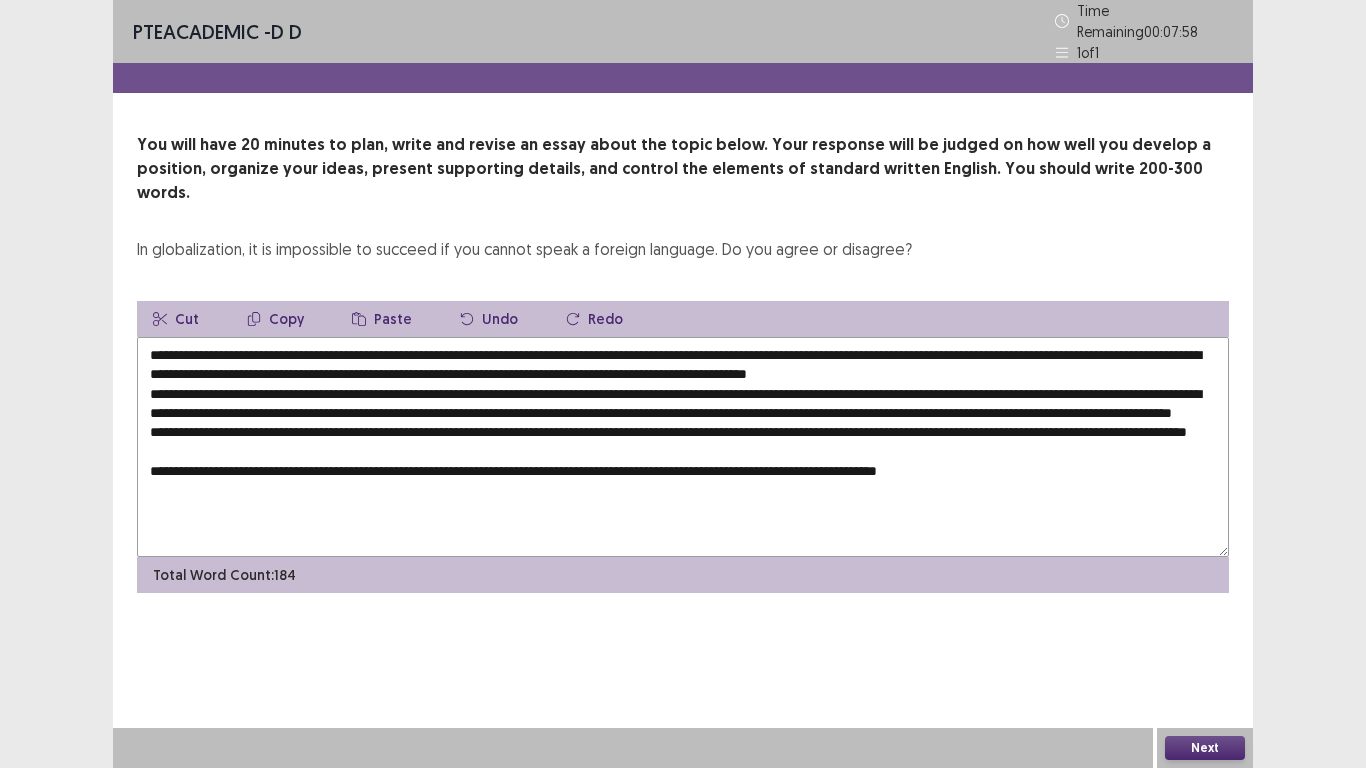 click at bounding box center (683, 447) 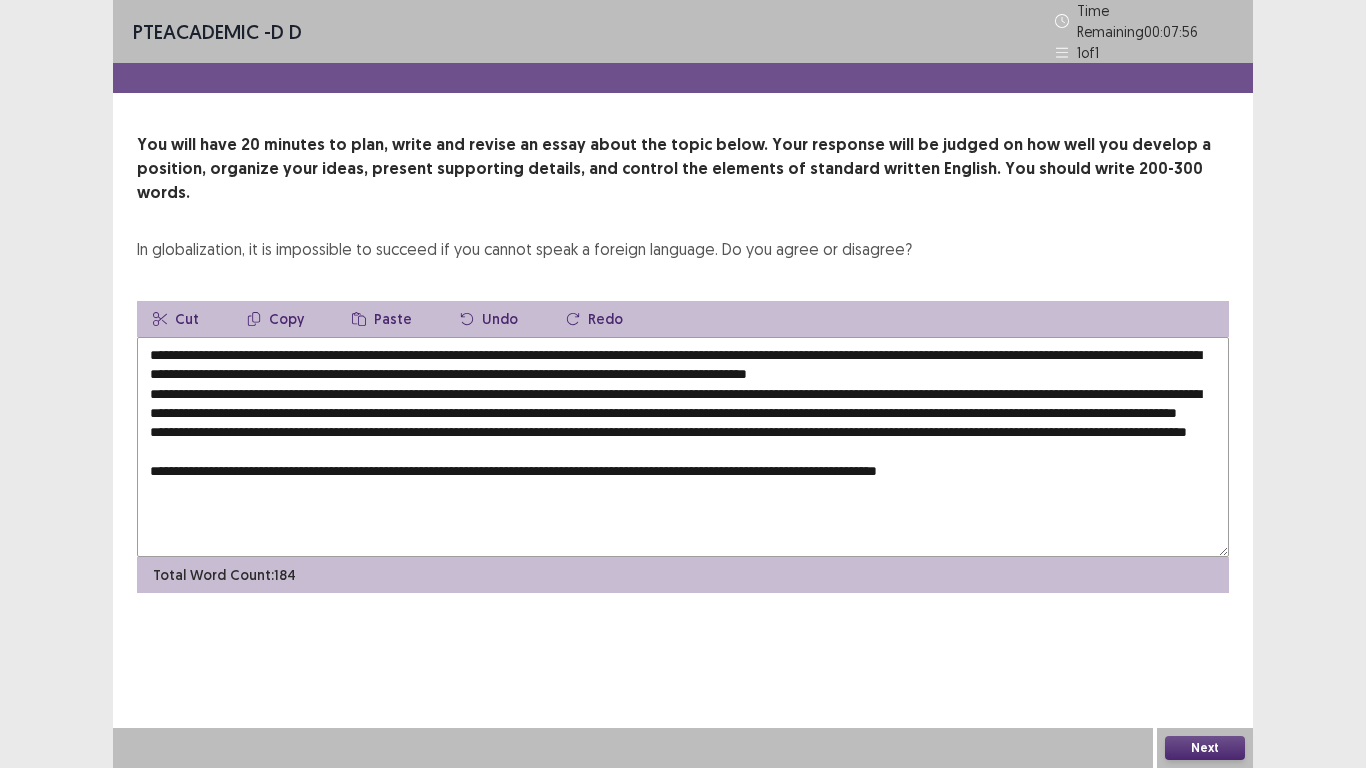 click on "Paste" at bounding box center (382, 319) 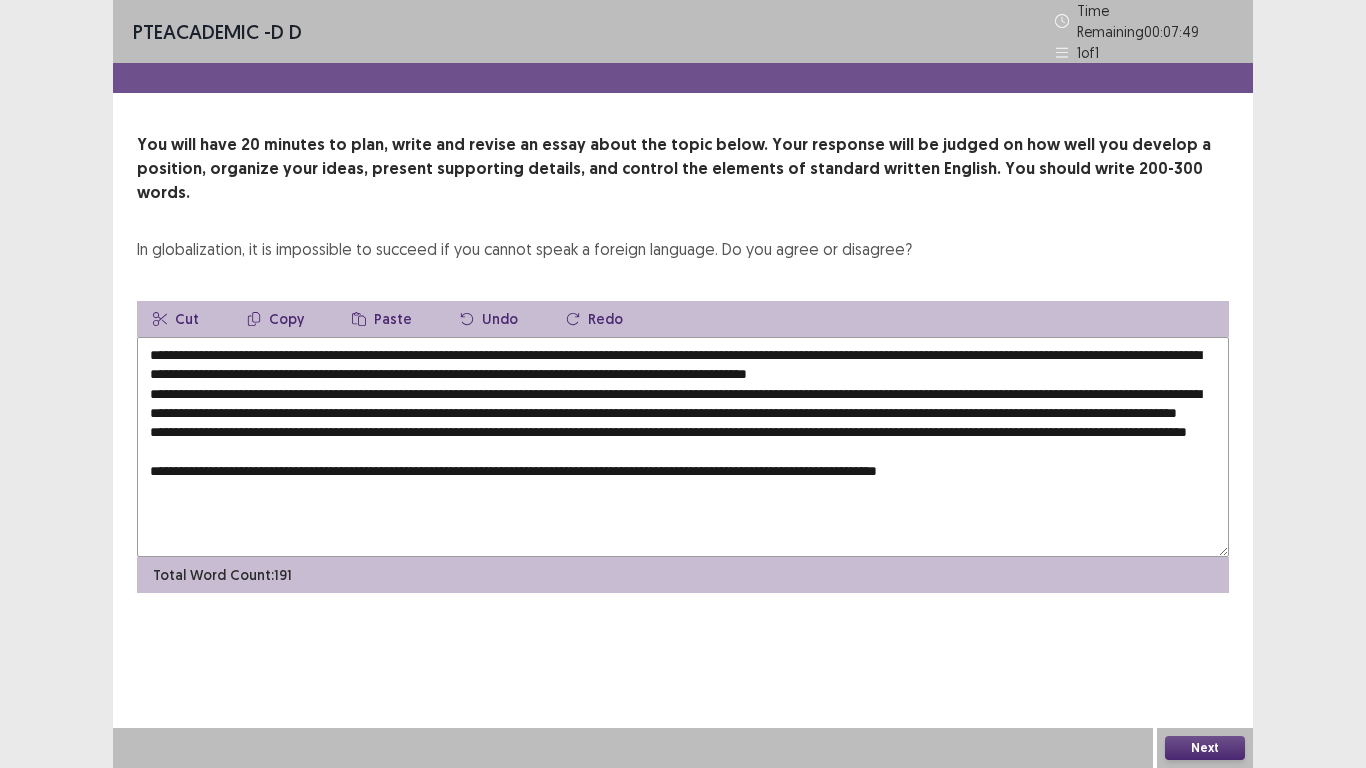click at bounding box center (683, 447) 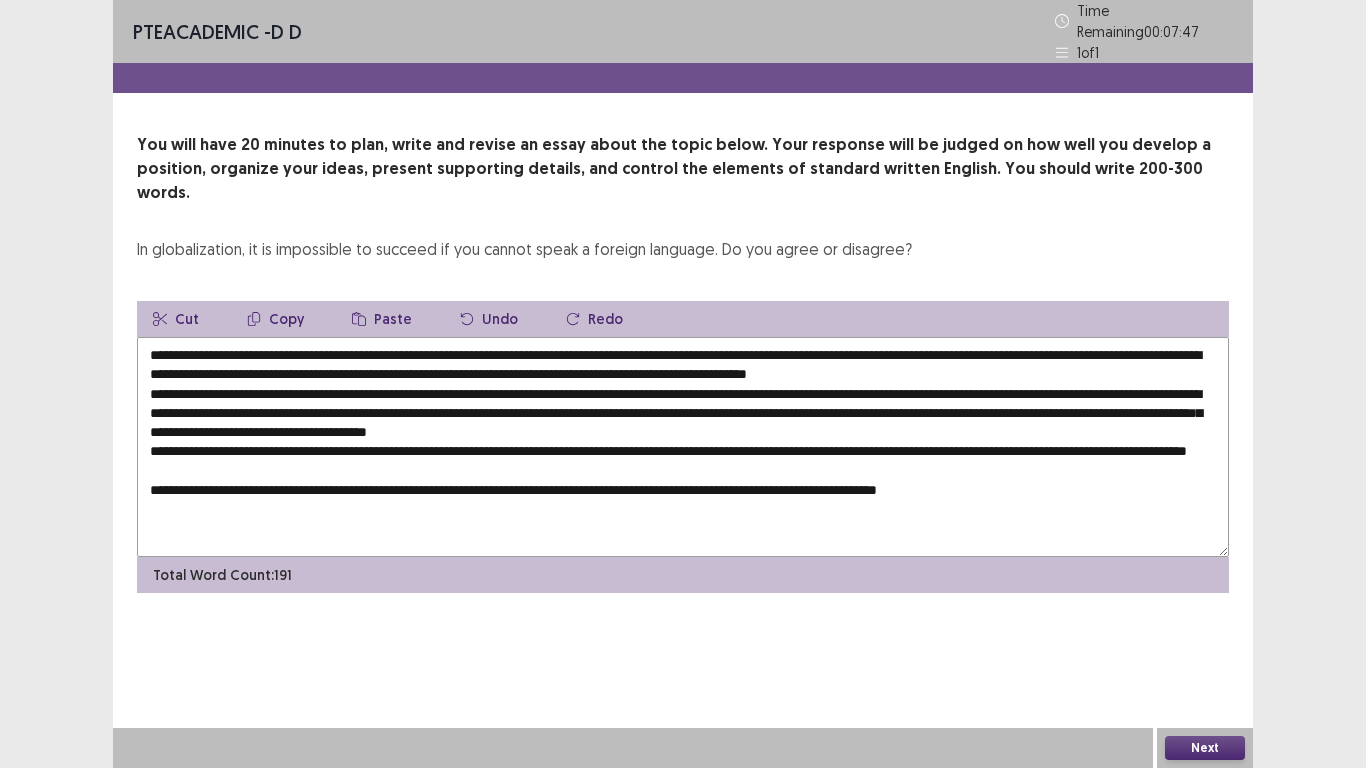 click on "Paste" at bounding box center (382, 319) 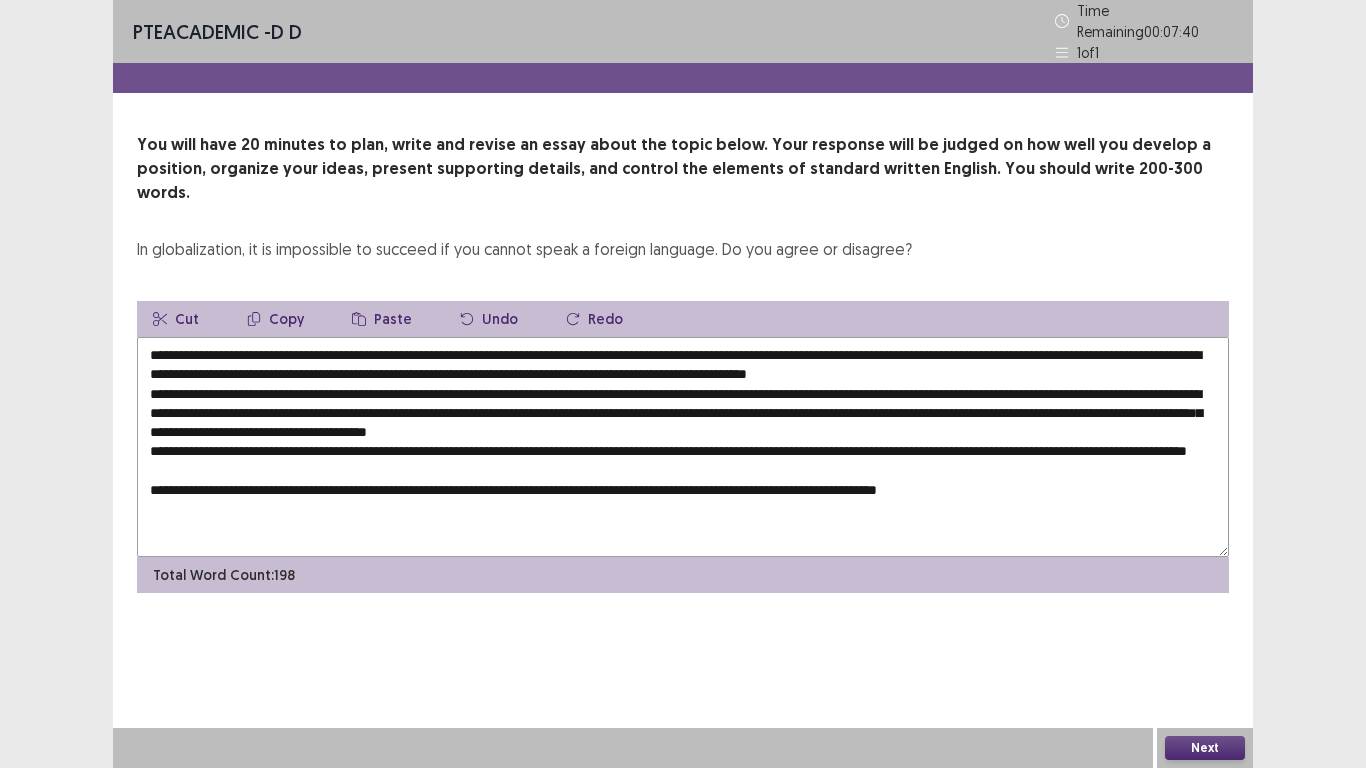 click at bounding box center [683, 447] 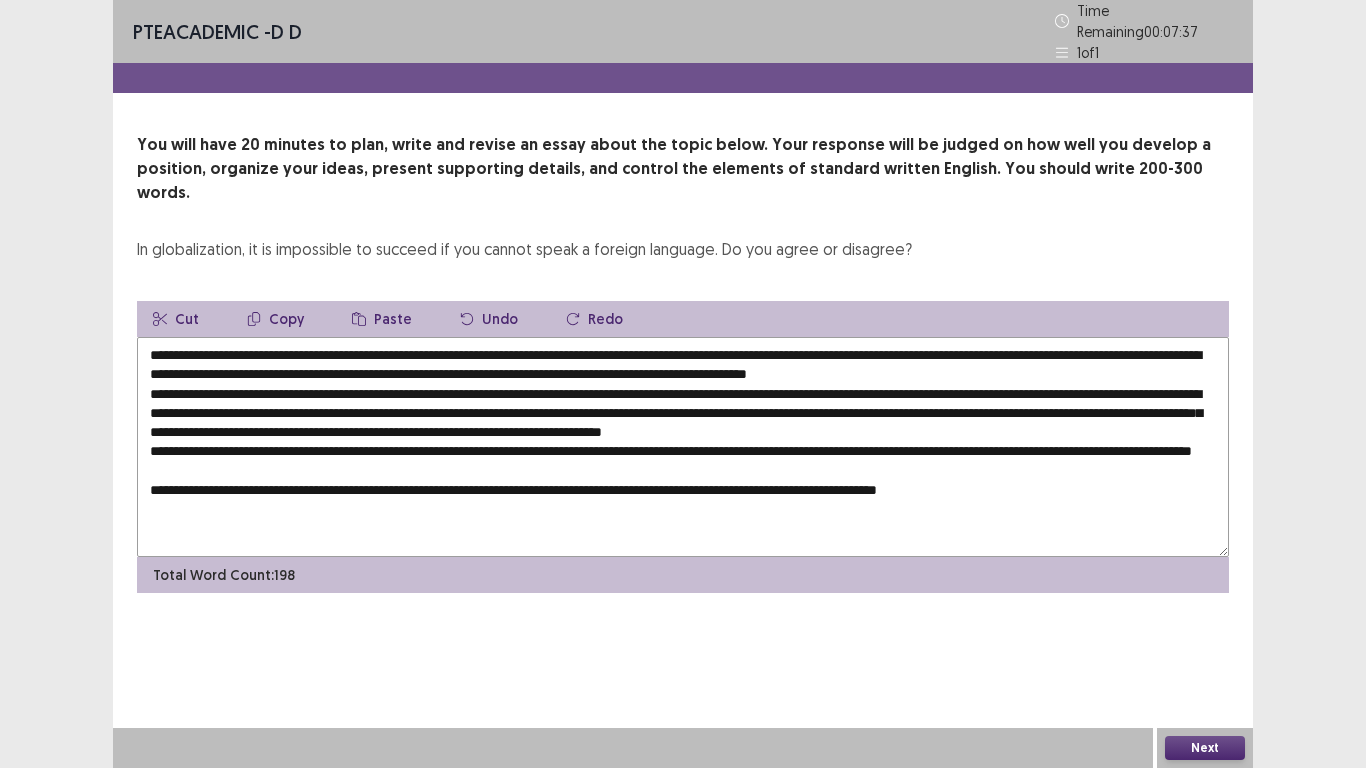 click on "Paste" at bounding box center [382, 319] 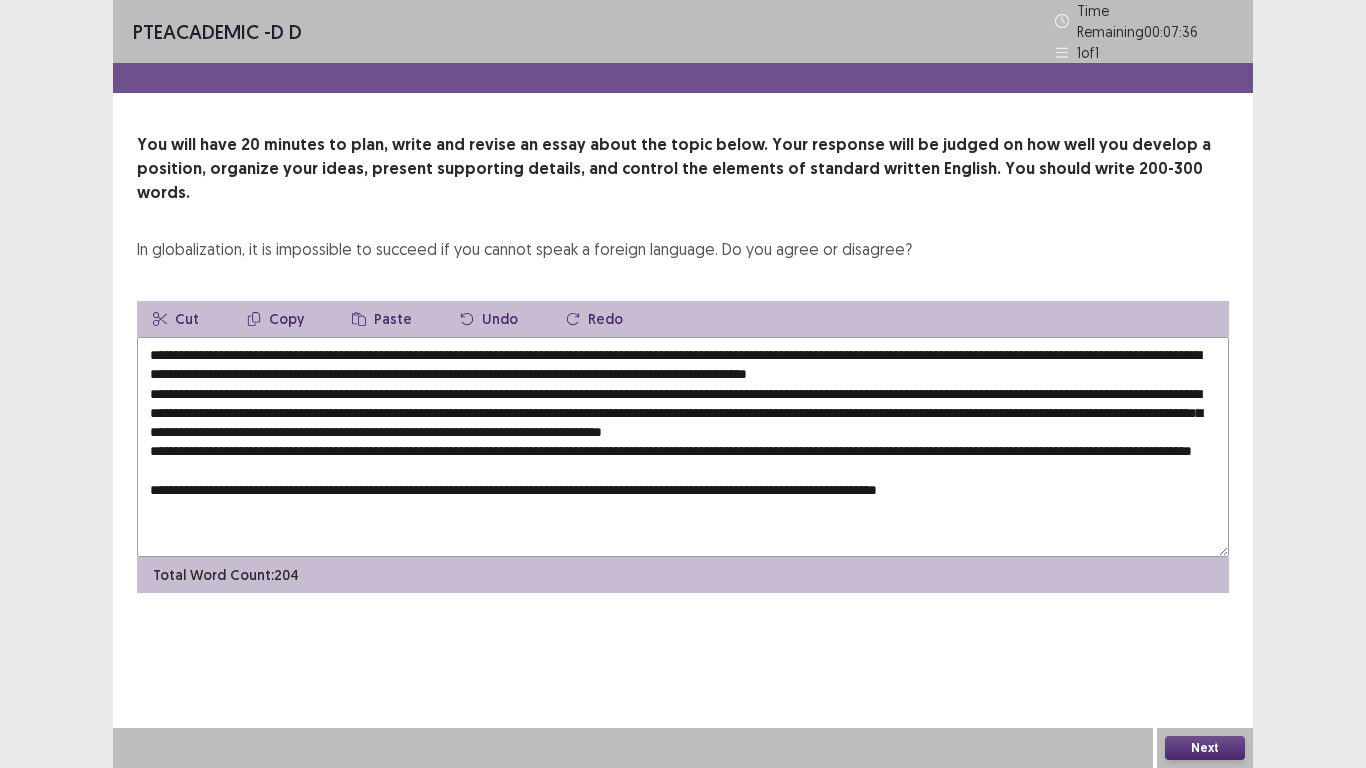 click at bounding box center [683, 447] 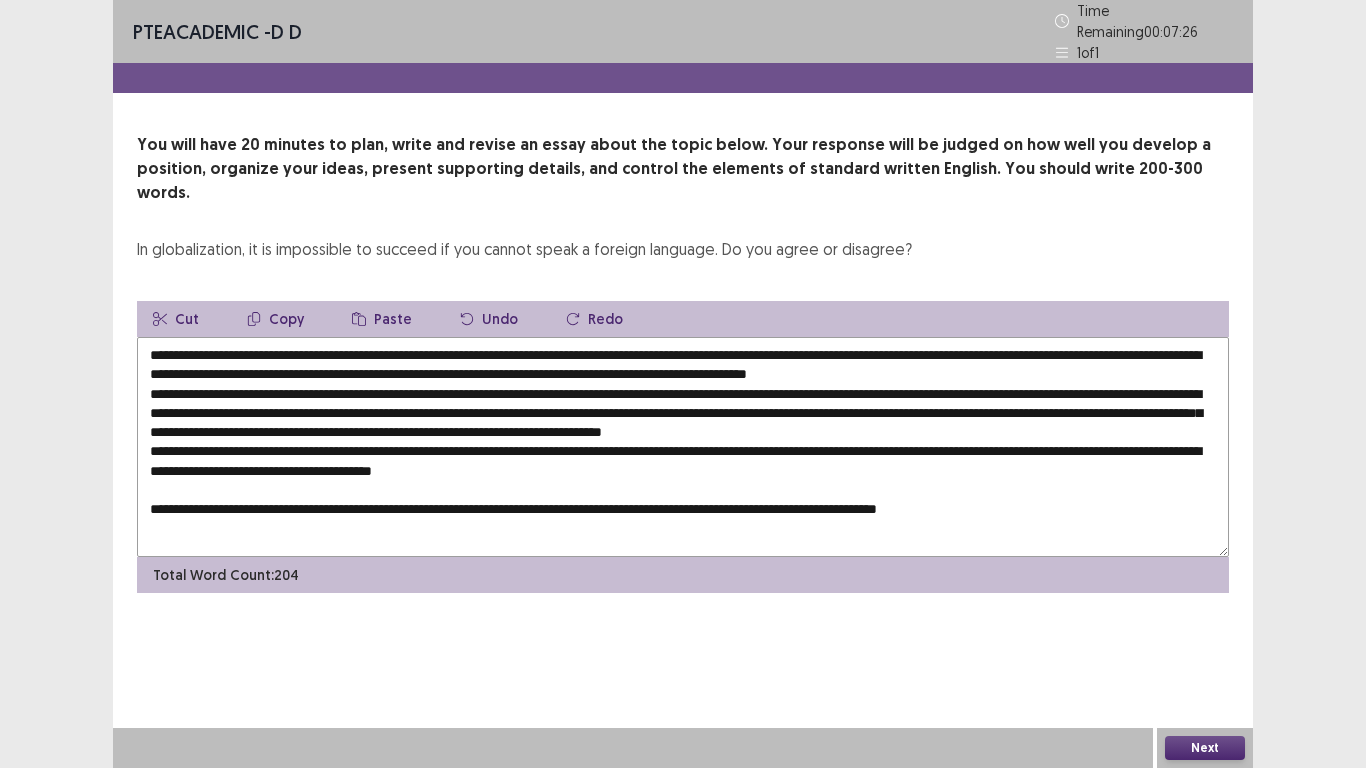 click at bounding box center [683, 447] 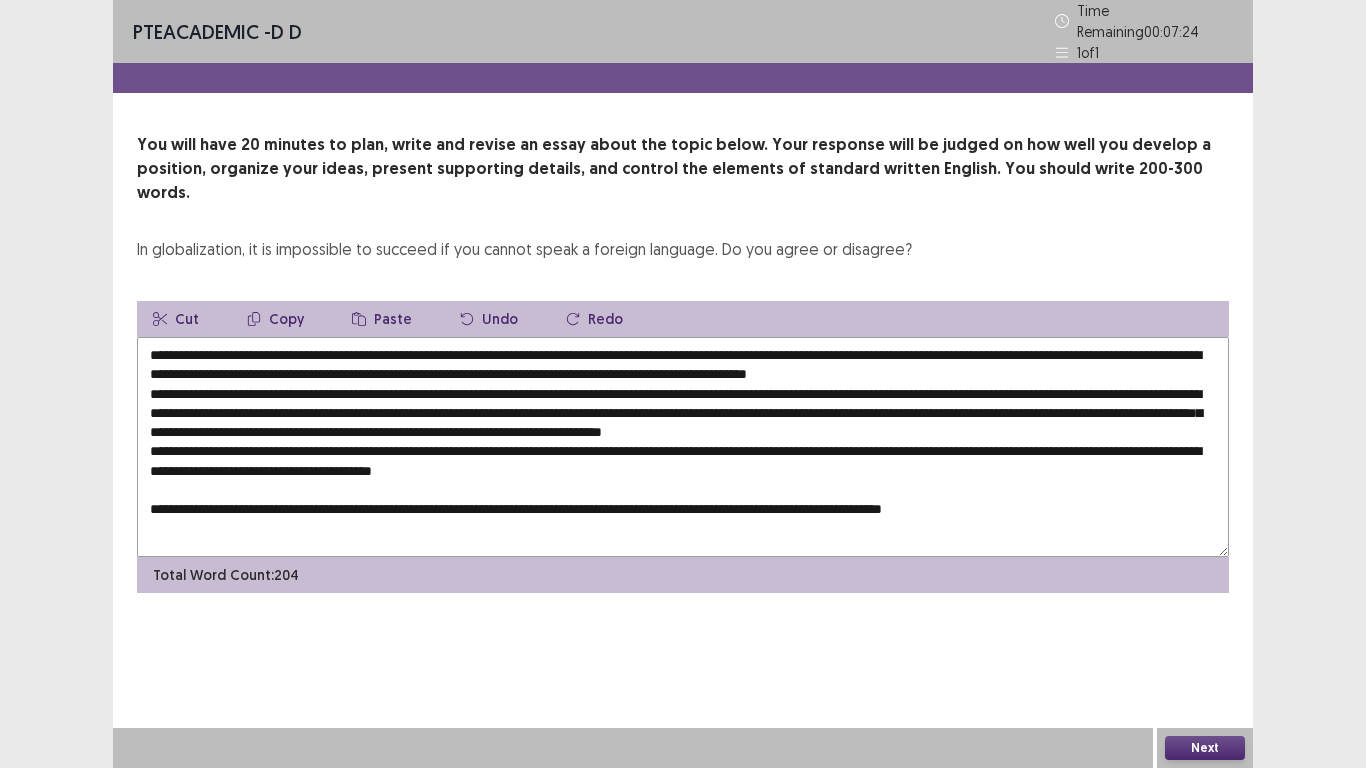 click on "Paste" at bounding box center (382, 319) 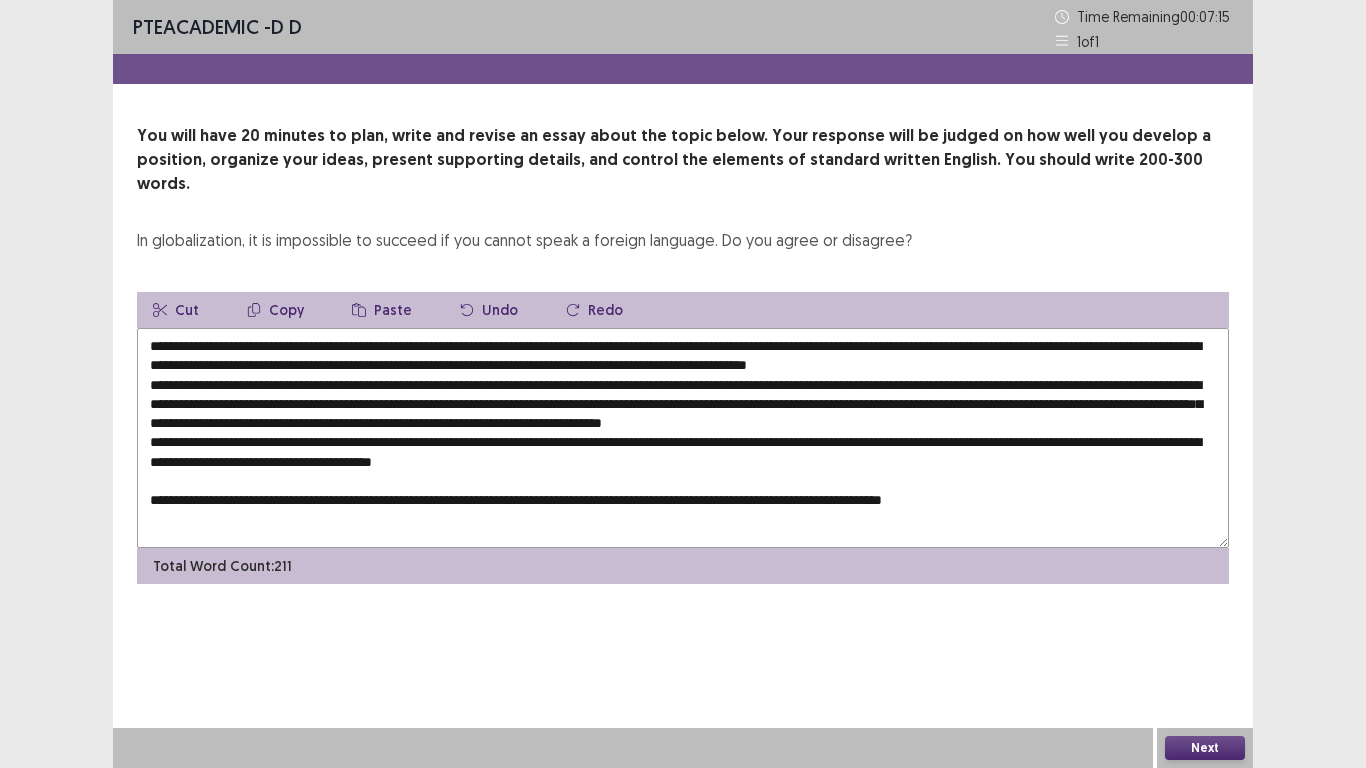 click at bounding box center [683, 438] 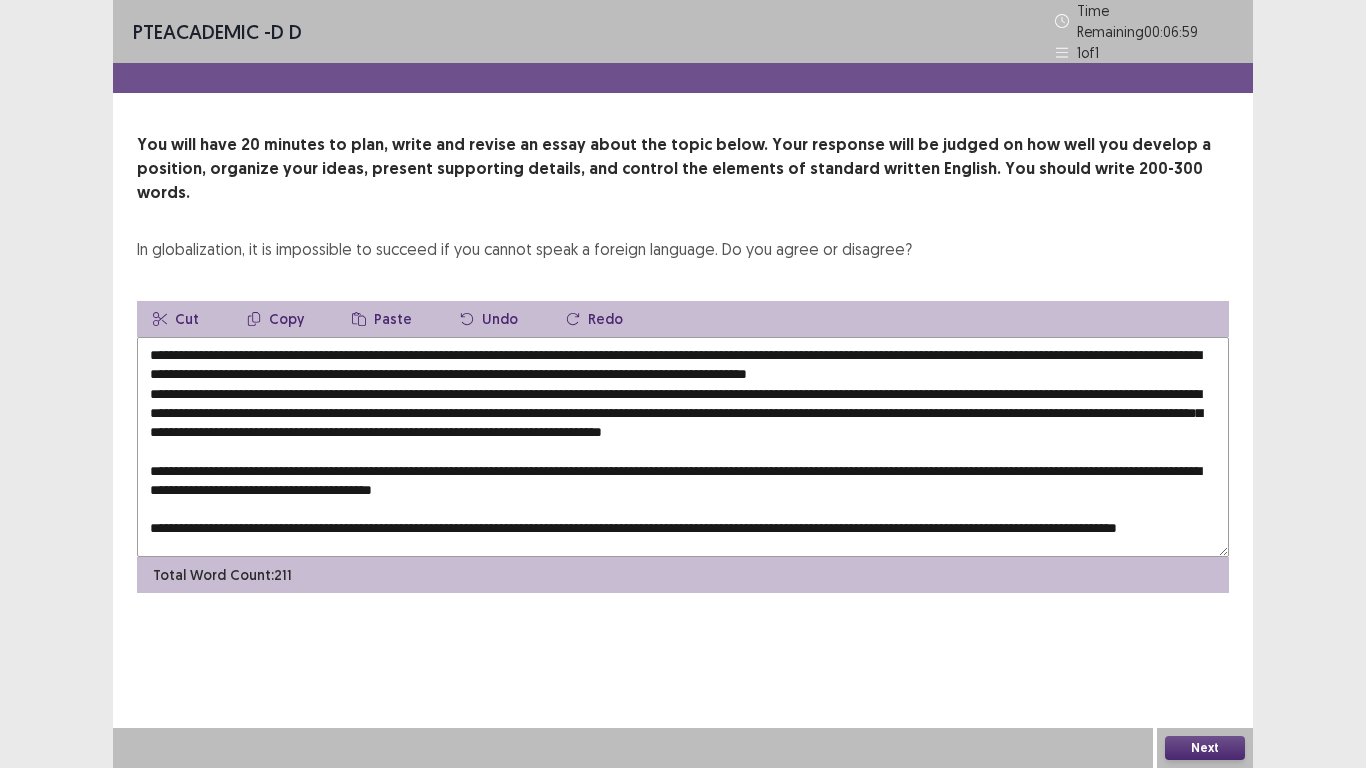 click at bounding box center [683, 447] 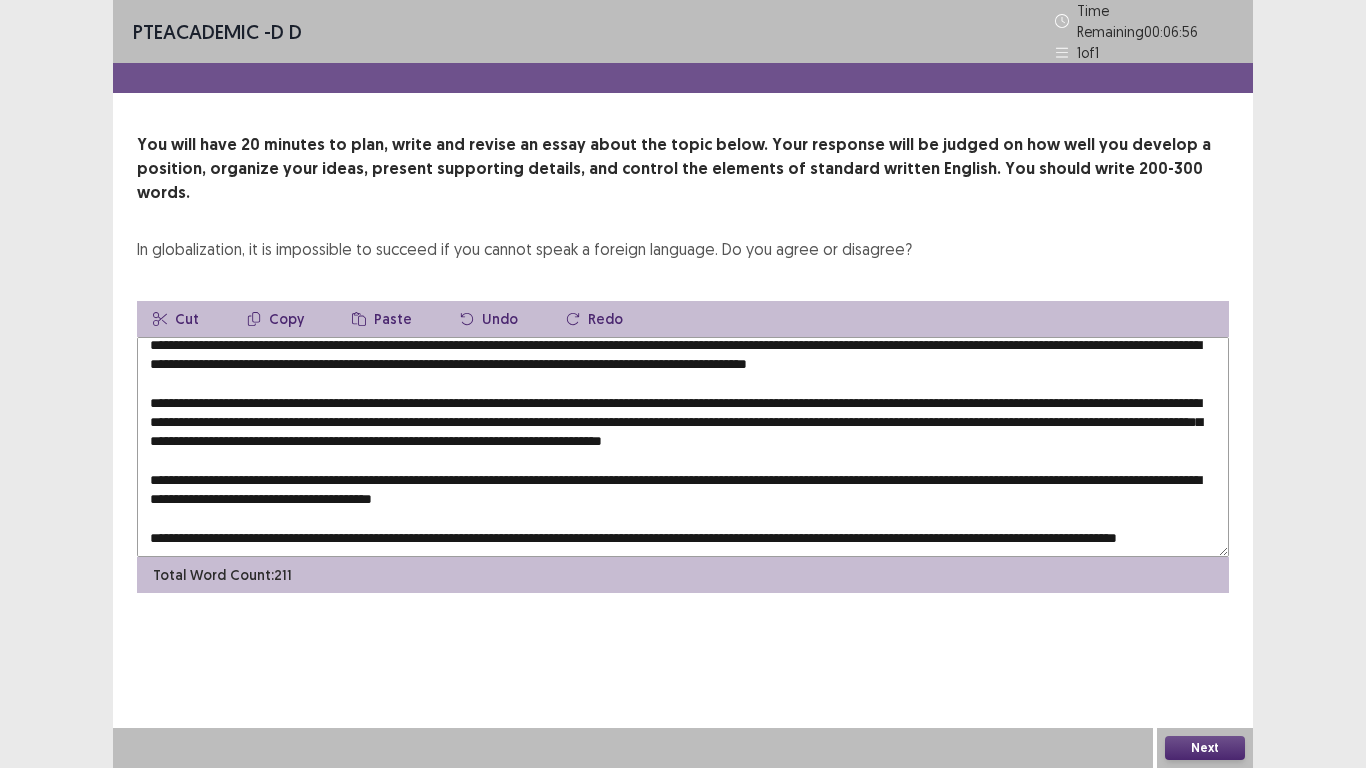scroll, scrollTop: 0, scrollLeft: 0, axis: both 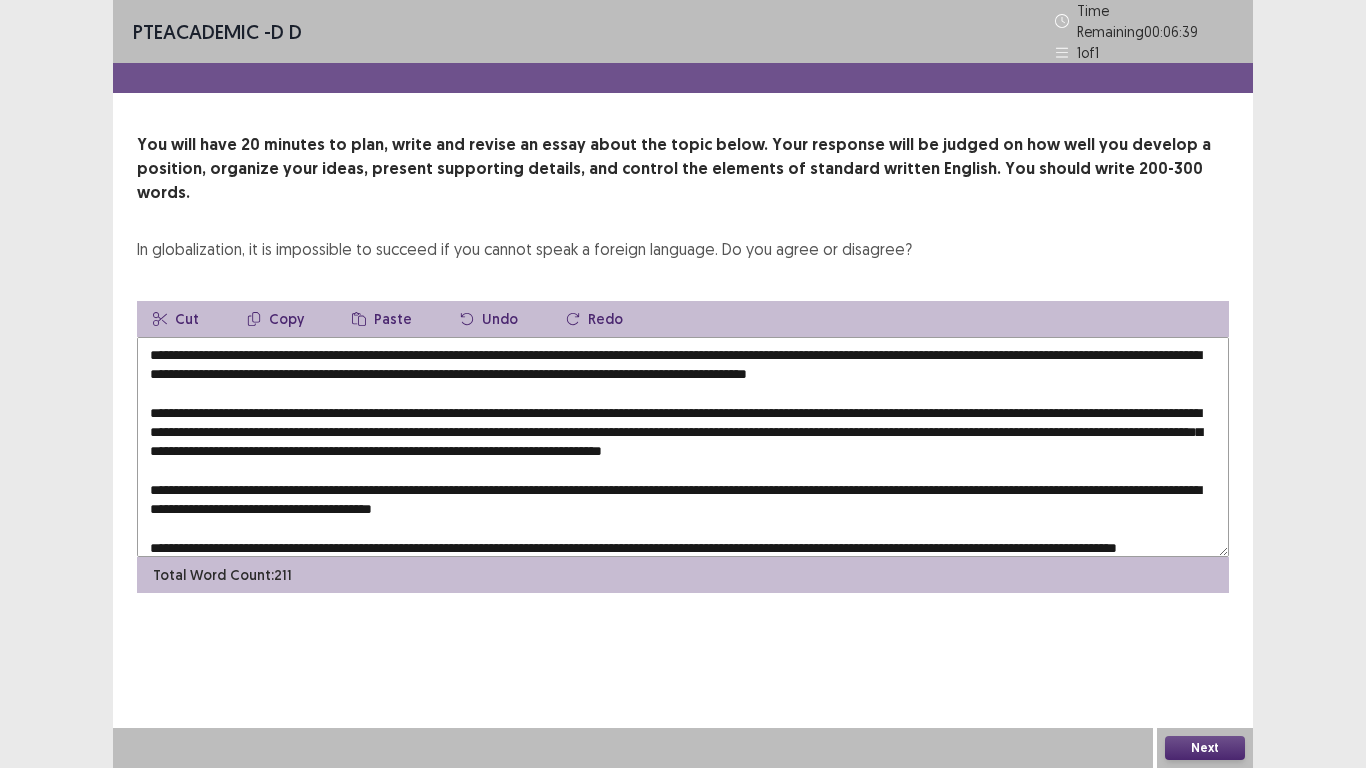 click at bounding box center (683, 447) 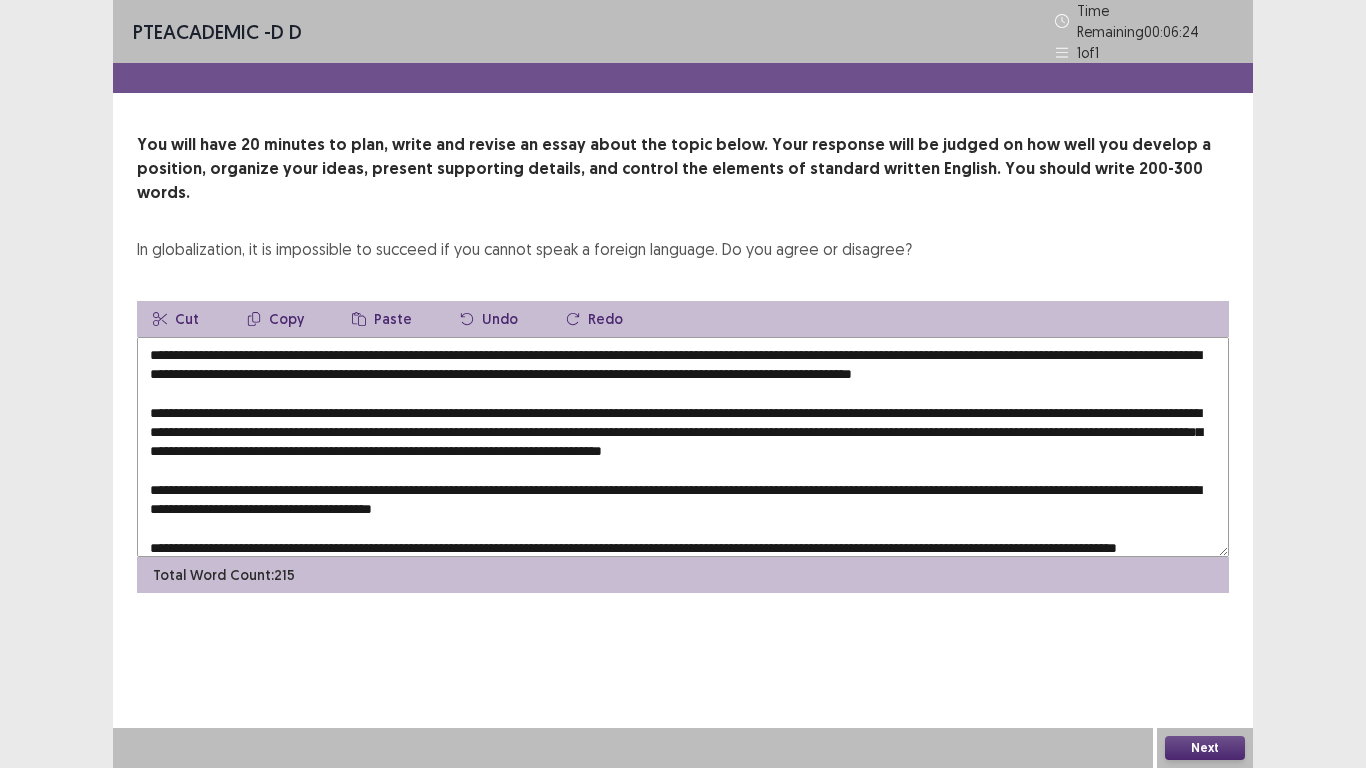 click at bounding box center [683, 447] 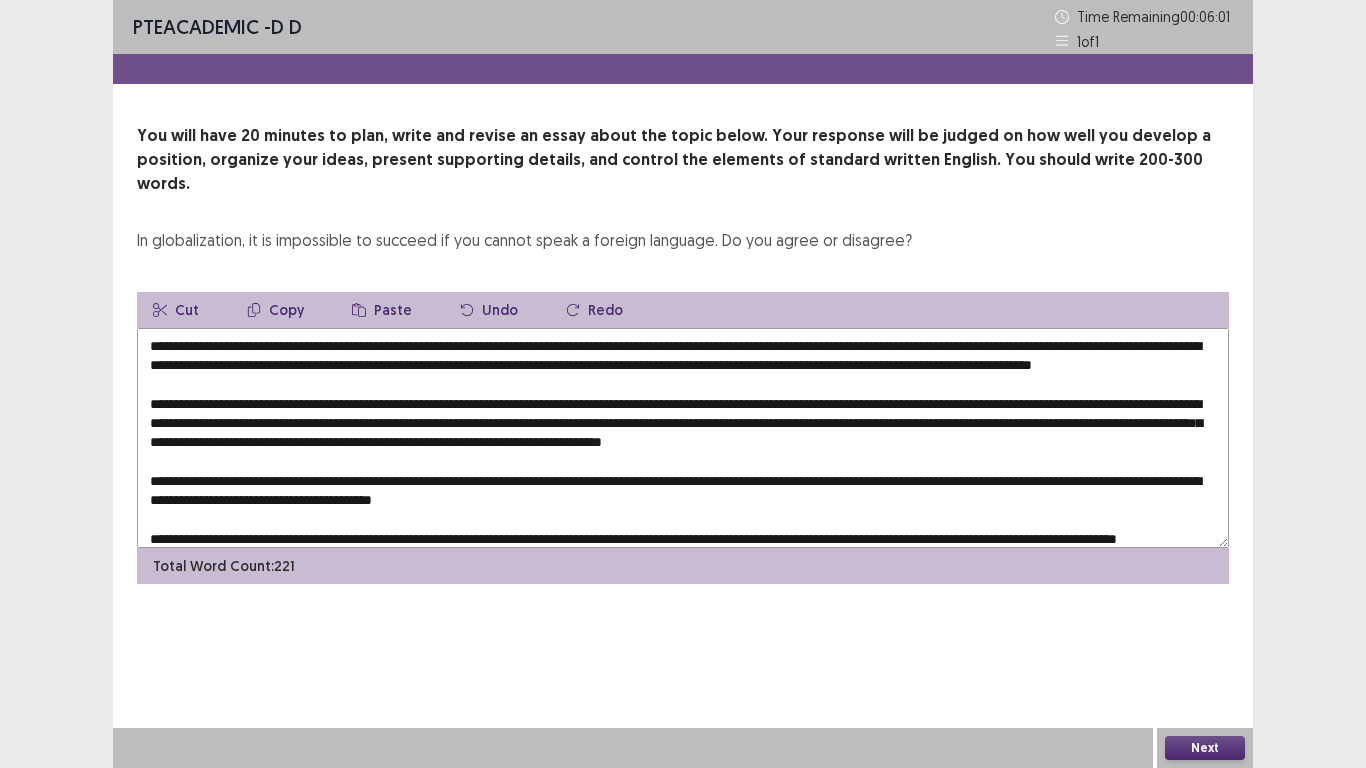 click on "Paste" at bounding box center (382, 310) 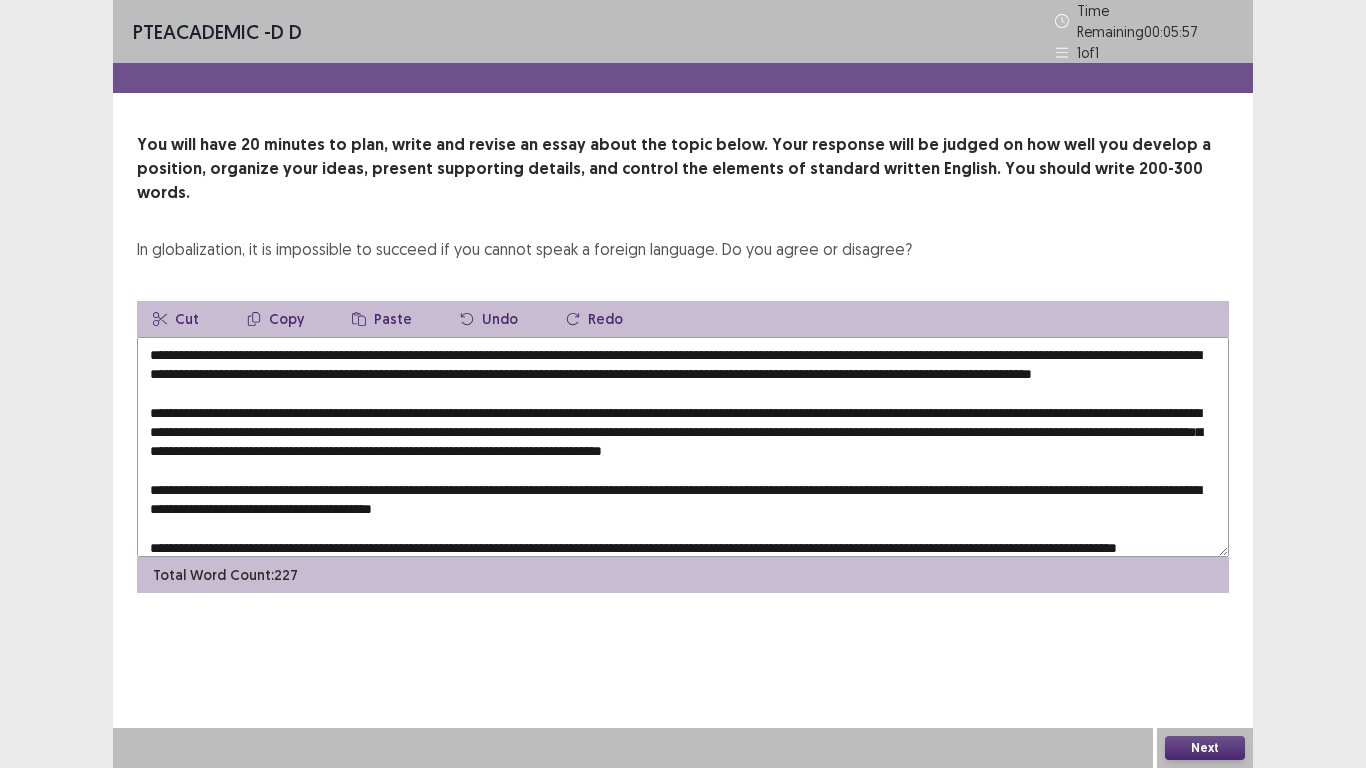 click at bounding box center (683, 447) 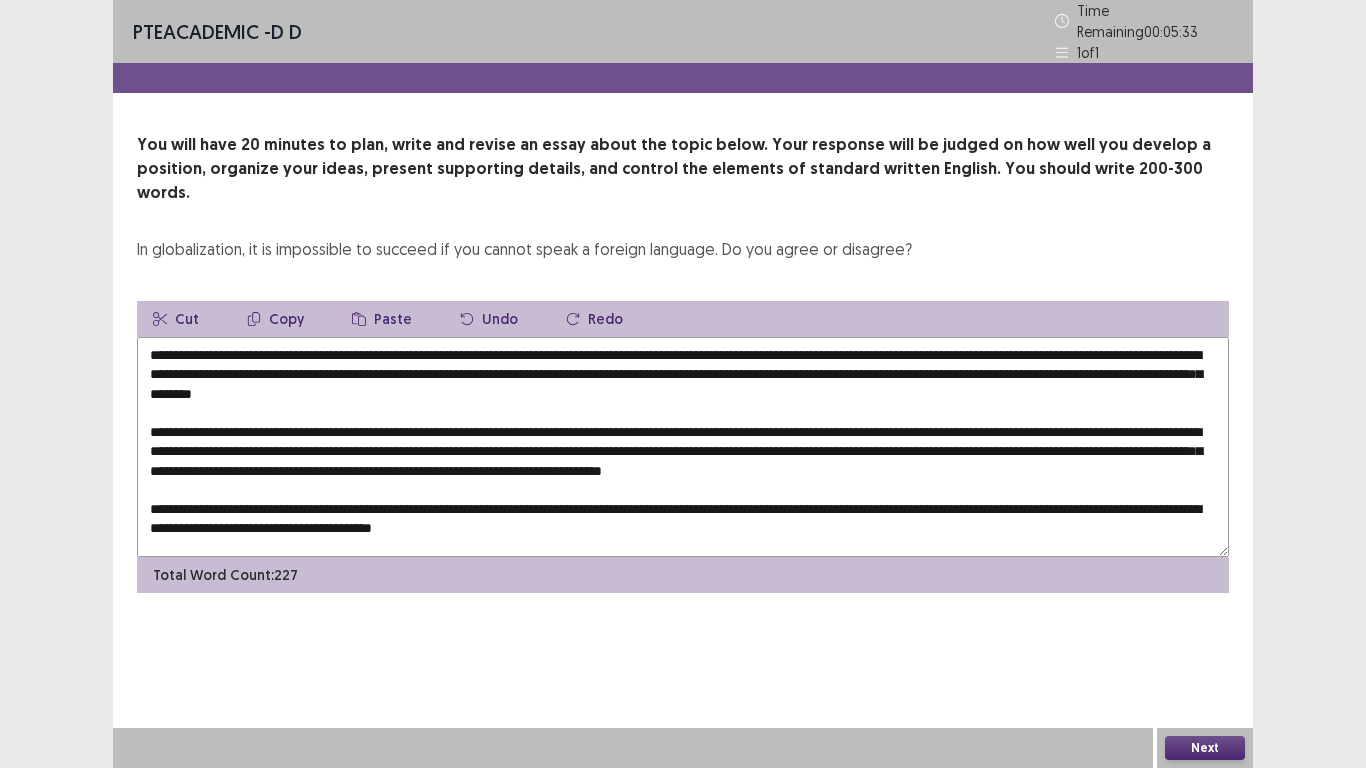 click at bounding box center [683, 447] 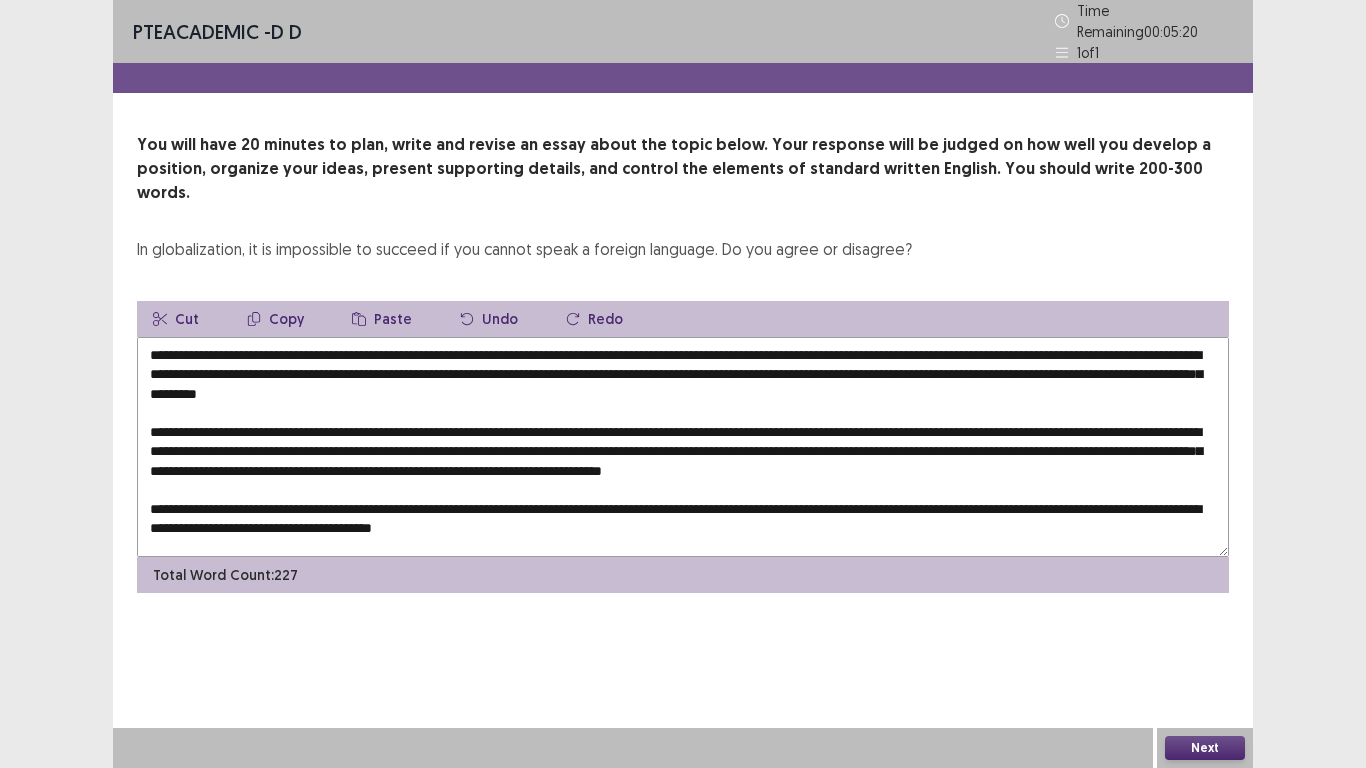 drag, startPoint x: 835, startPoint y: 340, endPoint x: 957, endPoint y: 343, distance: 122.03688 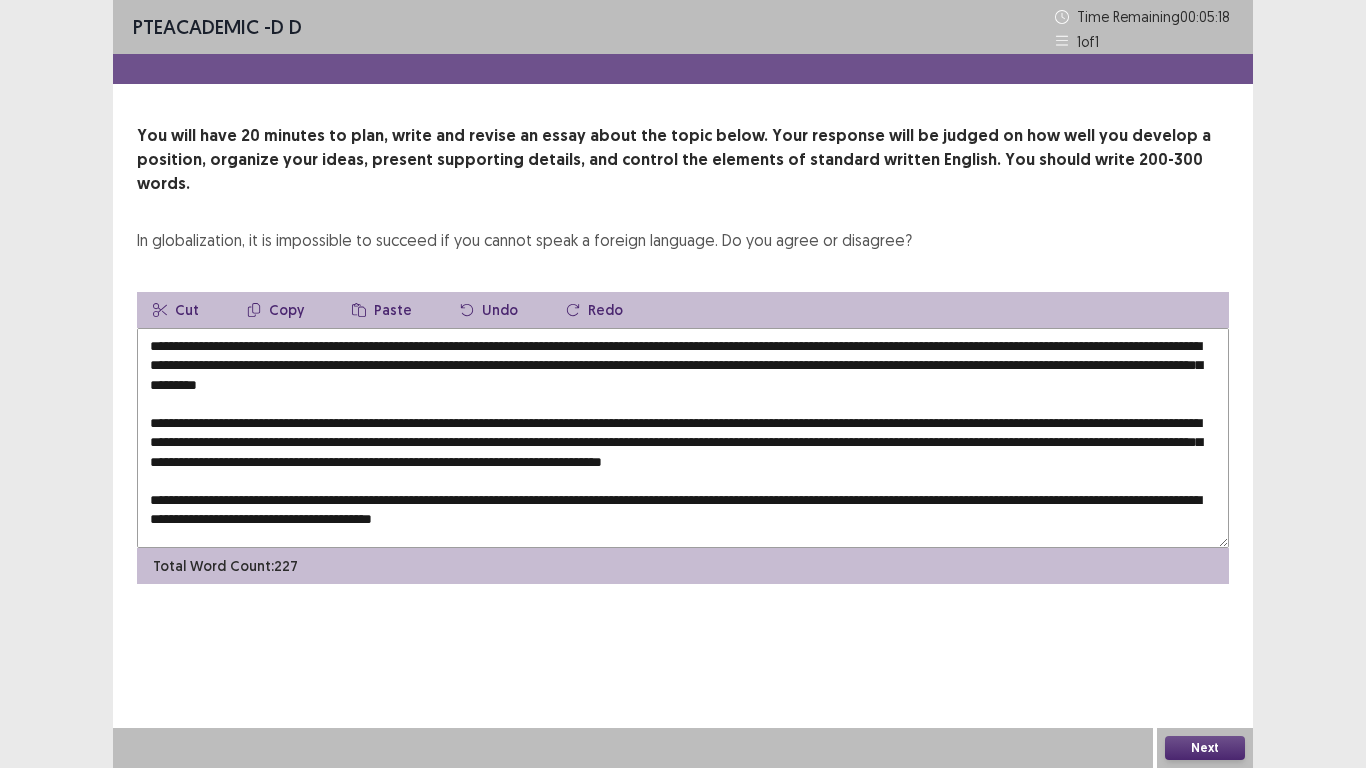click at bounding box center [683, 438] 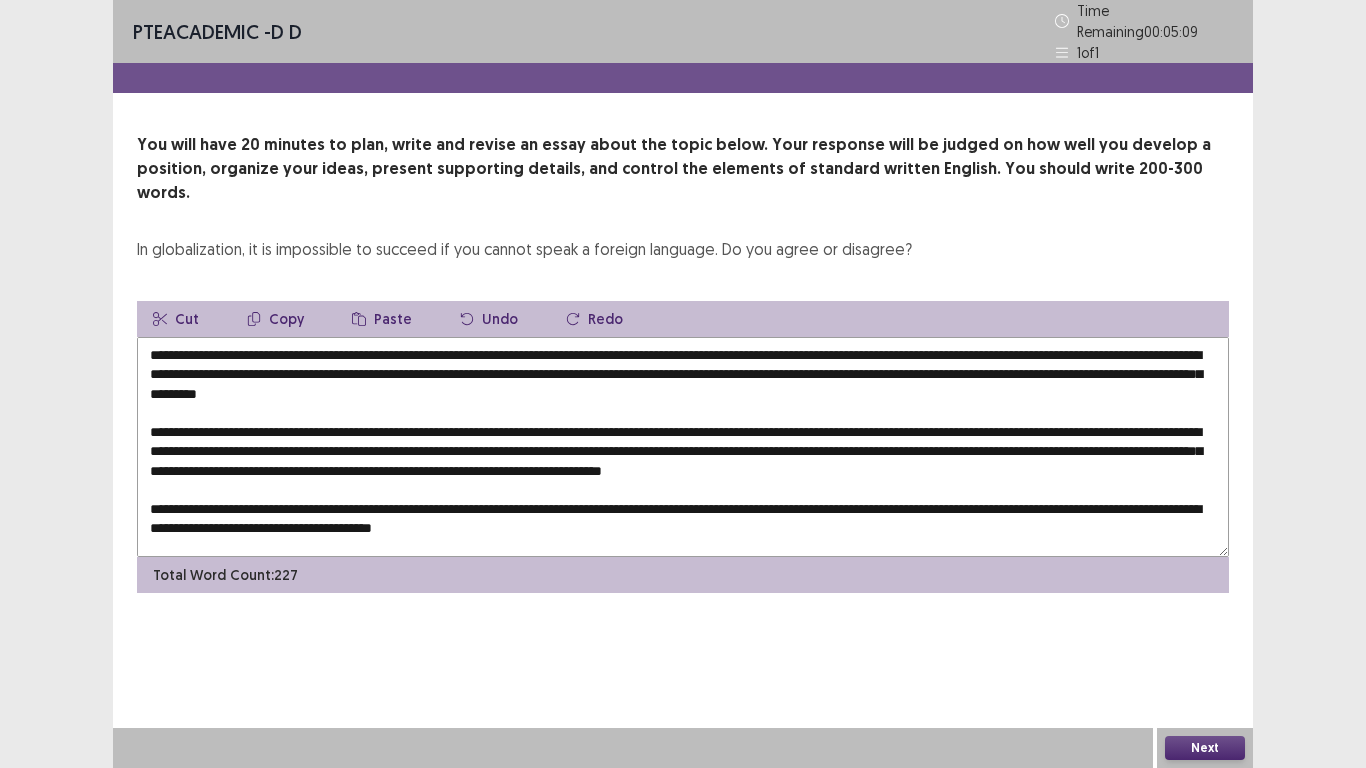 click at bounding box center [683, 447] 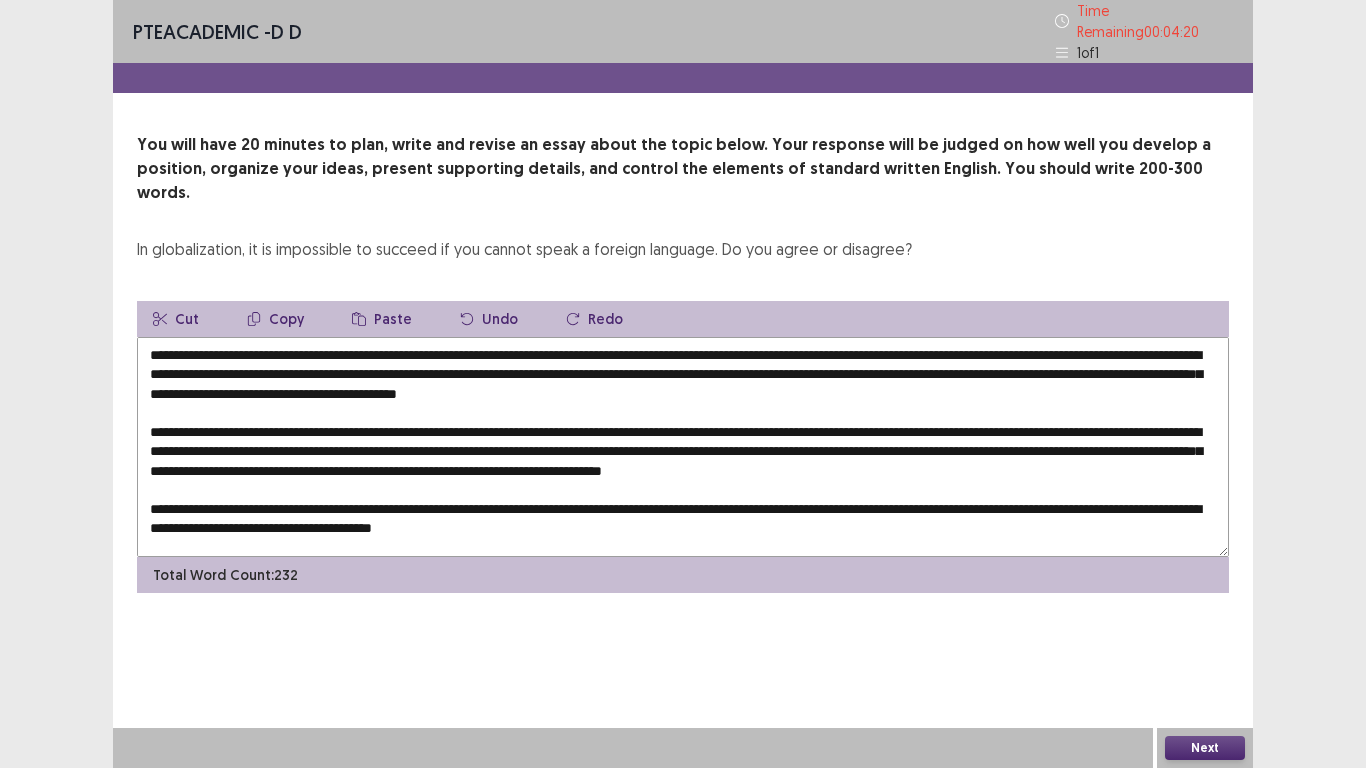drag, startPoint x: 838, startPoint y: 342, endPoint x: 1194, endPoint y: 347, distance: 356.03513 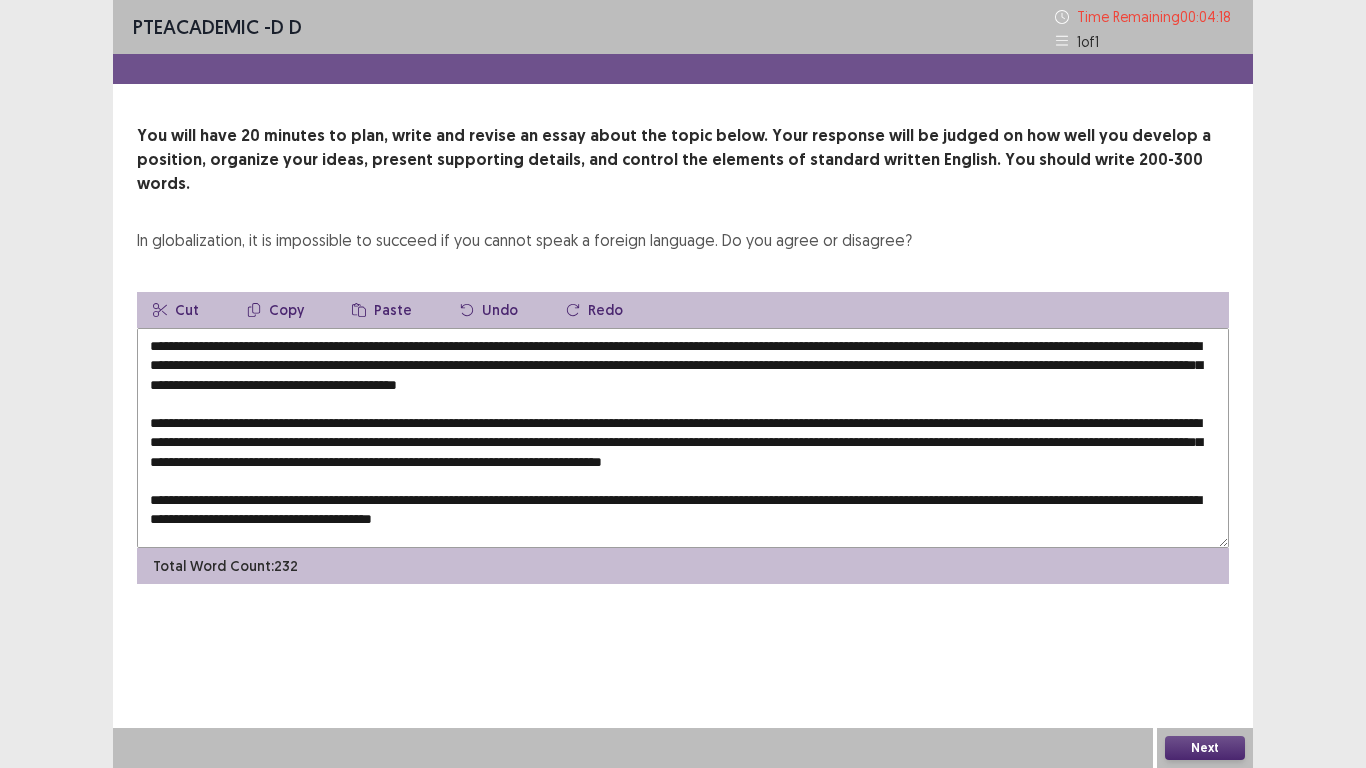 click on "Copy" at bounding box center [275, 310] 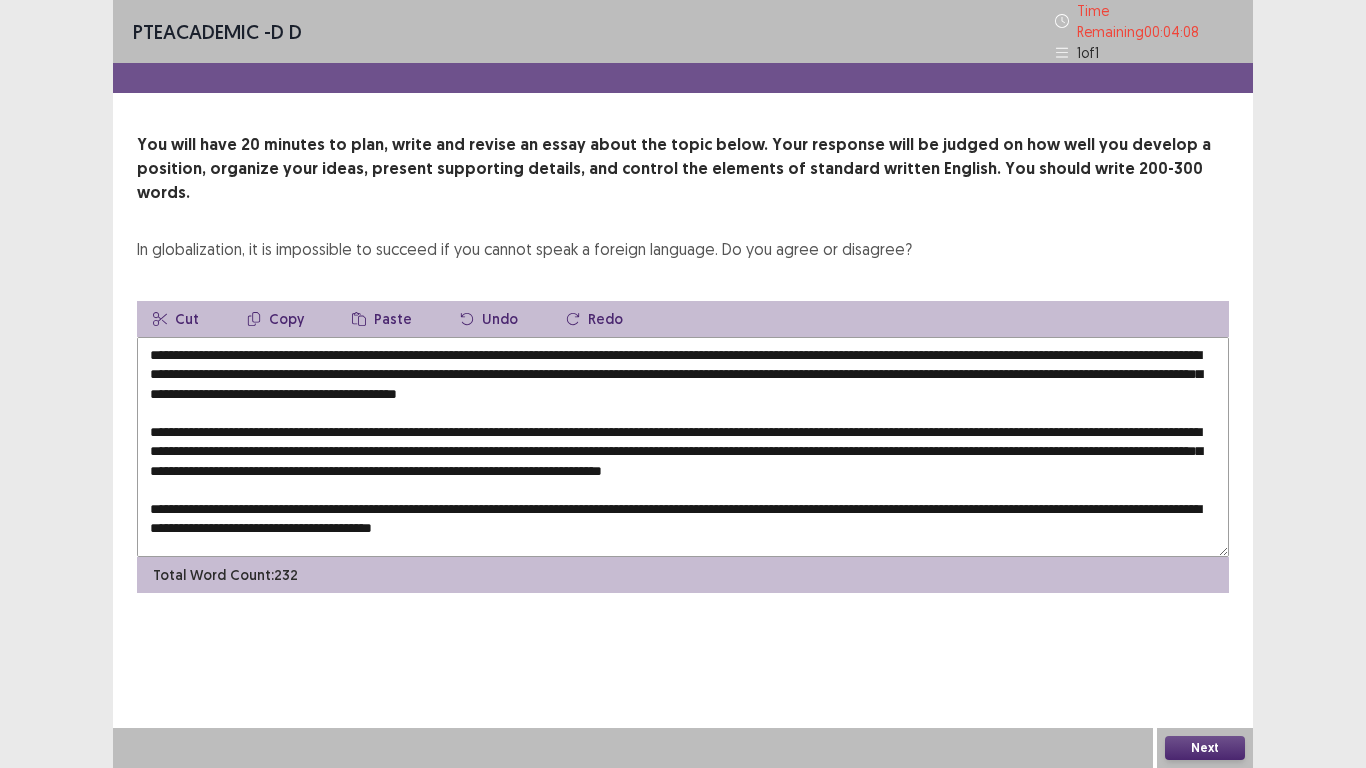 click at bounding box center (683, 447) 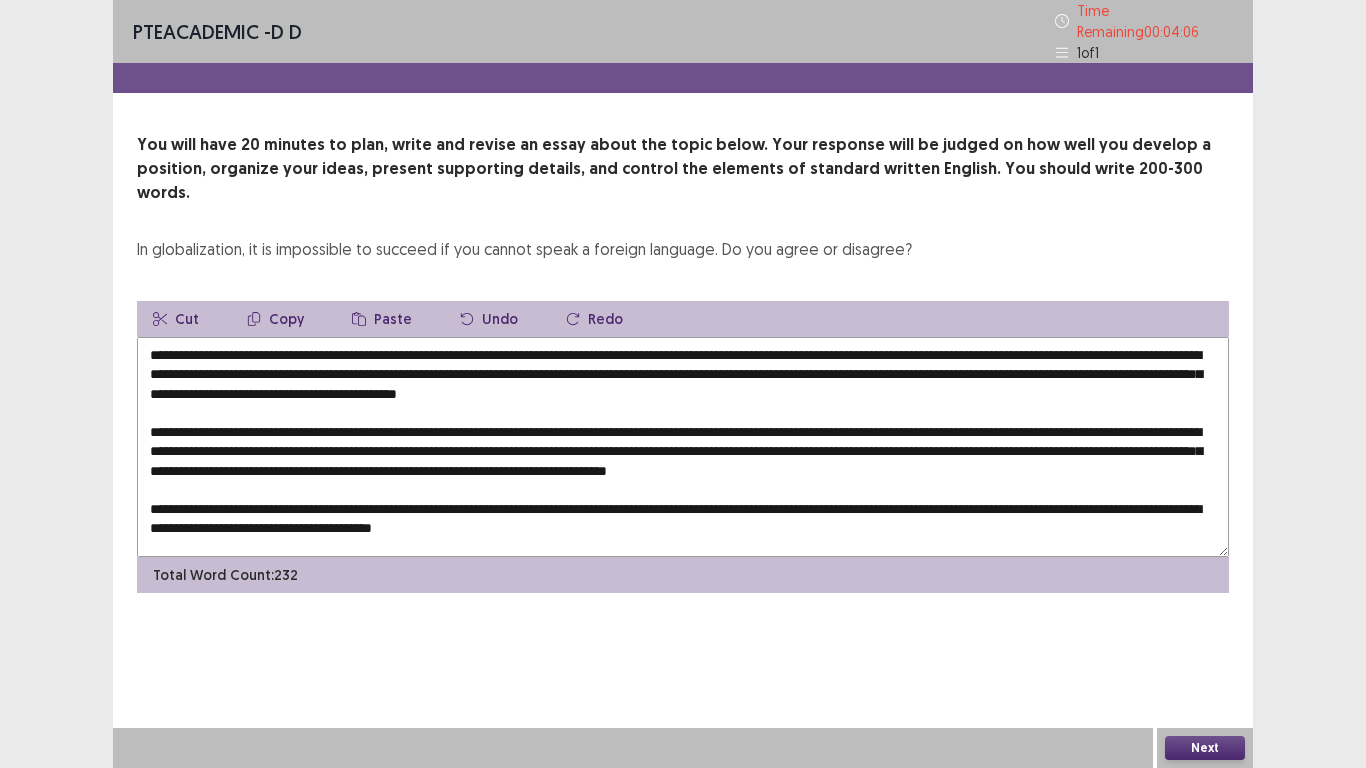 click on "Paste" at bounding box center [382, 319] 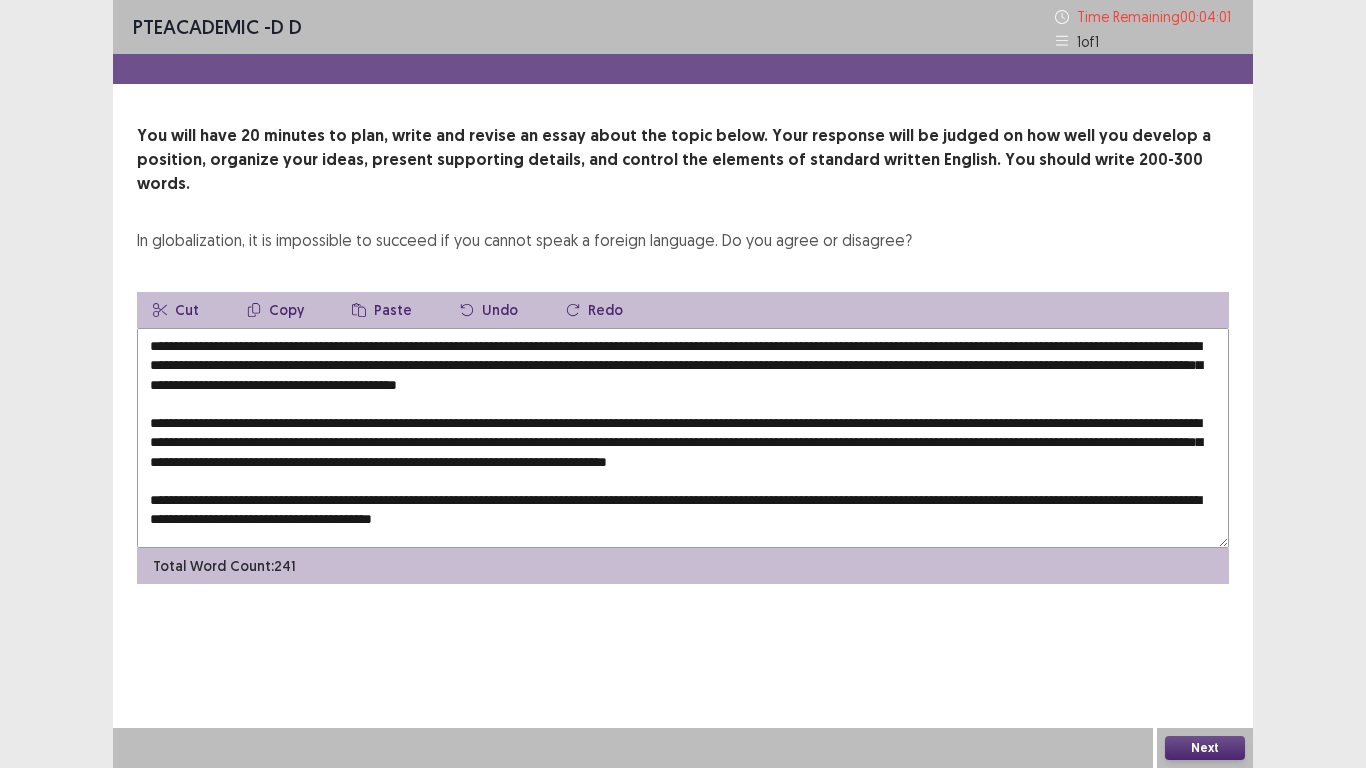 click at bounding box center (683, 438) 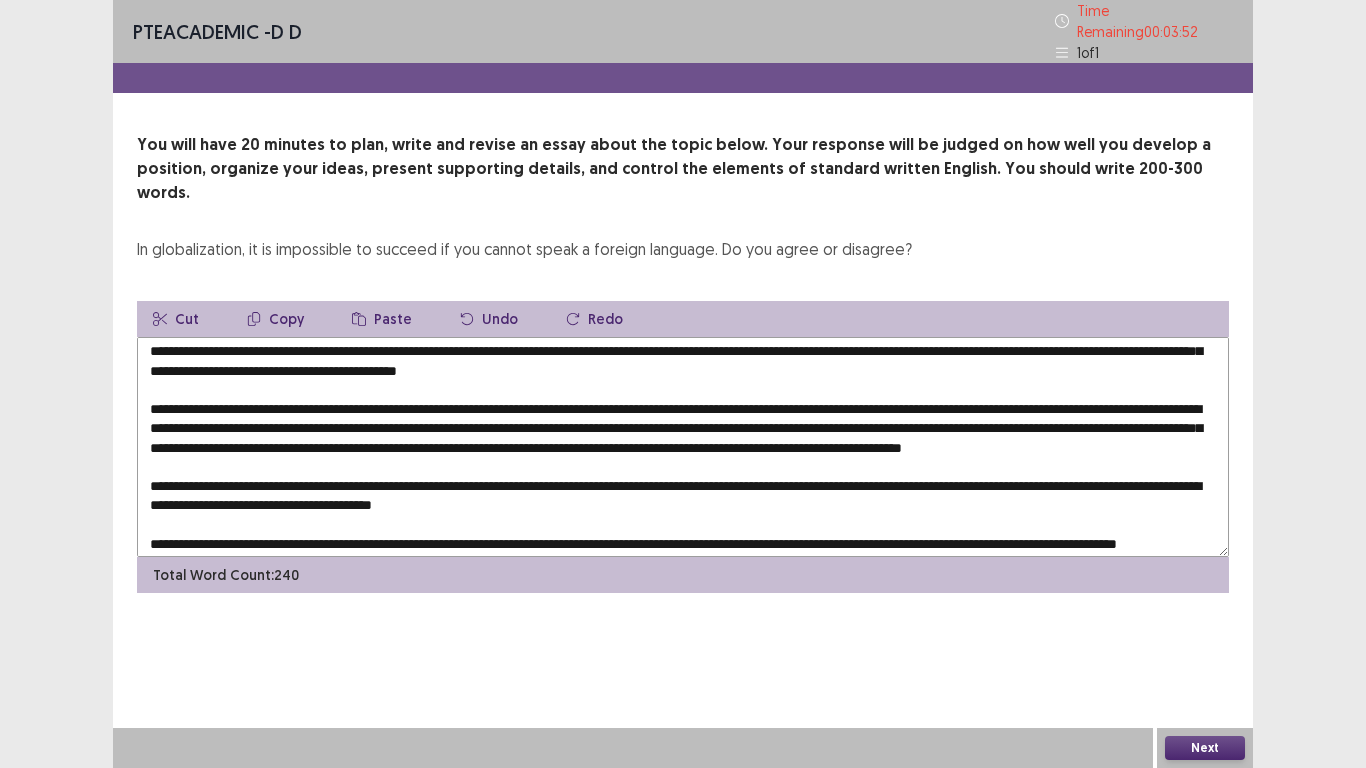 scroll, scrollTop: 0, scrollLeft: 0, axis: both 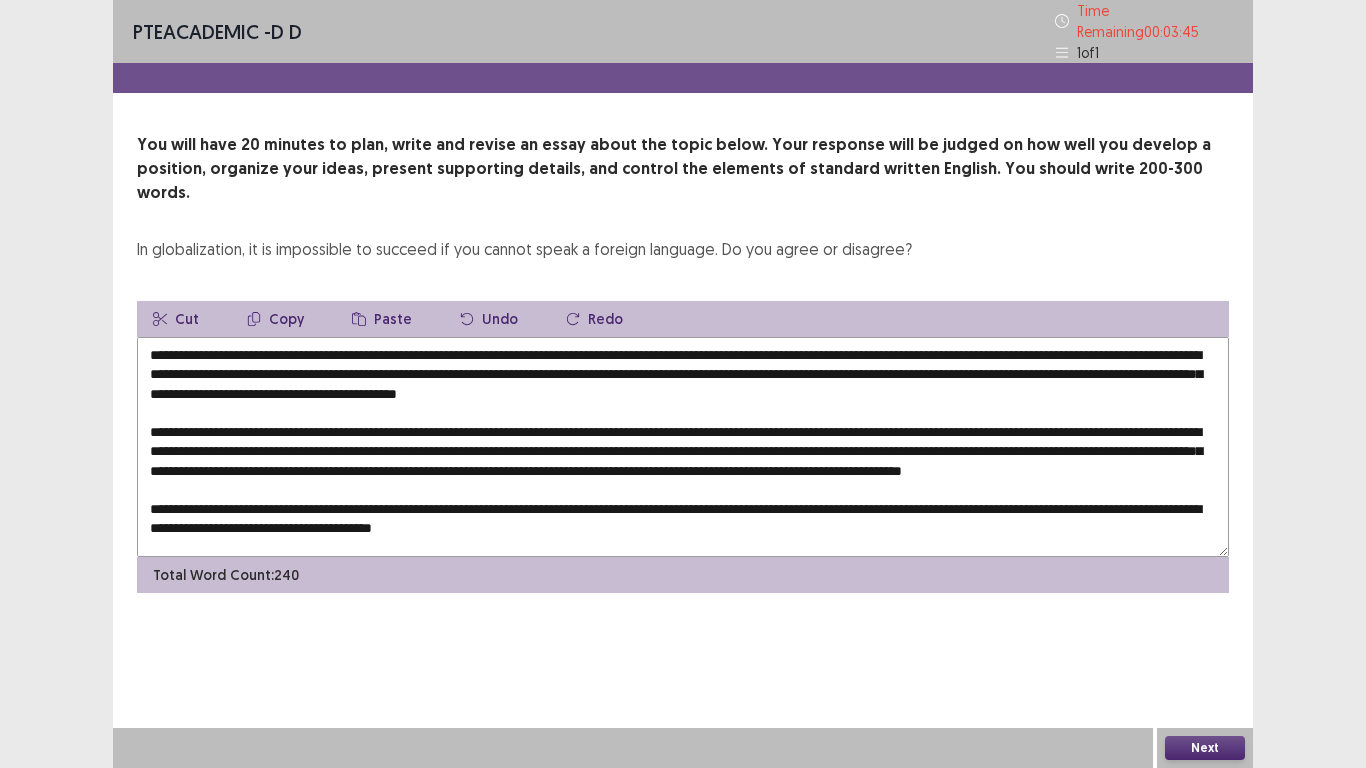 drag, startPoint x: 207, startPoint y: 362, endPoint x: 661, endPoint y: 367, distance: 454.02753 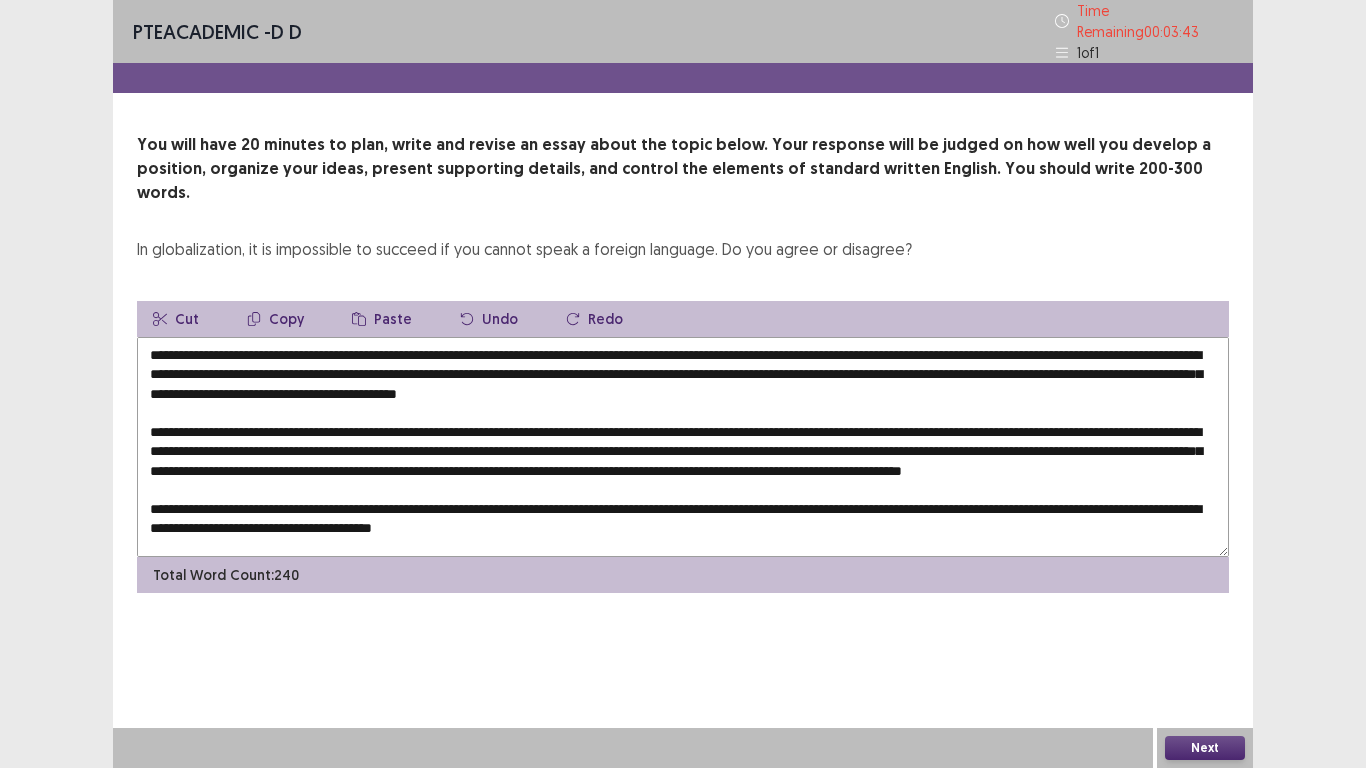 click on "Copy" at bounding box center (275, 319) 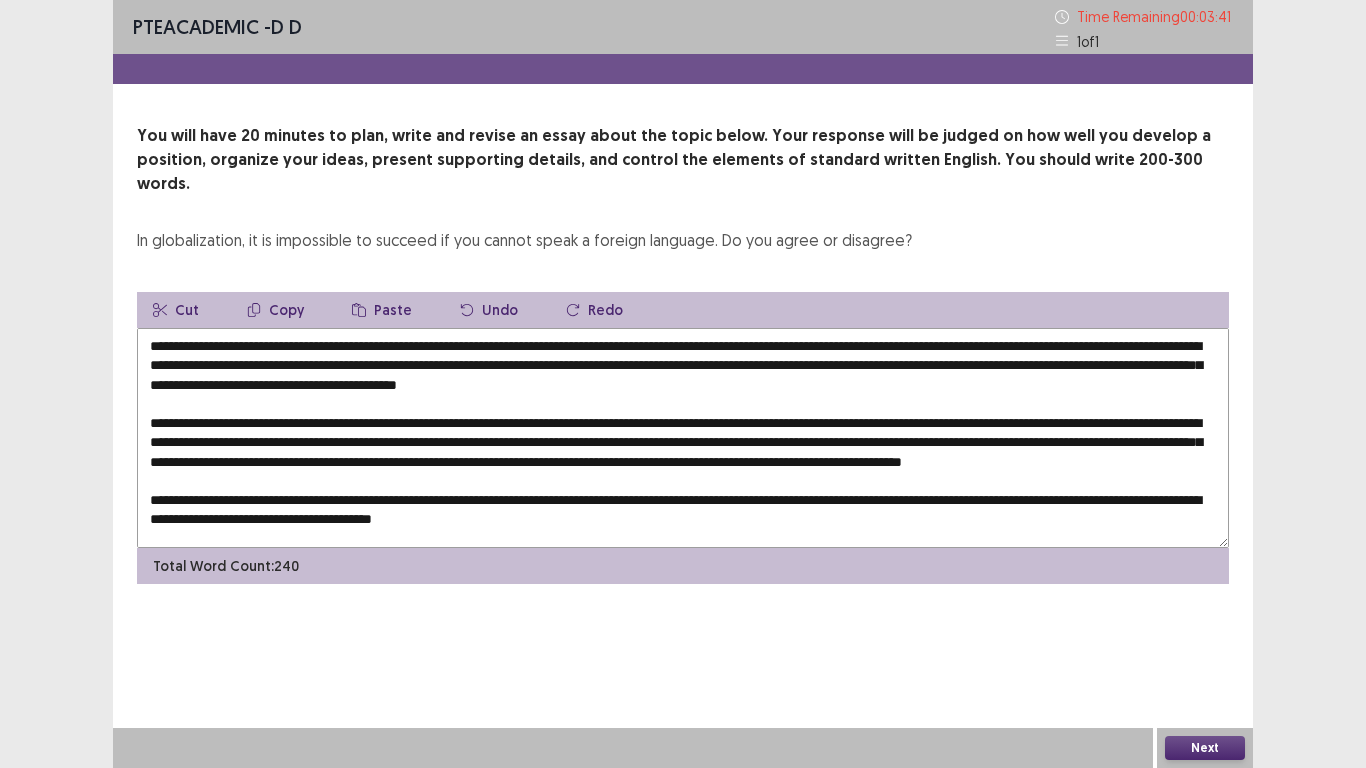 scroll, scrollTop: 68, scrollLeft: 0, axis: vertical 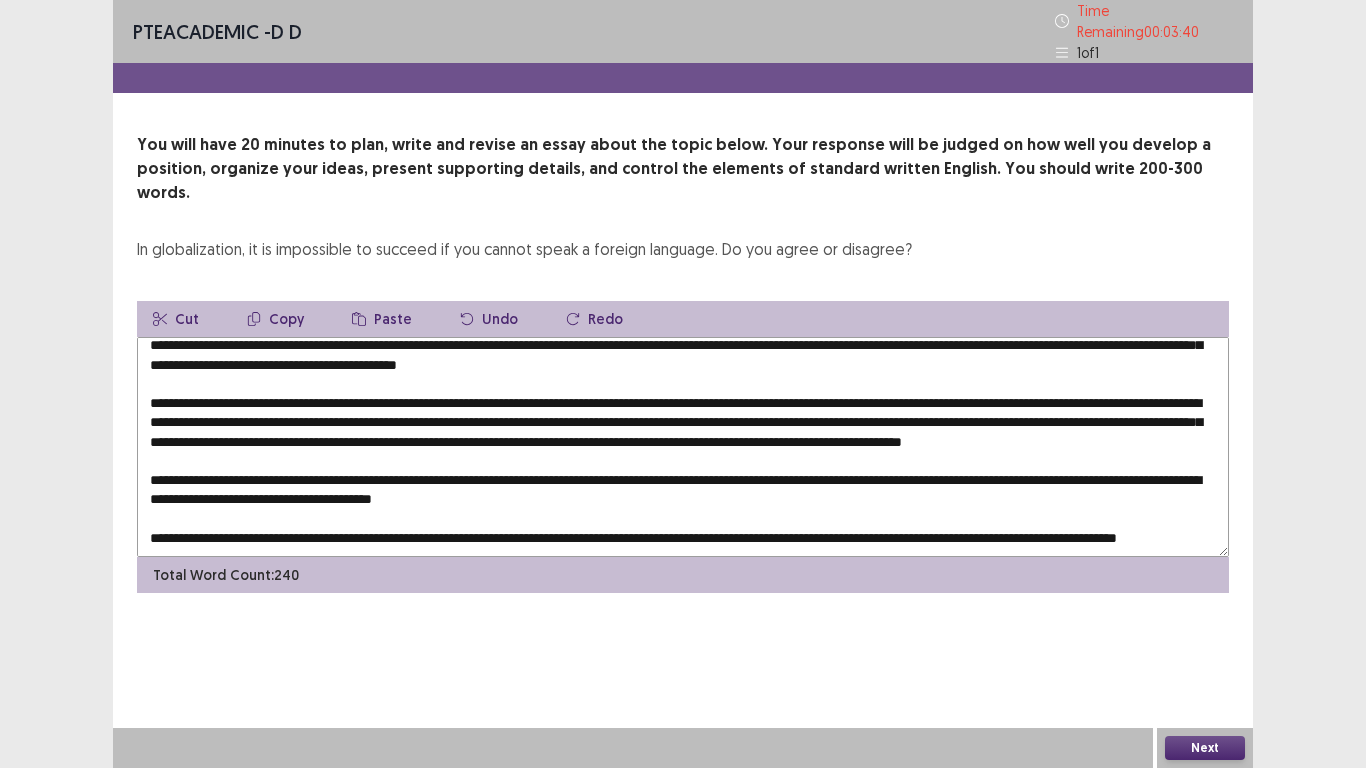 click at bounding box center (683, 447) 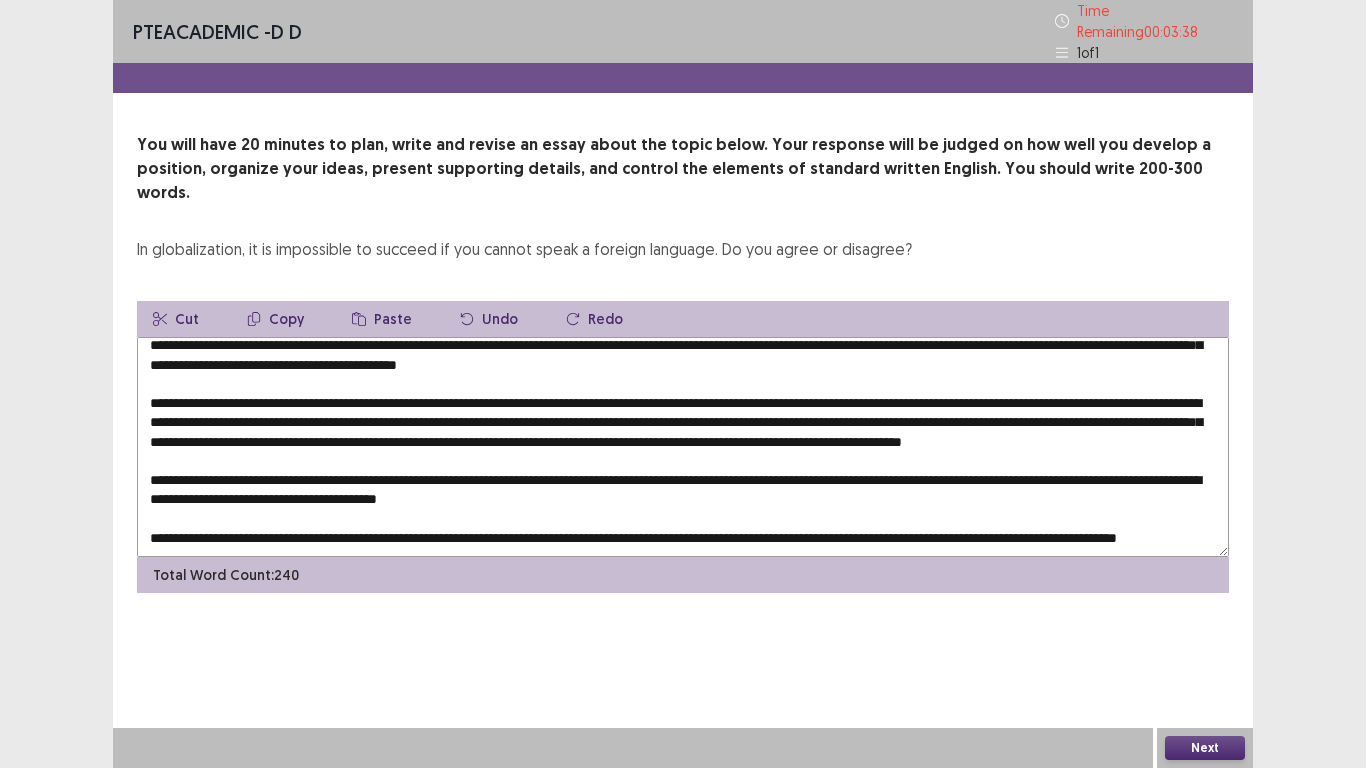 click on "Paste" at bounding box center (382, 319) 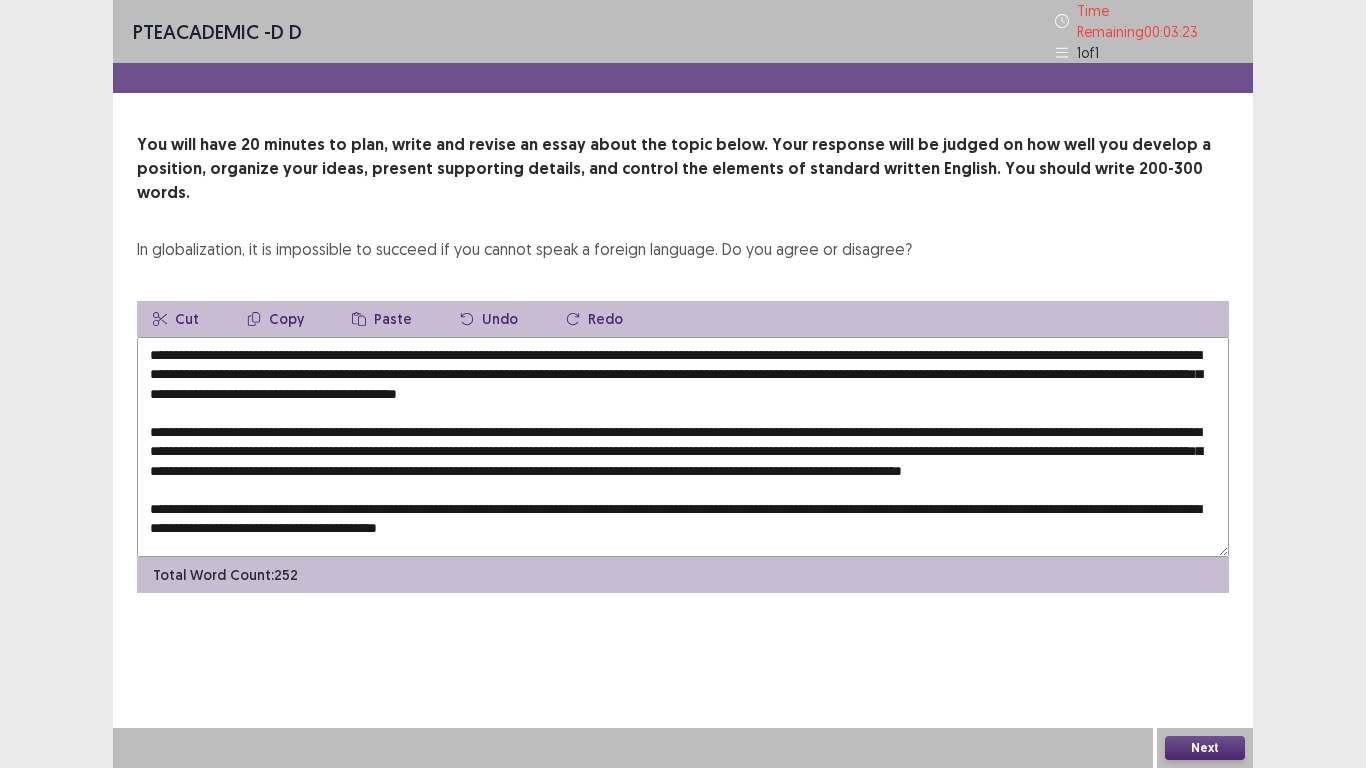 scroll, scrollTop: 68, scrollLeft: 0, axis: vertical 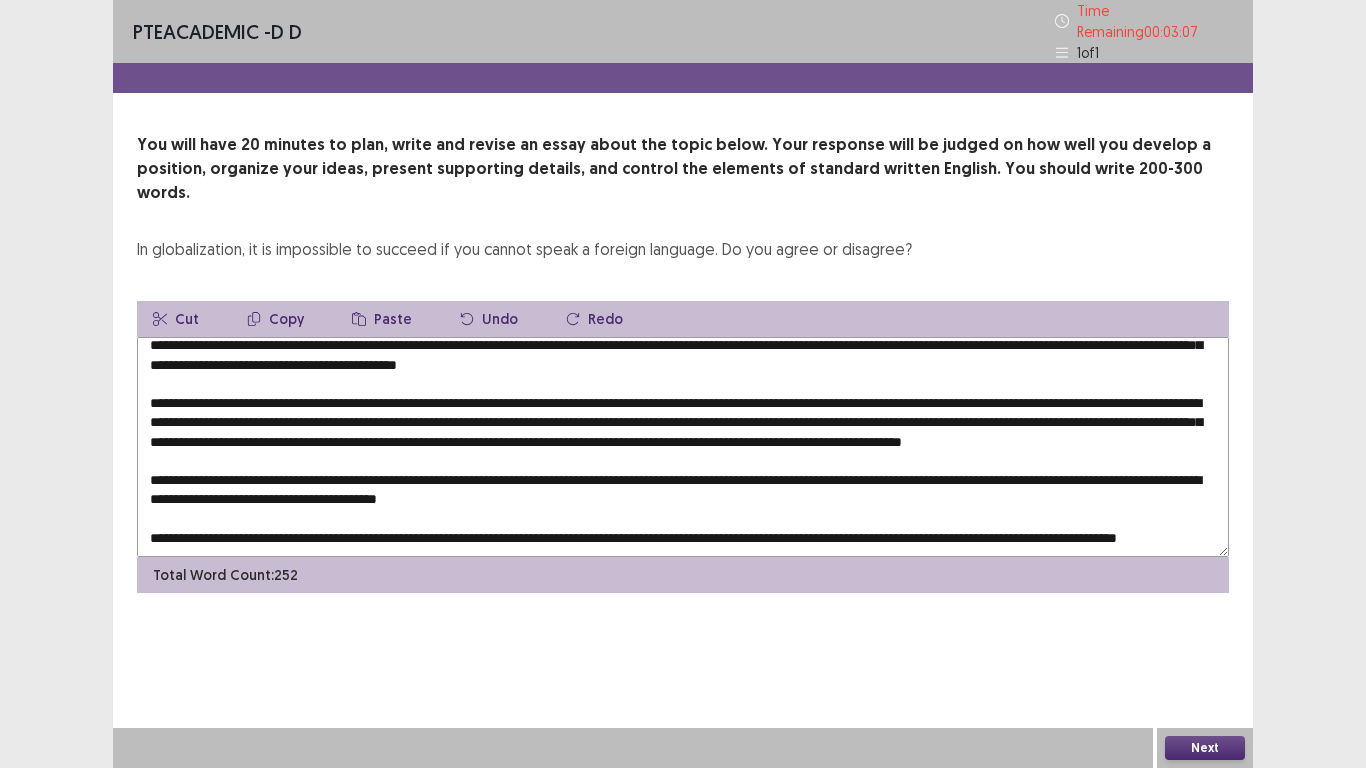 click at bounding box center [683, 447] 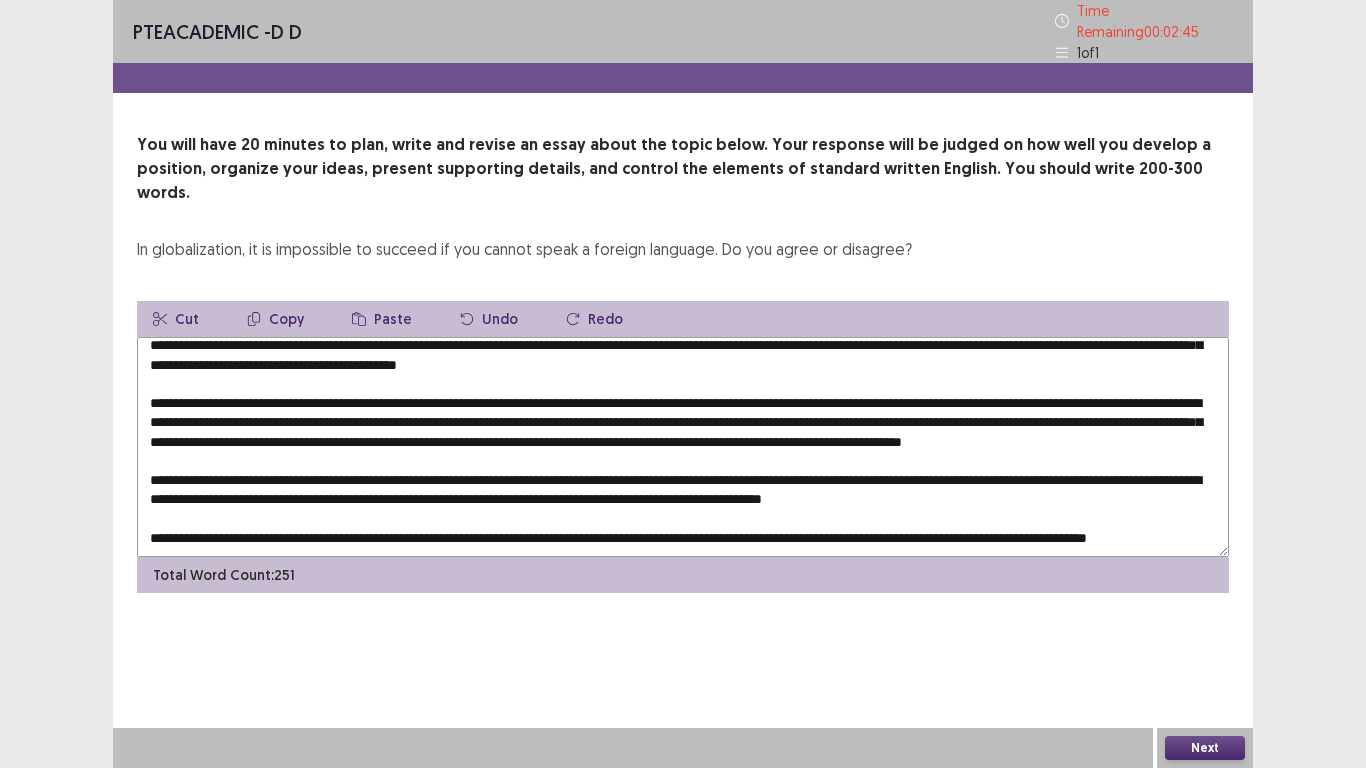click at bounding box center [683, 447] 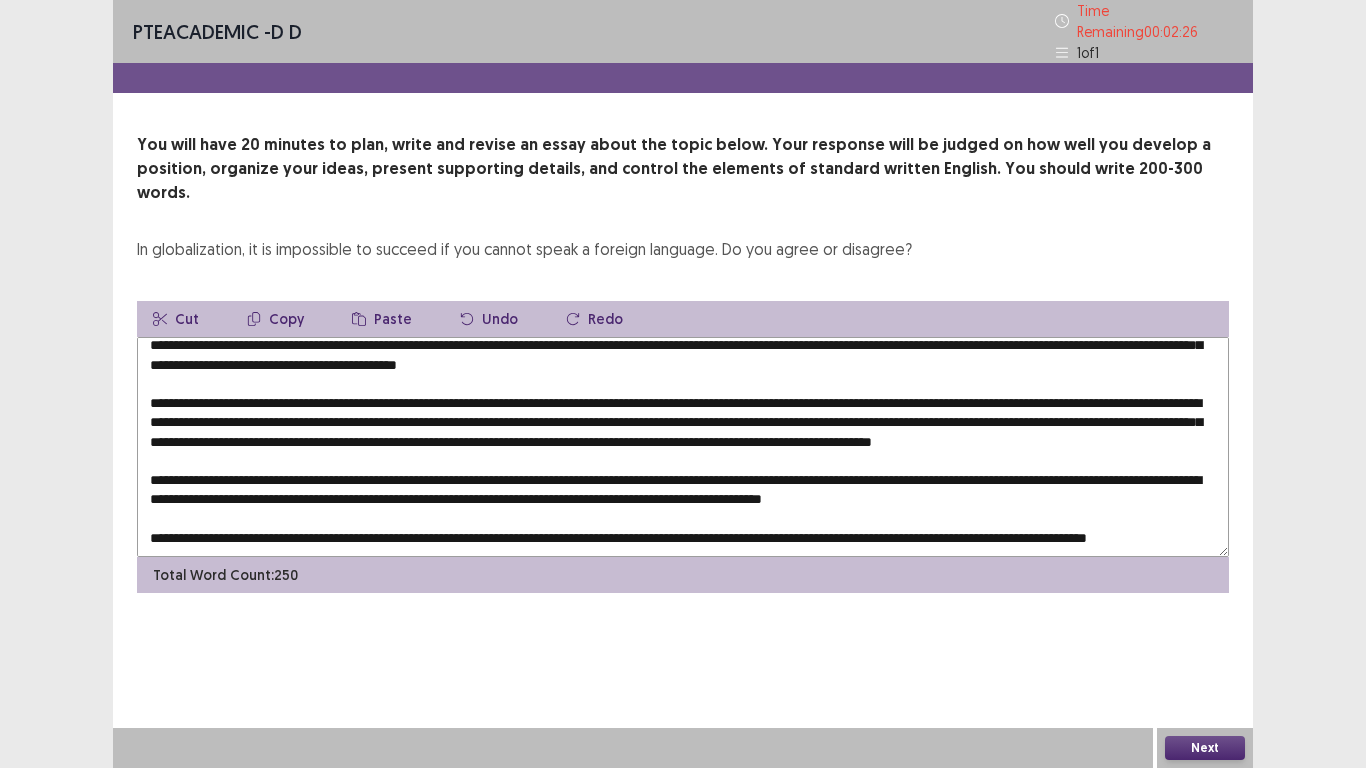drag, startPoint x: 961, startPoint y: 372, endPoint x: 145, endPoint y: 387, distance: 816.1379 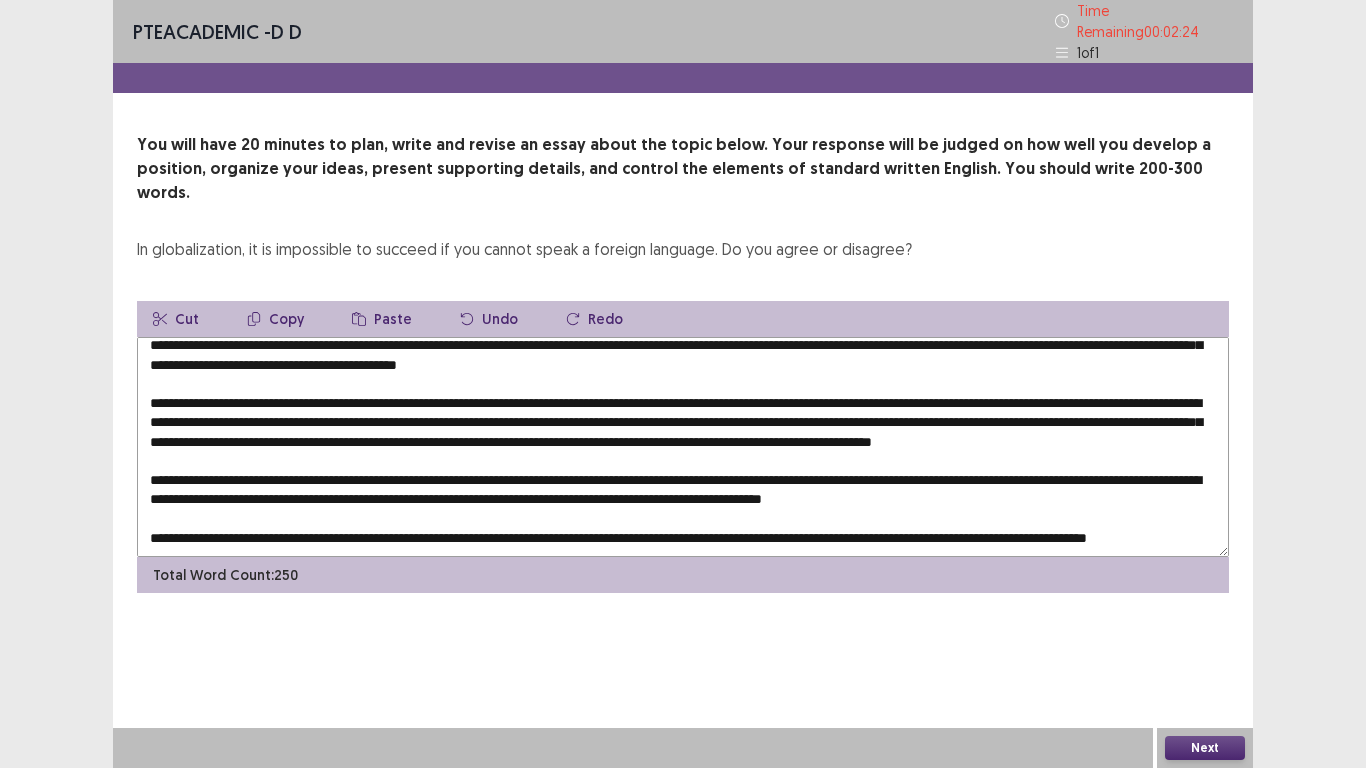 click on "Cut" at bounding box center (176, 319) 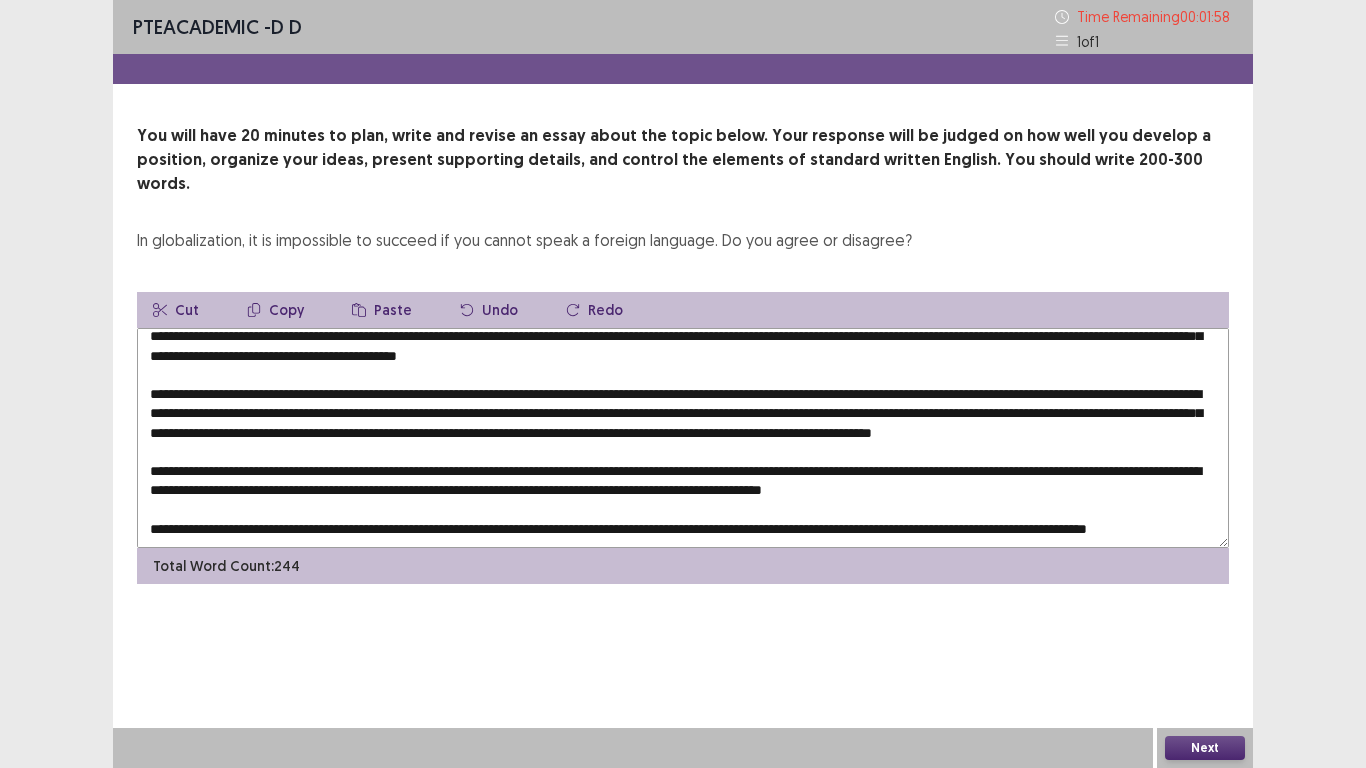 click at bounding box center [683, 438] 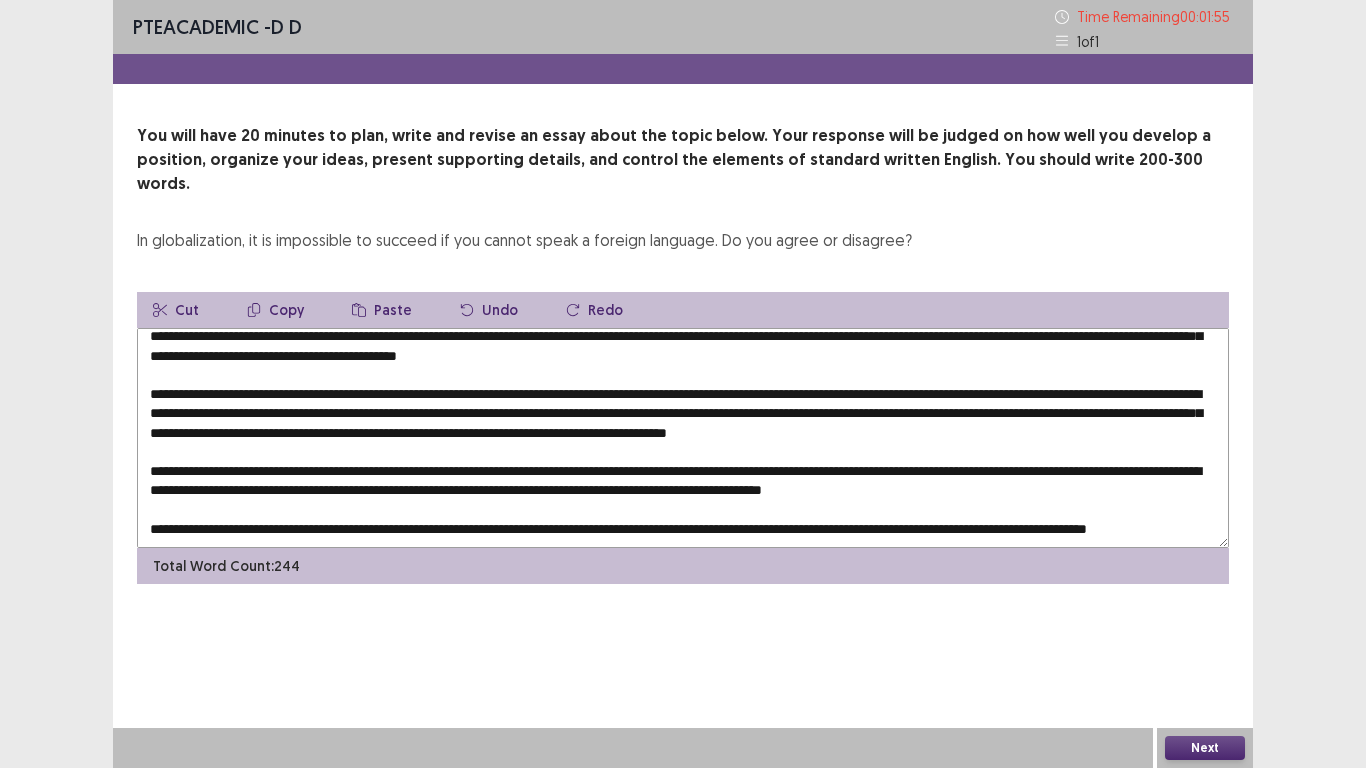 click on "Paste" at bounding box center [382, 310] 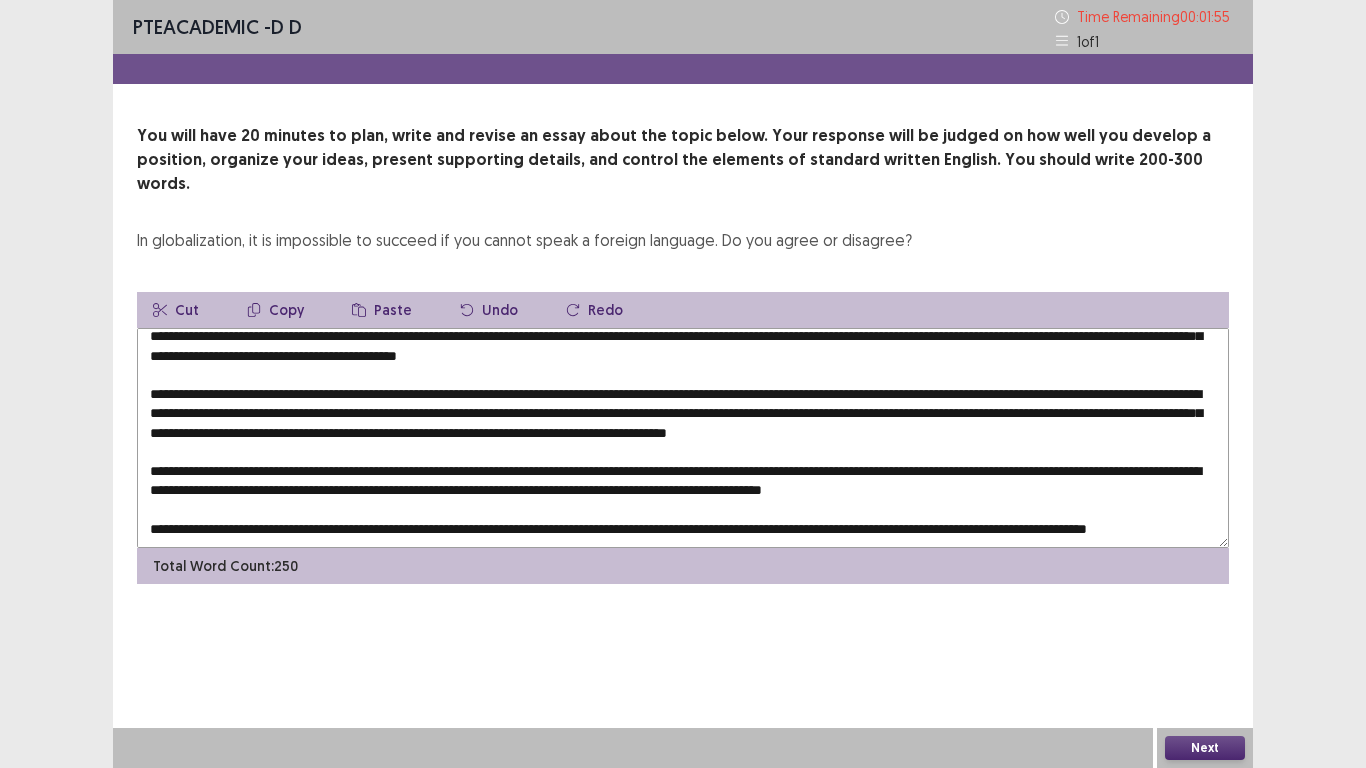 scroll, scrollTop: 68, scrollLeft: 0, axis: vertical 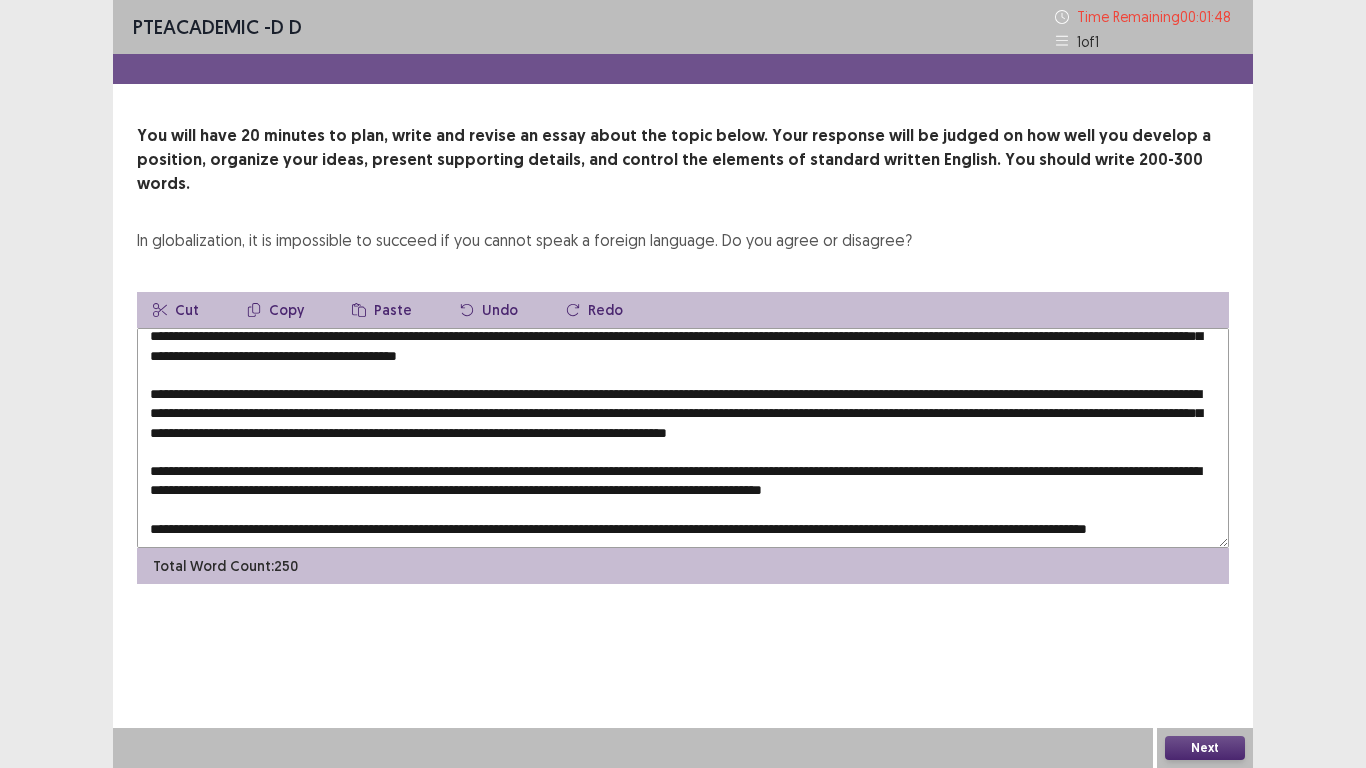 click at bounding box center (683, 438) 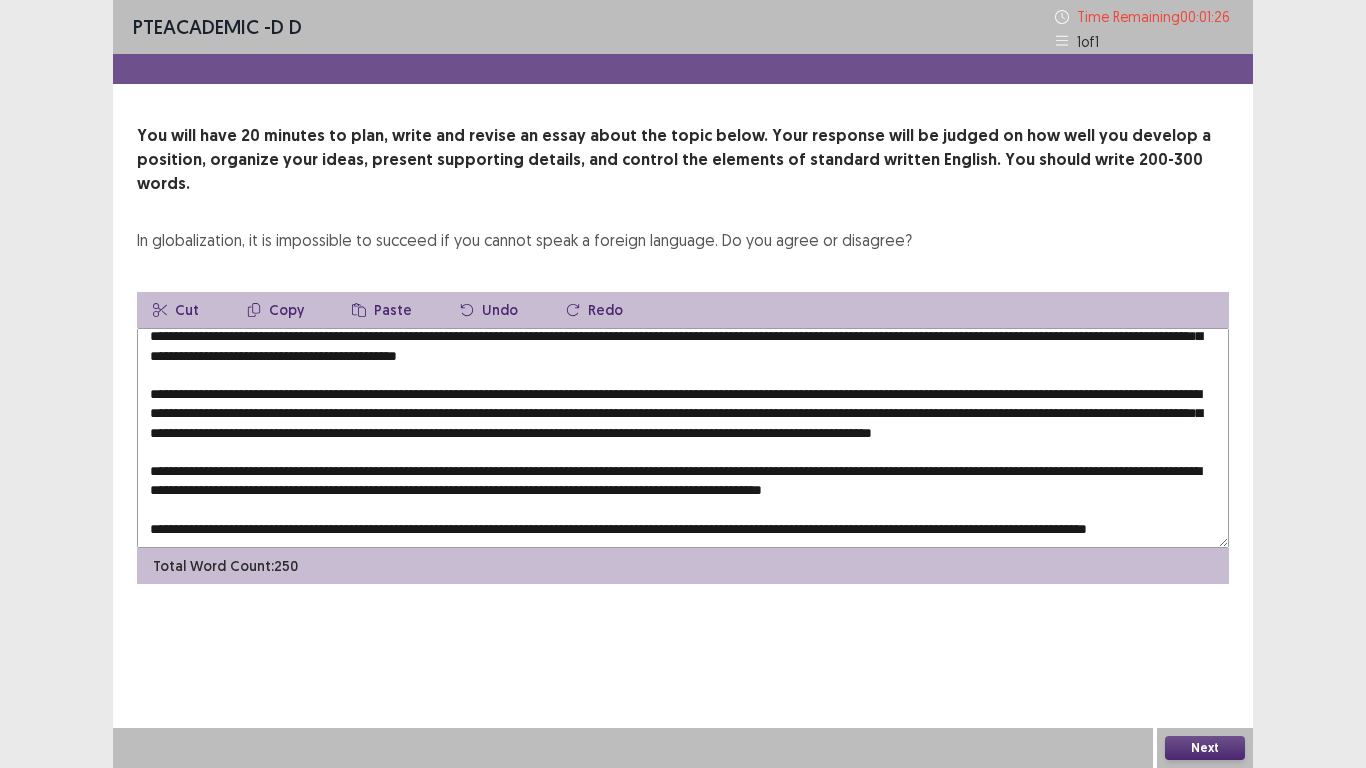 click at bounding box center (683, 438) 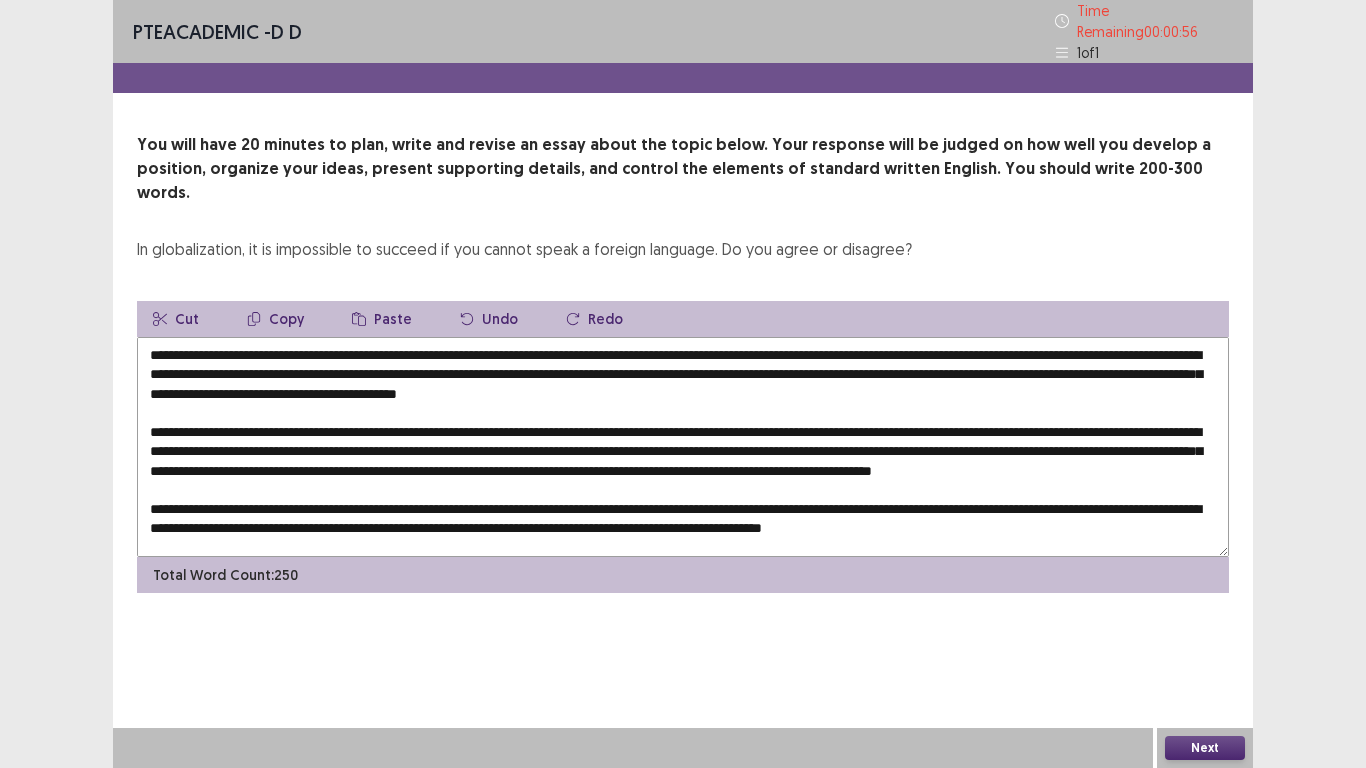 scroll, scrollTop: 68, scrollLeft: 0, axis: vertical 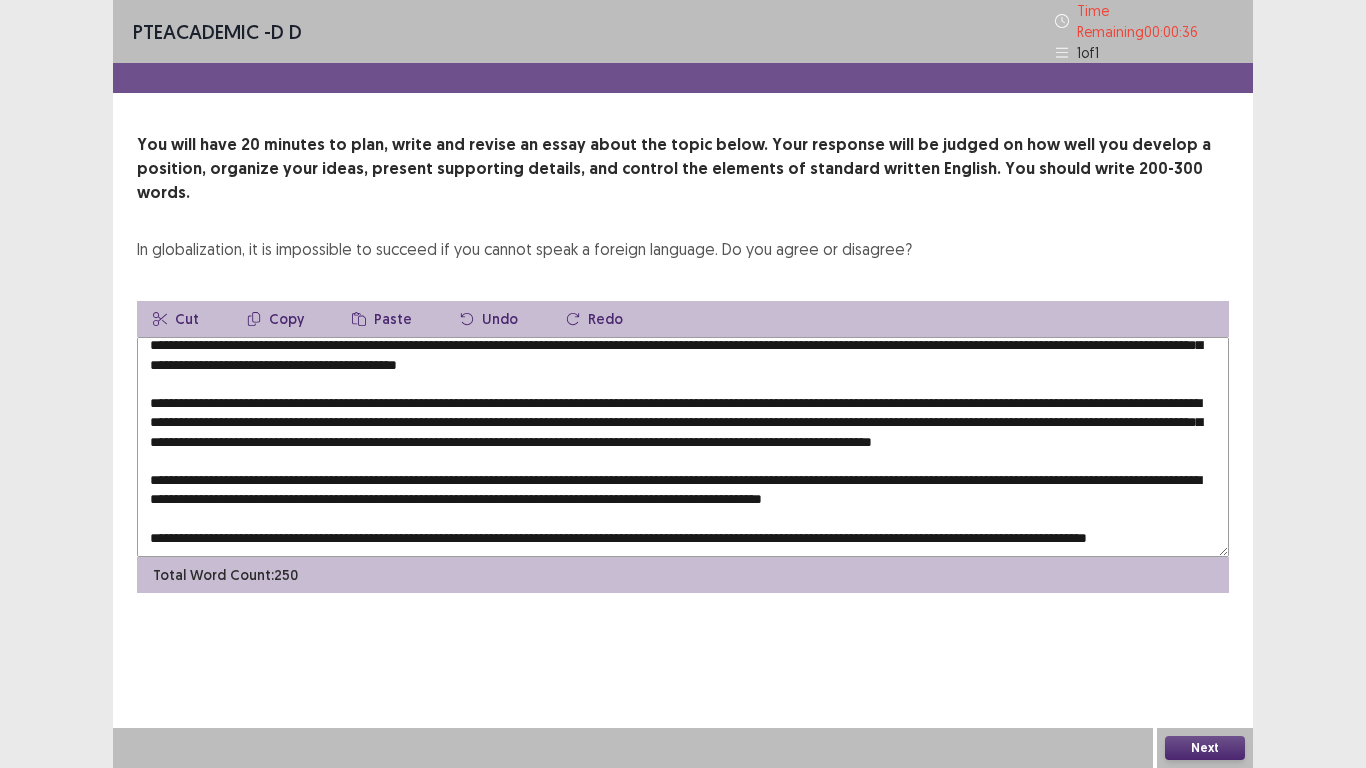 type on "**********" 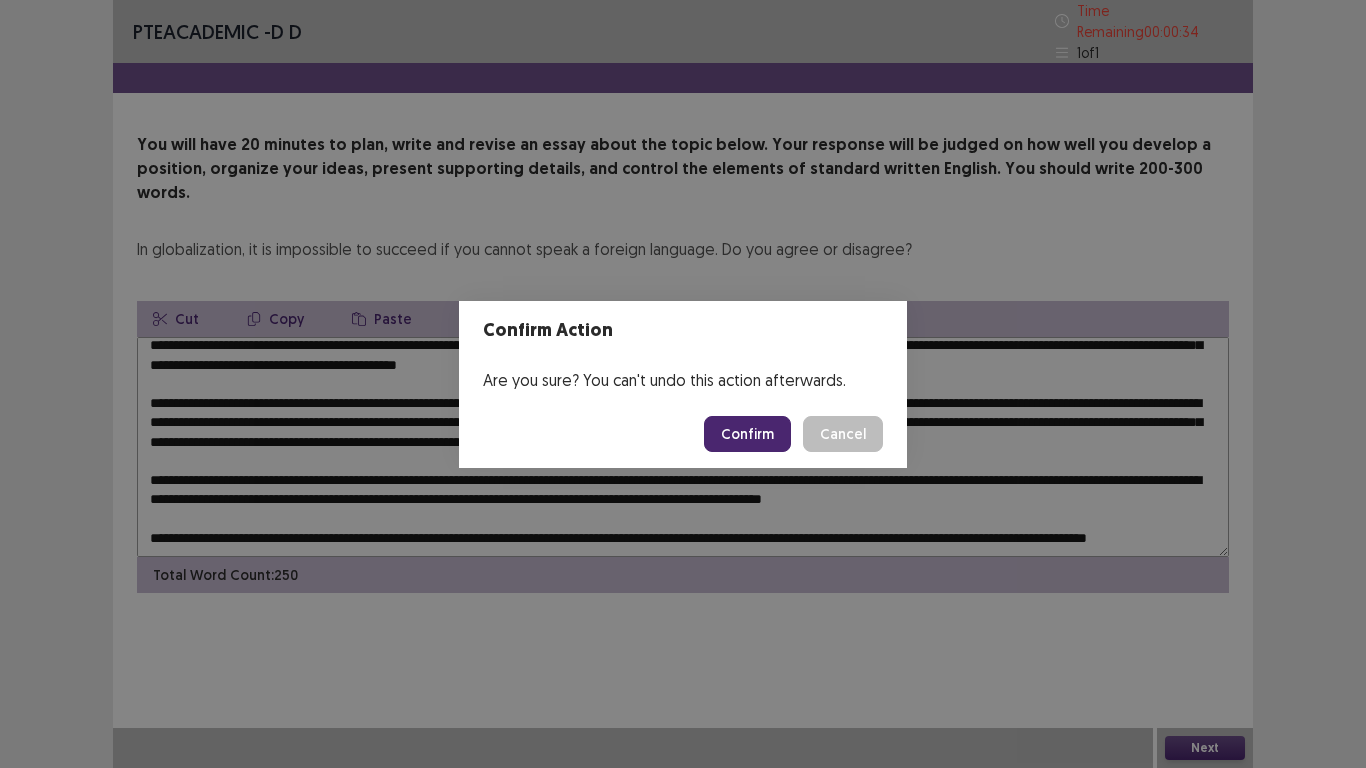 click on "Confirm" at bounding box center [747, 434] 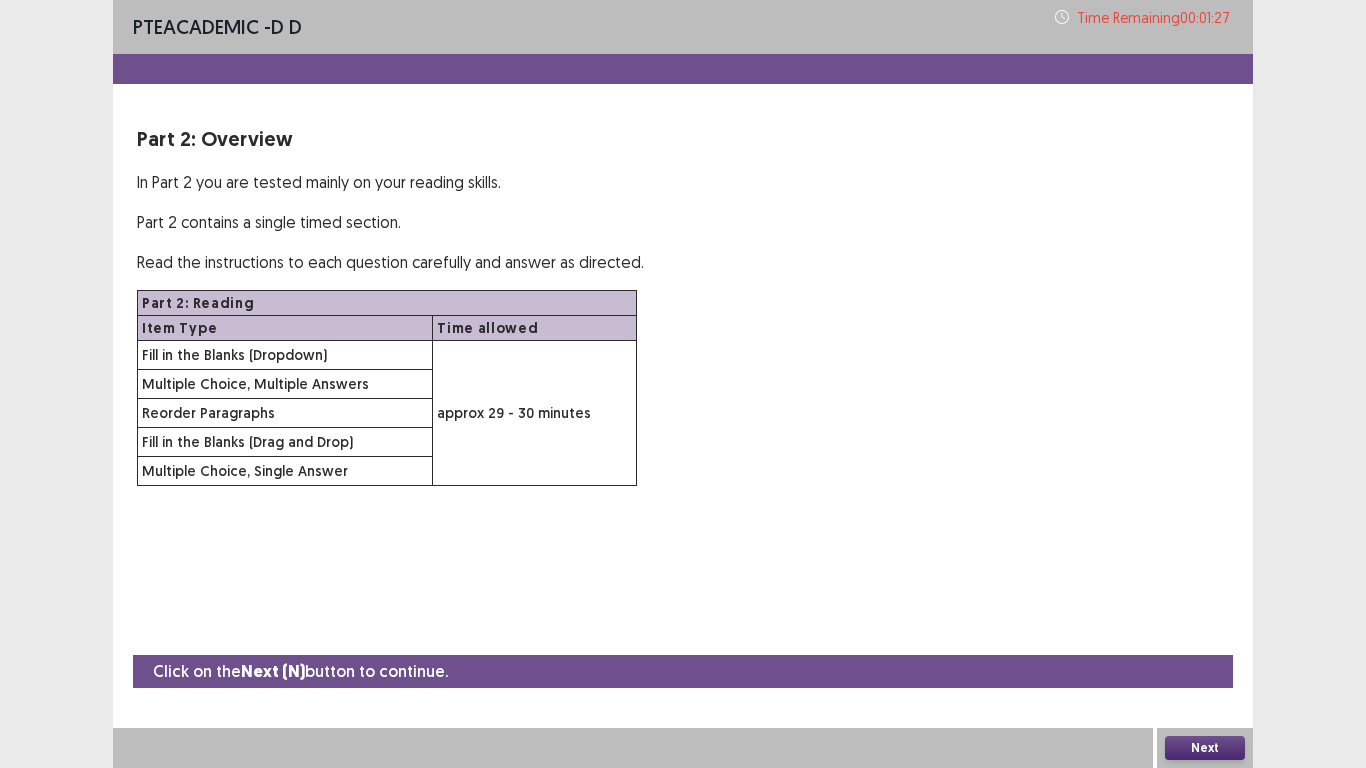 click on "Next" at bounding box center (1205, 748) 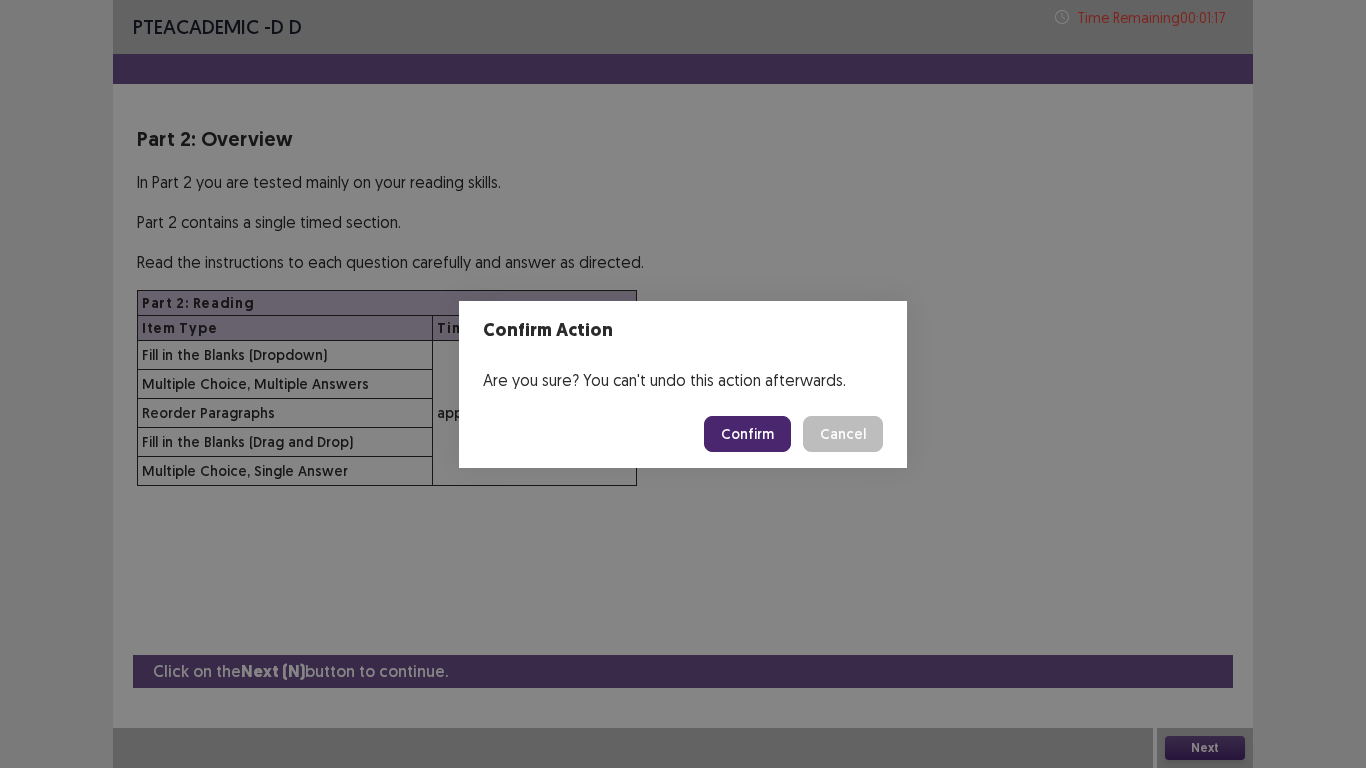 click on "Confirm" at bounding box center [747, 434] 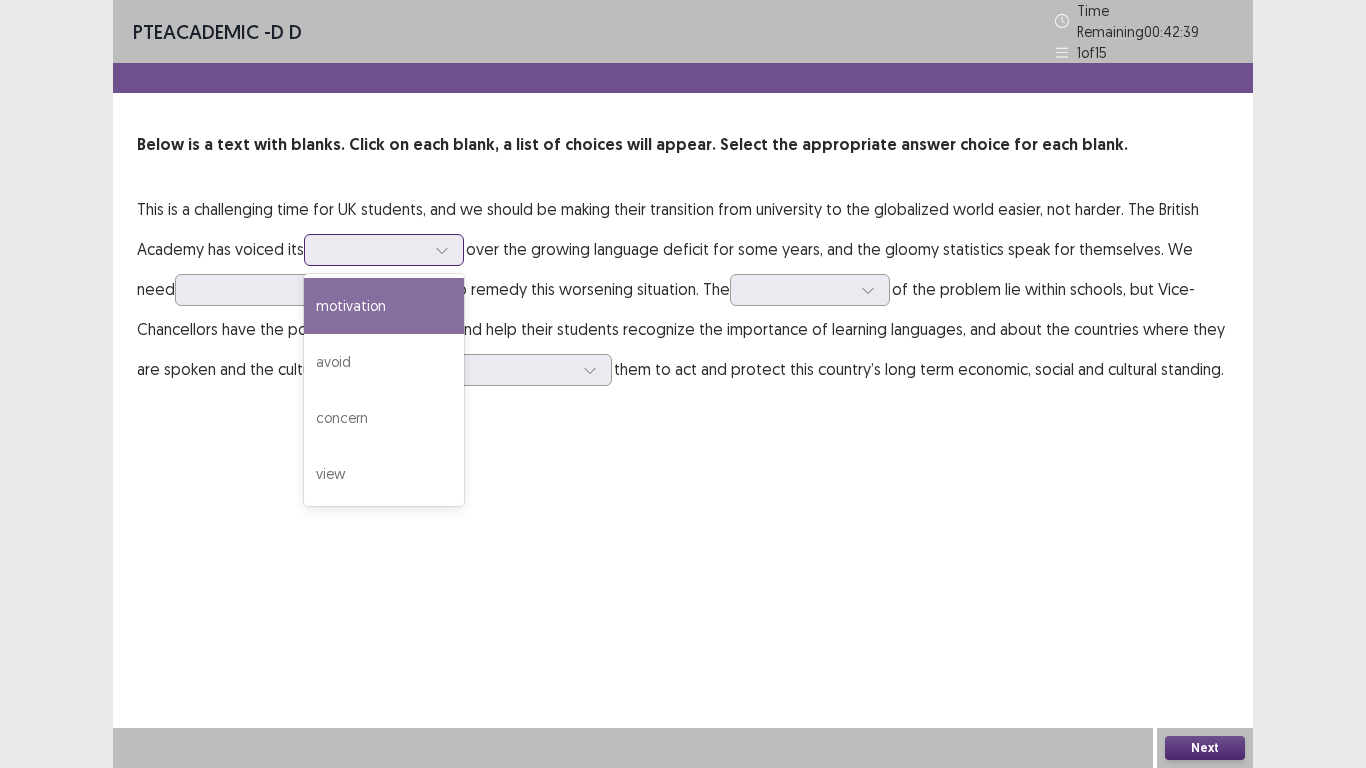 click 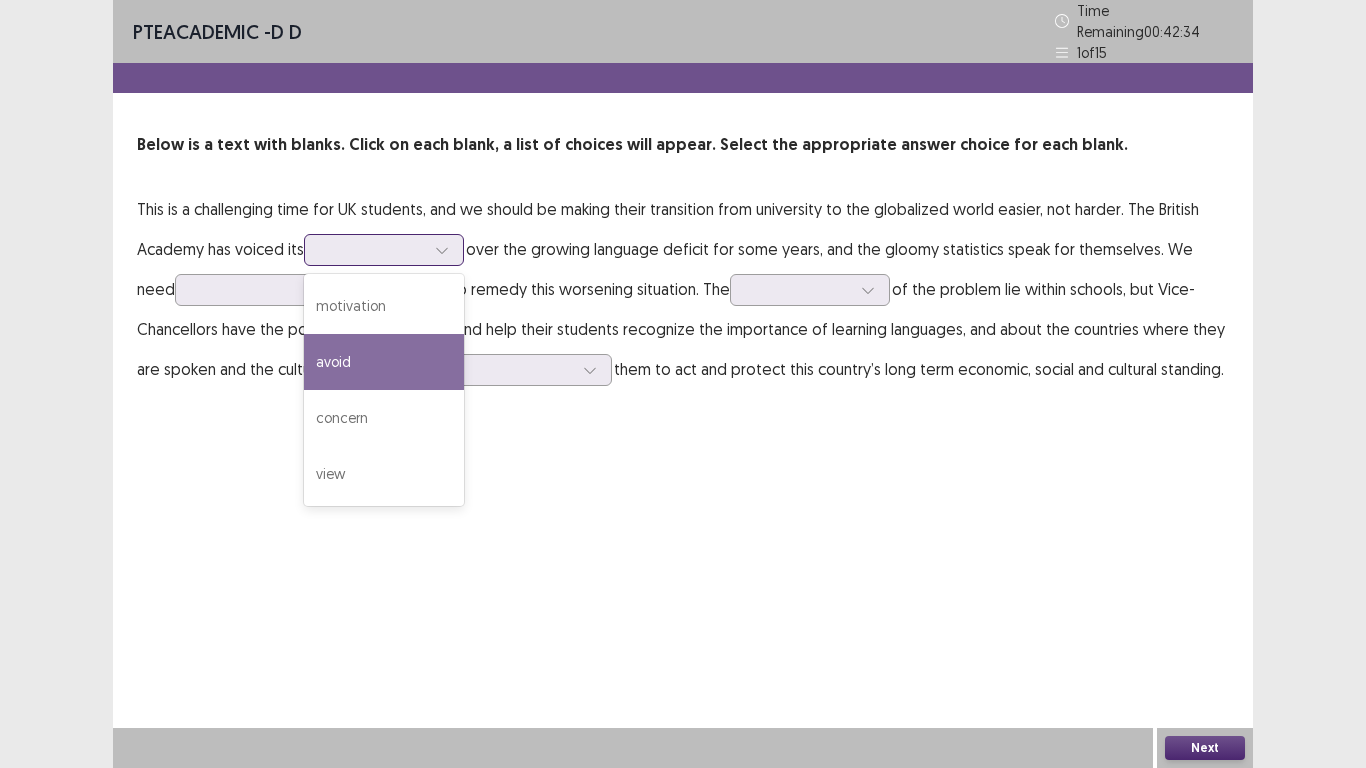 click on "avoid" at bounding box center (384, 362) 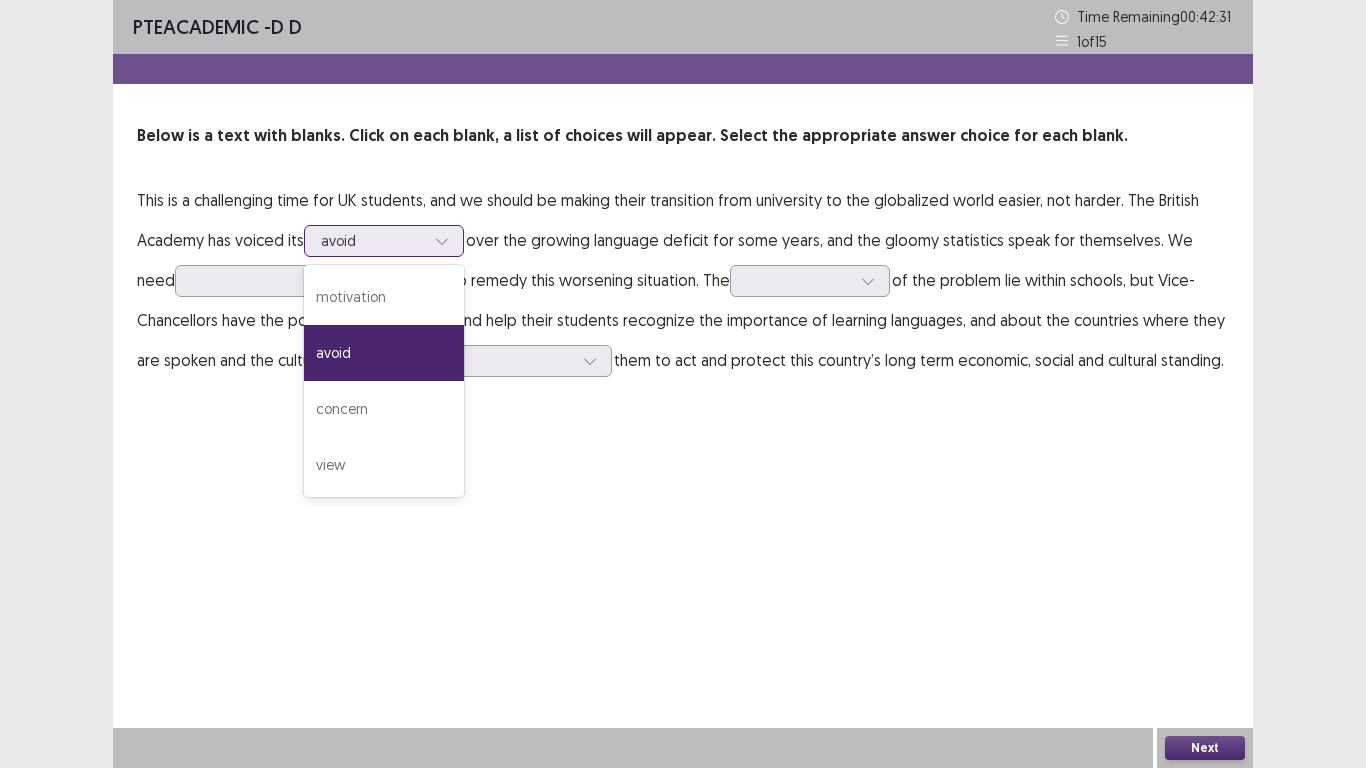 click 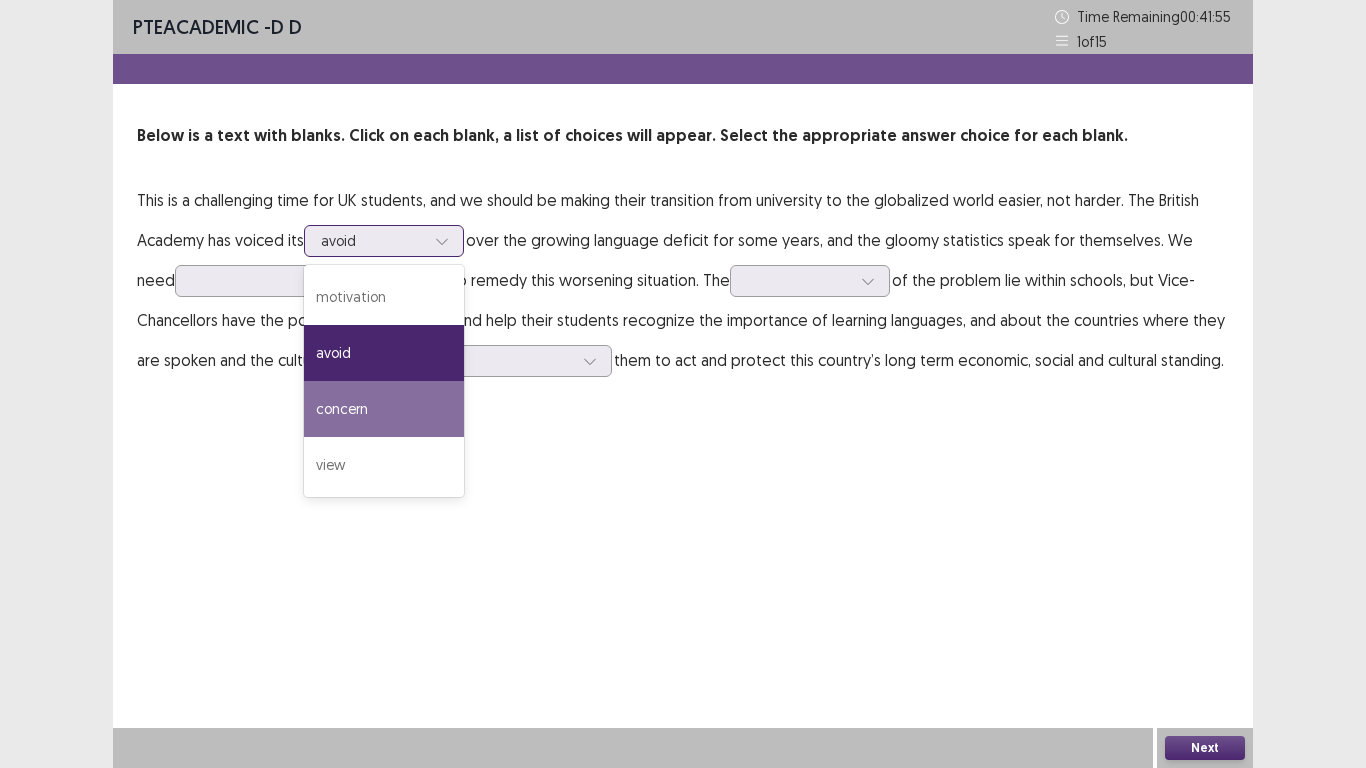 click on "concern" at bounding box center [384, 409] 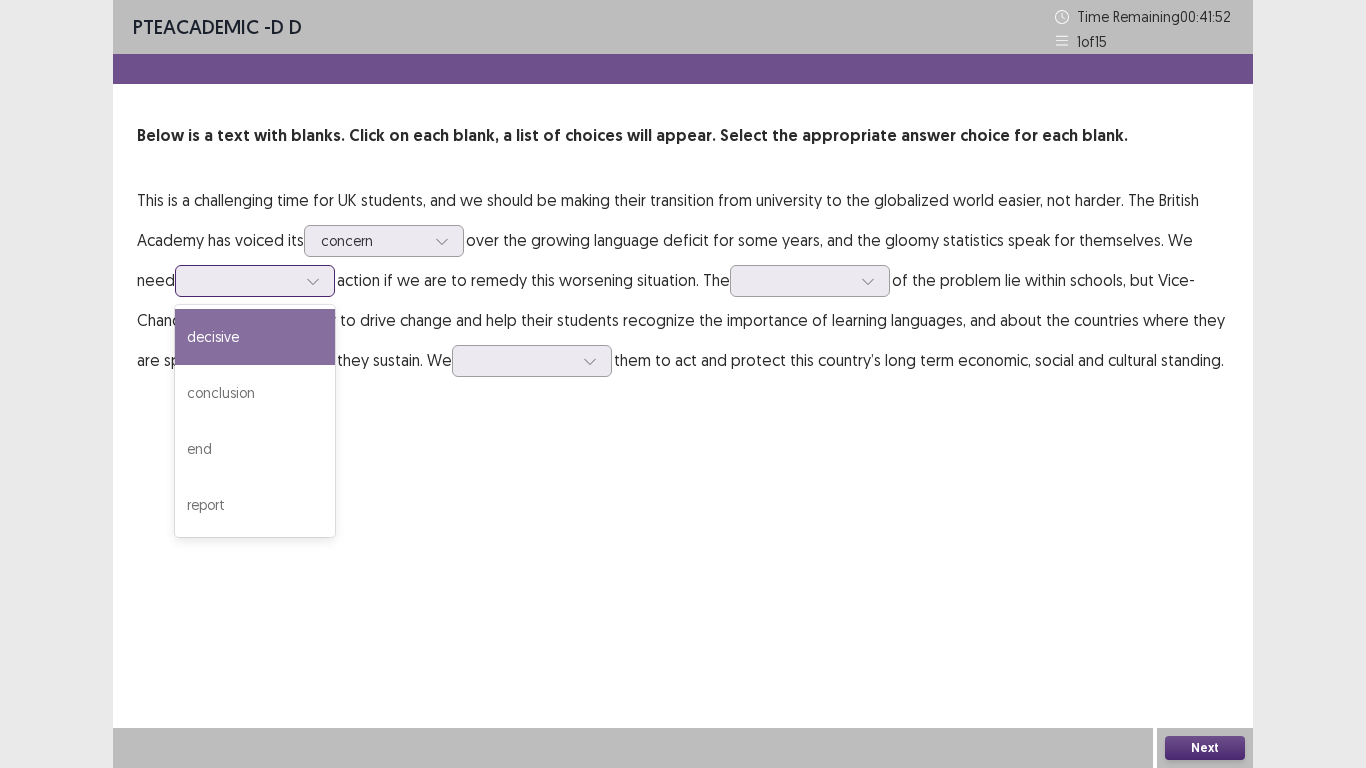 click 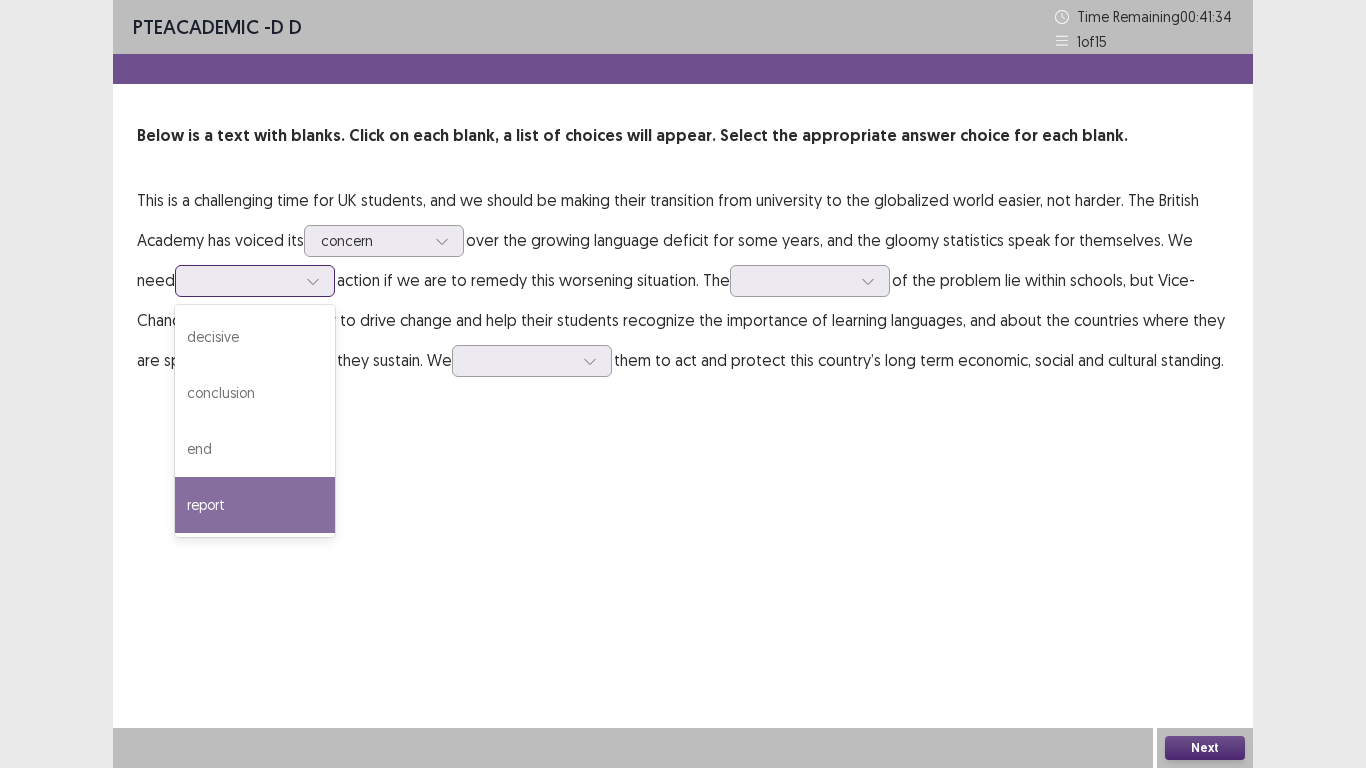 click on "report" at bounding box center (255, 505) 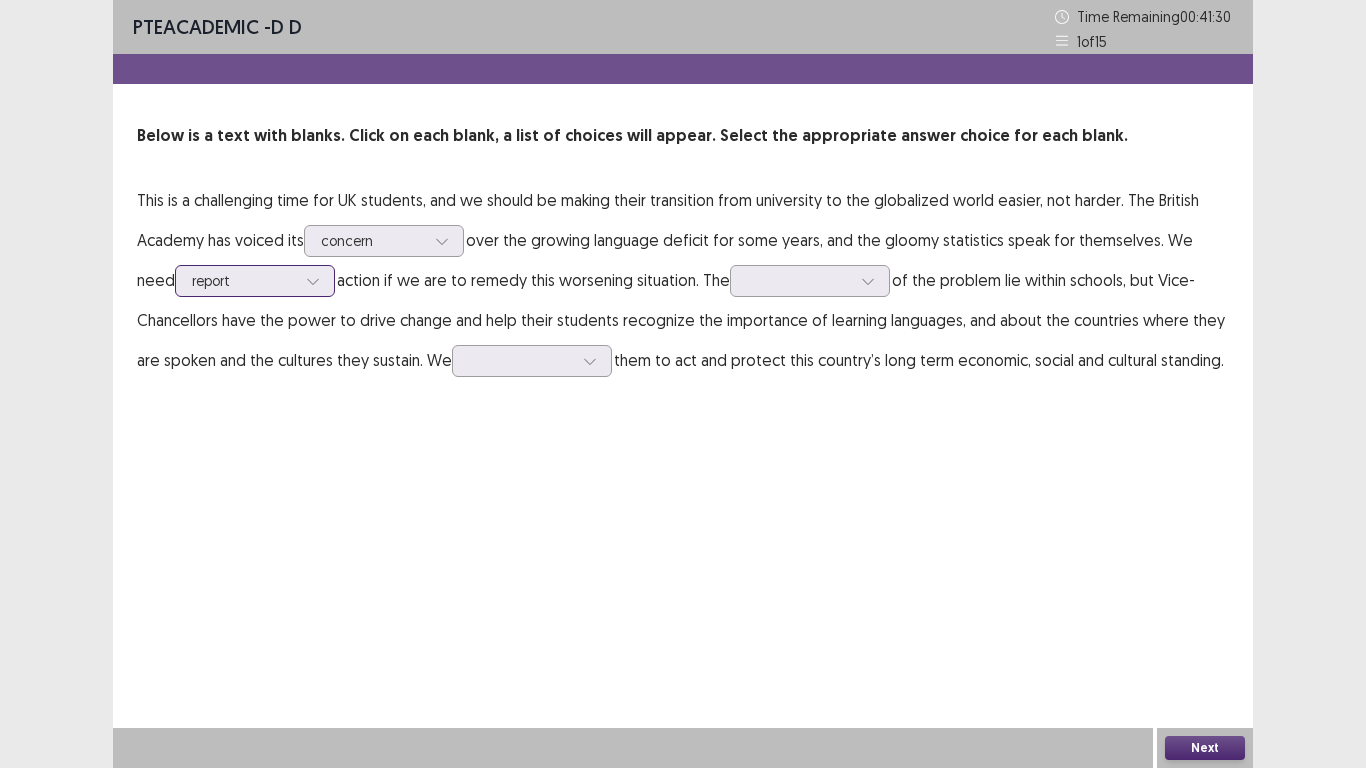 click at bounding box center (244, 280) 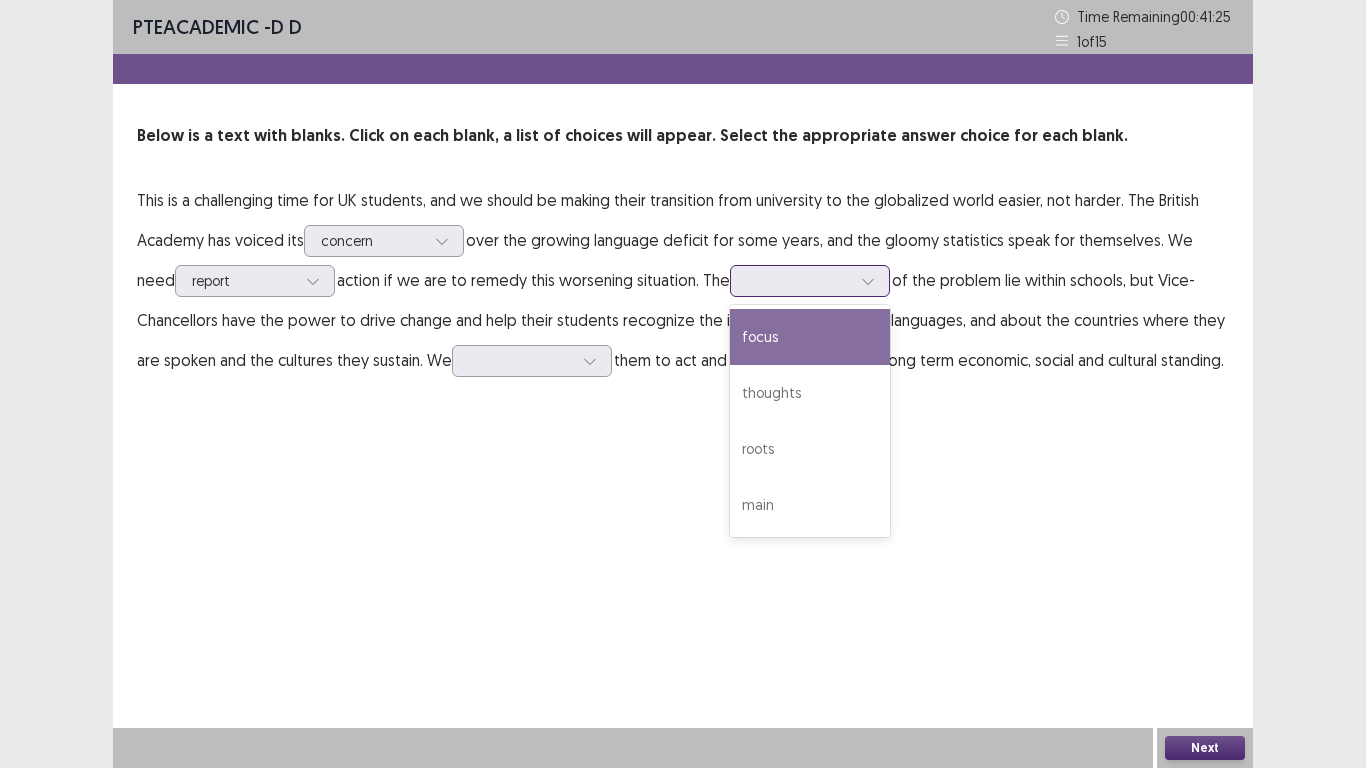 click at bounding box center [868, 281] 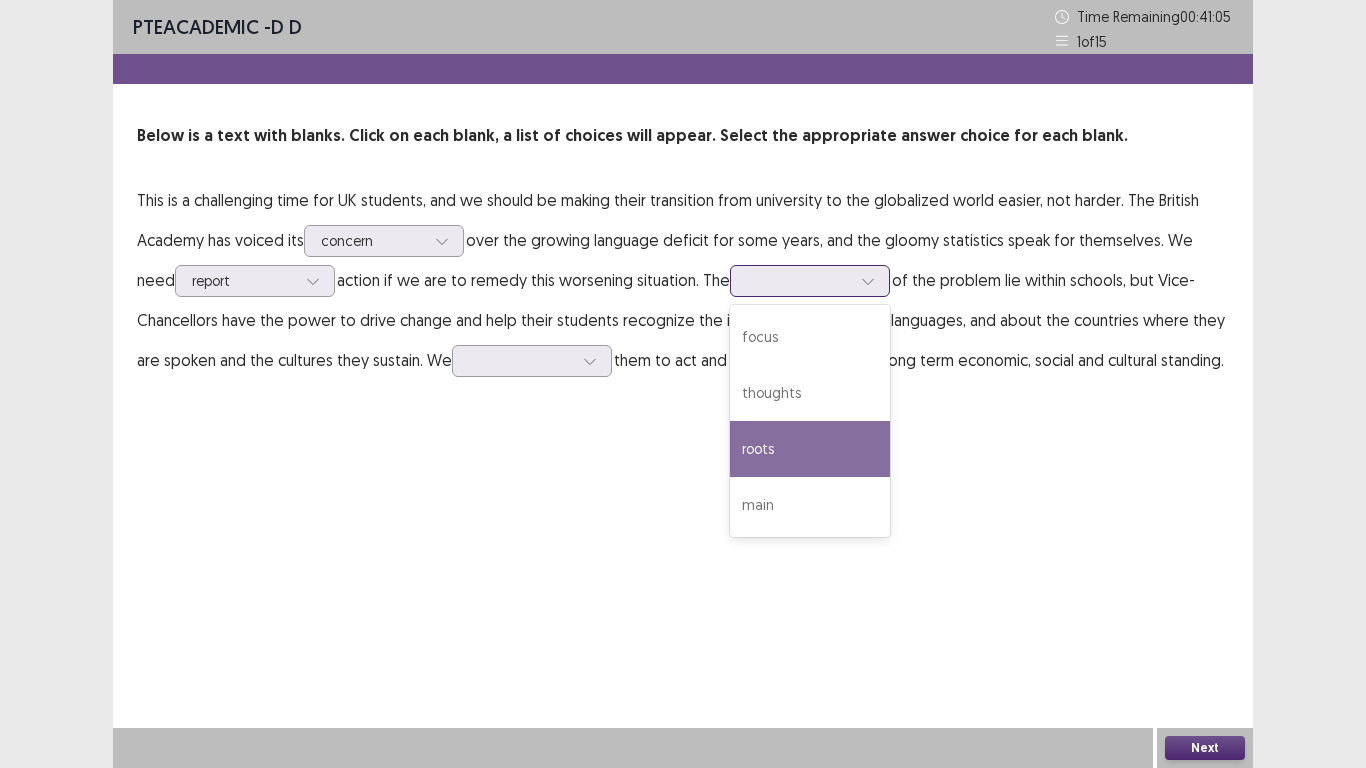 click on "roots" at bounding box center (810, 449) 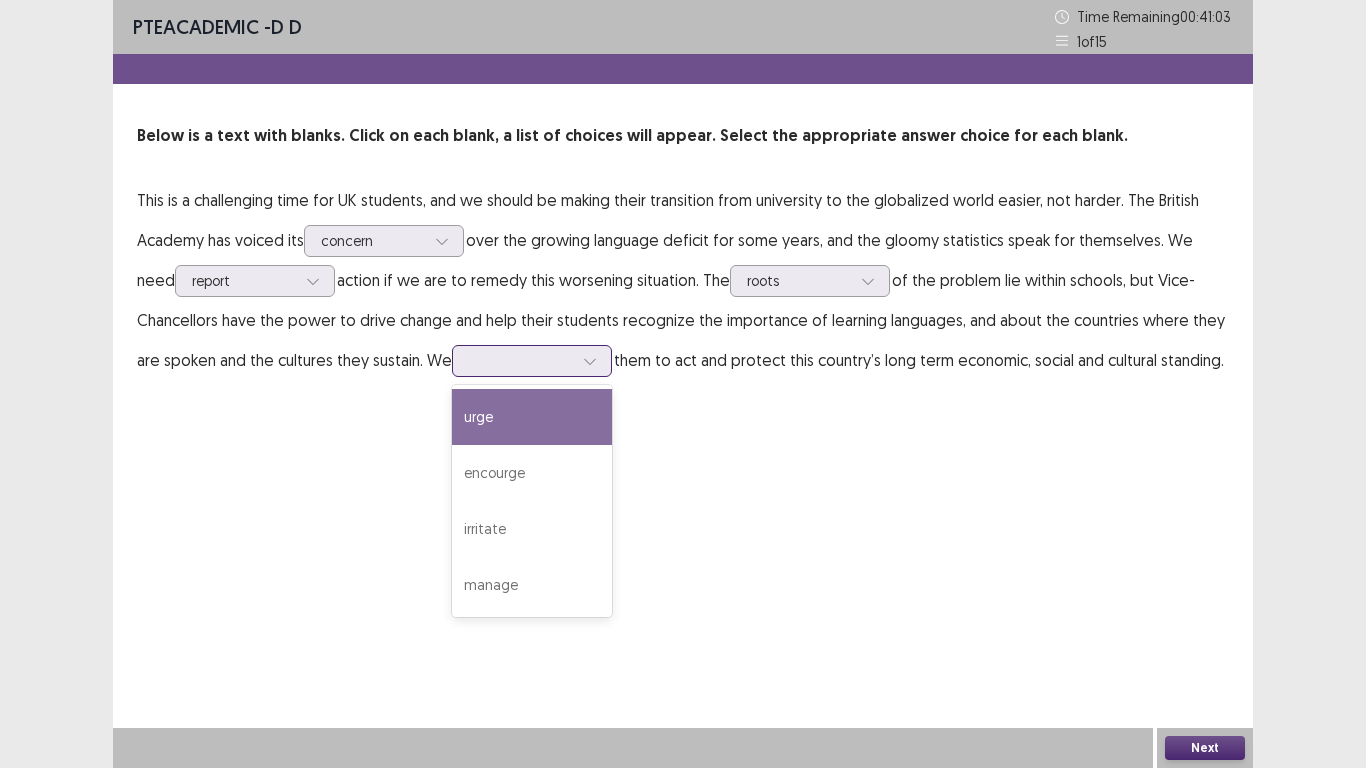 click at bounding box center [521, 360] 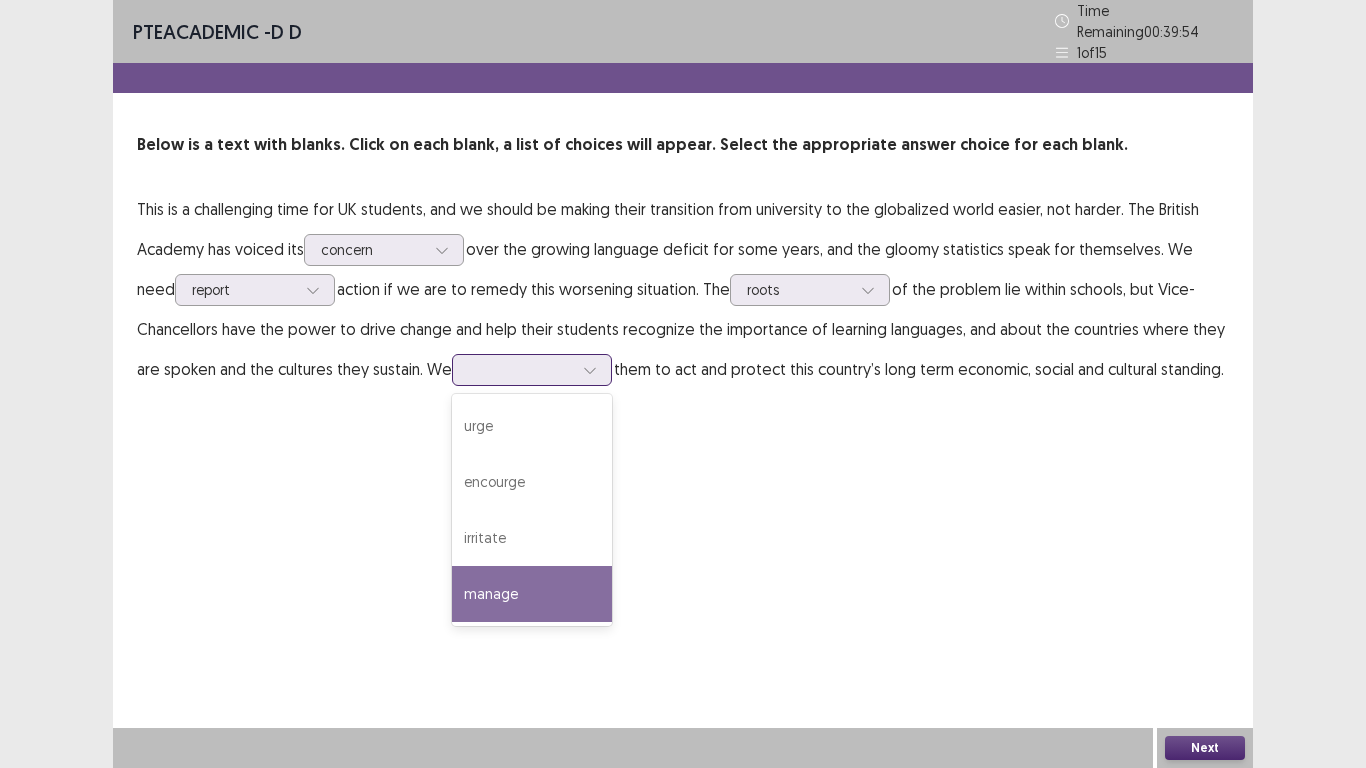 click on "manage" at bounding box center (532, 594) 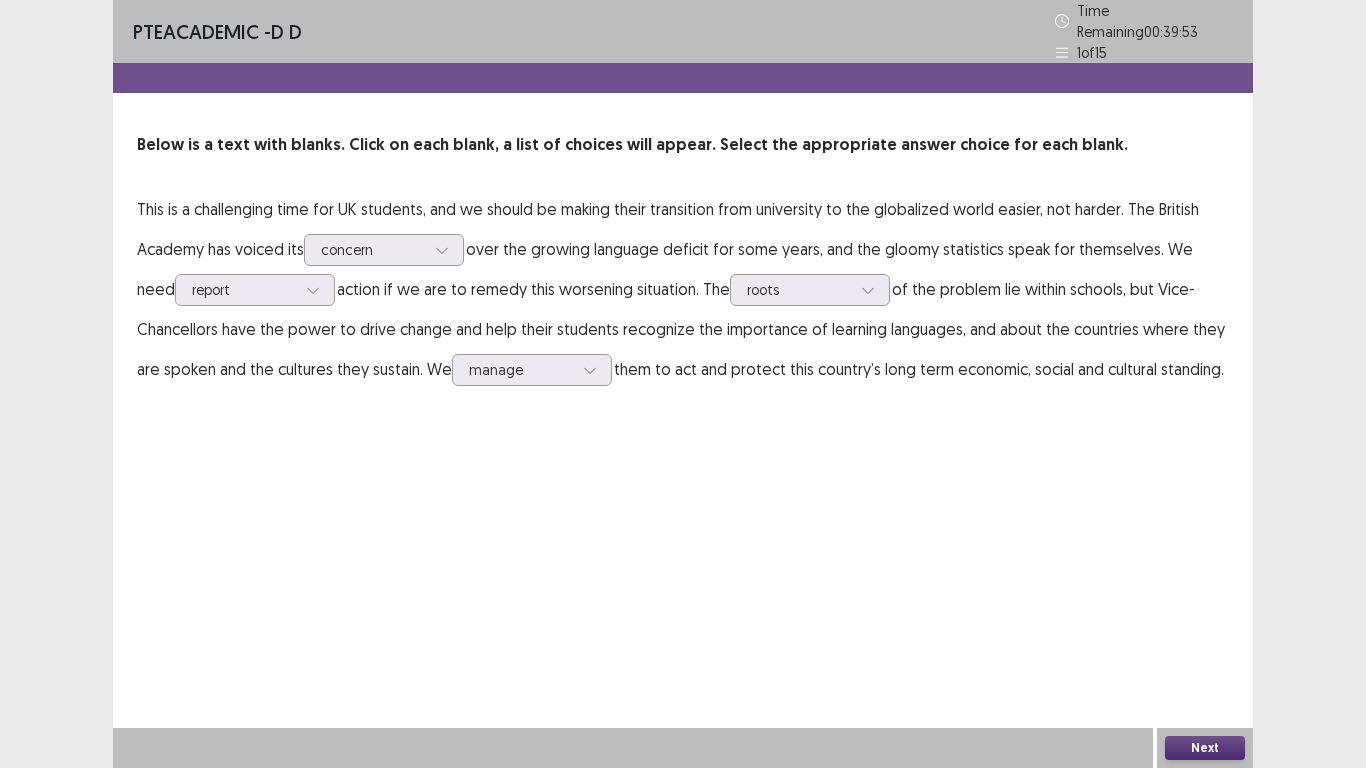 click on "Next" at bounding box center (1205, 748) 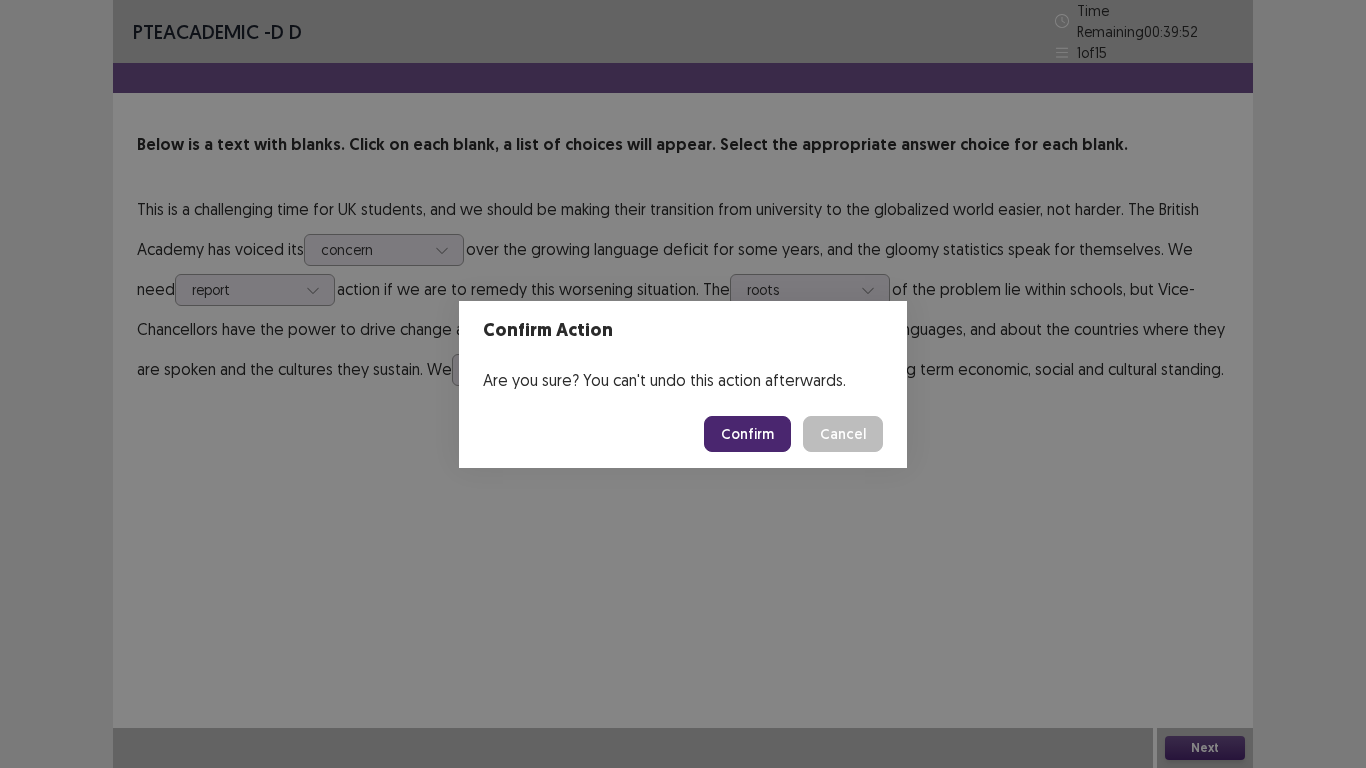 click on "Confirm" at bounding box center (747, 434) 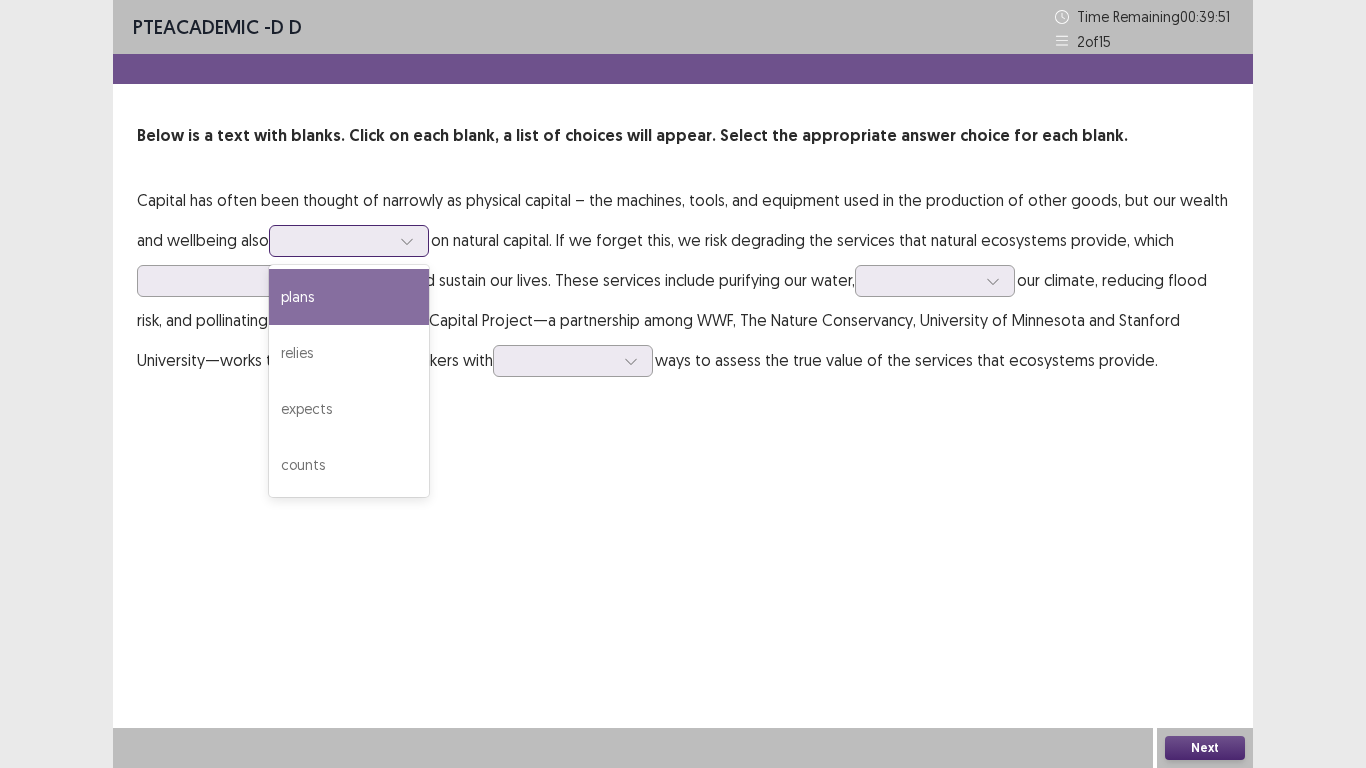 click 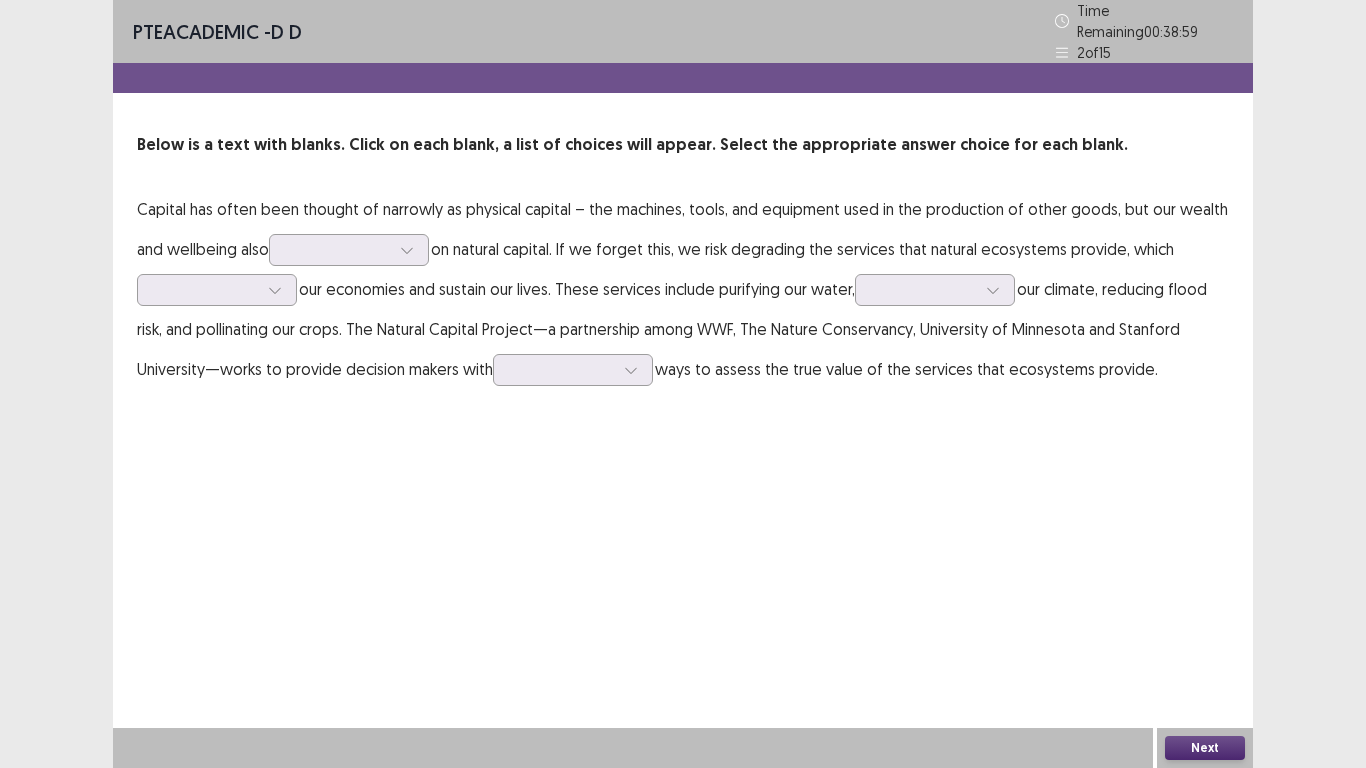 click on "Capital has often been thought of narrowly as physical capital – the machines, tools, and equipment used in the production of other goods, but our wealth and wellbeing also   on natural capital. If we forget this, we risk degrading the services that natural ecosystems provide, which   our economies and sustain our lives. These services include purifying our water,   our climate, reducing flood risk, and pollinating our crops.
The Natural Capital Project—a partnership among WWF, The Nature Conservancy, University of Minnesota and Stanford University—works to provide decision makers with   ways to assess the true value of the services that ecosystems provide." at bounding box center (683, 289) 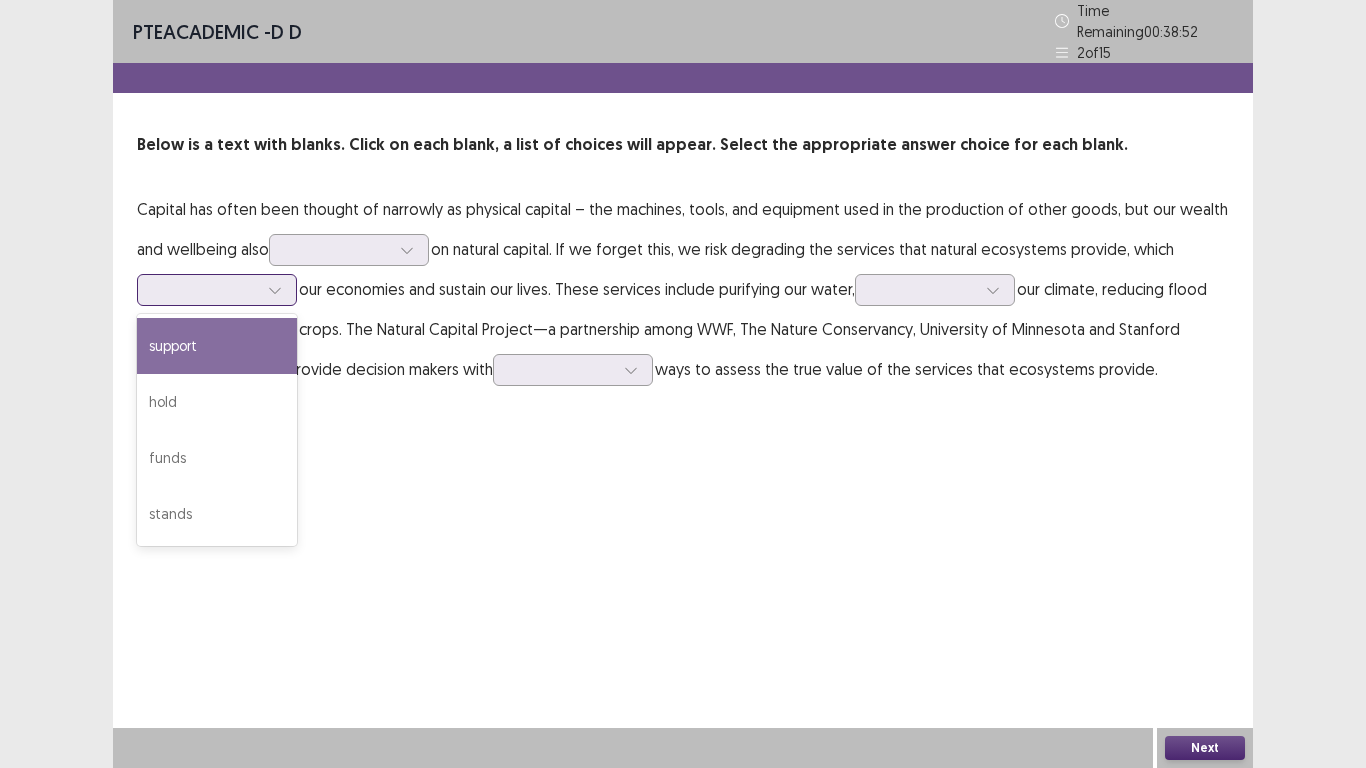 click 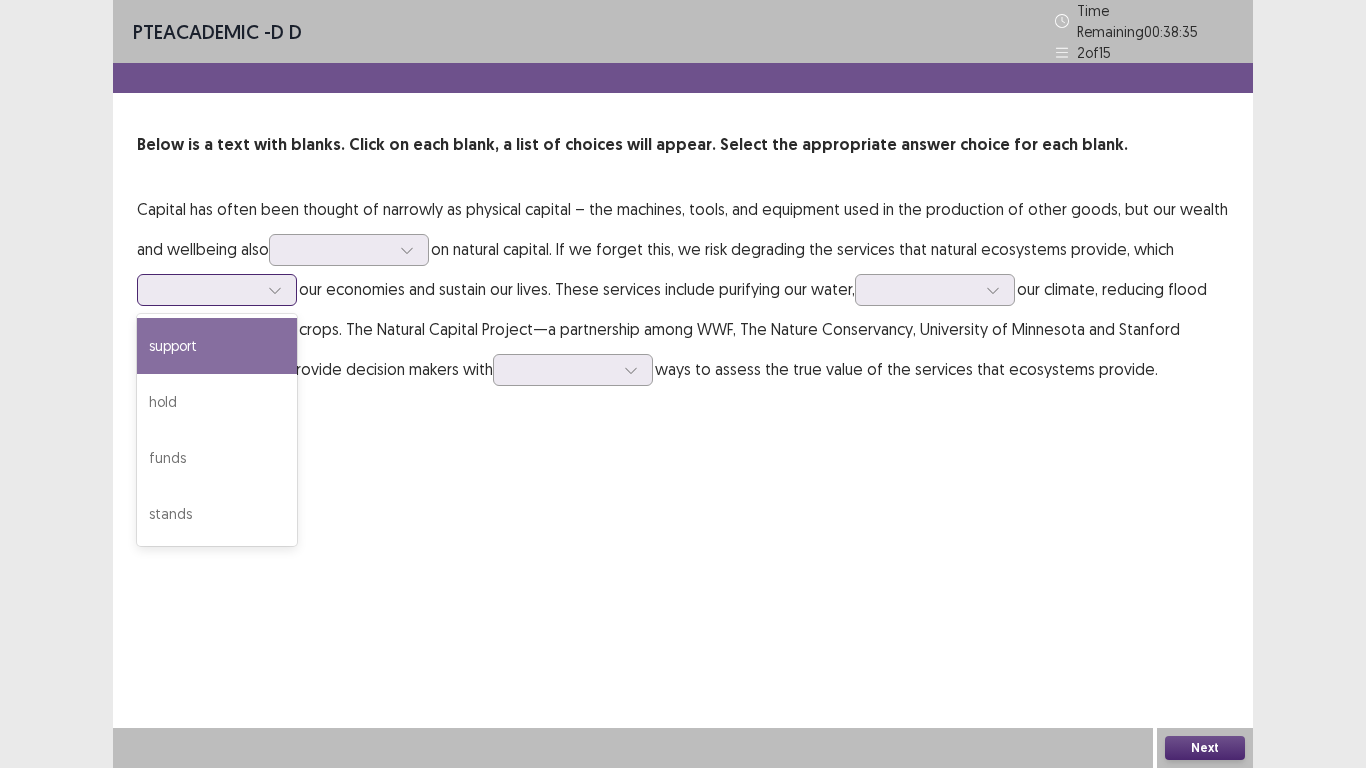 click on "support" at bounding box center (217, 346) 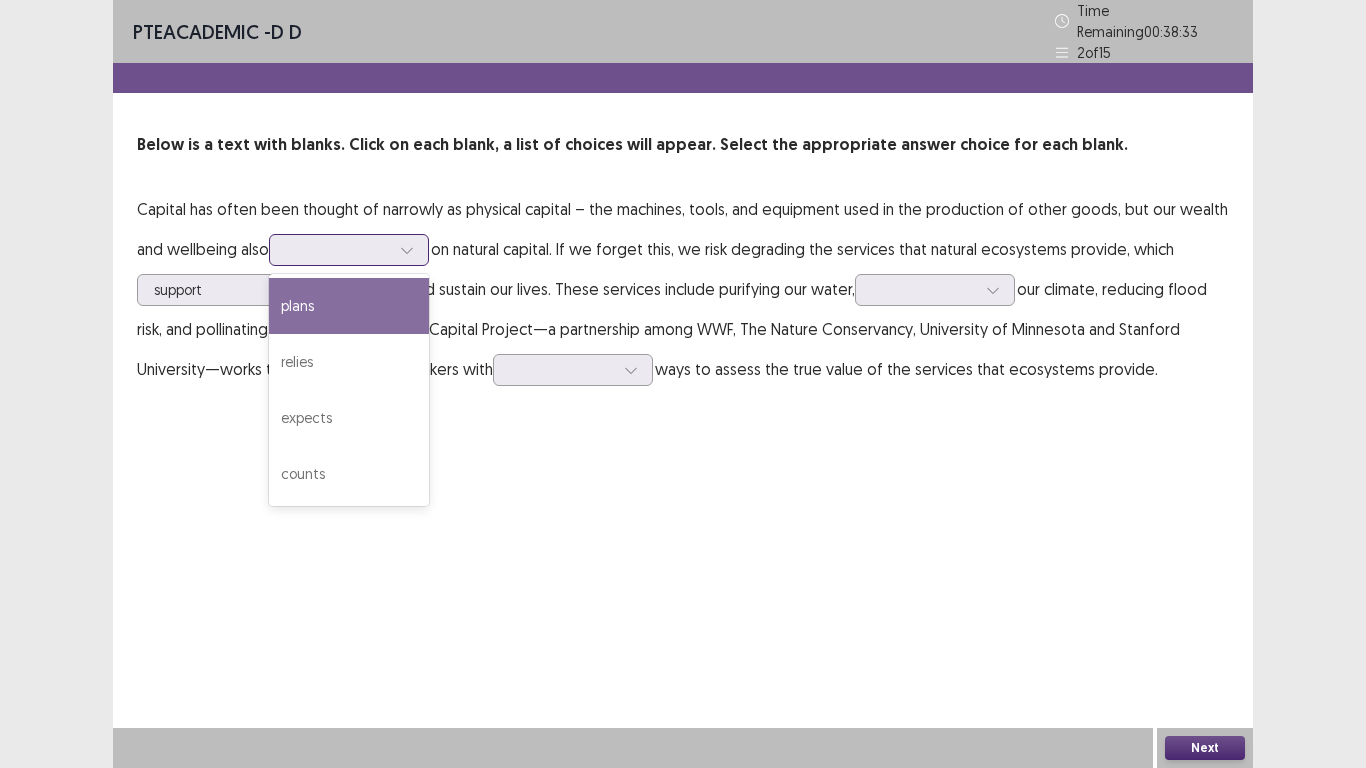 click at bounding box center [407, 250] 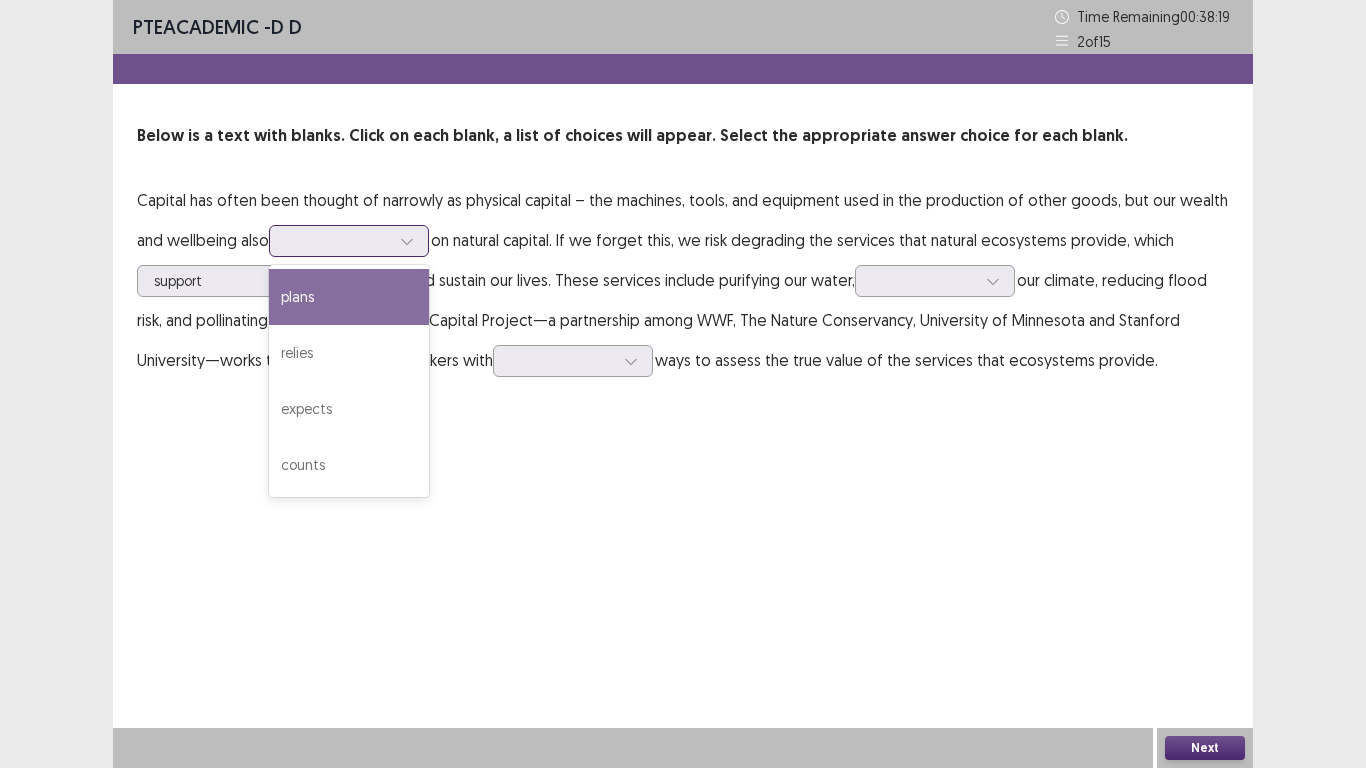 click on "plans" at bounding box center (349, 297) 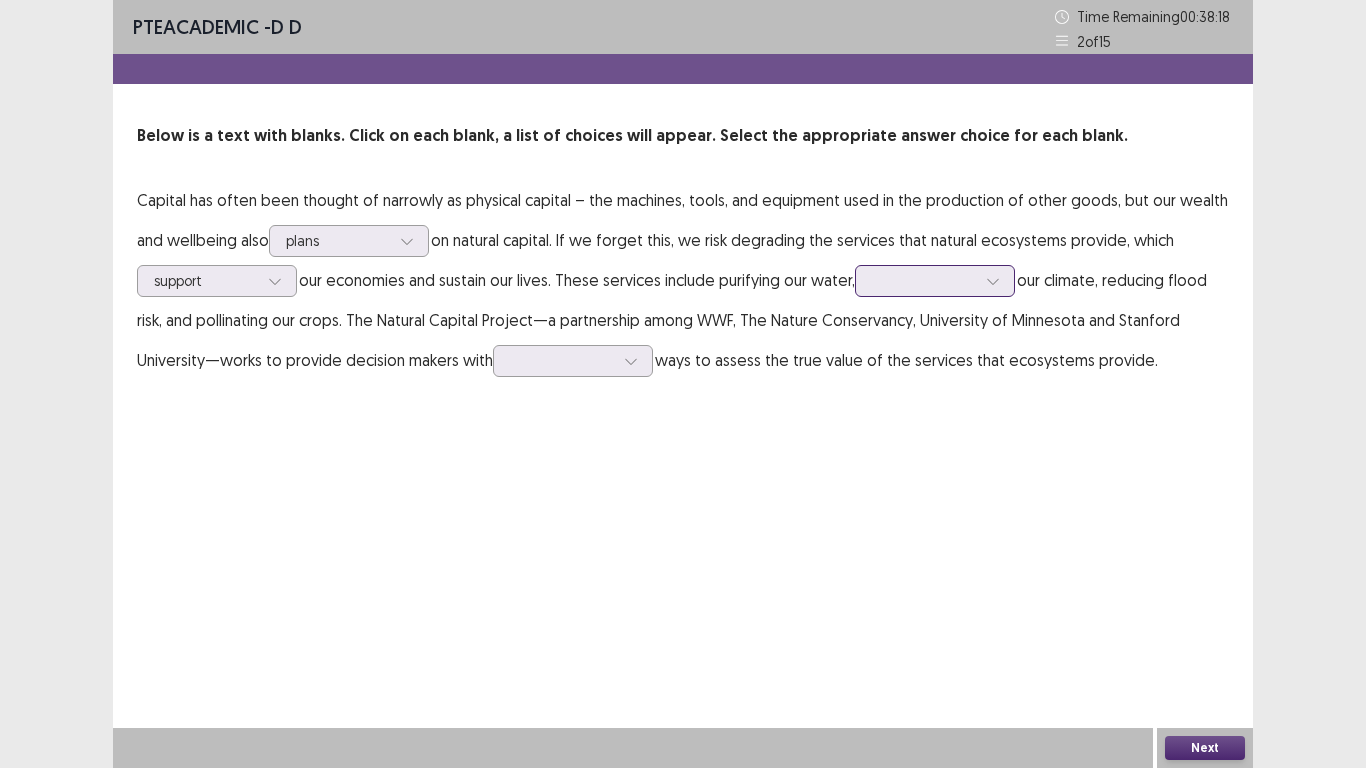 click at bounding box center [924, 280] 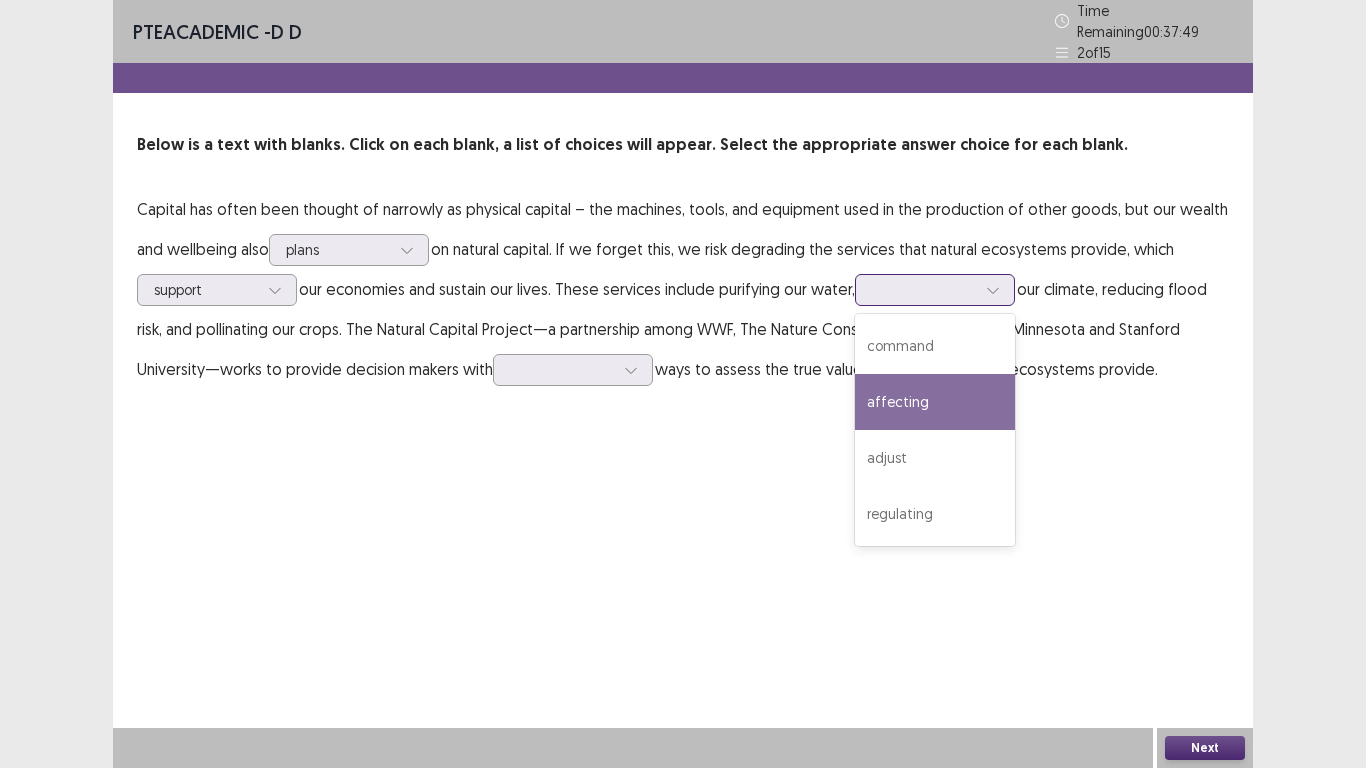 click on "affecting" at bounding box center [935, 402] 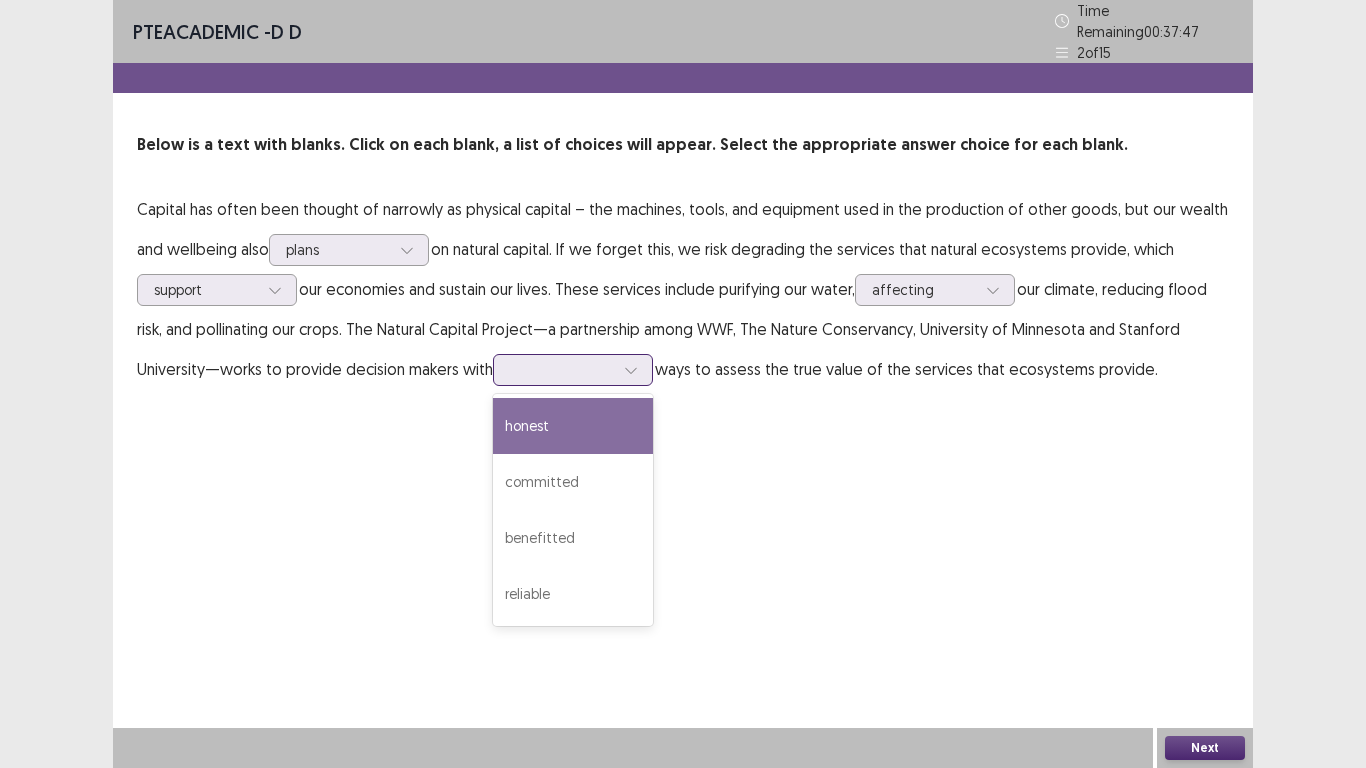 click 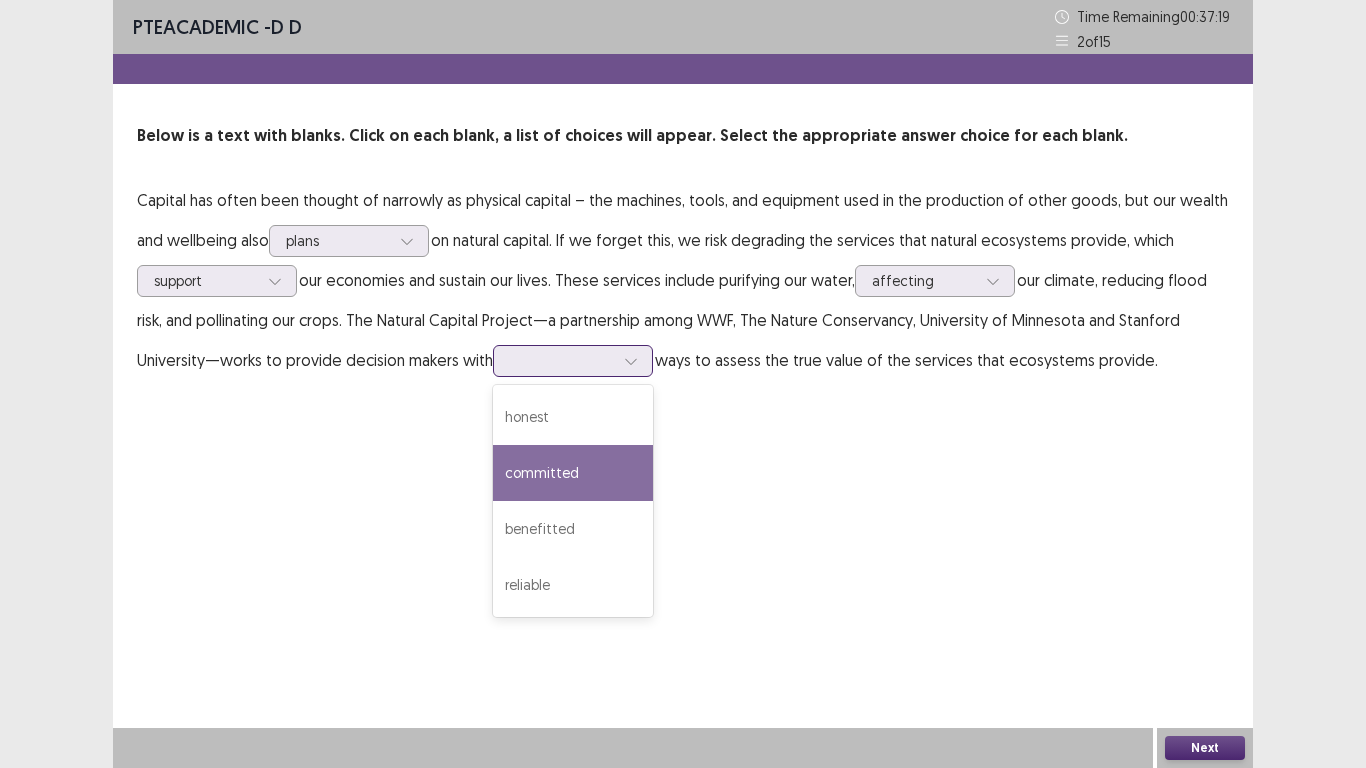 click on "committed" at bounding box center (573, 473) 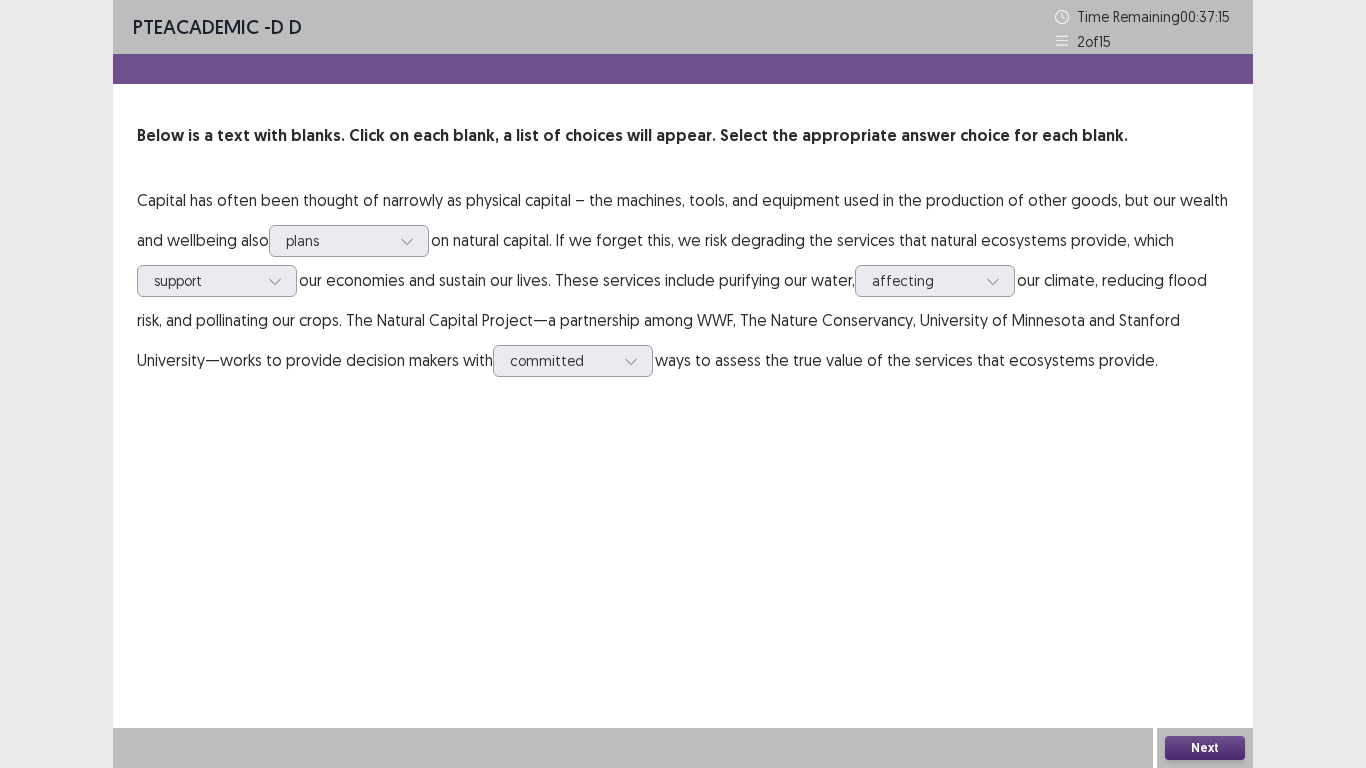 click on "Next" at bounding box center [1205, 748] 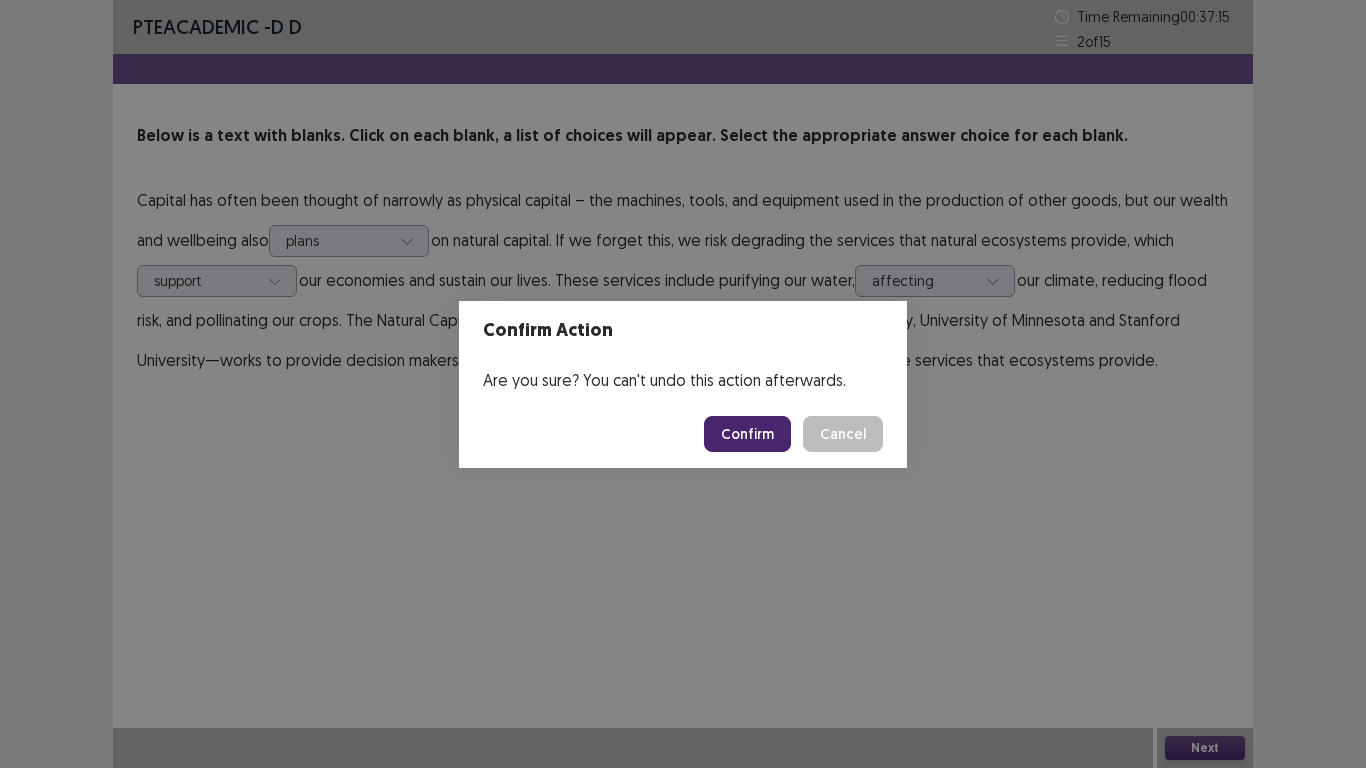 click on "Confirm" at bounding box center (747, 434) 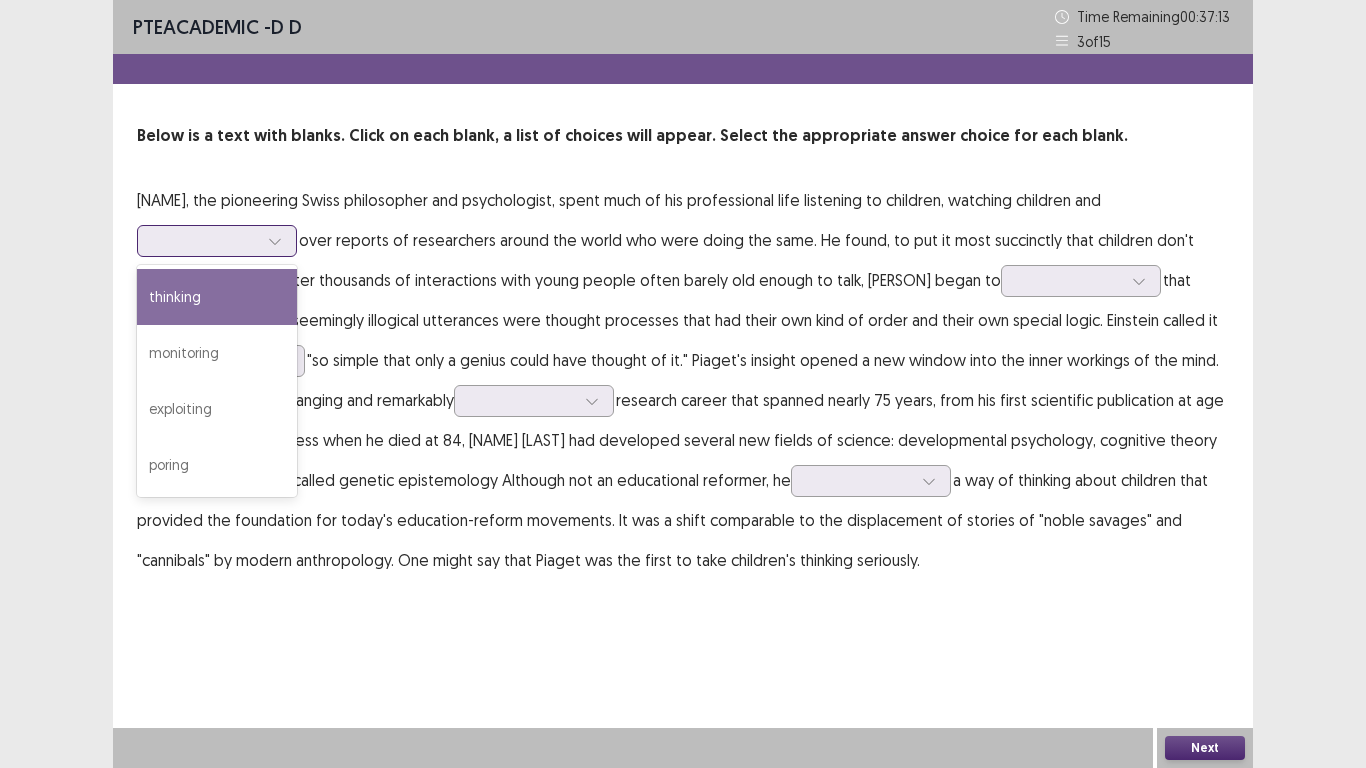 click 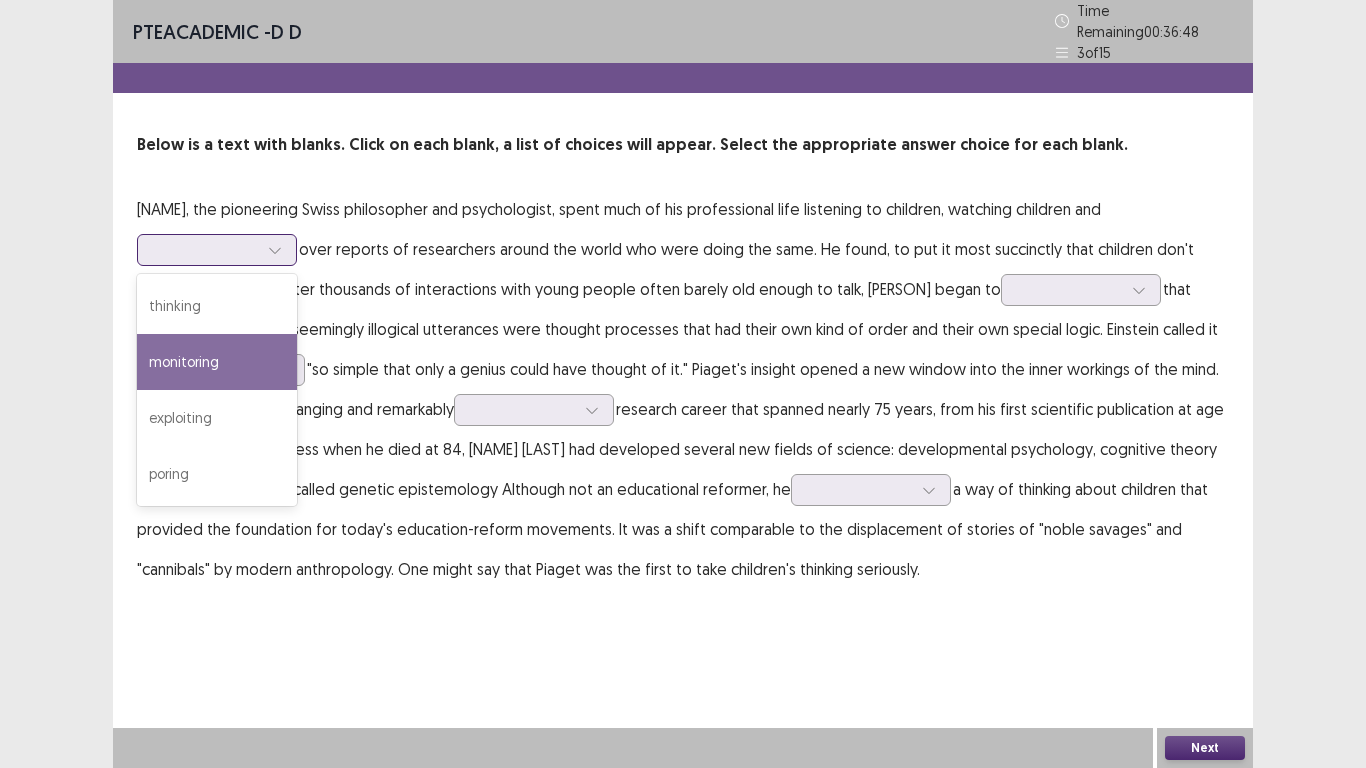 click on "monitoring" at bounding box center [217, 362] 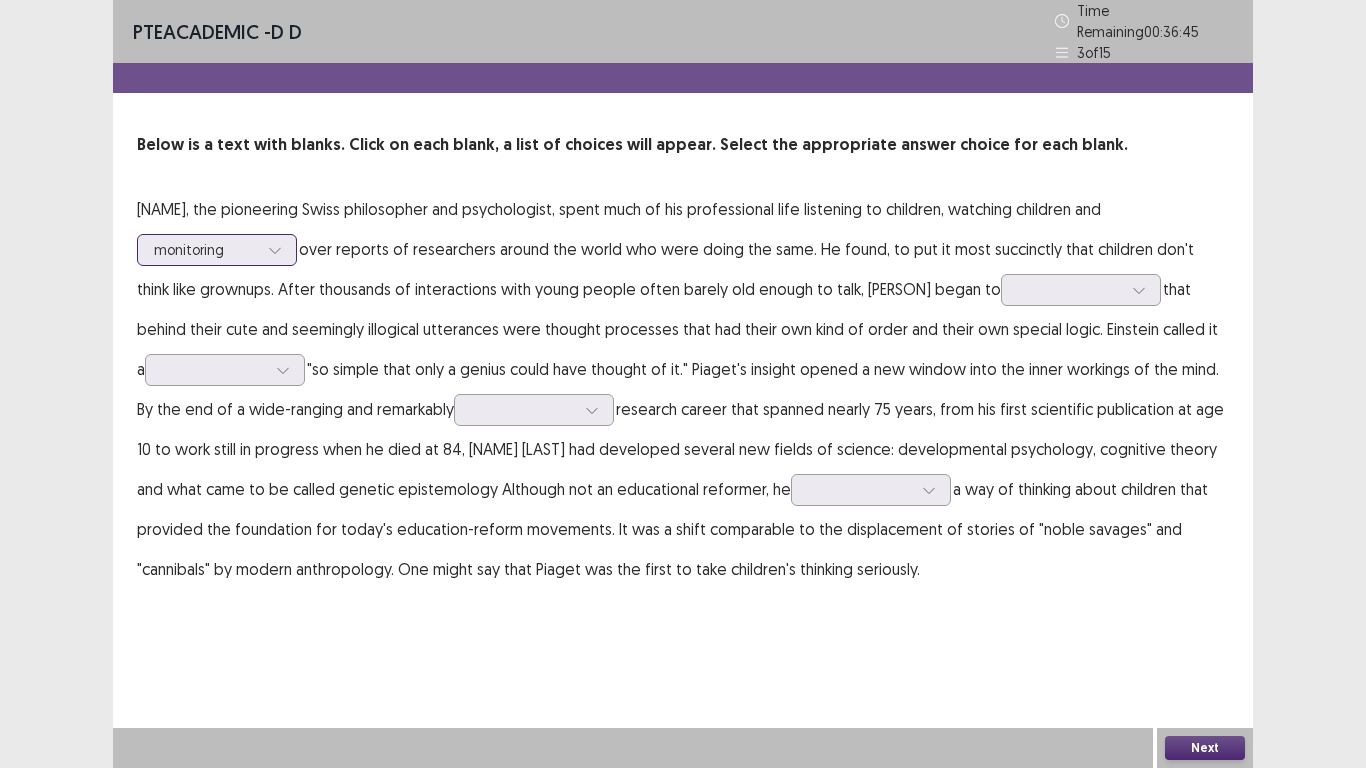 click 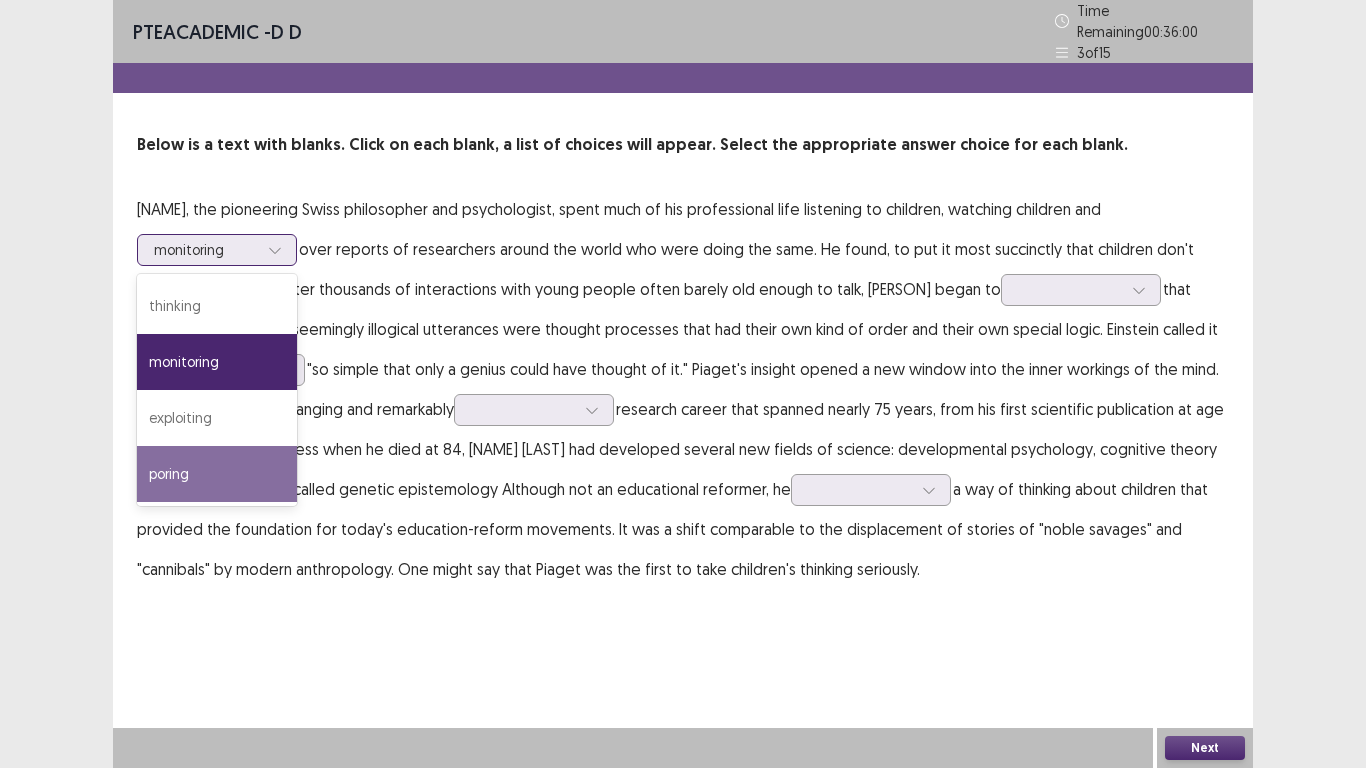 click on "poring" at bounding box center [217, 474] 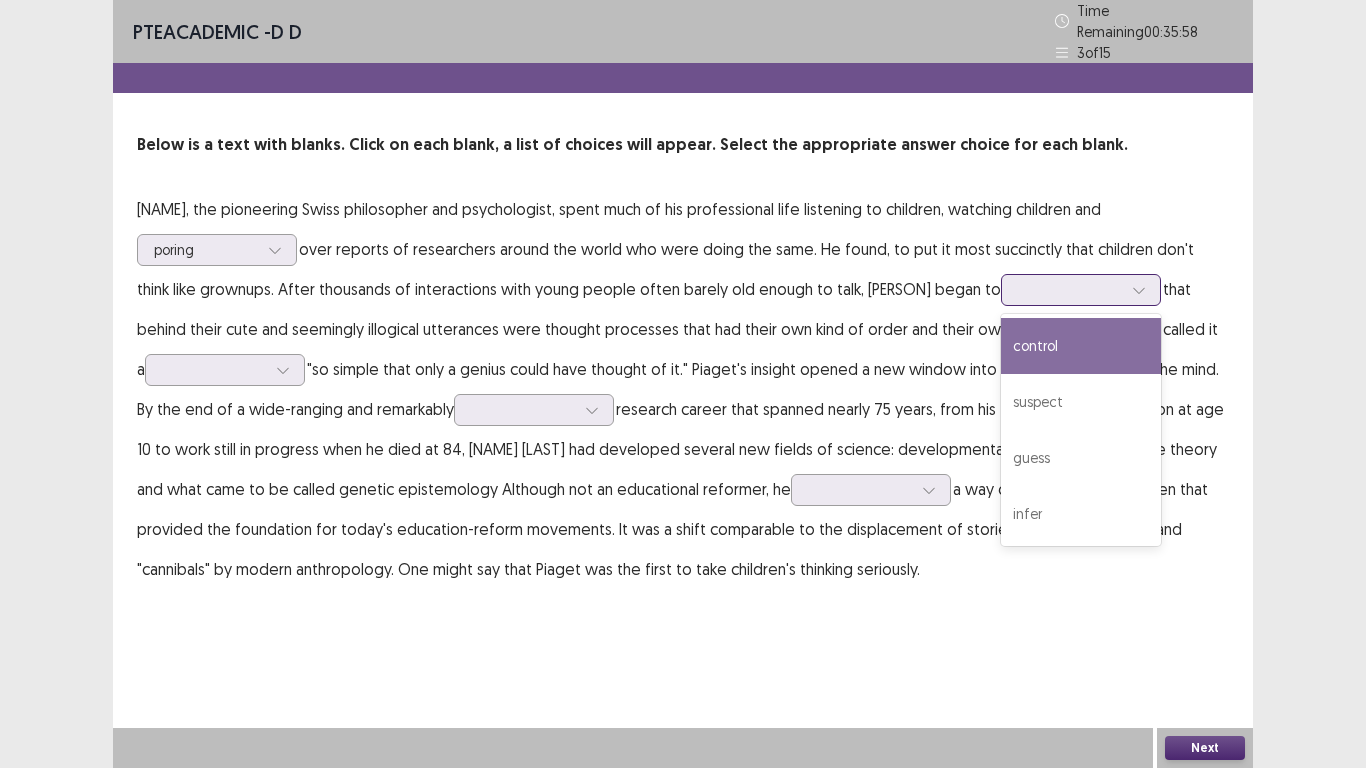 click at bounding box center (1070, 289) 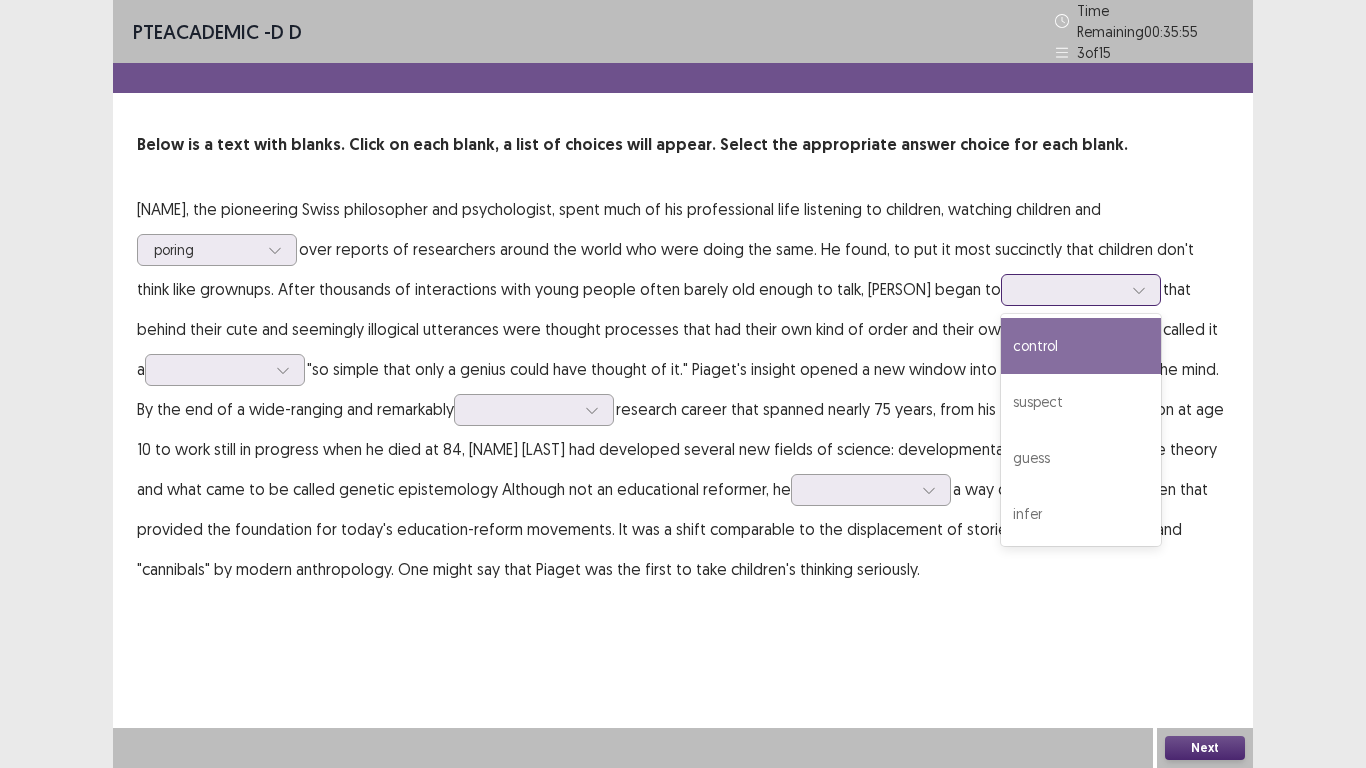 click on "control" at bounding box center [1081, 346] 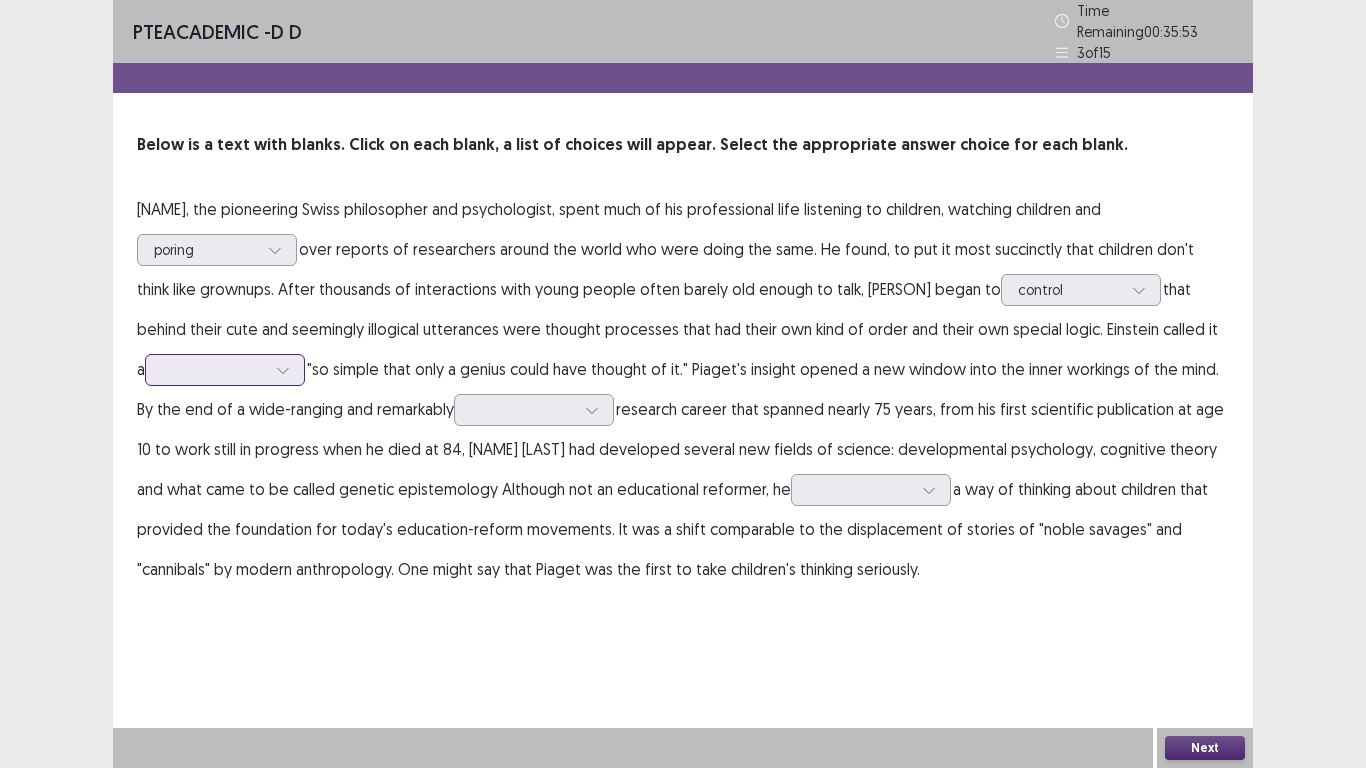 click at bounding box center (214, 369) 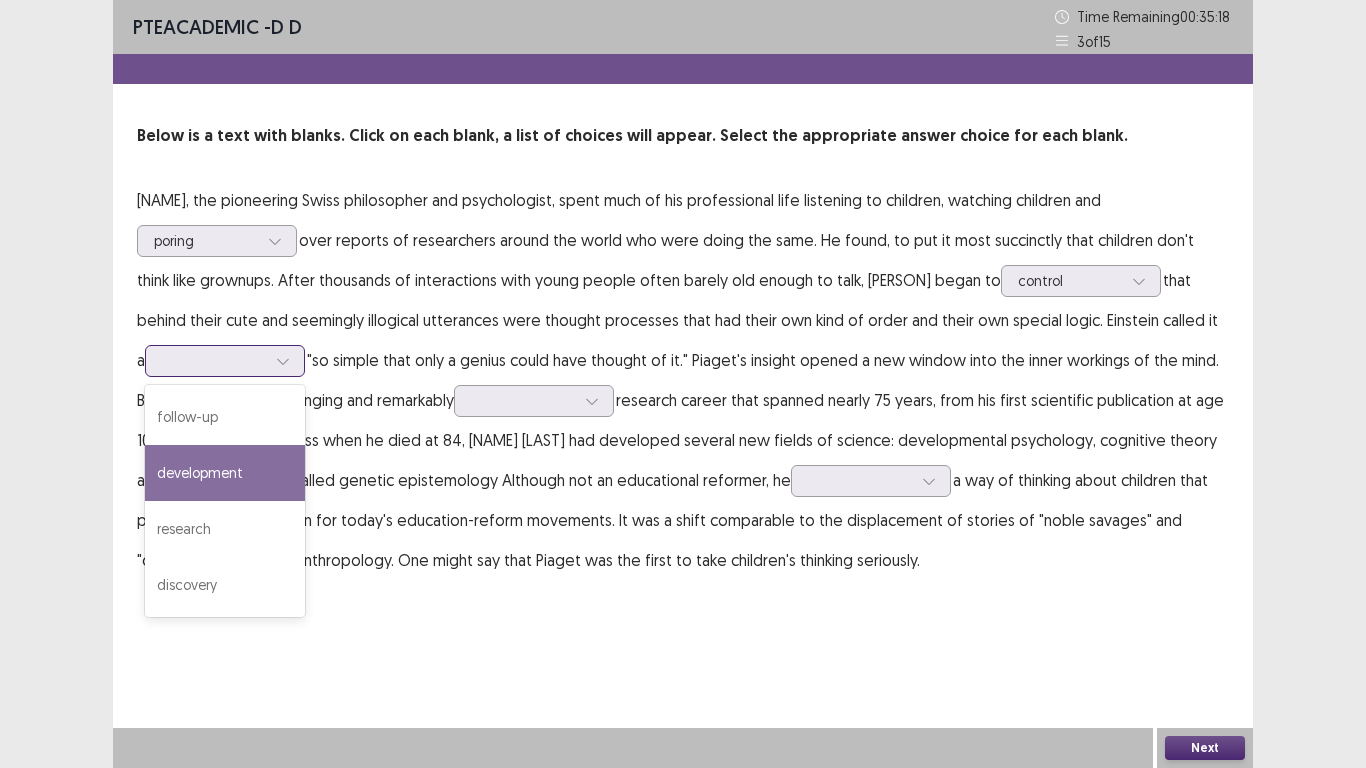 click on "development" at bounding box center (225, 473) 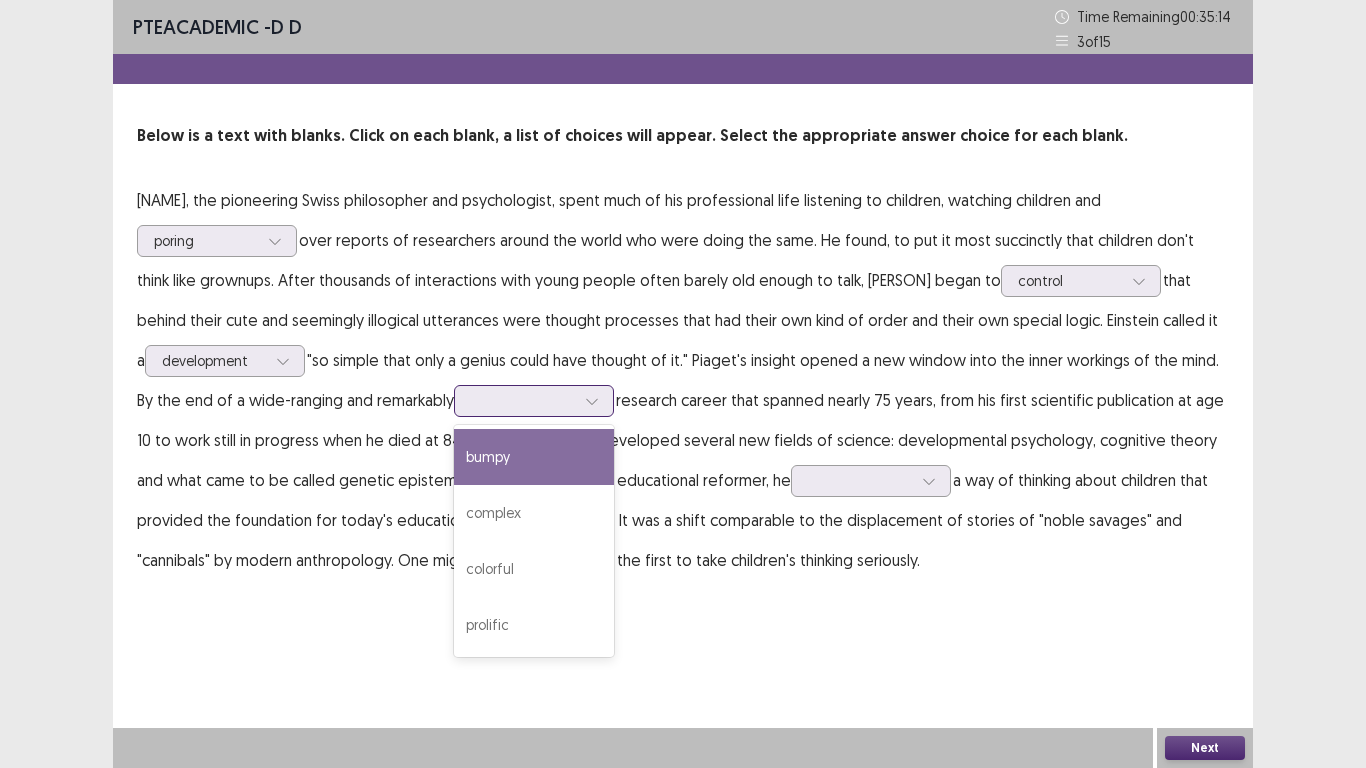 click 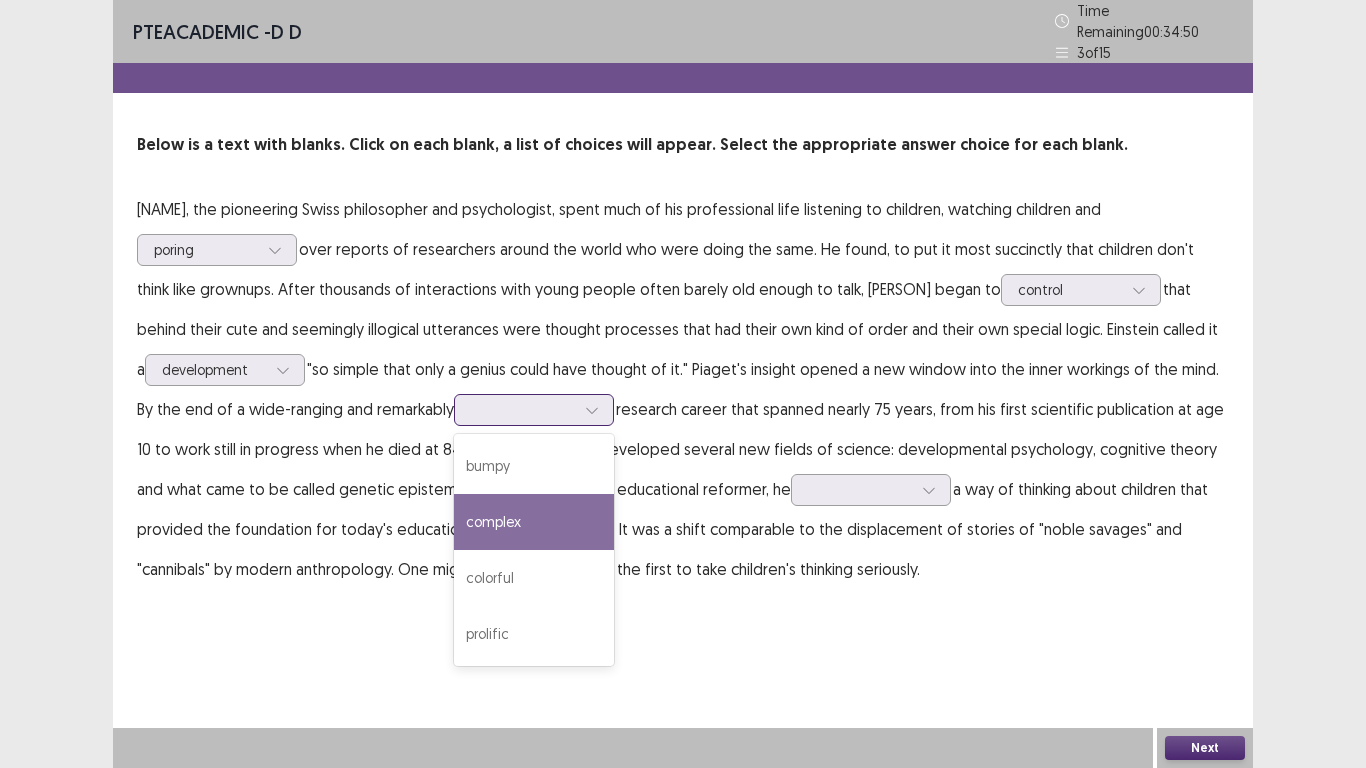 click on "complex" at bounding box center [534, 522] 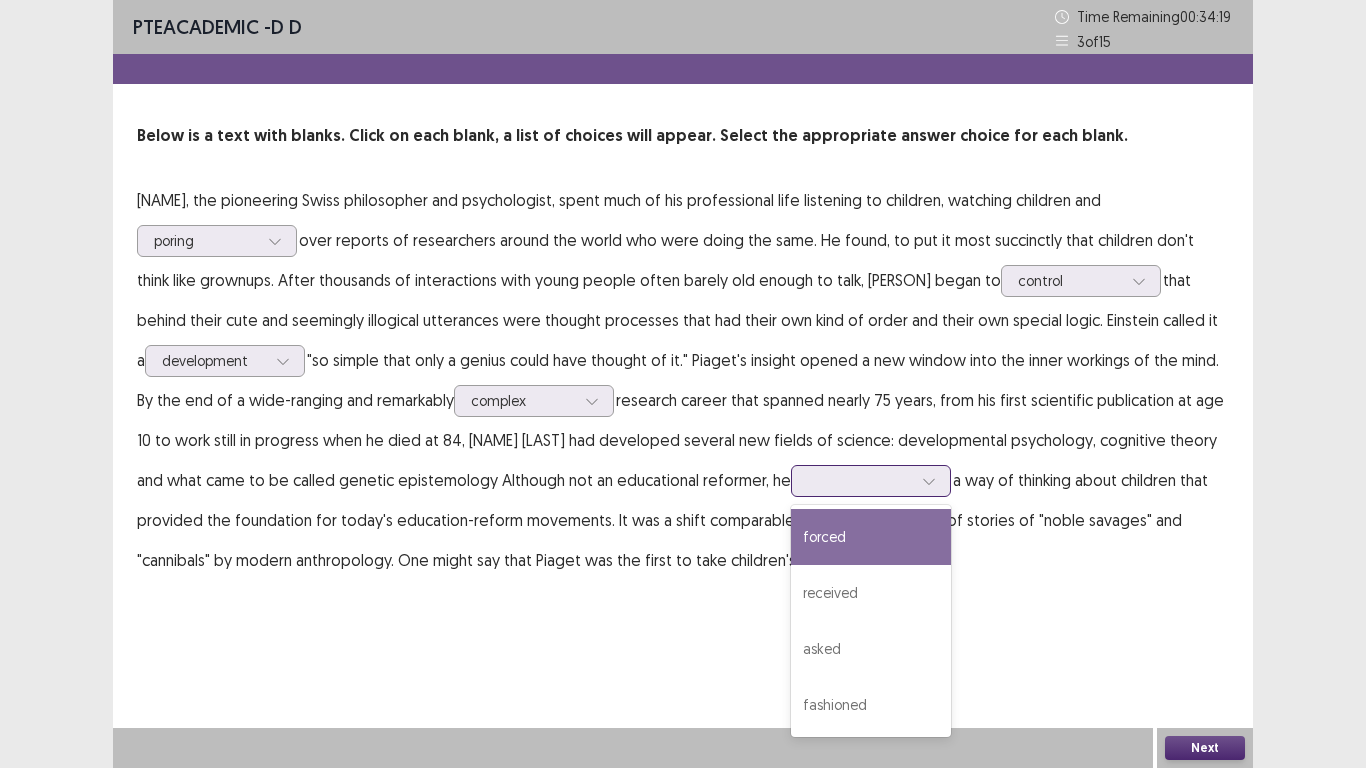 click 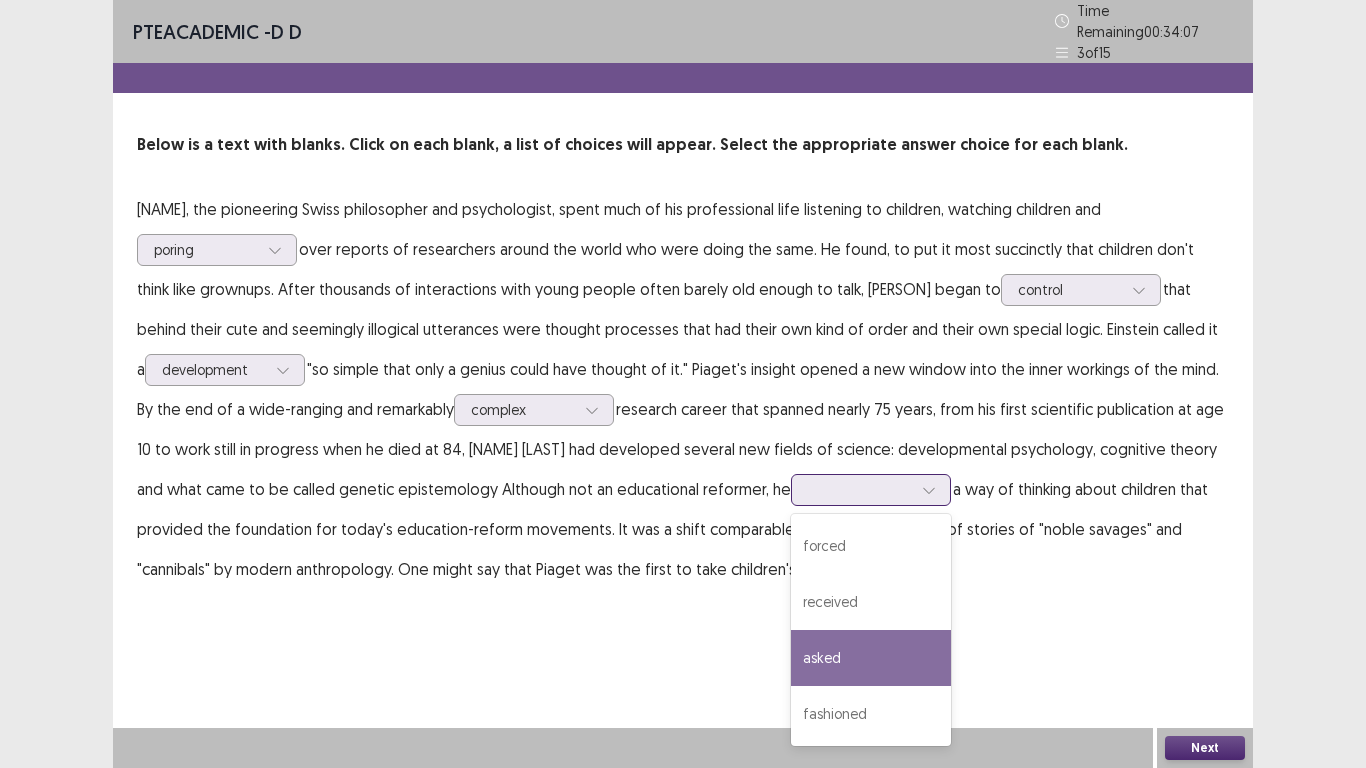 click on "asked" at bounding box center [871, 658] 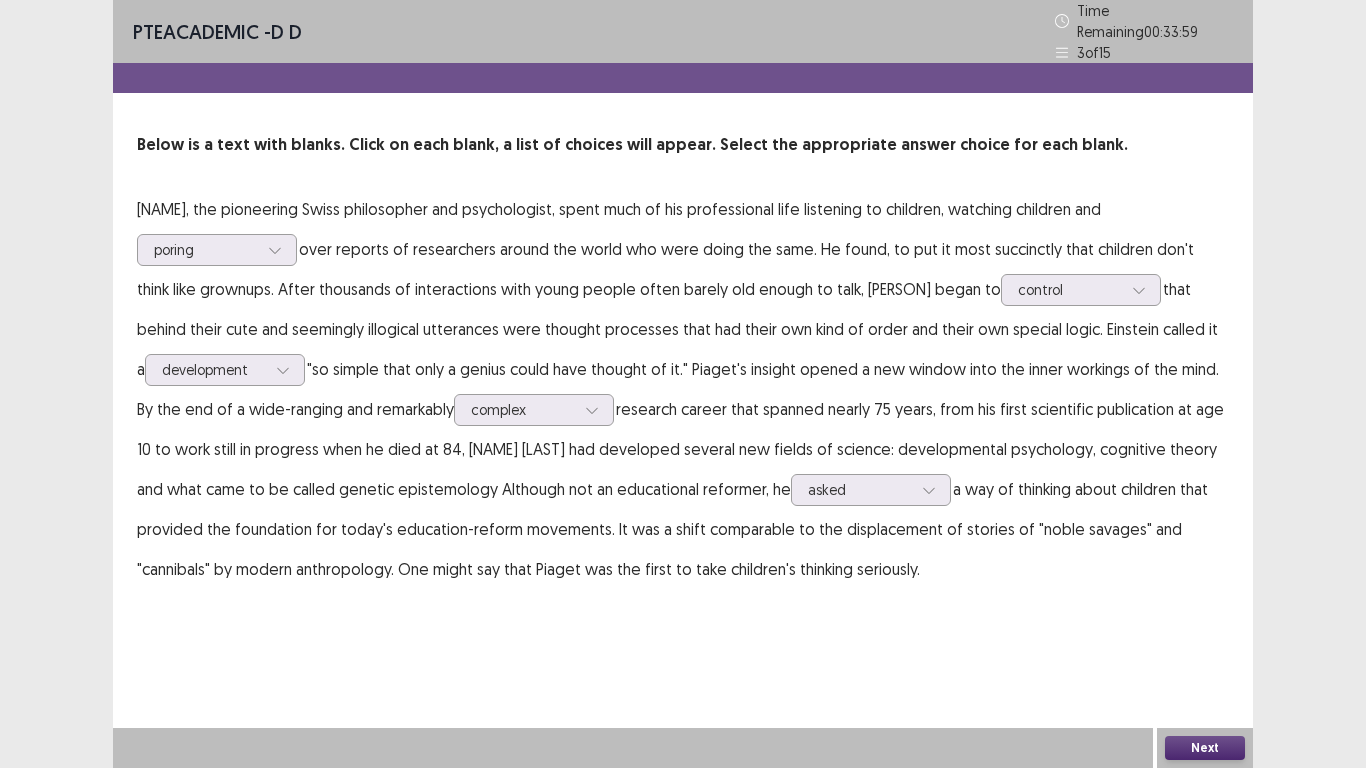 click on "Next" at bounding box center [1205, 748] 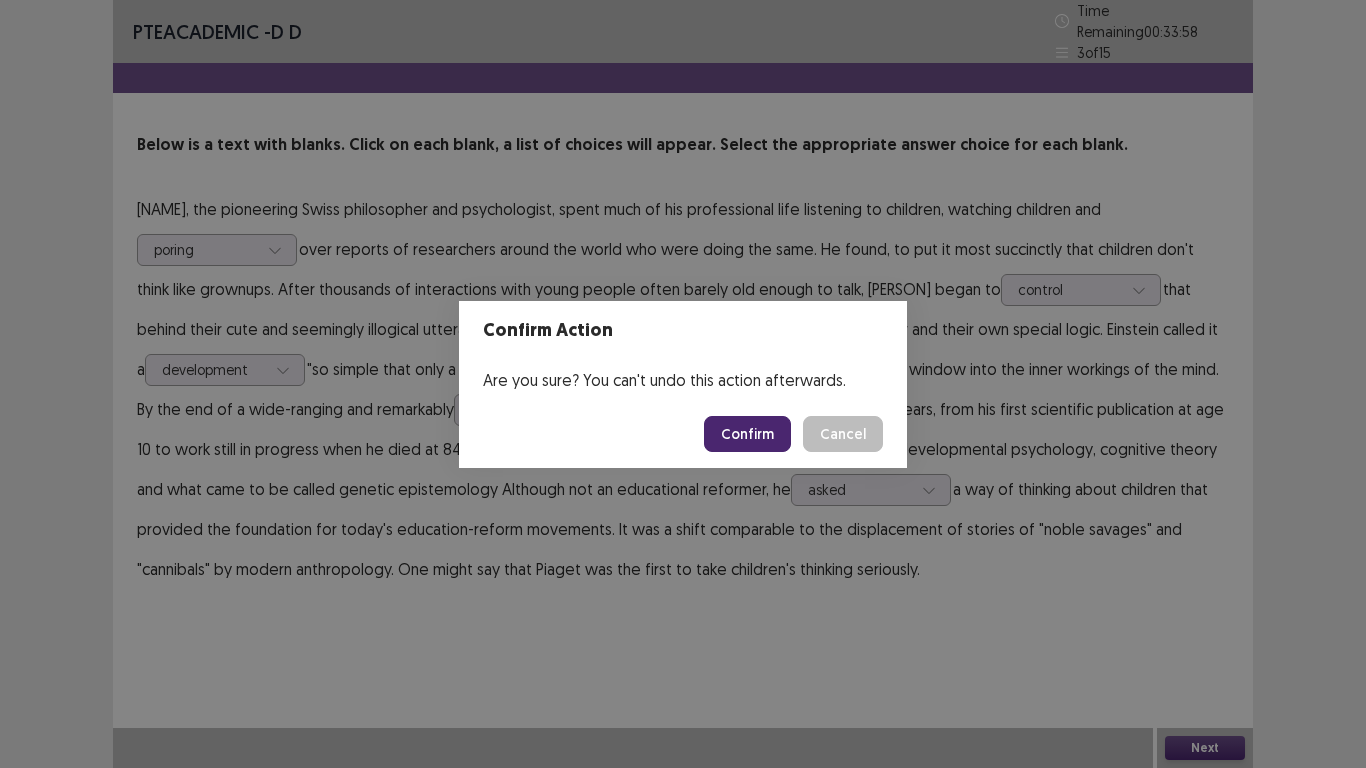 click on "Confirm" at bounding box center (747, 434) 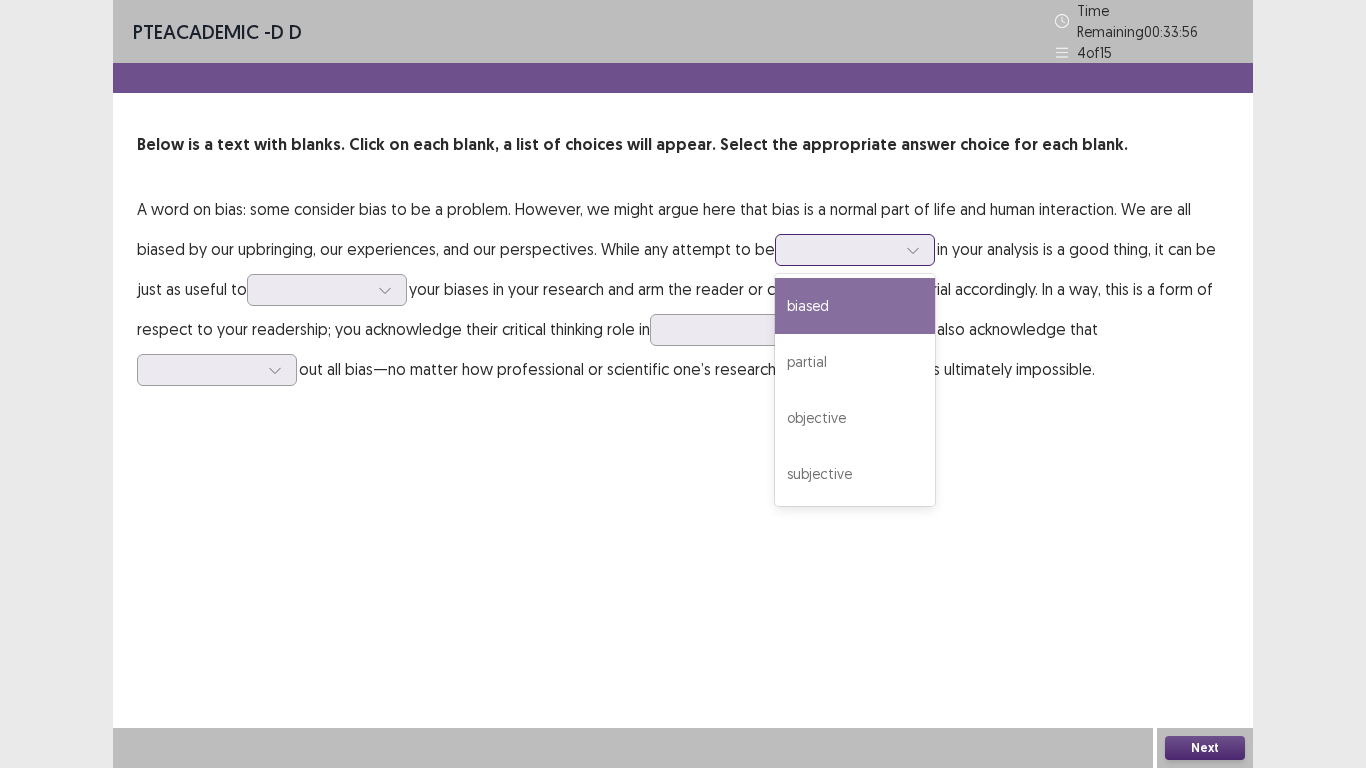 click at bounding box center (844, 249) 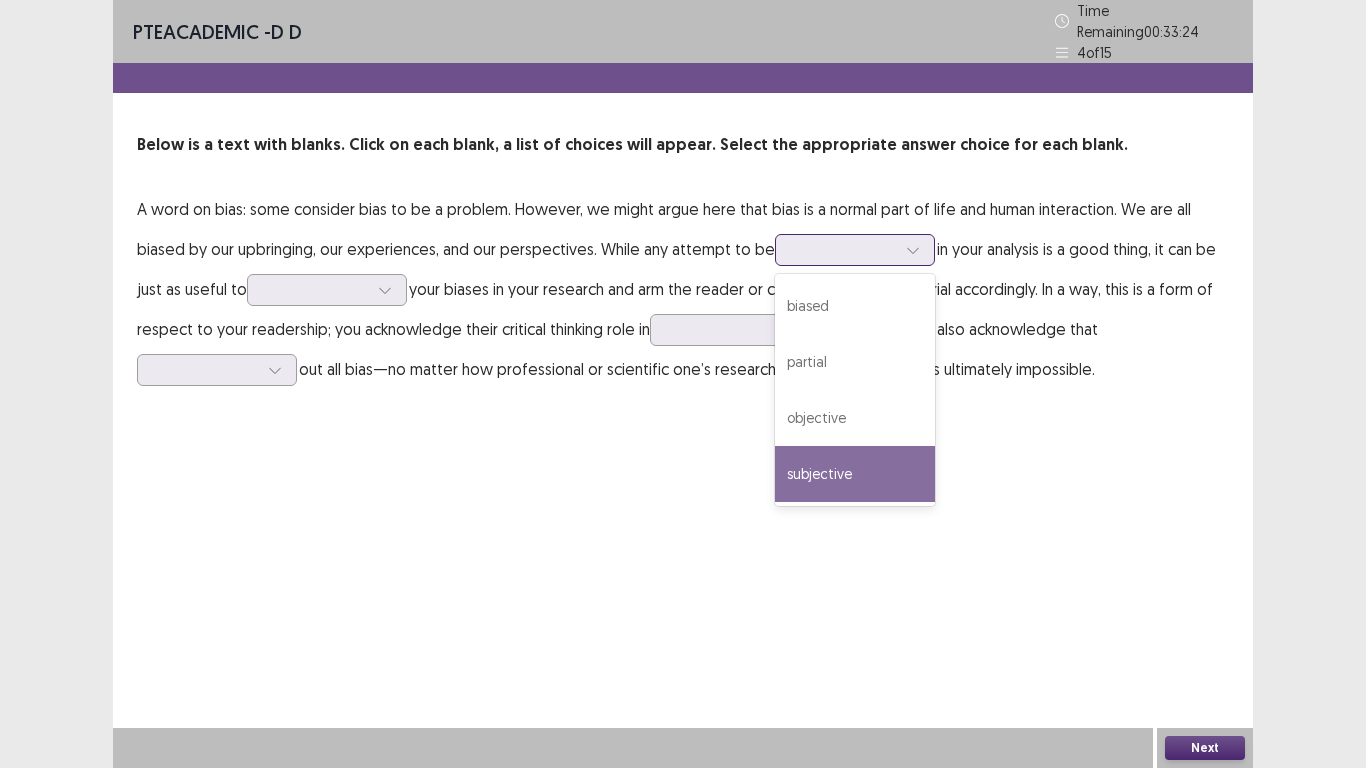 click on "subjective" at bounding box center (855, 474) 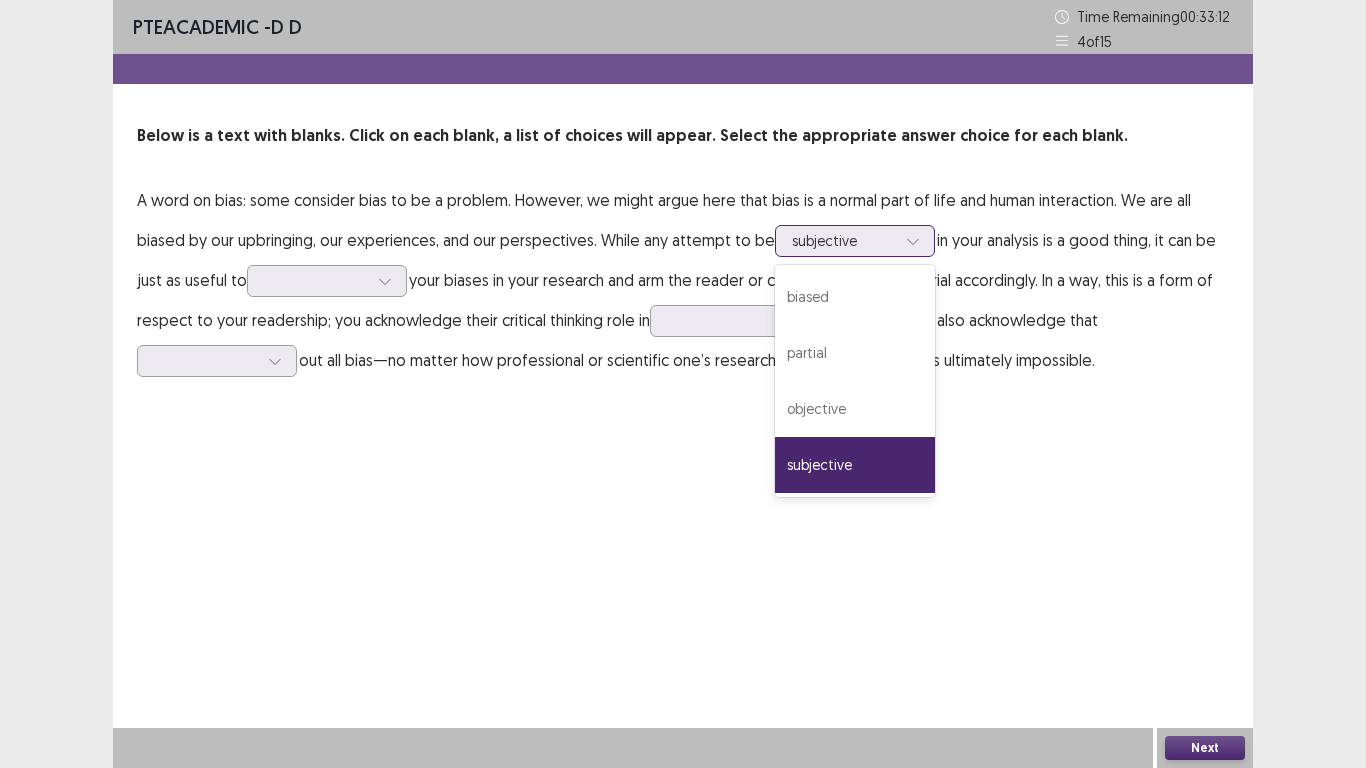 click at bounding box center (844, 240) 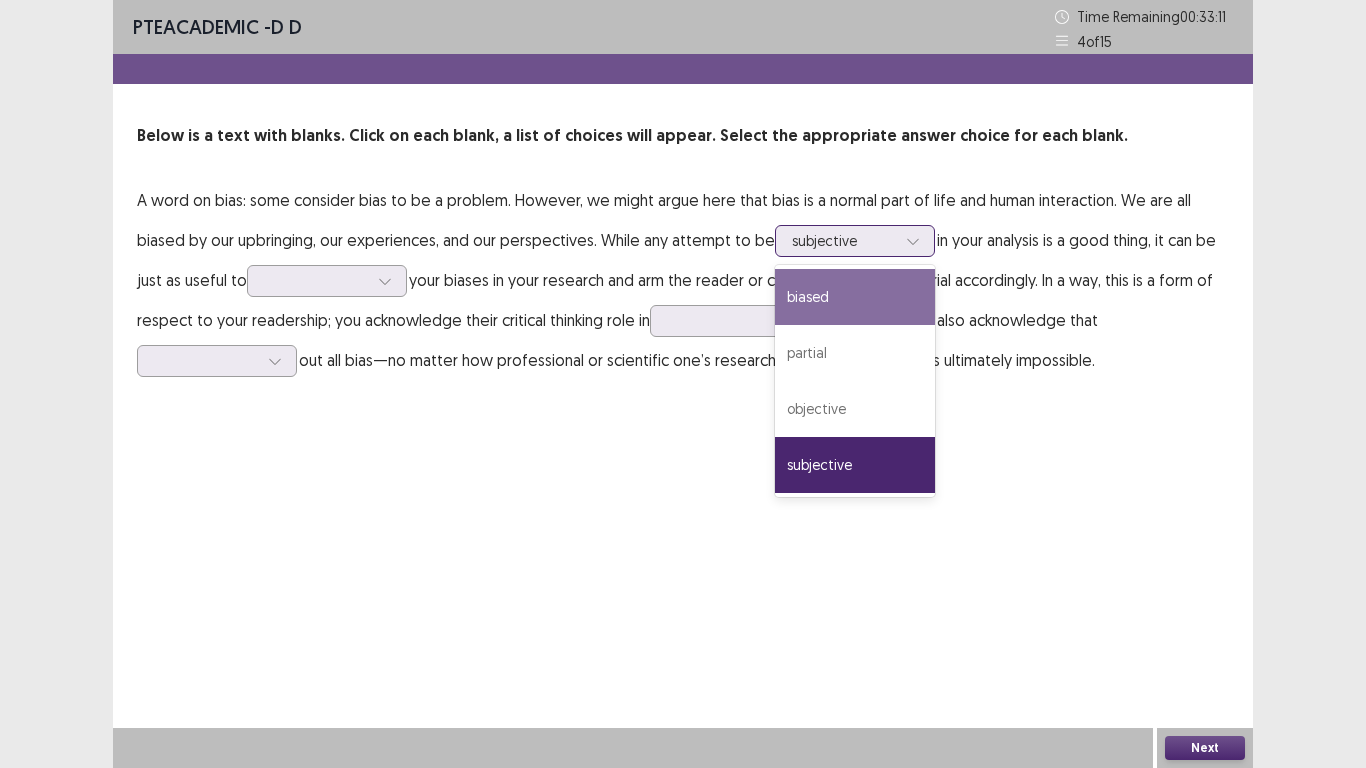click on "biased" at bounding box center [855, 297] 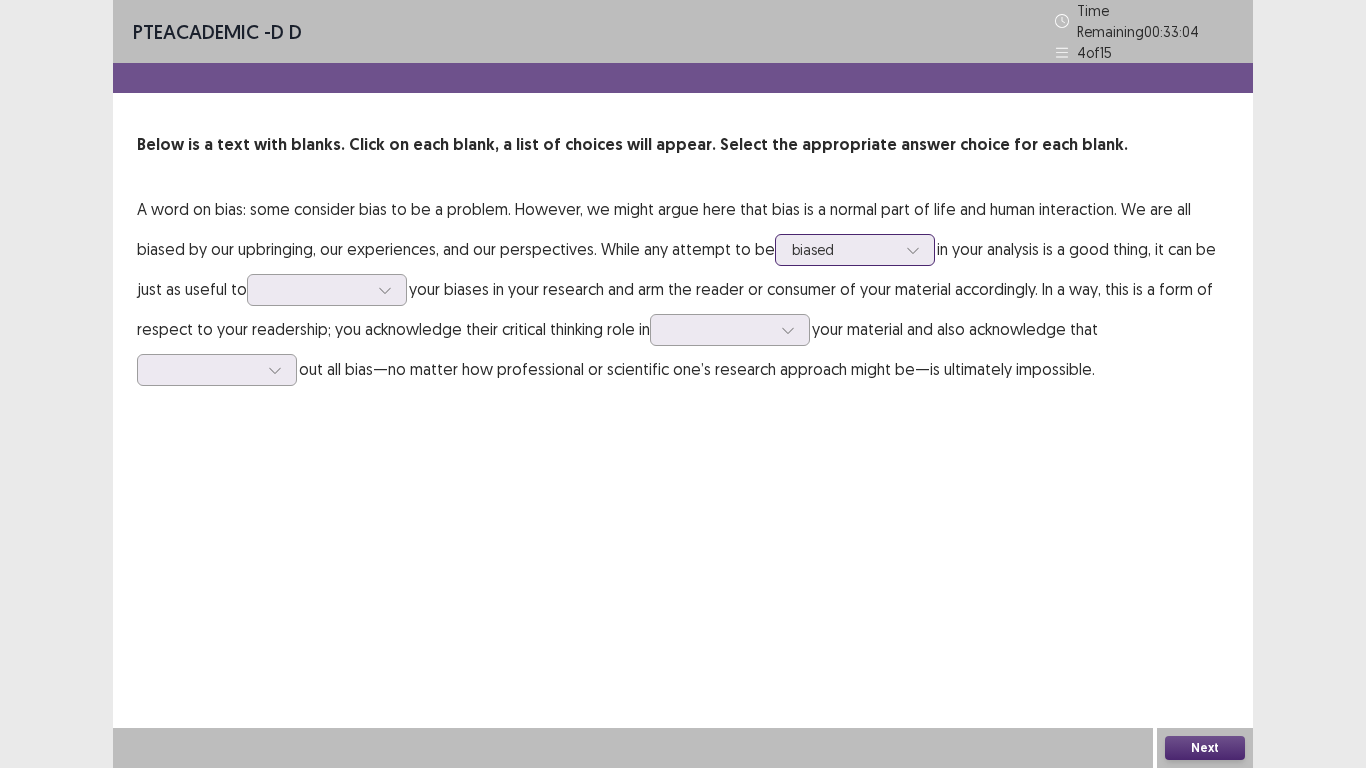 click at bounding box center (913, 250) 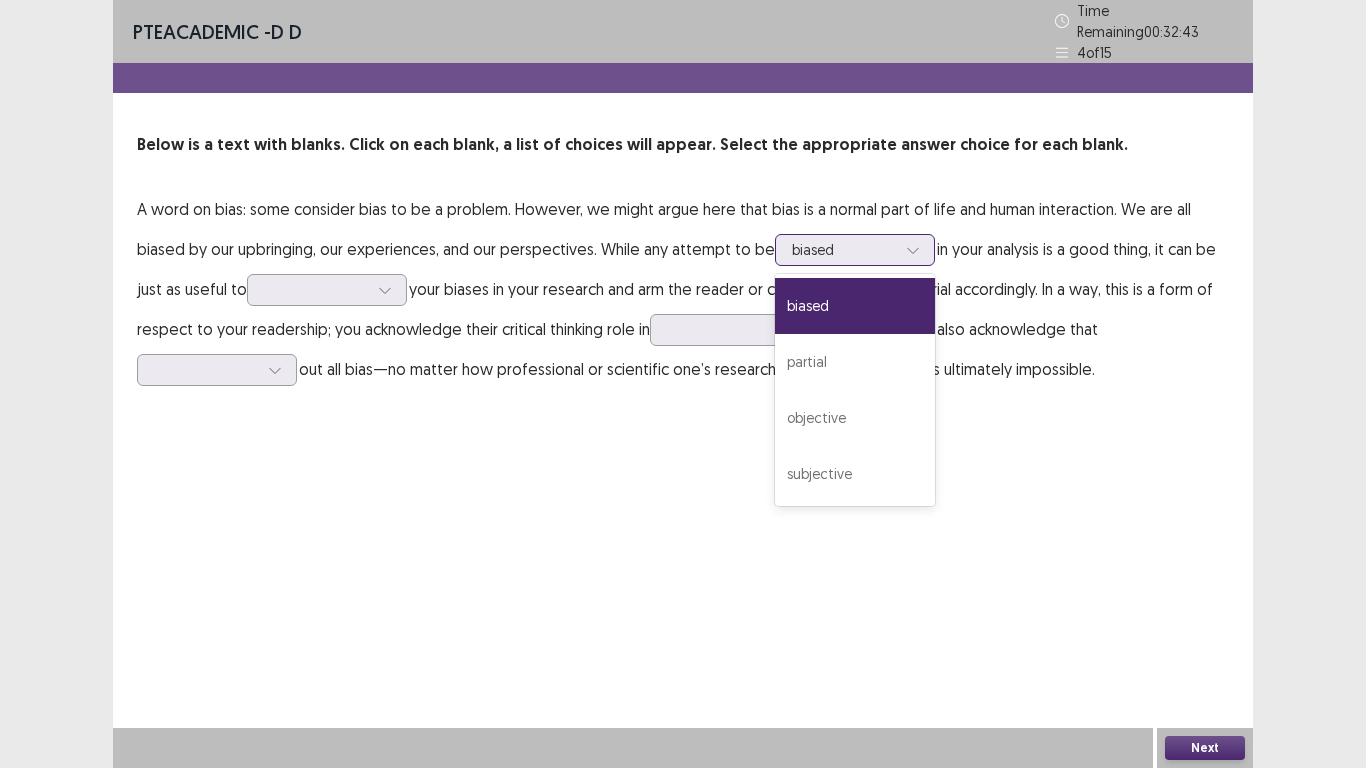 click on "biased" at bounding box center (855, 306) 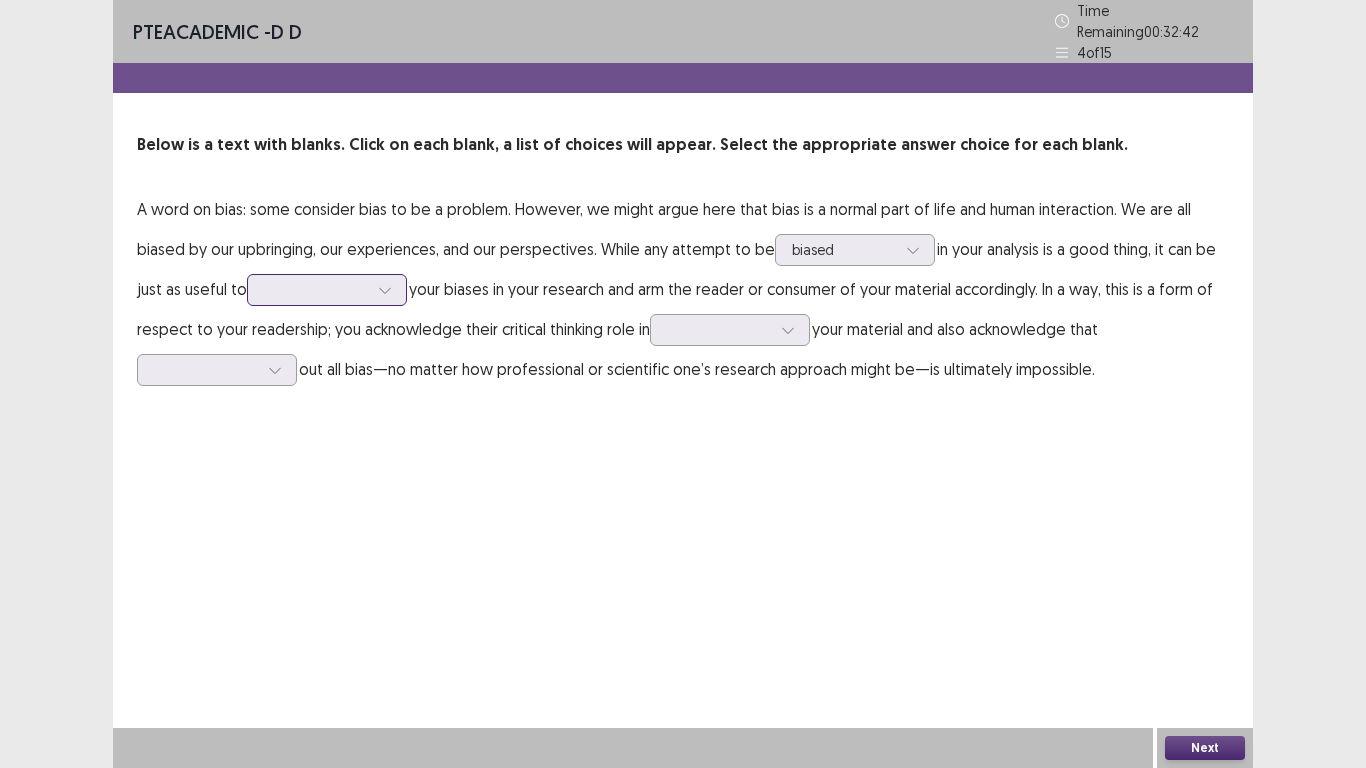 click 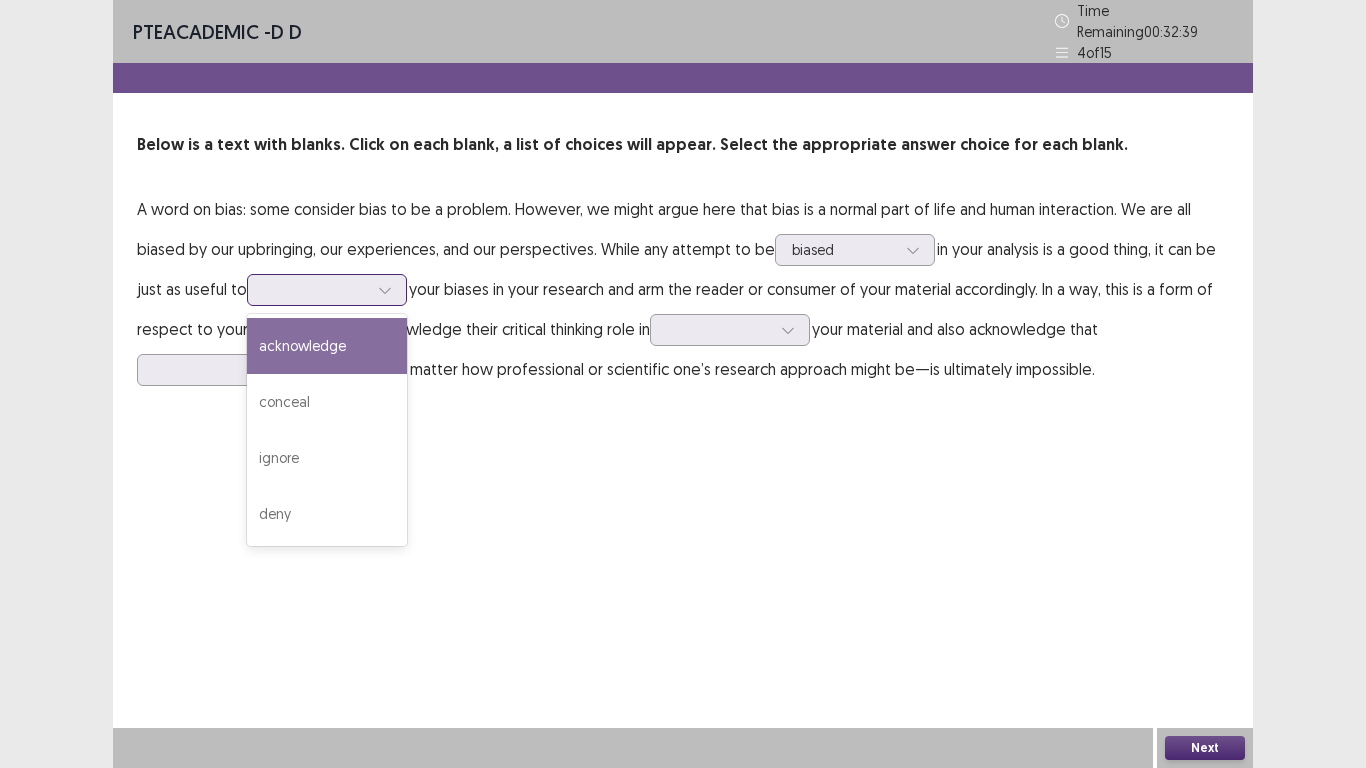 click on "acknowledge" at bounding box center [327, 346] 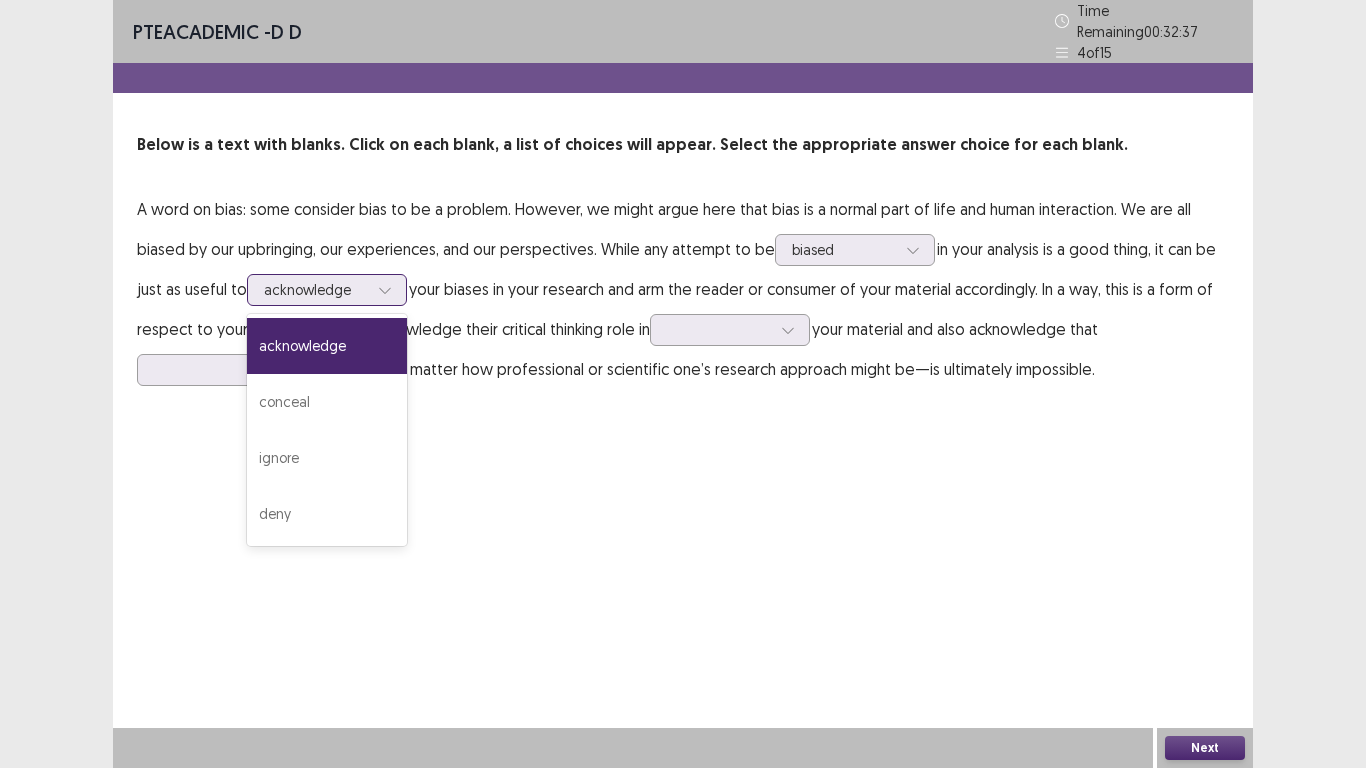 click on "acknowledge" at bounding box center (316, 290) 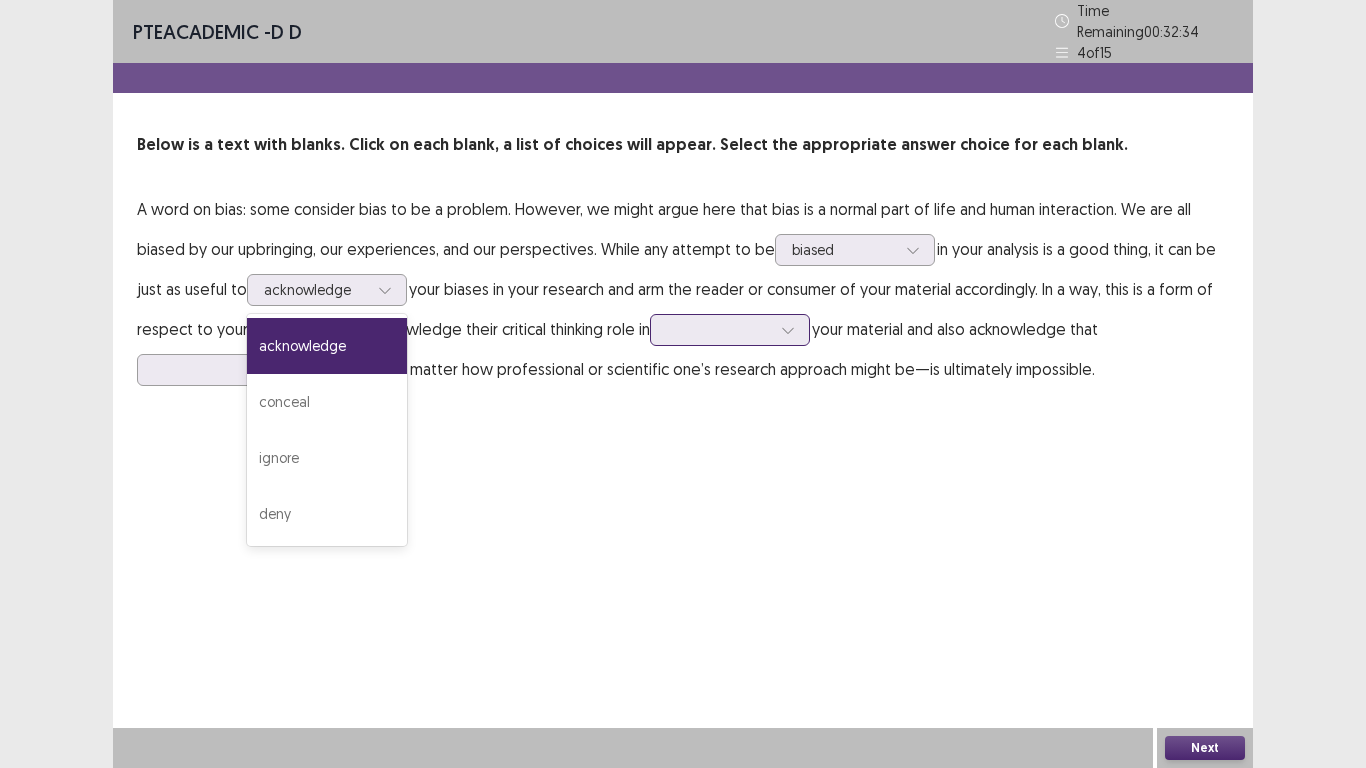 click at bounding box center (719, 329) 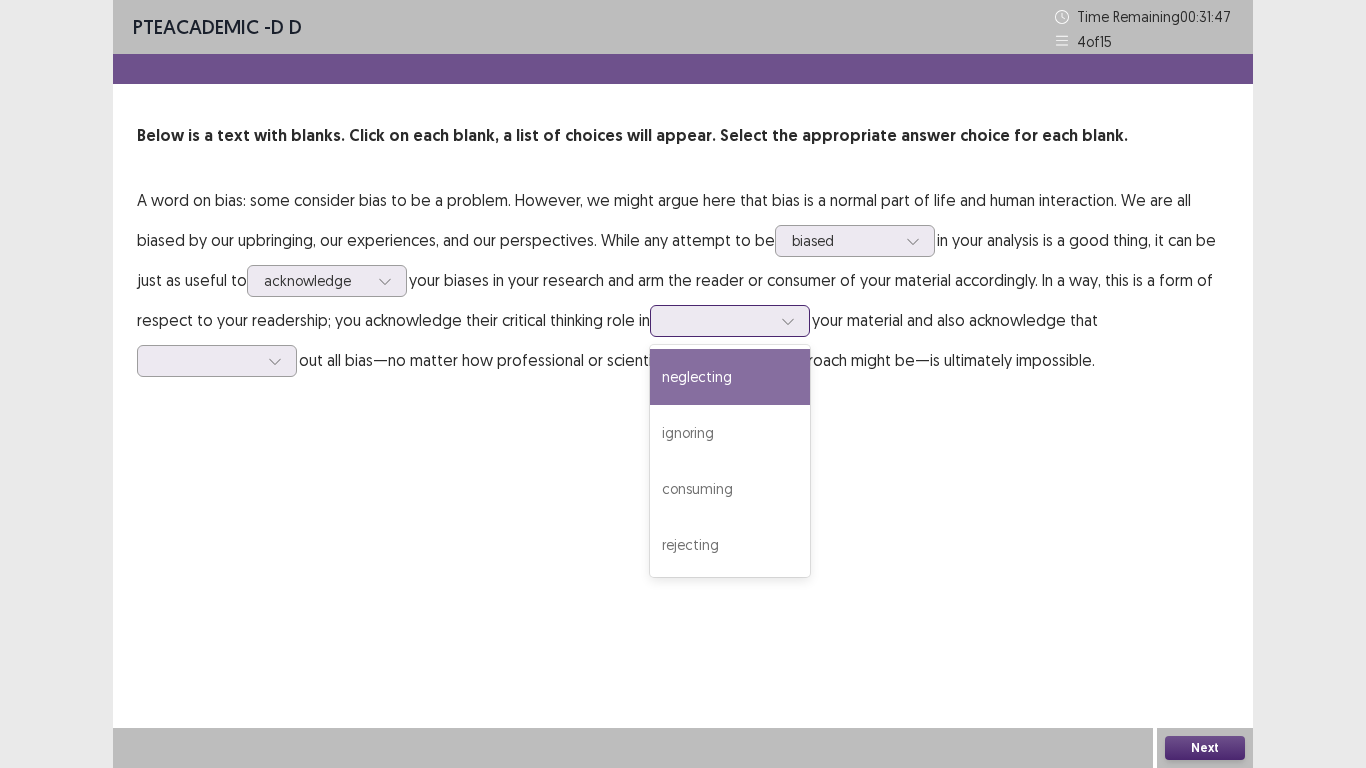 click on "neglecting" at bounding box center (730, 377) 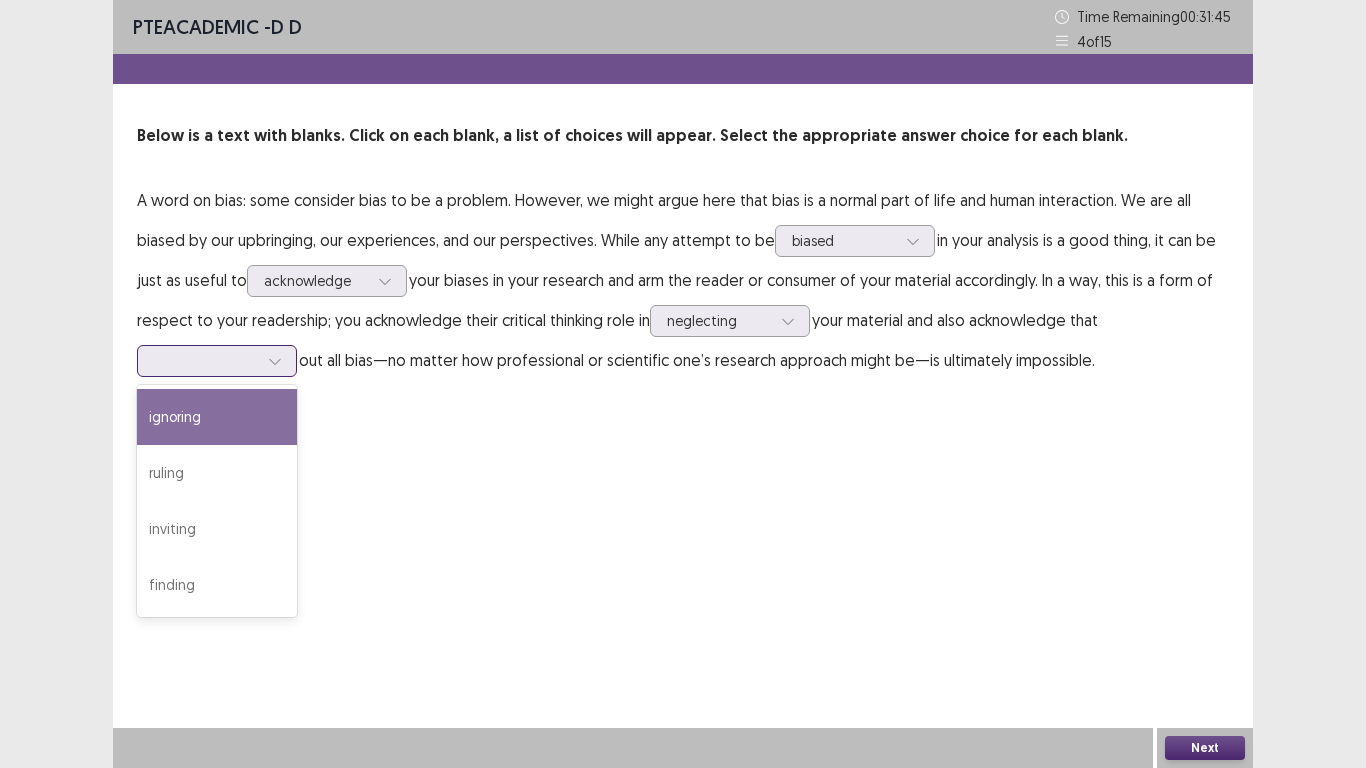 click 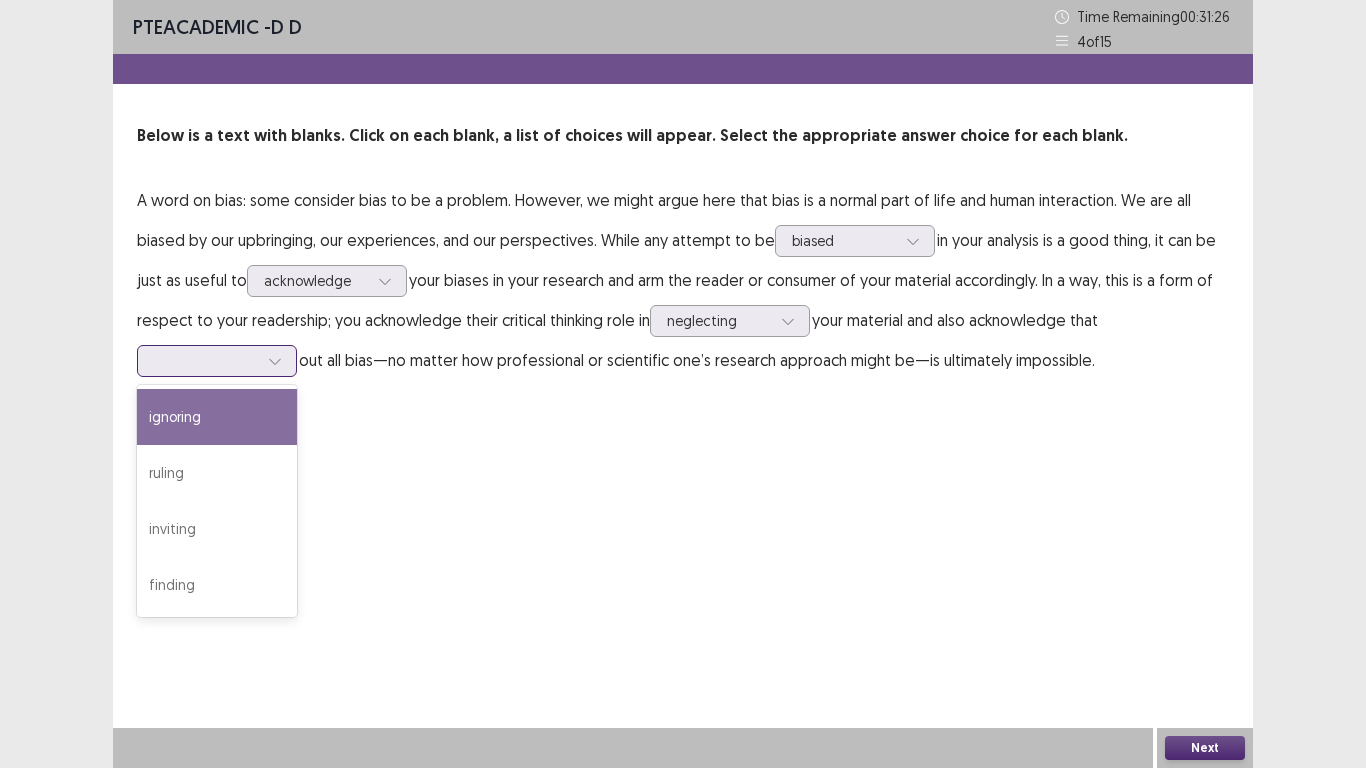 click on "ignoring" at bounding box center [217, 417] 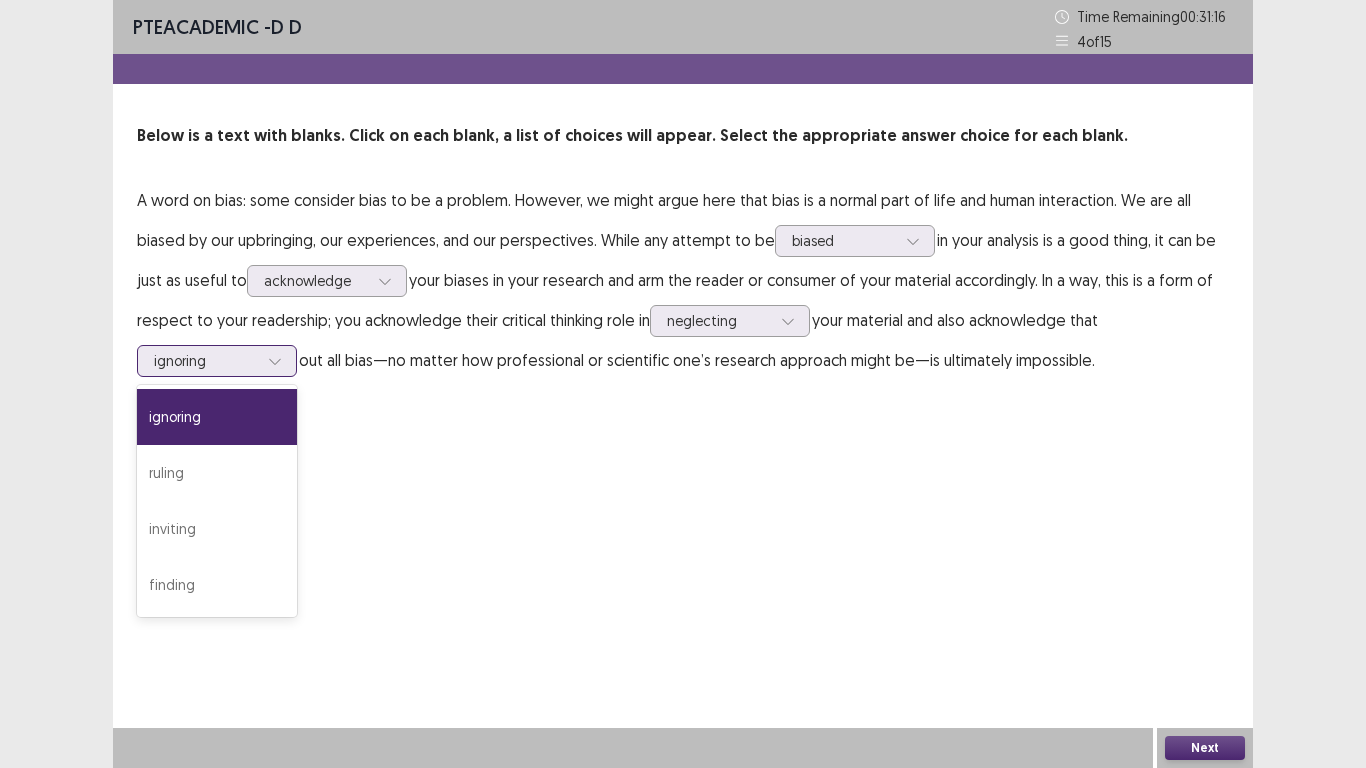 click 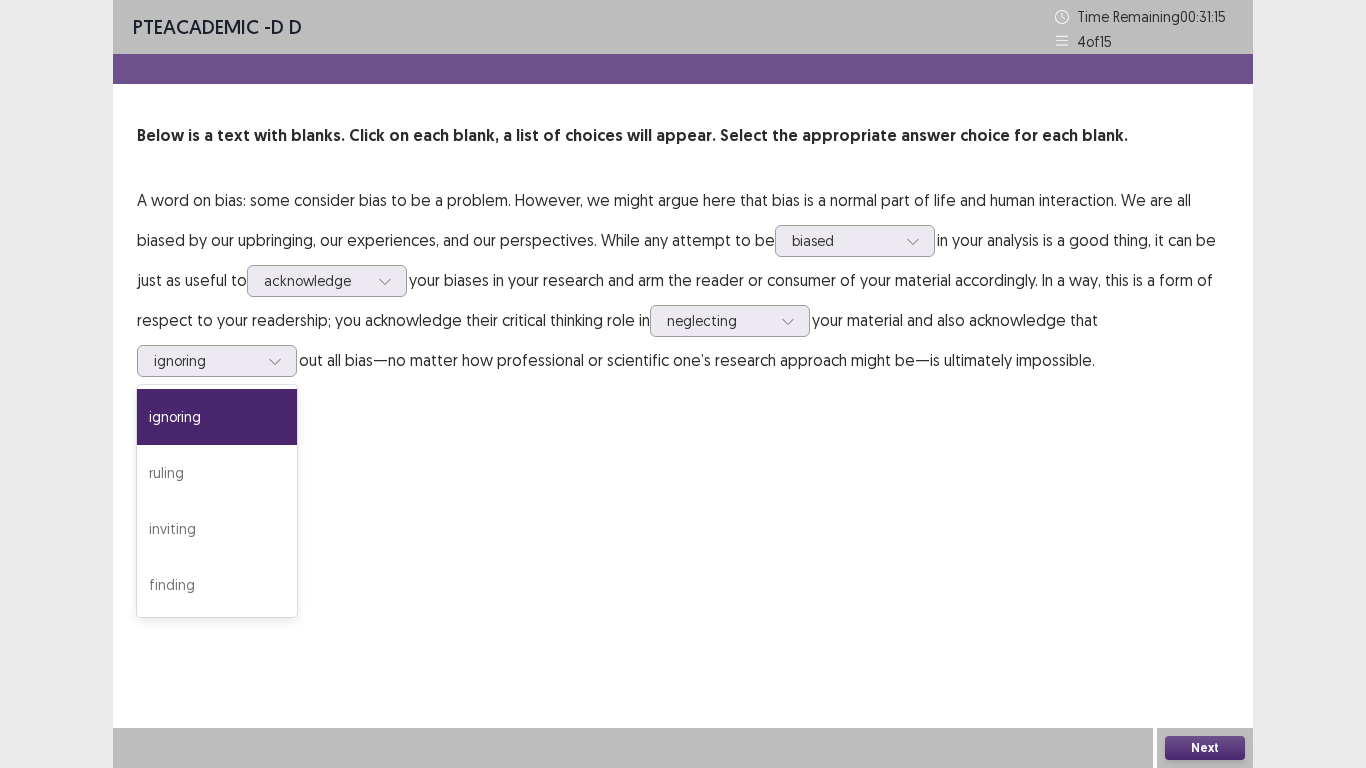 click on "Next" at bounding box center [1205, 748] 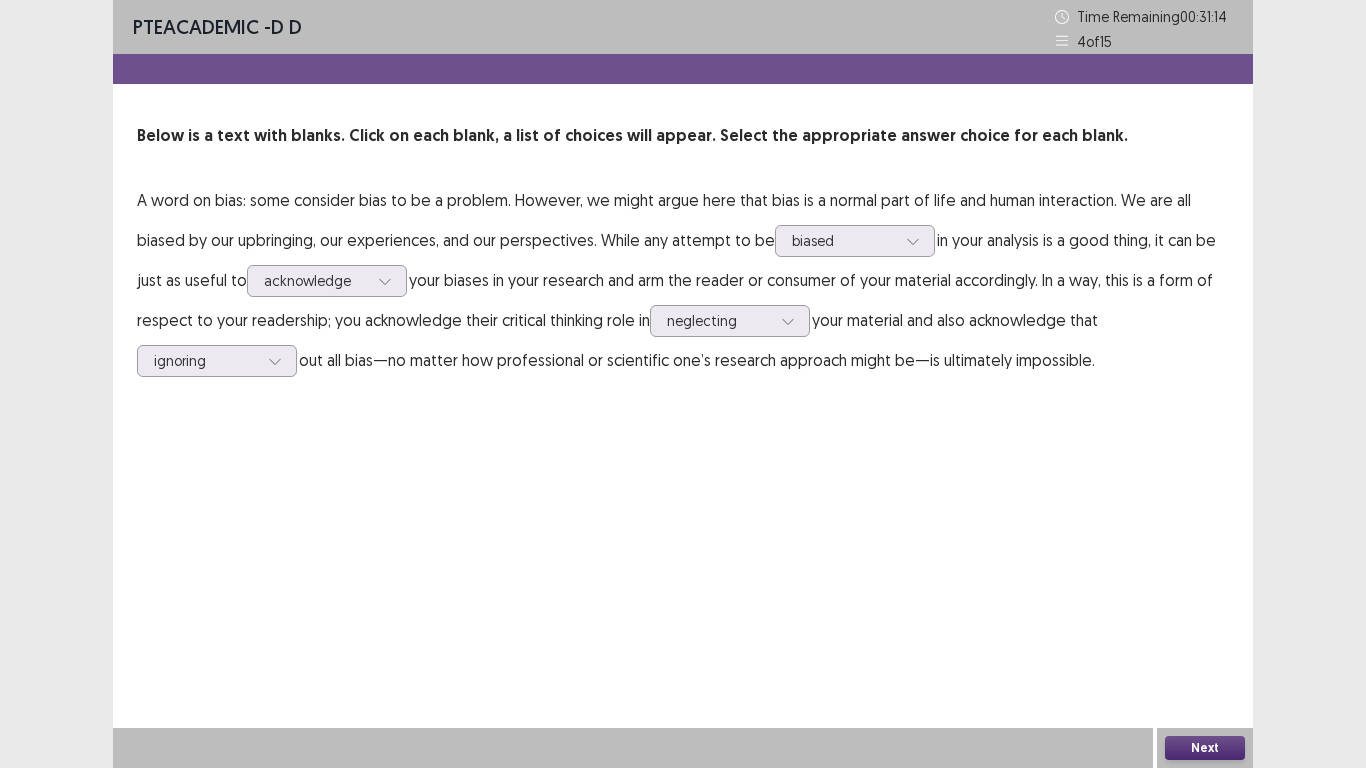 click on "Next" at bounding box center [1205, 748] 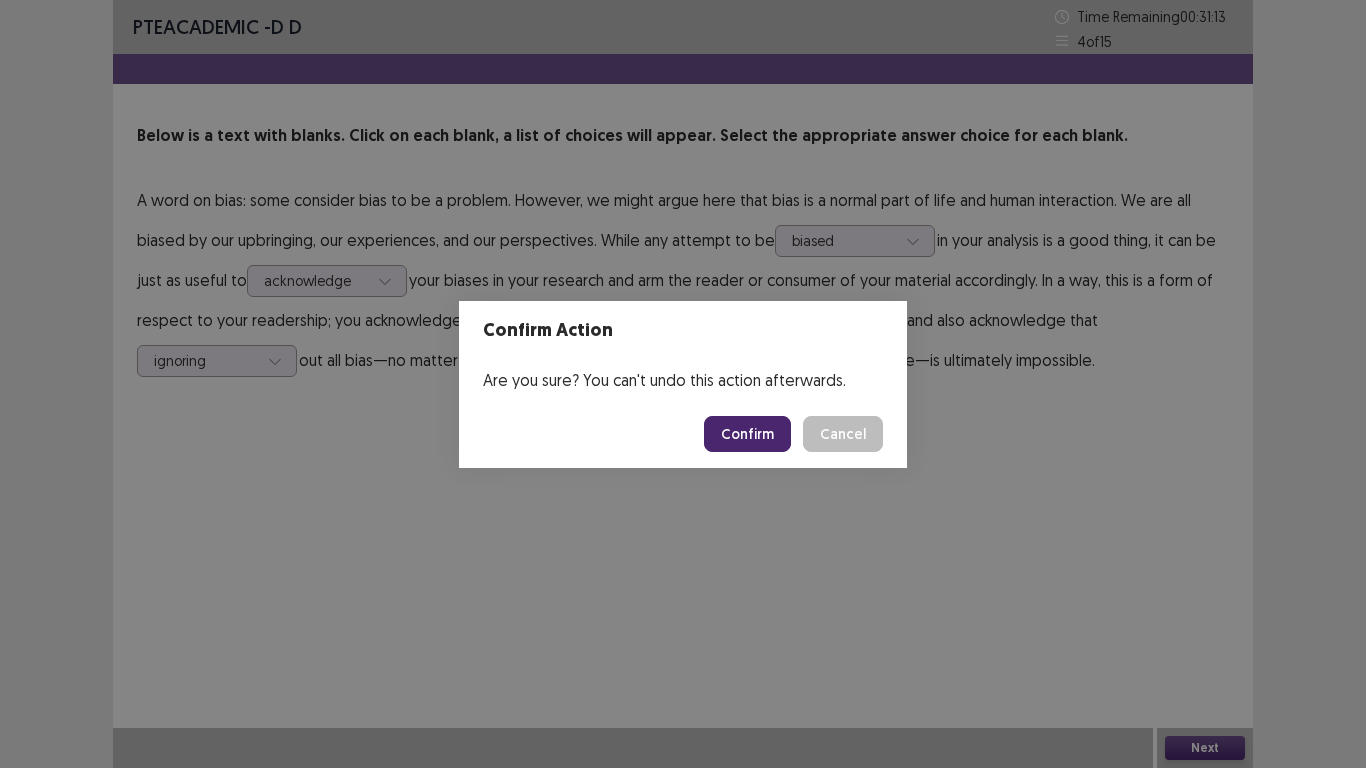 click on "Confirm" at bounding box center (747, 434) 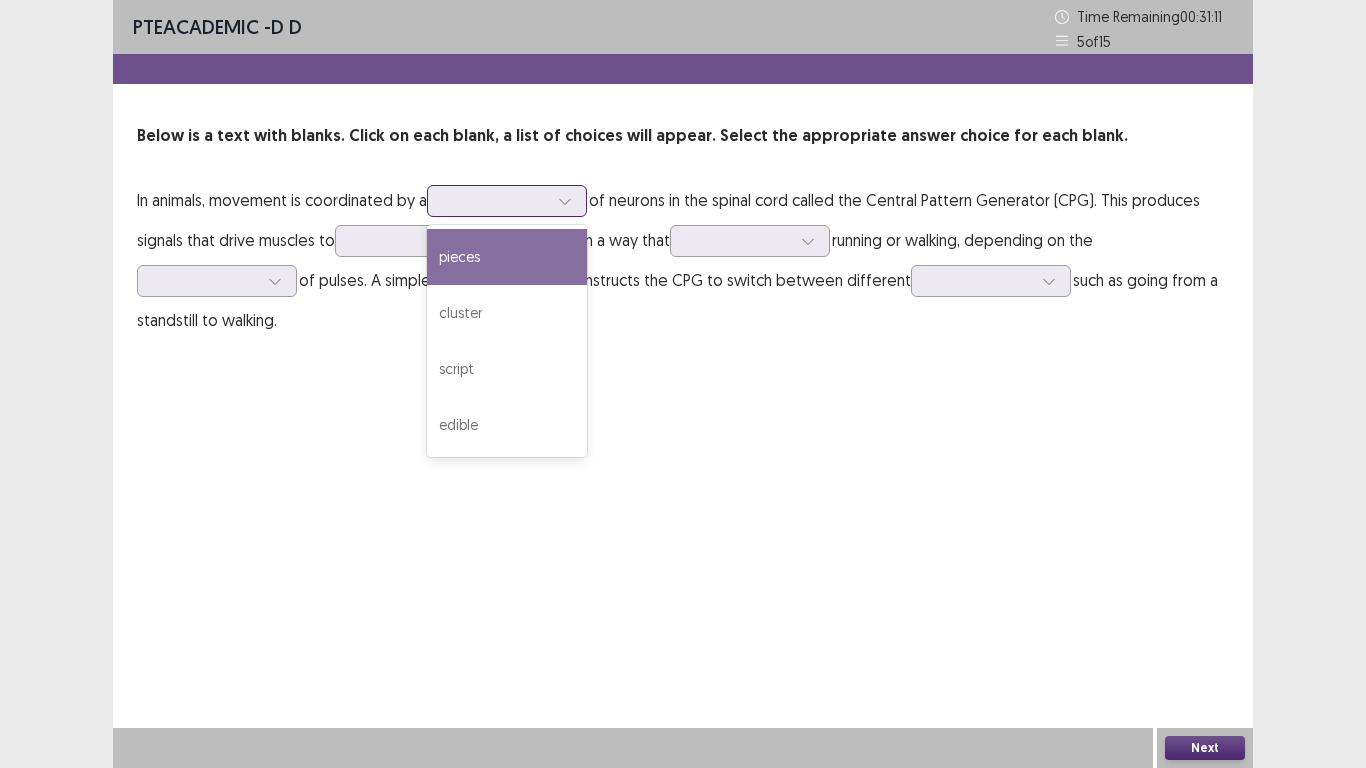 click at bounding box center (507, 201) 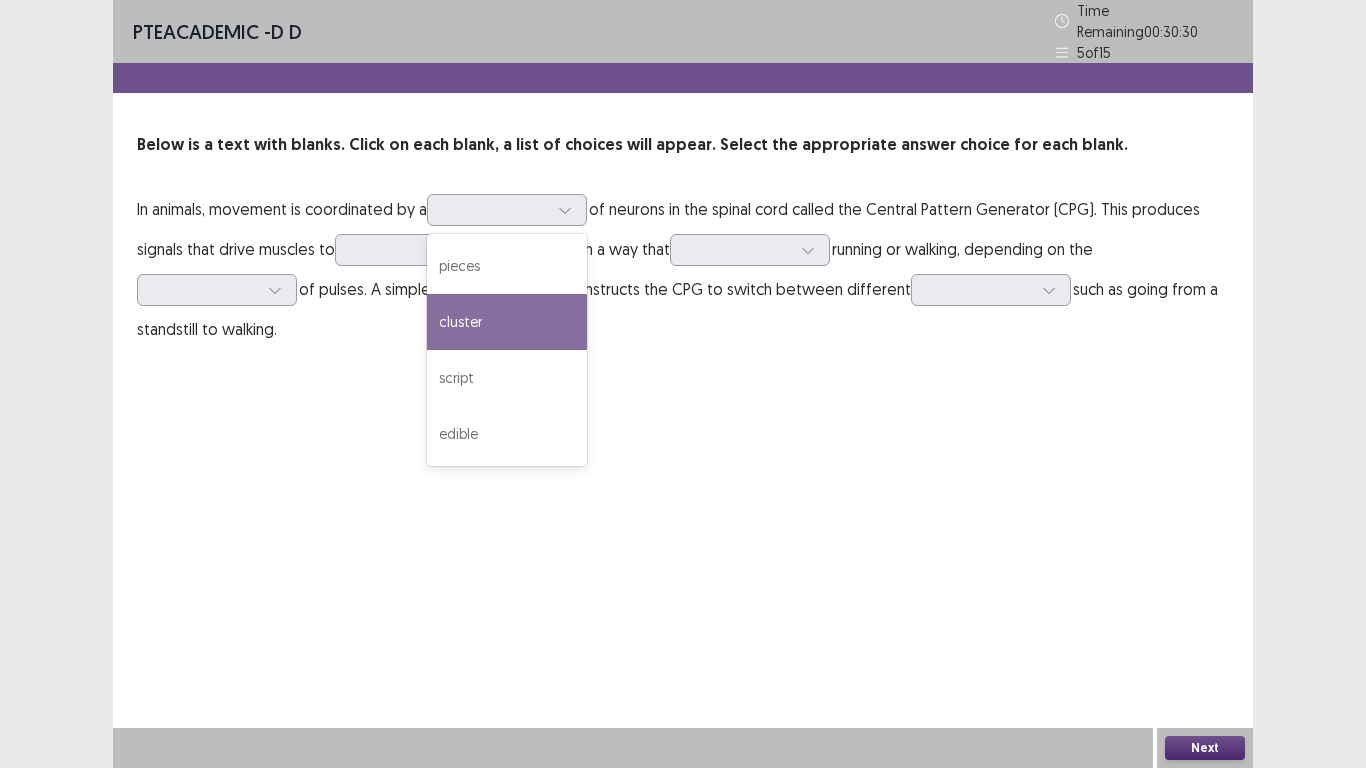click on "PTE  academic   -  D D Time Remaining  00 : 30 : 30 5  of  15 Below is a text with blanks. Click on each blank, a list of choices will appear. Select the appropriate answer choice for each blank. In animals, movement is coordinated by a  4 results available. Use Up and Down to choose options, press Enter to select the currently focused option, press Escape to exit the menu, press Tab to select the option and exit the menu. pieces cluster script edible  of neurons in the spinal cord called the Central Pattern Generator (CPG). This produces signals that drive muscles to   rhythmically in a way that   running or walking, depending on the   of pulses. A simple signal from the brain instructs the CPG to switch between different   such as going from a standstill to walking." at bounding box center [683, 194] 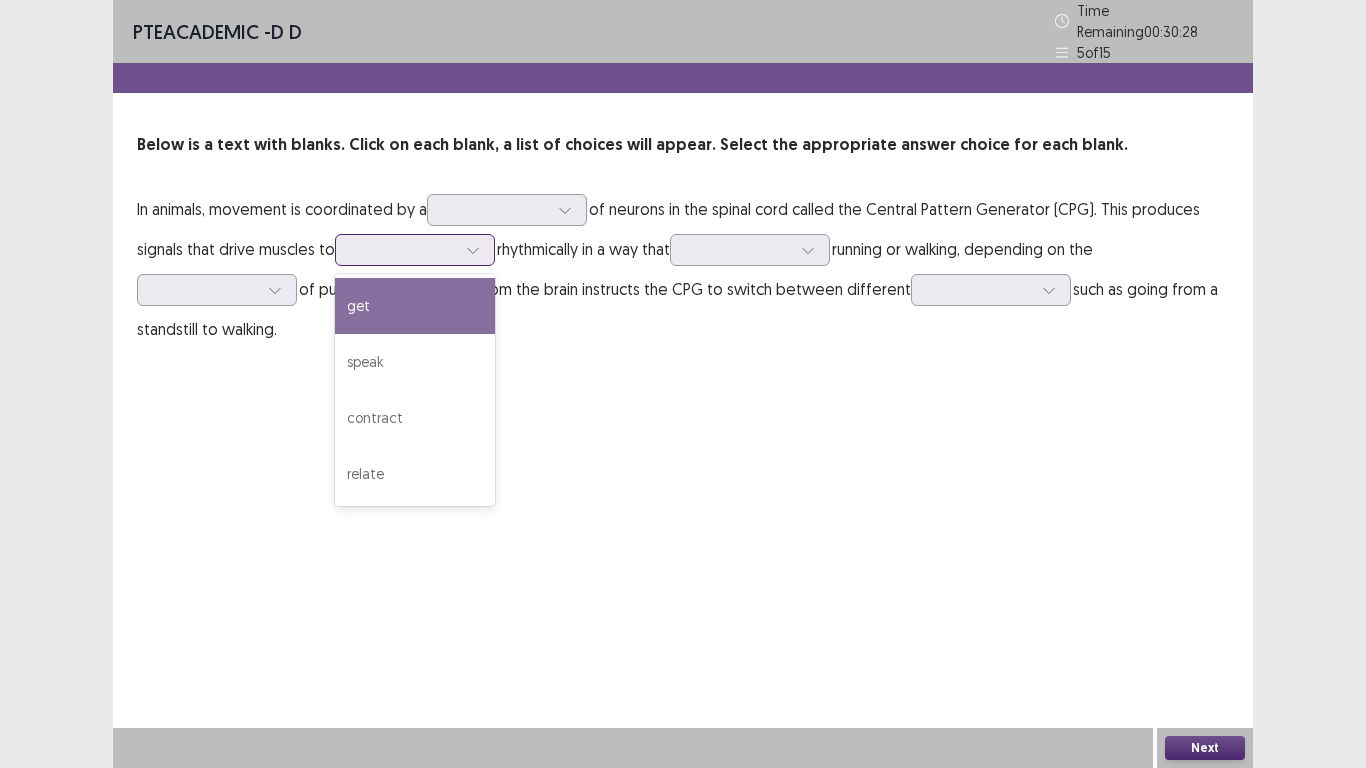 click at bounding box center (473, 250) 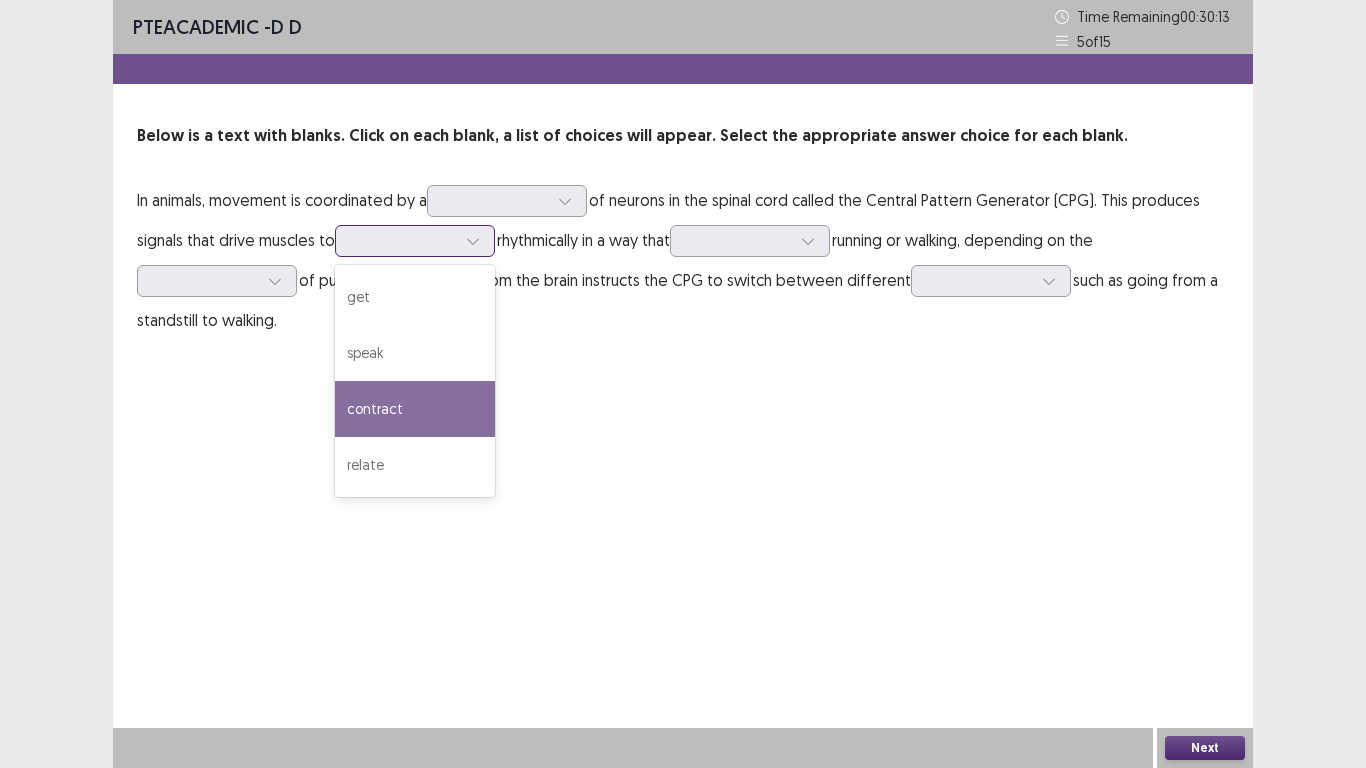 click on "contract" at bounding box center [415, 409] 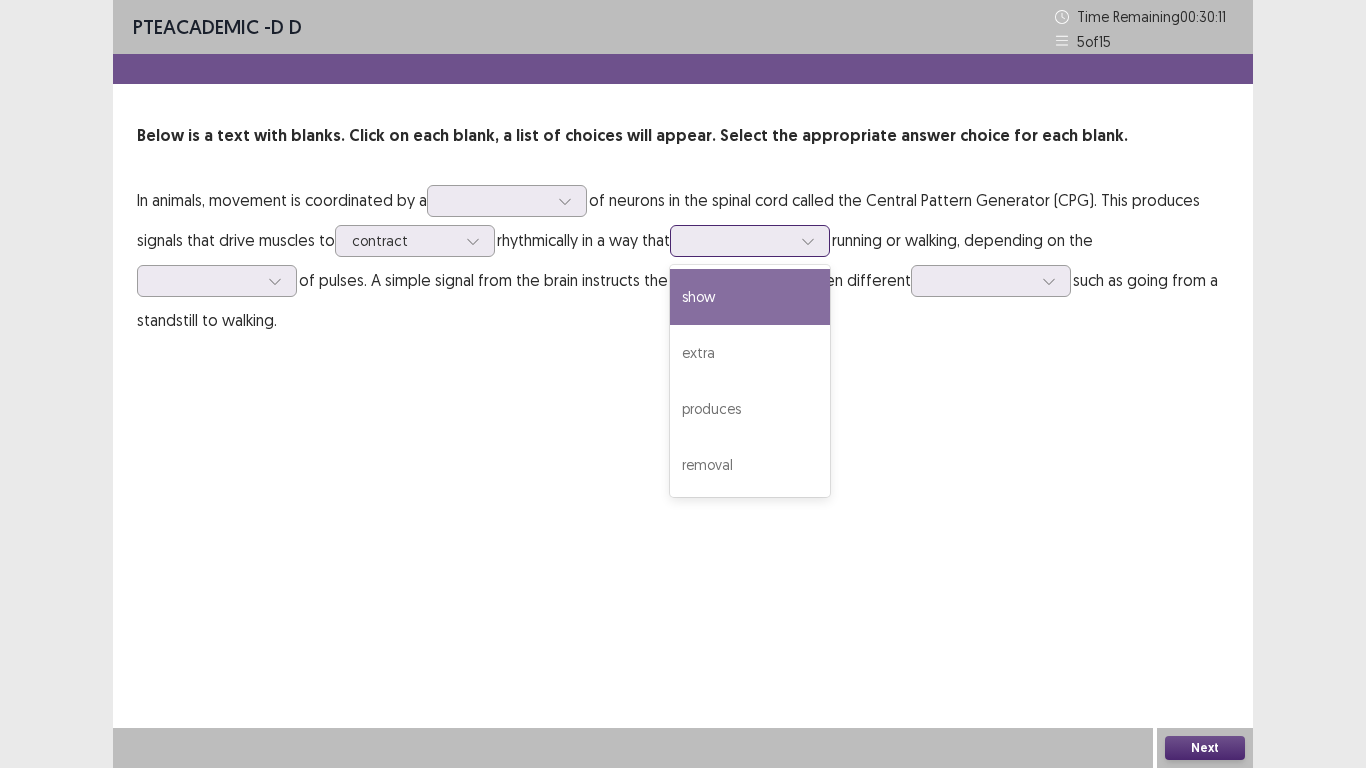 click 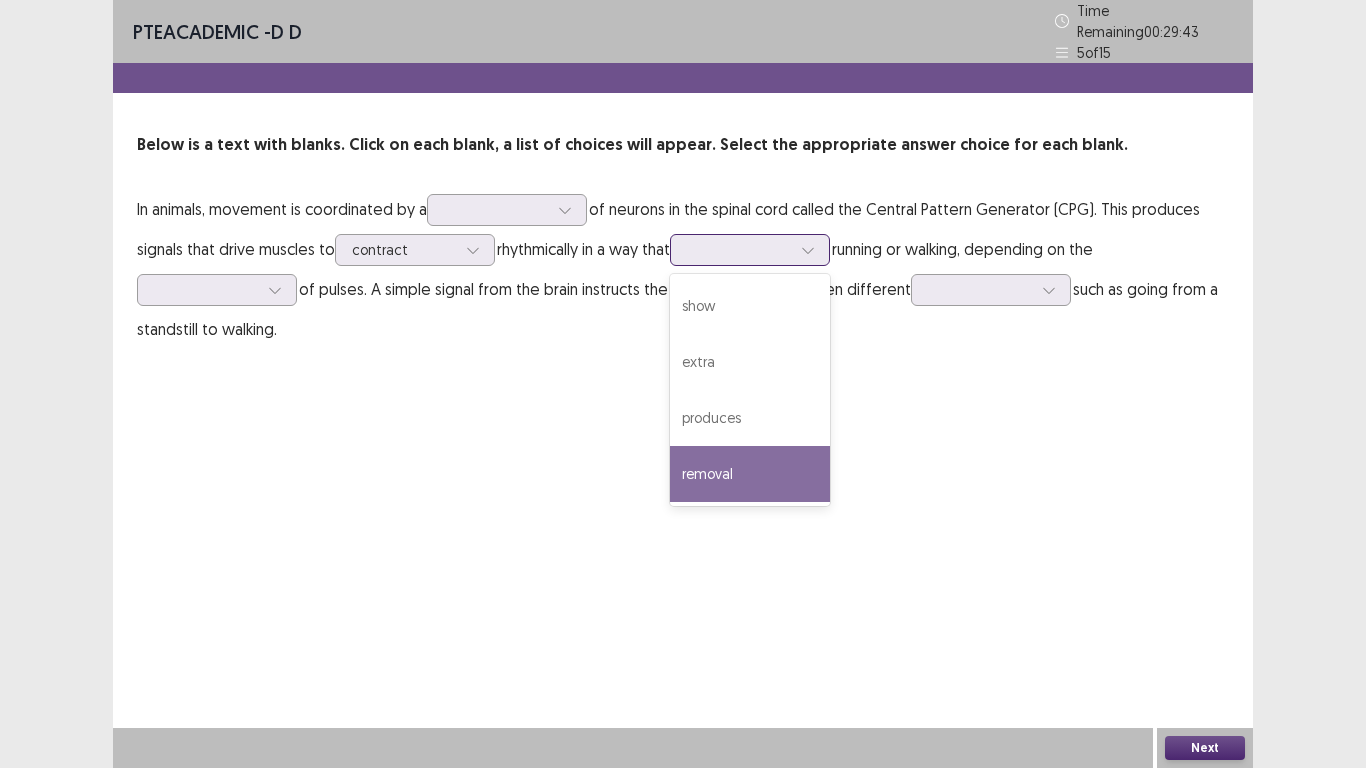 click on "removal" at bounding box center [750, 474] 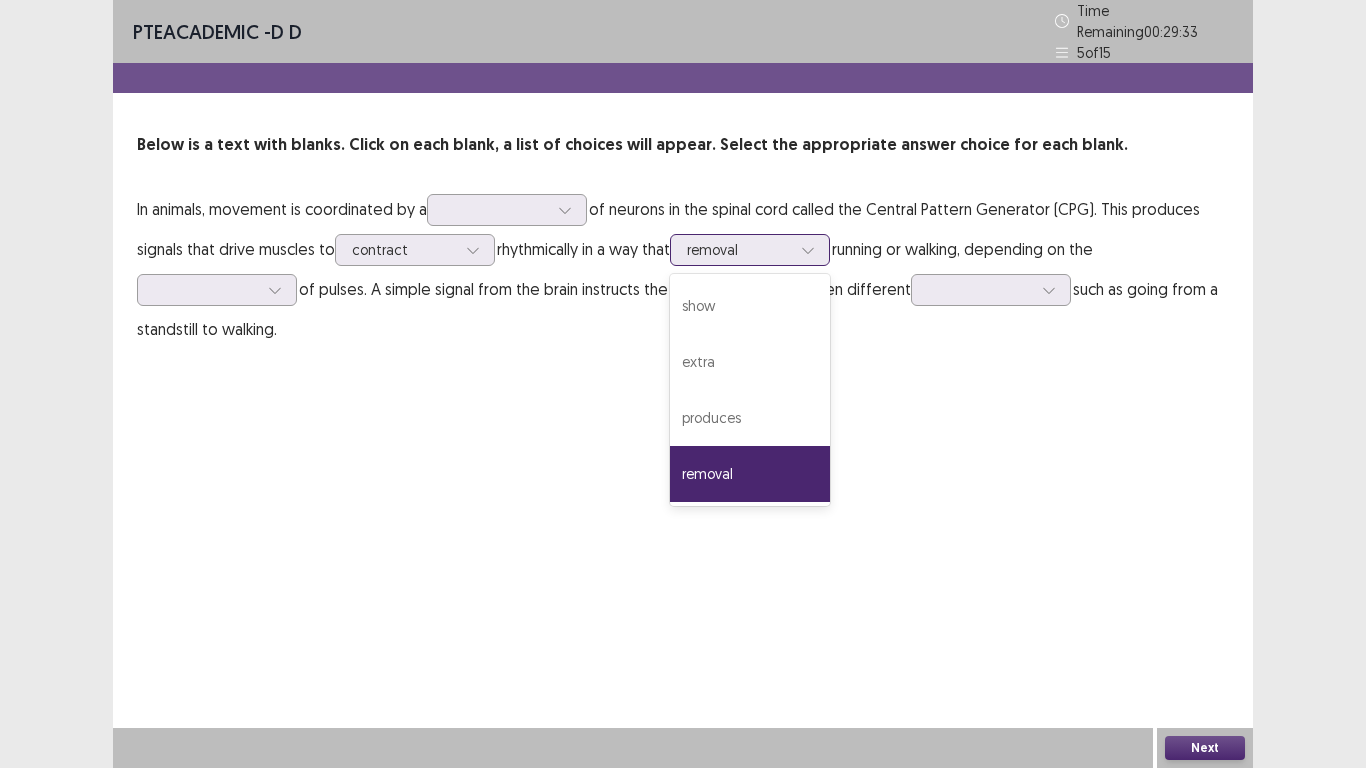 click 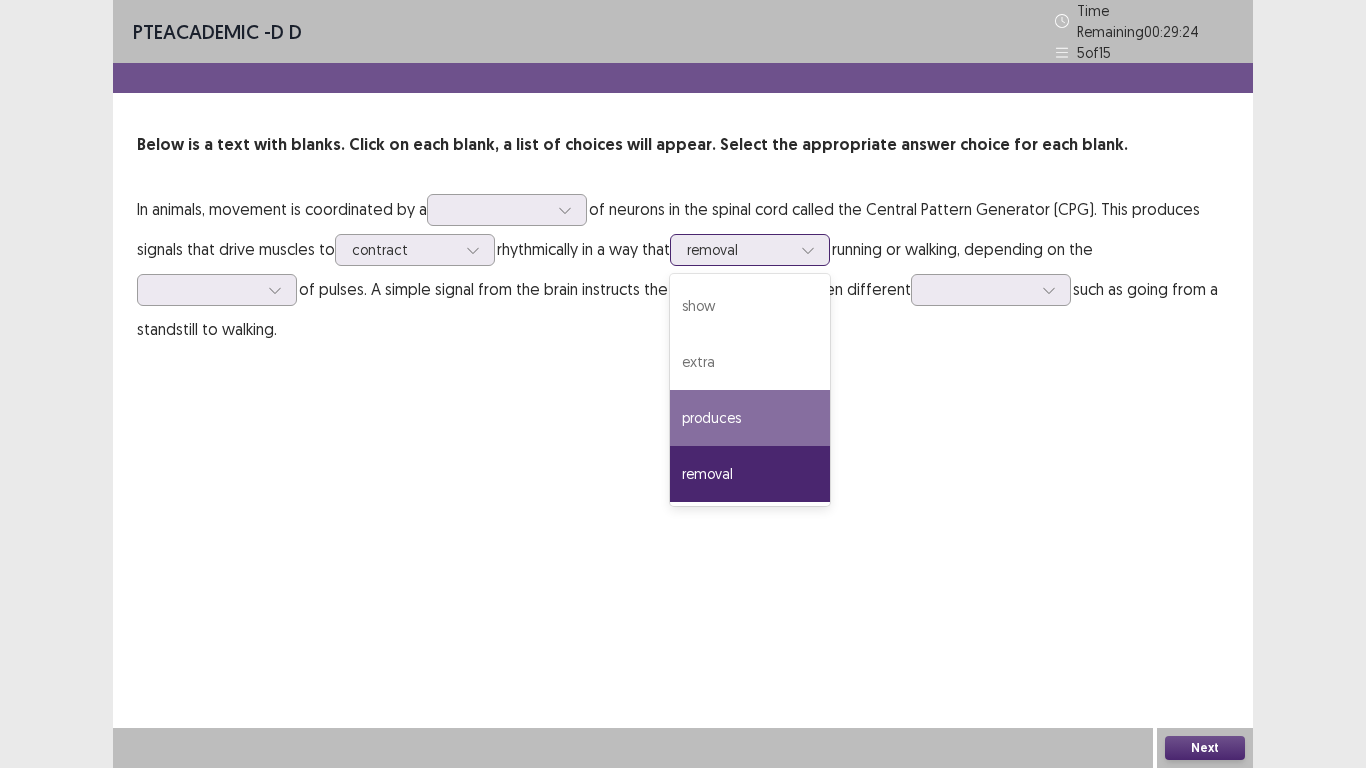 click on "produces" at bounding box center (750, 418) 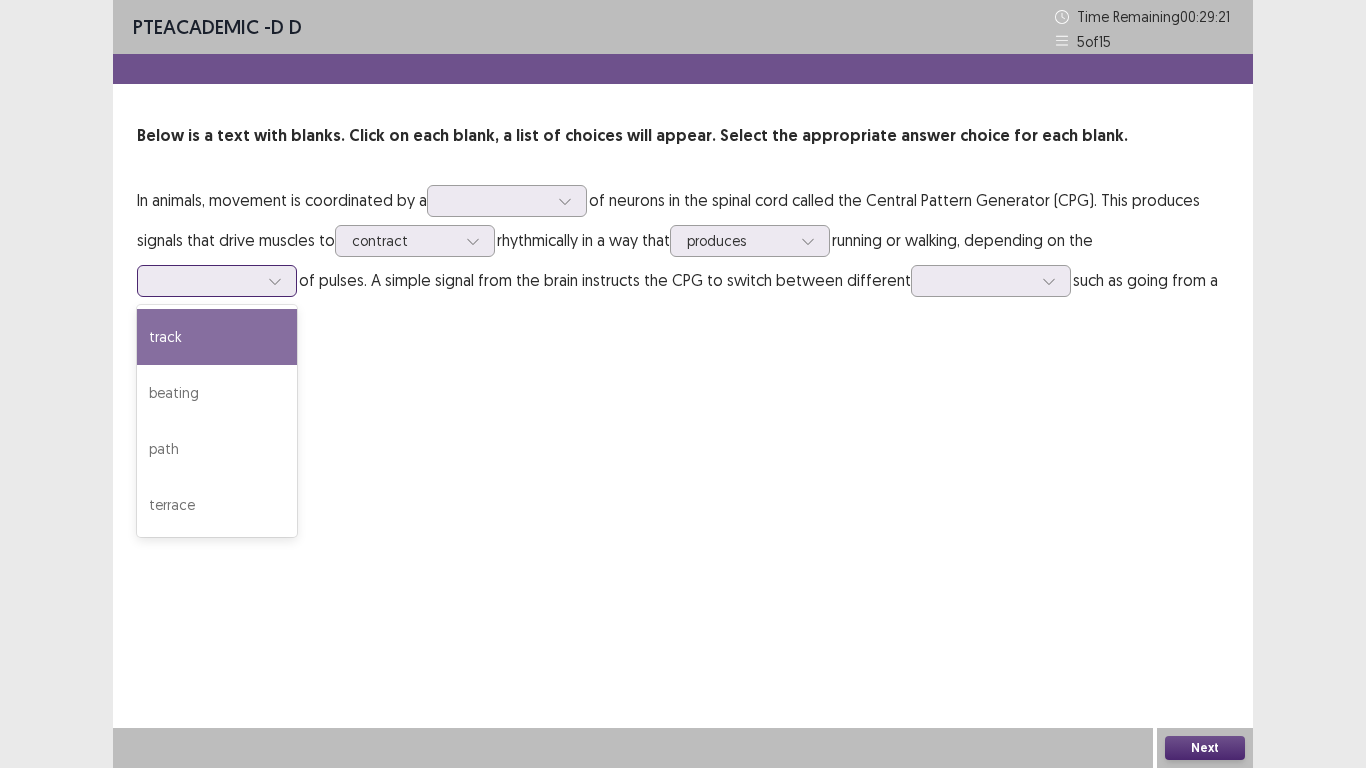 click 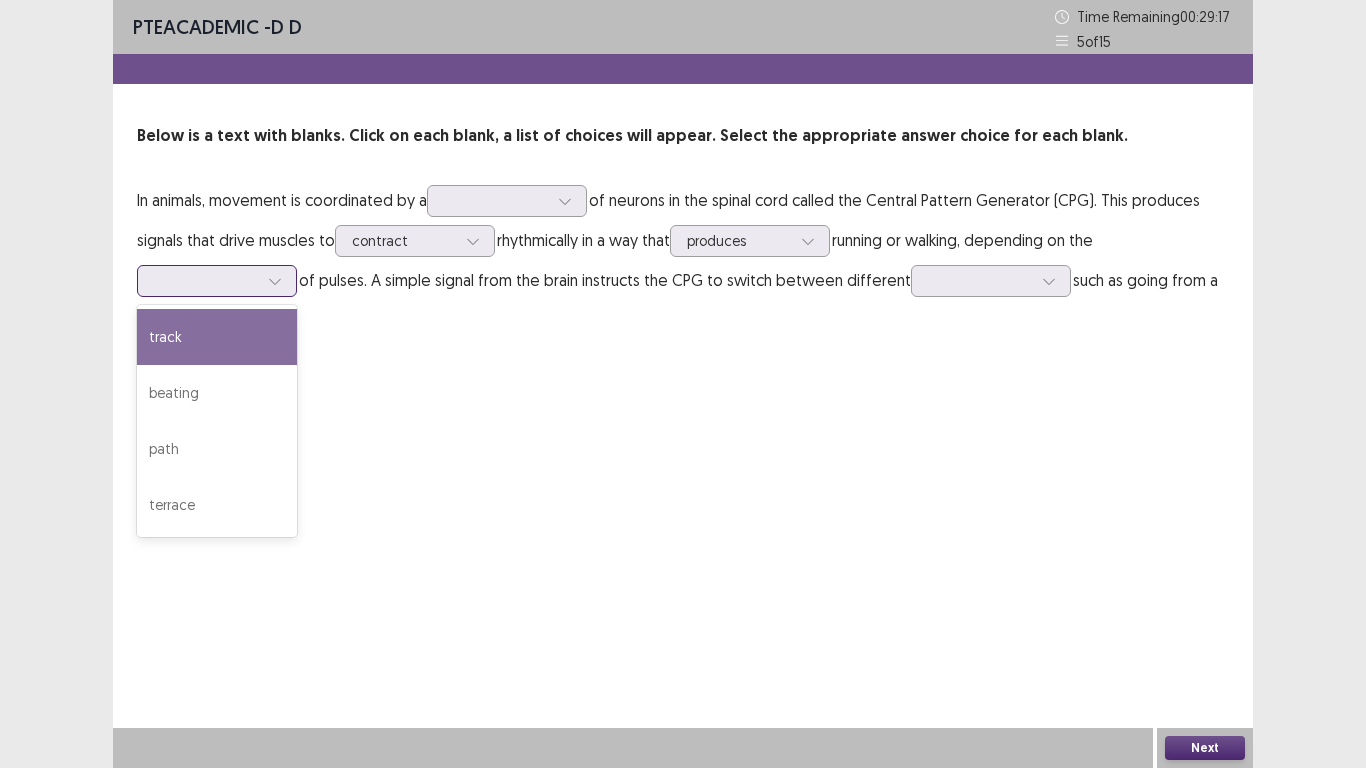 click on "track" at bounding box center [217, 337] 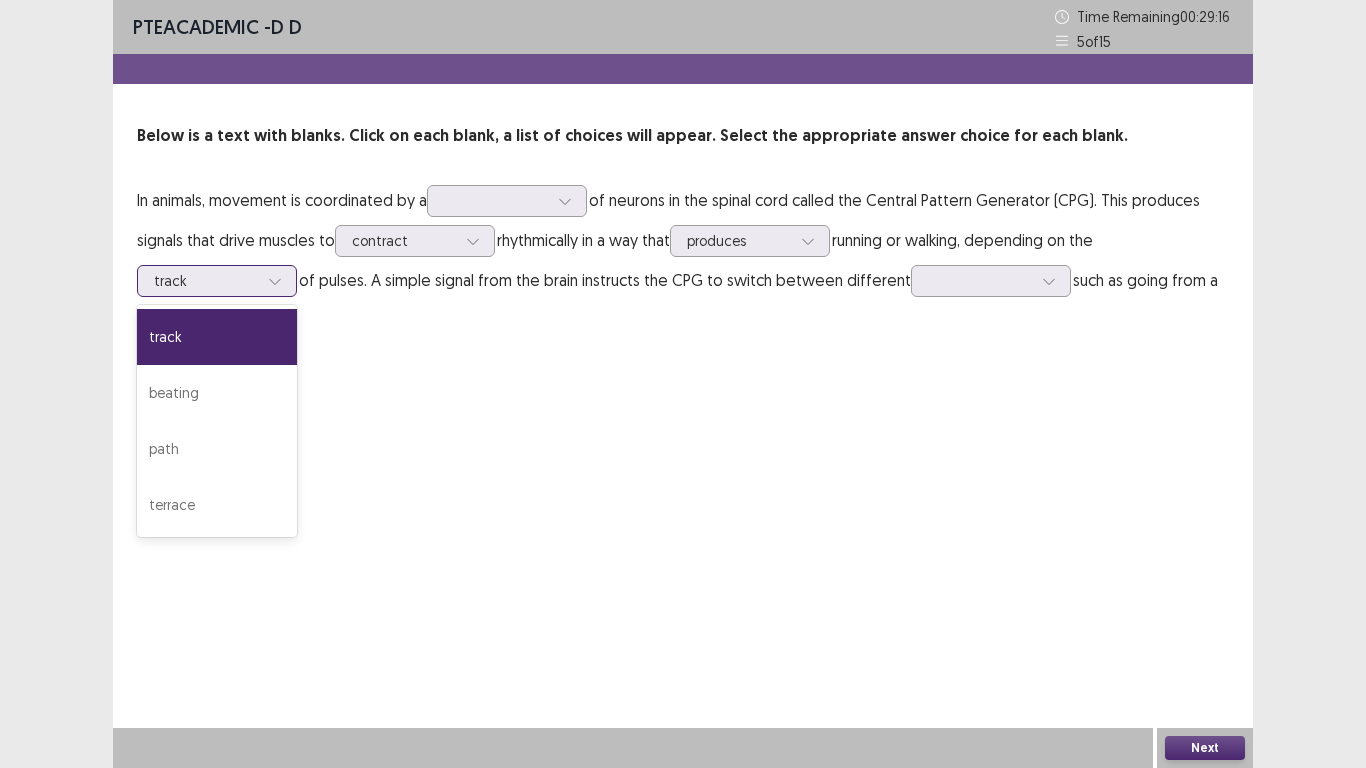 click at bounding box center [206, 280] 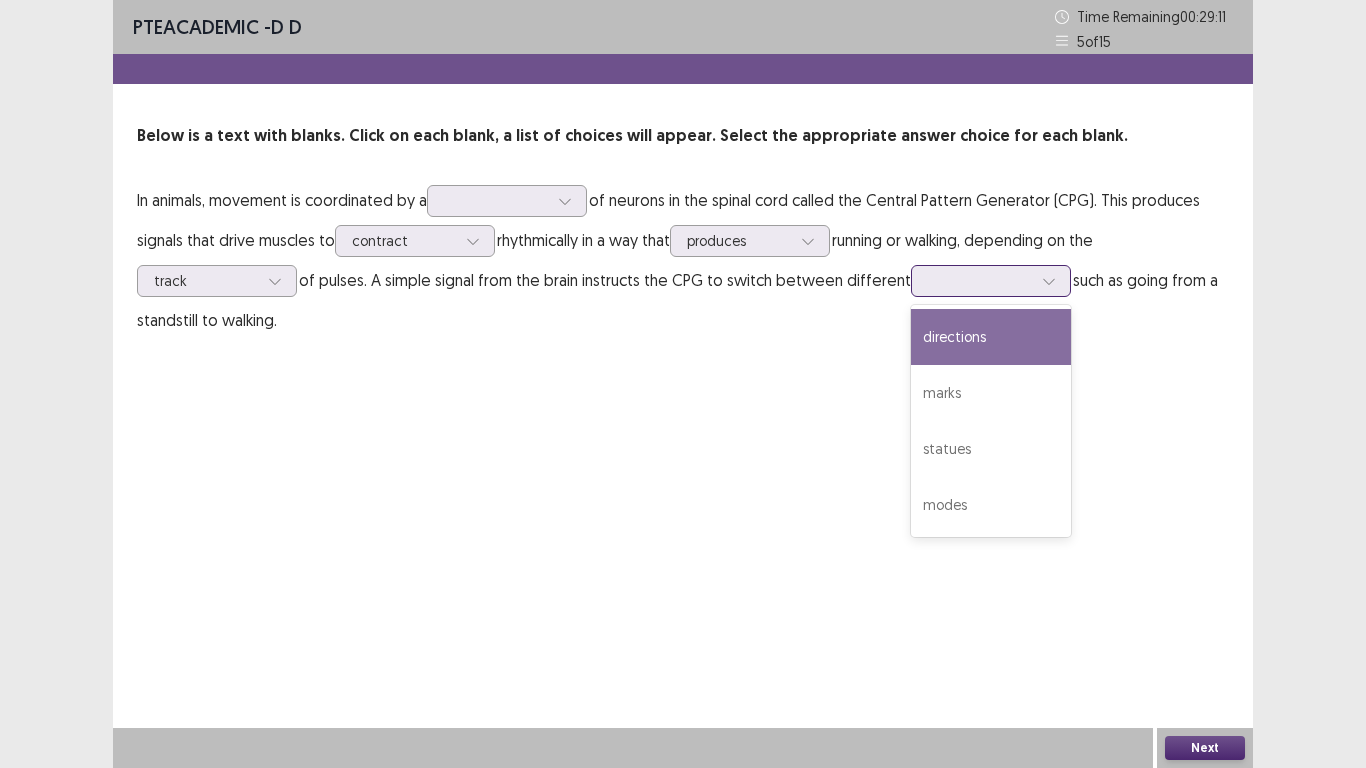 click at bounding box center (1049, 281) 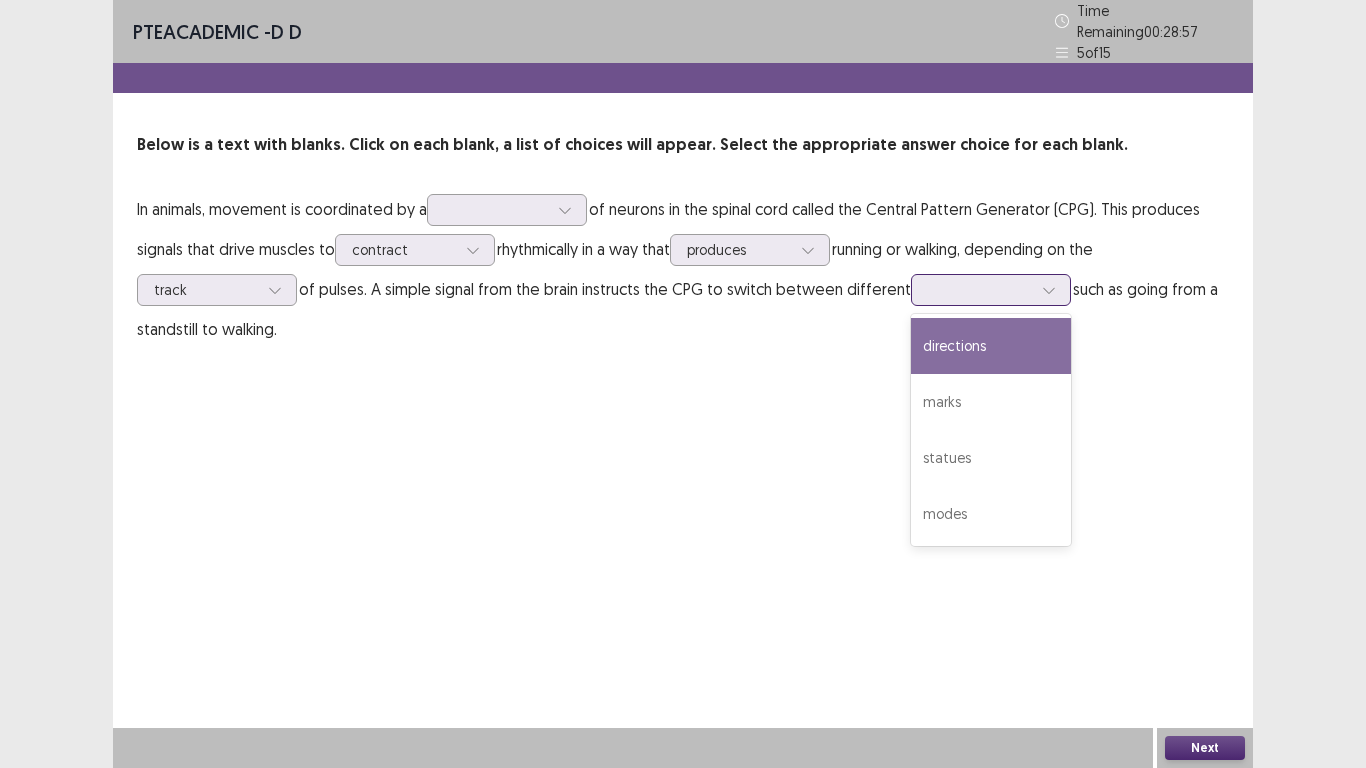 click on "directions" at bounding box center (991, 346) 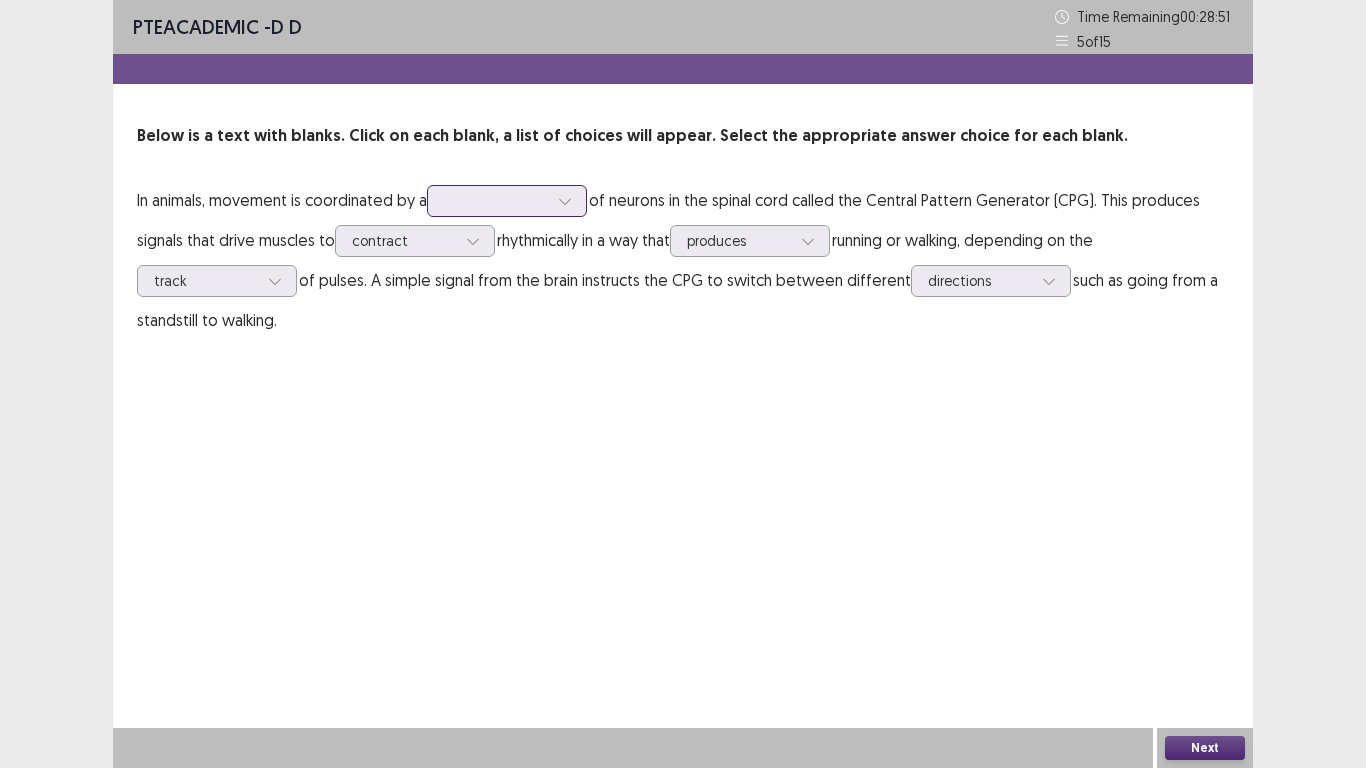 click at bounding box center (496, 200) 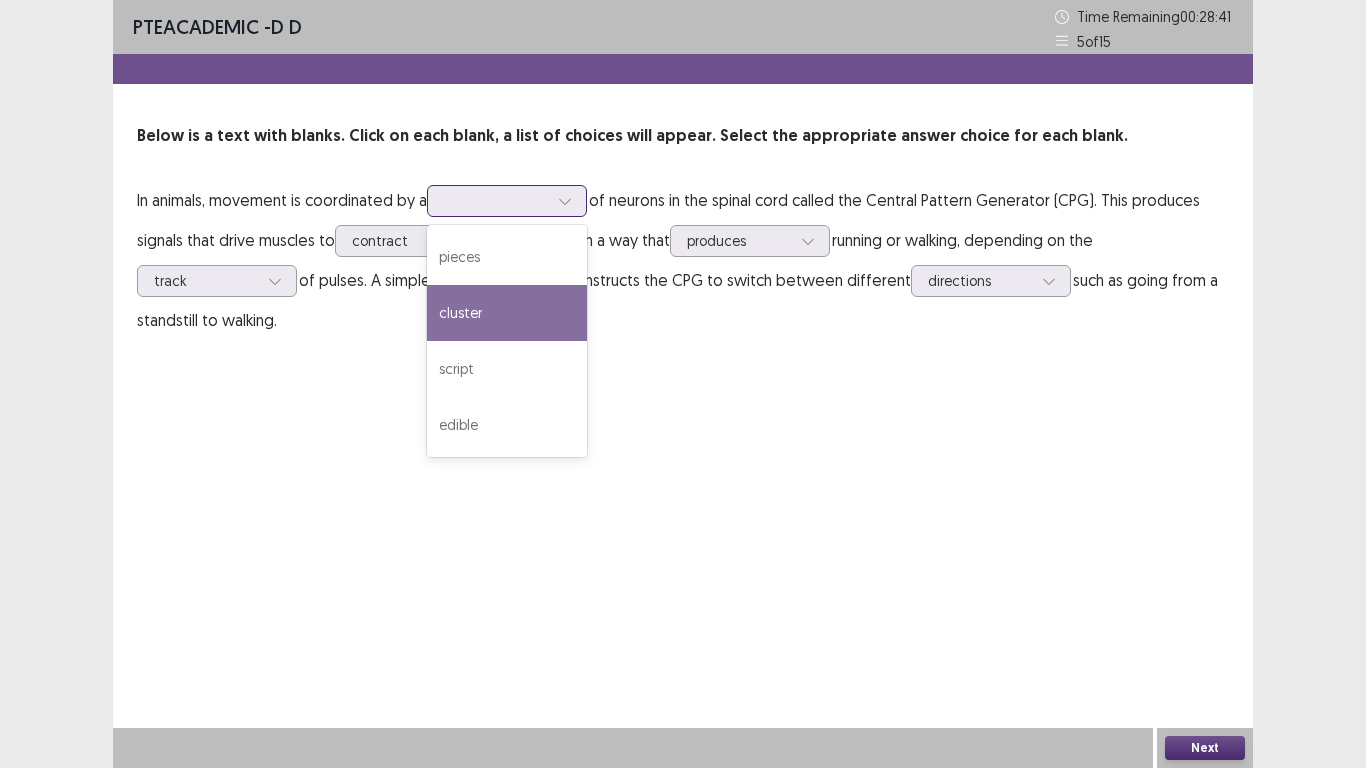 click on "cluster" at bounding box center (507, 313) 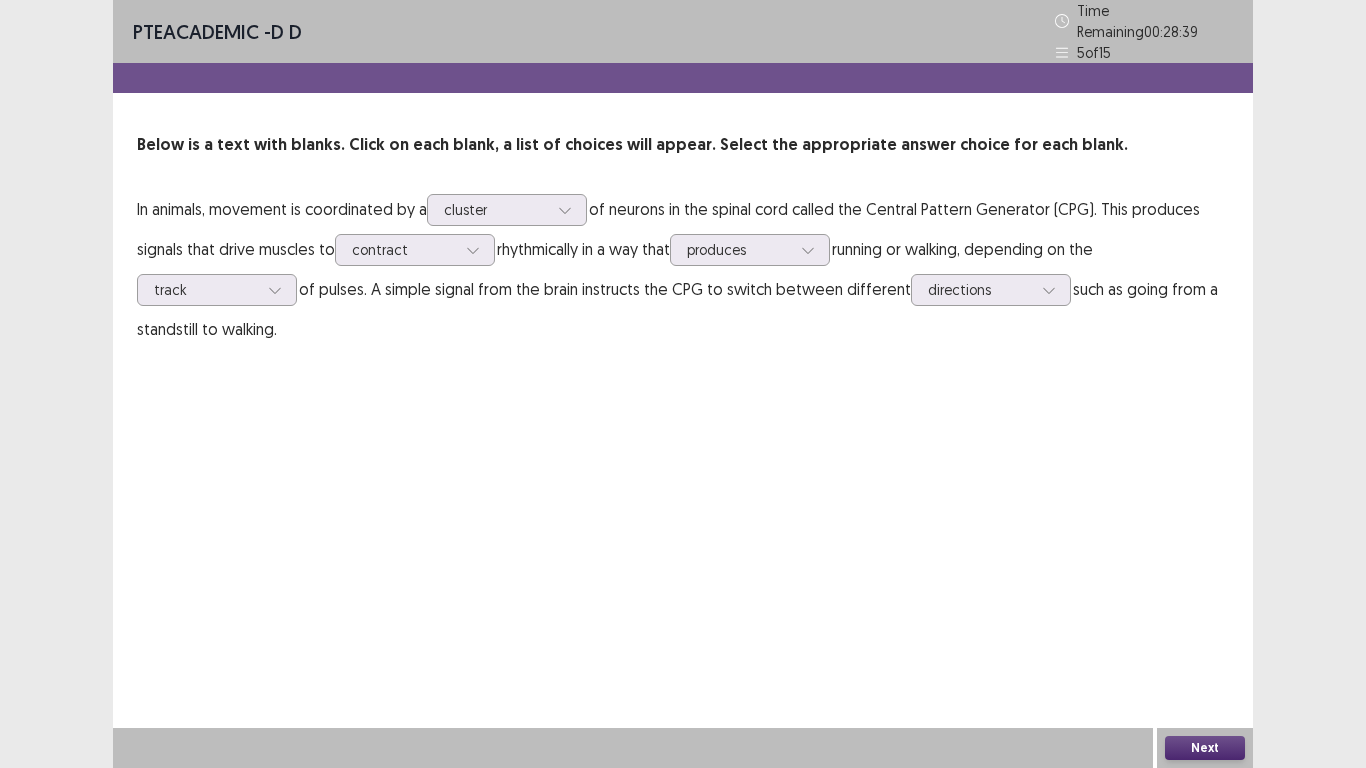 click on "Next" at bounding box center [1205, 748] 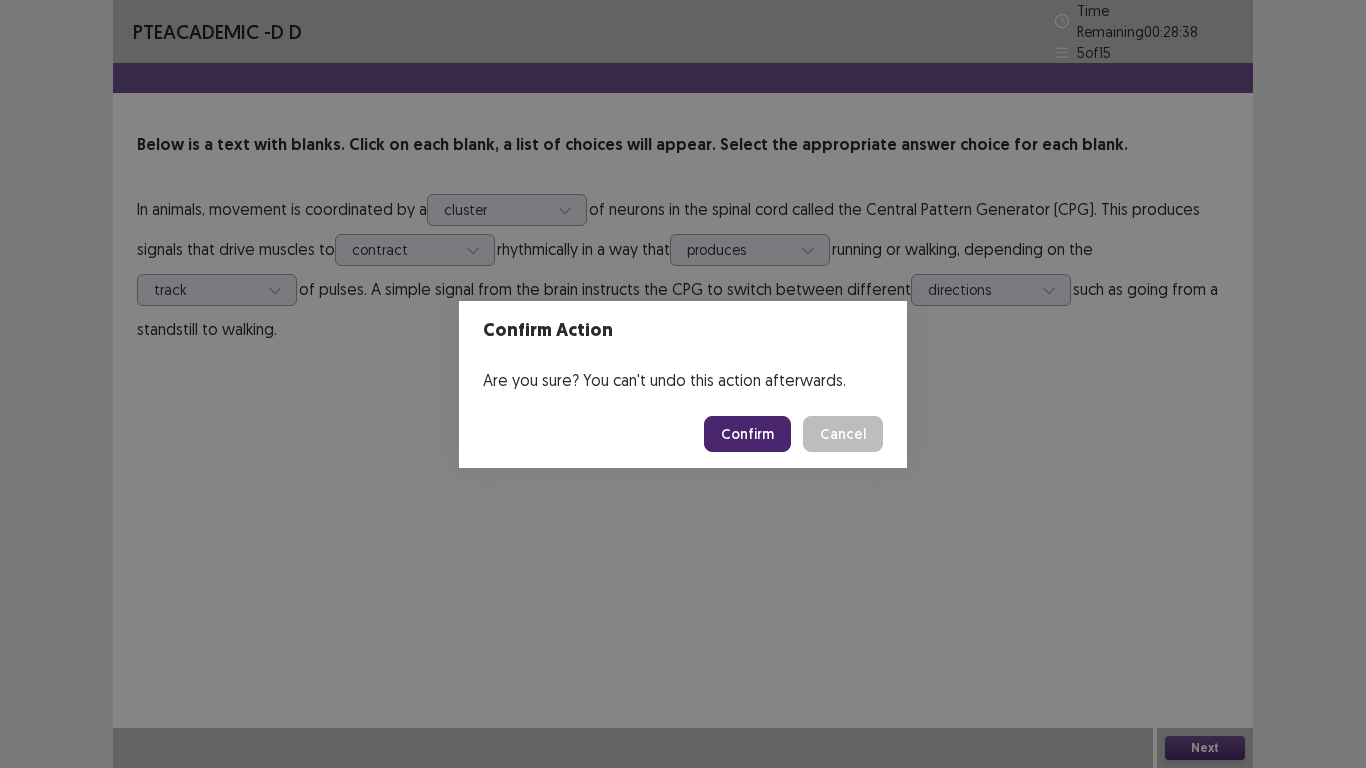 click on "Confirm" at bounding box center [747, 434] 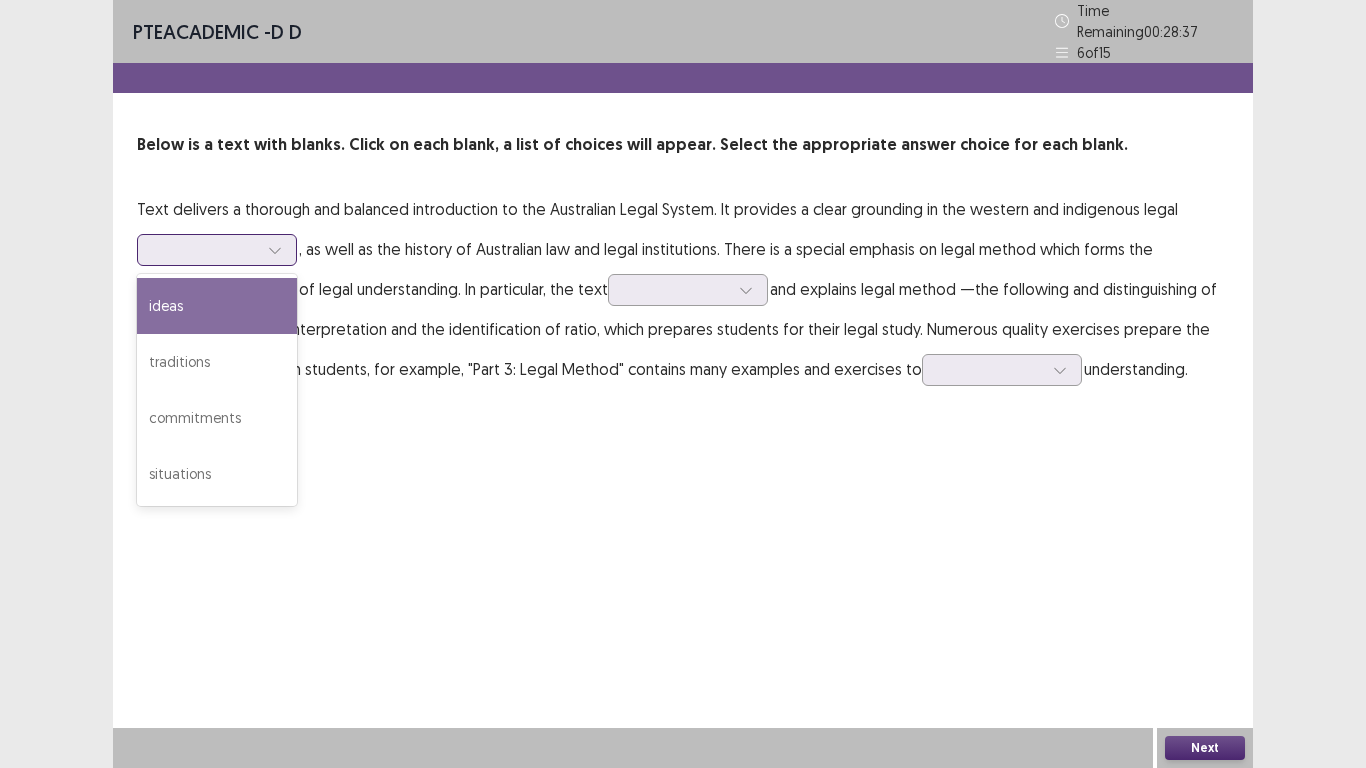 click 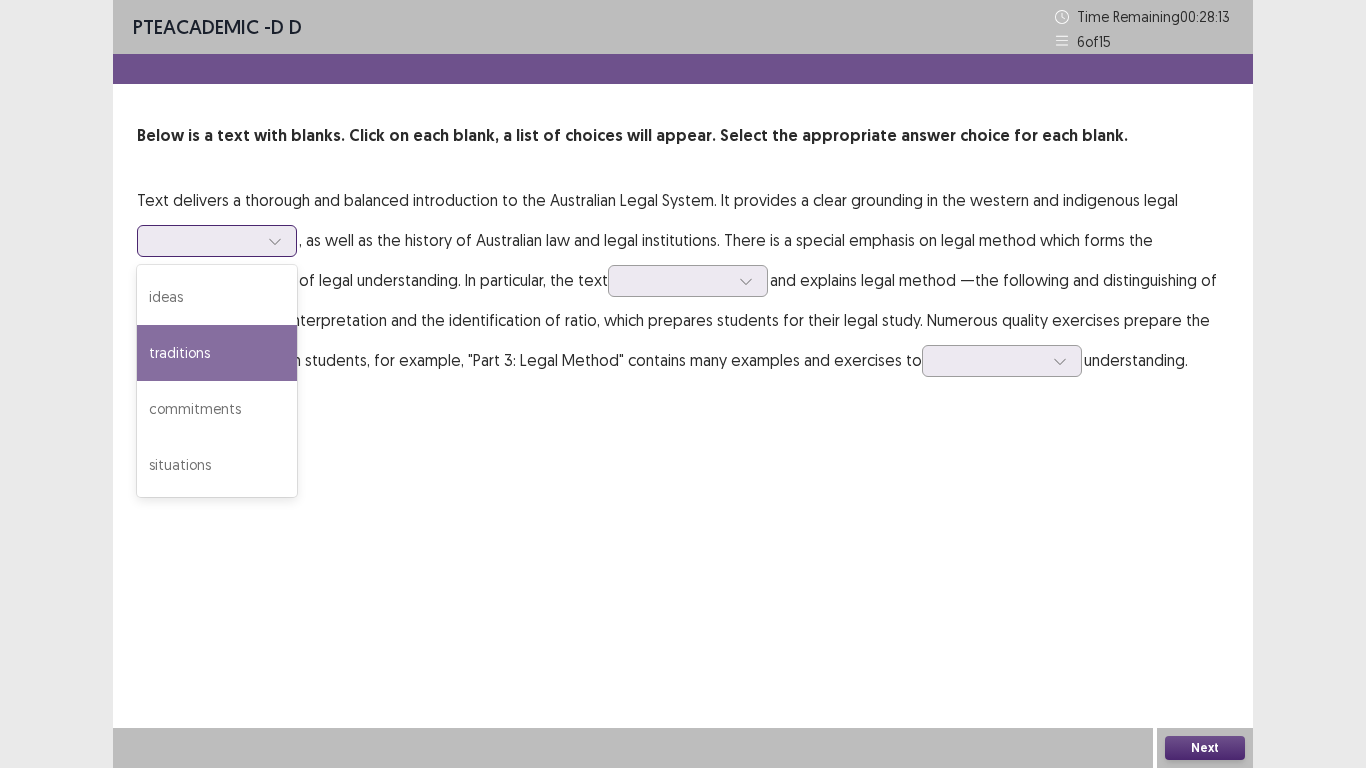 click on "traditions" at bounding box center (217, 353) 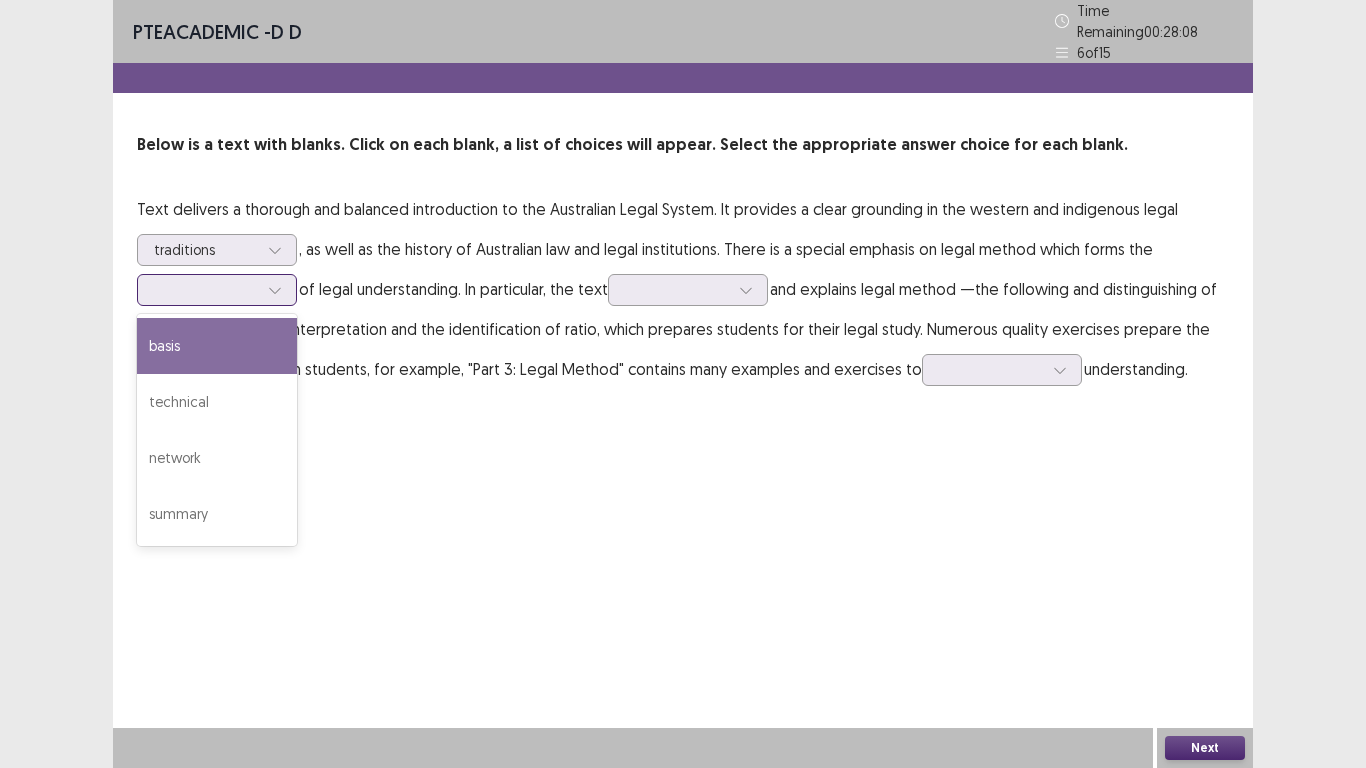 click 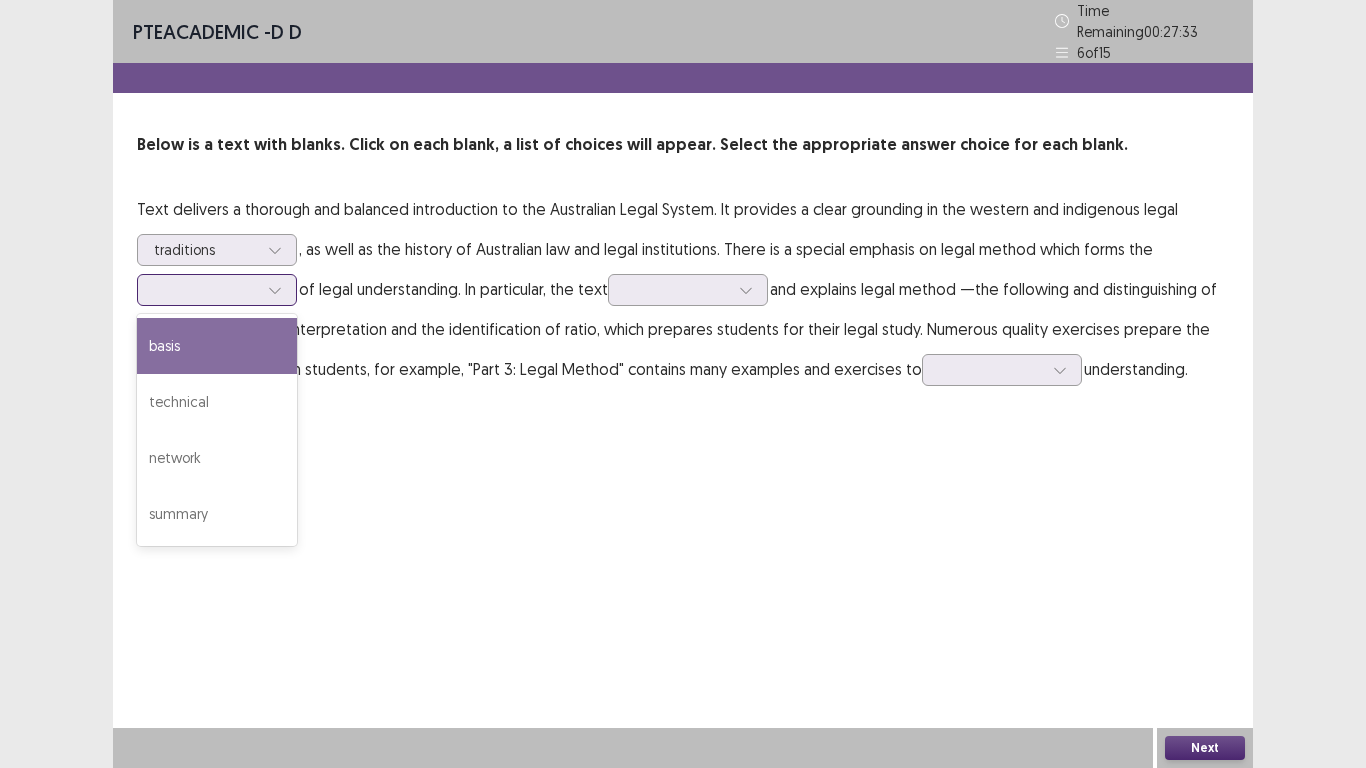 click on "basis" at bounding box center [217, 346] 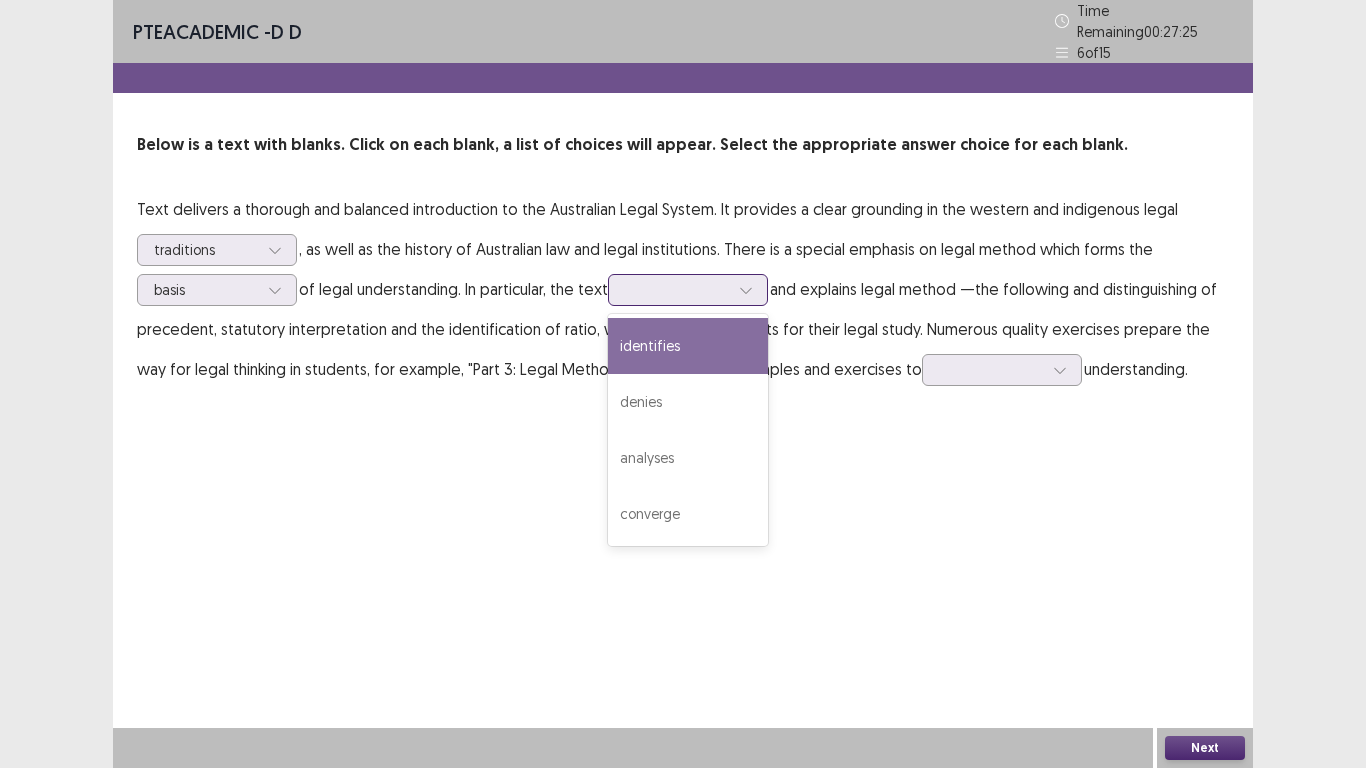 click 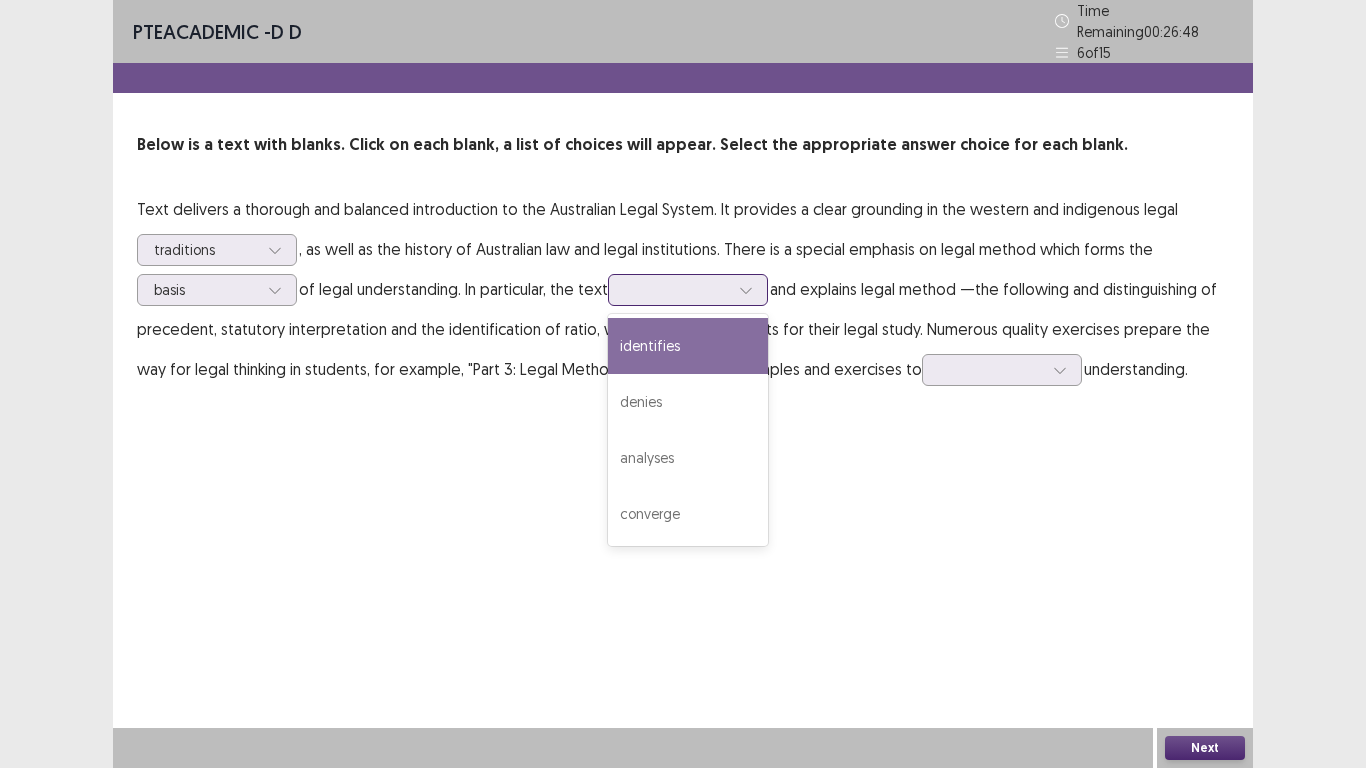 click on "identifies" at bounding box center (688, 346) 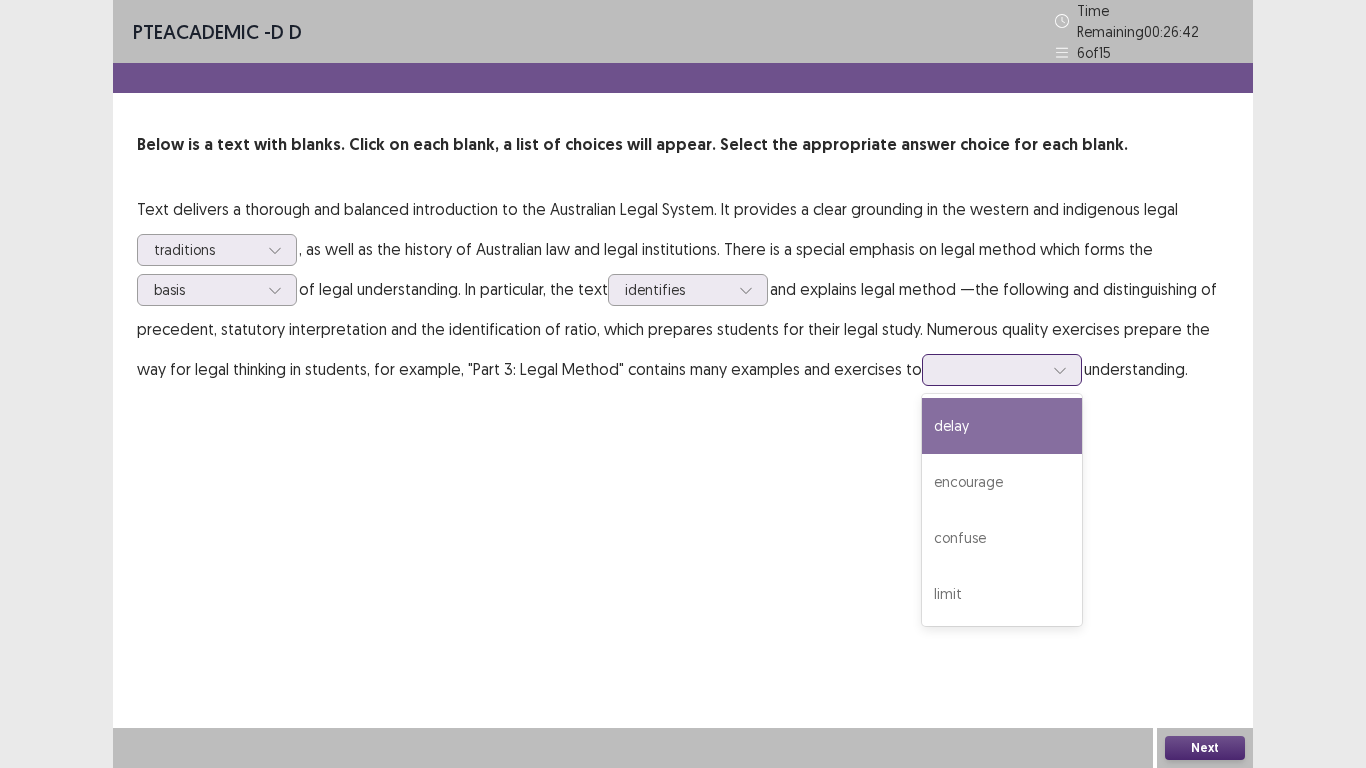 click at bounding box center (991, 369) 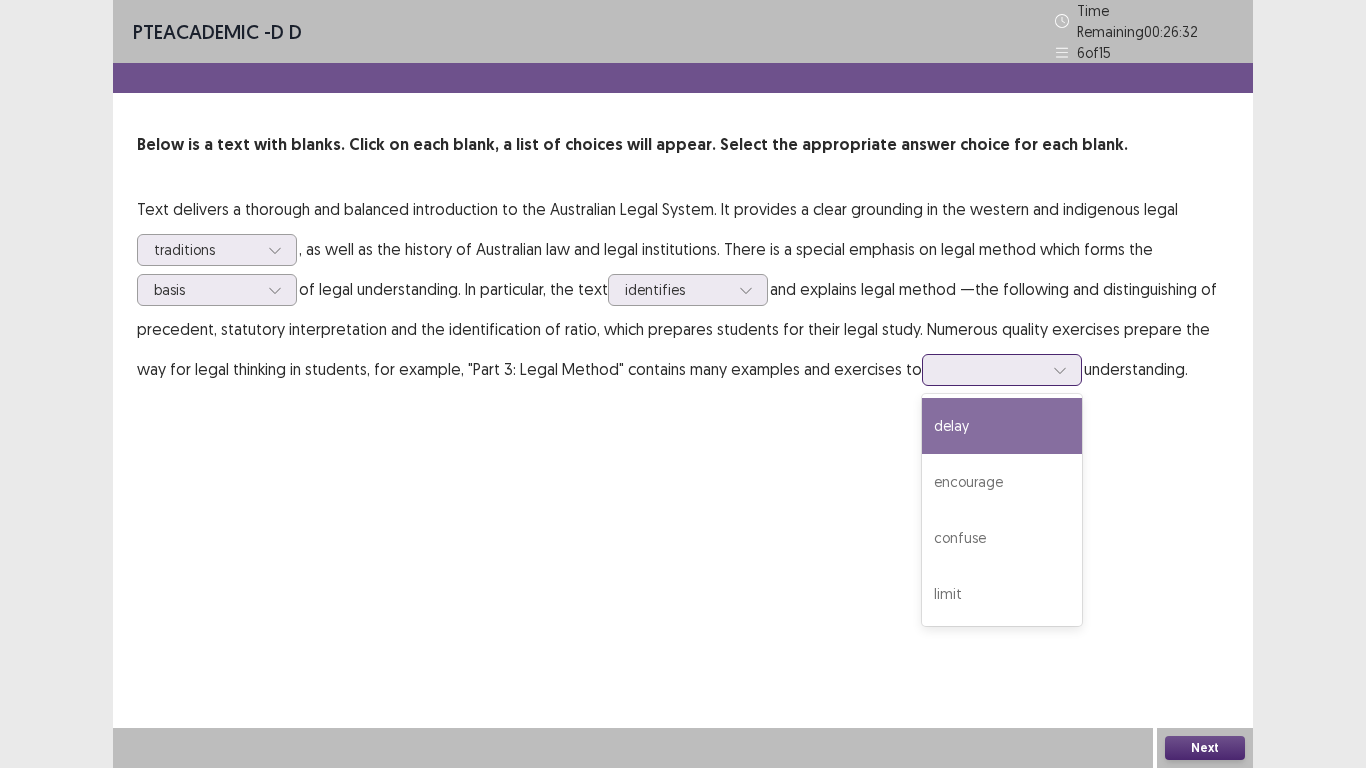 click on "delay" at bounding box center [1002, 426] 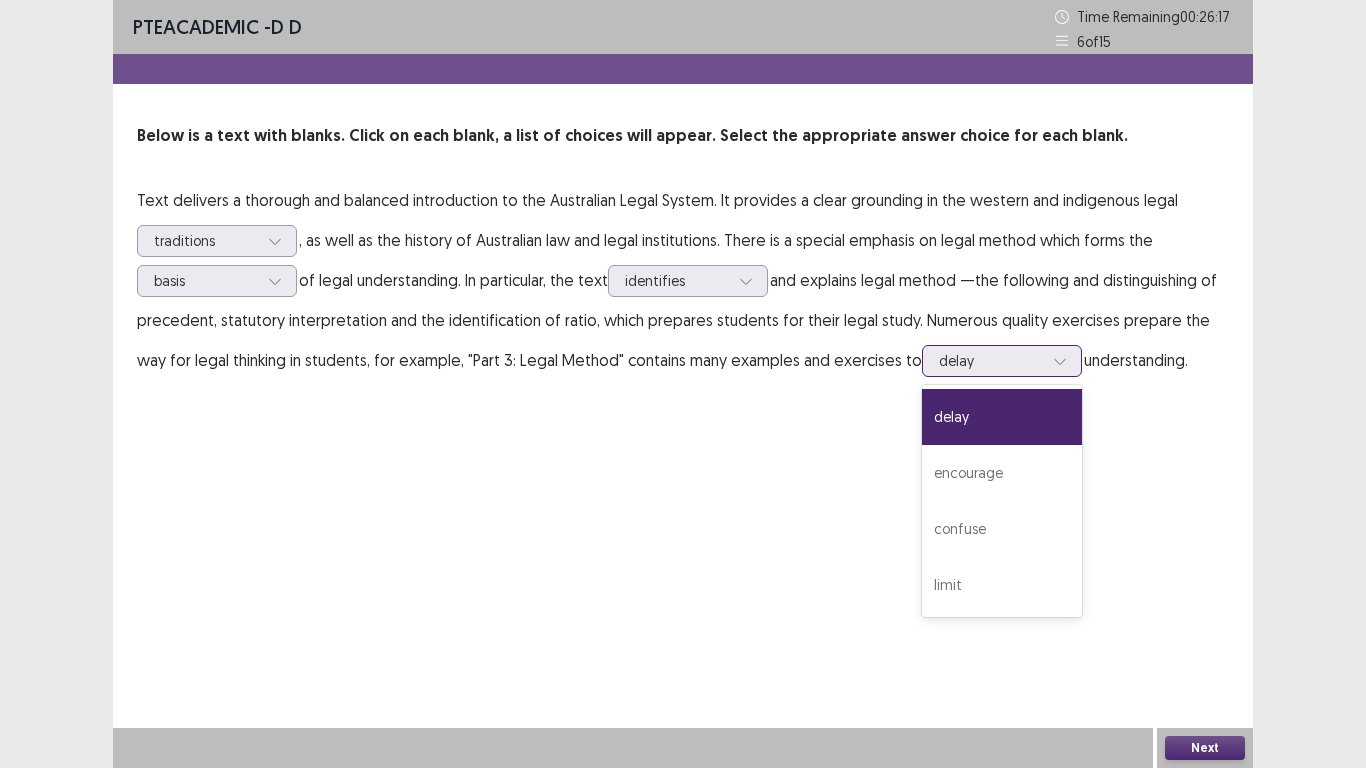 click 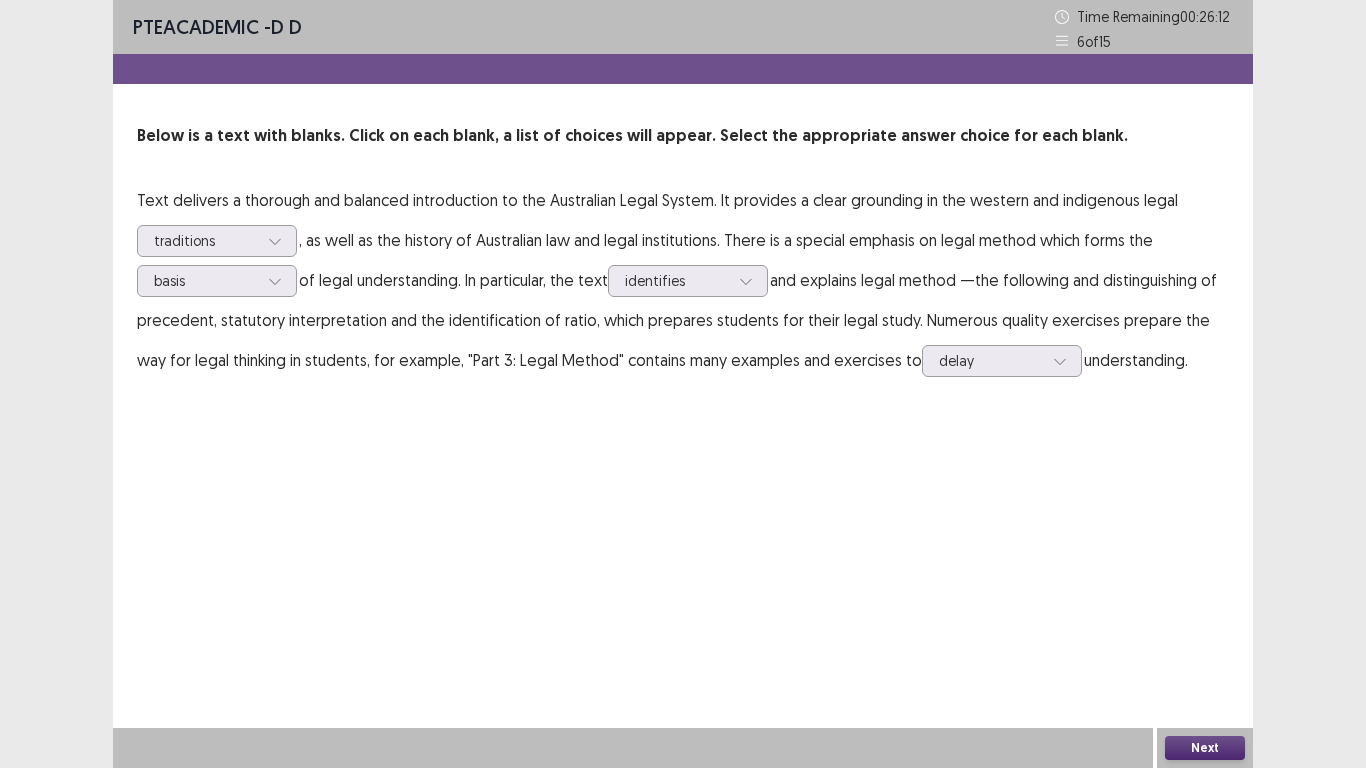 click on "Next" at bounding box center [1205, 748] 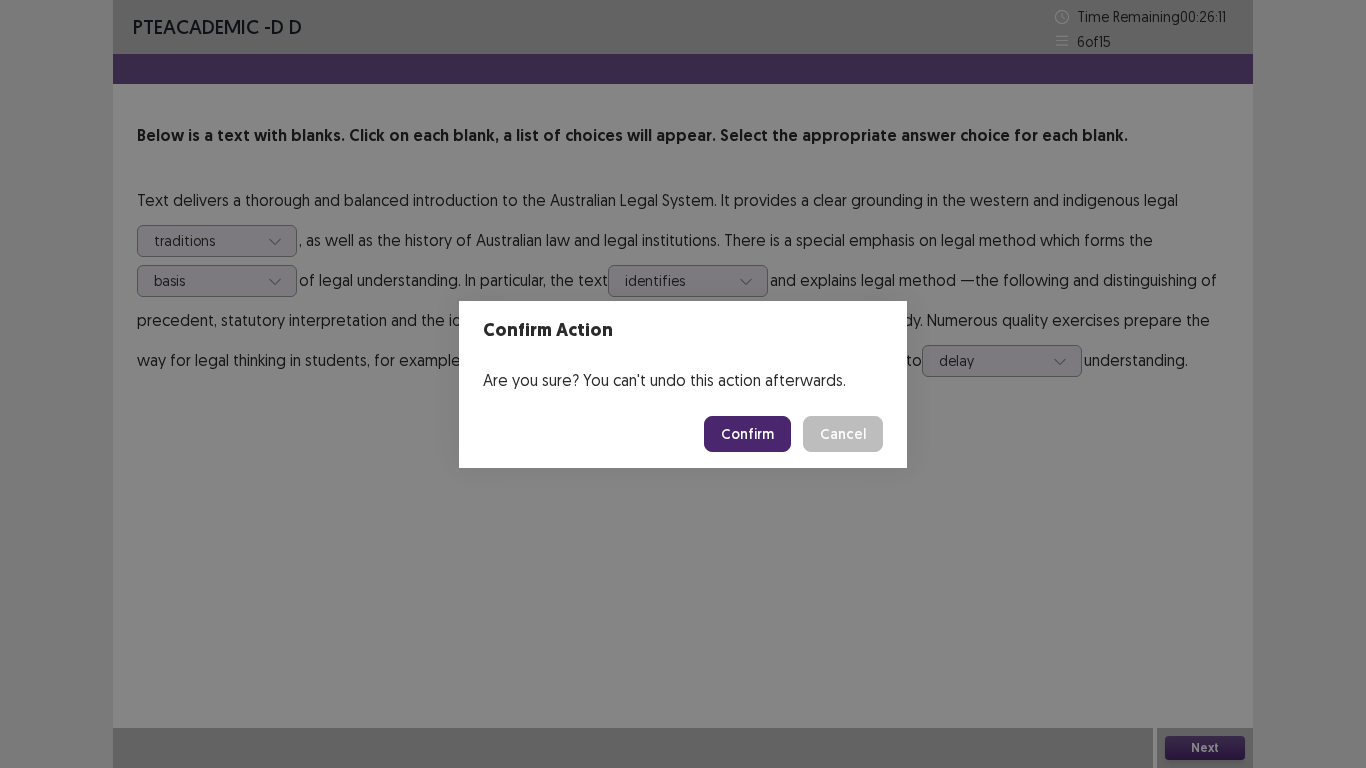 click on "Confirm" at bounding box center [747, 434] 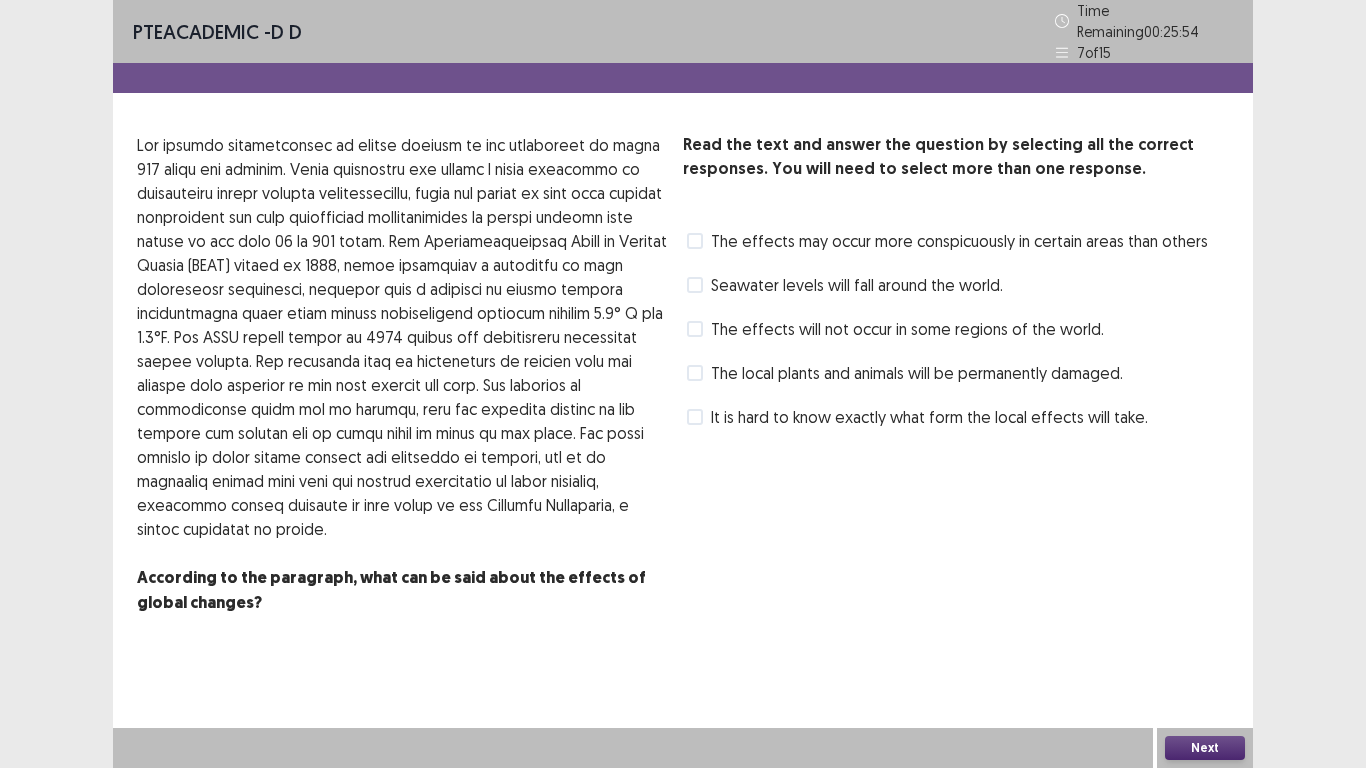 click on "It is hard to know exactly what form the local effects will take." at bounding box center [917, 417] 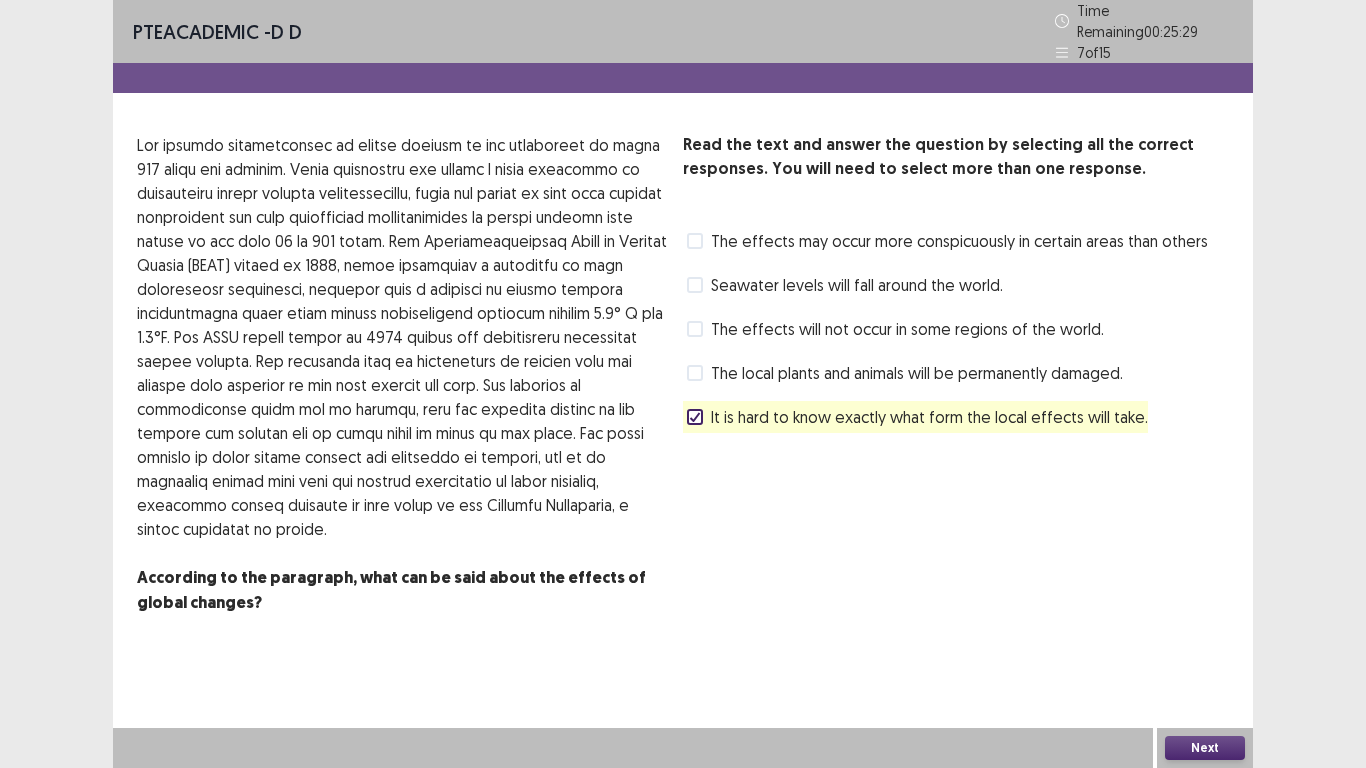 click at bounding box center [695, 241] 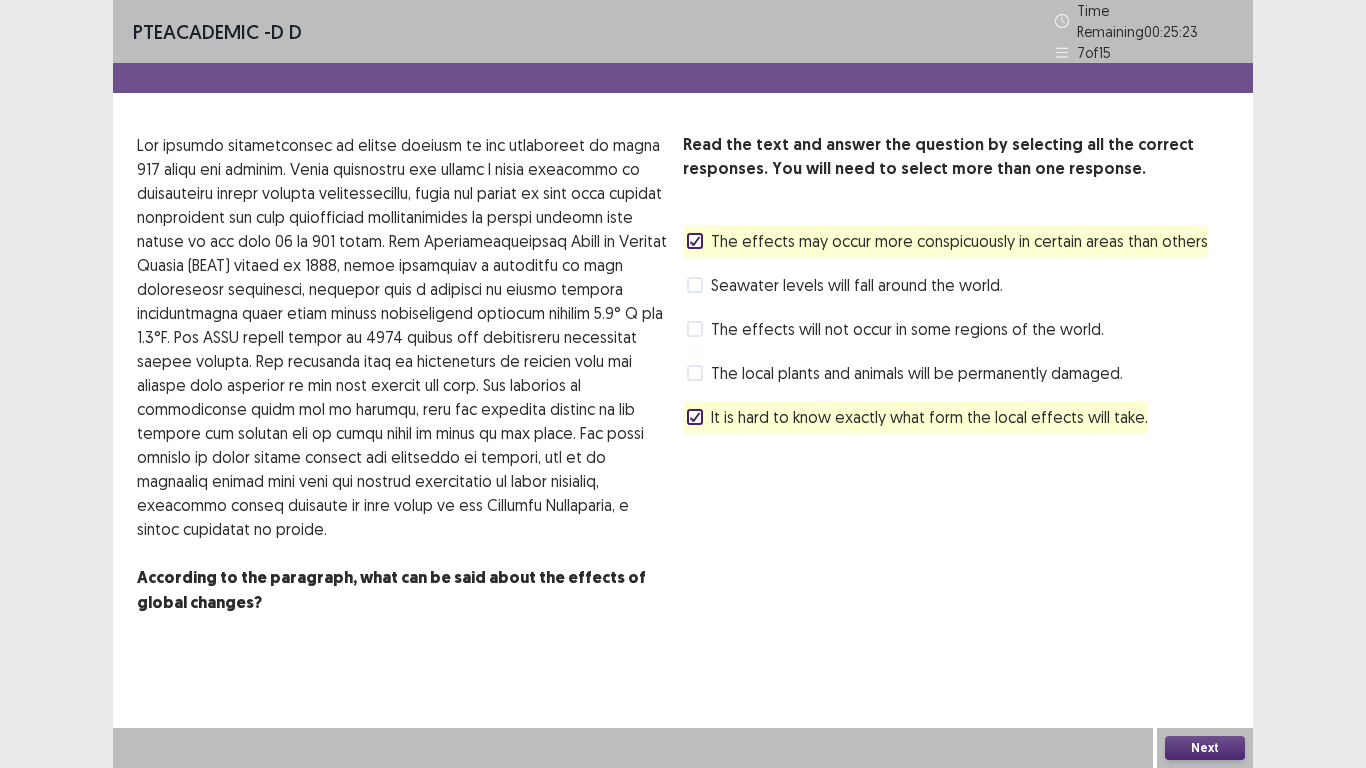click on "Next" at bounding box center [1205, 748] 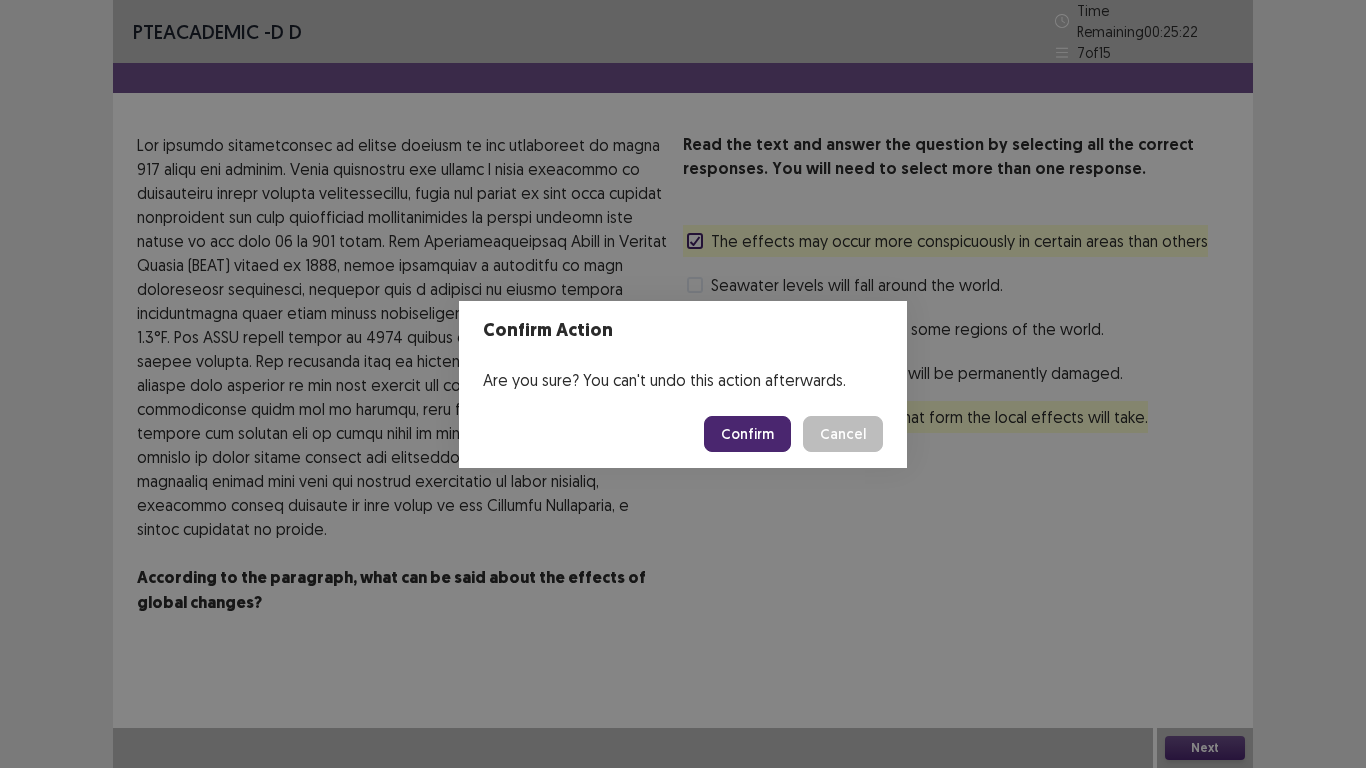 click on "Confirm" at bounding box center (747, 434) 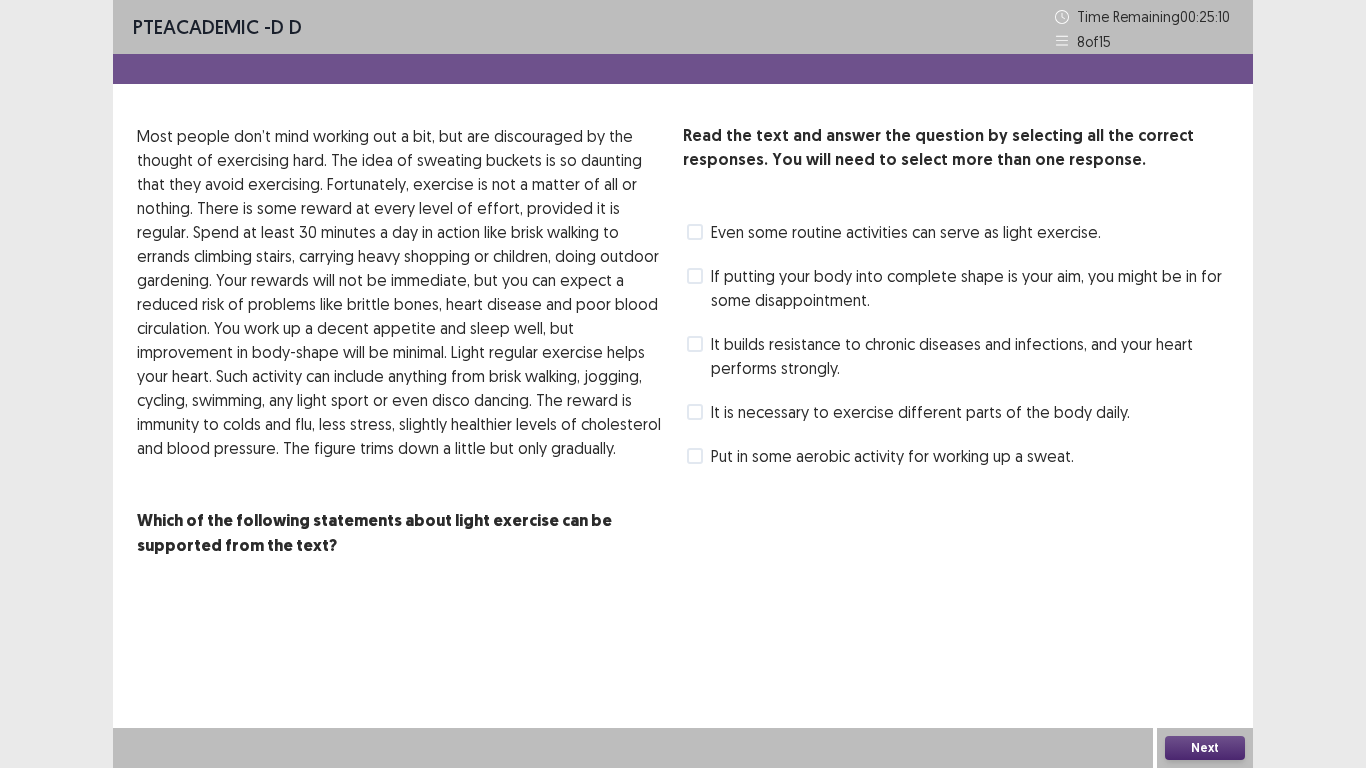 click at bounding box center (695, 412) 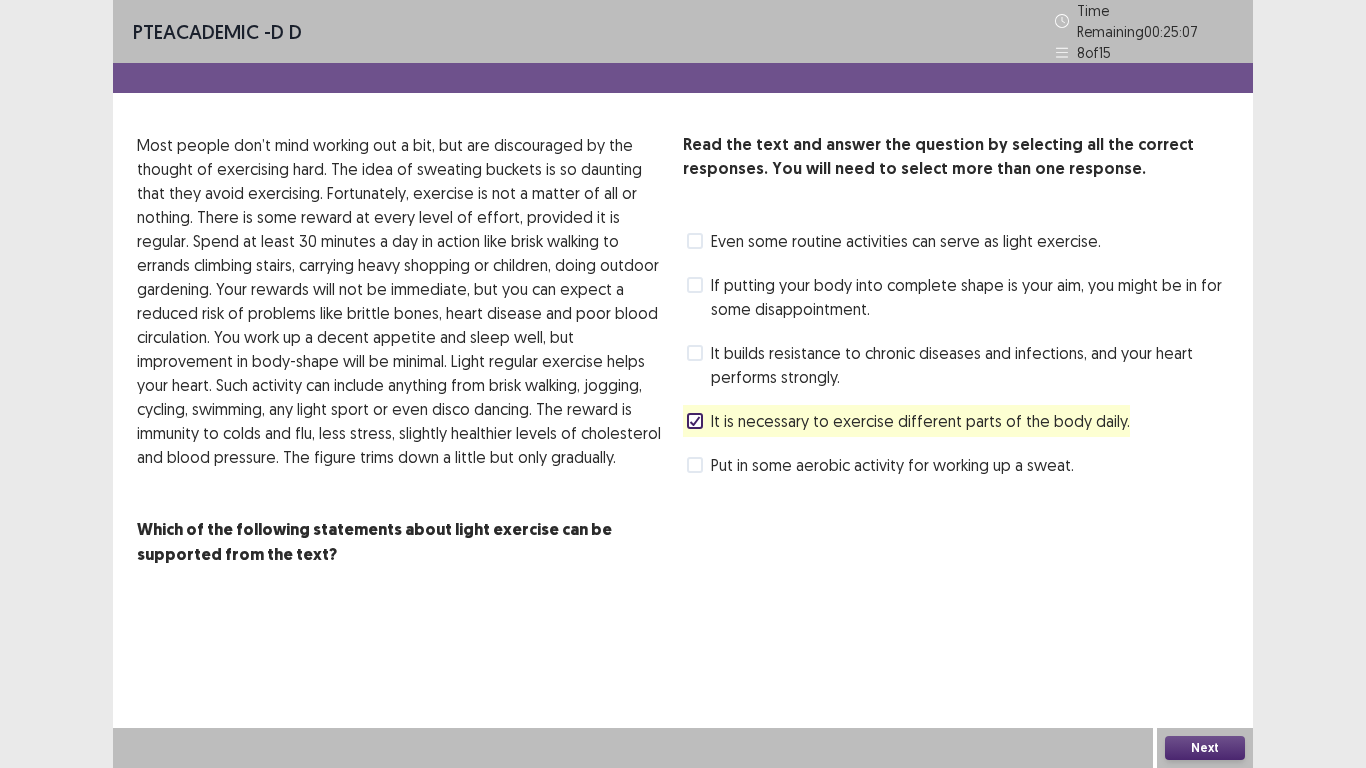 click at bounding box center [695, 241] 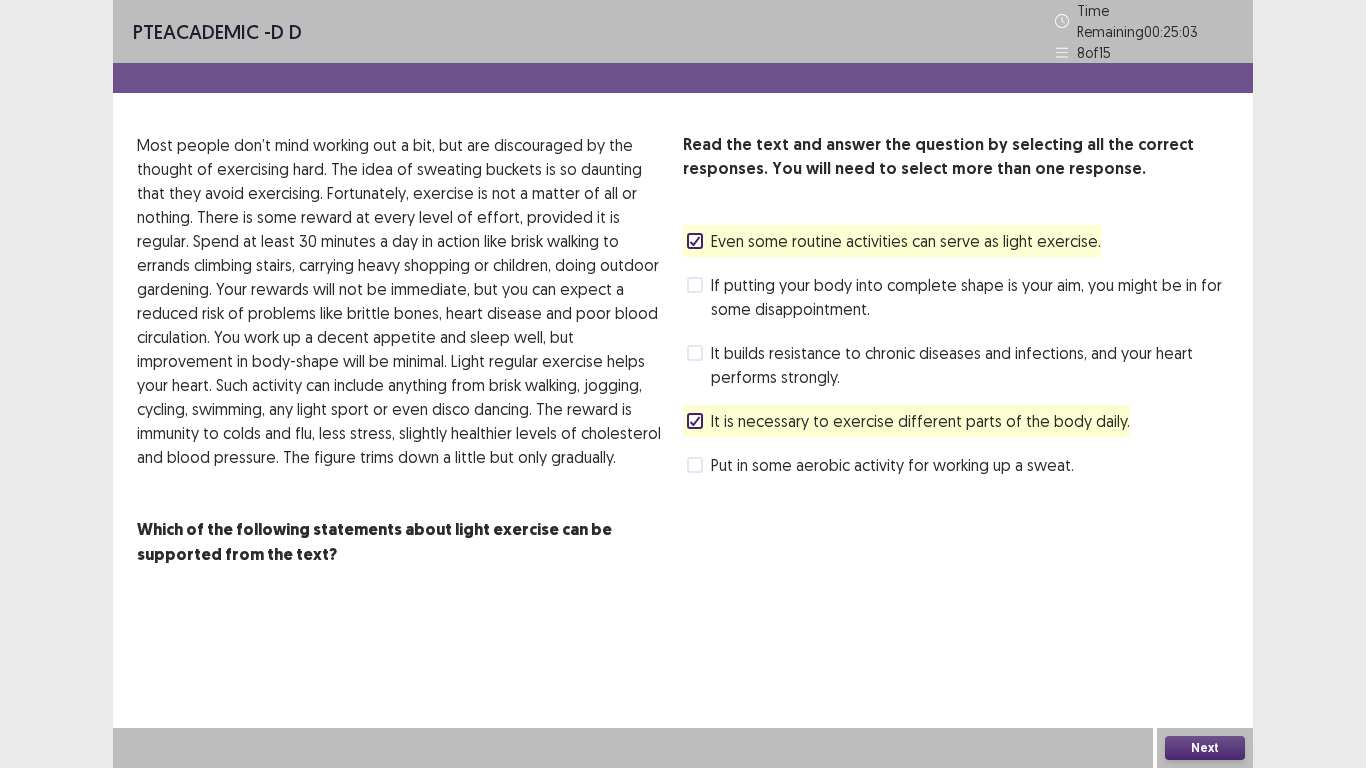 click at bounding box center (695, 241) 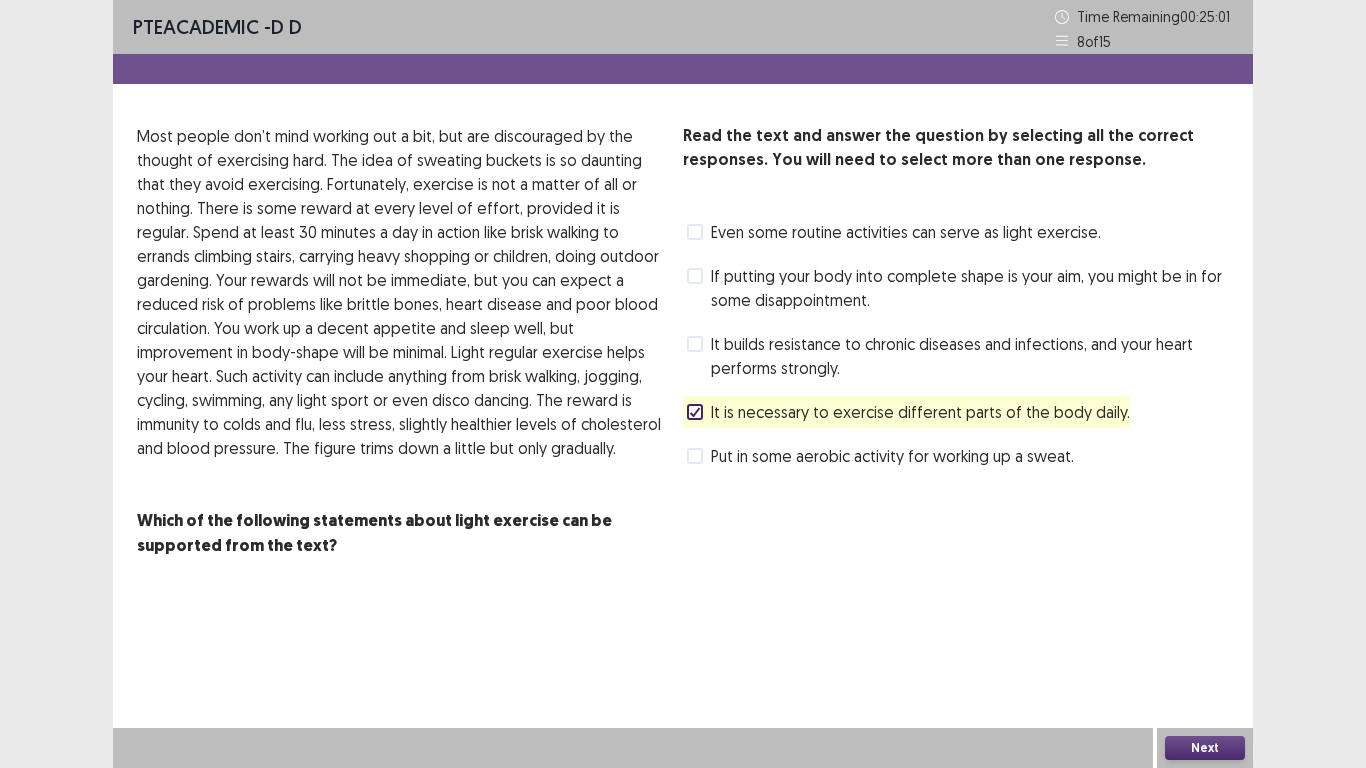 click at bounding box center [695, 456] 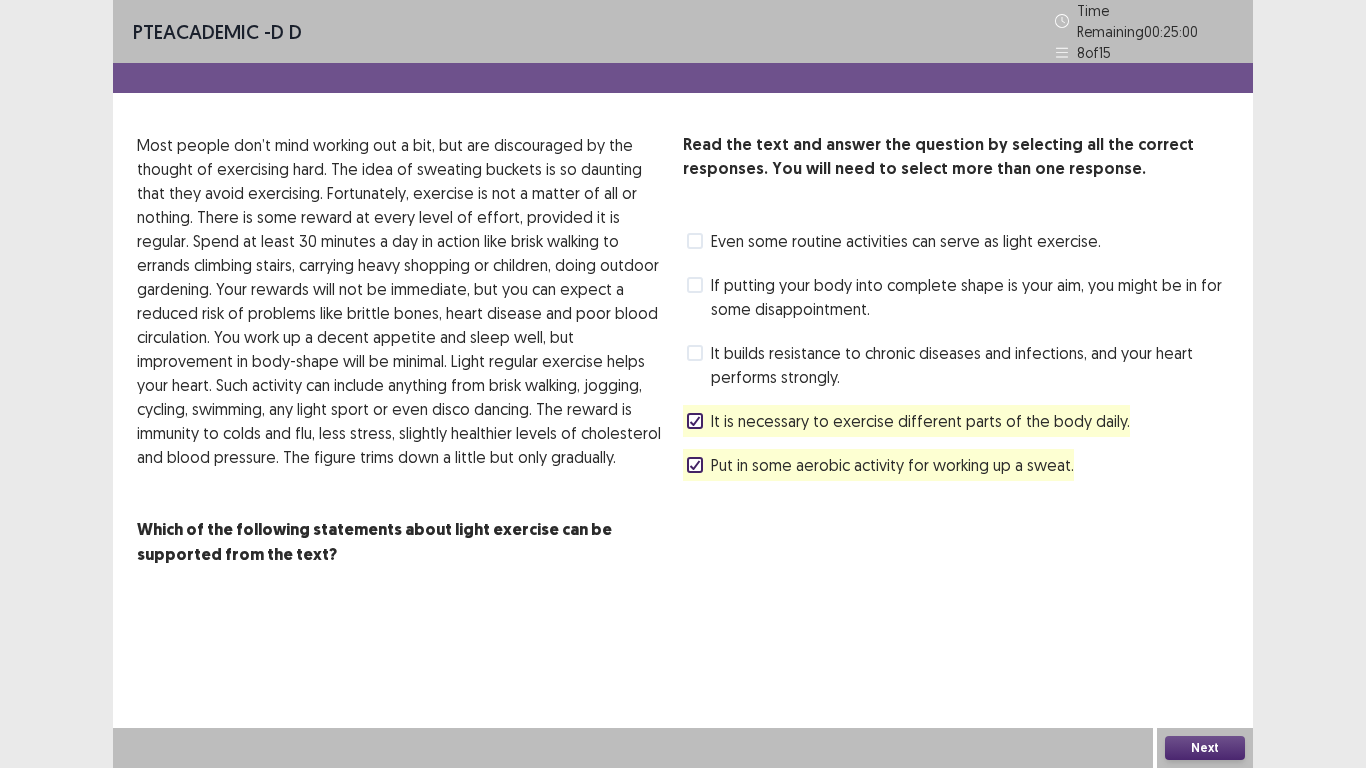 click on "Next" at bounding box center (1205, 748) 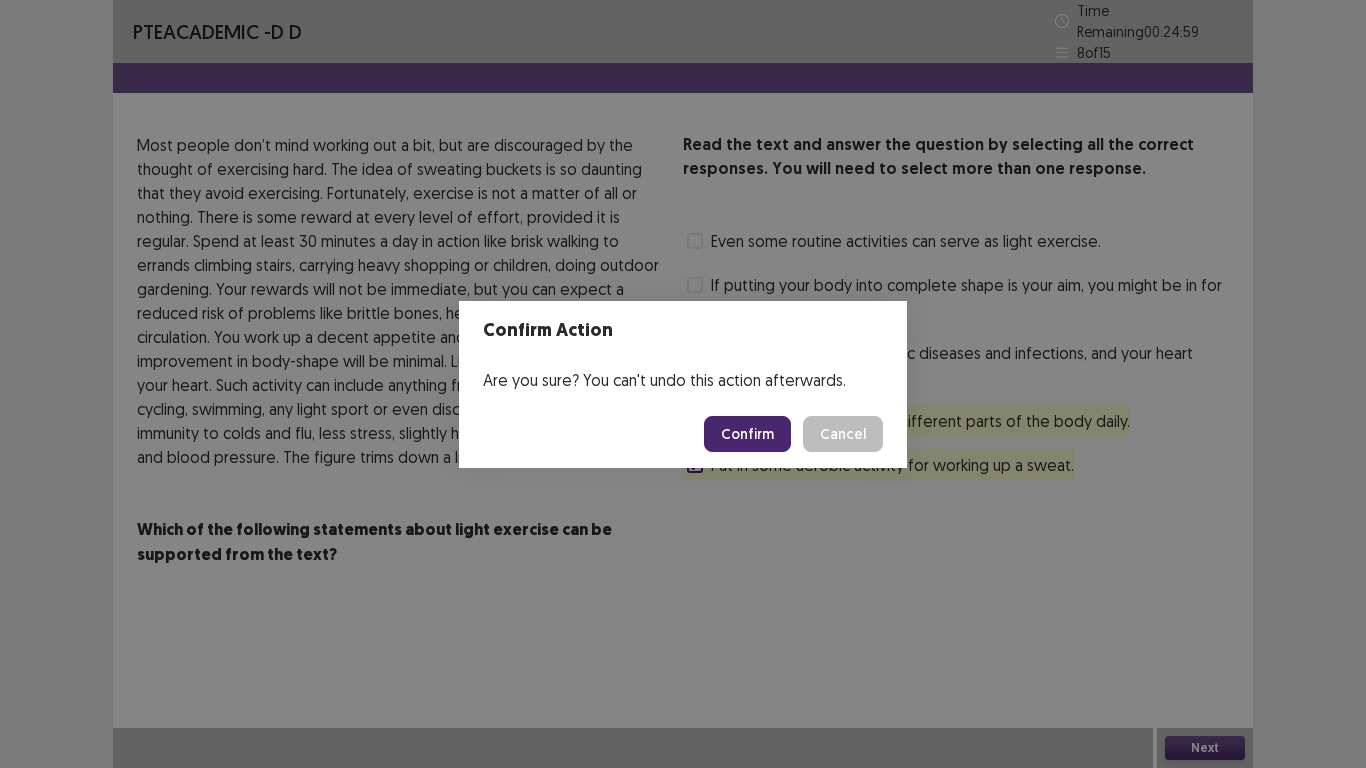click on "Confirm" at bounding box center [747, 434] 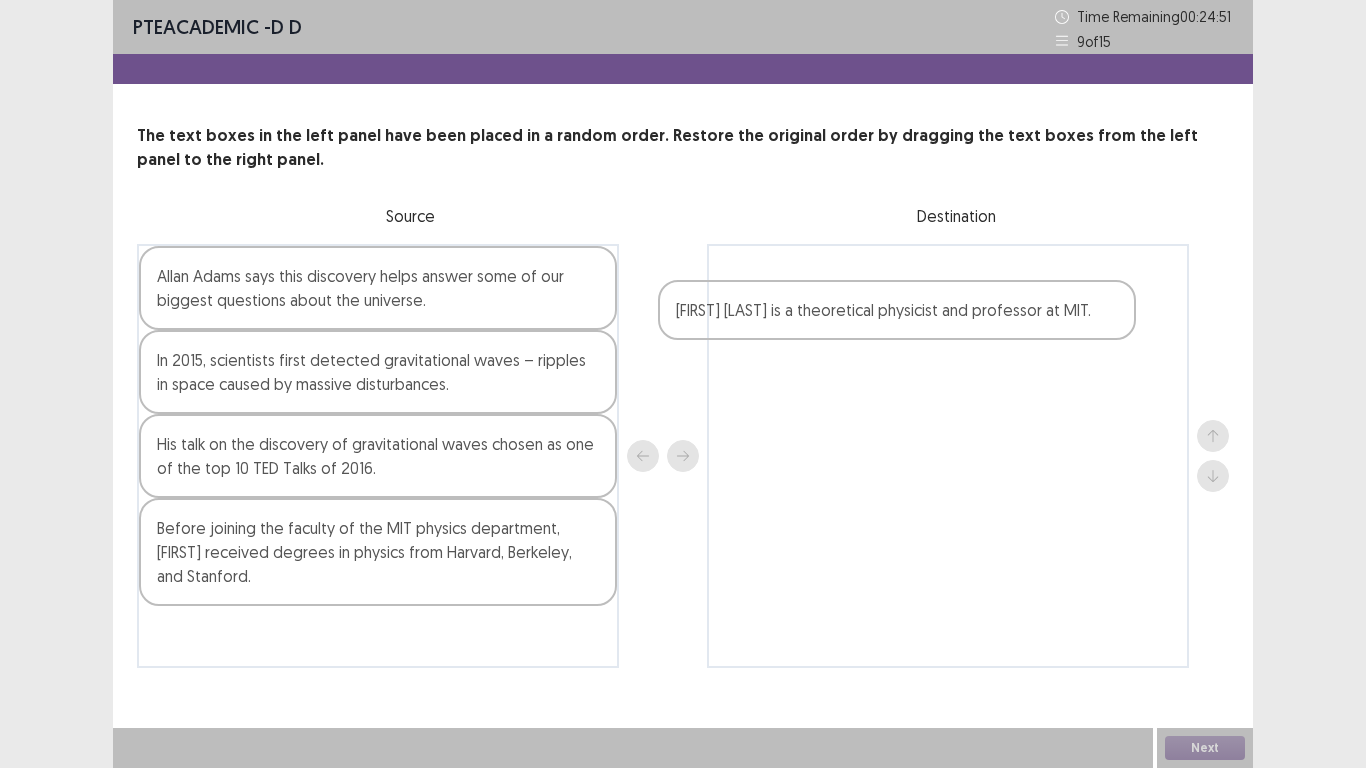 drag, startPoint x: 255, startPoint y: 452, endPoint x: 780, endPoint y: 316, distance: 542.3292 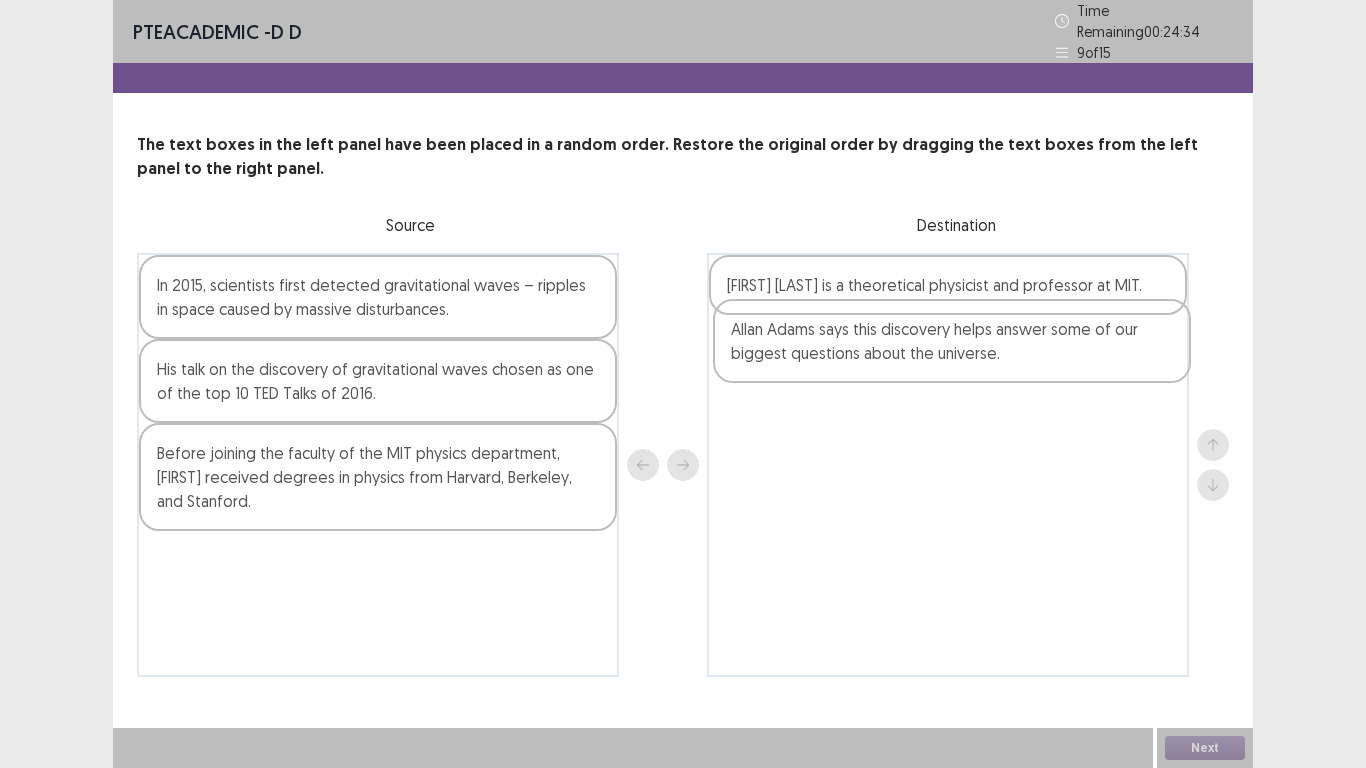 drag, startPoint x: 245, startPoint y: 314, endPoint x: 825, endPoint y: 375, distance: 583.1989 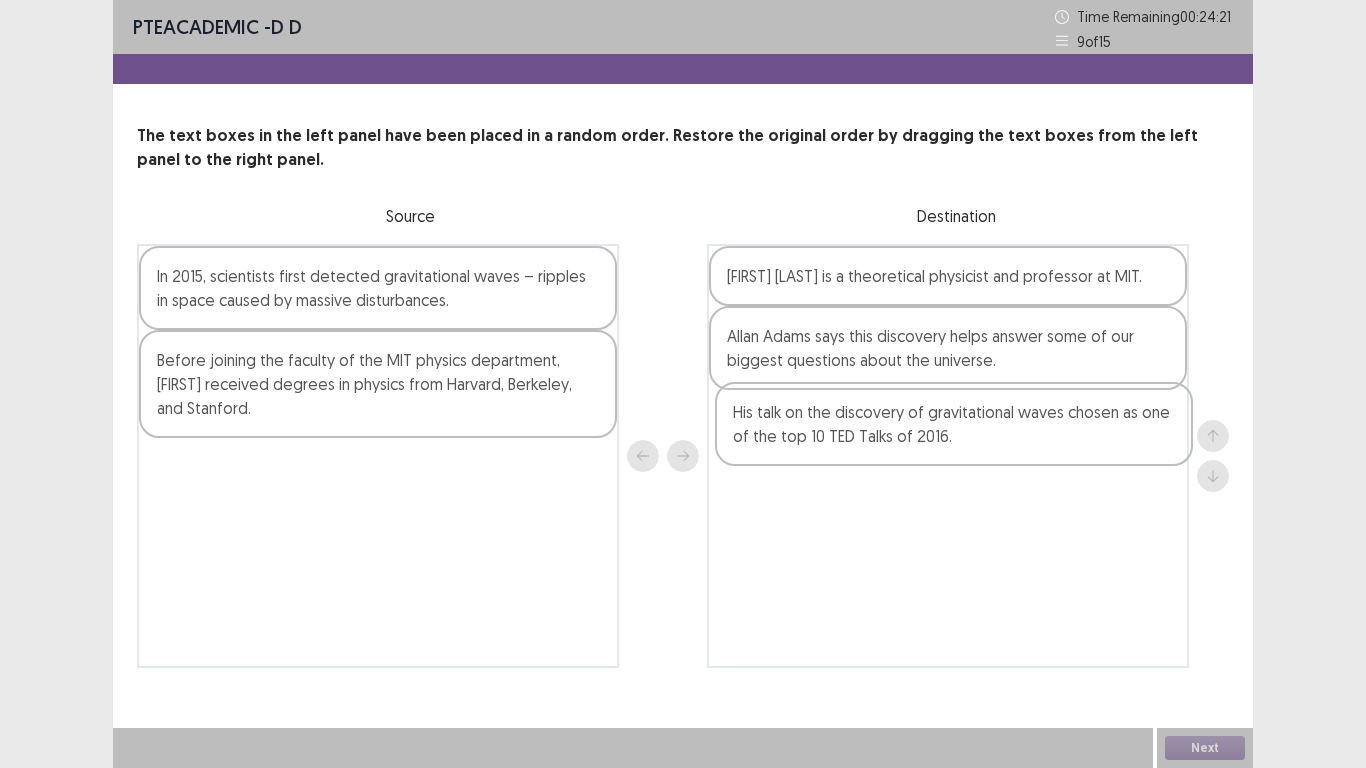 drag, startPoint x: 292, startPoint y: 391, endPoint x: 880, endPoint y: 441, distance: 590.122 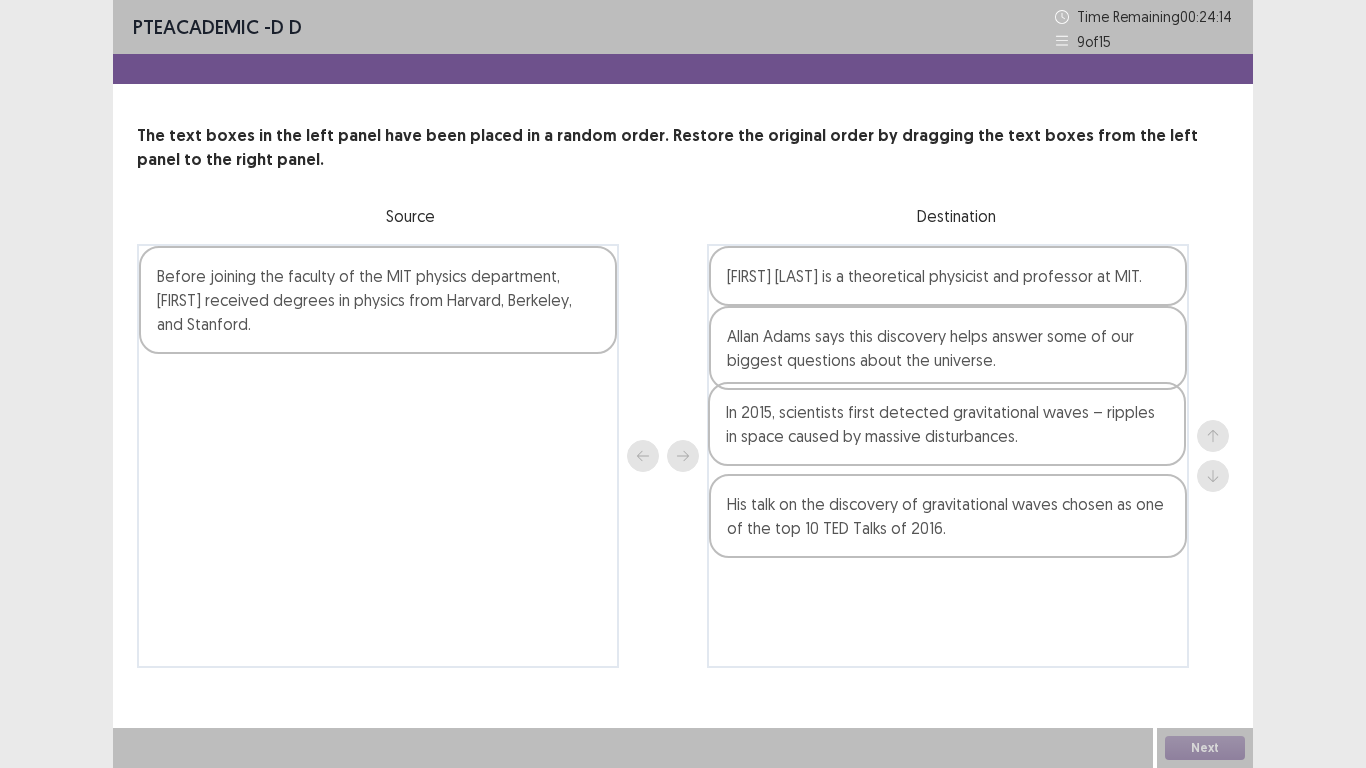 drag, startPoint x: 327, startPoint y: 310, endPoint x: 902, endPoint y: 446, distance: 590.8646 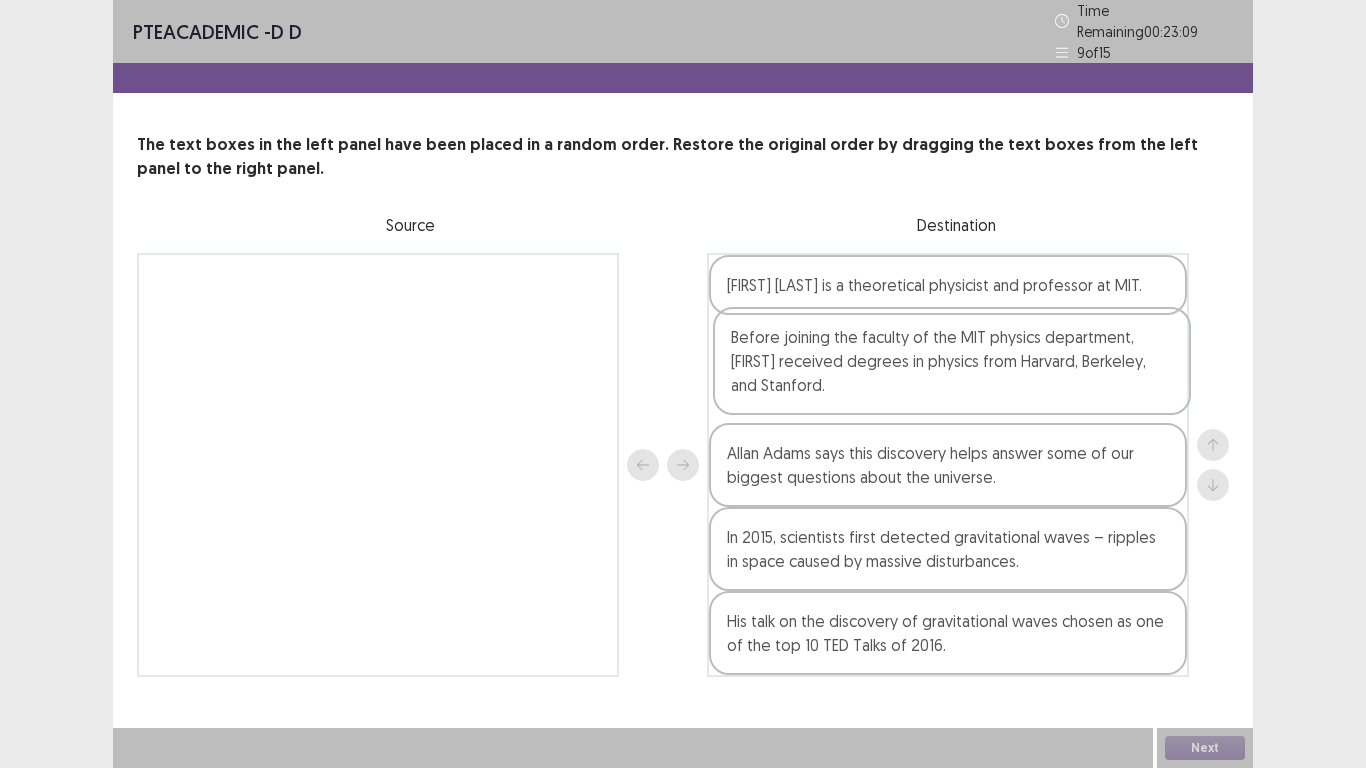 drag, startPoint x: 384, startPoint y: 307, endPoint x: 964, endPoint y: 369, distance: 583.3044 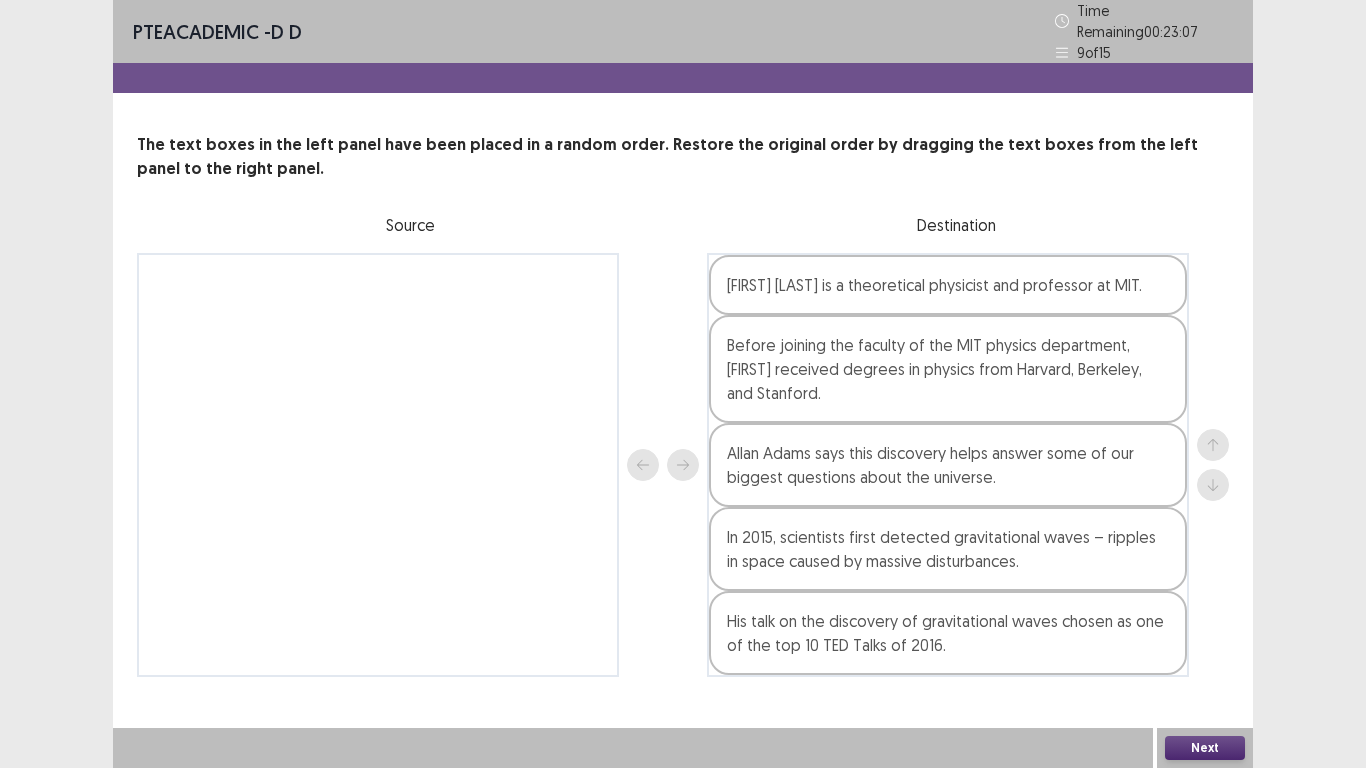 click on "Next" at bounding box center (1205, 748) 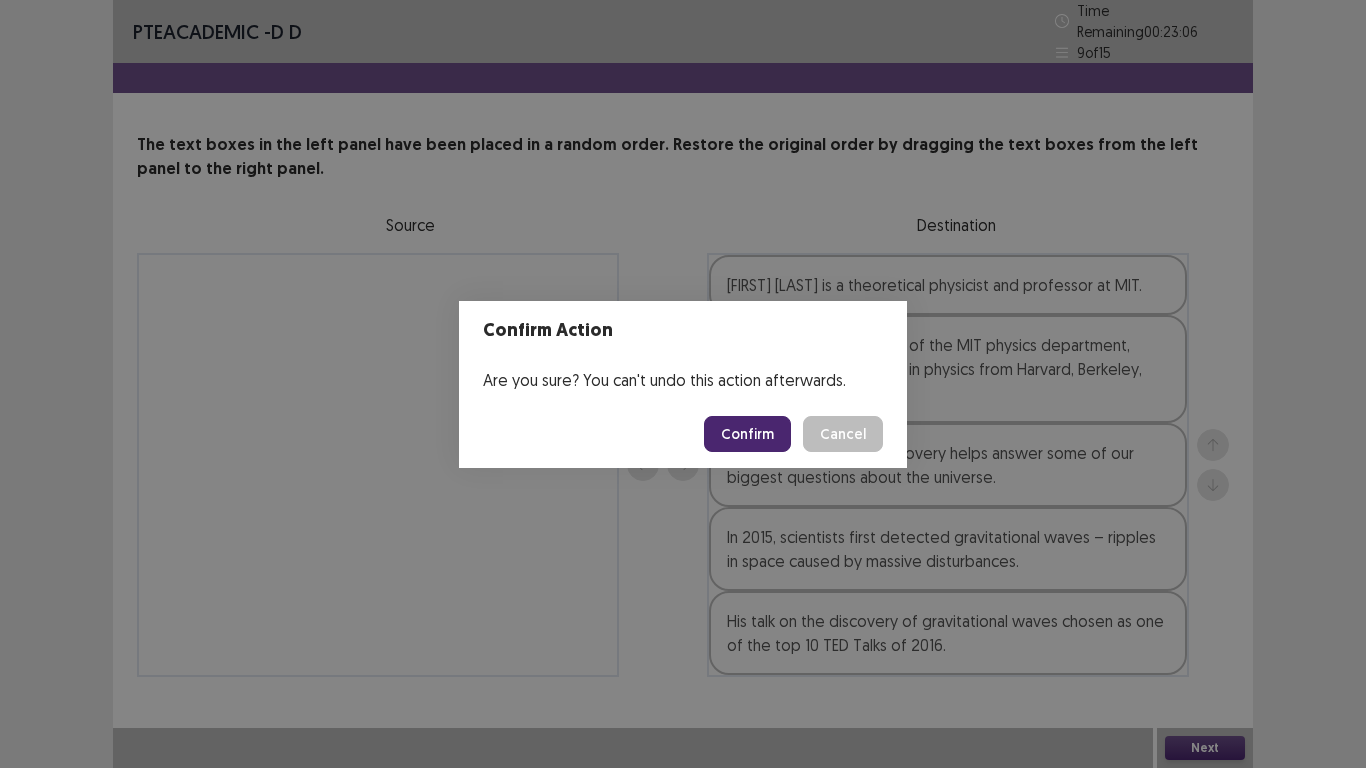 click on "Confirm" at bounding box center (747, 434) 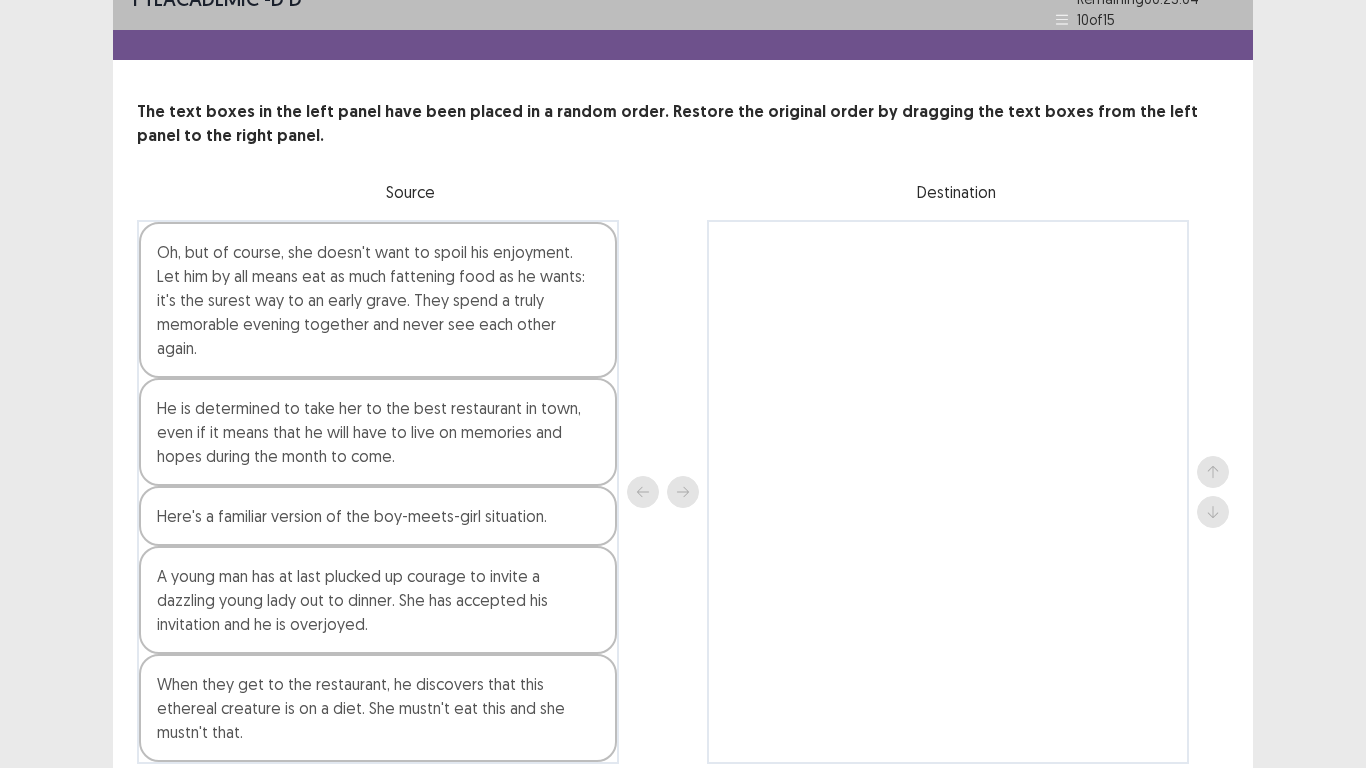 scroll, scrollTop: 60, scrollLeft: 0, axis: vertical 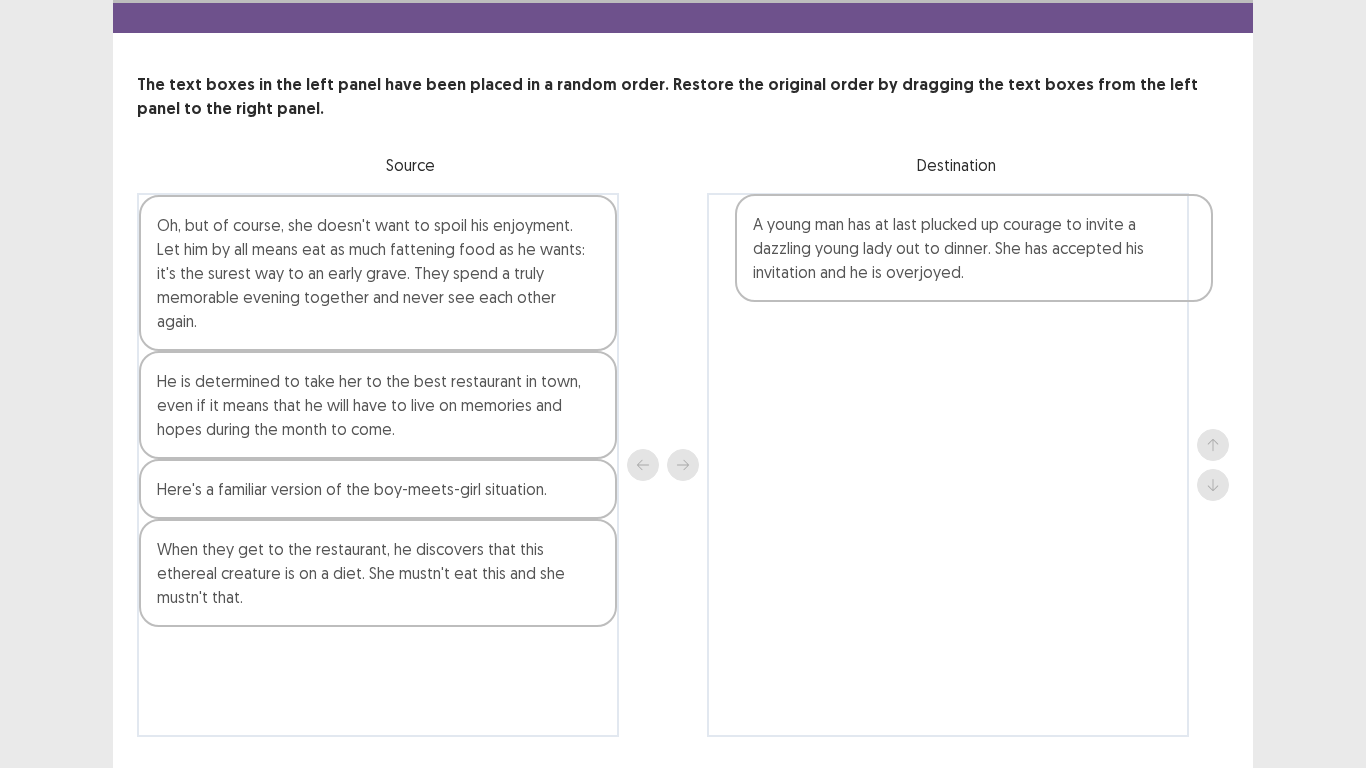 drag, startPoint x: 256, startPoint y: 559, endPoint x: 858, endPoint y: 266, distance: 669.51697 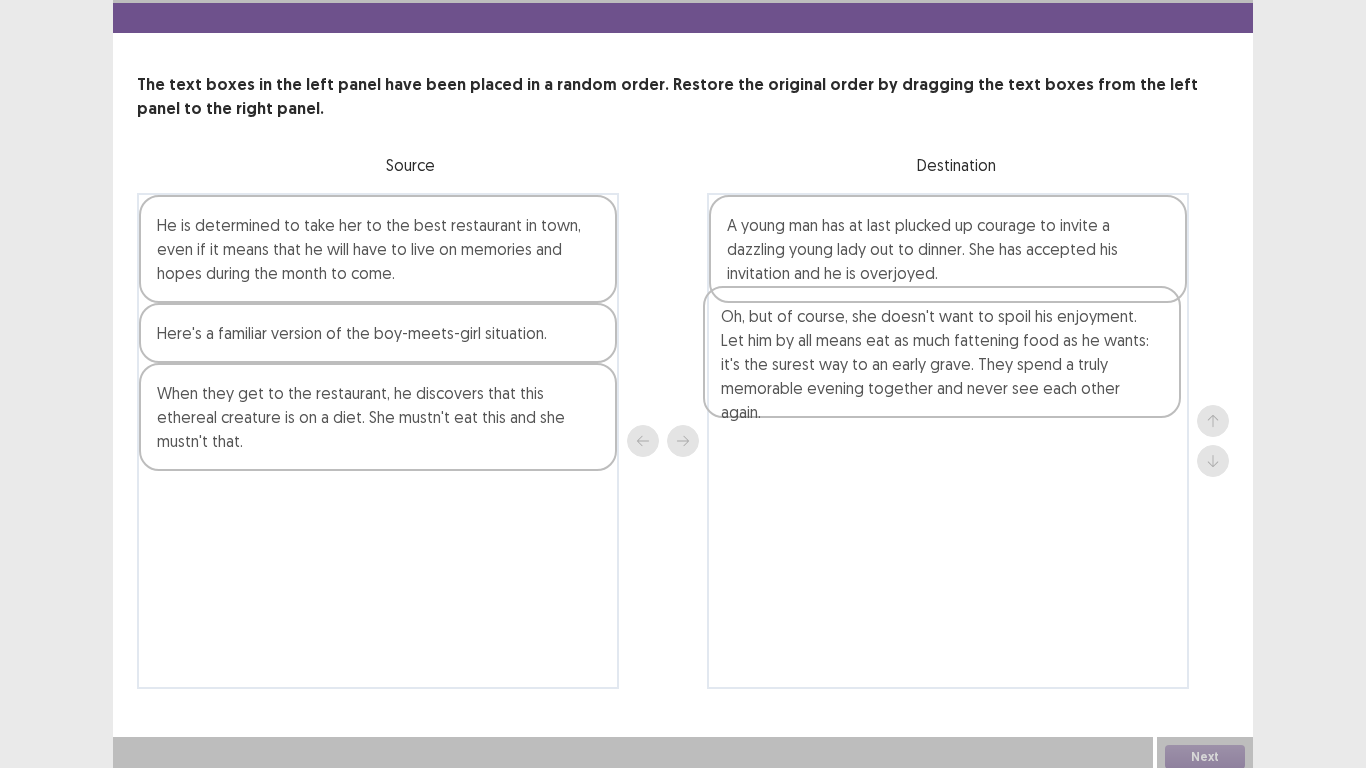 drag, startPoint x: 361, startPoint y: 267, endPoint x: 932, endPoint y: 368, distance: 579.8638 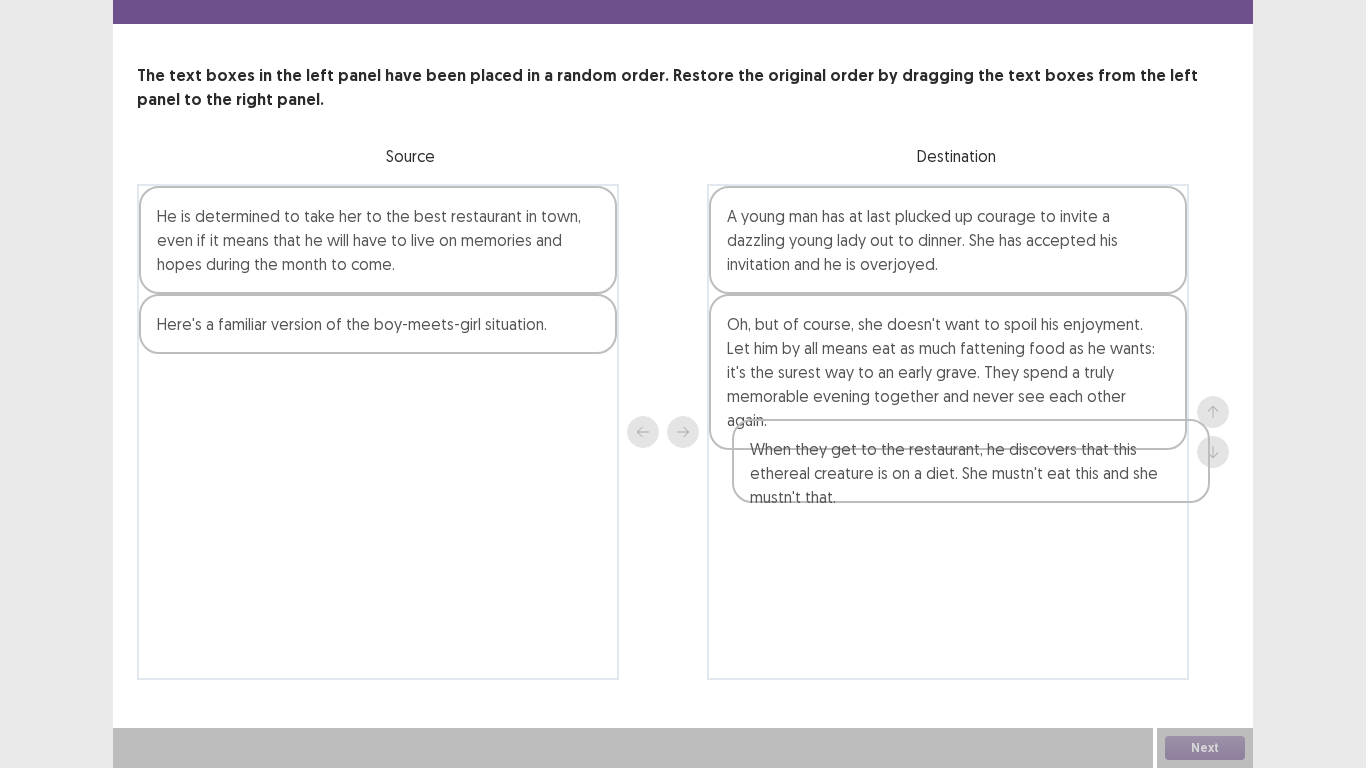 drag, startPoint x: 387, startPoint y: 412, endPoint x: 989, endPoint y: 489, distance: 606.9044 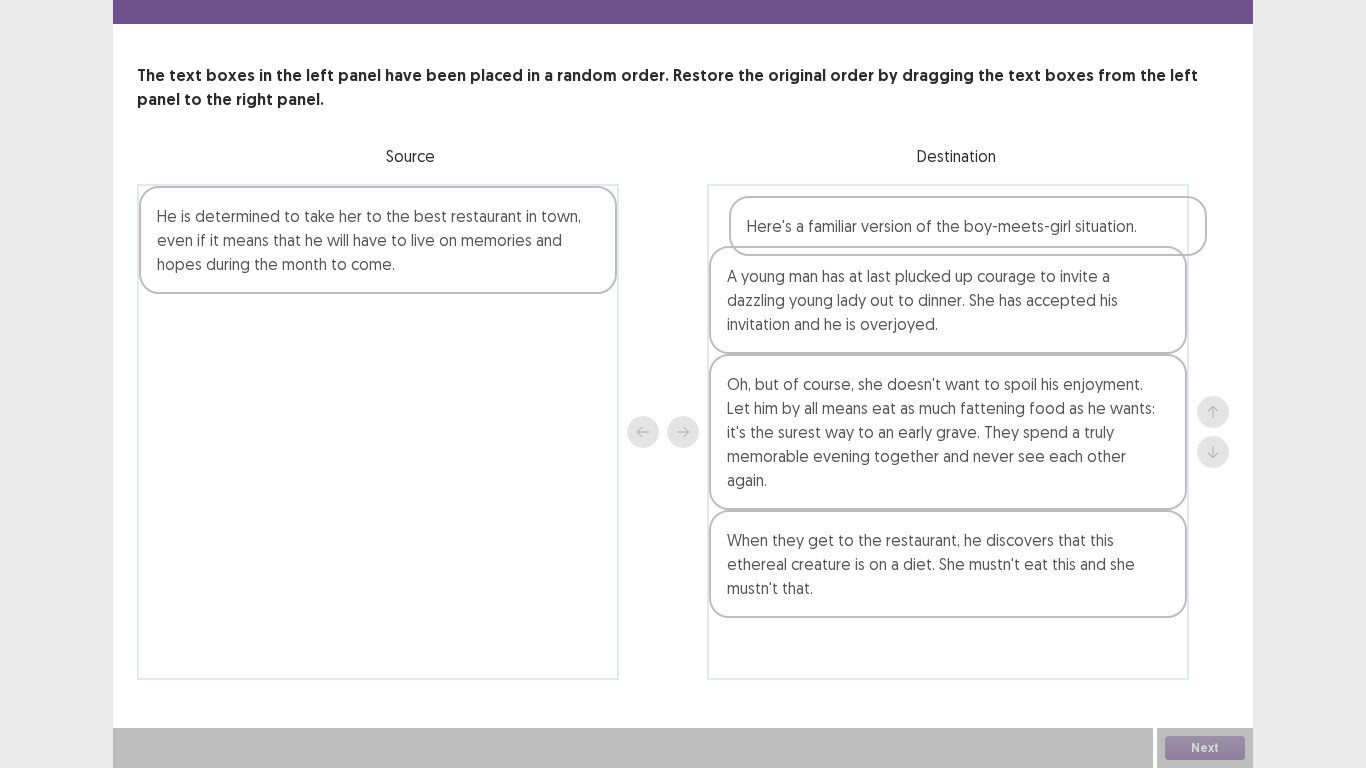 drag, startPoint x: 279, startPoint y: 342, endPoint x: 872, endPoint y: 249, distance: 600.2483 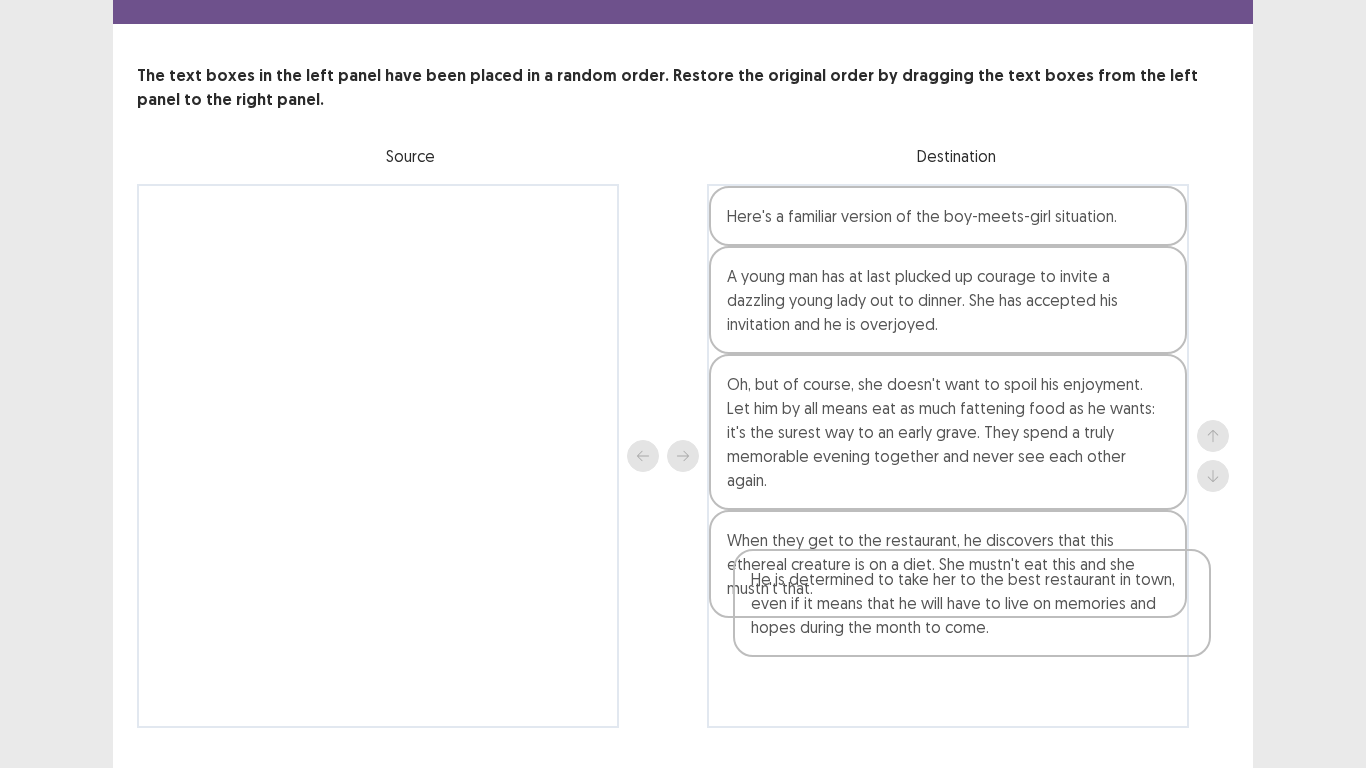 drag, startPoint x: 393, startPoint y: 234, endPoint x: 987, endPoint y: 603, distance: 699.2832 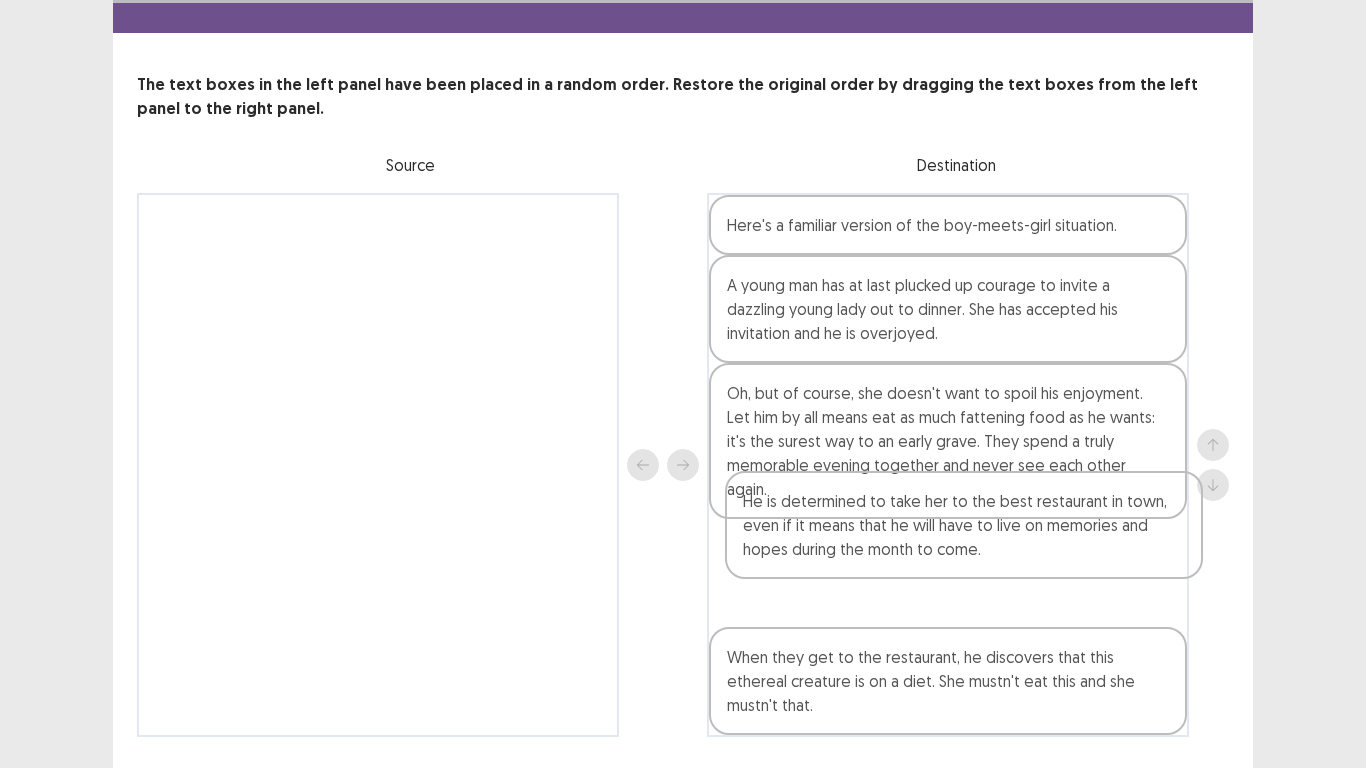 drag, startPoint x: 922, startPoint y: 668, endPoint x: 938, endPoint y: 560, distance: 109.17875 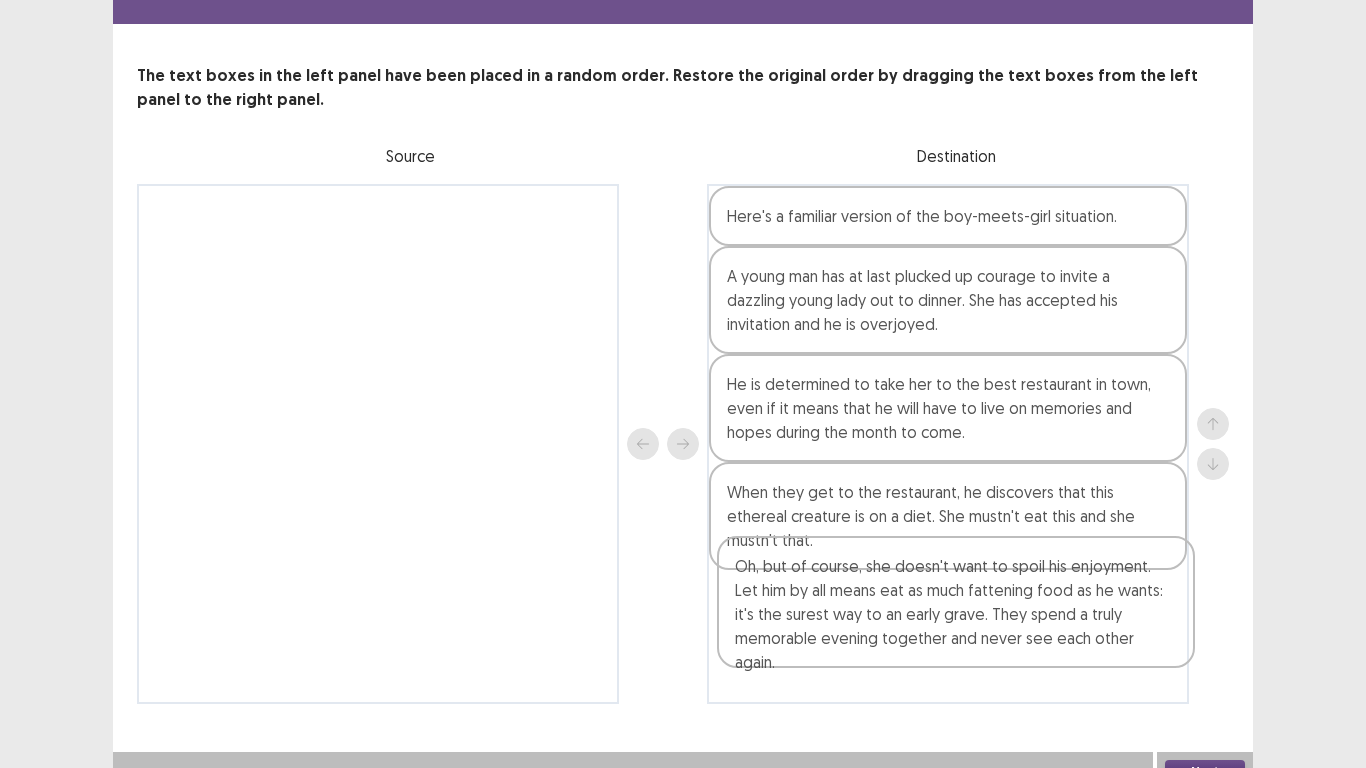 drag, startPoint x: 950, startPoint y: 436, endPoint x: 957, endPoint y: 625, distance: 189.12958 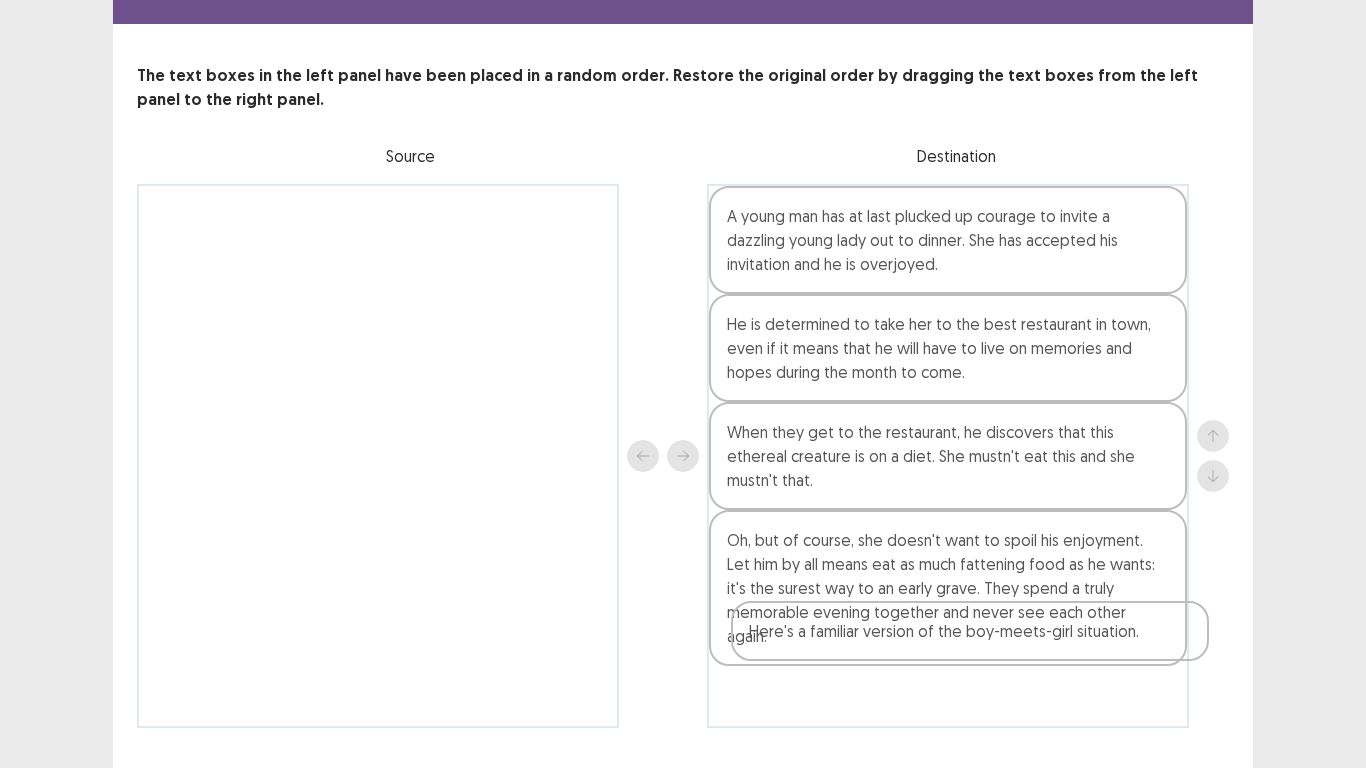 drag, startPoint x: 886, startPoint y: 219, endPoint x: 908, endPoint y: 641, distance: 422.57306 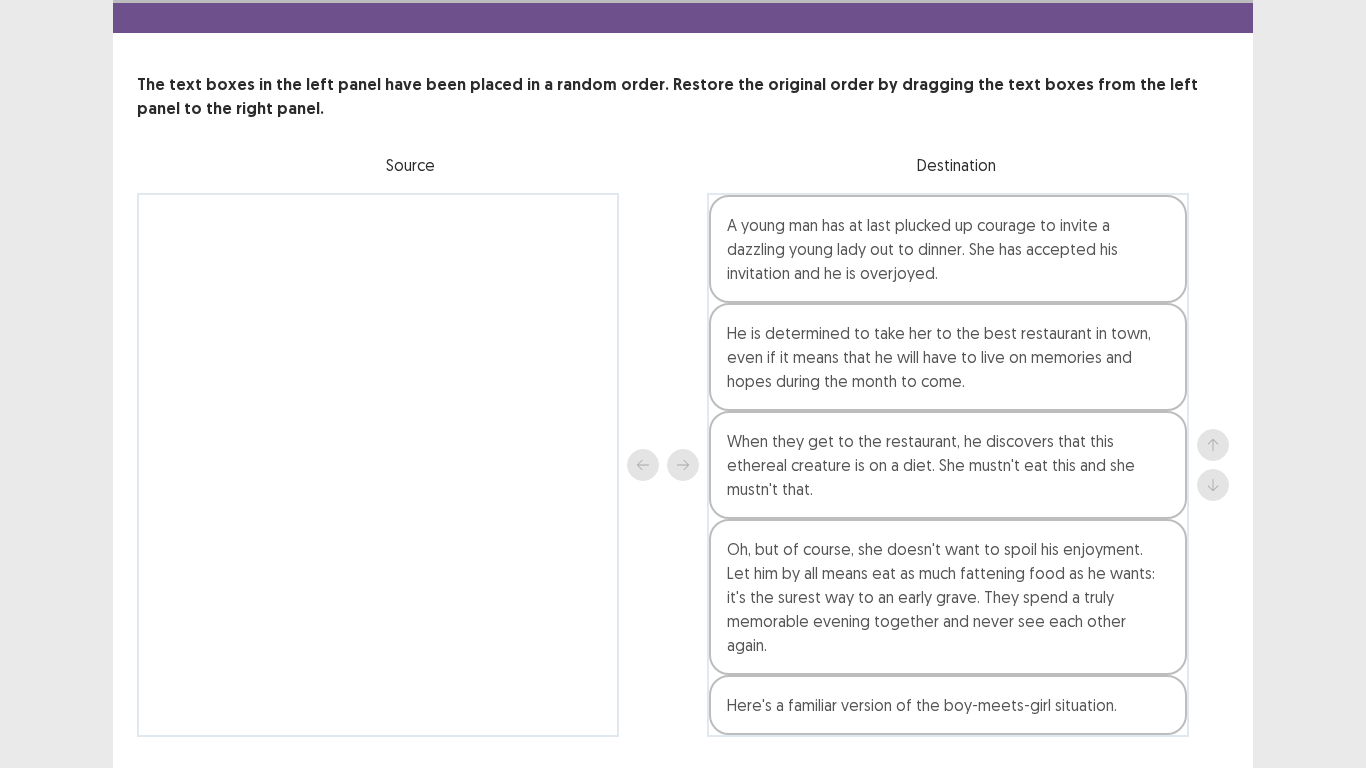click on "Next" at bounding box center (1205, 805) 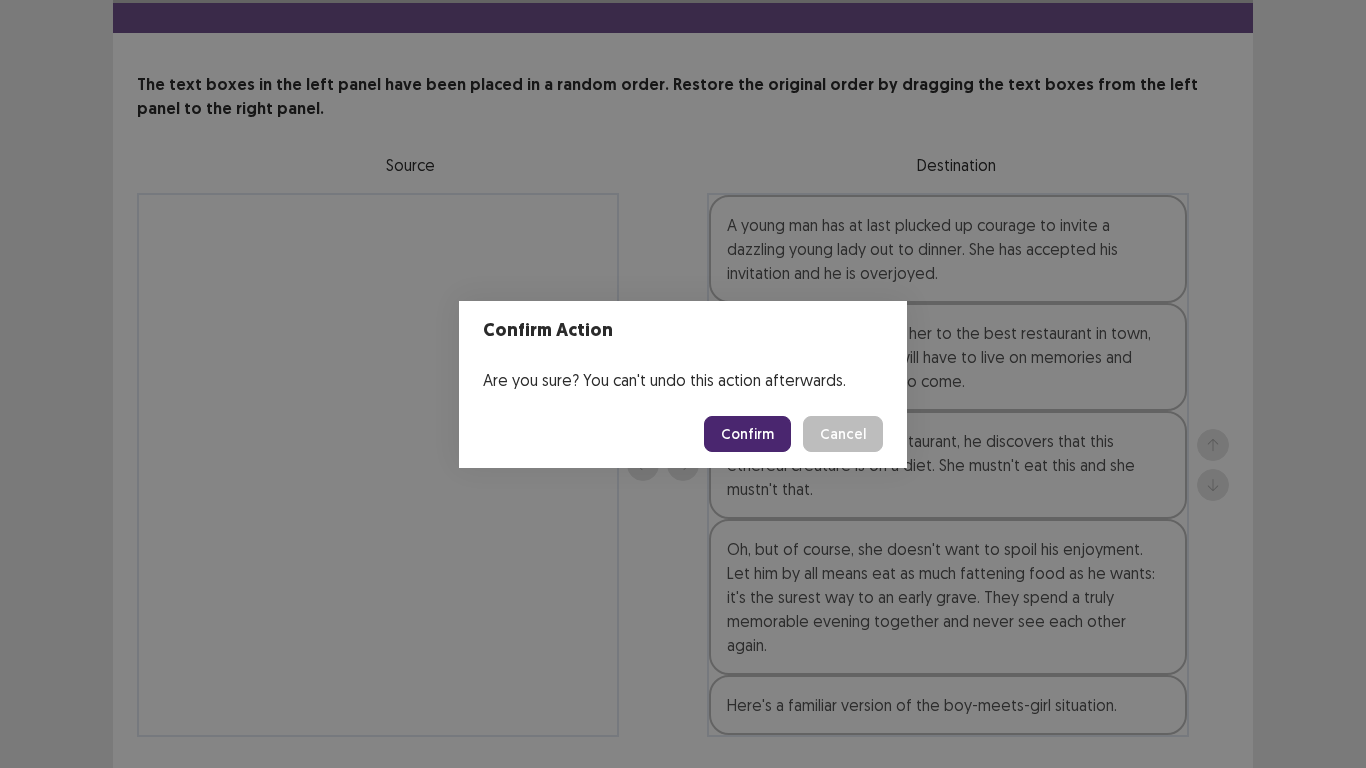 click on "Confirm" at bounding box center [747, 434] 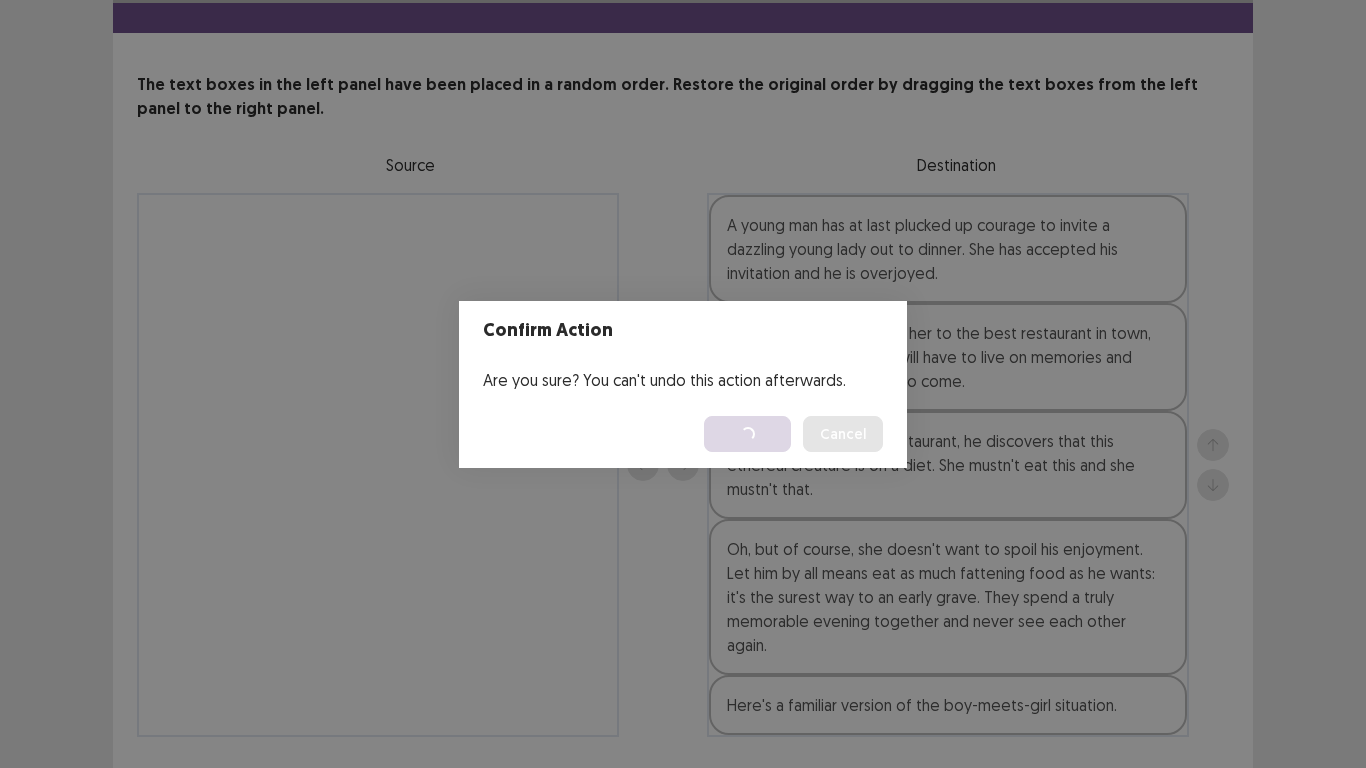 scroll, scrollTop: 0, scrollLeft: 0, axis: both 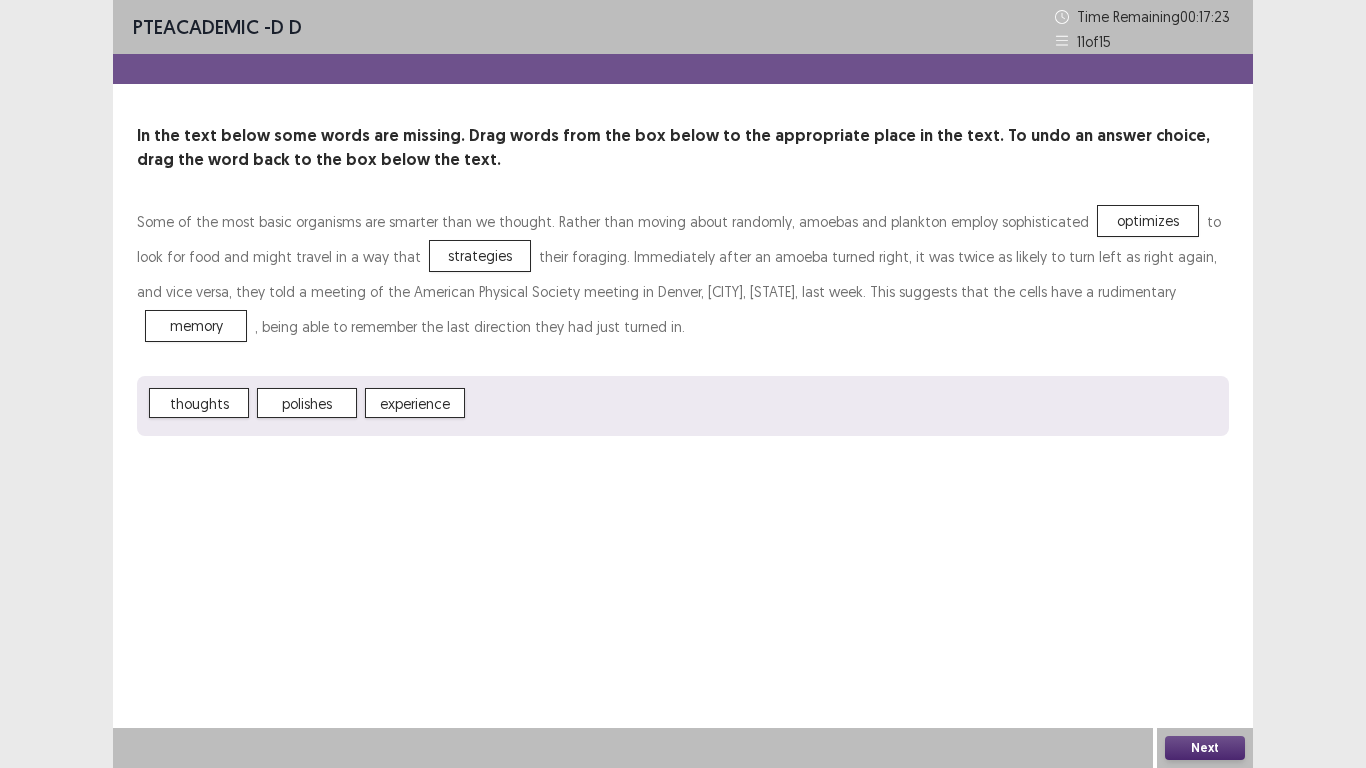 click on "Next" at bounding box center (1205, 748) 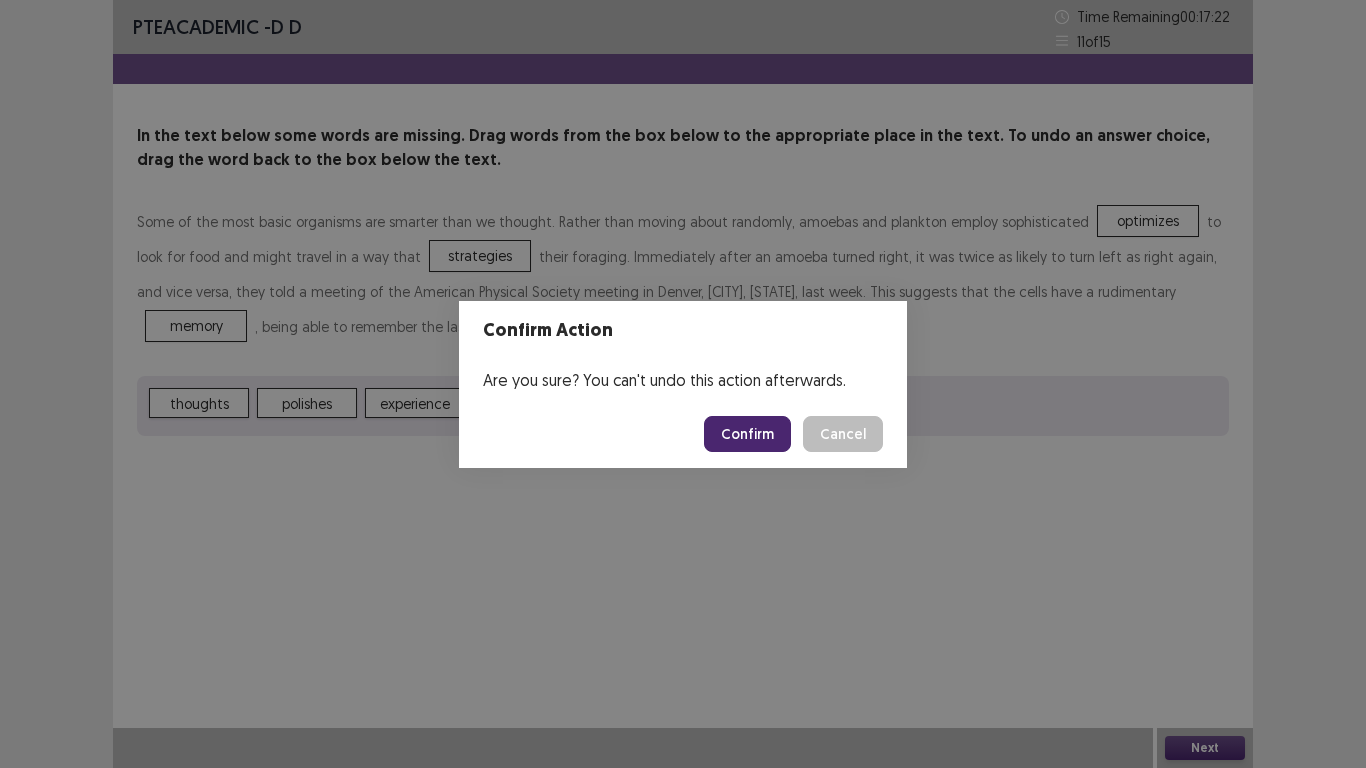 click on "Confirm" at bounding box center (747, 434) 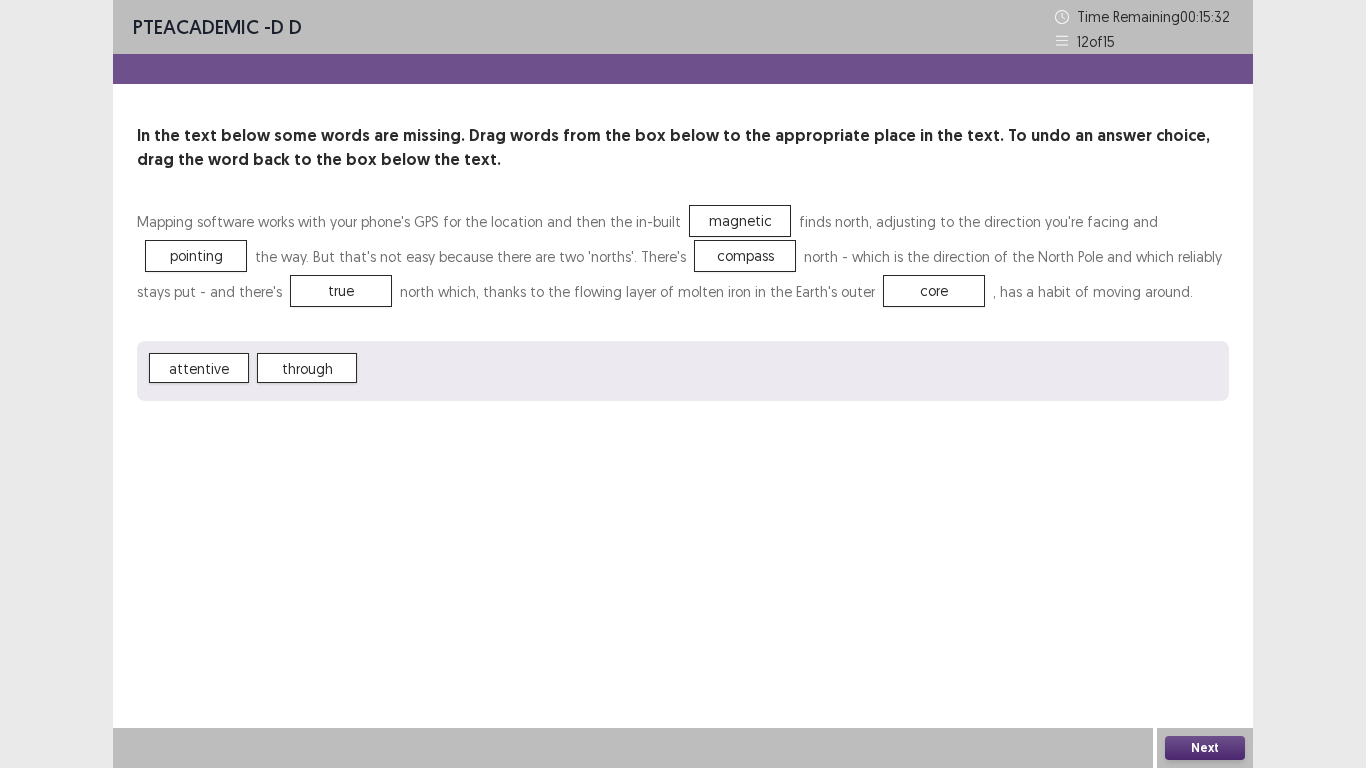 click on "Next" at bounding box center [1205, 748] 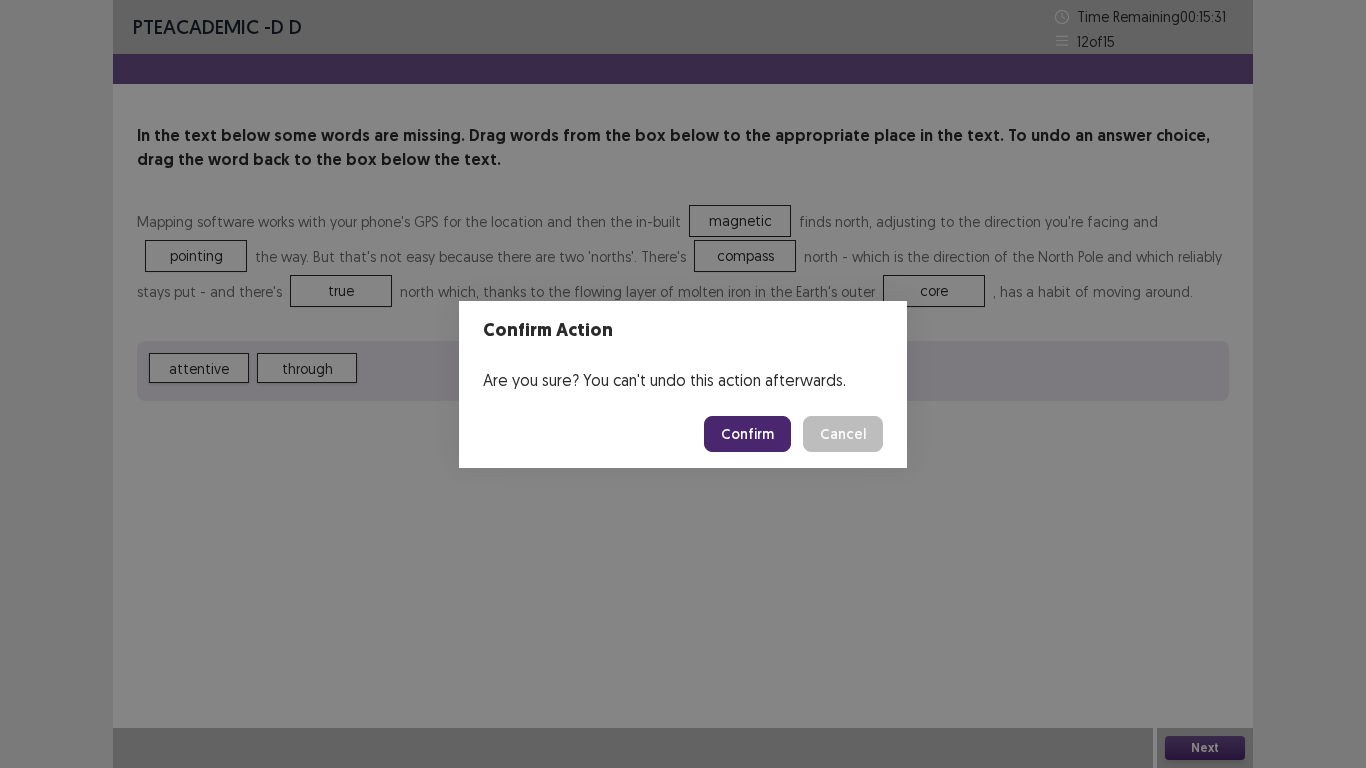 click on "Confirm" at bounding box center (747, 434) 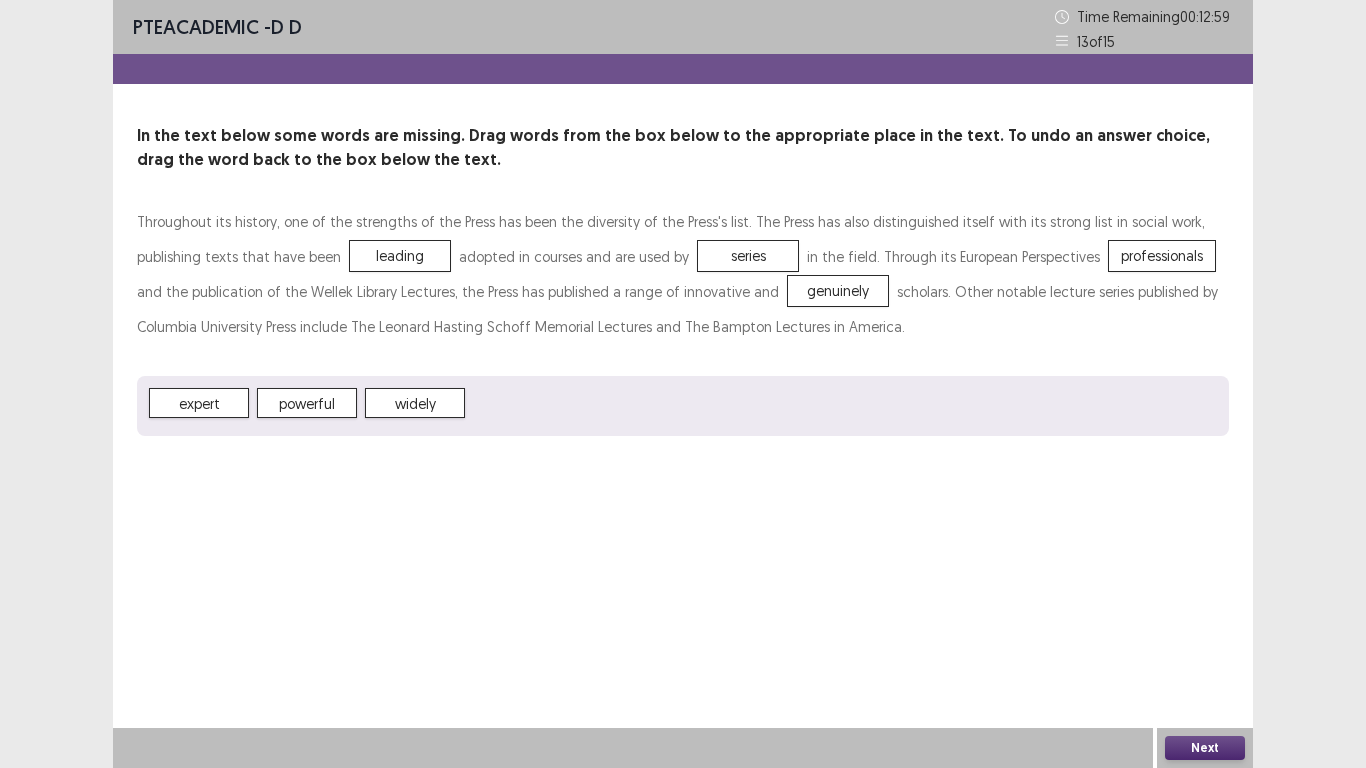 click on "Next" at bounding box center [1205, 748] 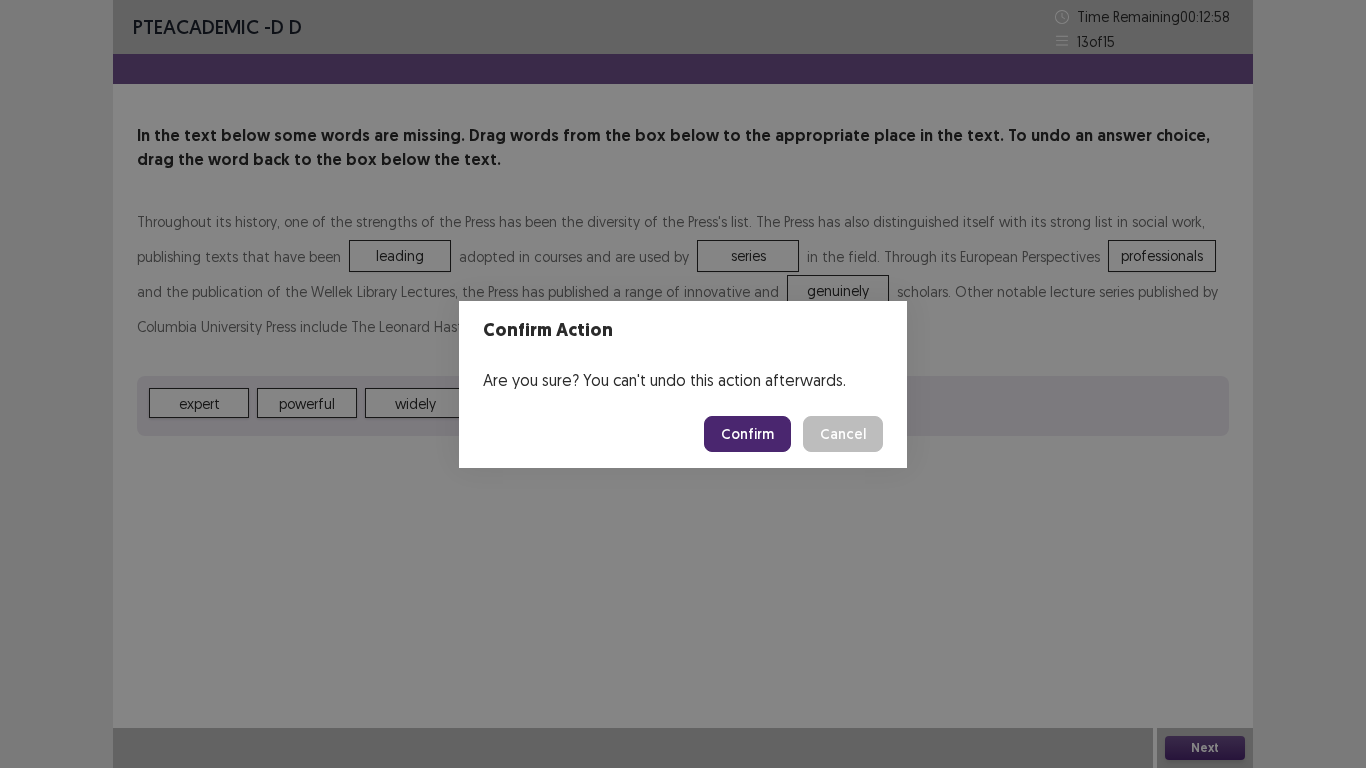 click on "Confirm" at bounding box center (747, 434) 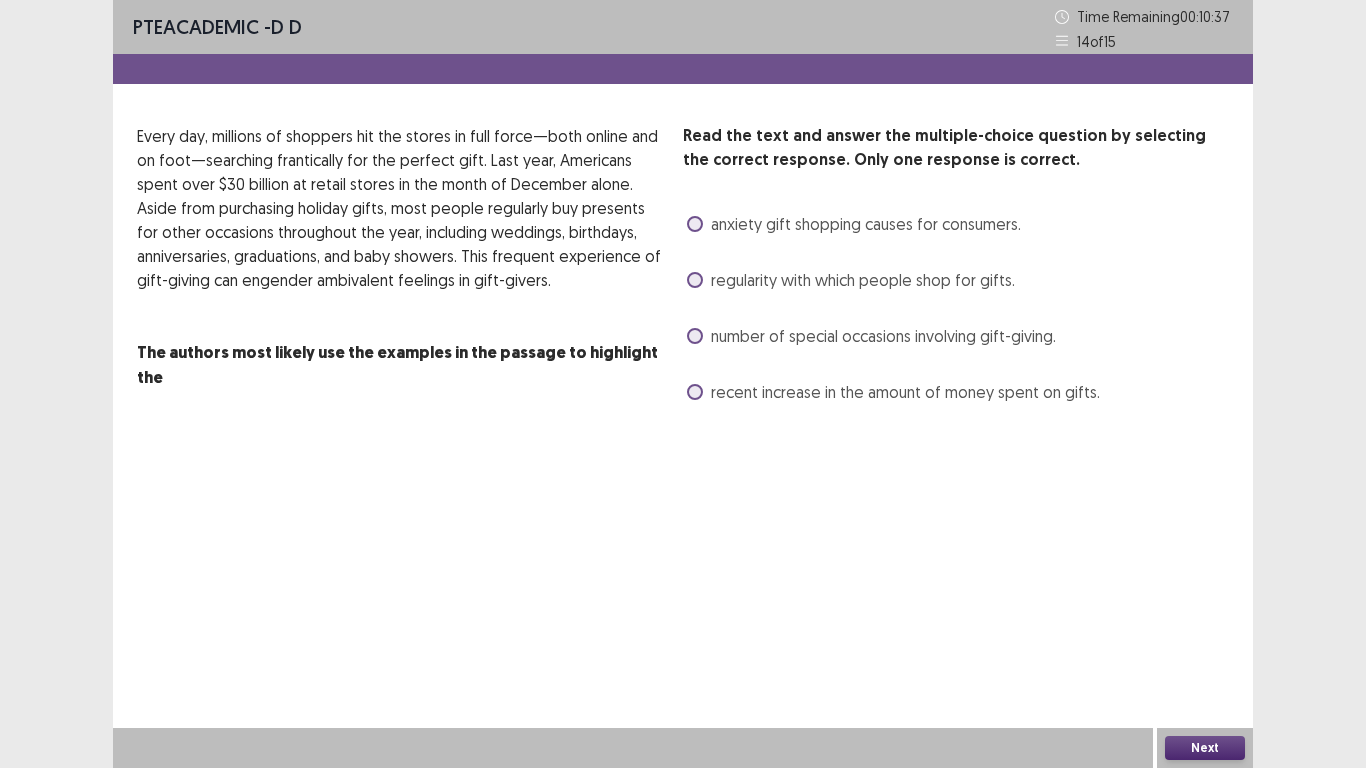 click at bounding box center [695, 336] 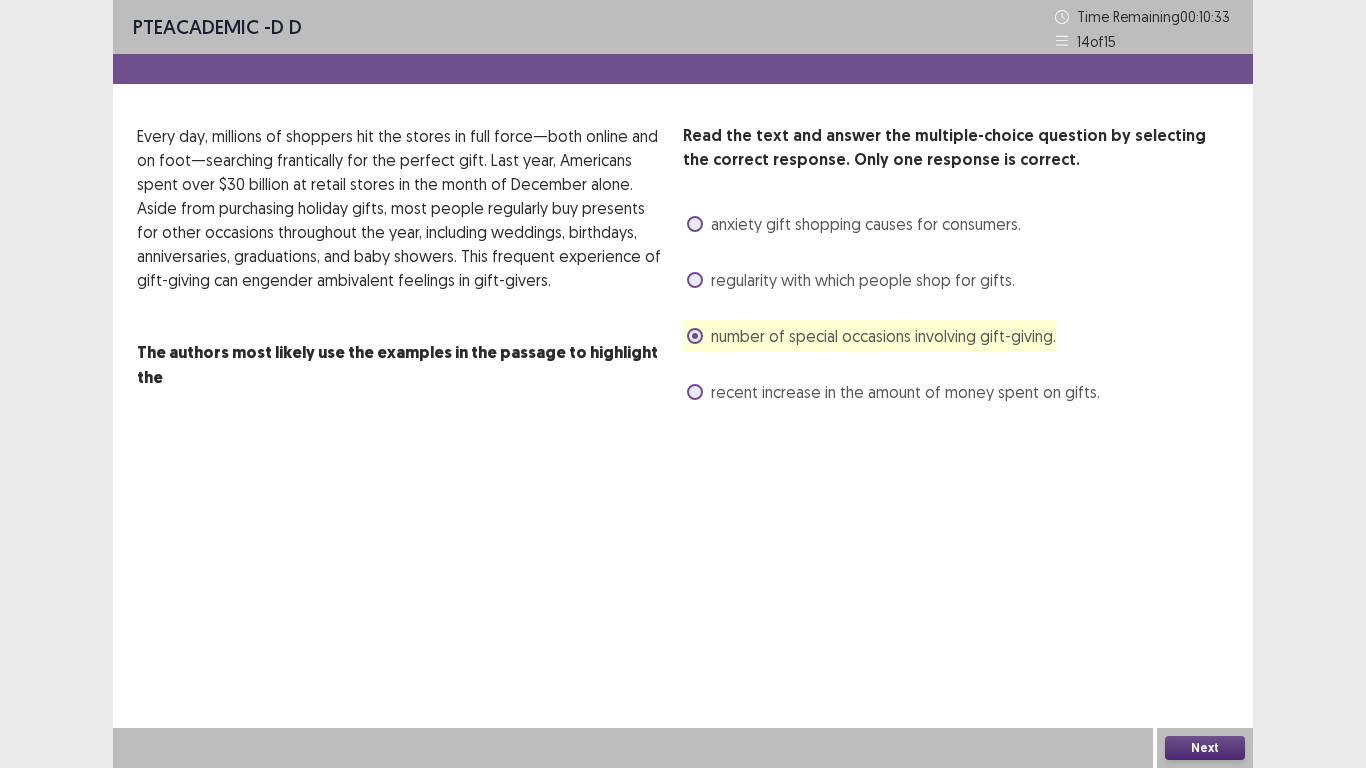 click on "Next" at bounding box center (1205, 748) 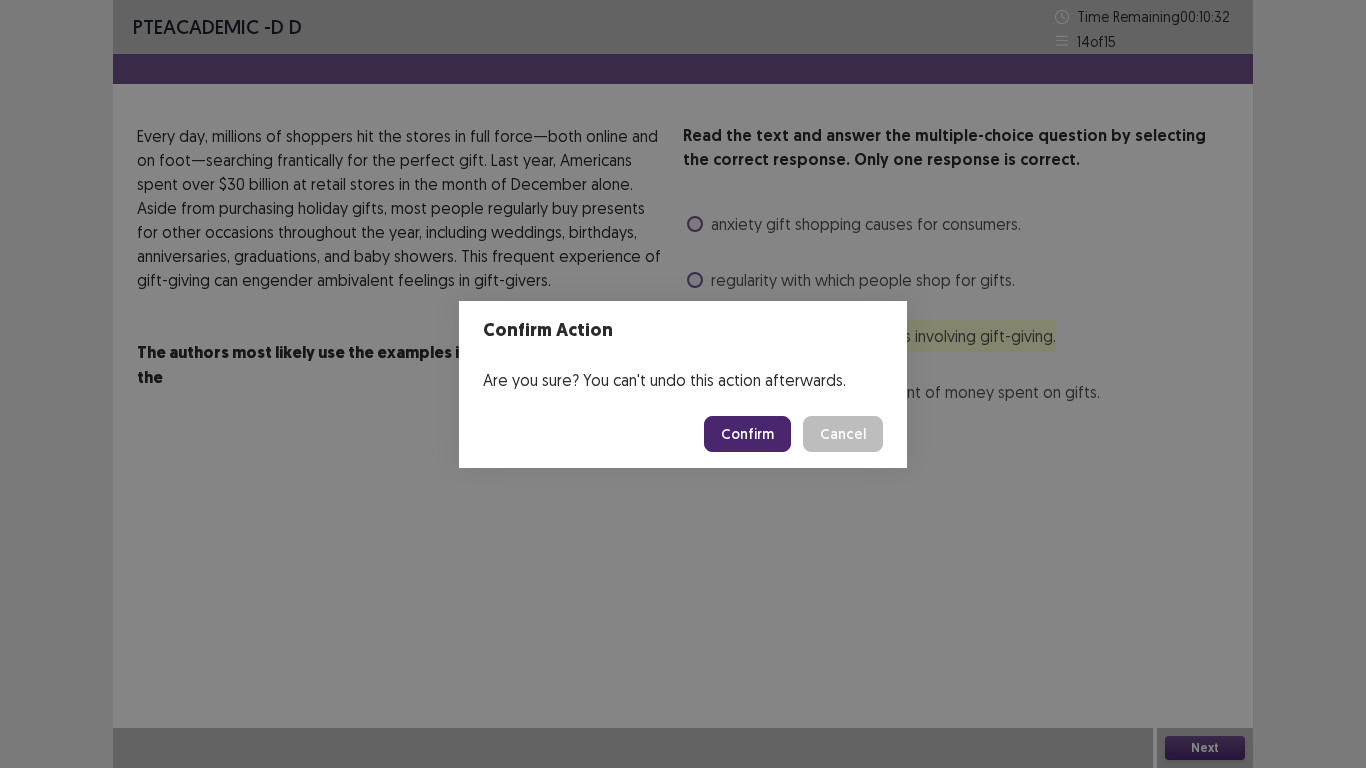 click on "Confirm" at bounding box center [747, 434] 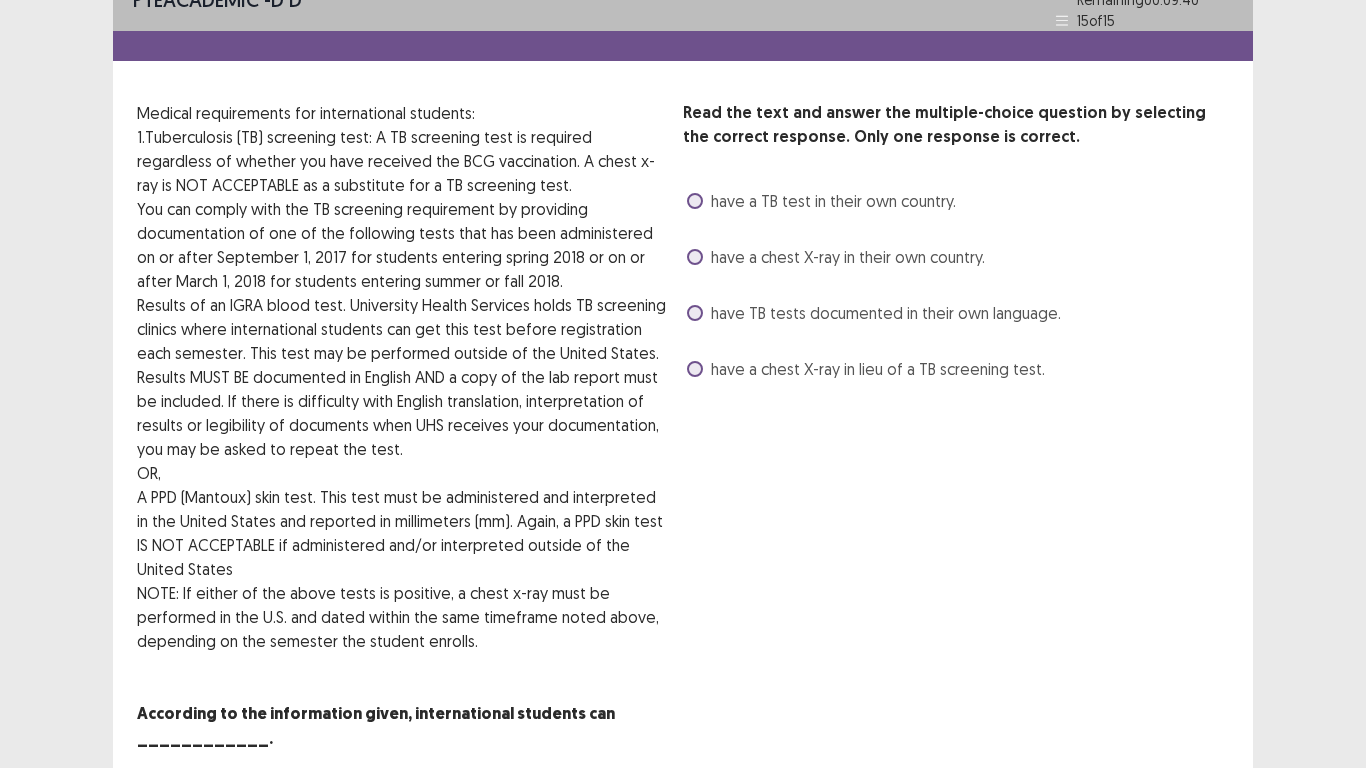 scroll, scrollTop: 0, scrollLeft: 0, axis: both 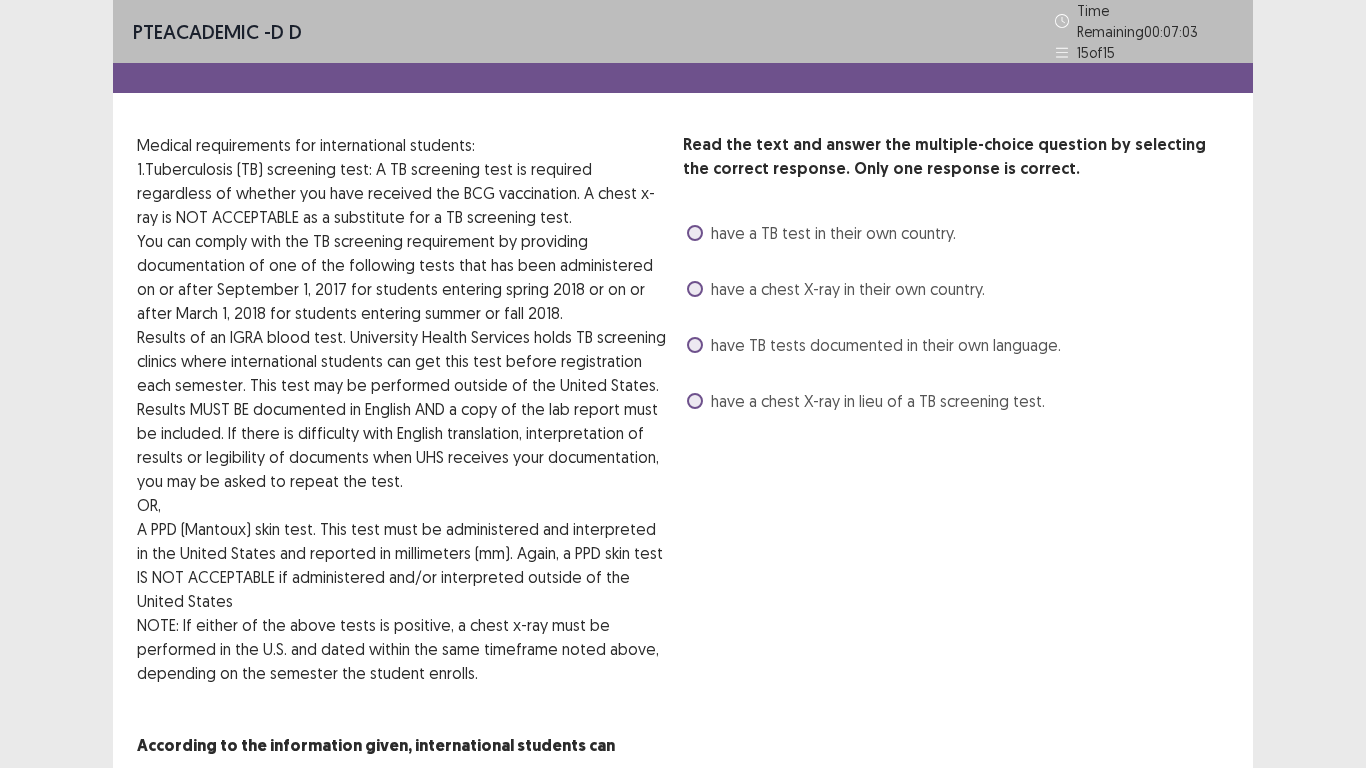 click at bounding box center [695, 233] 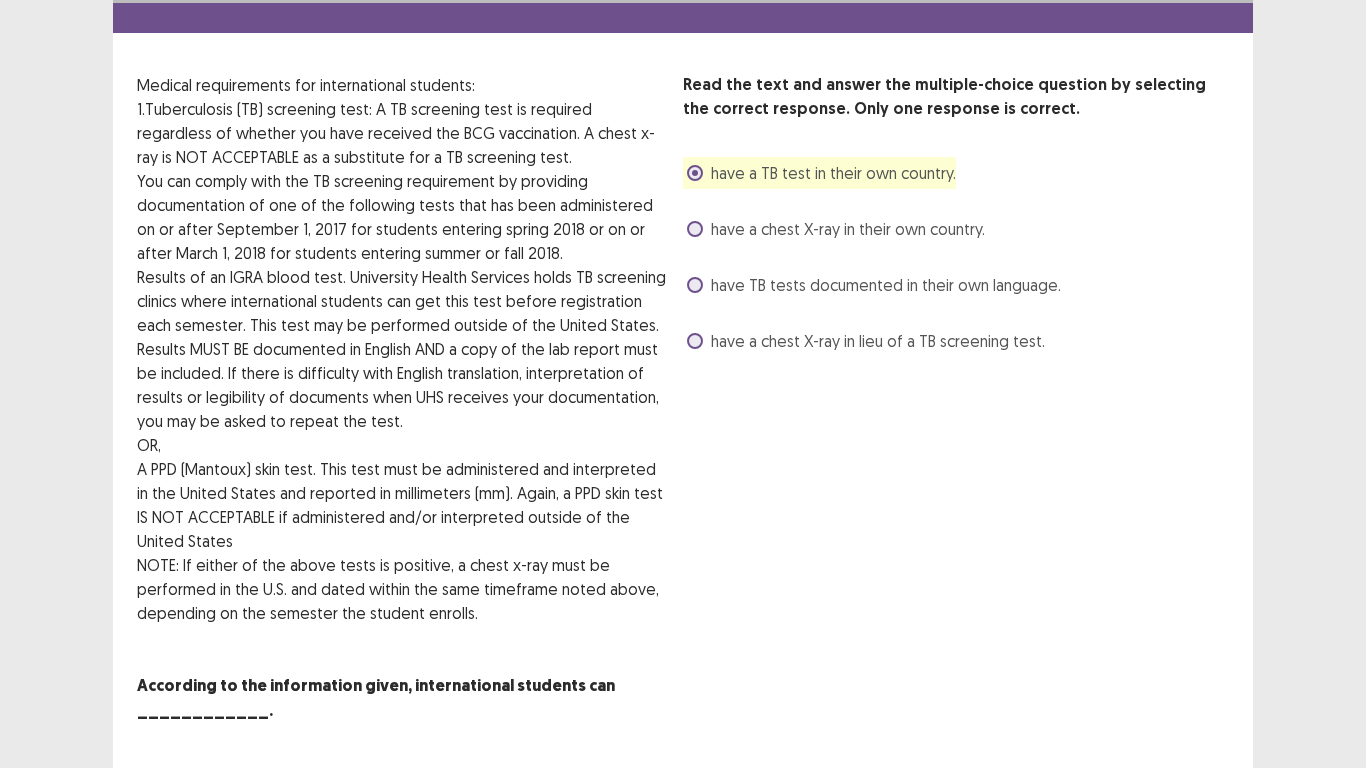 scroll, scrollTop: 94, scrollLeft: 0, axis: vertical 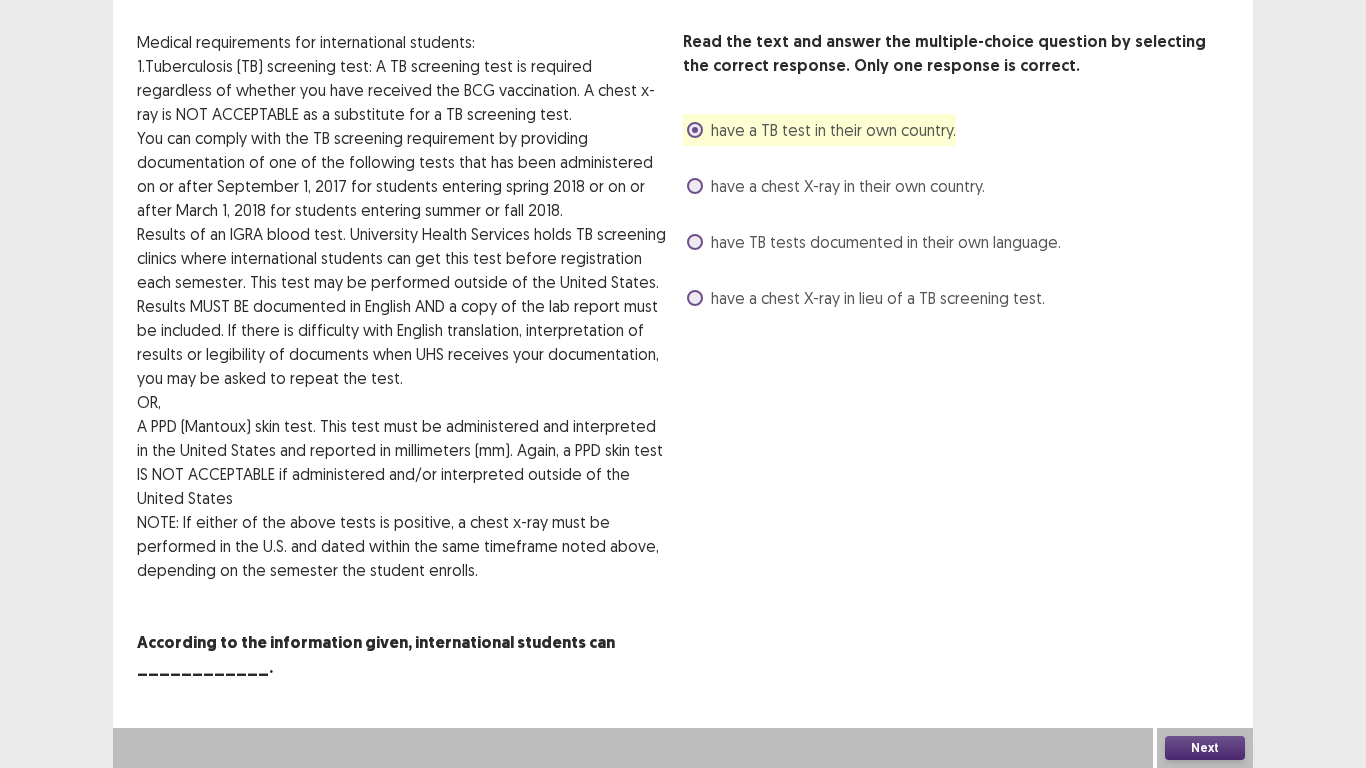 click on "Next" at bounding box center [1205, 748] 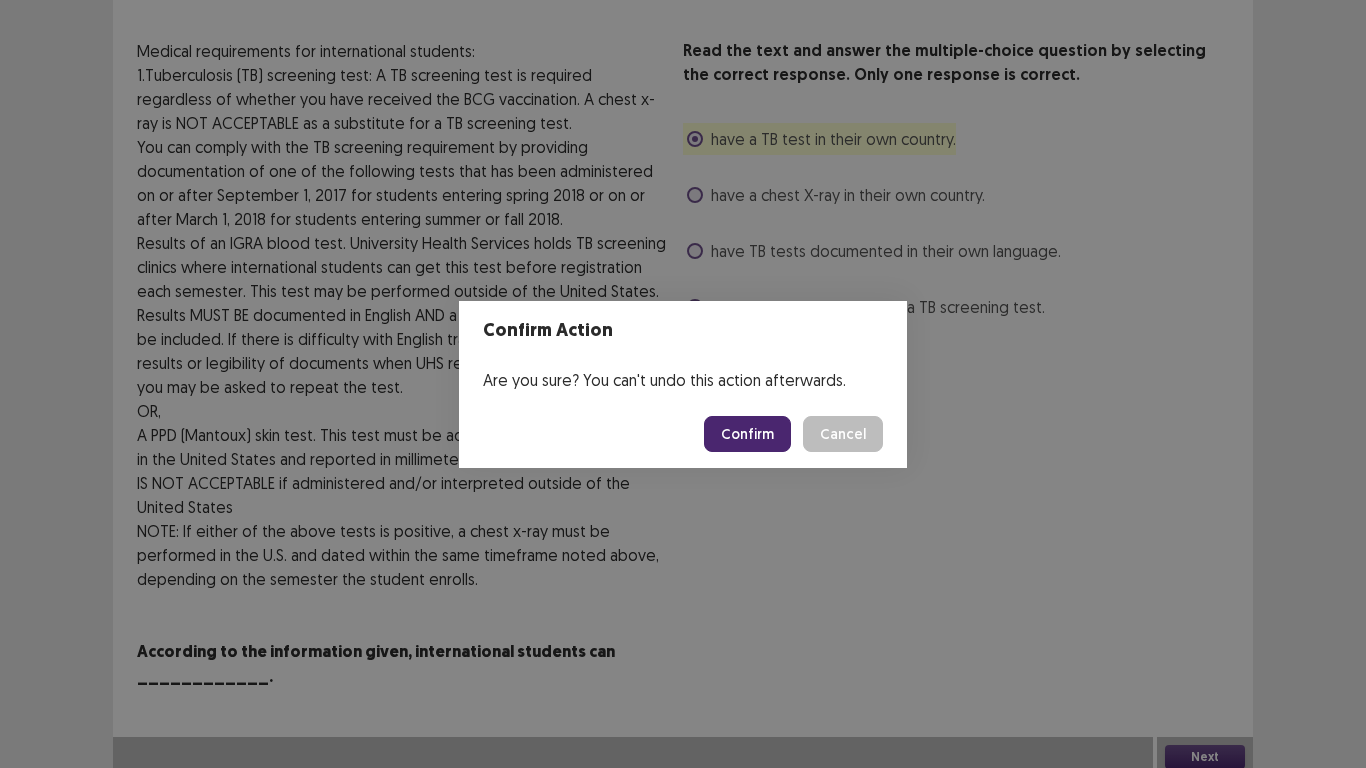 click on "Confirm" at bounding box center (747, 434) 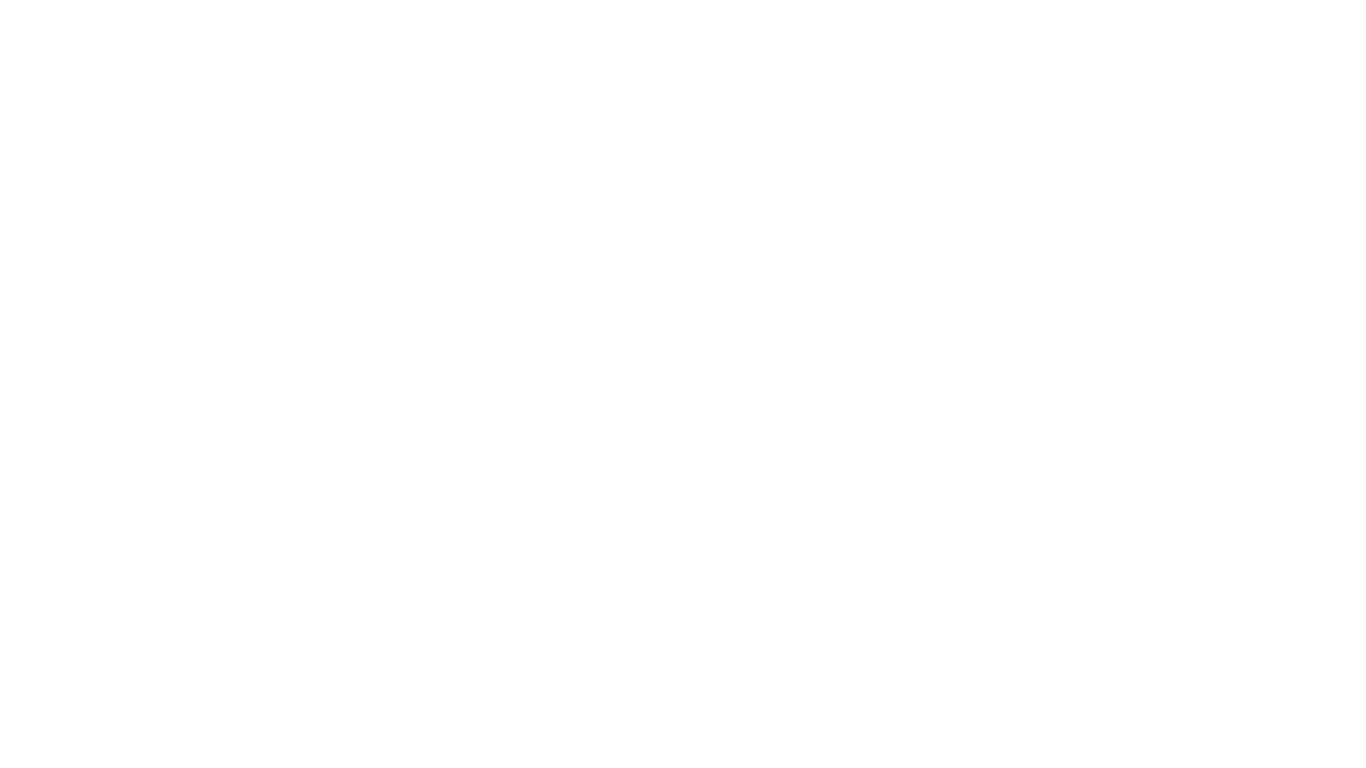 scroll, scrollTop: 0, scrollLeft: 0, axis: both 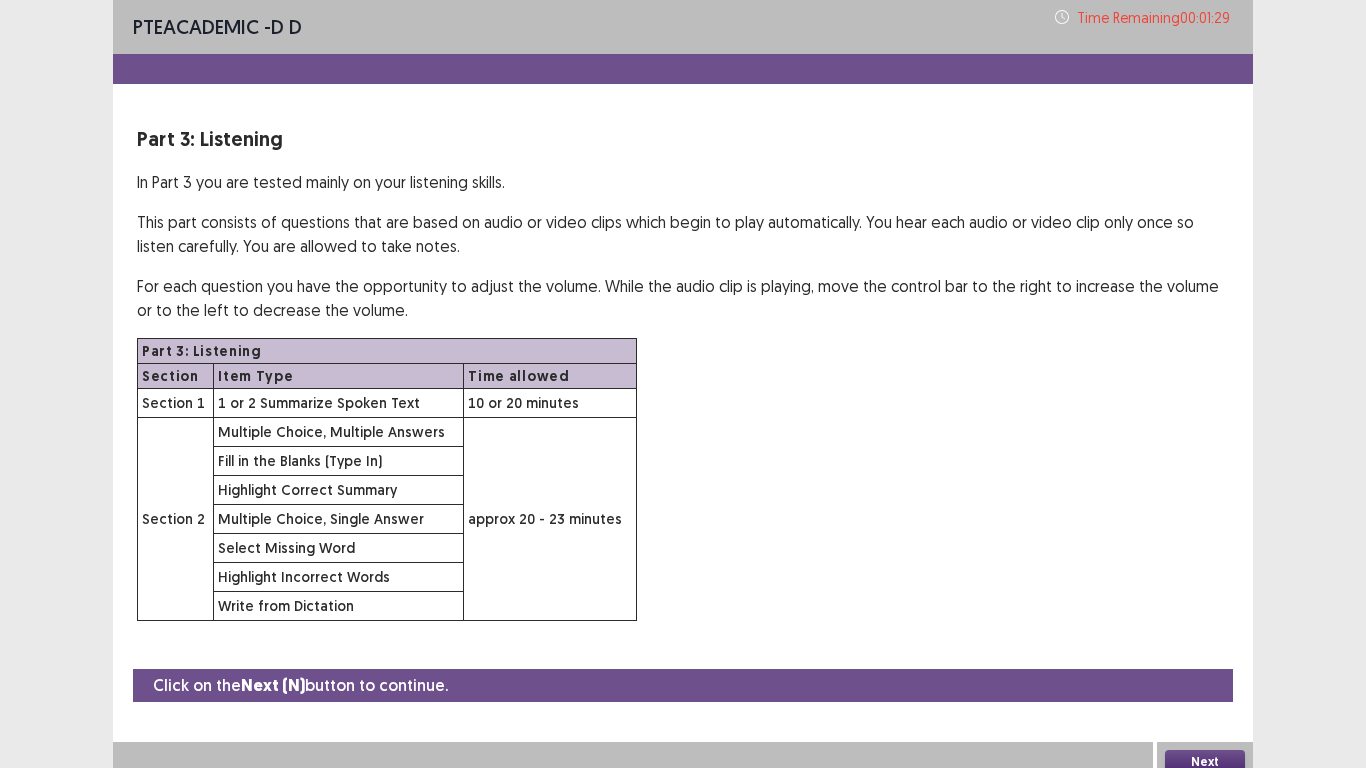 click on "Next" at bounding box center (1205, 762) 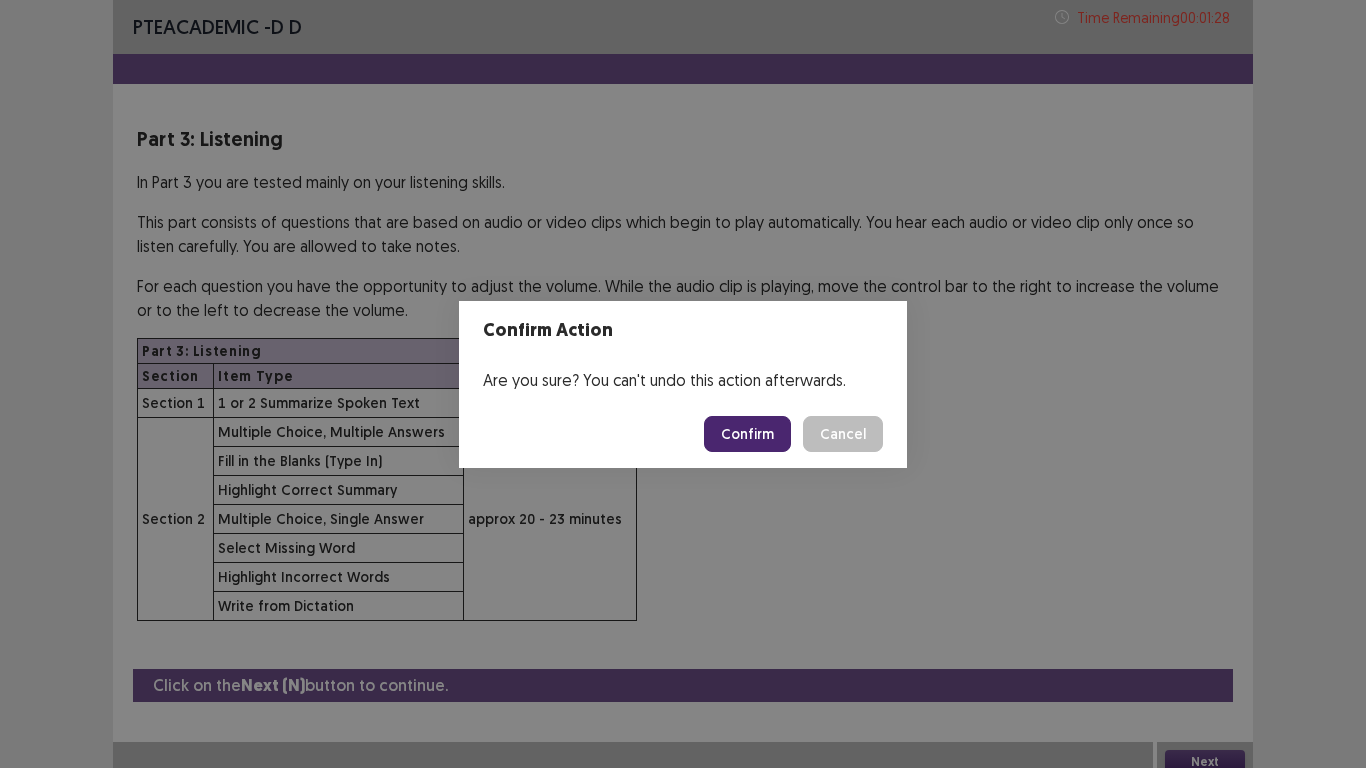 click on "Confirm" at bounding box center [747, 434] 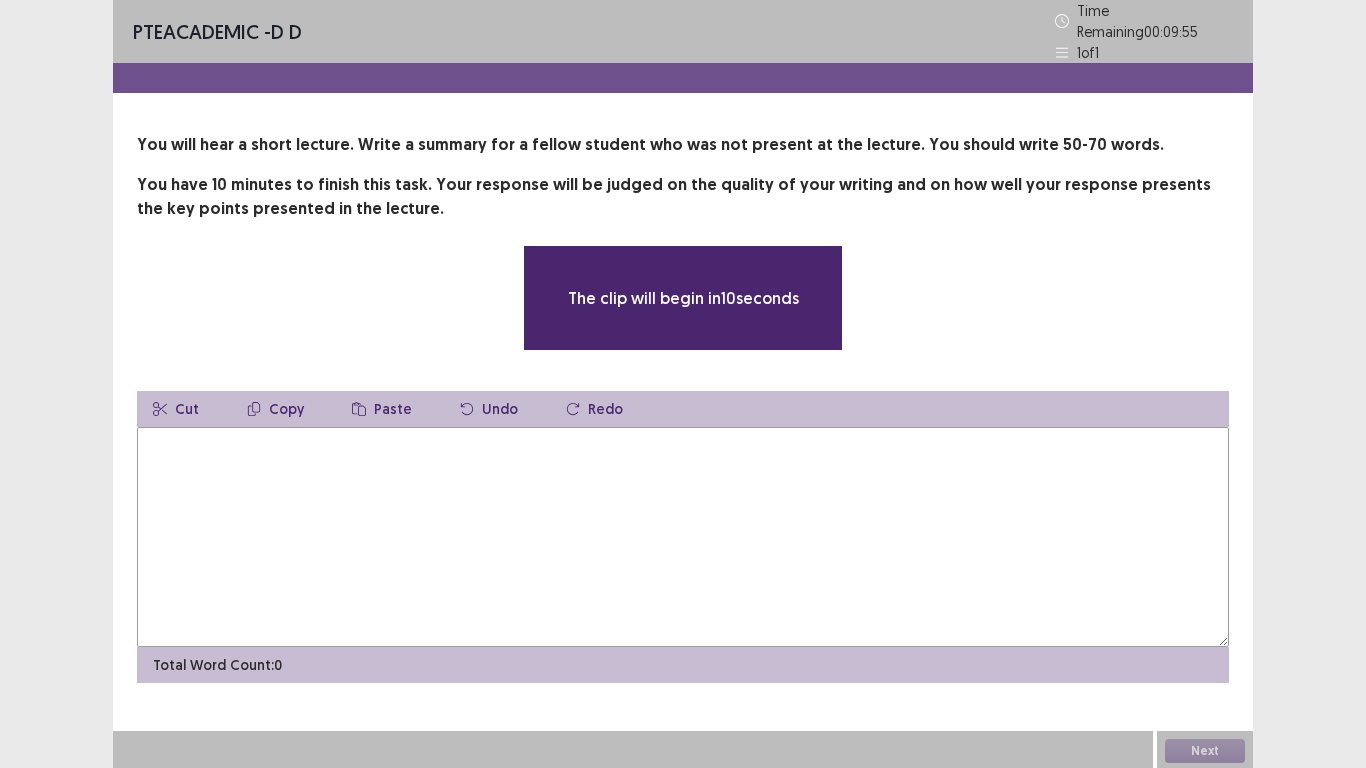 click at bounding box center [683, 537] 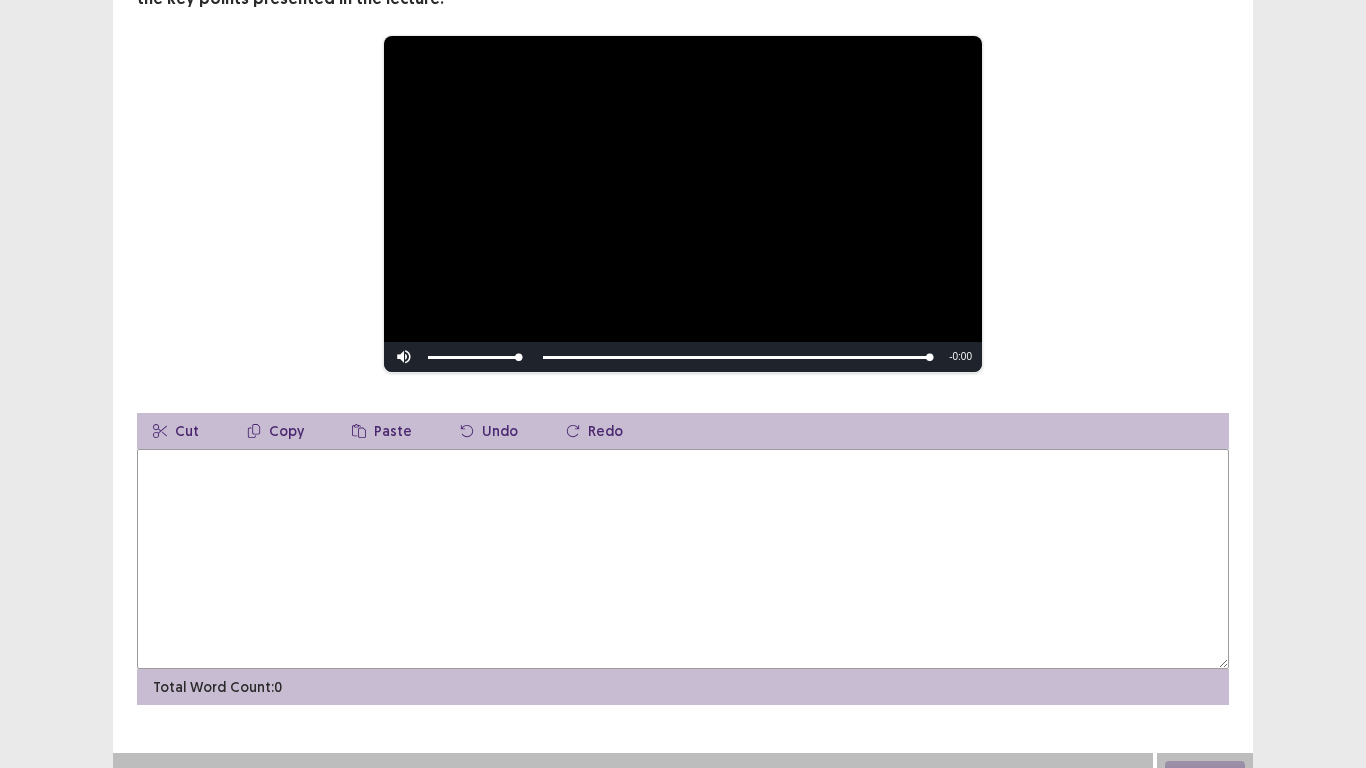 scroll, scrollTop: 226, scrollLeft: 0, axis: vertical 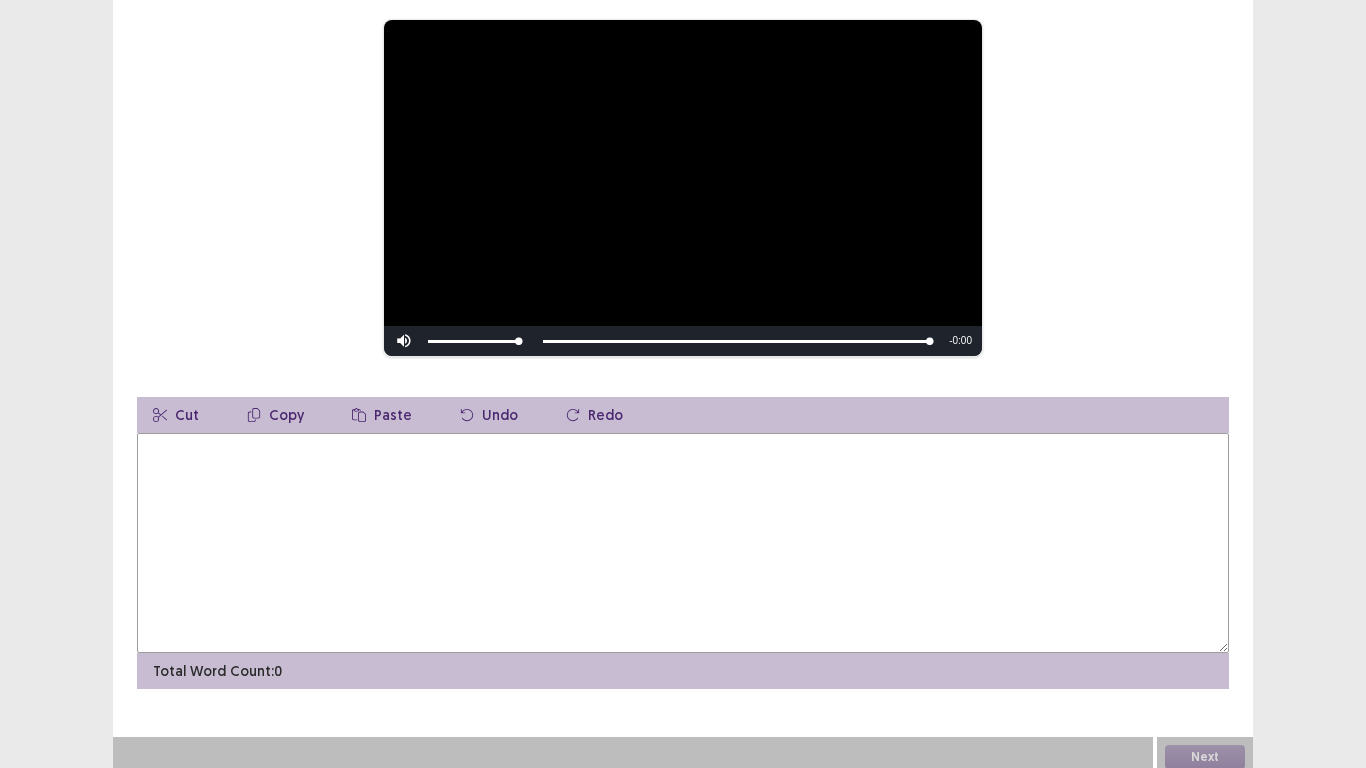click at bounding box center (683, 543) 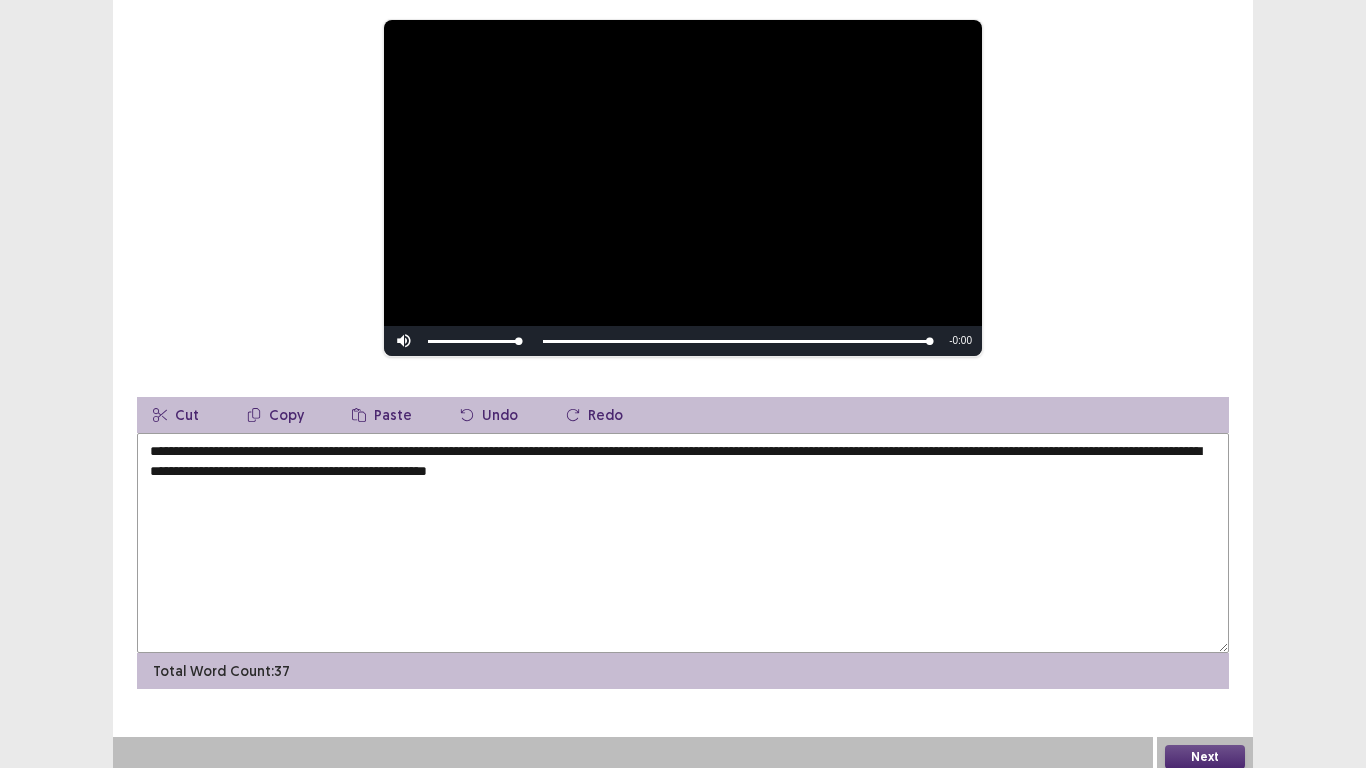 click on "**********" at bounding box center [683, 543] 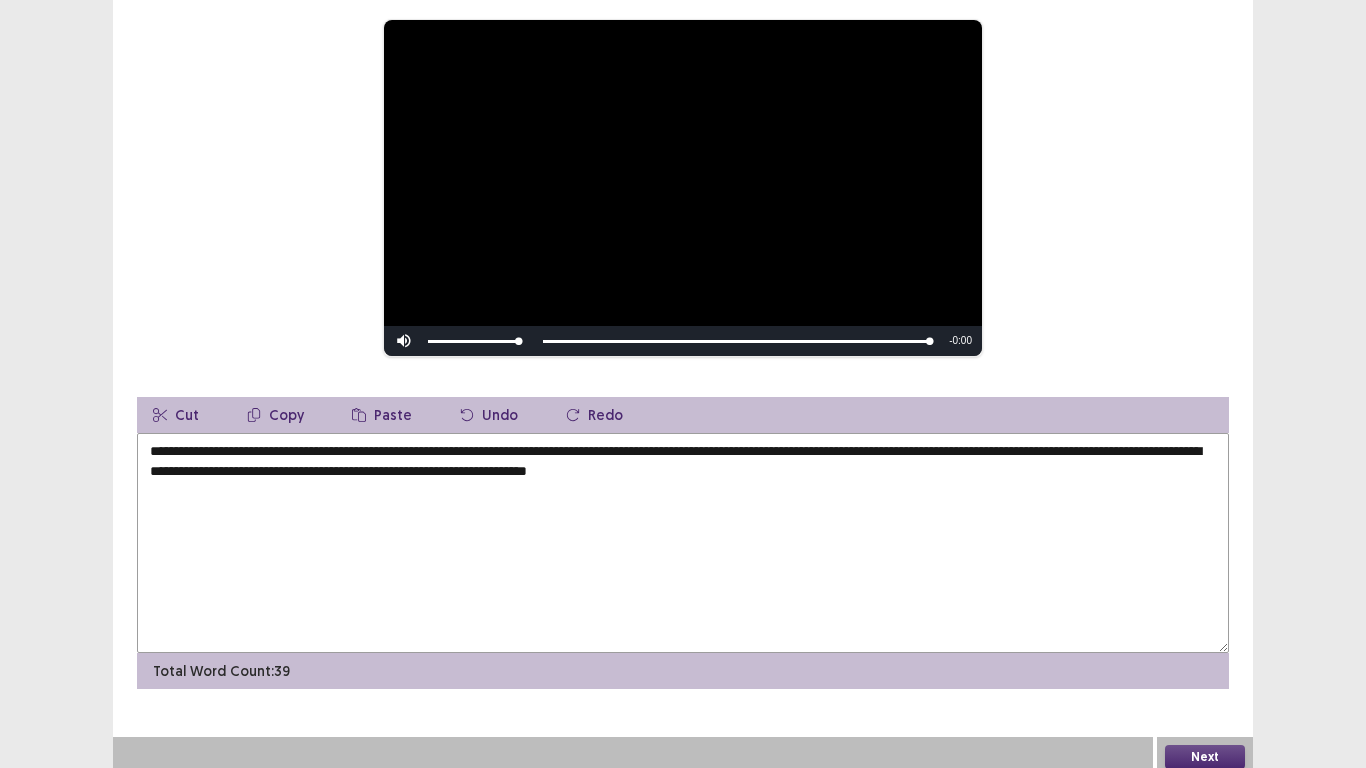 click on "**********" at bounding box center (683, 543) 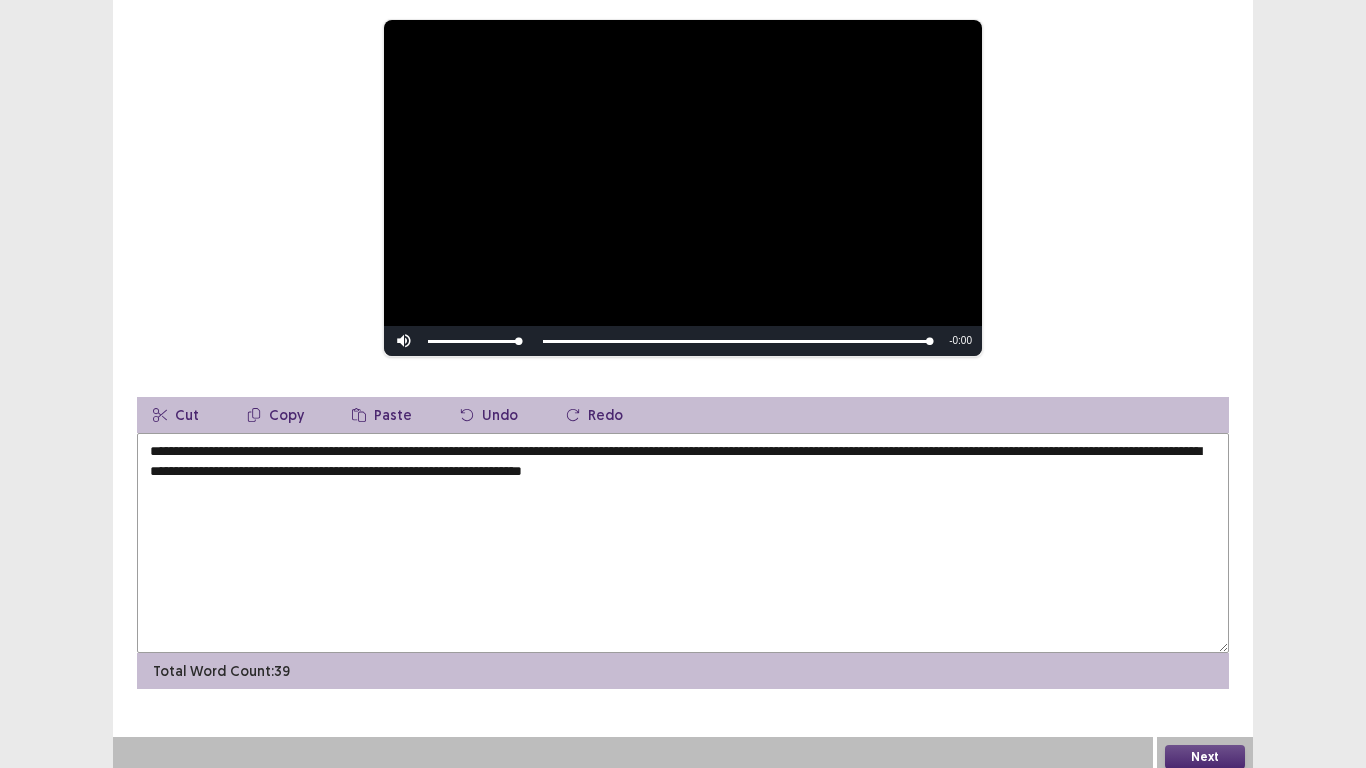 click on "**********" at bounding box center [683, 543] 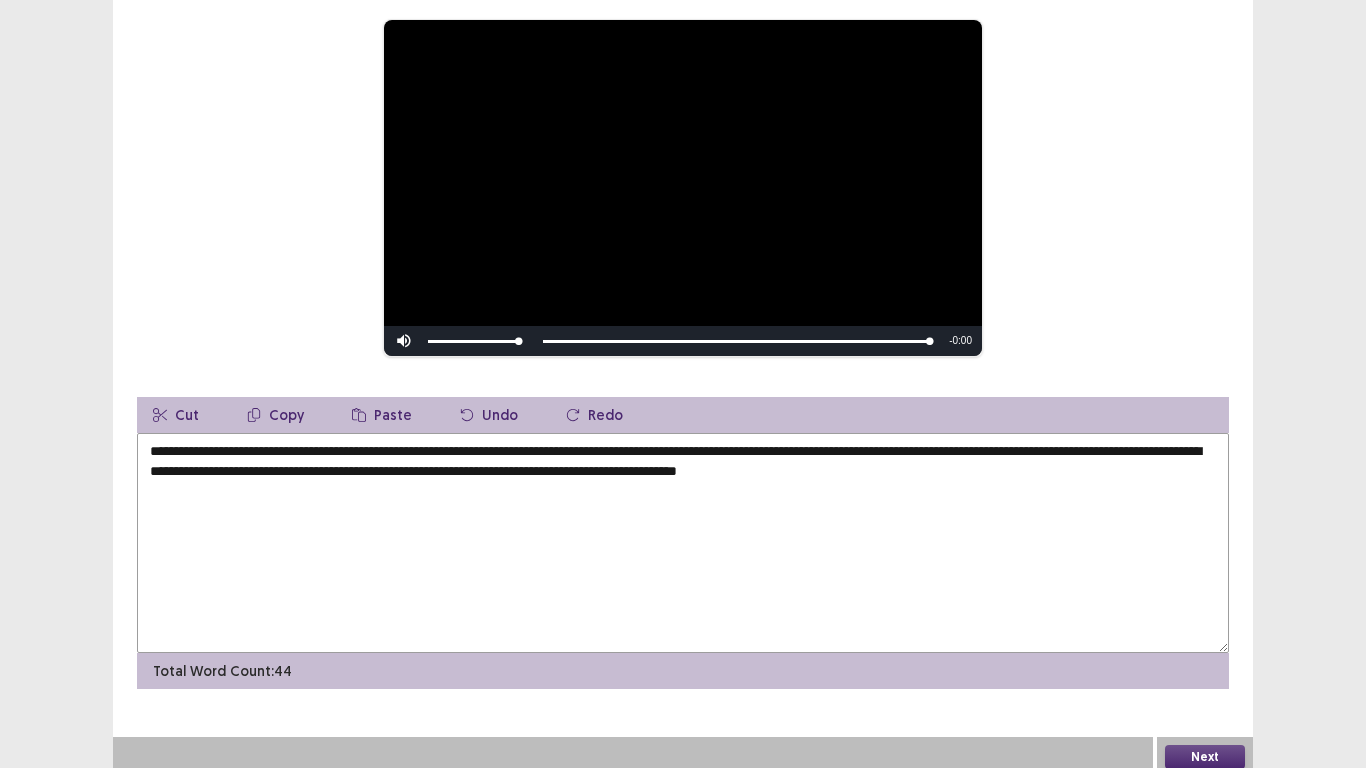 click on "**********" at bounding box center [683, 543] 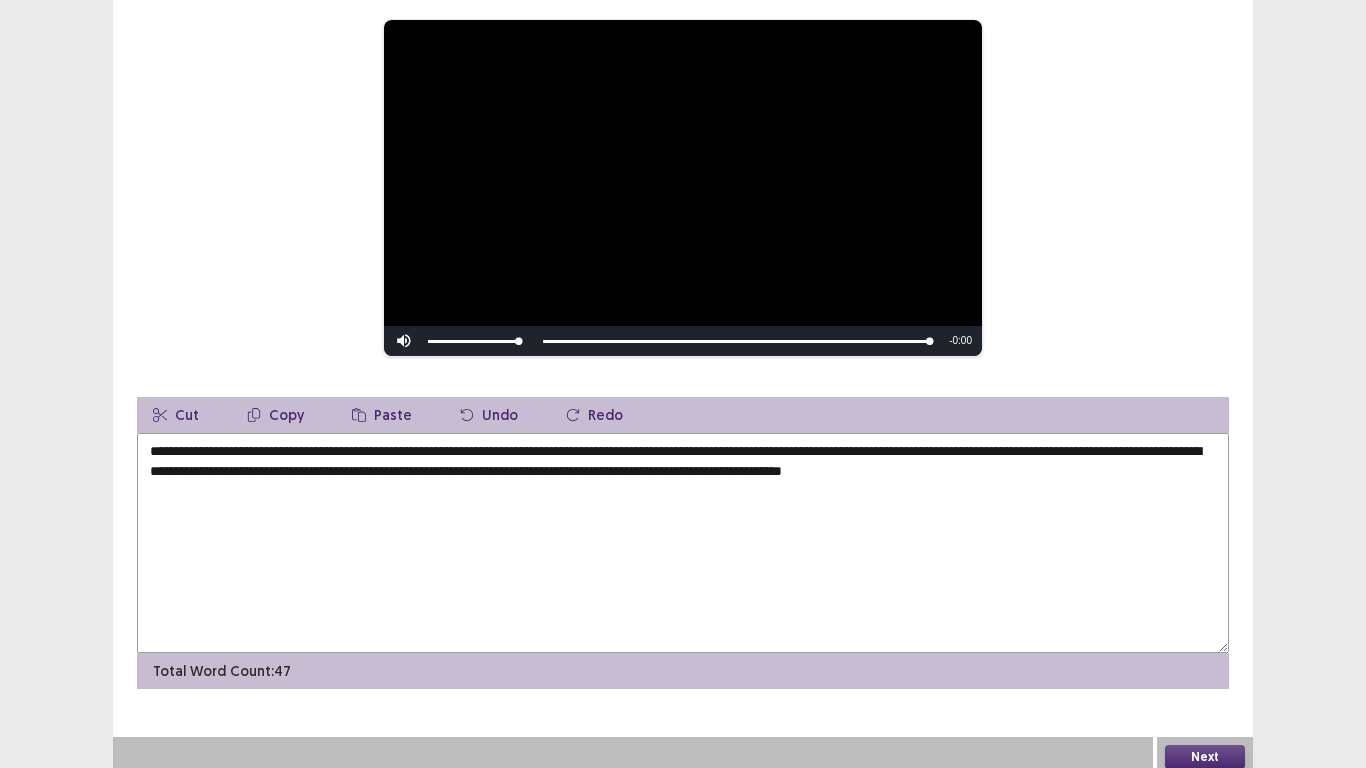 click on "**********" at bounding box center [683, 543] 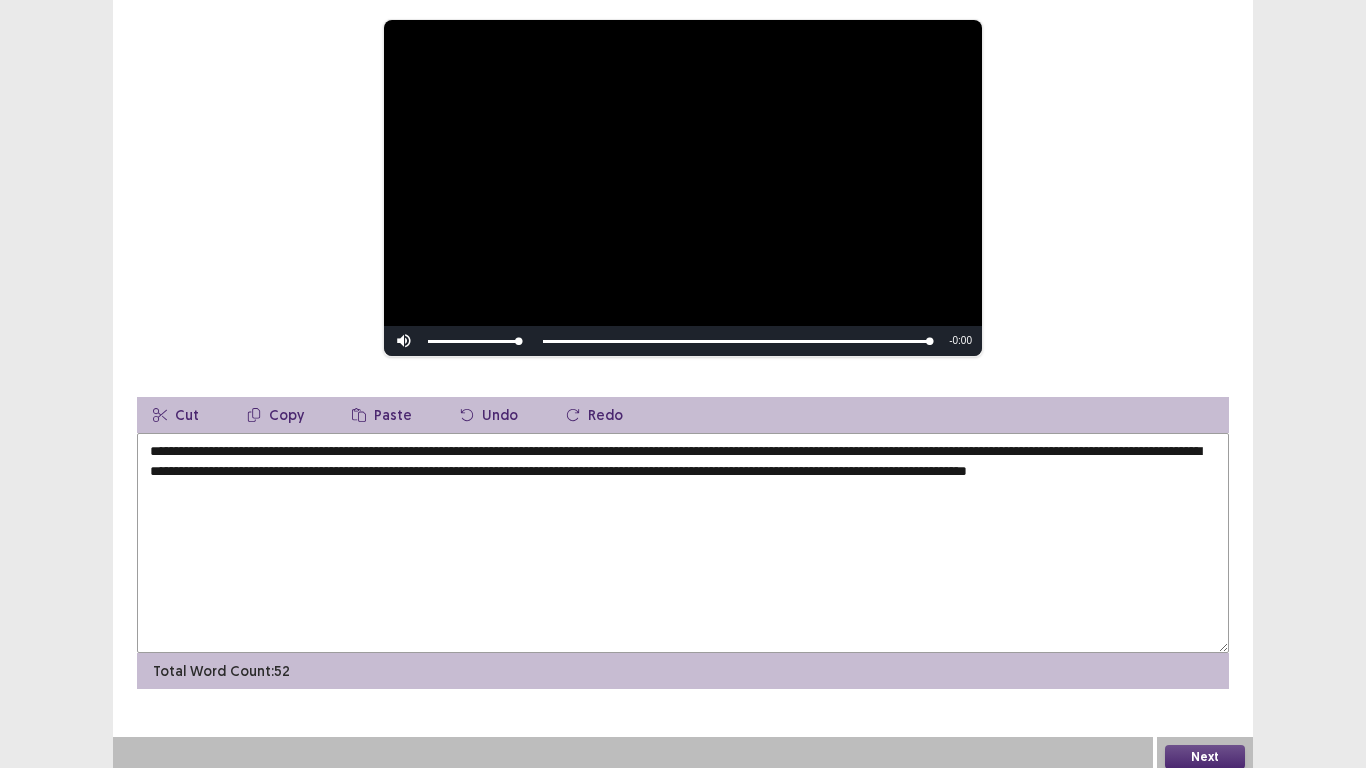 click on "**********" at bounding box center [683, 543] 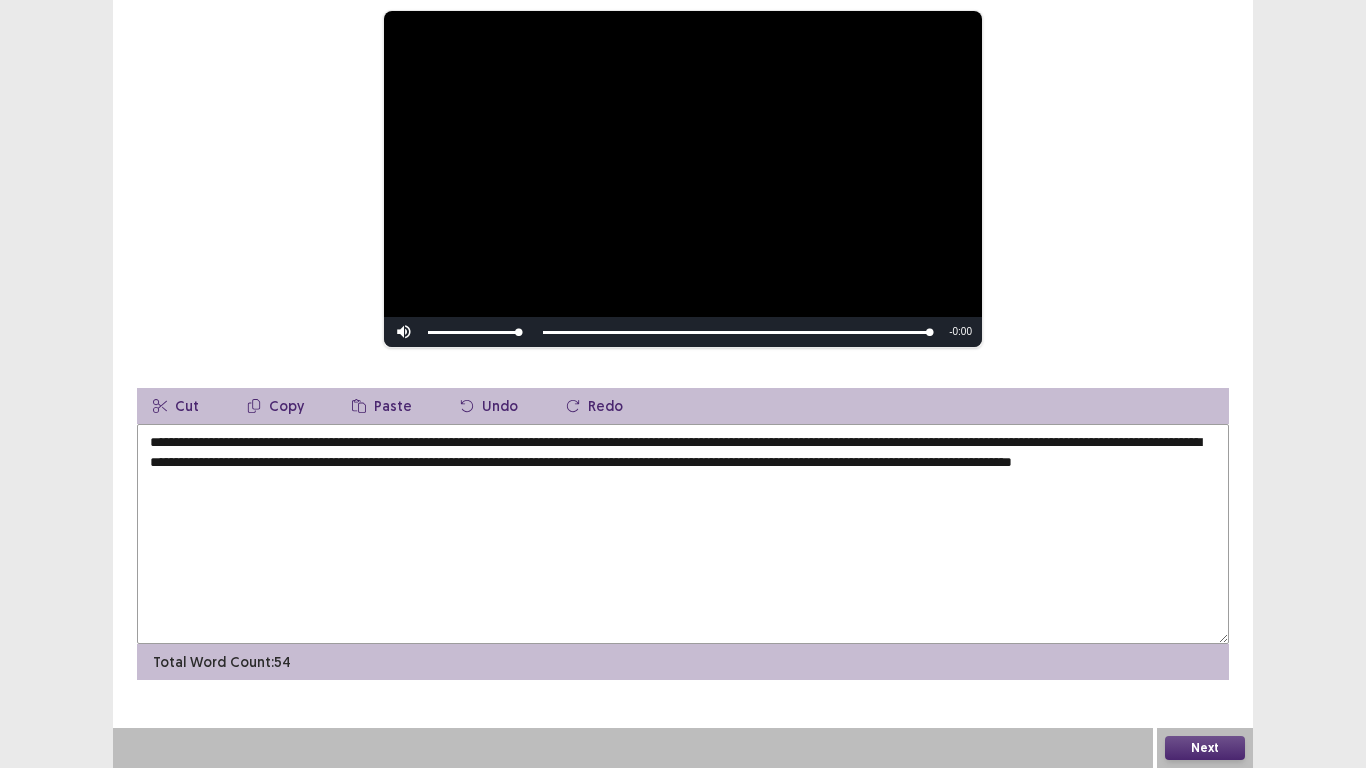 click on "**********" at bounding box center [683, 534] 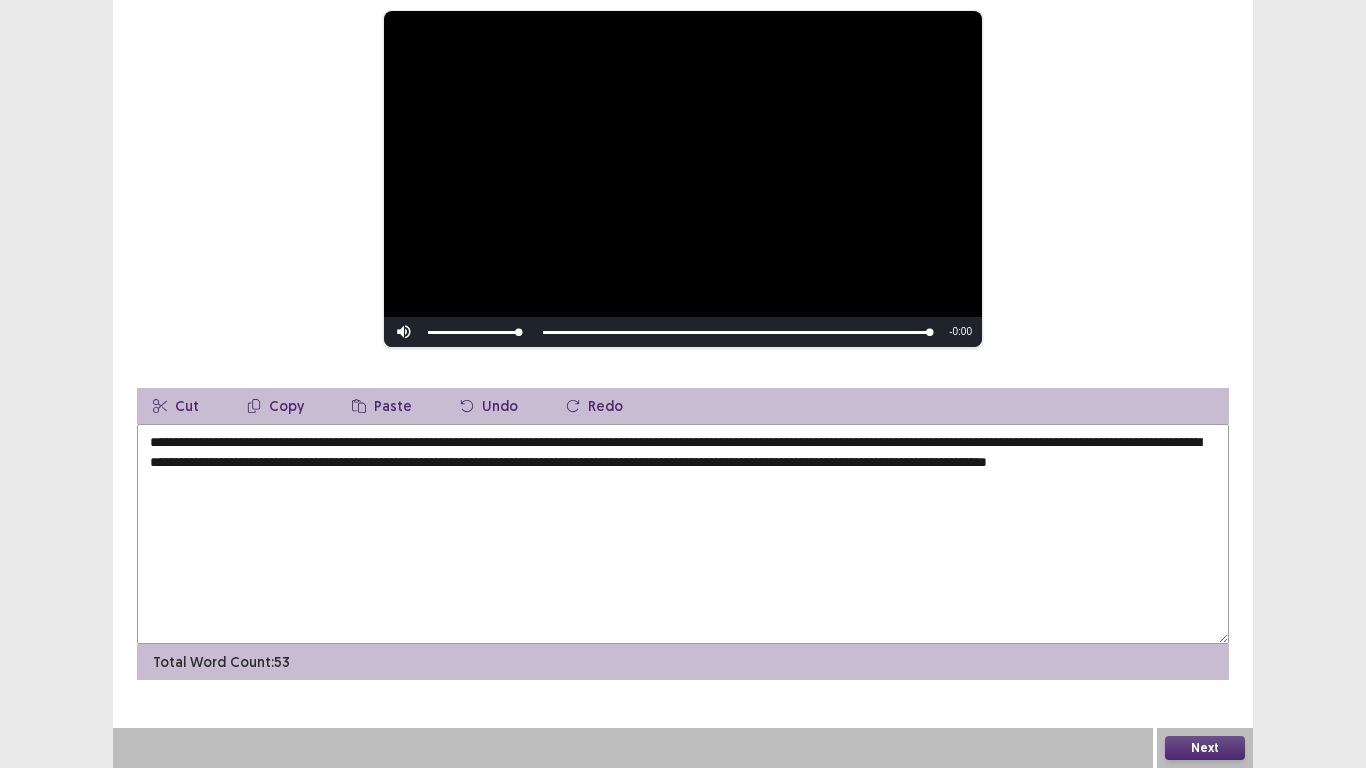 click on "**********" at bounding box center (683, 534) 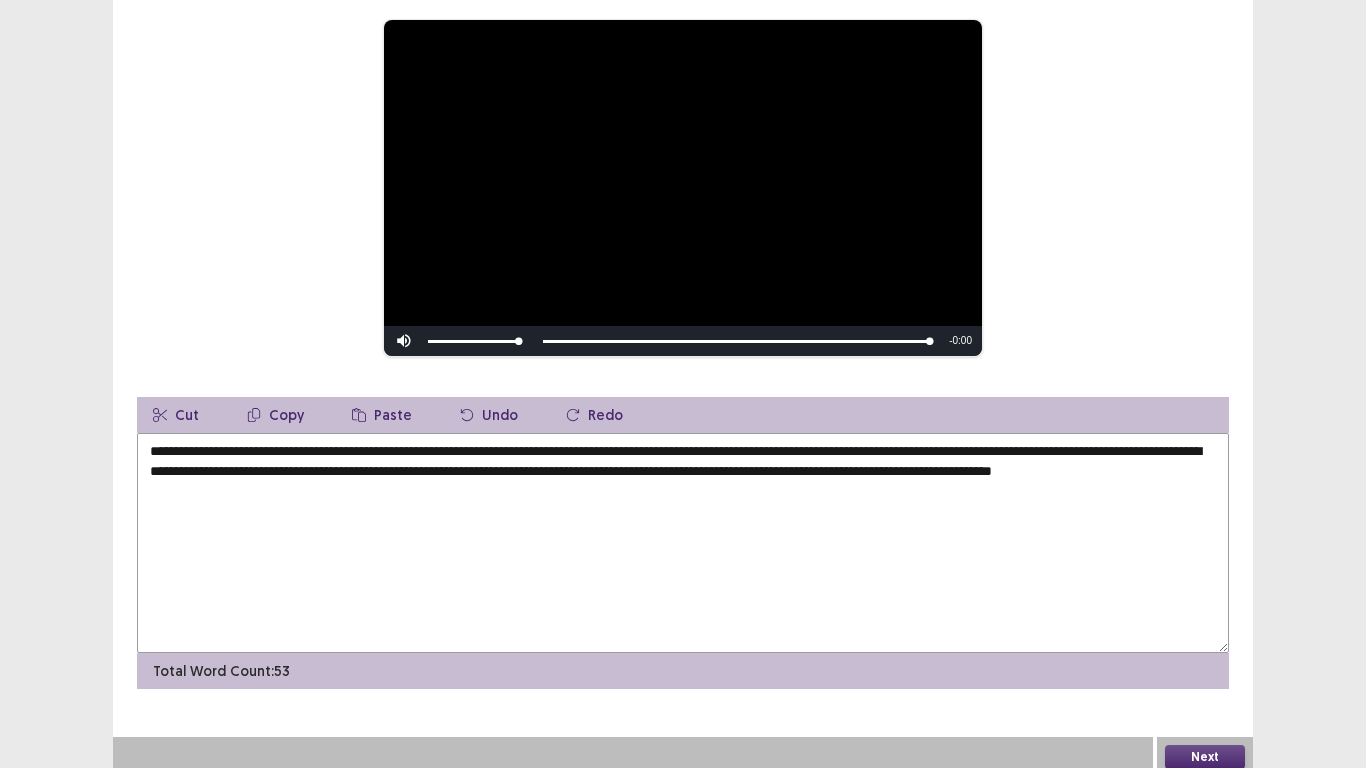click on "**********" at bounding box center (683, 543) 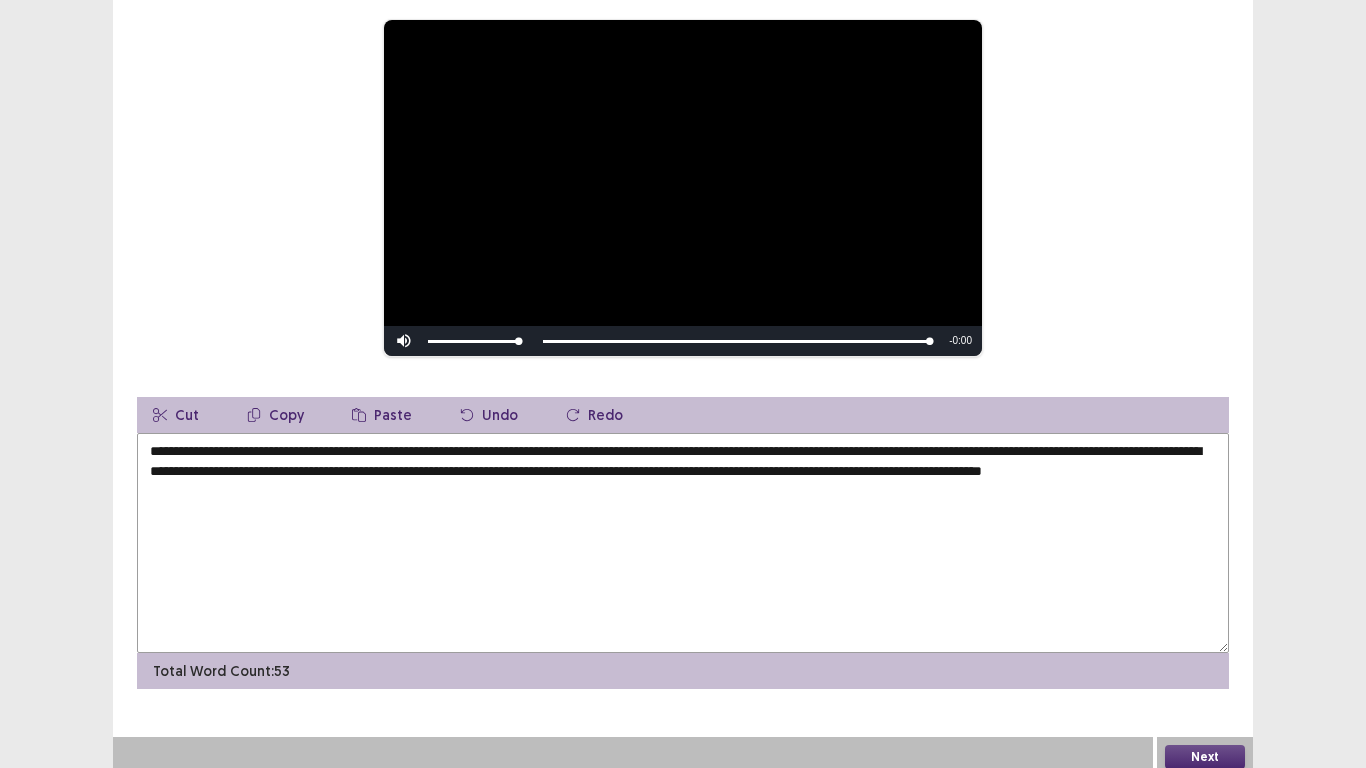 click on "**********" at bounding box center (683, 543) 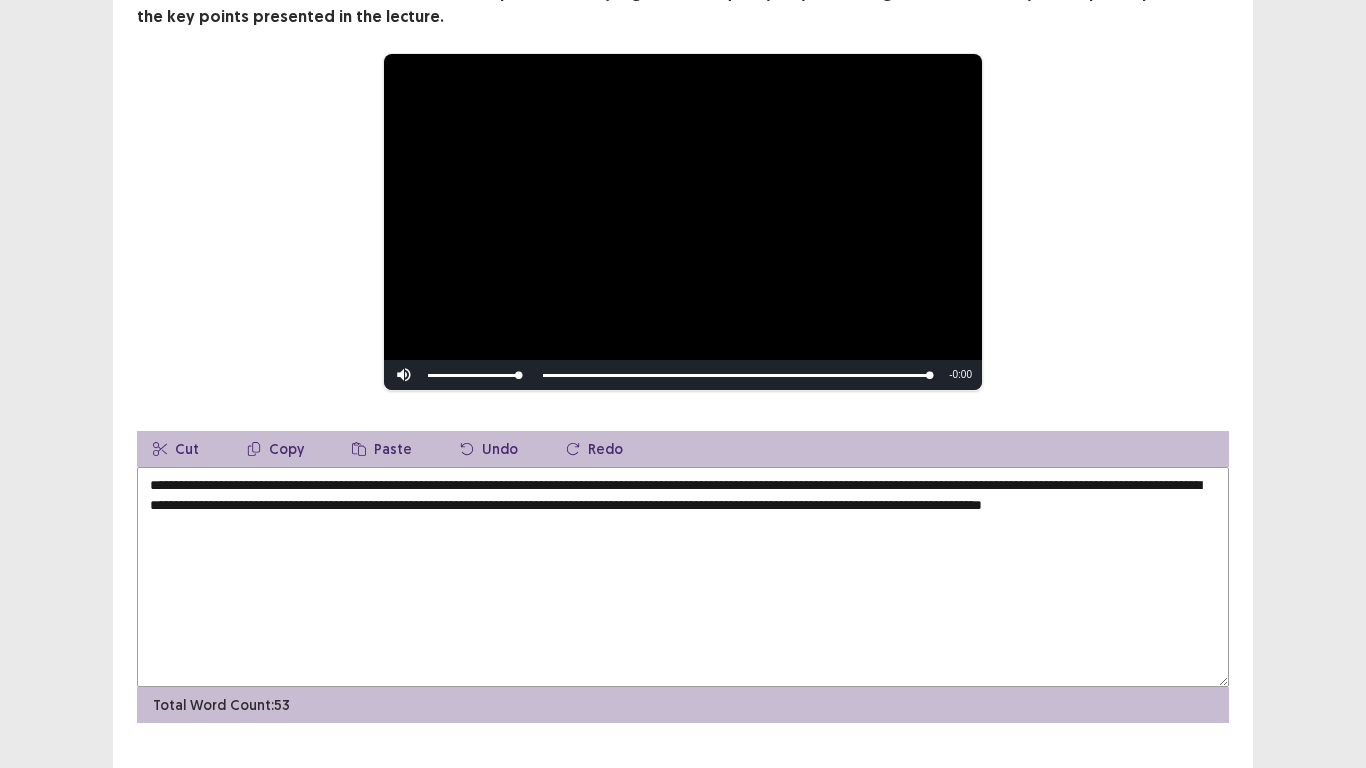 scroll, scrollTop: 200, scrollLeft: 0, axis: vertical 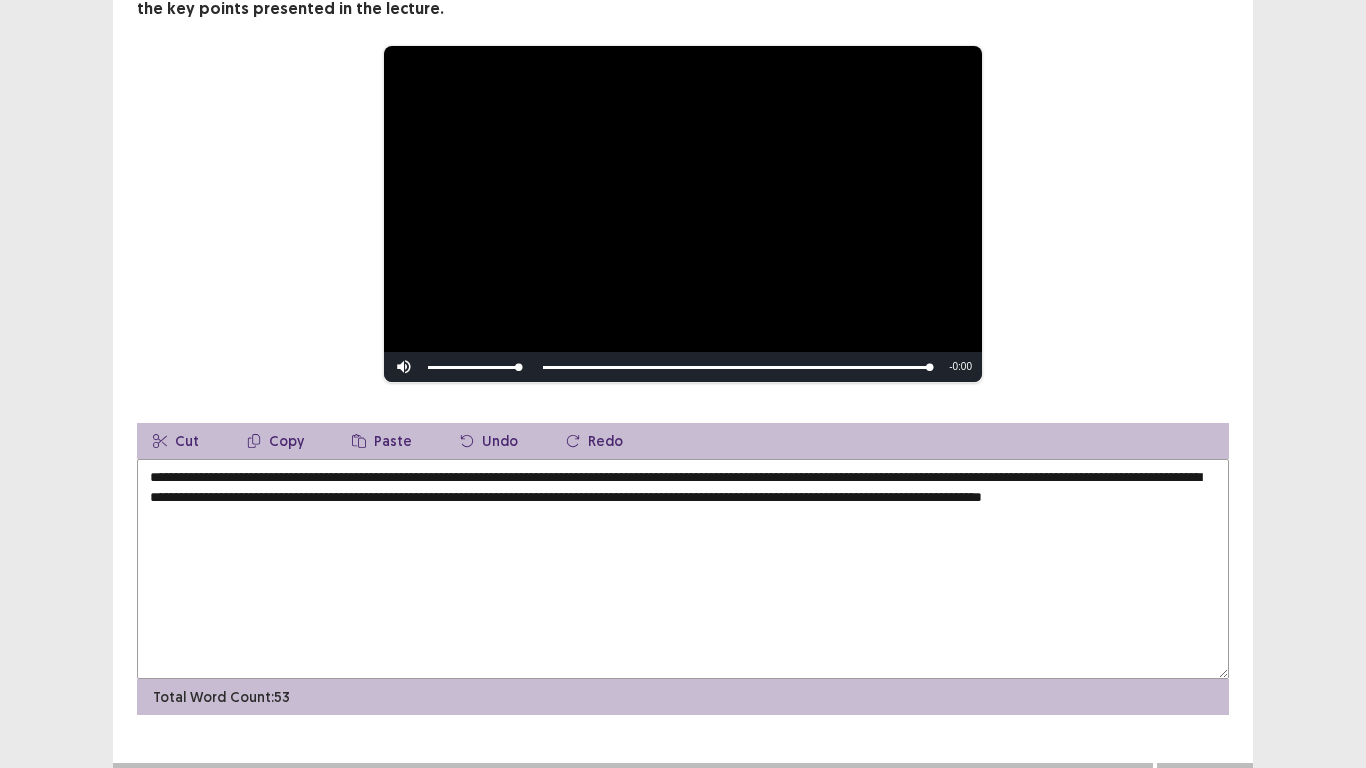 click on "**********" at bounding box center (683, 569) 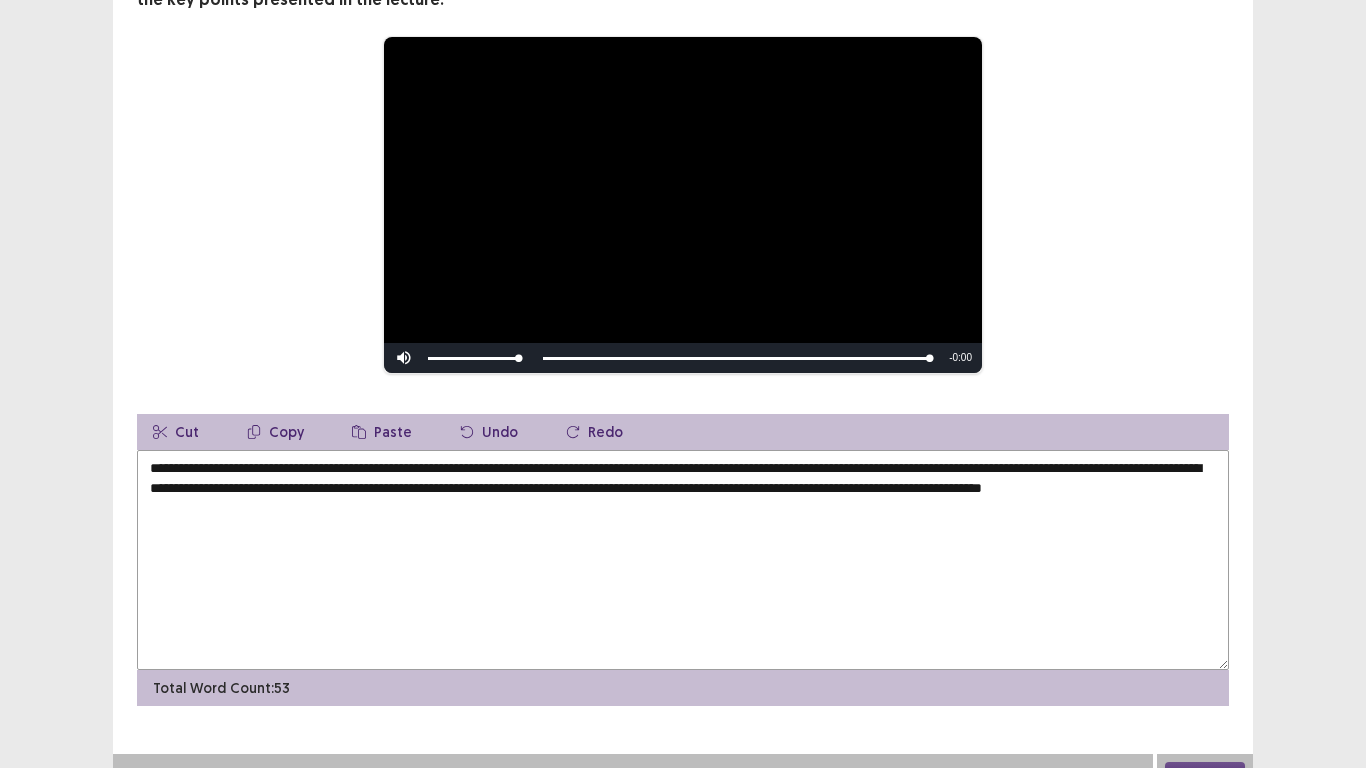 click on "**********" at bounding box center [683, 560] 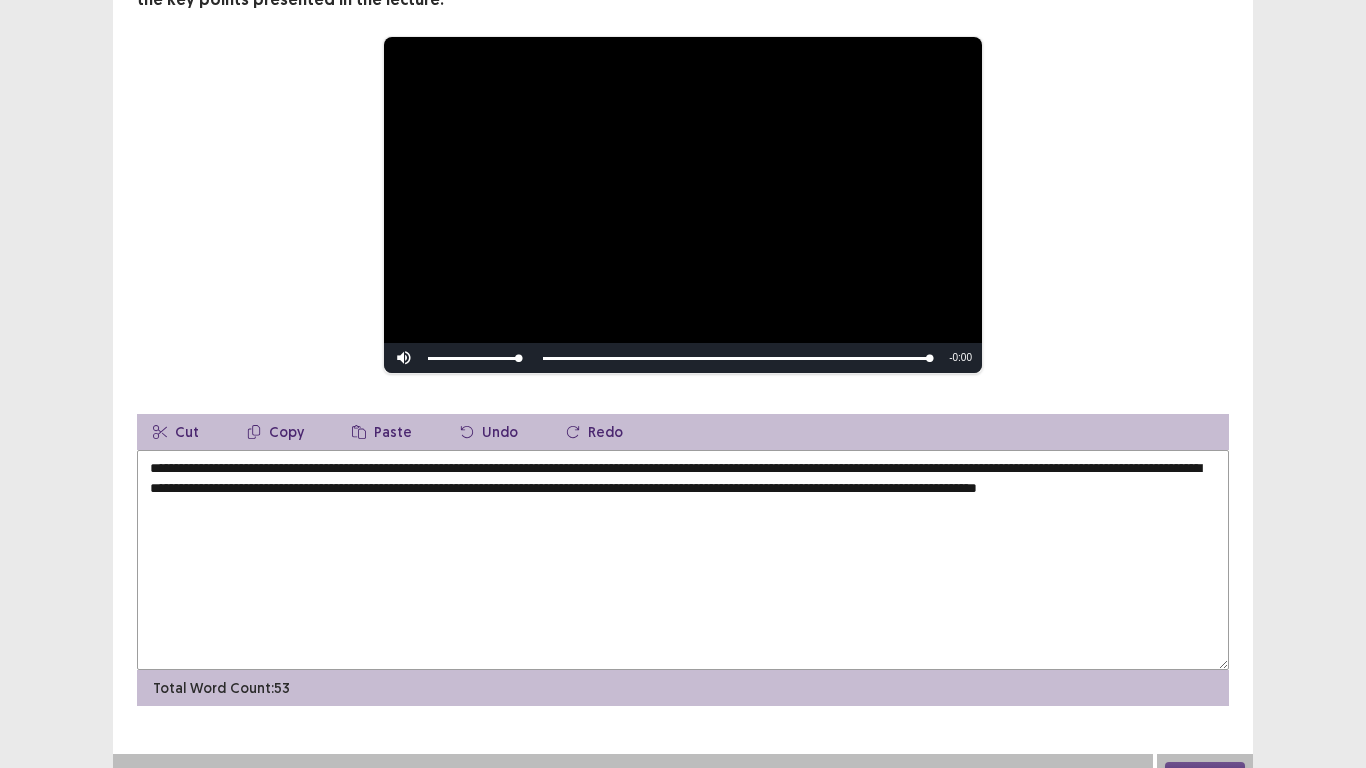 click on "**********" at bounding box center (683, 560) 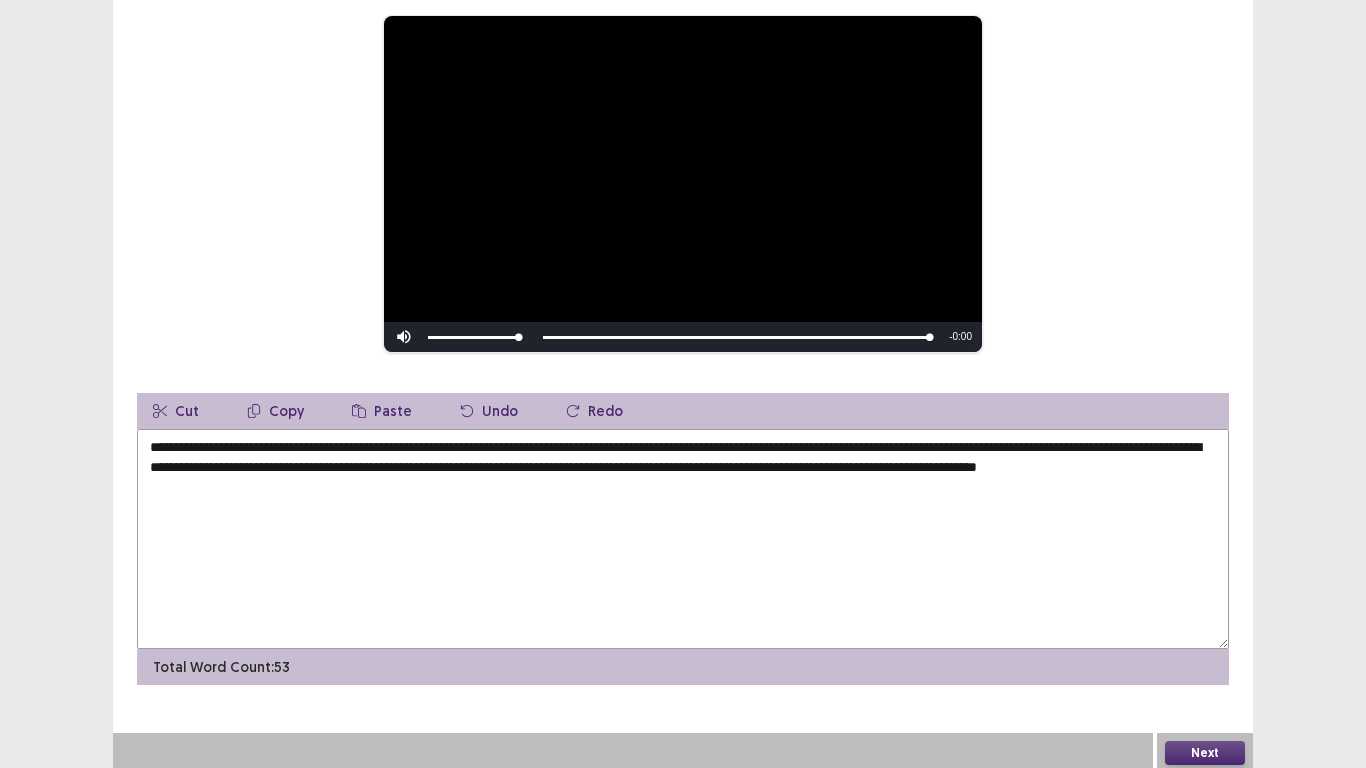 scroll, scrollTop: 226, scrollLeft: 0, axis: vertical 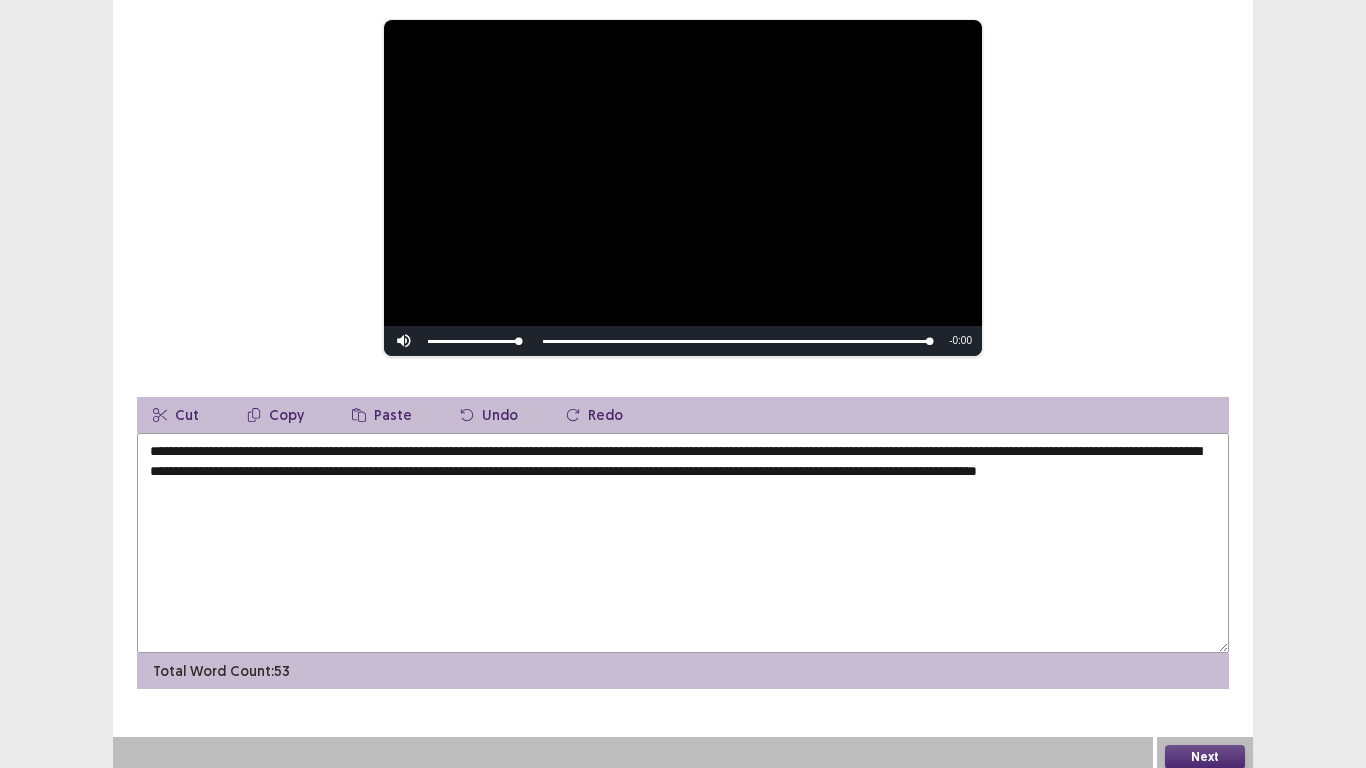 click on "**********" at bounding box center [683, 543] 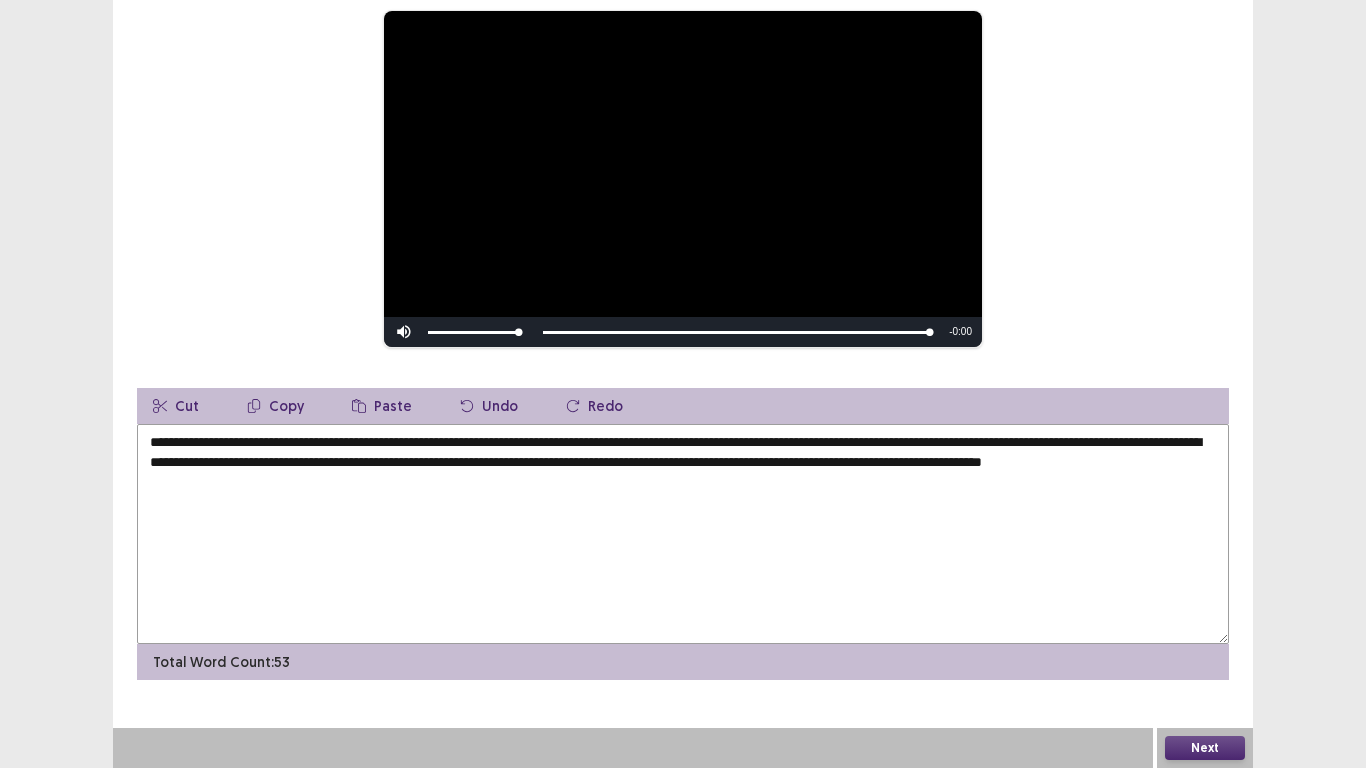 click on "**********" at bounding box center [683, 534] 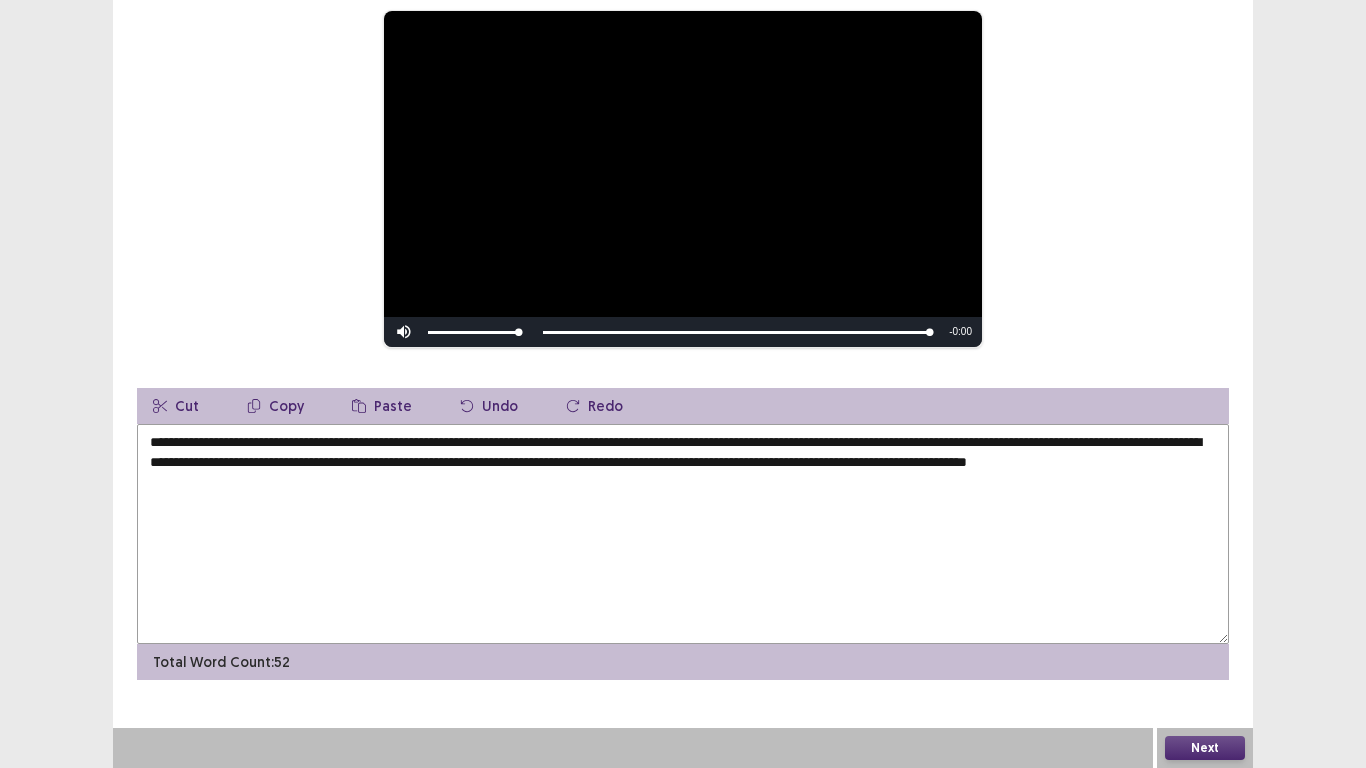 type on "**********" 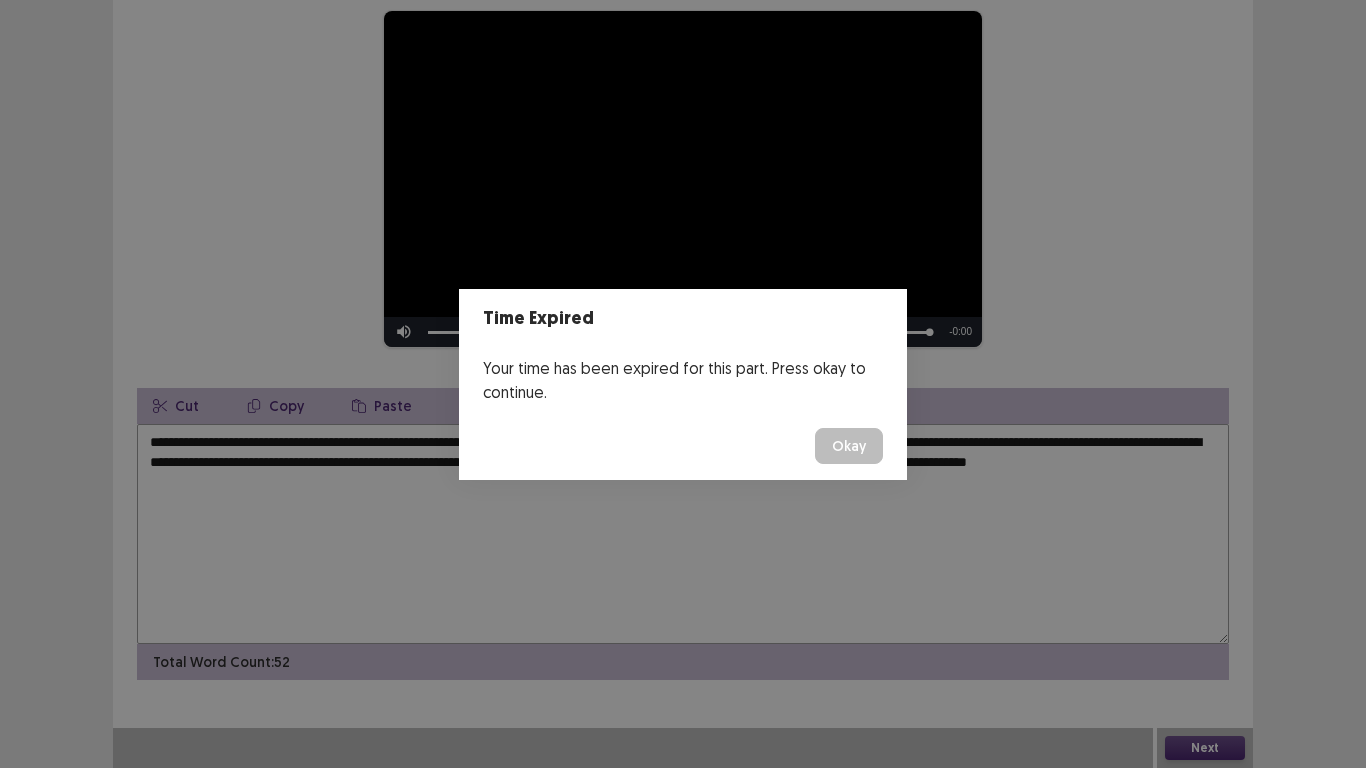 click on "Okay" at bounding box center [849, 446] 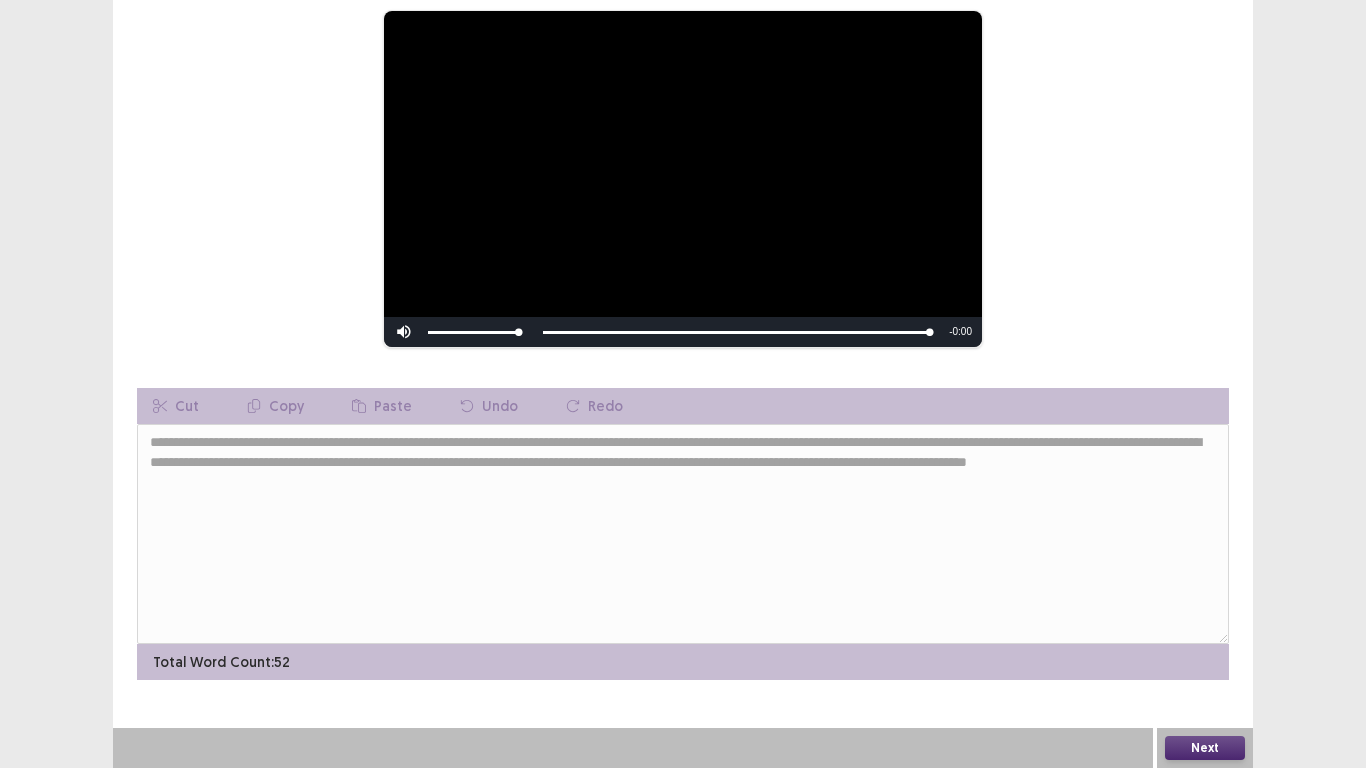 click on "Next" at bounding box center [1205, 748] 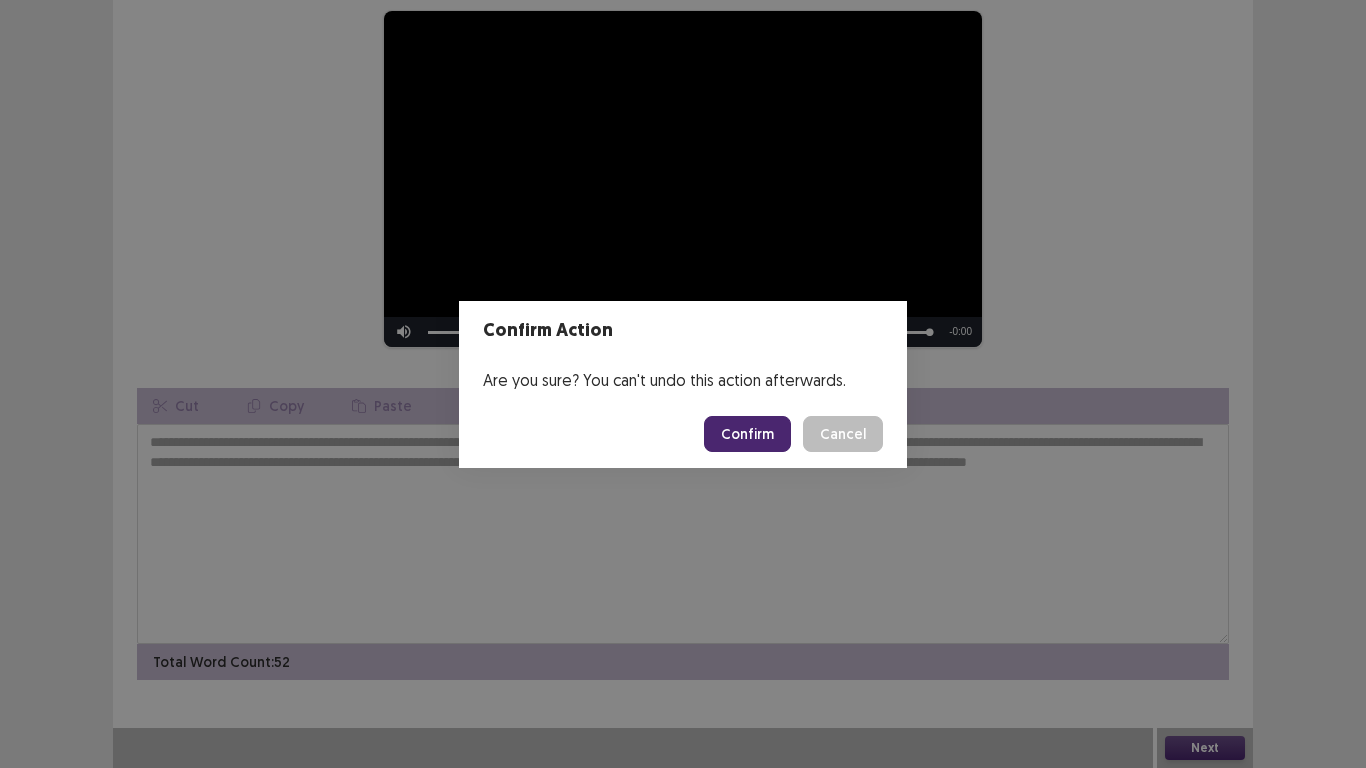 click on "Confirm" at bounding box center [747, 434] 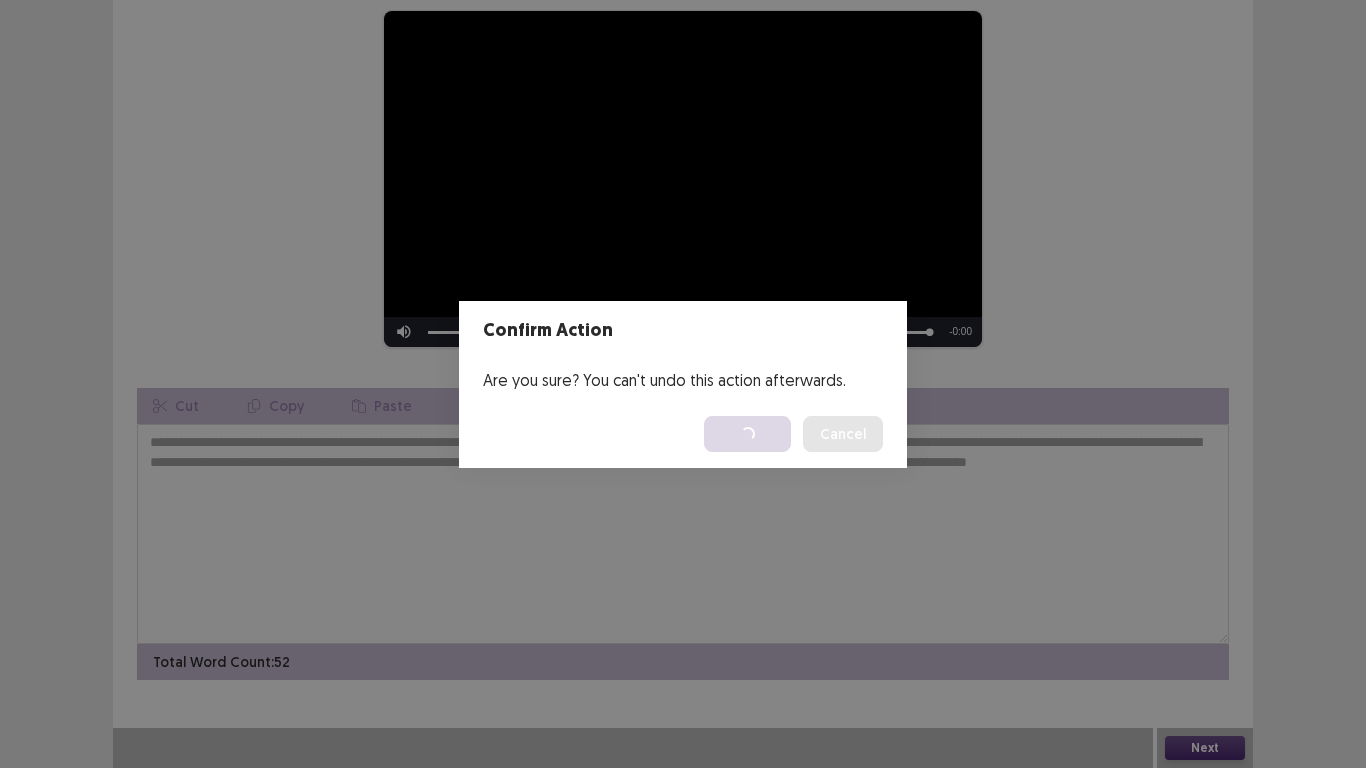 scroll, scrollTop: 0, scrollLeft: 0, axis: both 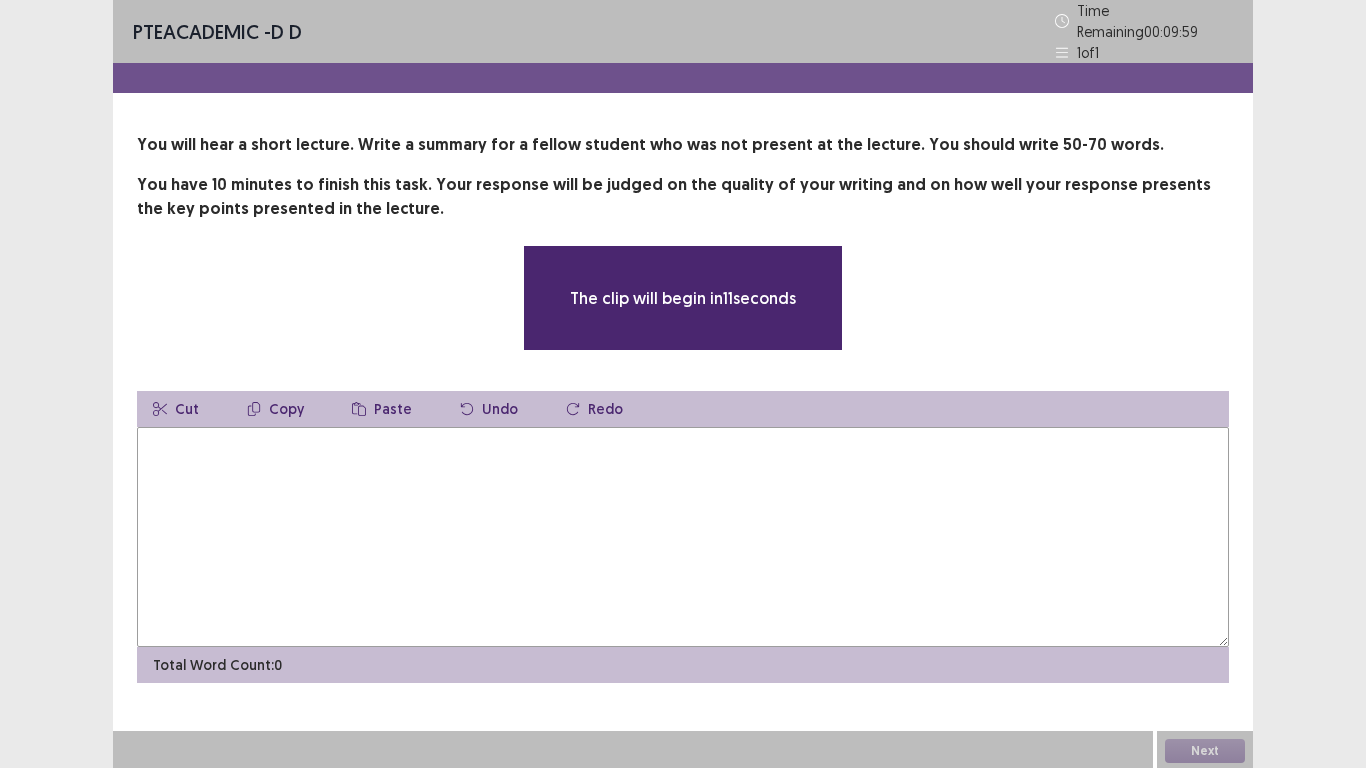 click at bounding box center (683, 537) 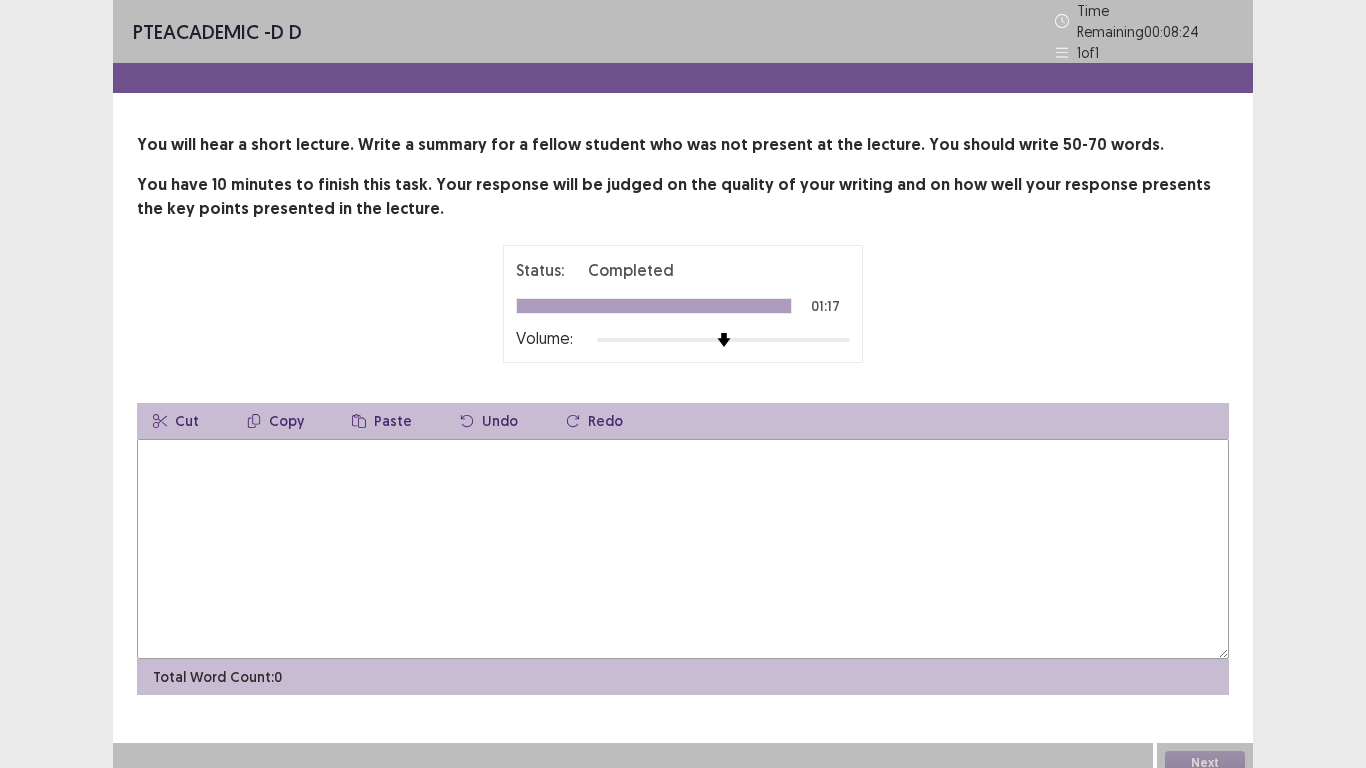 click at bounding box center [683, 549] 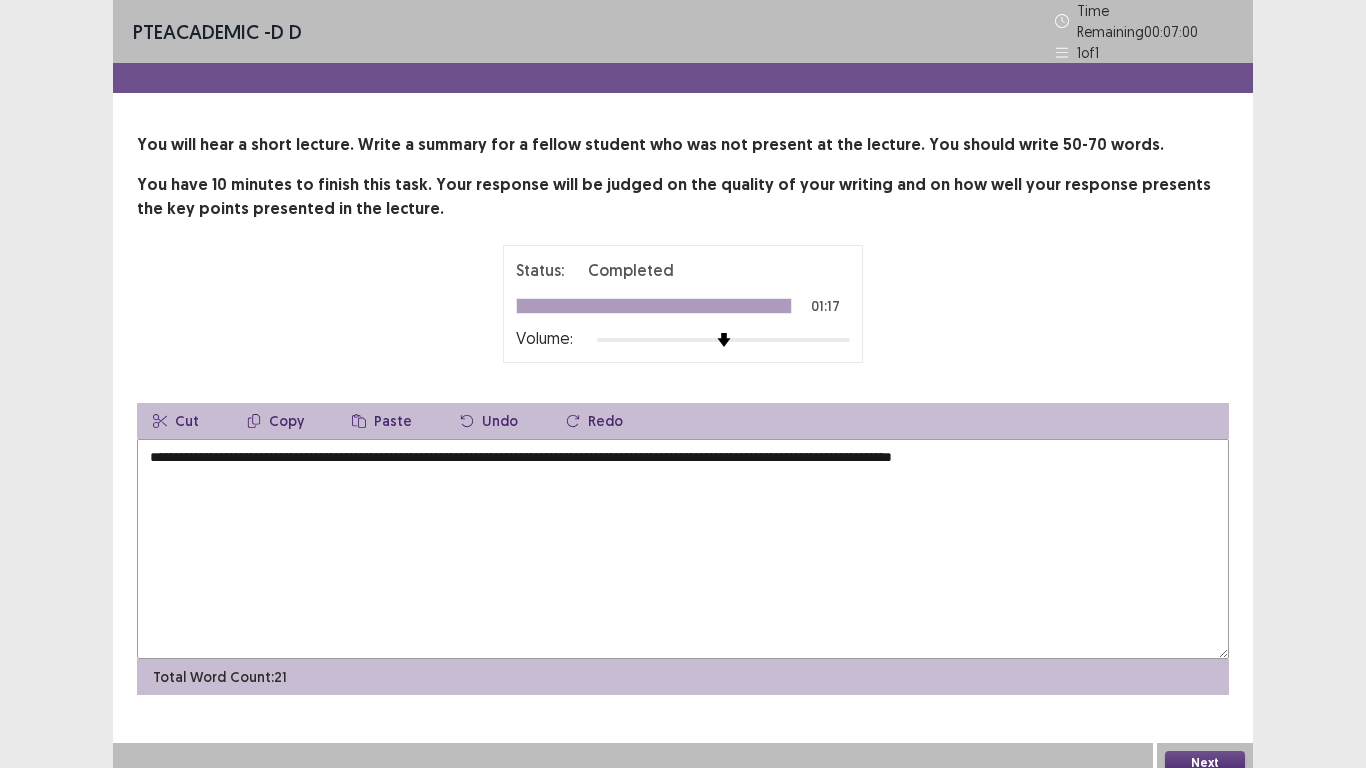 click on "**********" at bounding box center [683, 549] 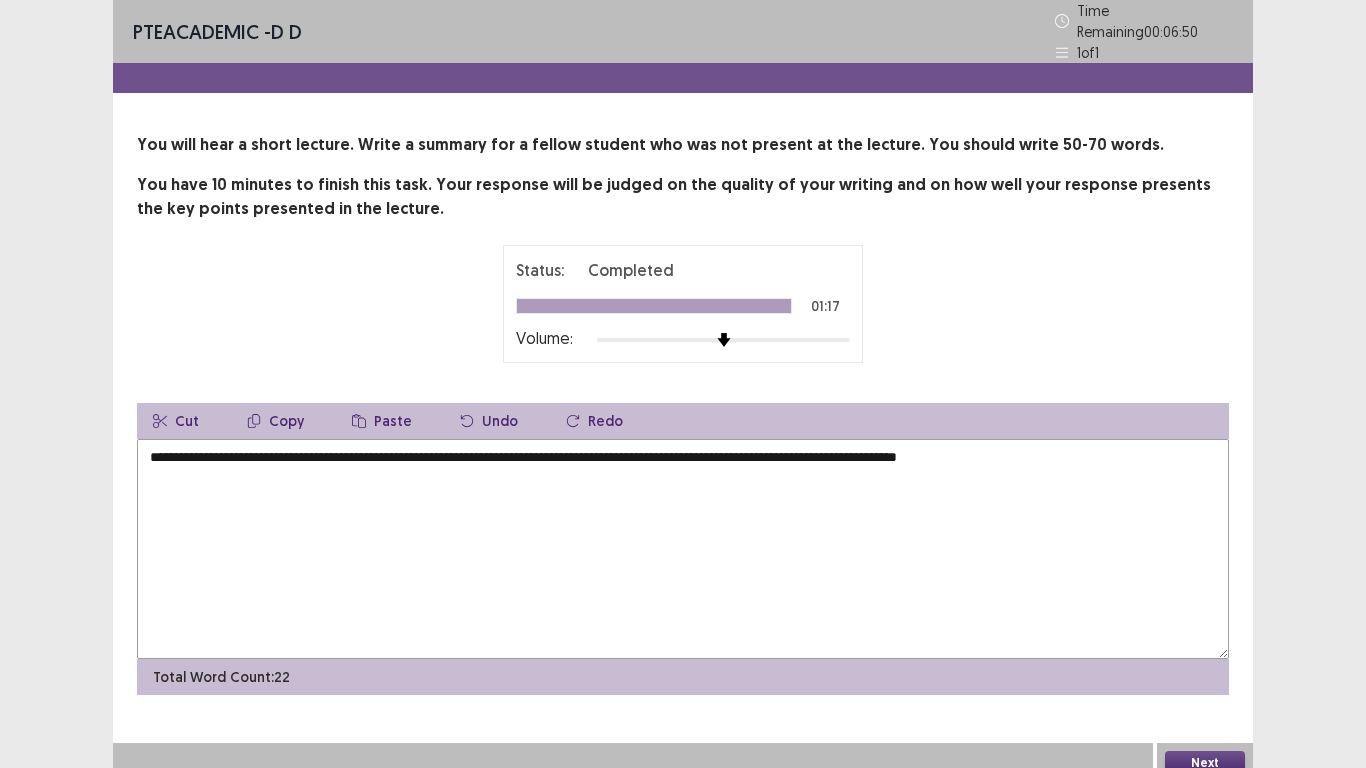click on "**********" at bounding box center (683, 549) 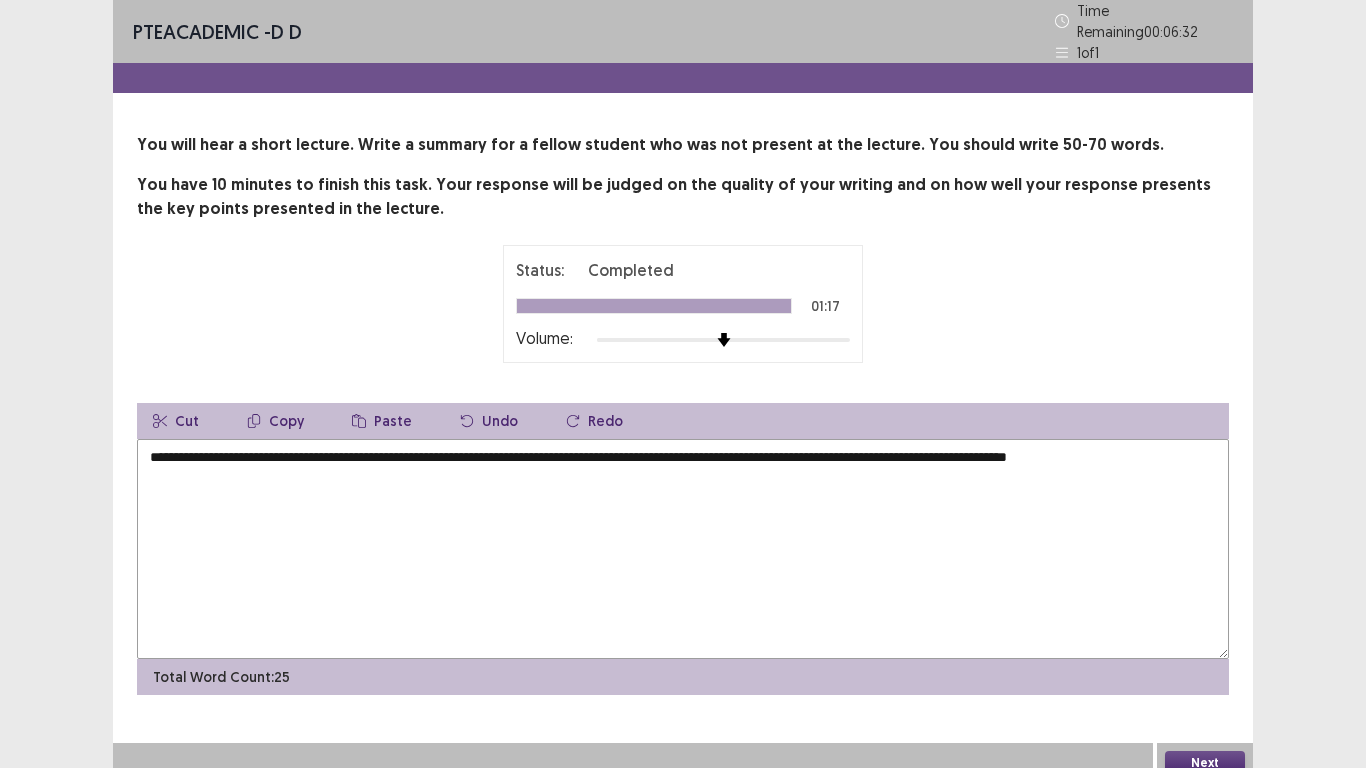 drag, startPoint x: 888, startPoint y: 448, endPoint x: 776, endPoint y: 458, distance: 112.44554 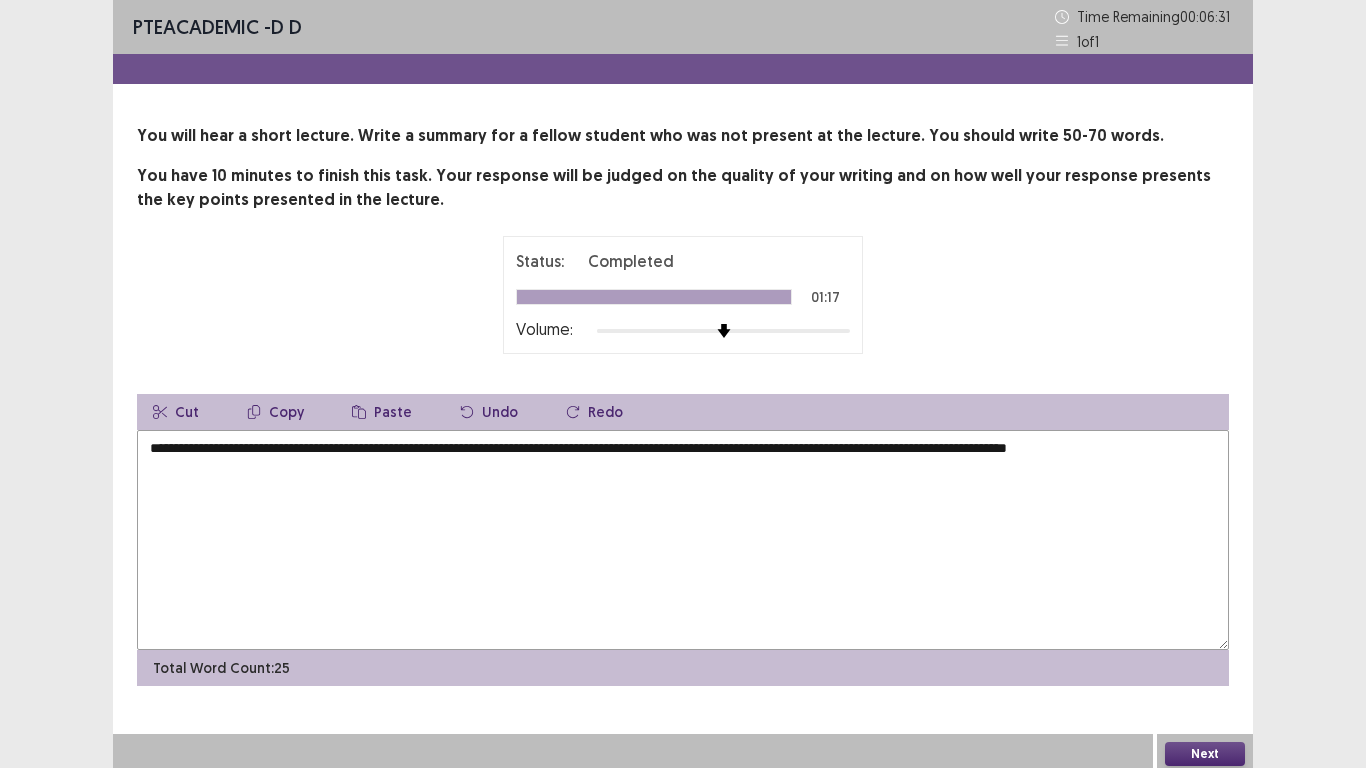 click on "Cut" at bounding box center [176, 412] 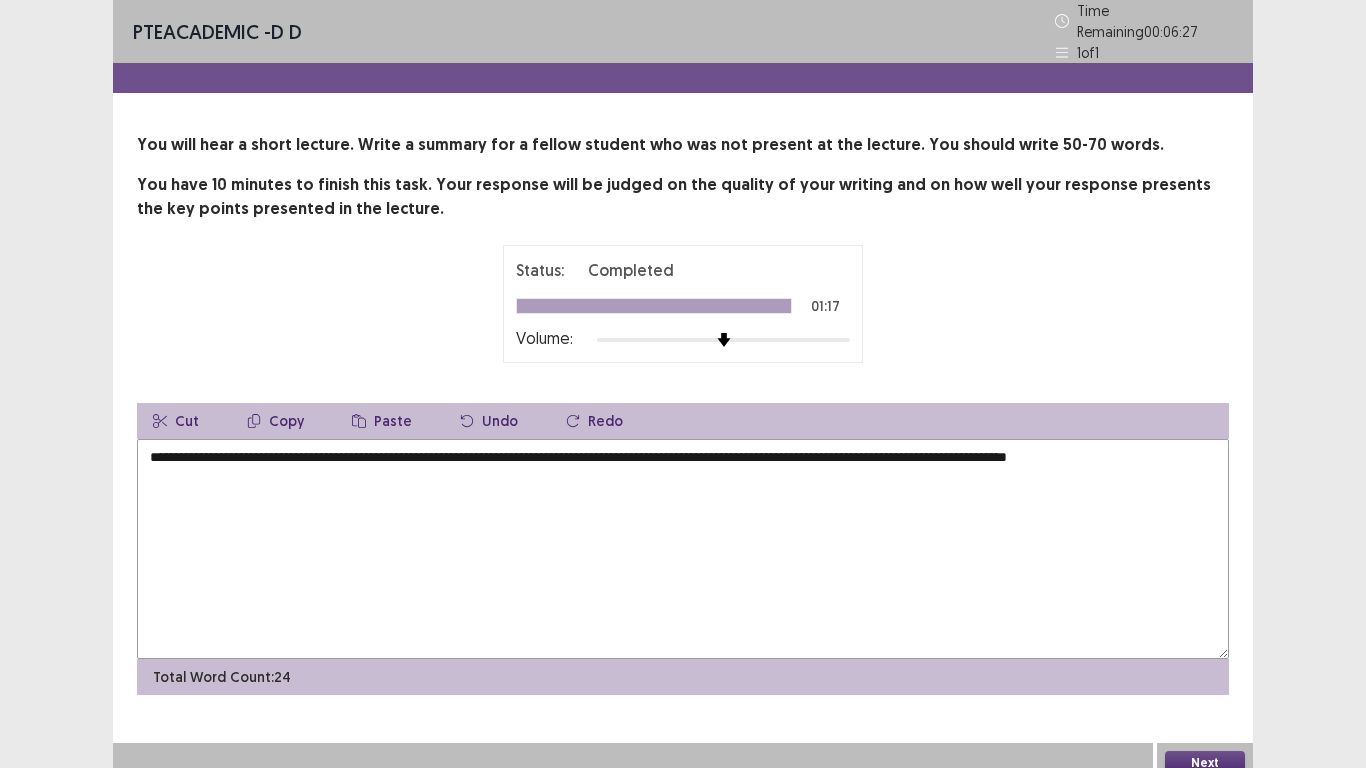 click on "**********" at bounding box center (683, 549) 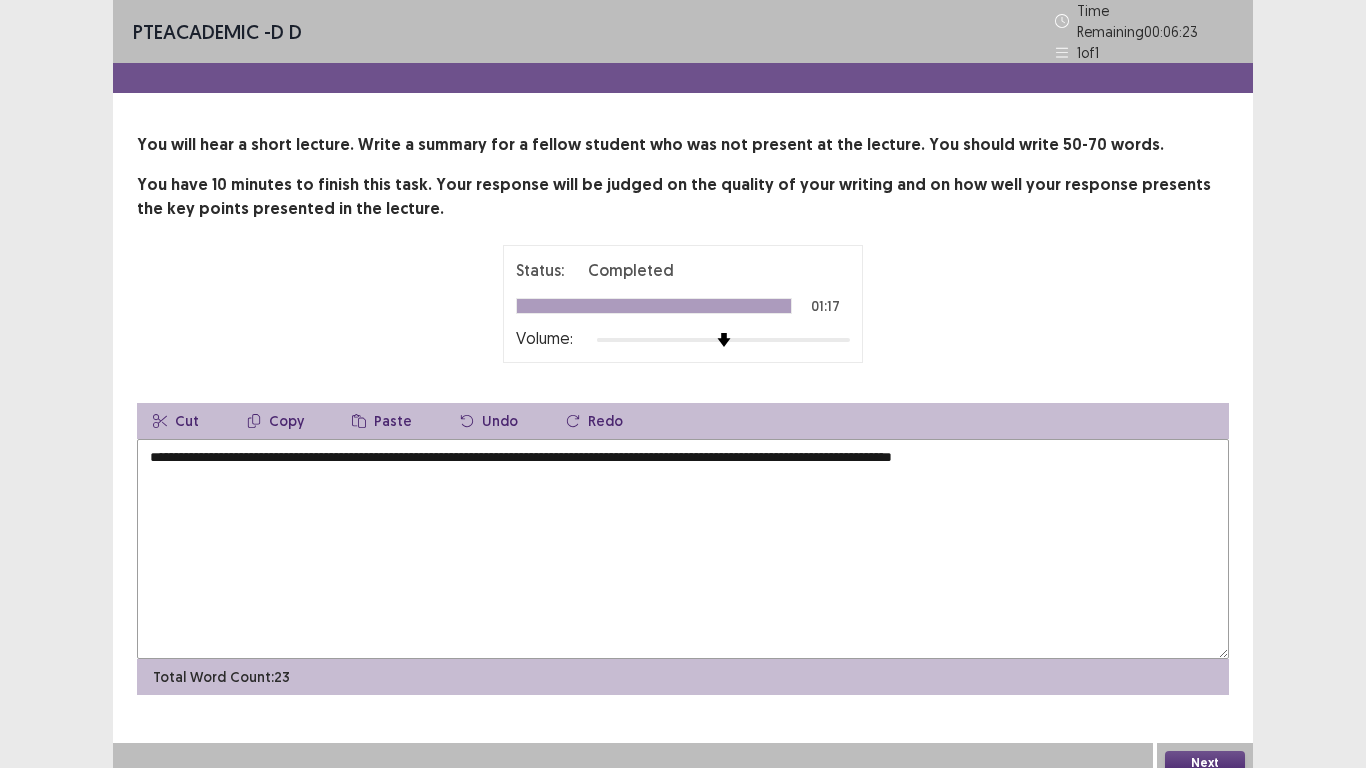 click on "Paste" at bounding box center [382, 421] 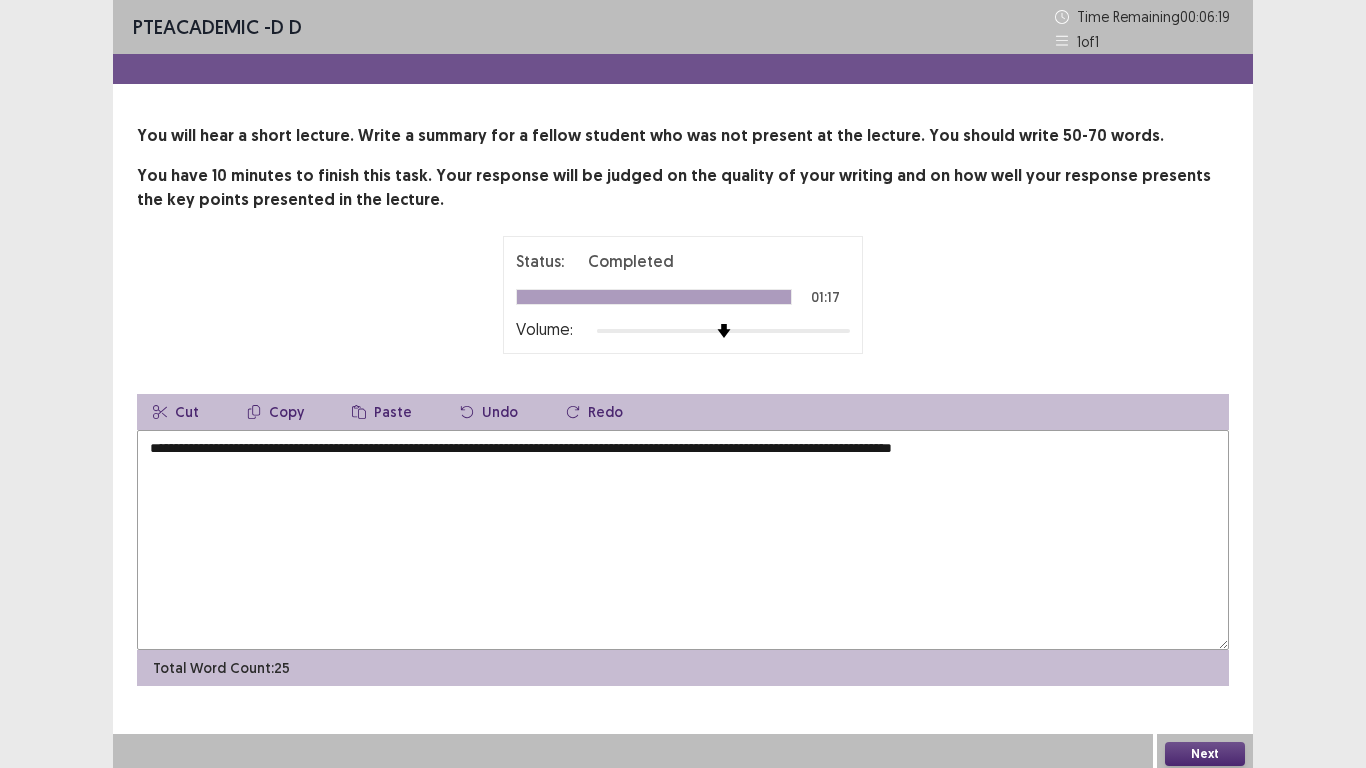 click on "**********" at bounding box center (683, 540) 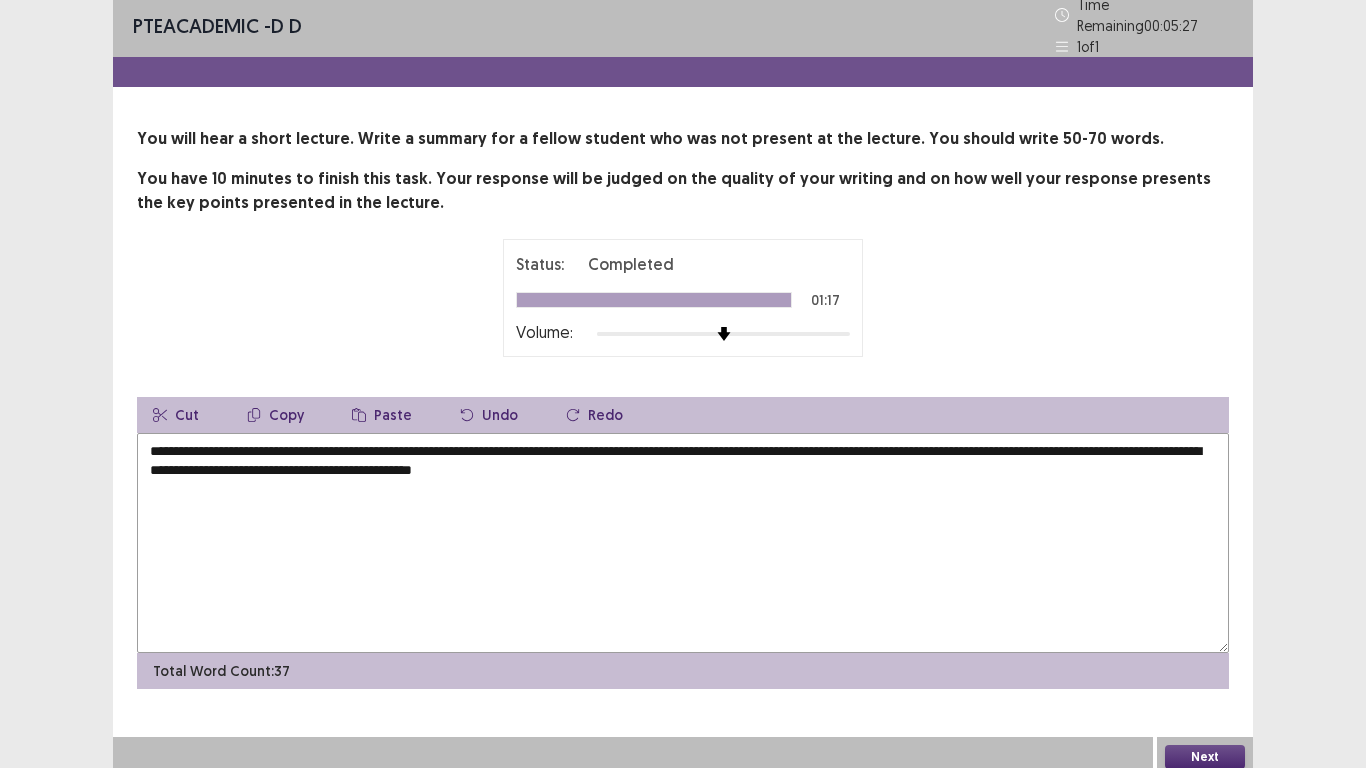 scroll, scrollTop: 0, scrollLeft: 0, axis: both 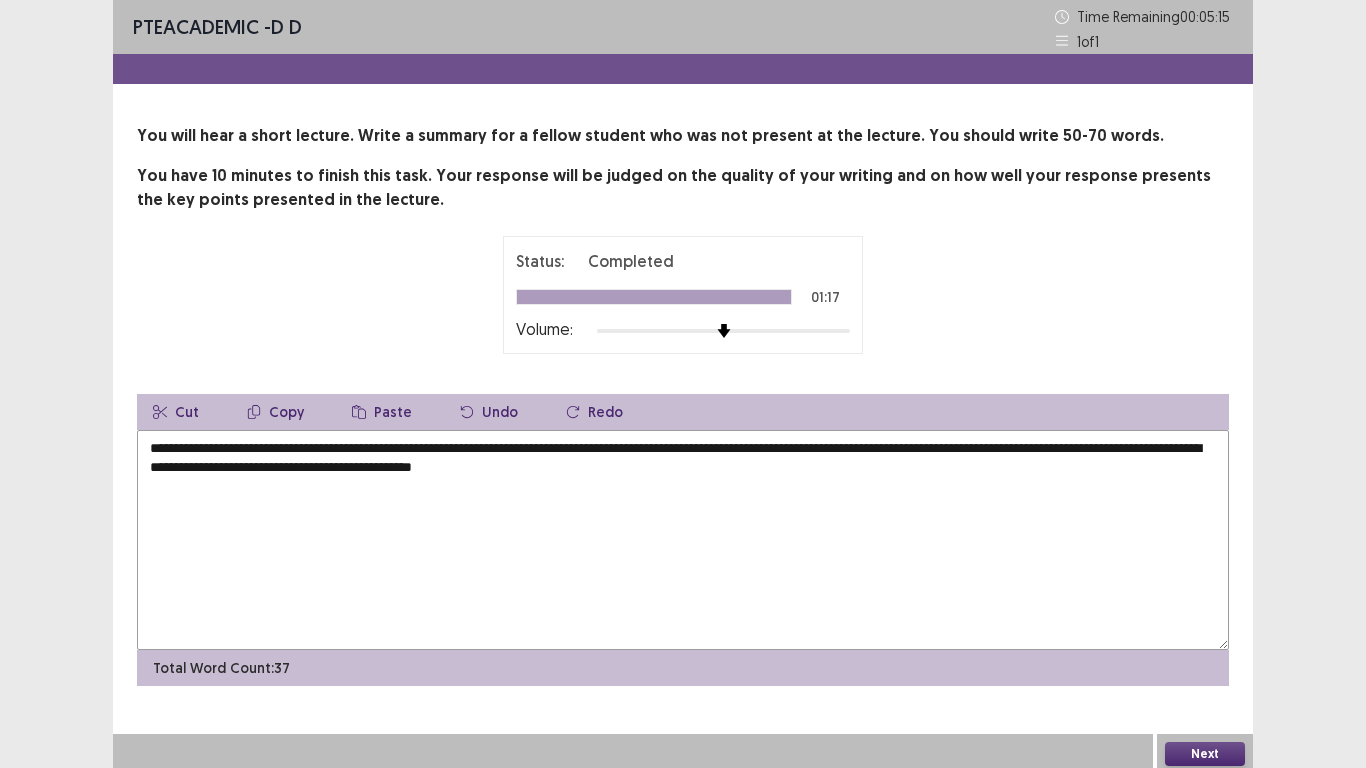 click on "**********" at bounding box center (683, 540) 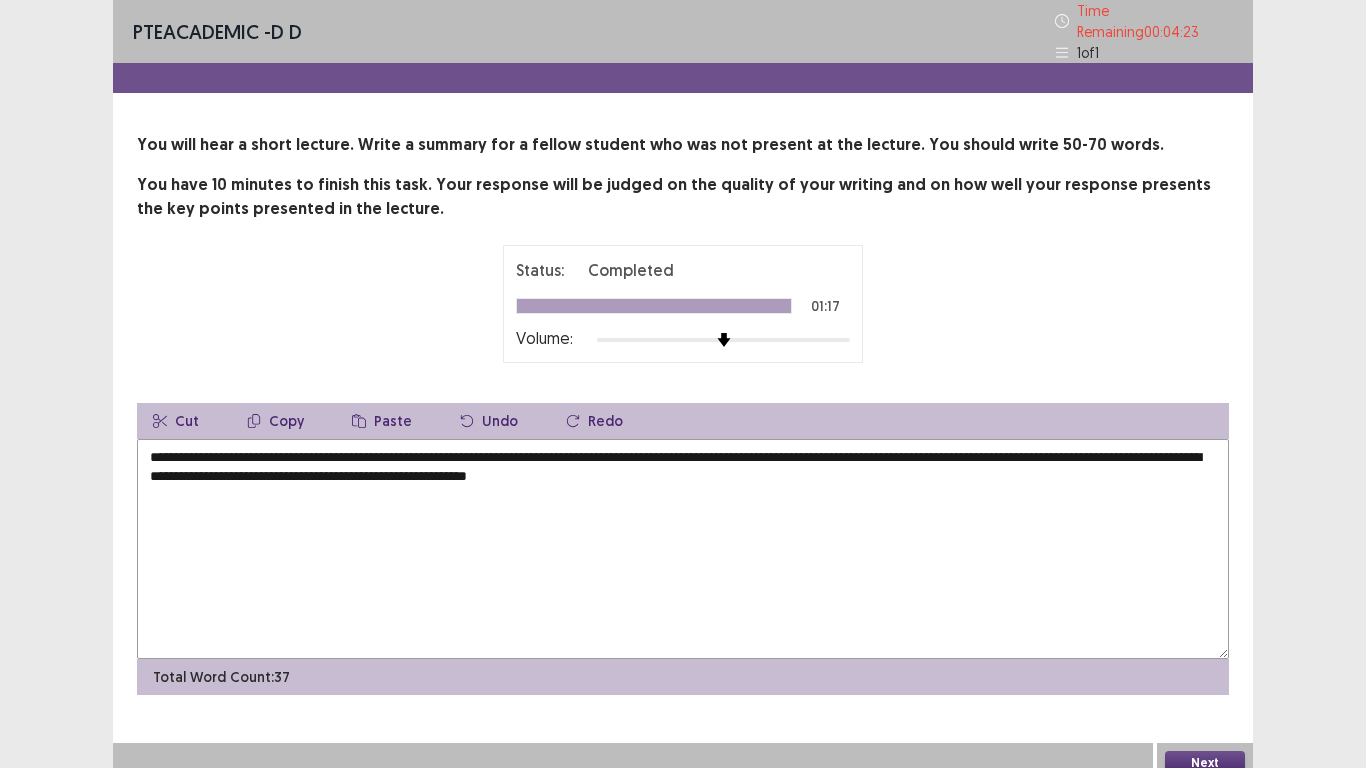 click on "**********" at bounding box center (683, 549) 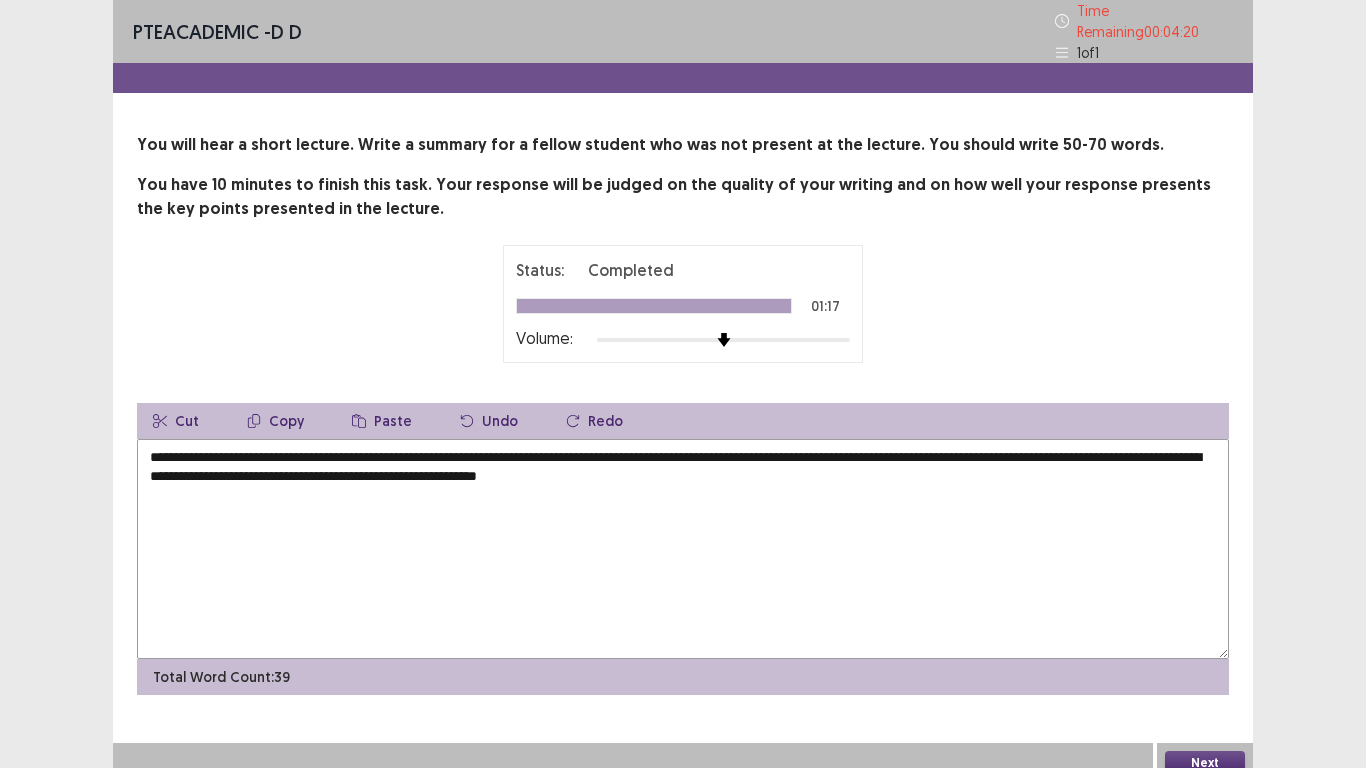 click on "**********" at bounding box center (683, 549) 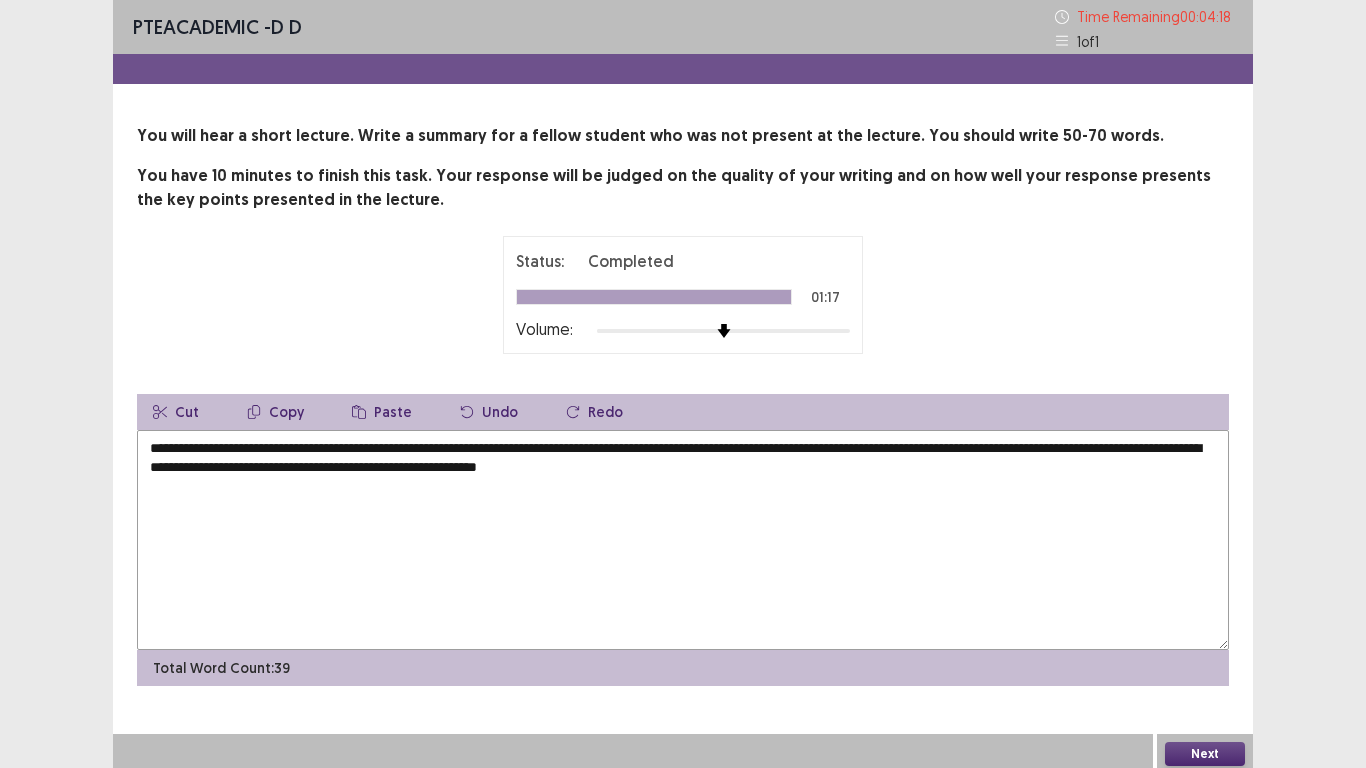 click on "**********" at bounding box center (683, 540) 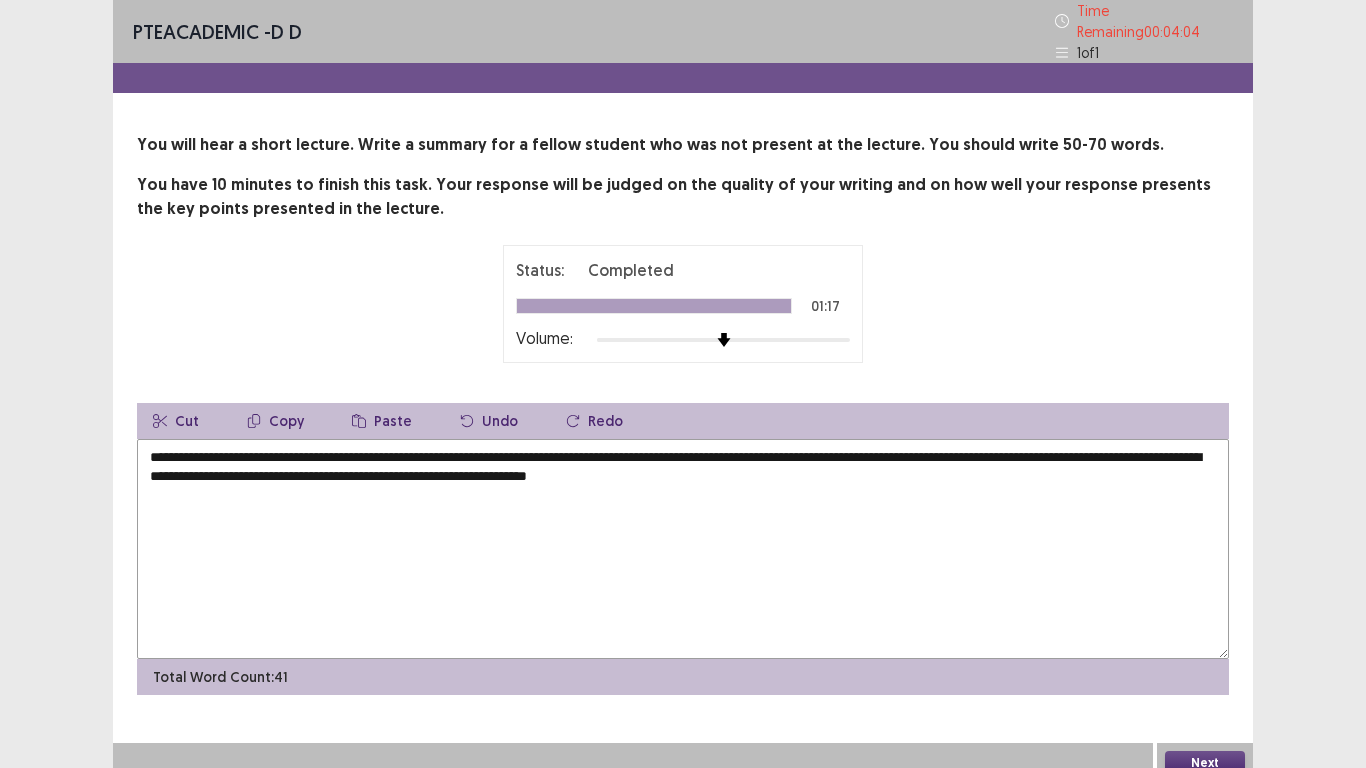 click on "**********" at bounding box center [683, 549] 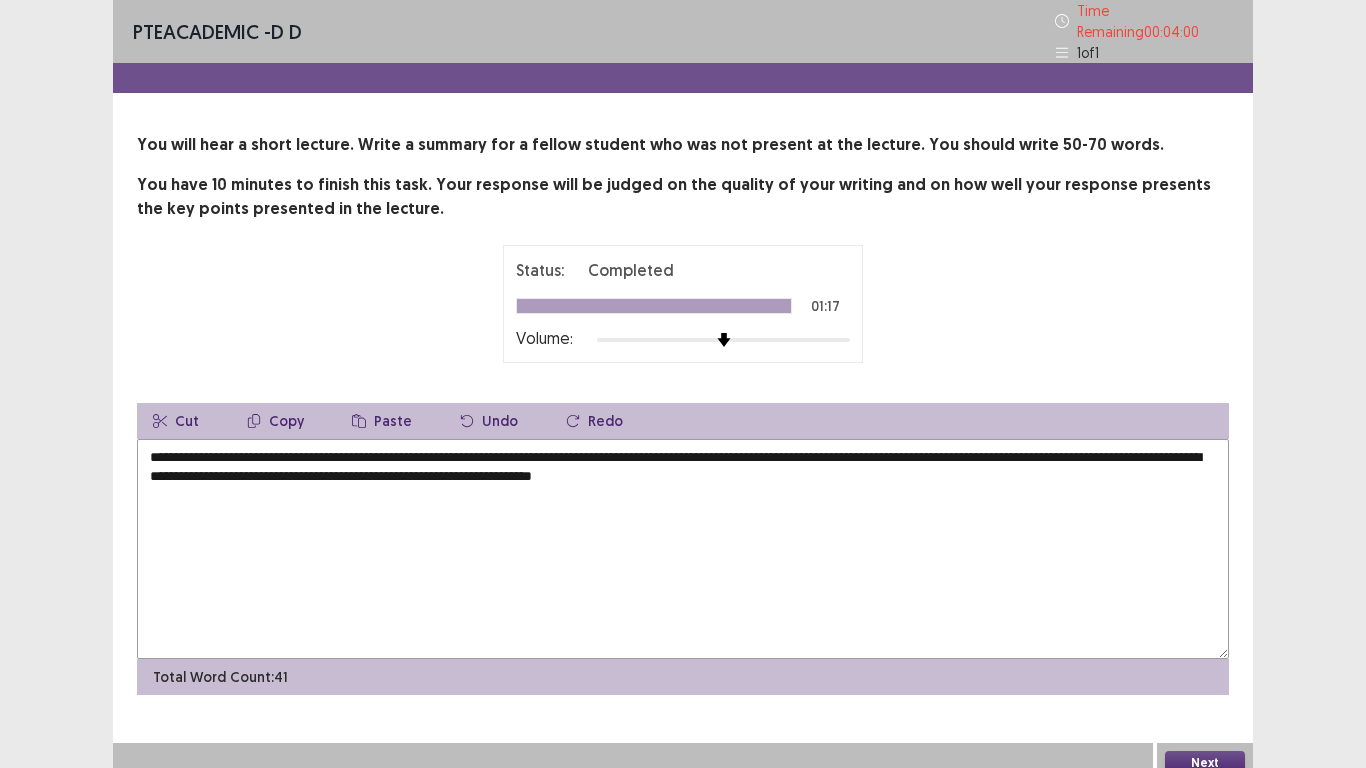 click on "**********" at bounding box center [683, 549] 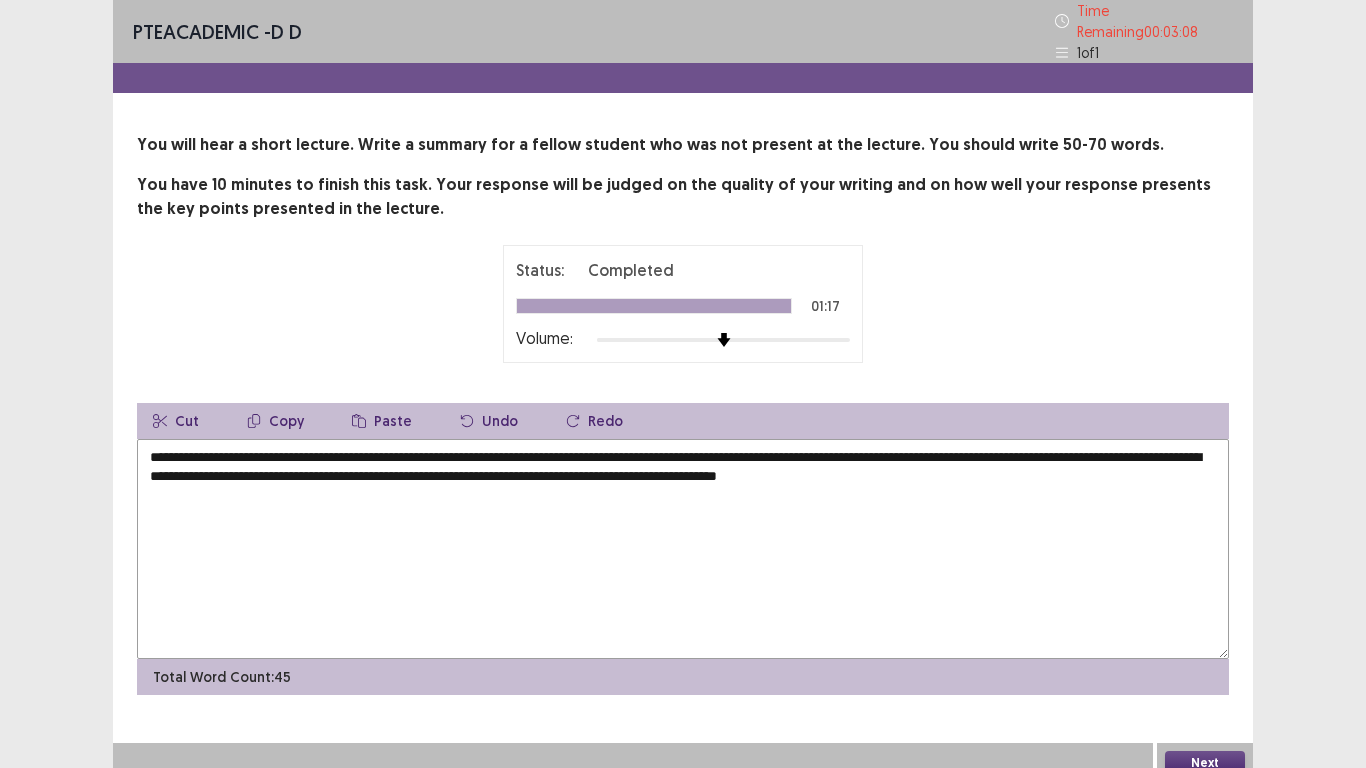 click on "**********" at bounding box center (683, 549) 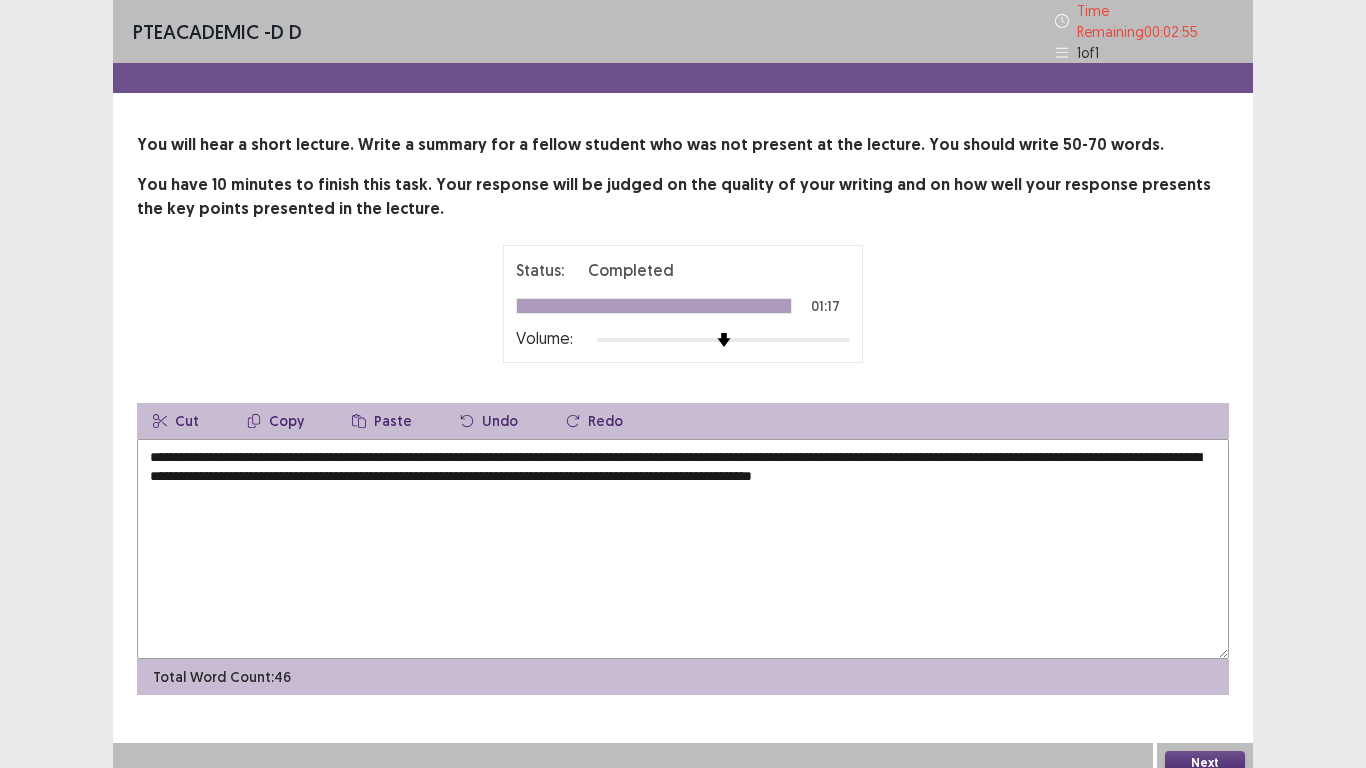 click on "**********" at bounding box center [683, 549] 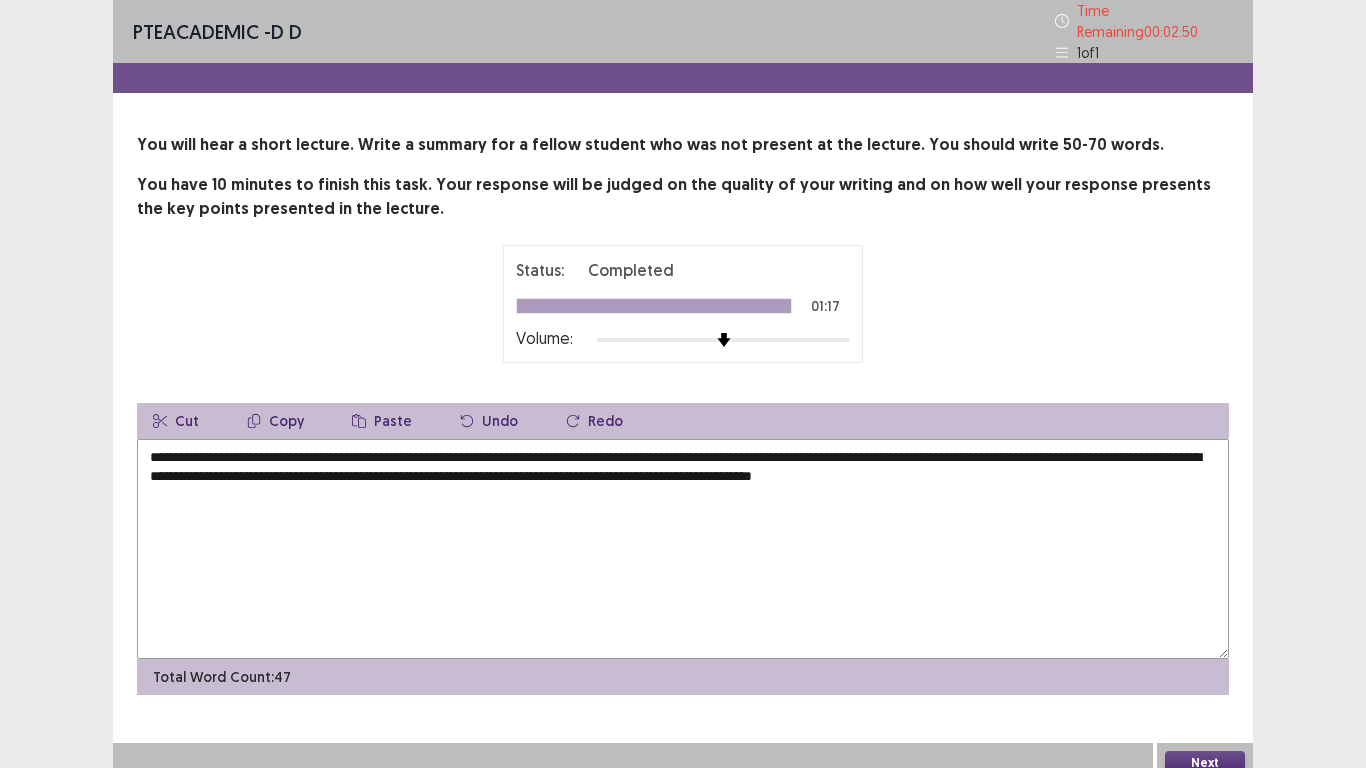 click on "**********" at bounding box center [683, 549] 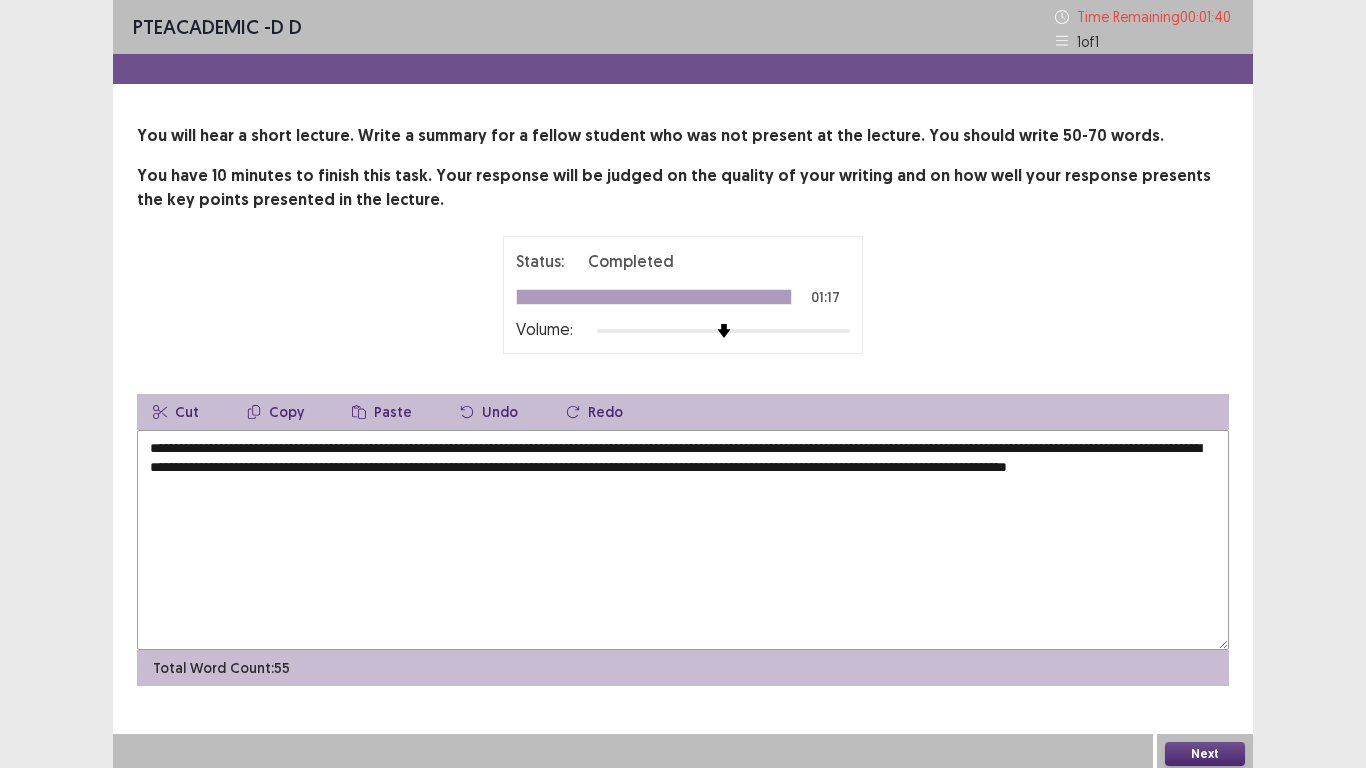 click on "**********" at bounding box center (683, 540) 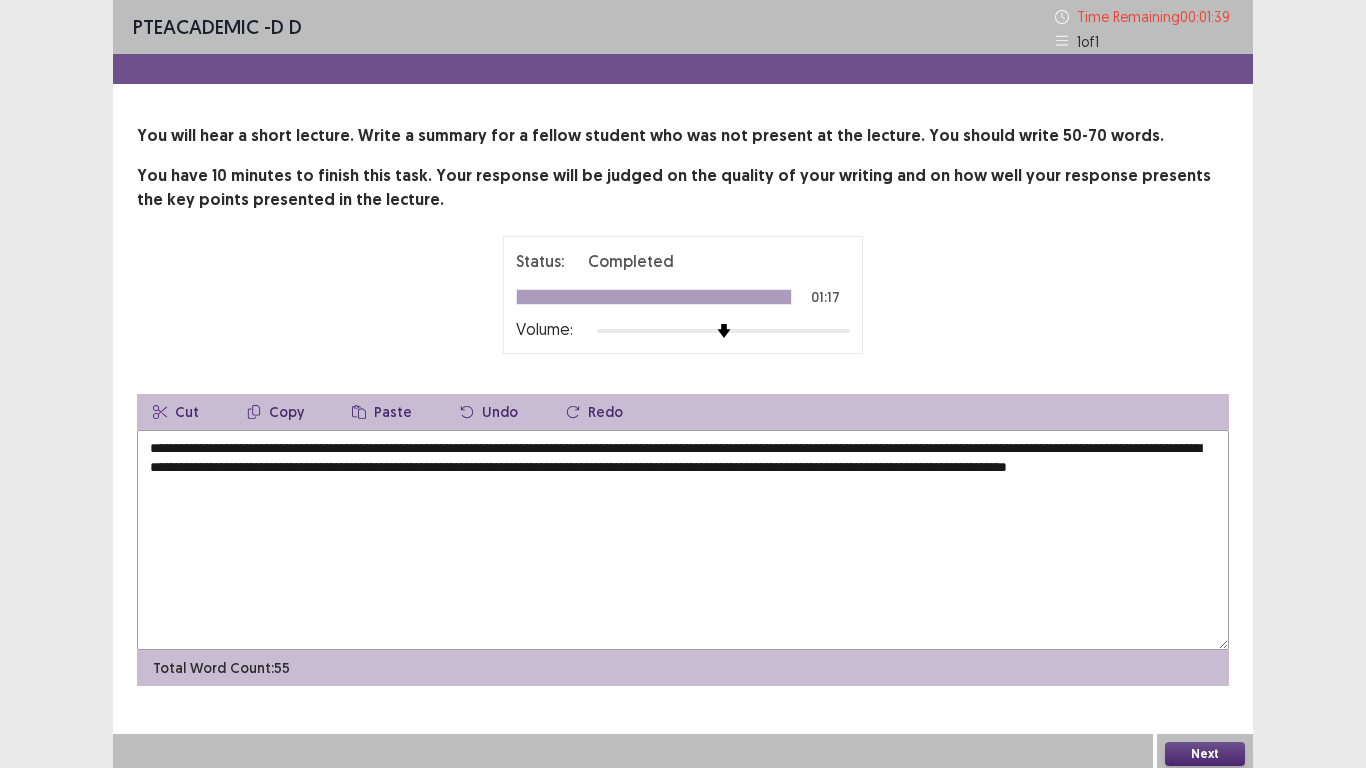 click on "**********" at bounding box center [683, 540] 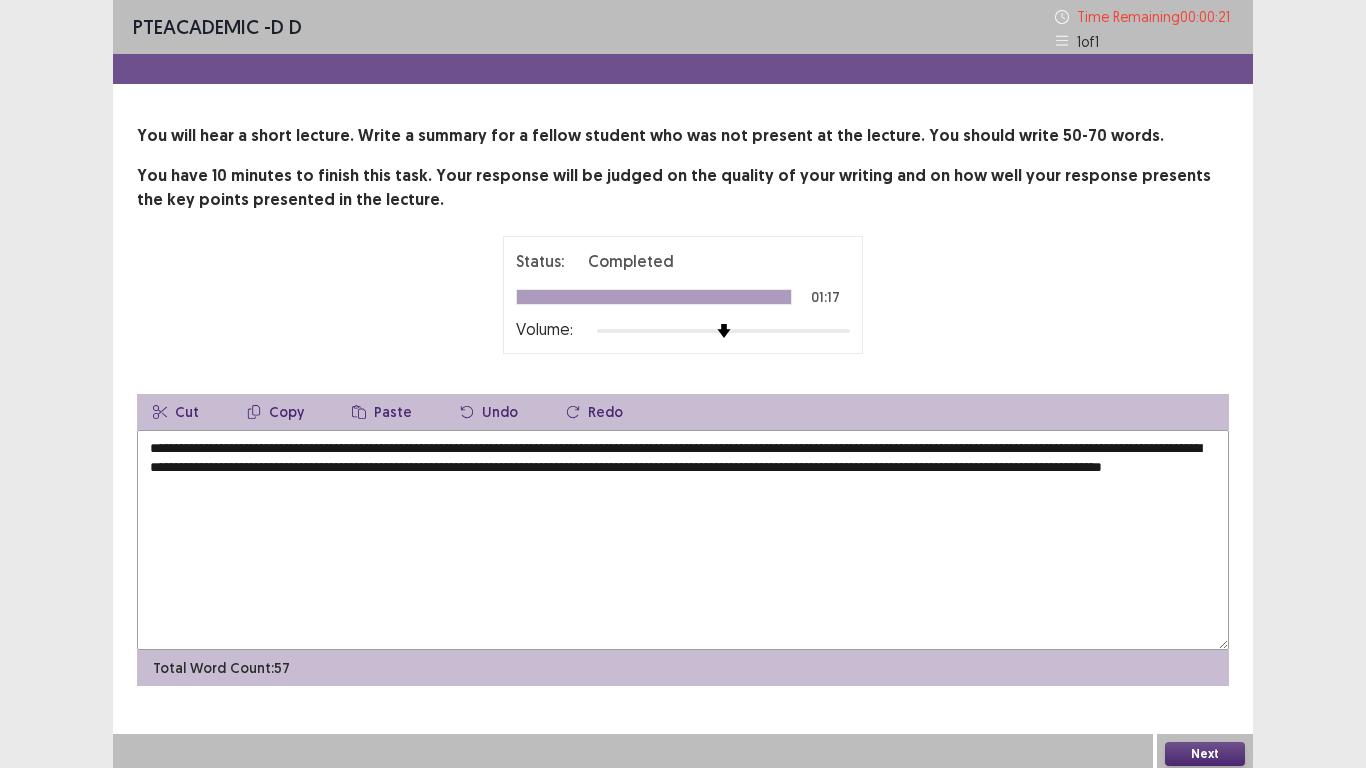 click on "**********" at bounding box center (683, 540) 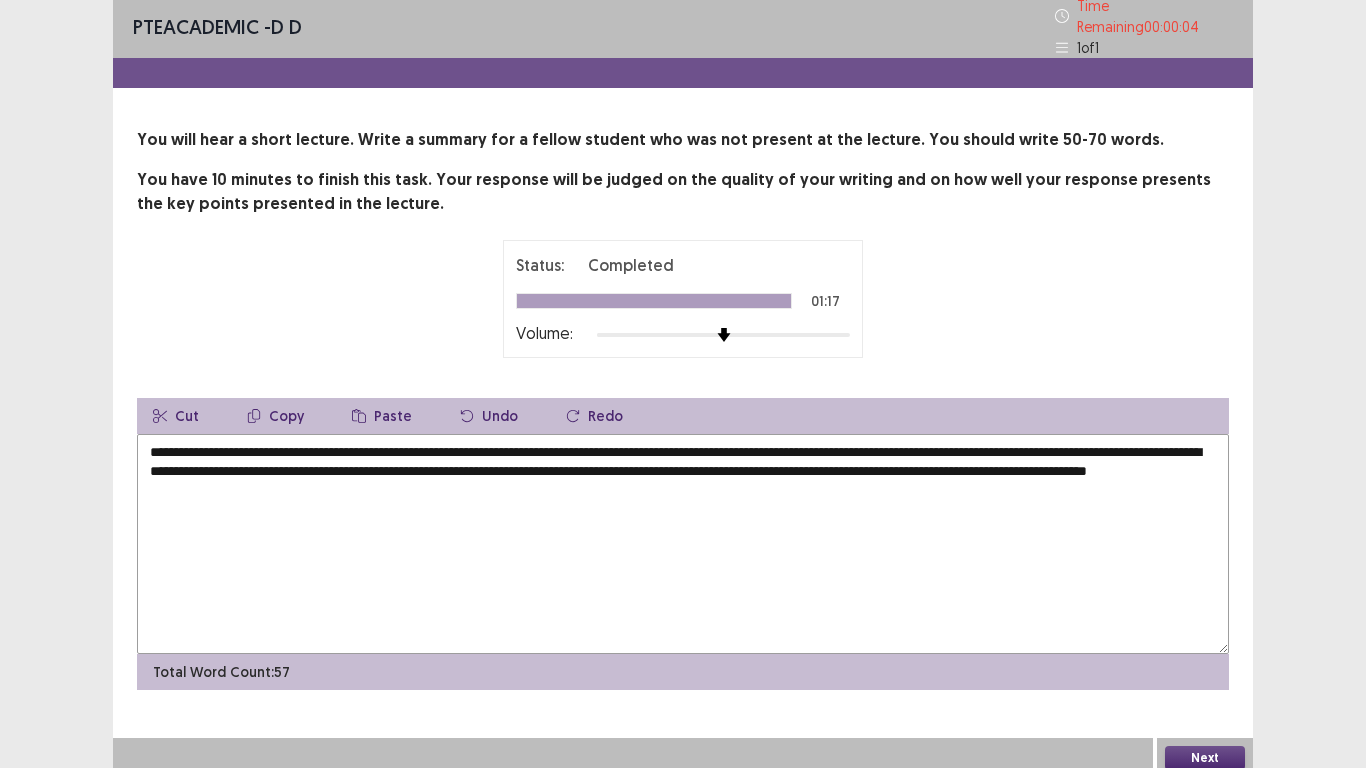 scroll, scrollTop: 6, scrollLeft: 0, axis: vertical 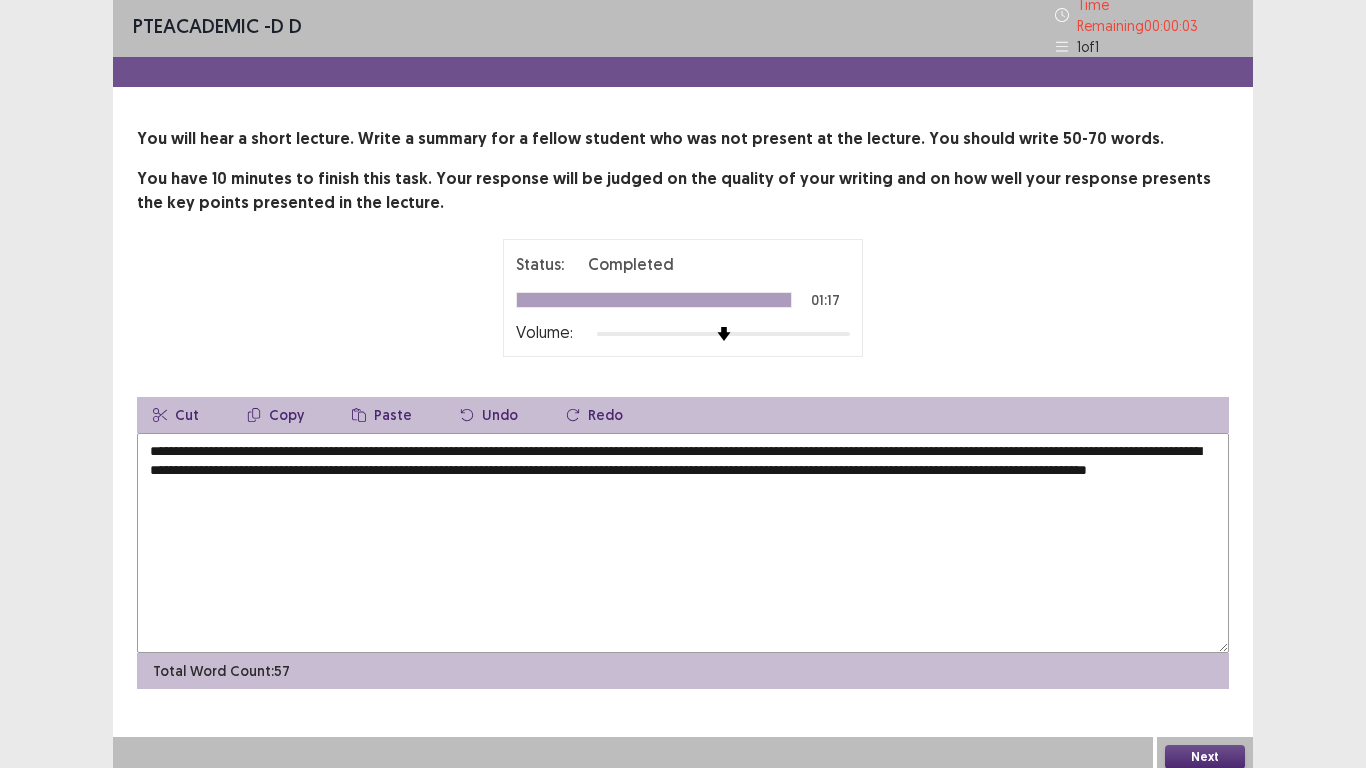 type on "**********" 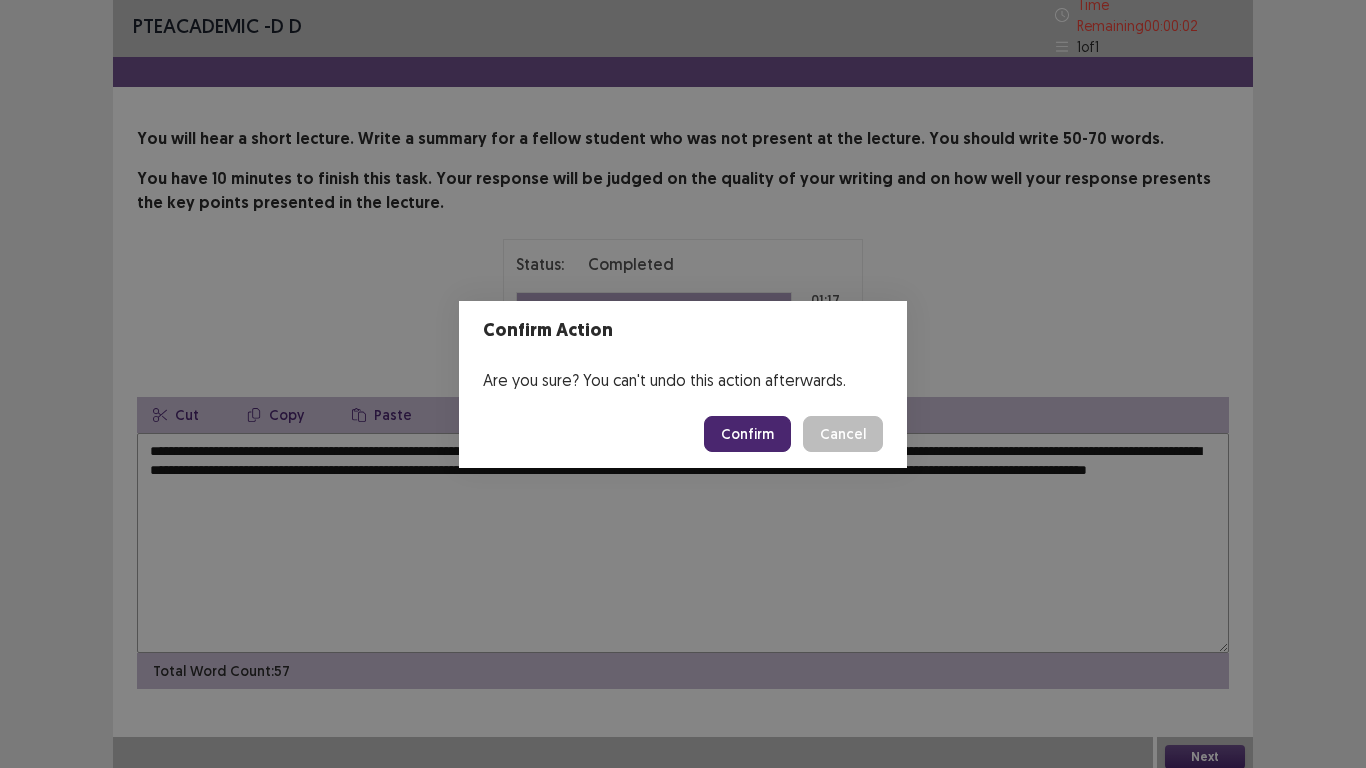 click on "Confirm" at bounding box center (747, 434) 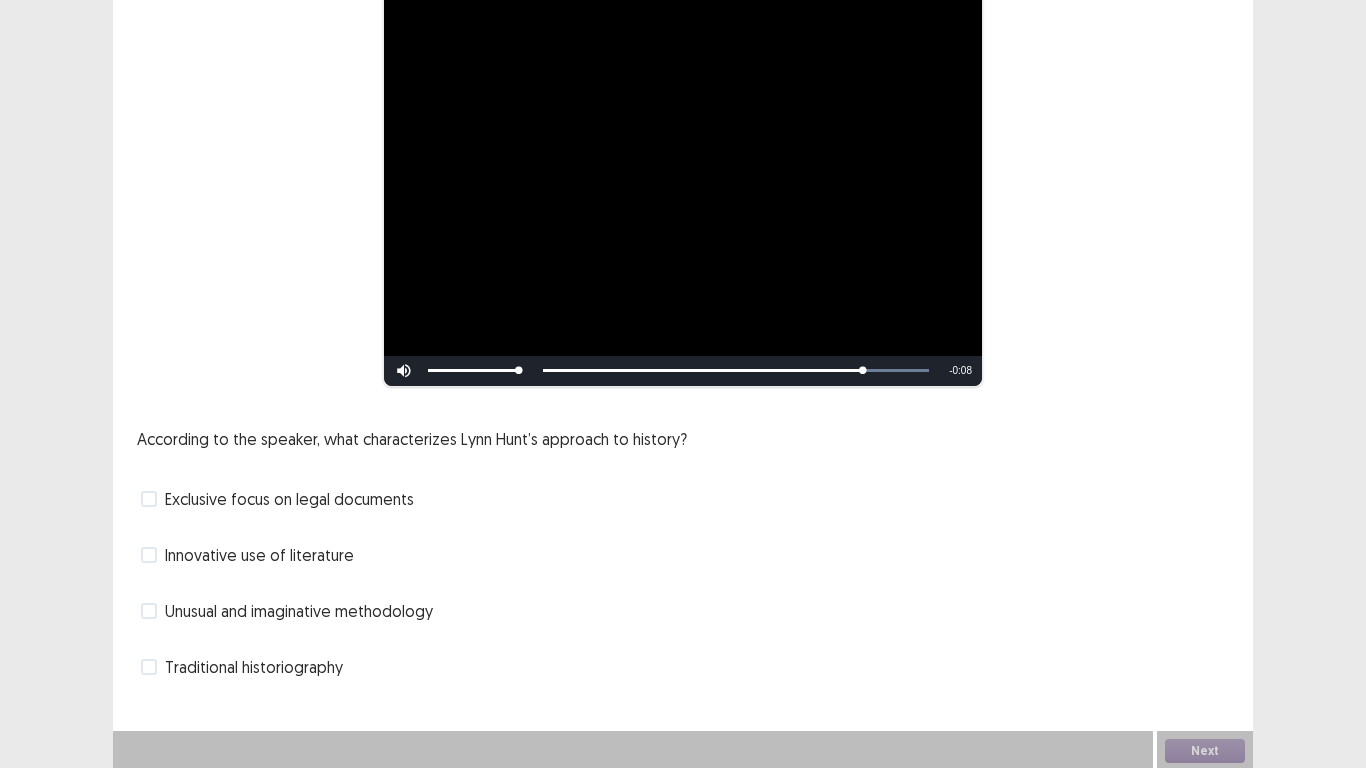 scroll, scrollTop: 247, scrollLeft: 0, axis: vertical 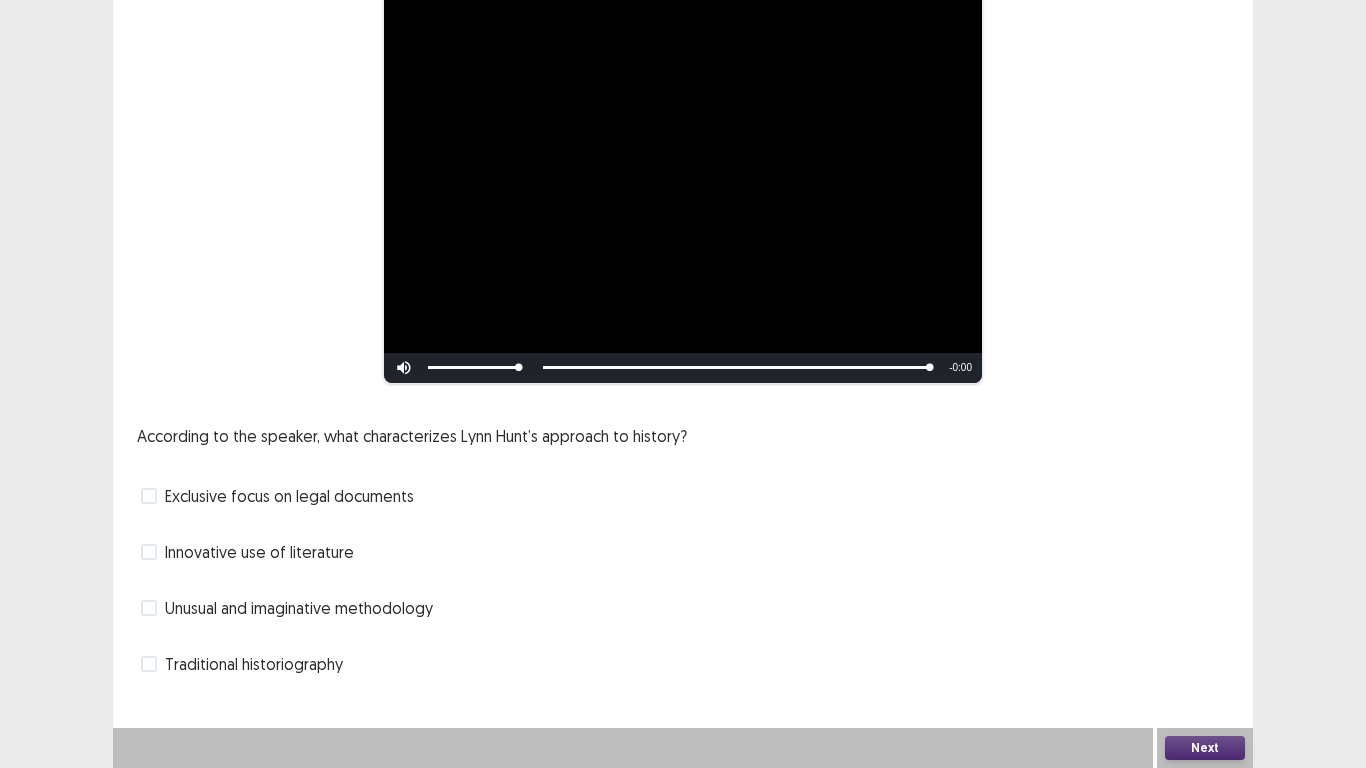 click on "Exclusive focus on legal documents" at bounding box center (289, 496) 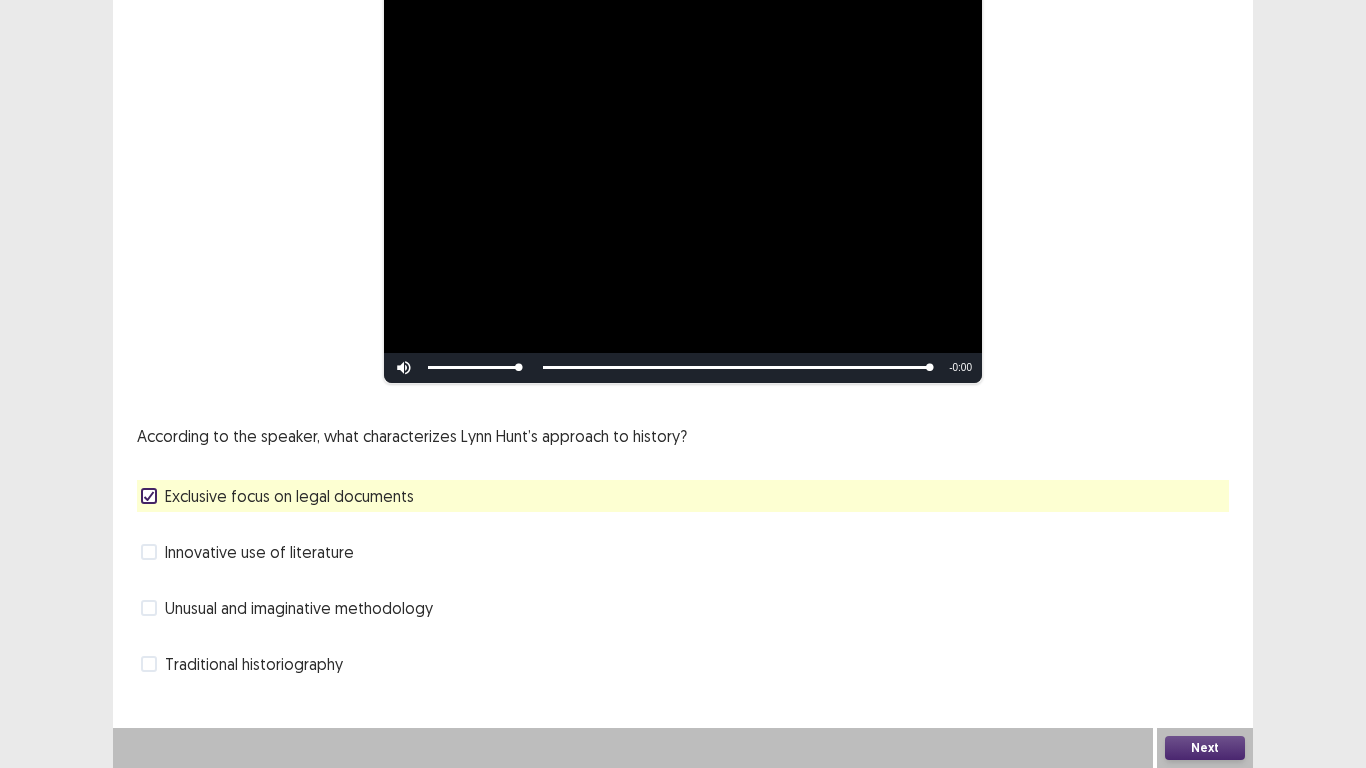 click on "Traditional historiography" at bounding box center (254, 664) 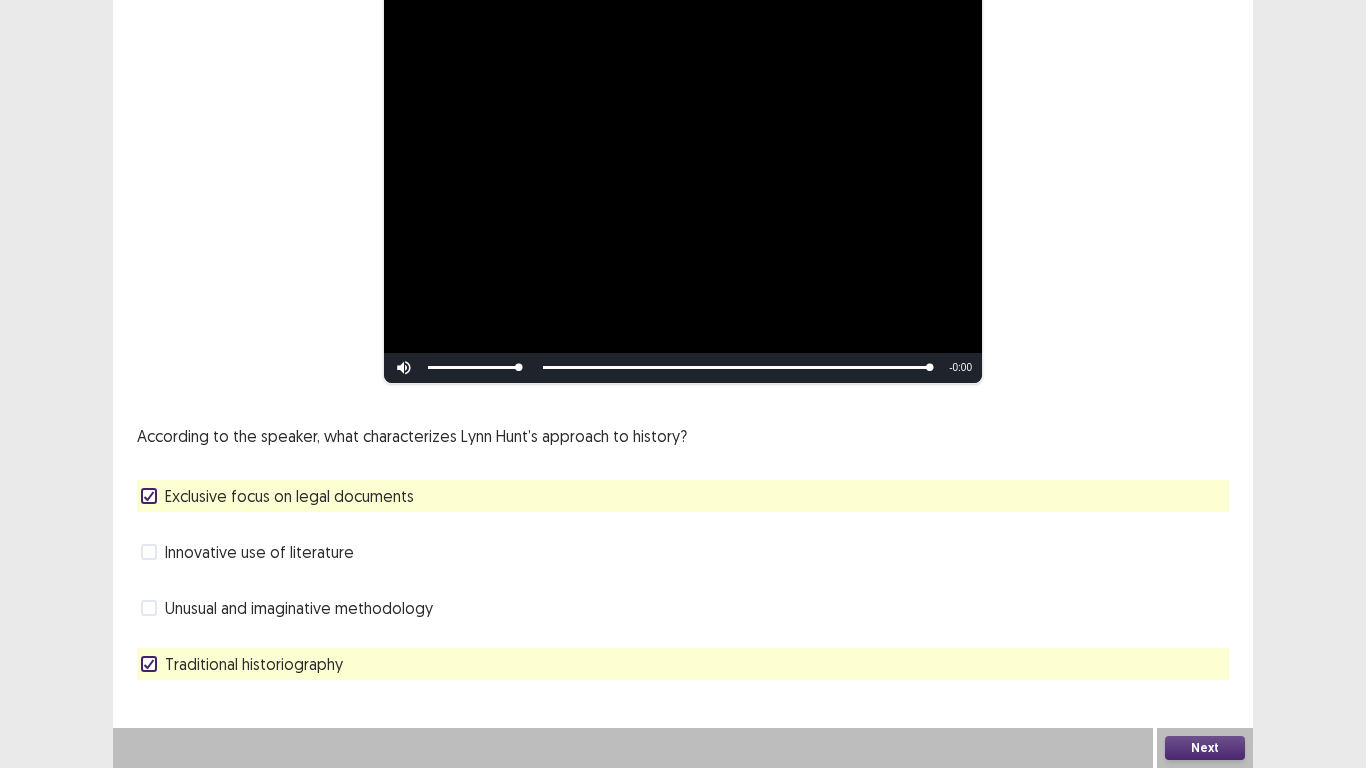 click on "Next" at bounding box center (1205, 748) 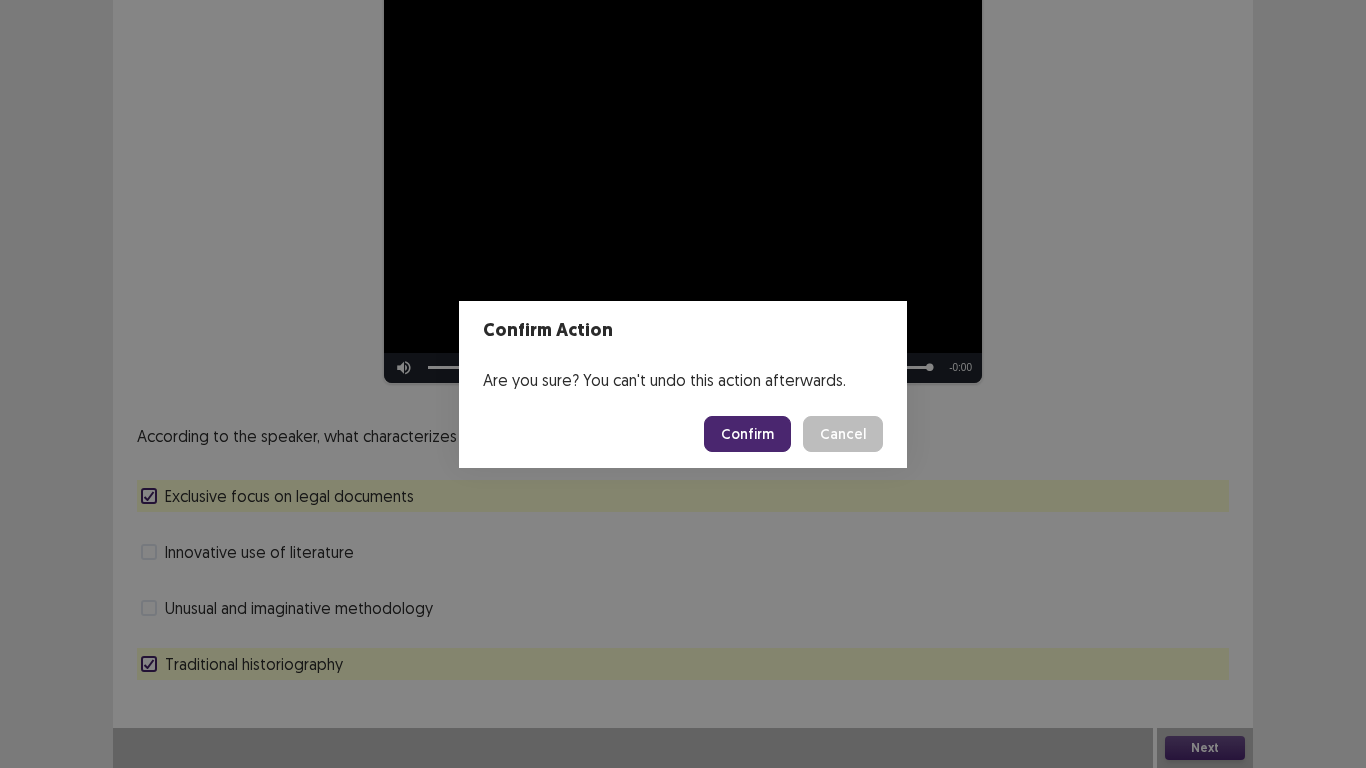 click on "Confirm" at bounding box center [747, 434] 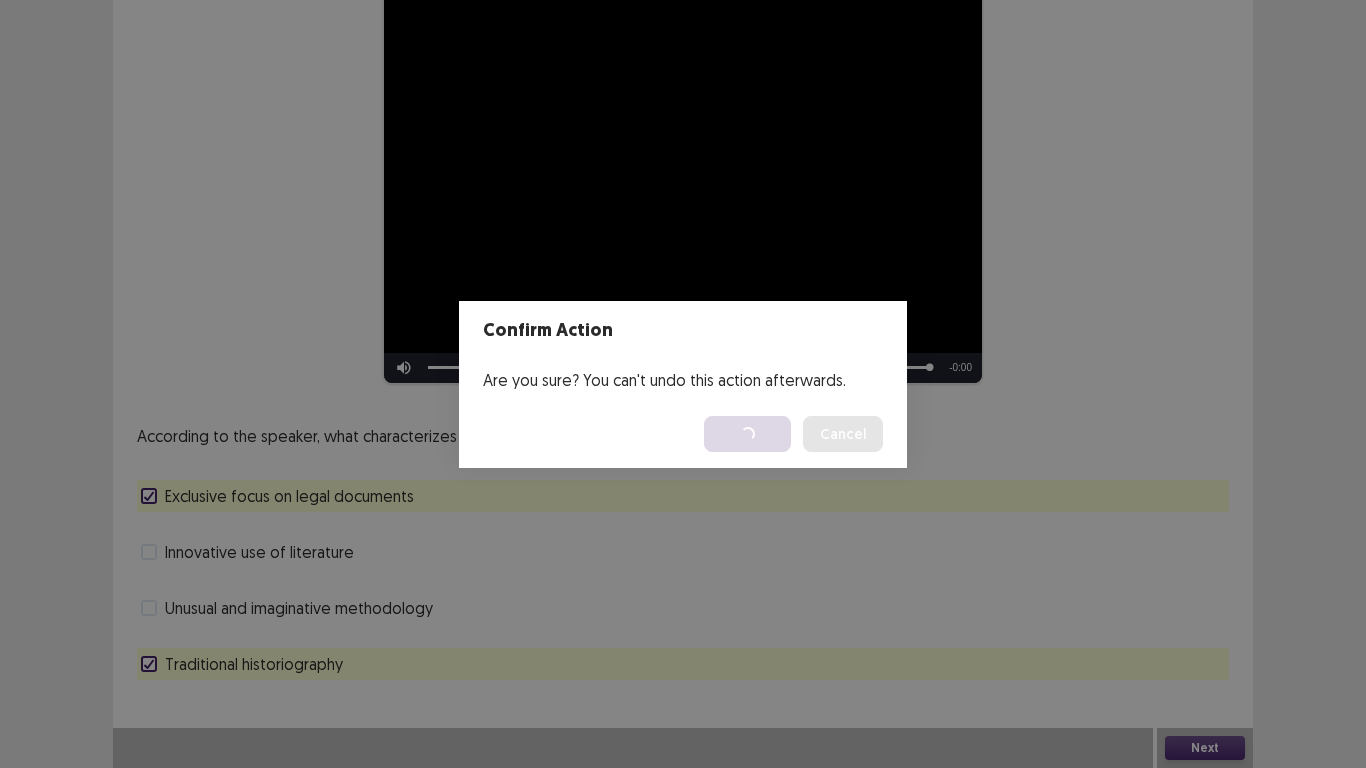 scroll, scrollTop: 0, scrollLeft: 0, axis: both 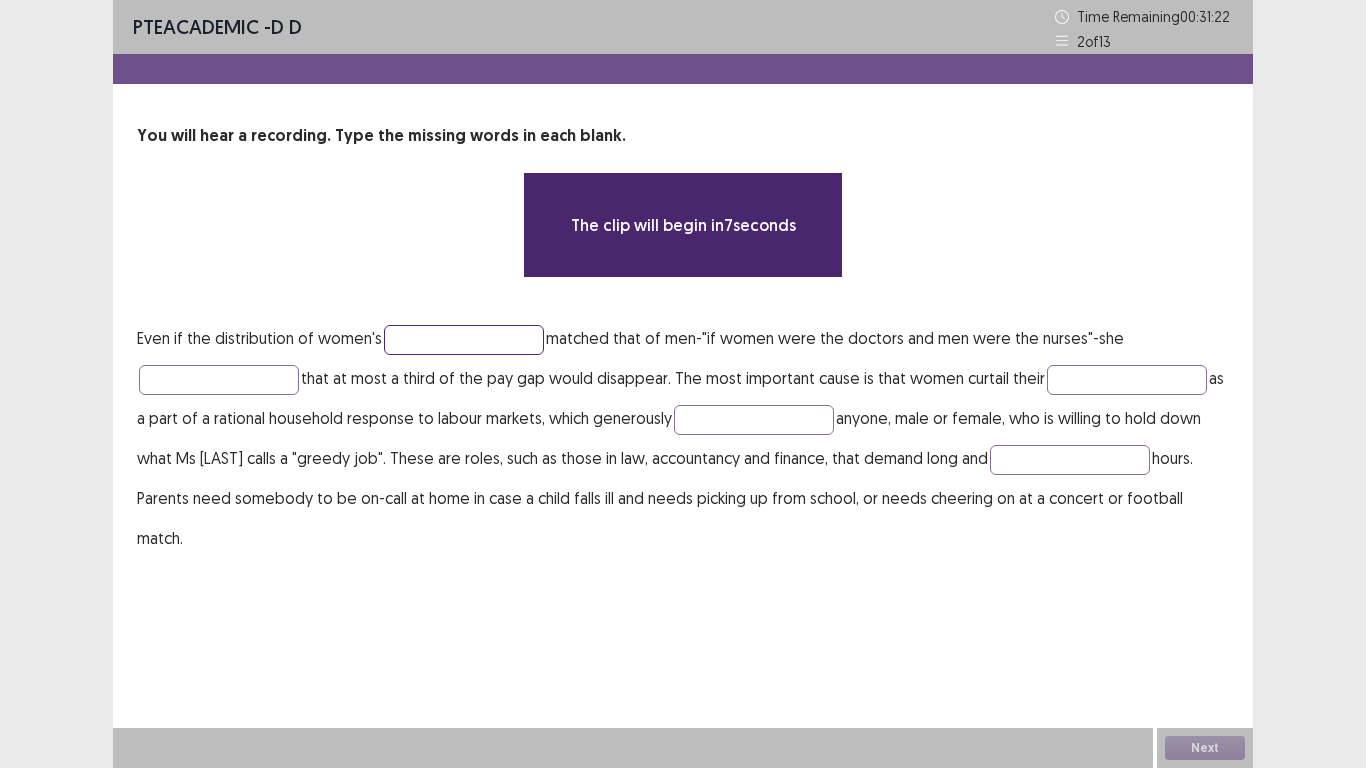 click at bounding box center [464, 340] 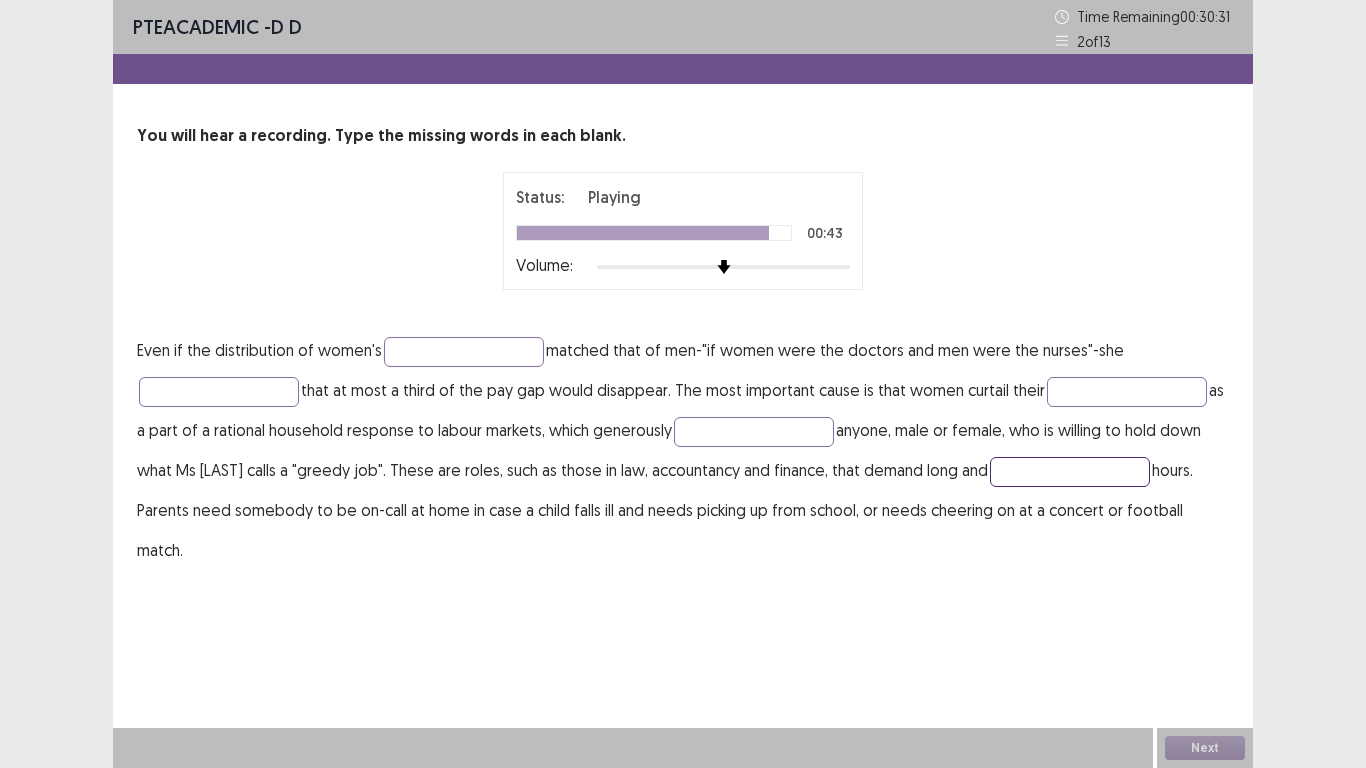 click at bounding box center [1070, 472] 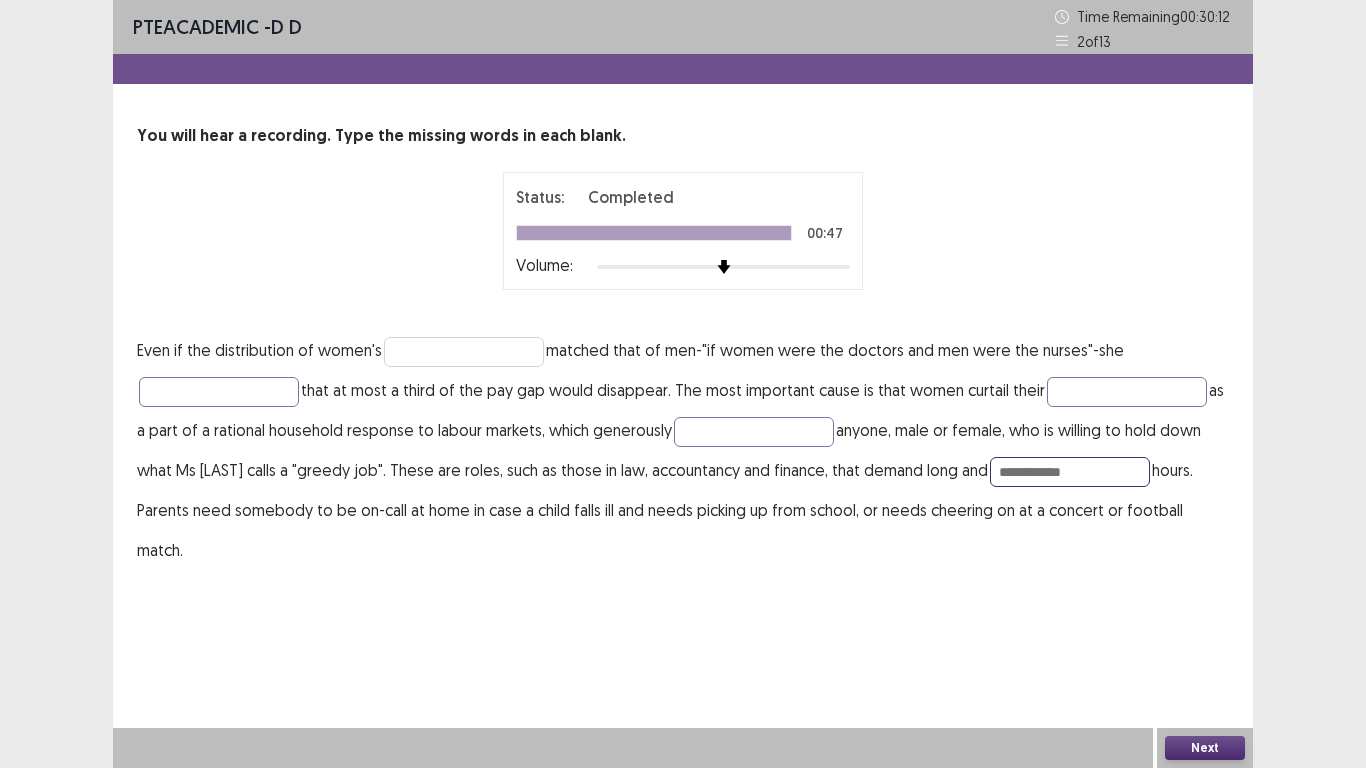 type on "**********" 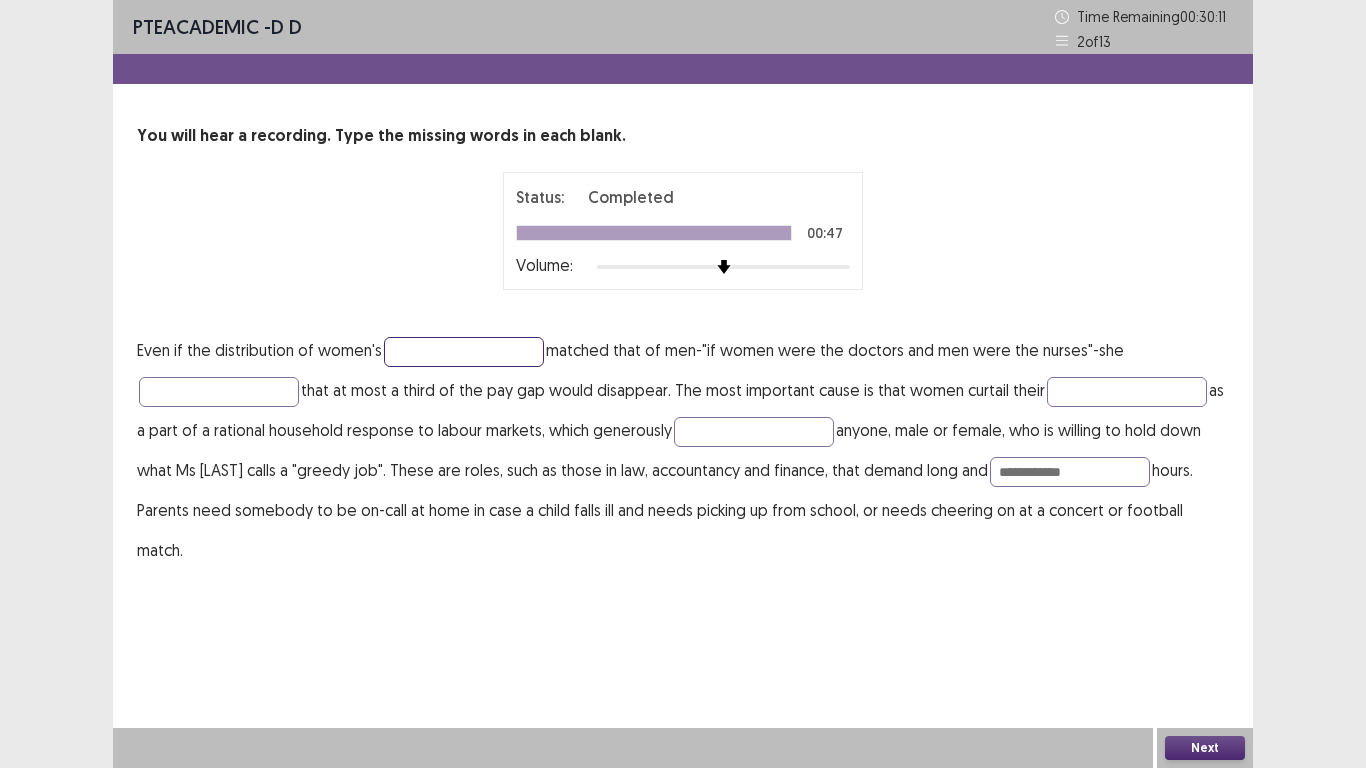 click at bounding box center (464, 352) 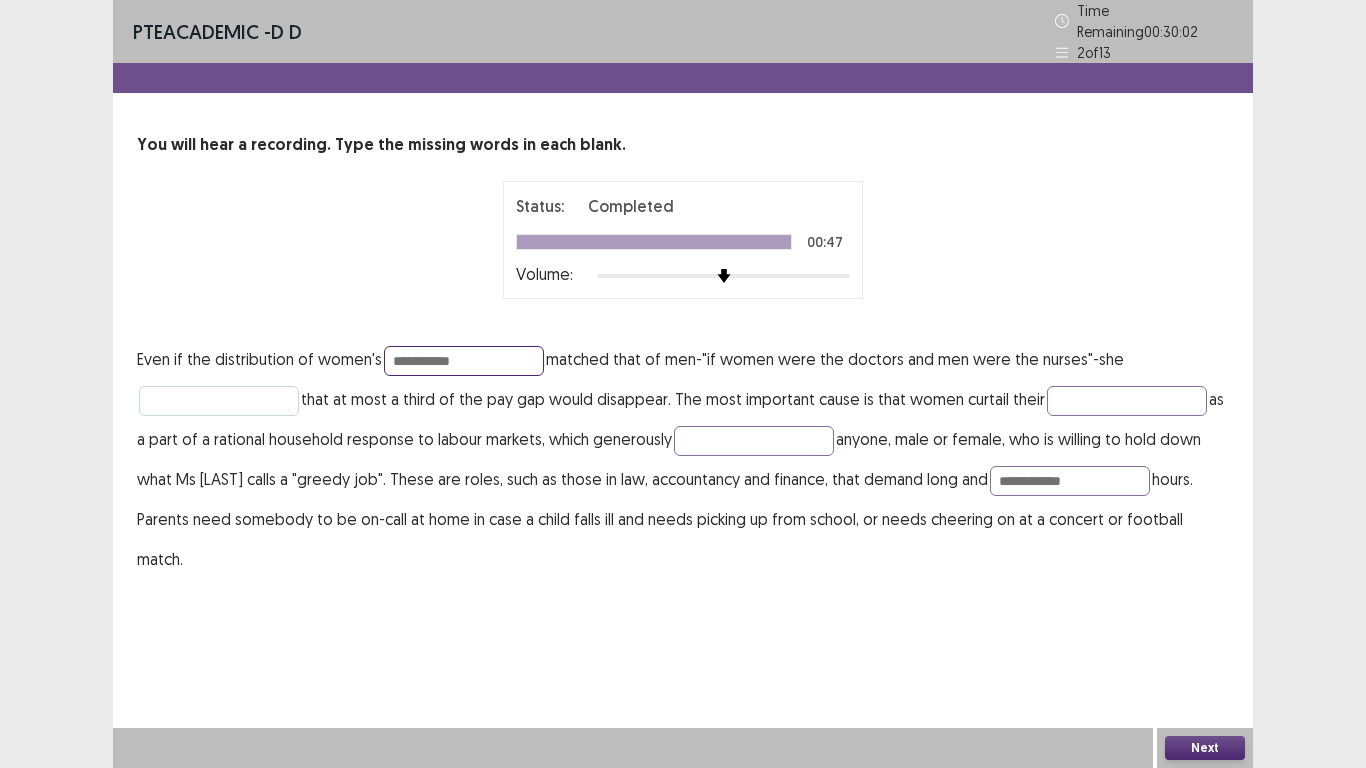 type on "**********" 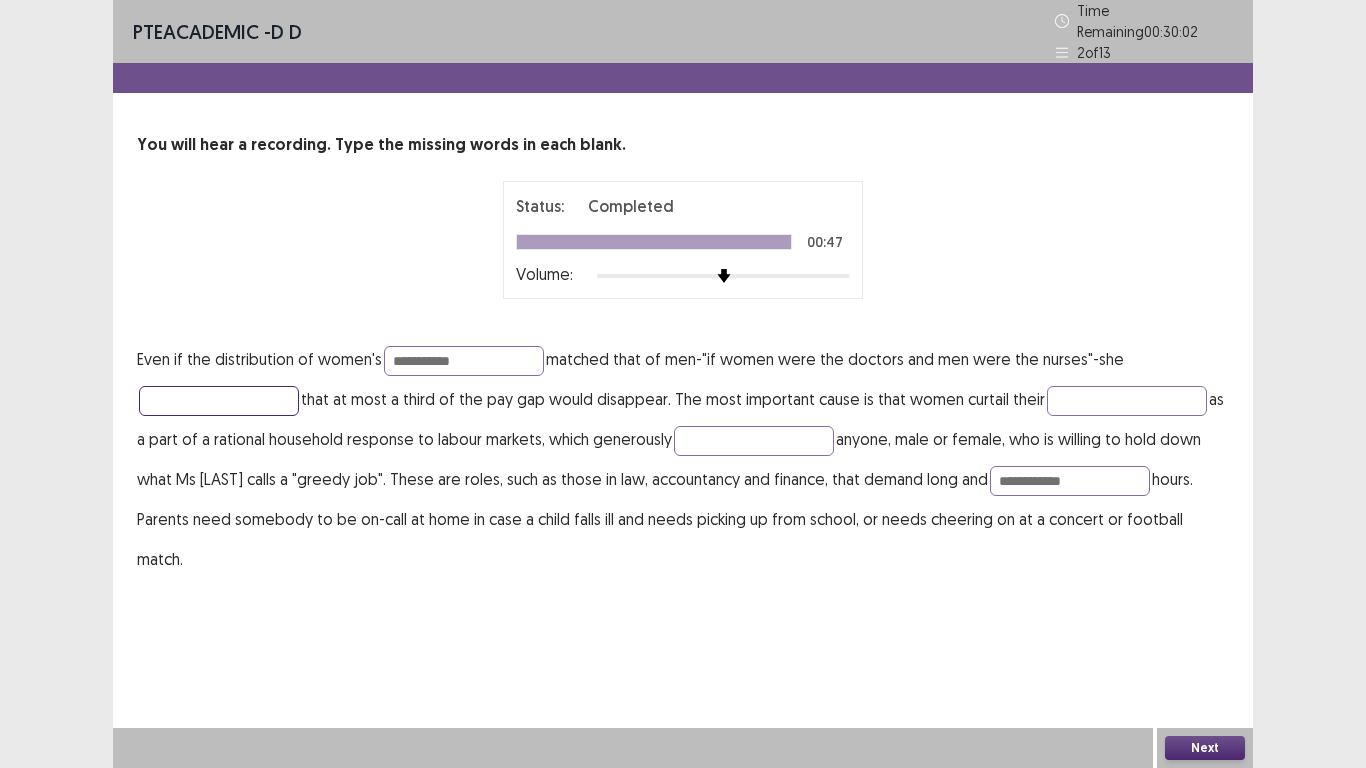 click at bounding box center (219, 401) 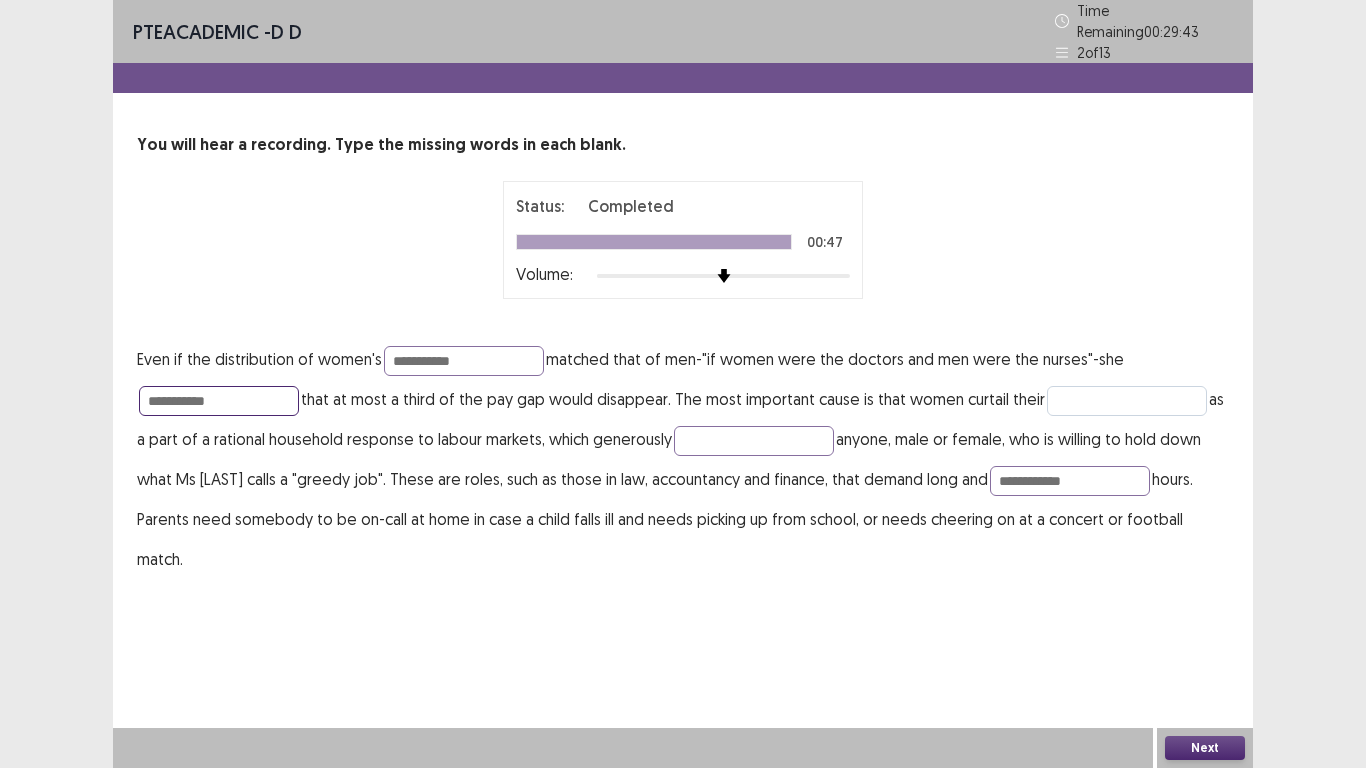 type on "**********" 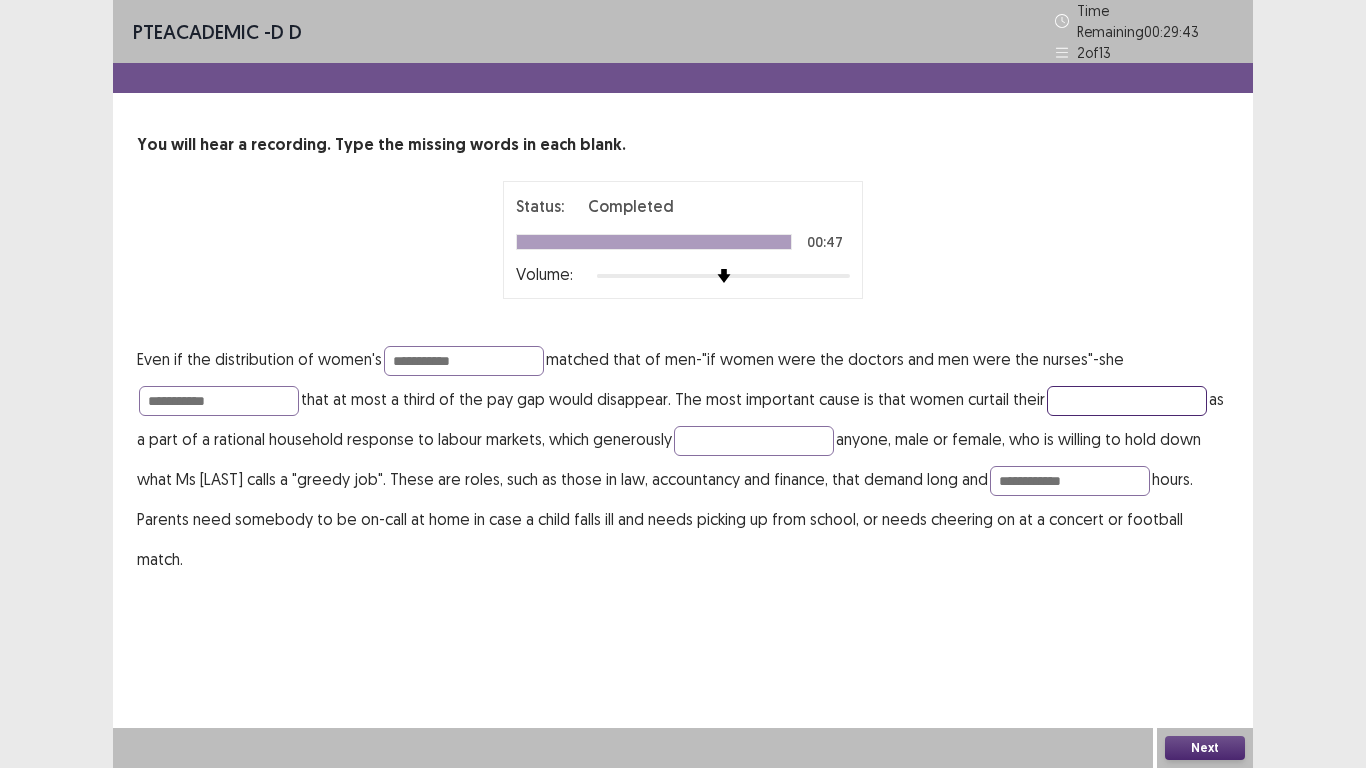 click at bounding box center [1127, 401] 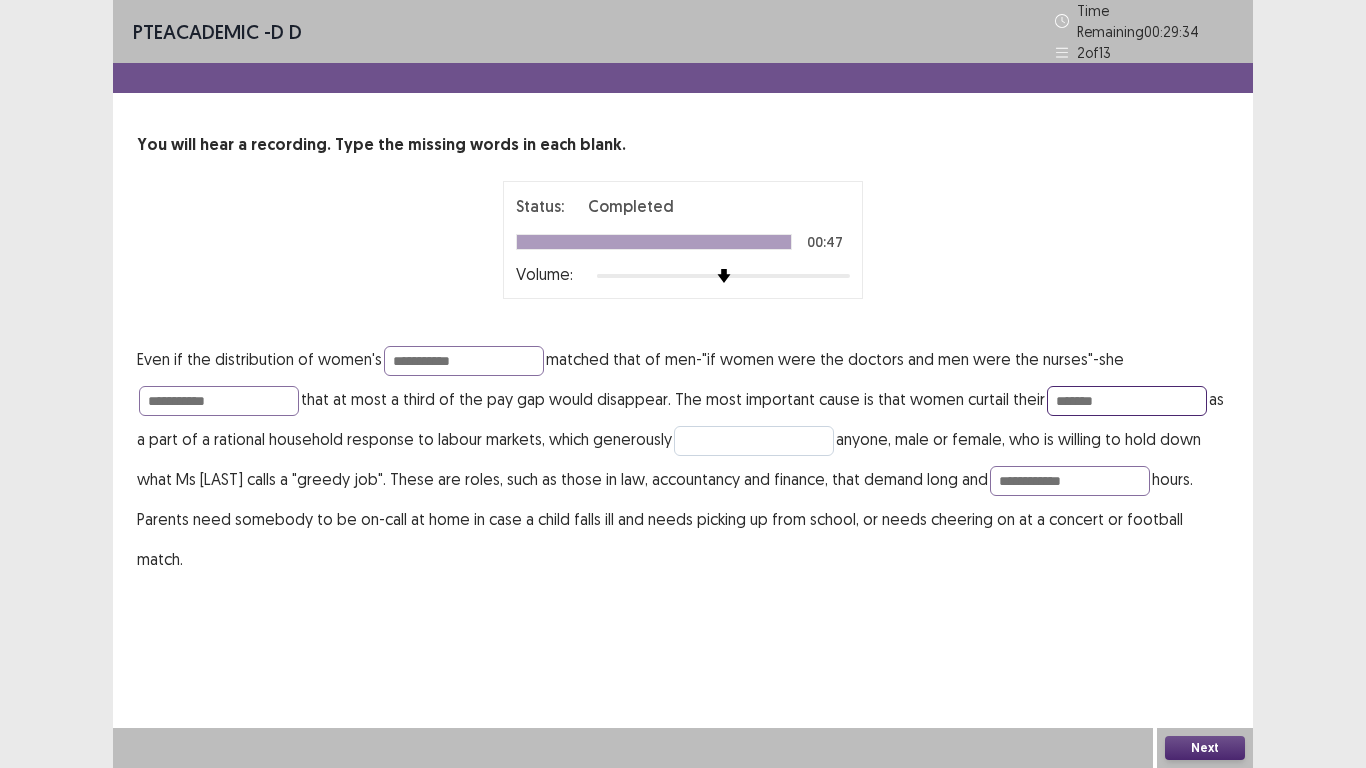 type on "*******" 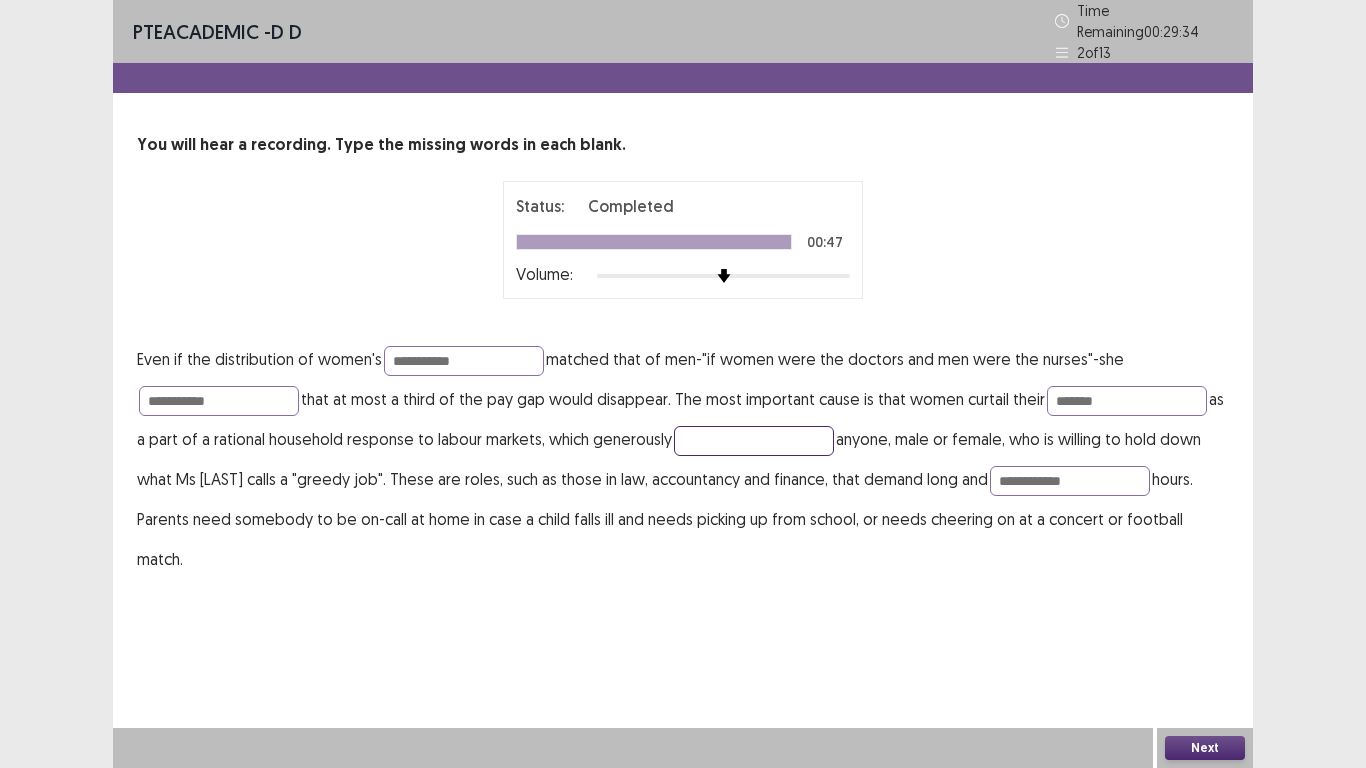 click at bounding box center [754, 441] 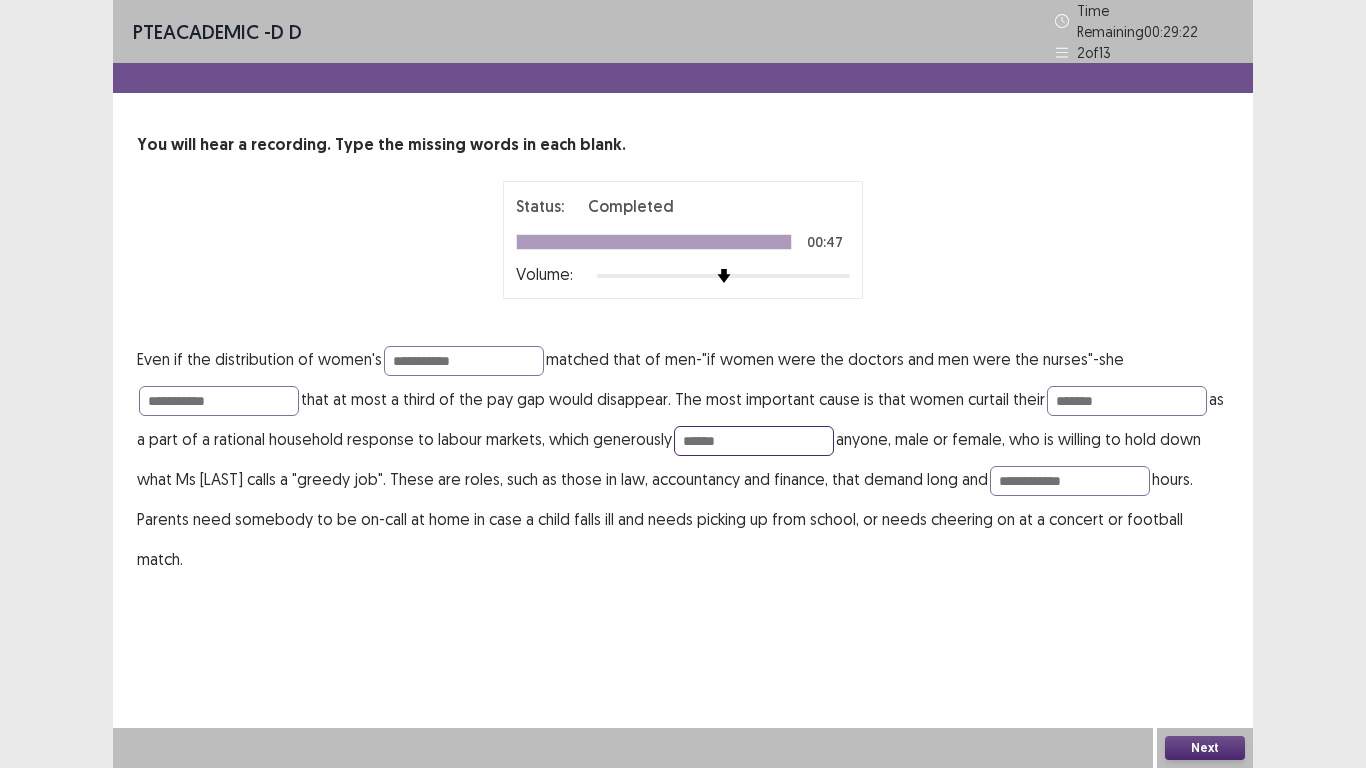 type on "******" 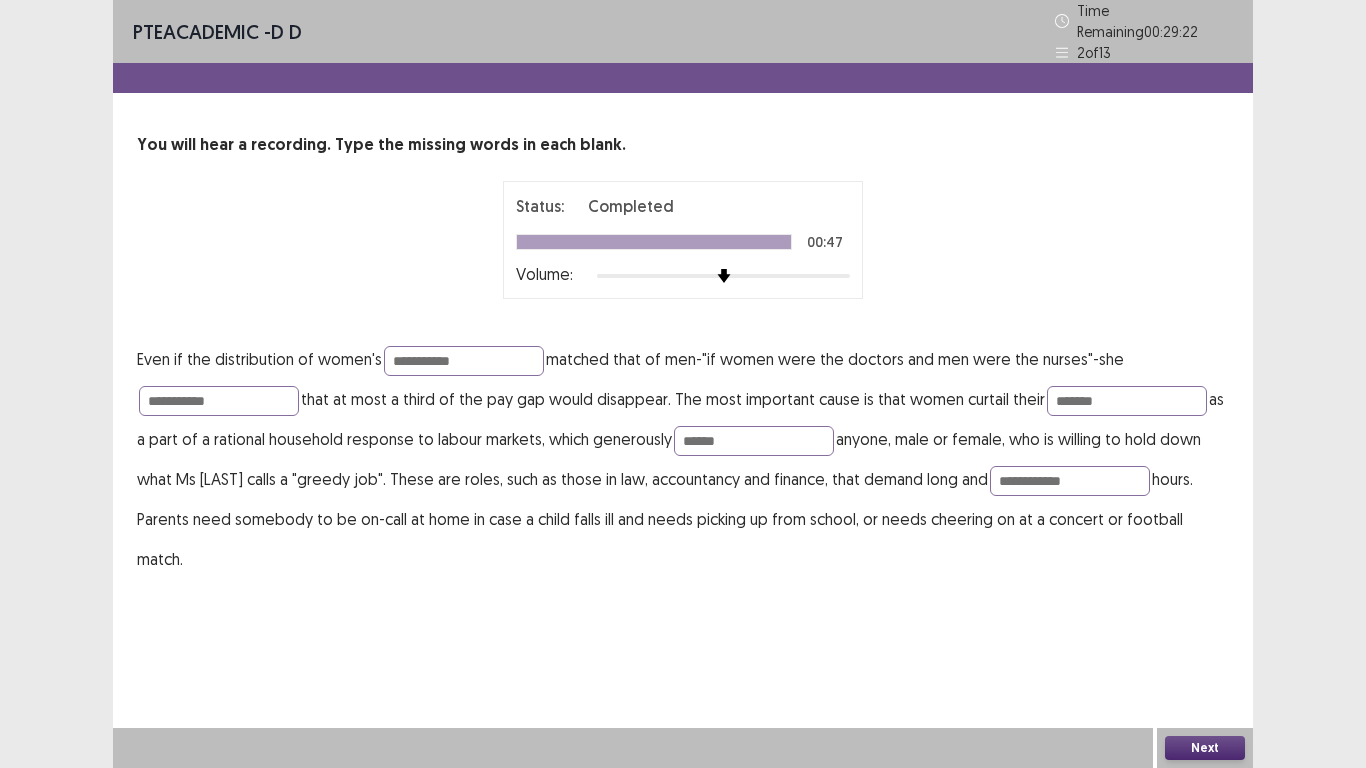 click on "Next" at bounding box center (1205, 748) 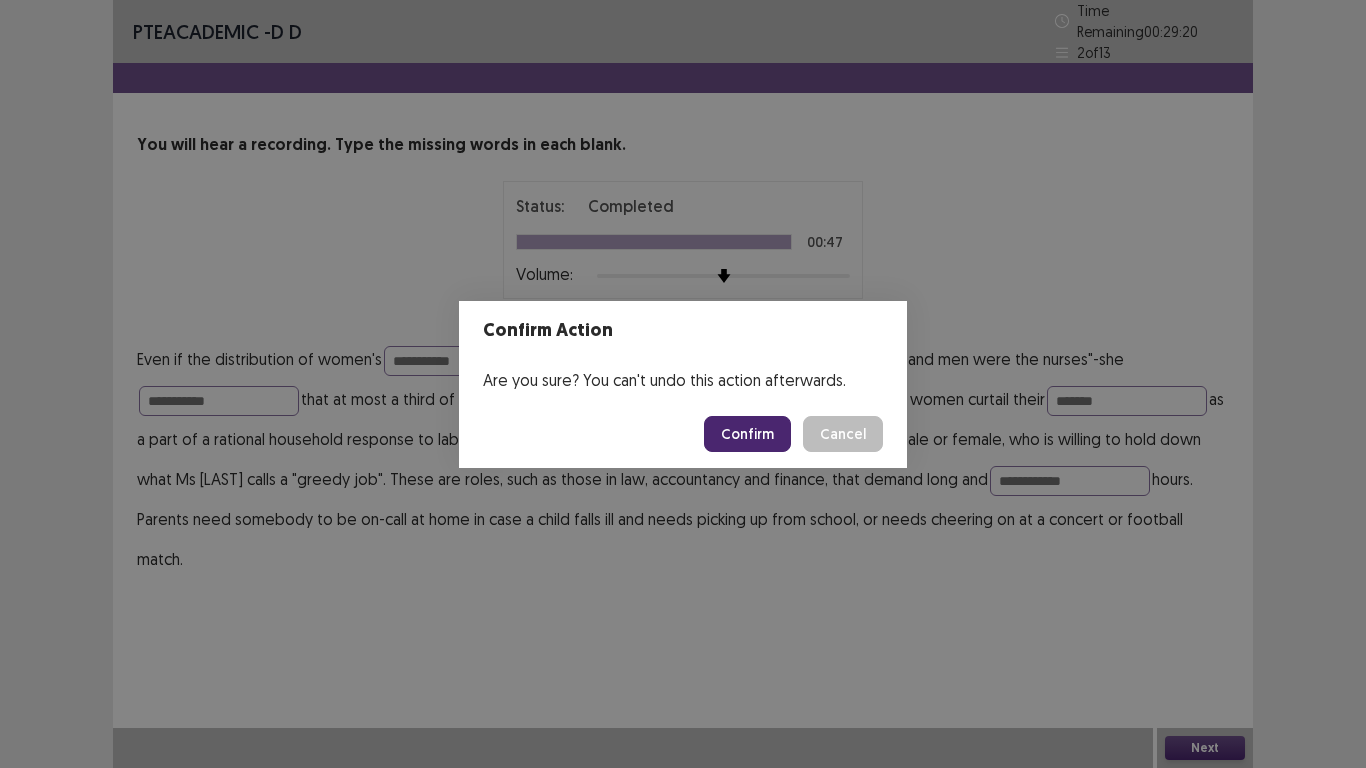 click on "Confirm" at bounding box center [747, 434] 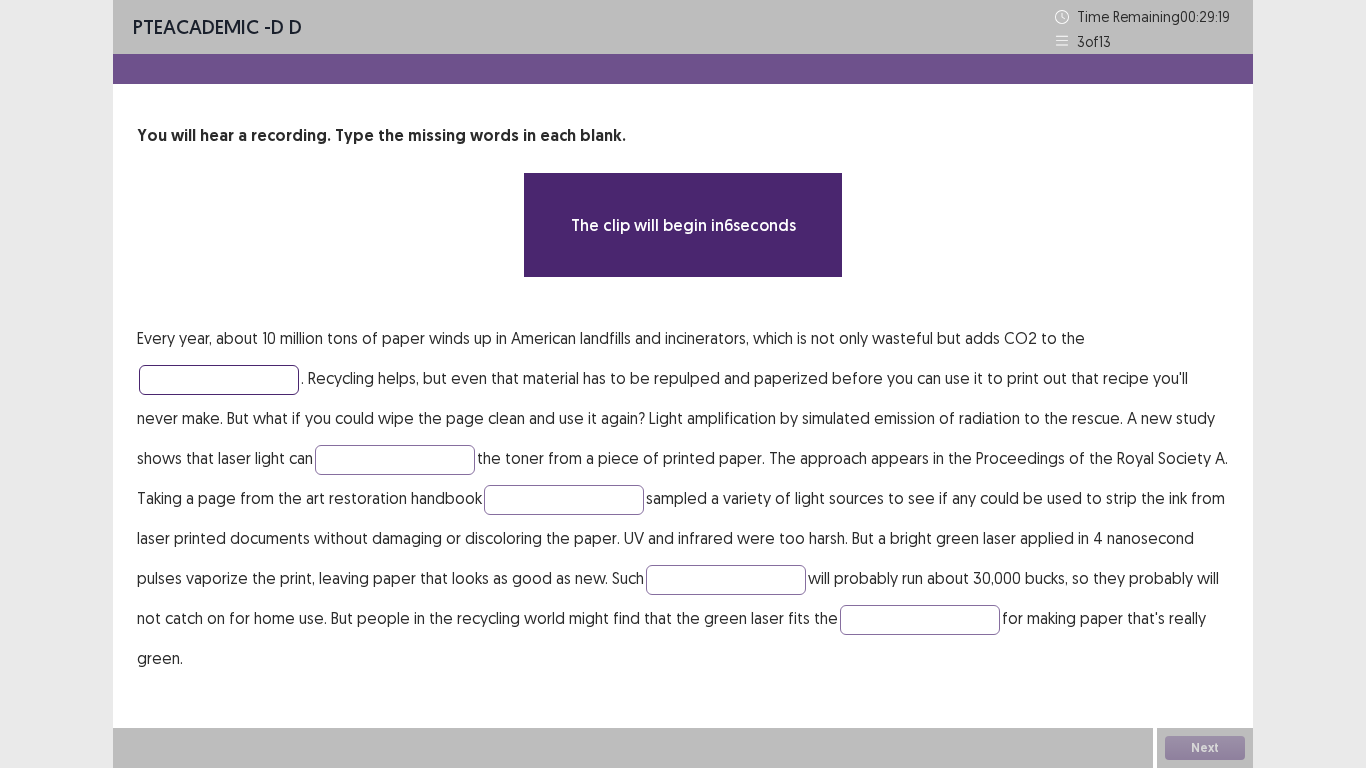 click at bounding box center [219, 380] 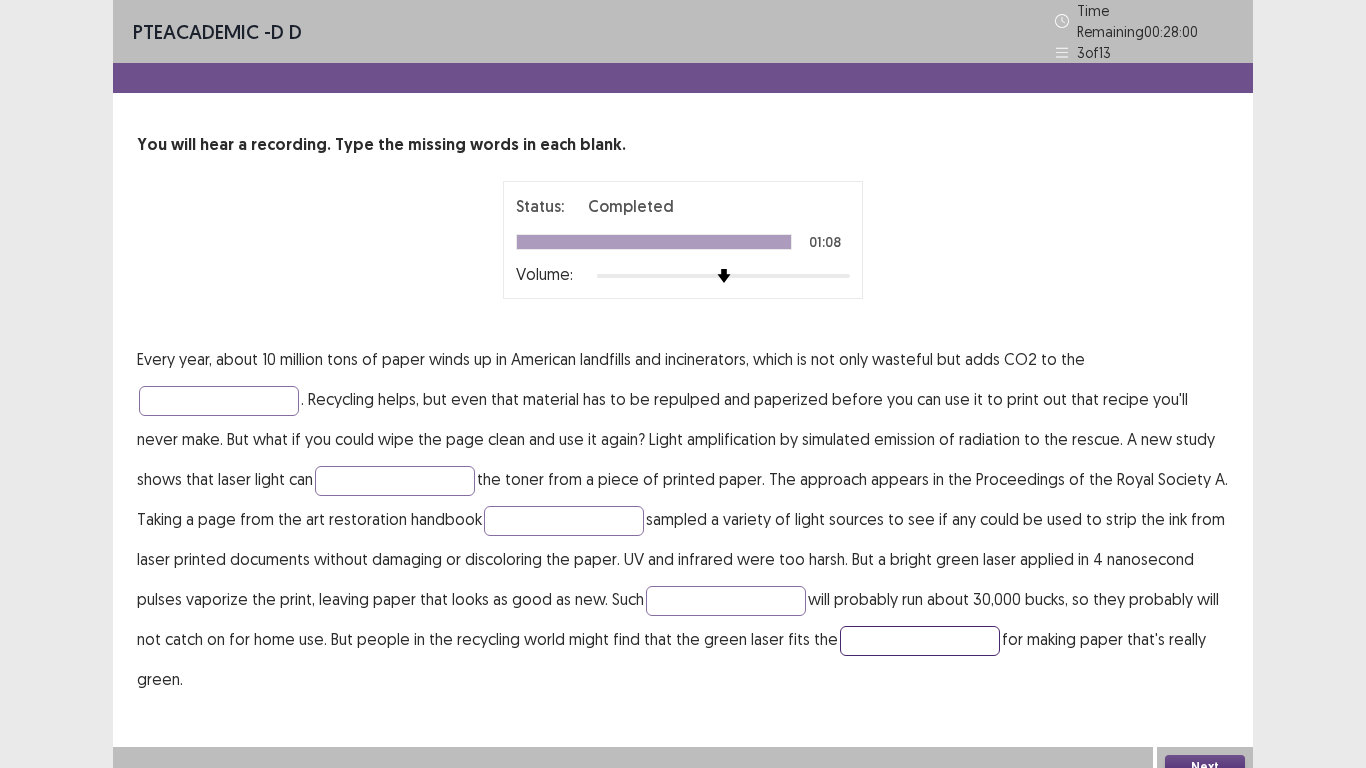 click at bounding box center (920, 641) 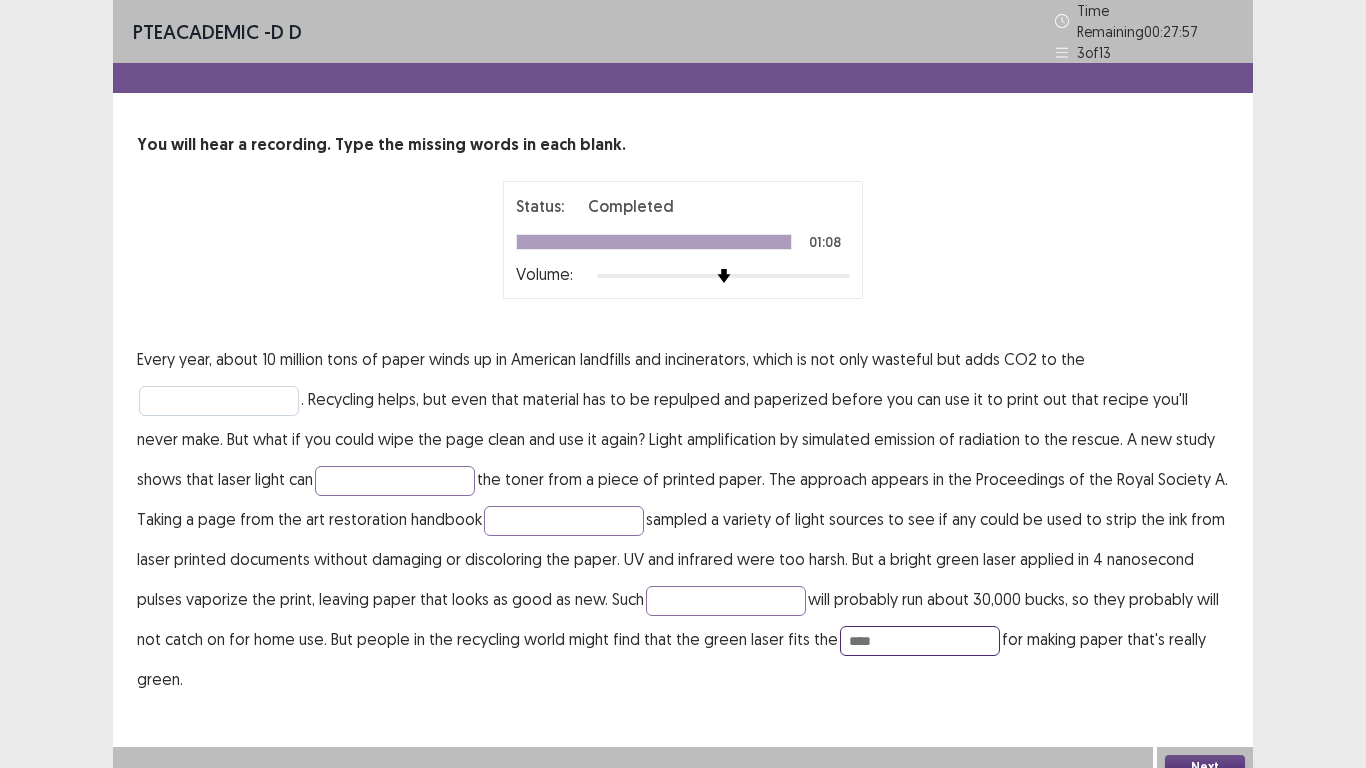 type on "****" 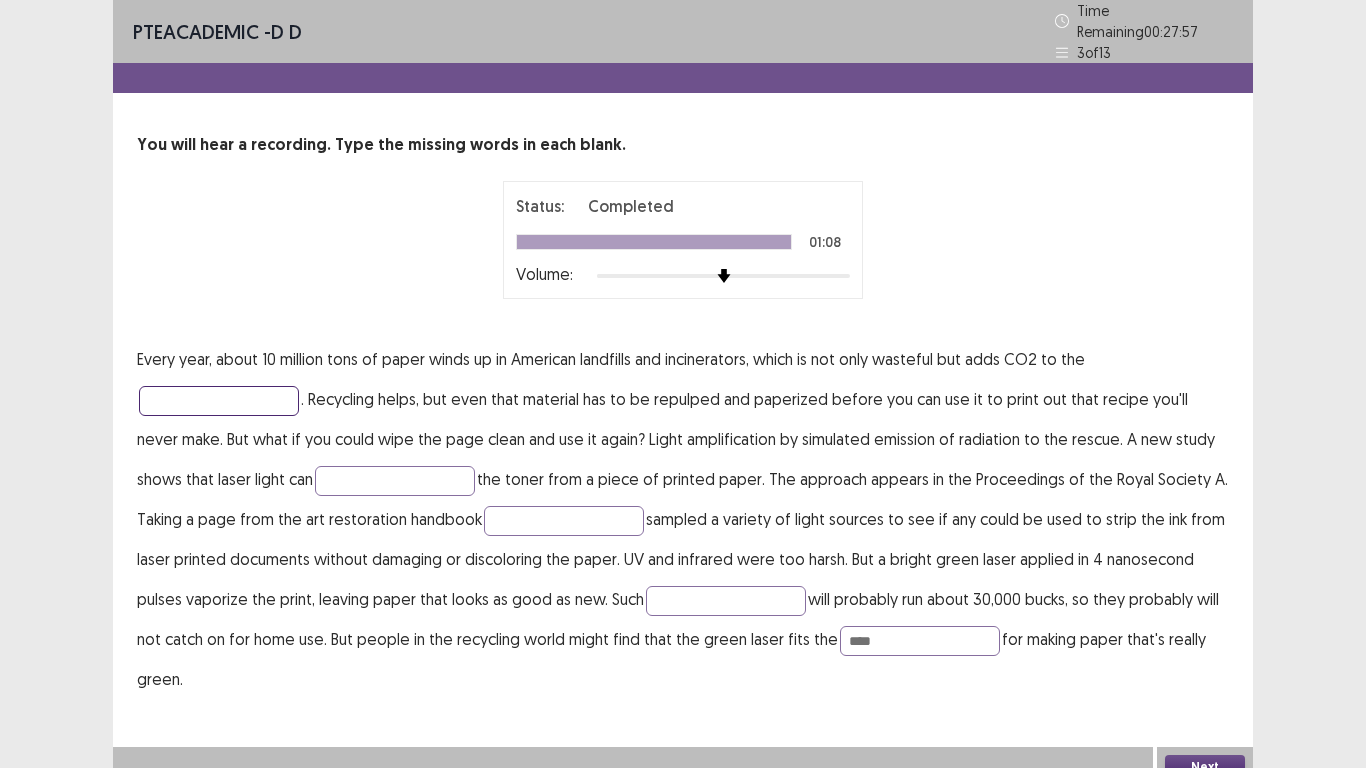 click at bounding box center [219, 401] 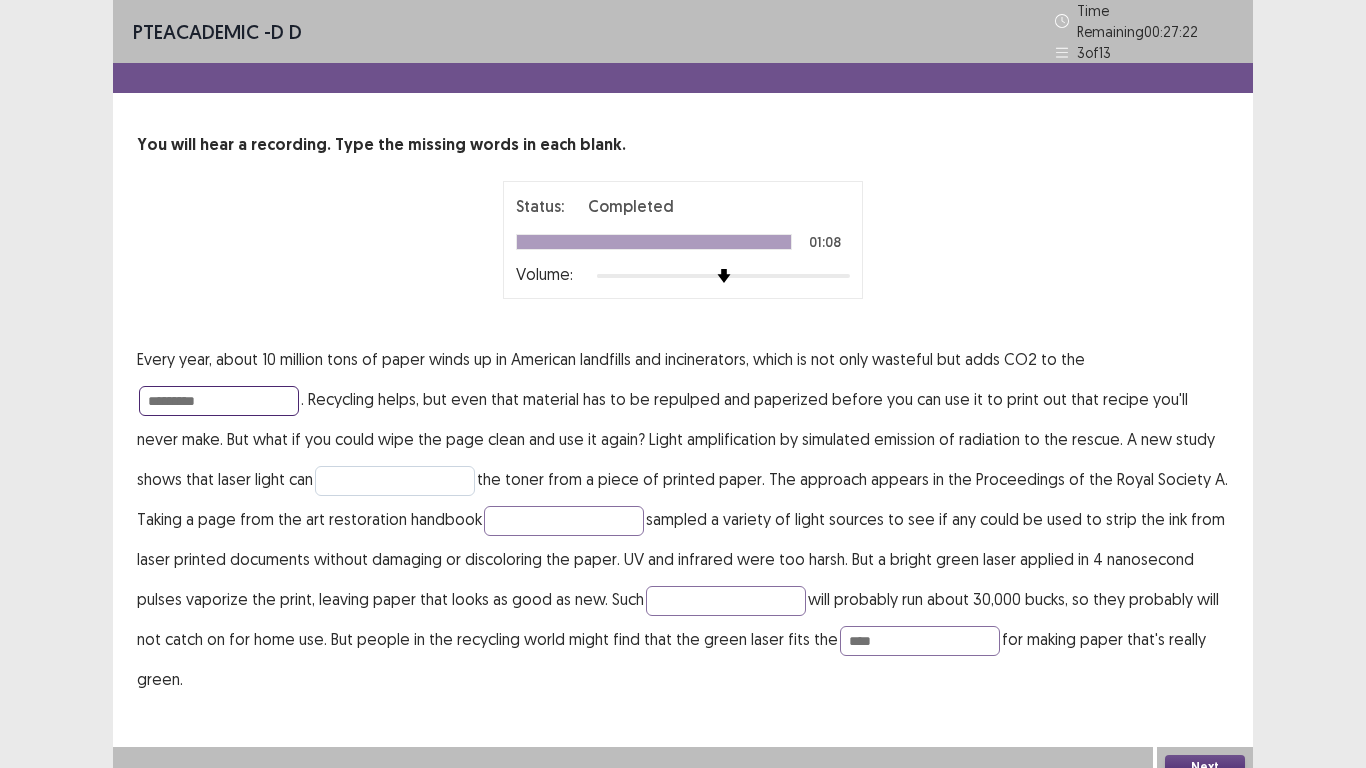 type on "*********" 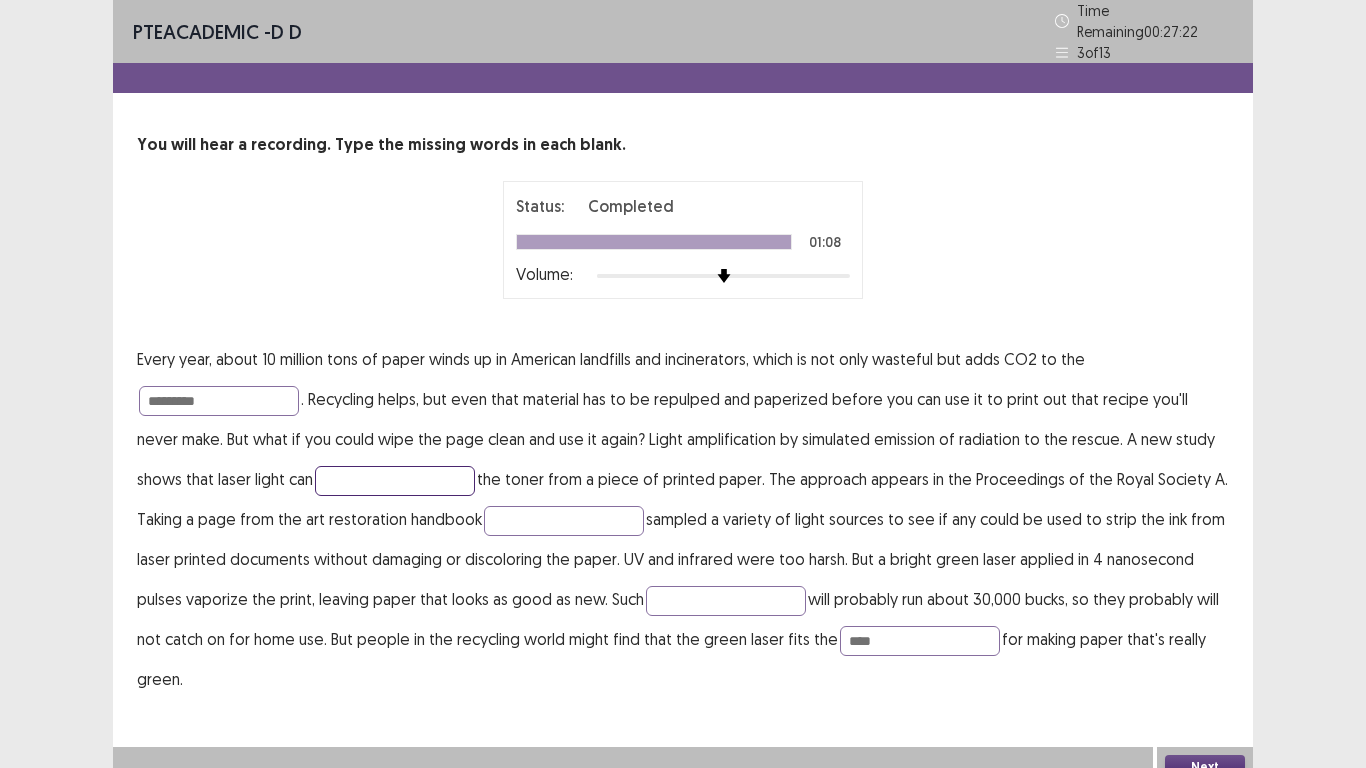 click at bounding box center [395, 481] 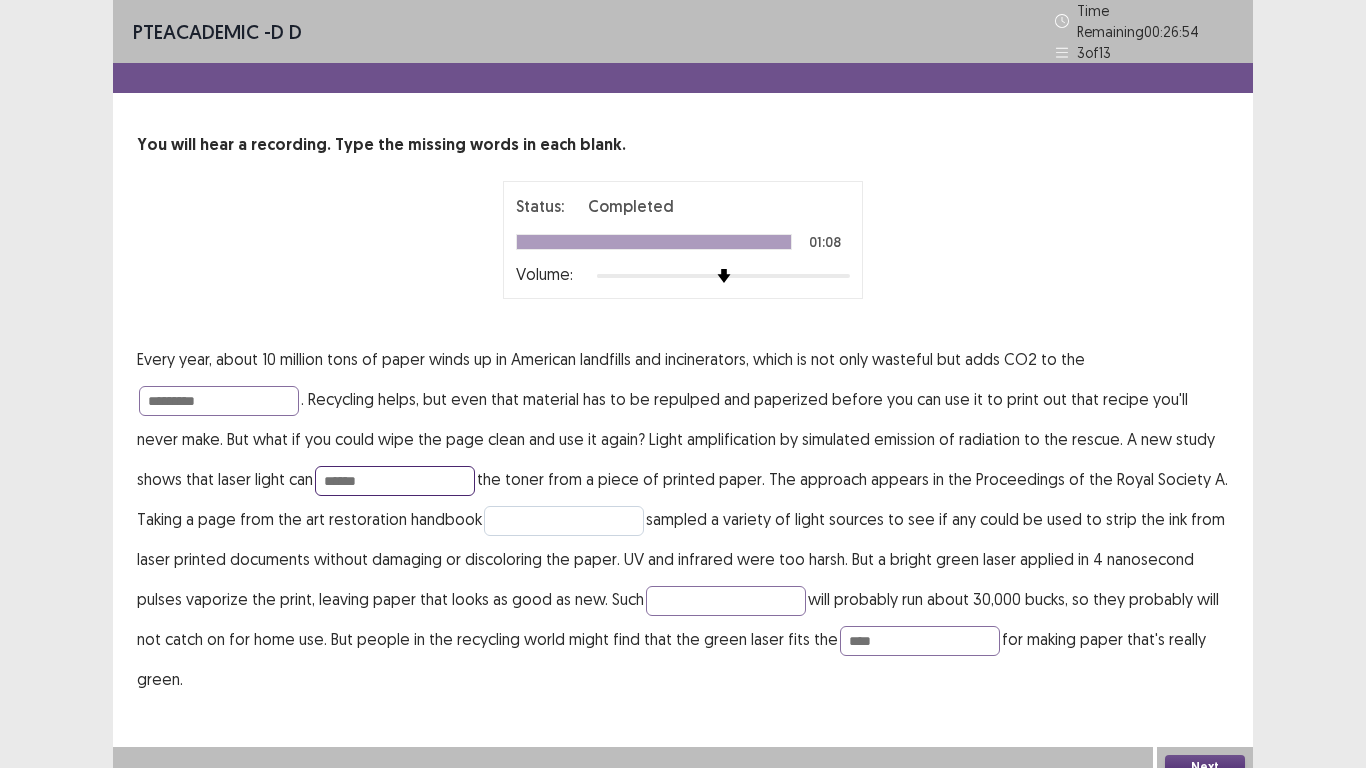 type on "******" 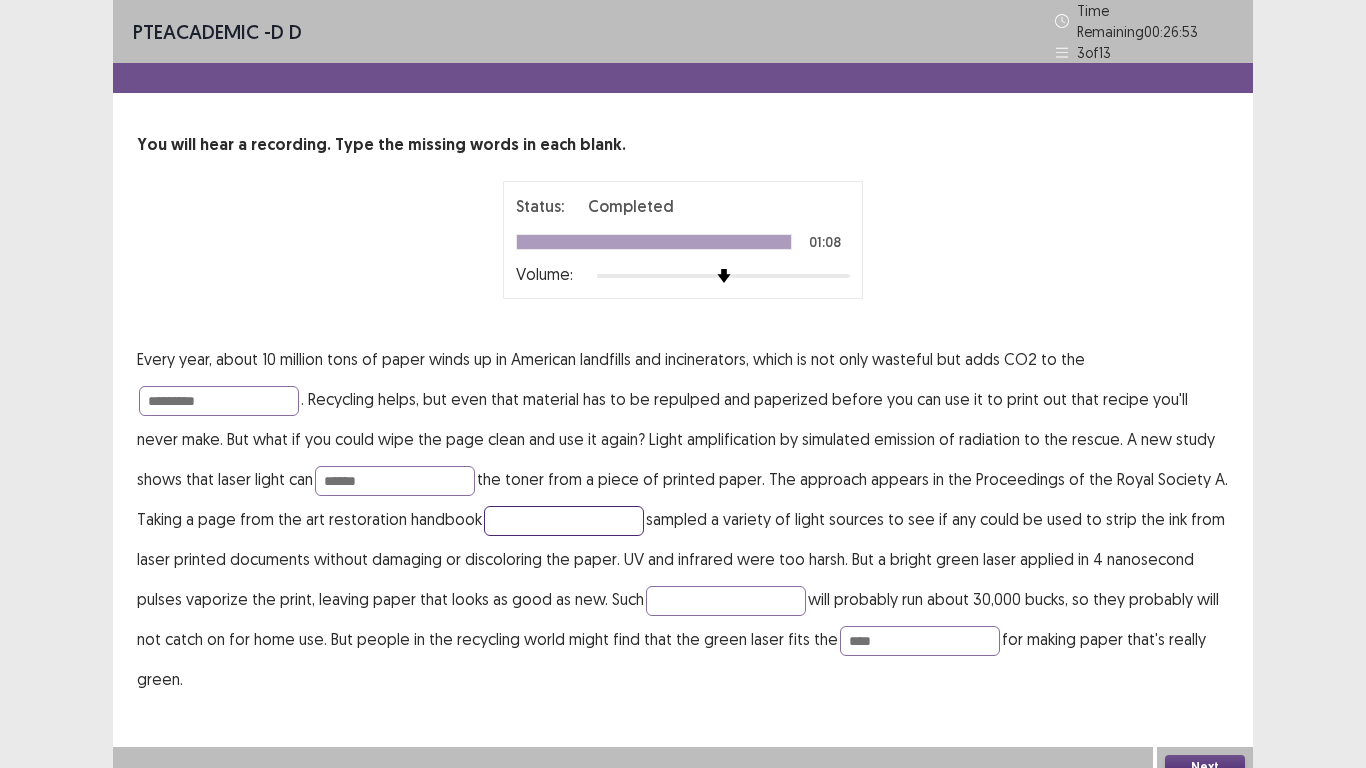 click at bounding box center (564, 521) 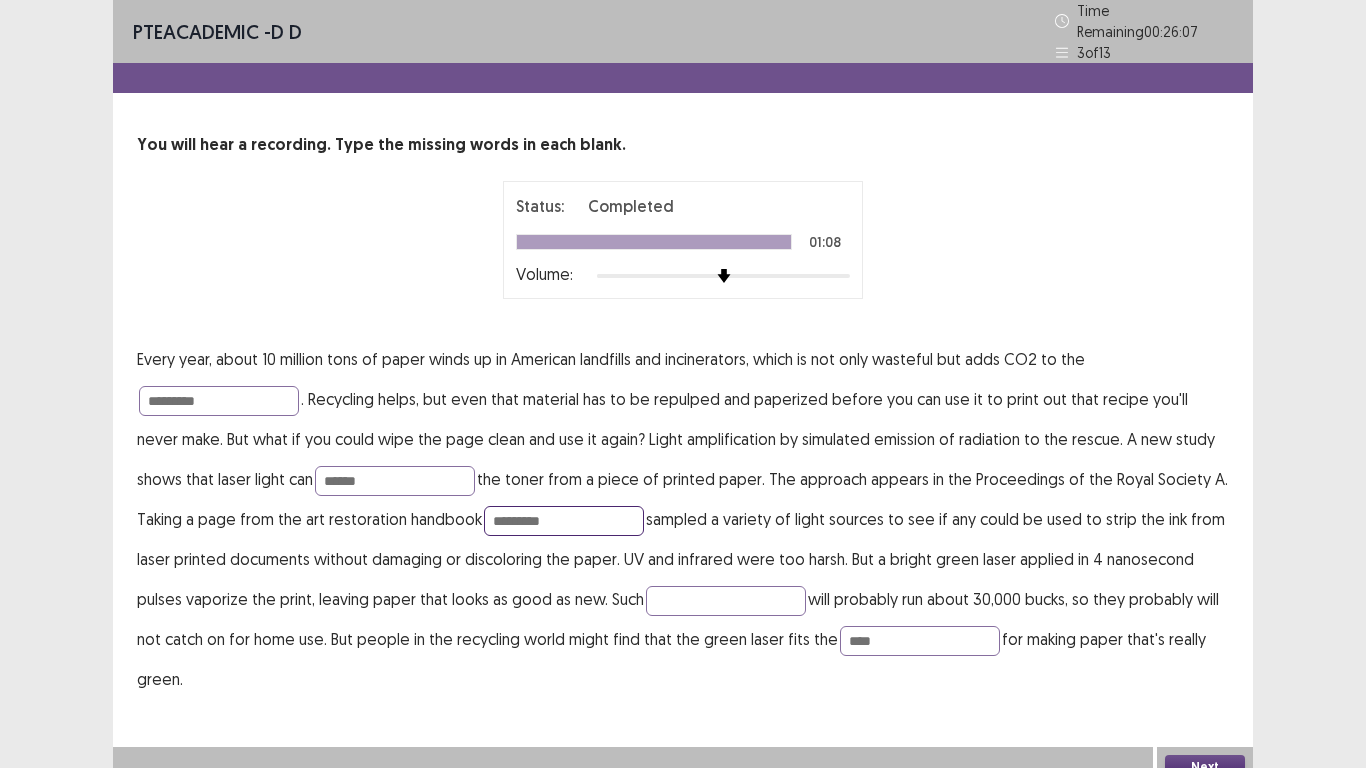 click on "*********" at bounding box center [564, 521] 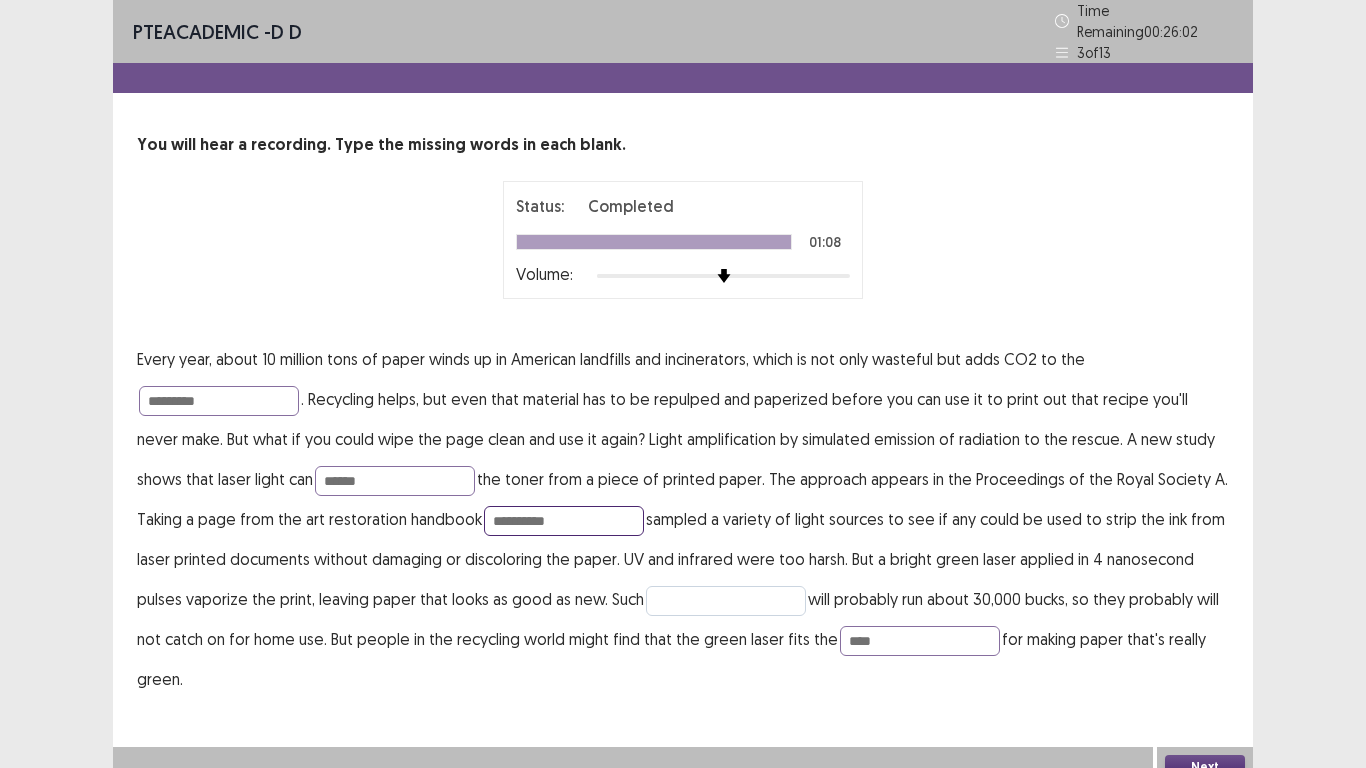 type on "**********" 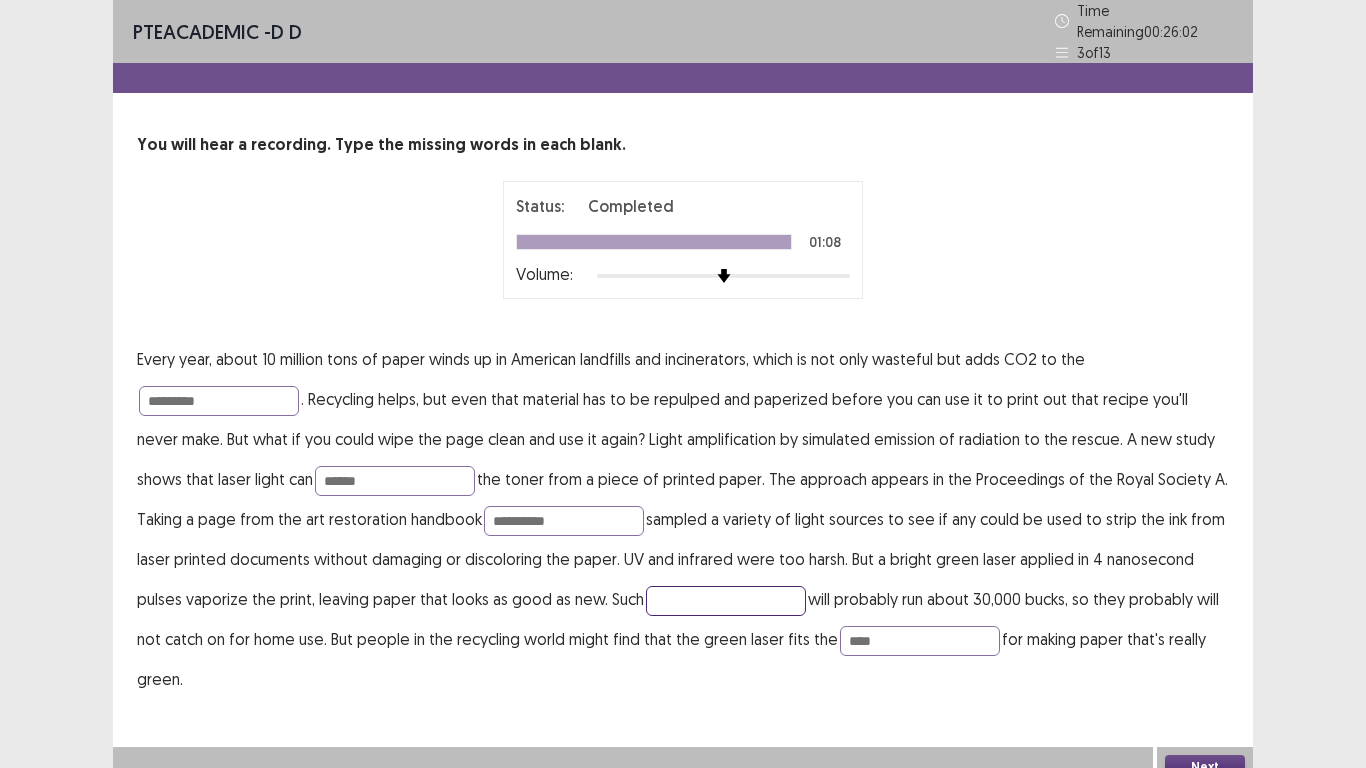 click at bounding box center (726, 601) 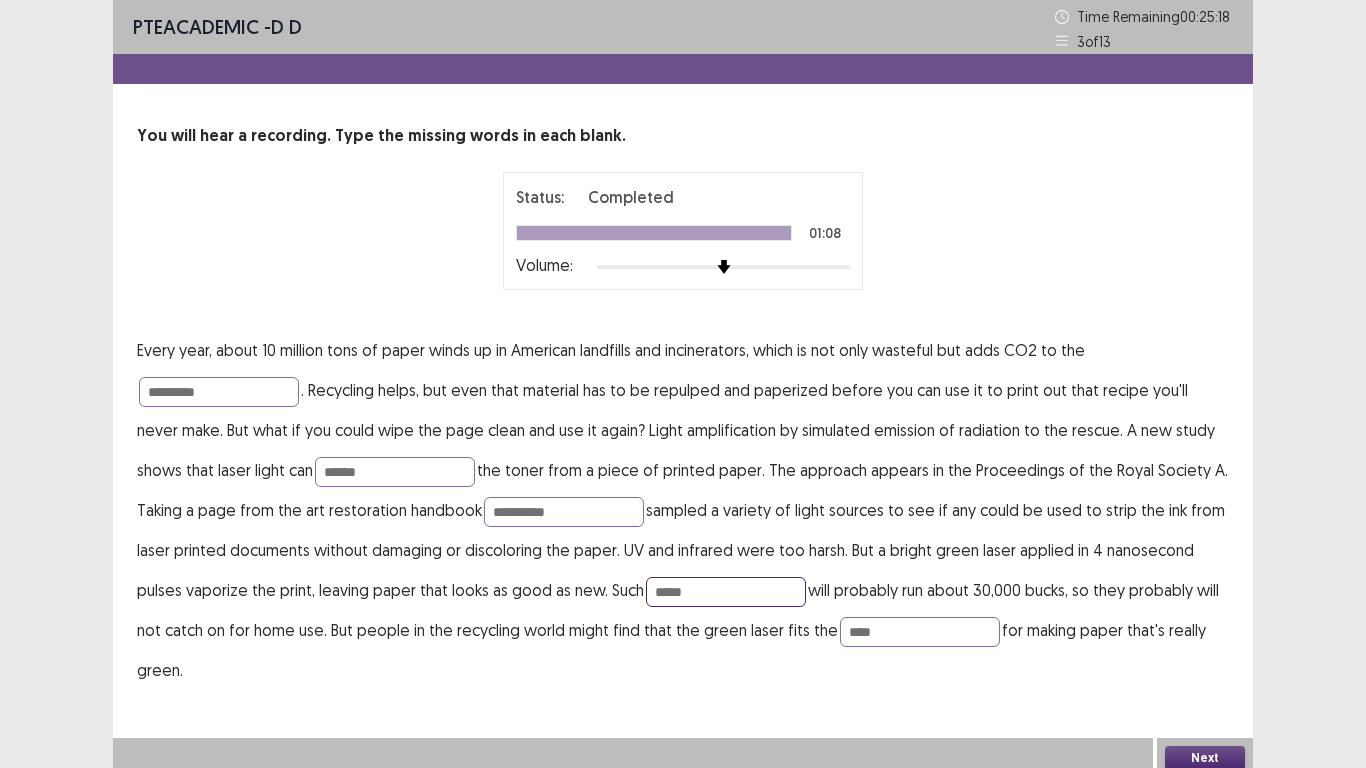 type on "*****" 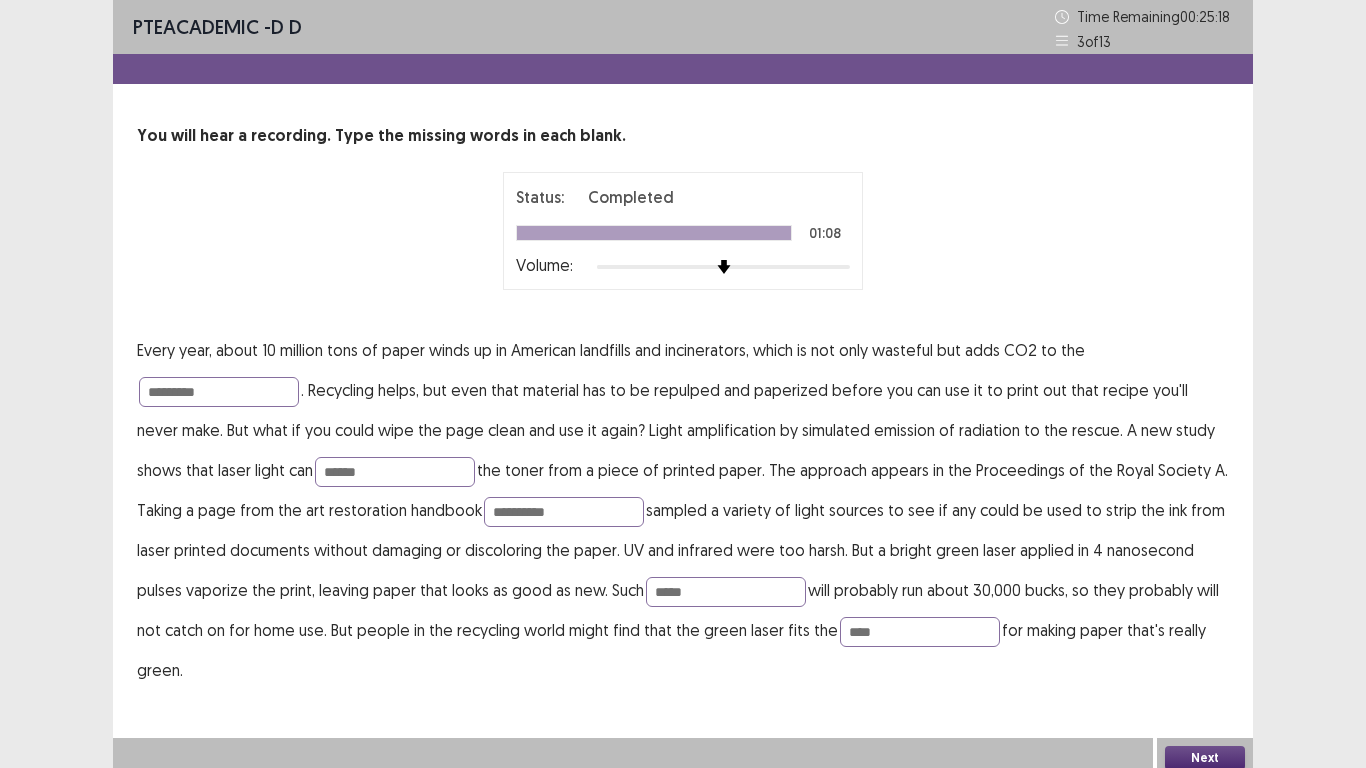click on "Next" at bounding box center [1205, 758] 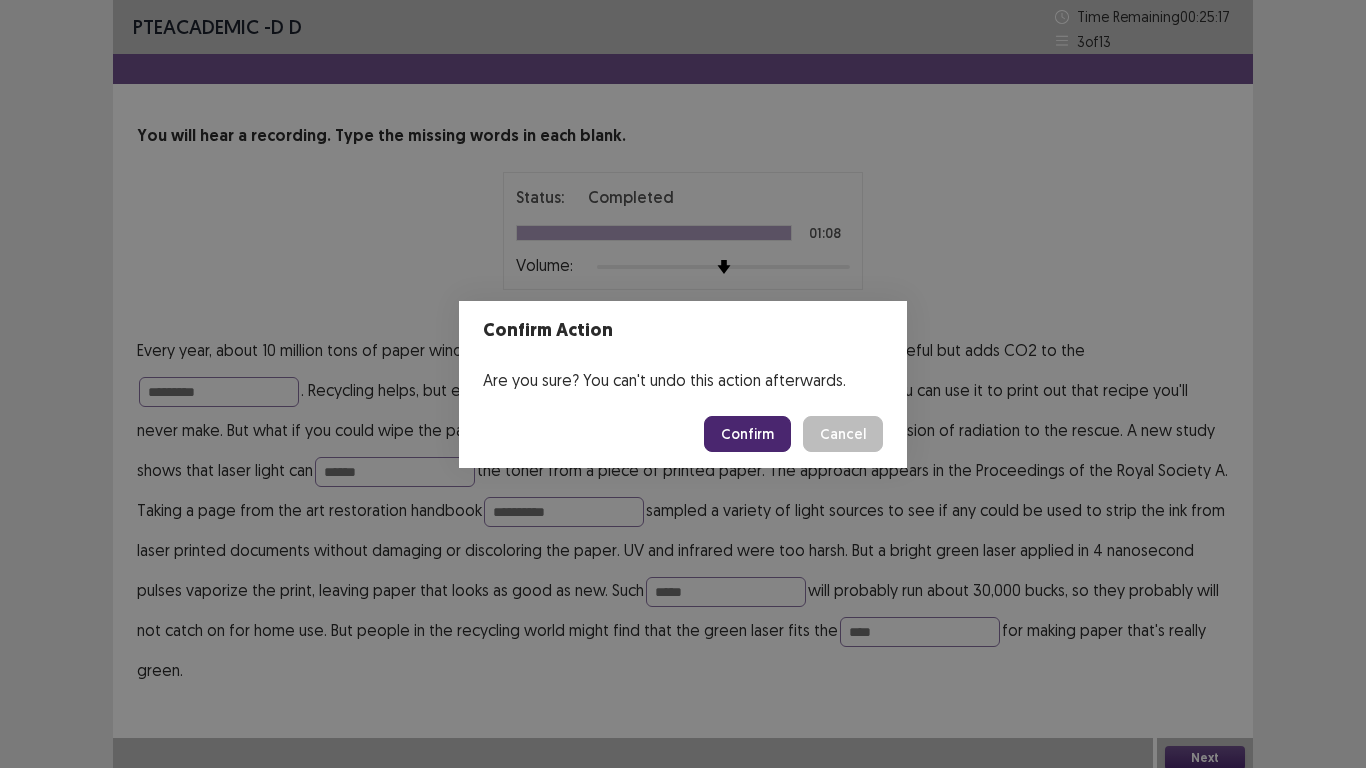 click on "Confirm" at bounding box center [747, 434] 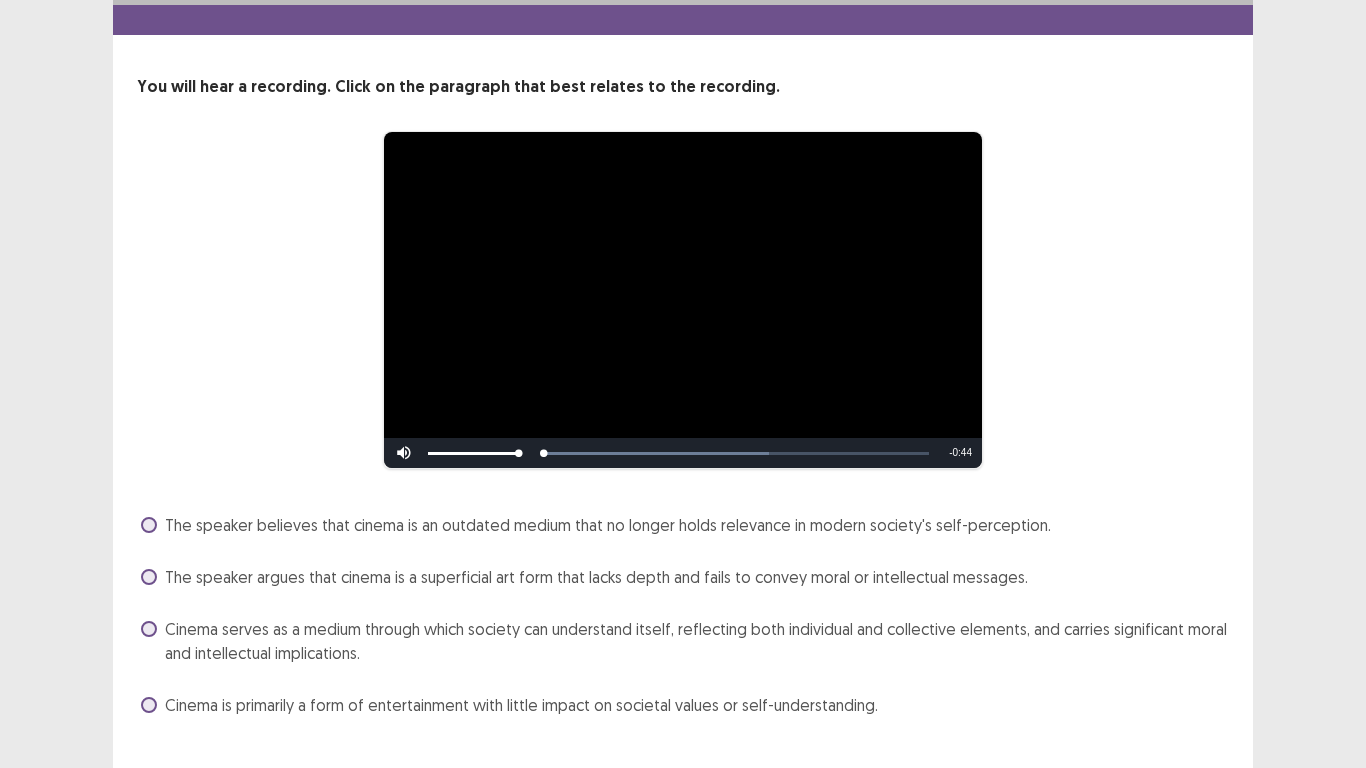 scroll, scrollTop: 90, scrollLeft: 0, axis: vertical 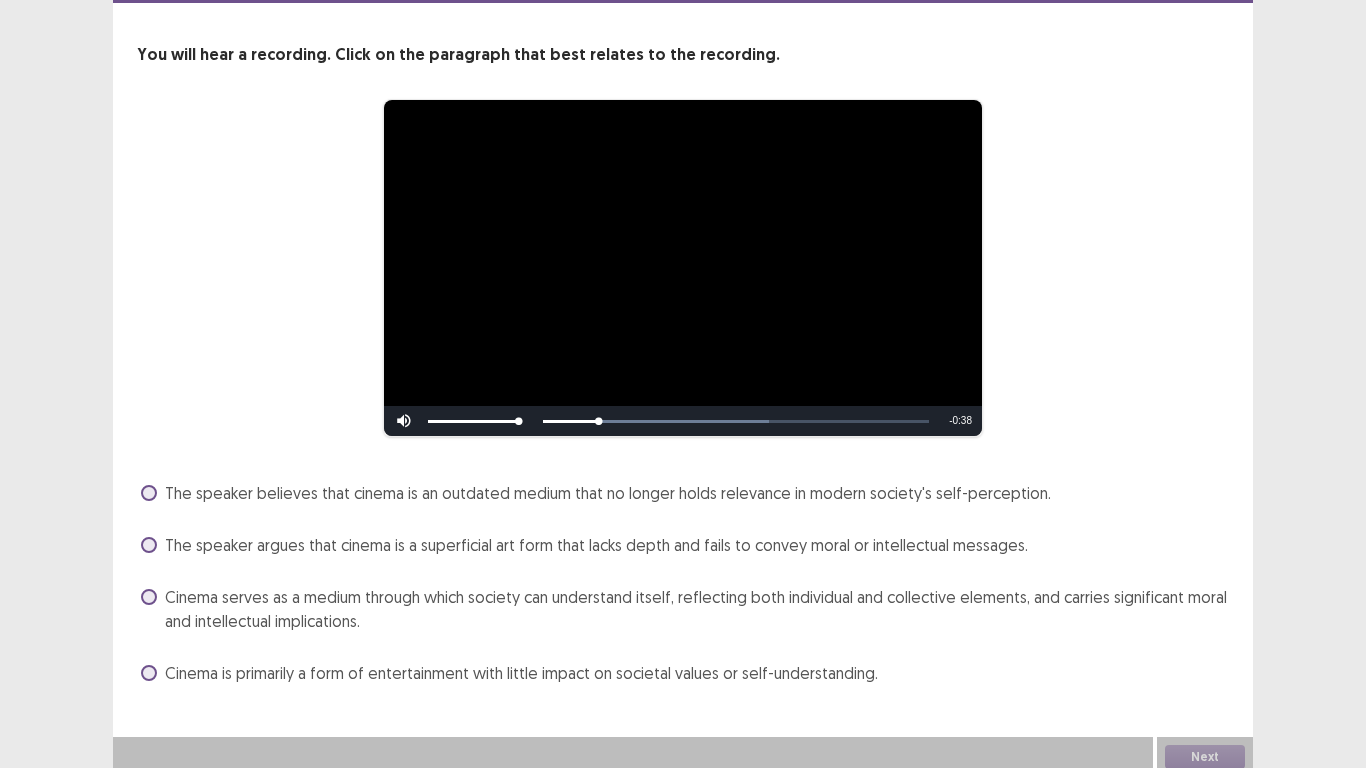 click on "The speaker believes that cinema is an outdated medium that no longer holds relevance in modern society's self-perception." at bounding box center [683, 493] 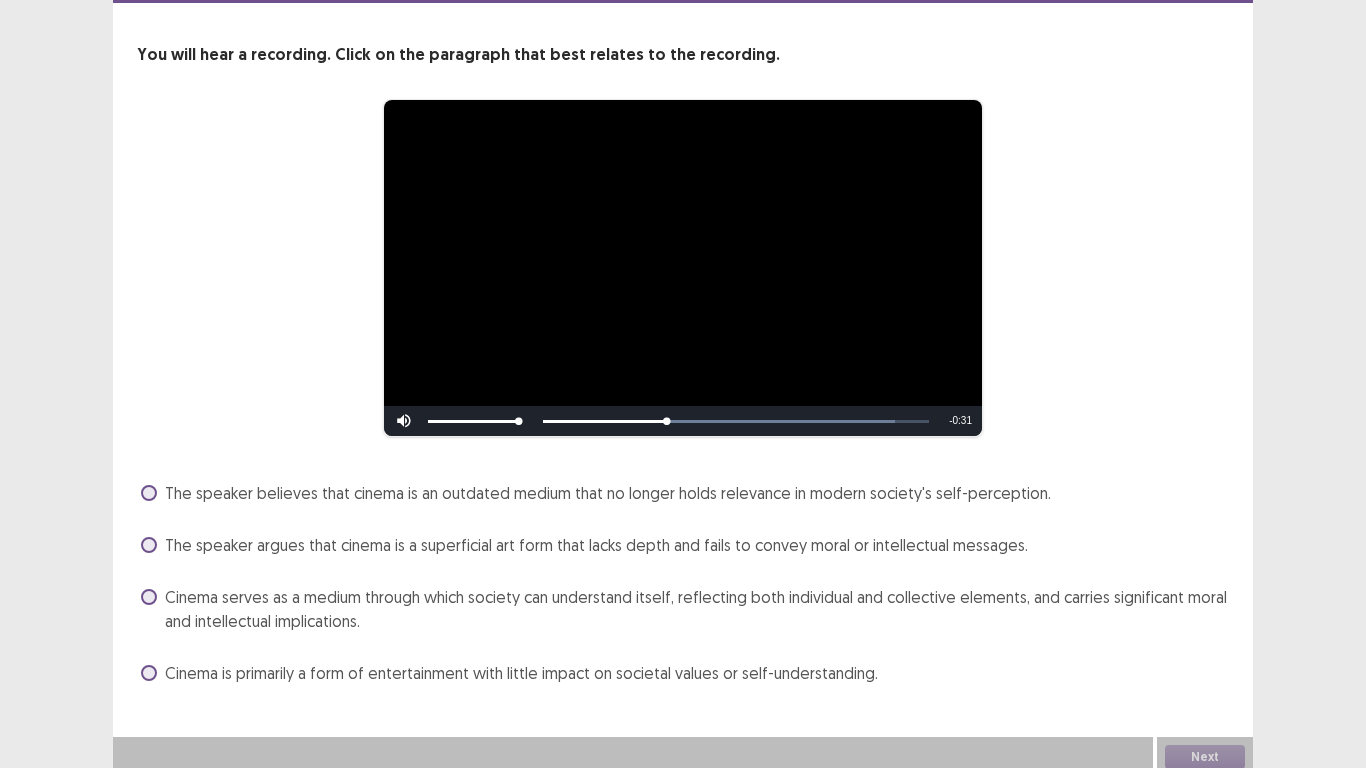 click on "The speaker believes that cinema is an outdated medium that no longer holds relevance in modern society's self-perception." at bounding box center (608, 493) 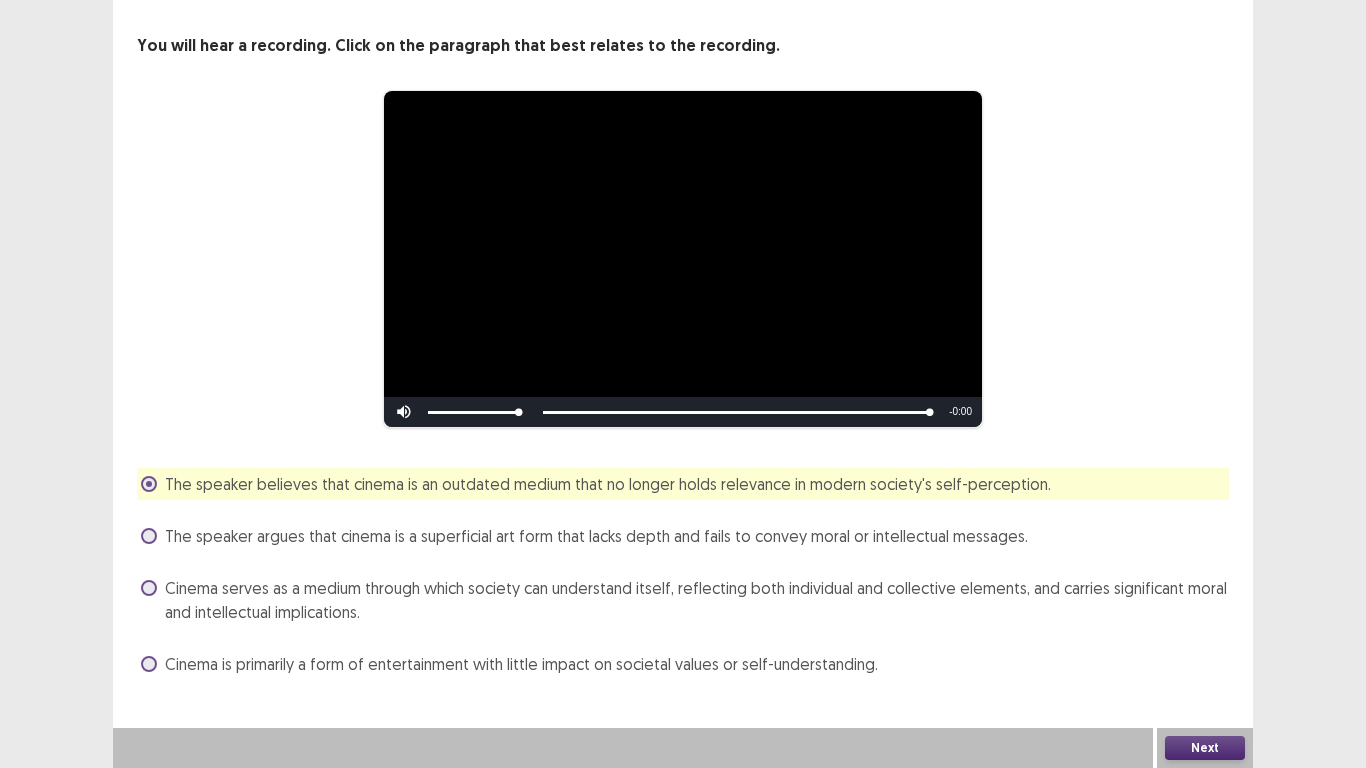 click on "Cinema serves as a medium through which society can understand itself, reflecting both individual and collective elements, and carries significant moral and intellectual implications." at bounding box center [697, 600] 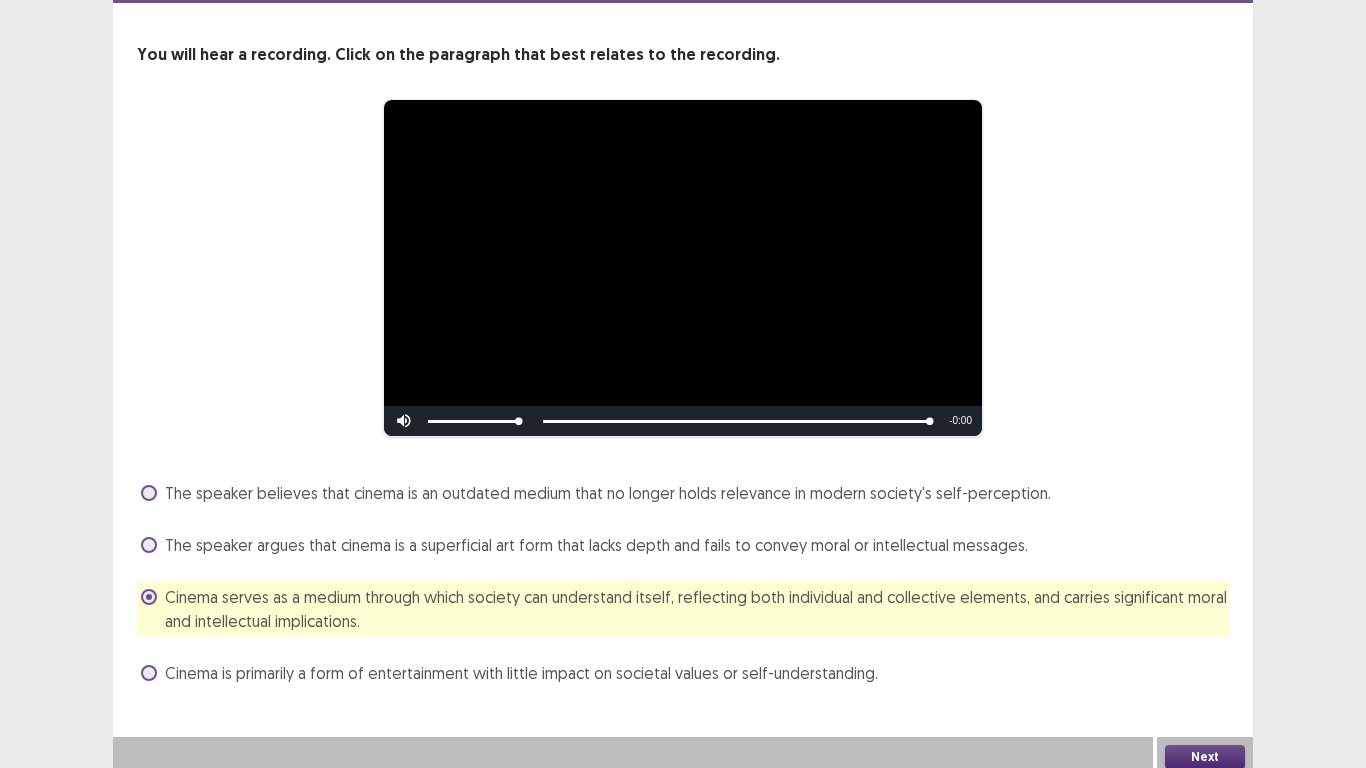 click on "Next" at bounding box center [1205, 757] 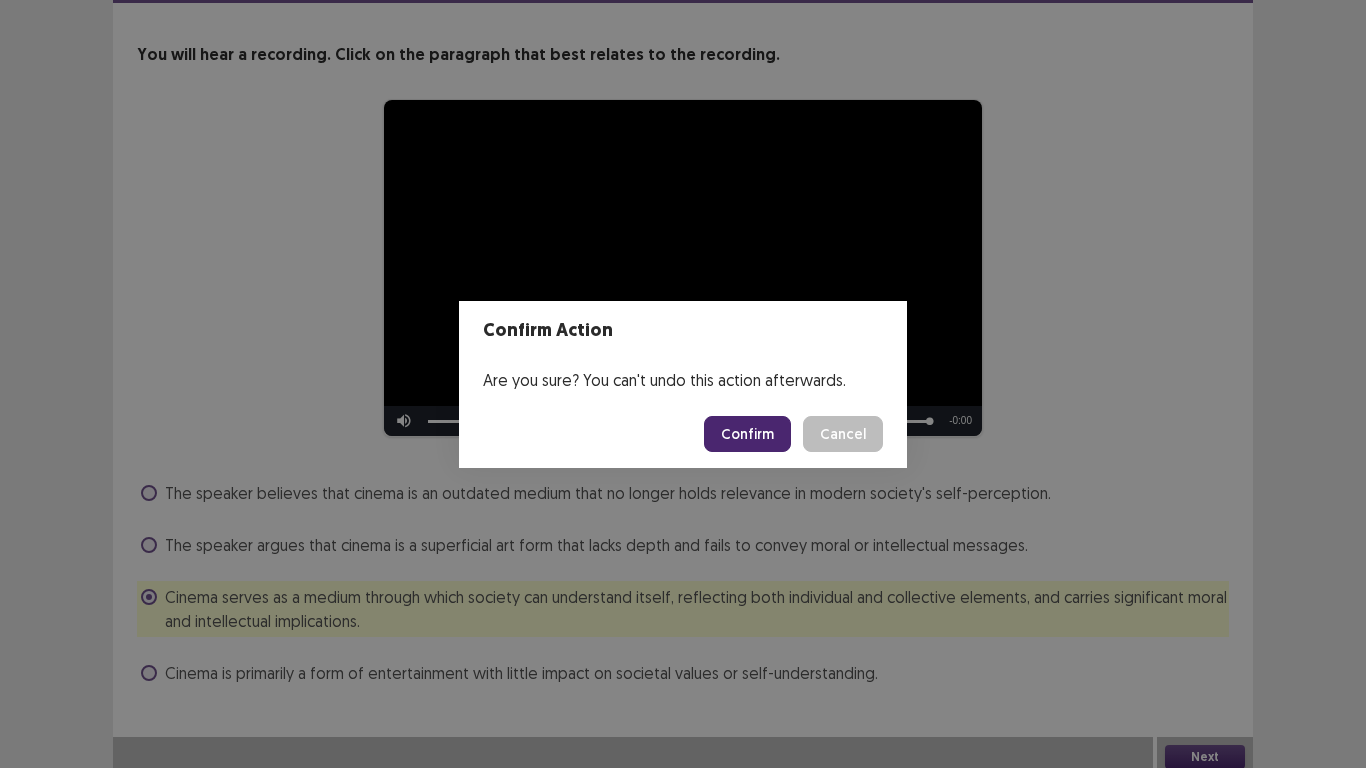 click on "Confirm" at bounding box center [747, 434] 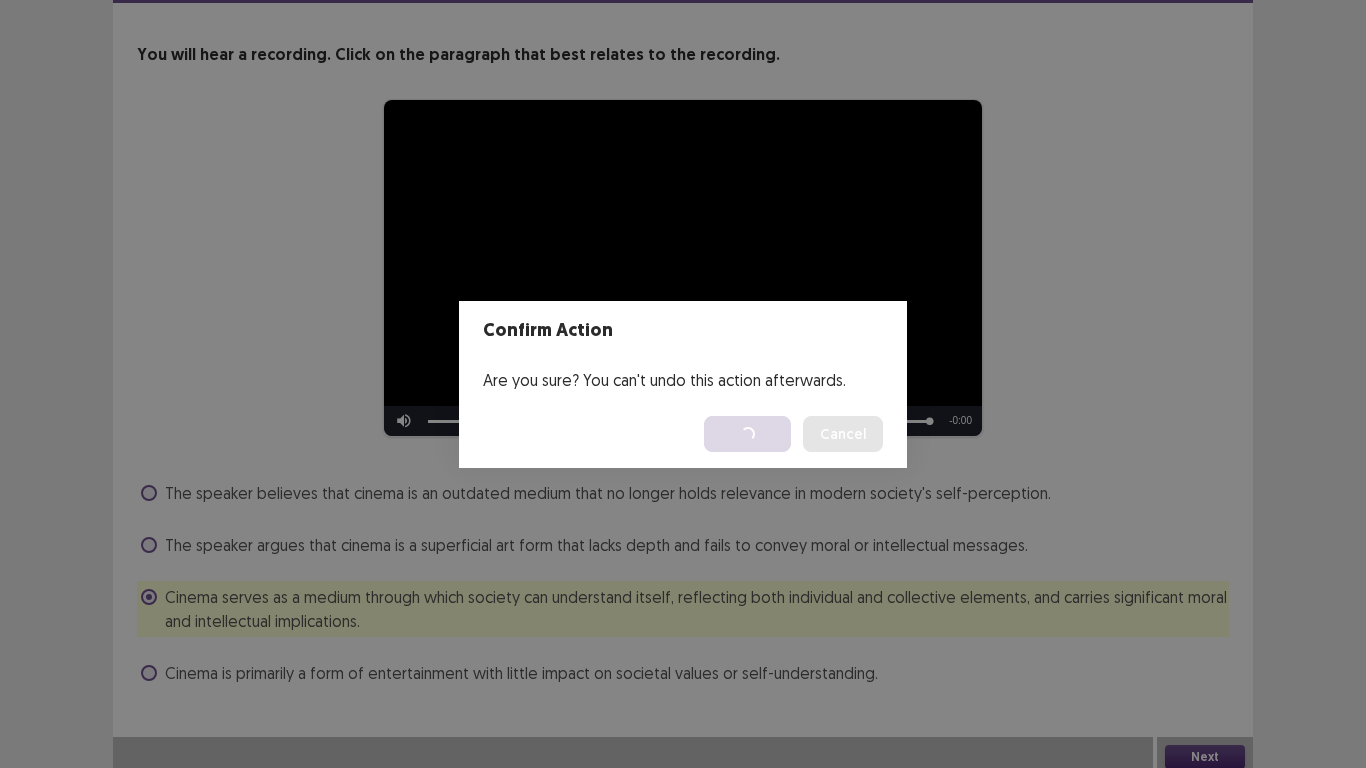 scroll, scrollTop: 0, scrollLeft: 0, axis: both 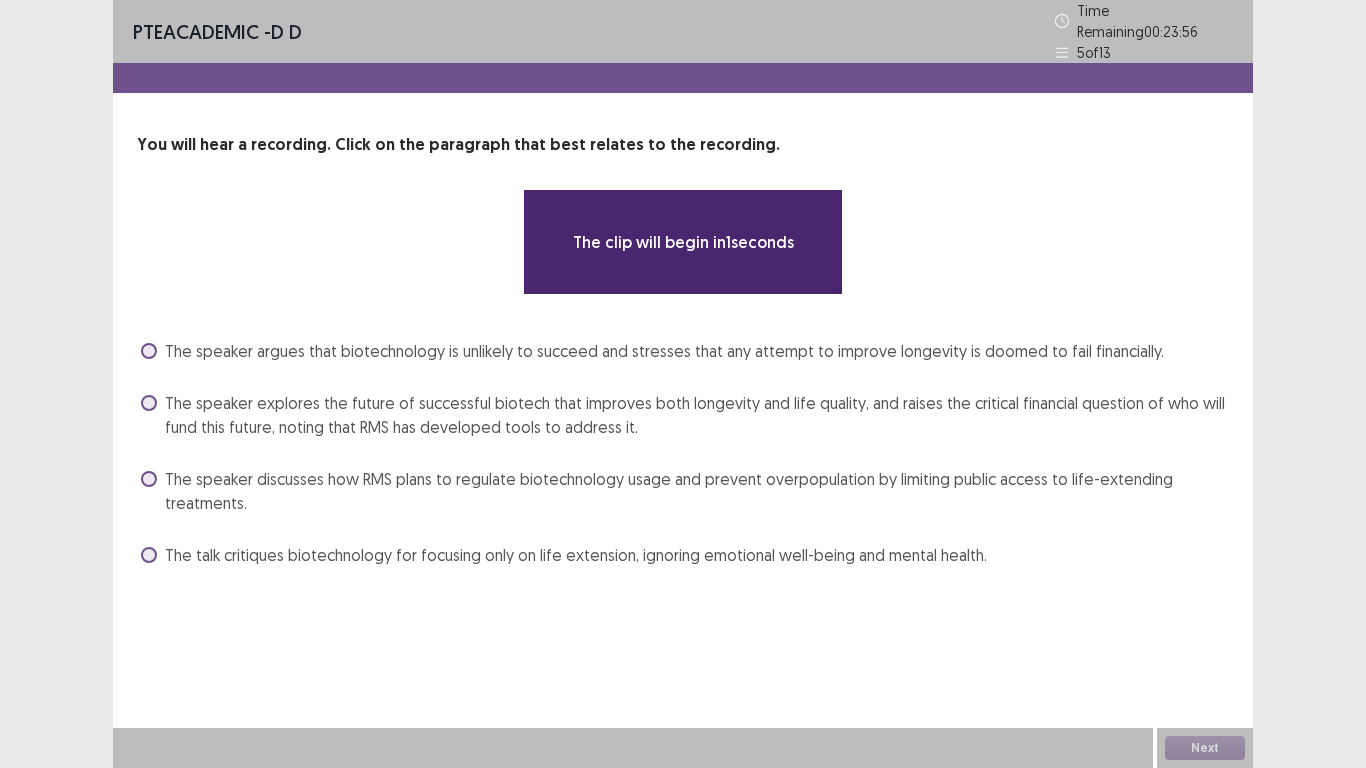 click on "The speaker explores the future of successful biotech that improves both longevity and life quality, and raises the critical financial question of who will fund this future, noting that RMS has developed tools to address it." at bounding box center (697, 415) 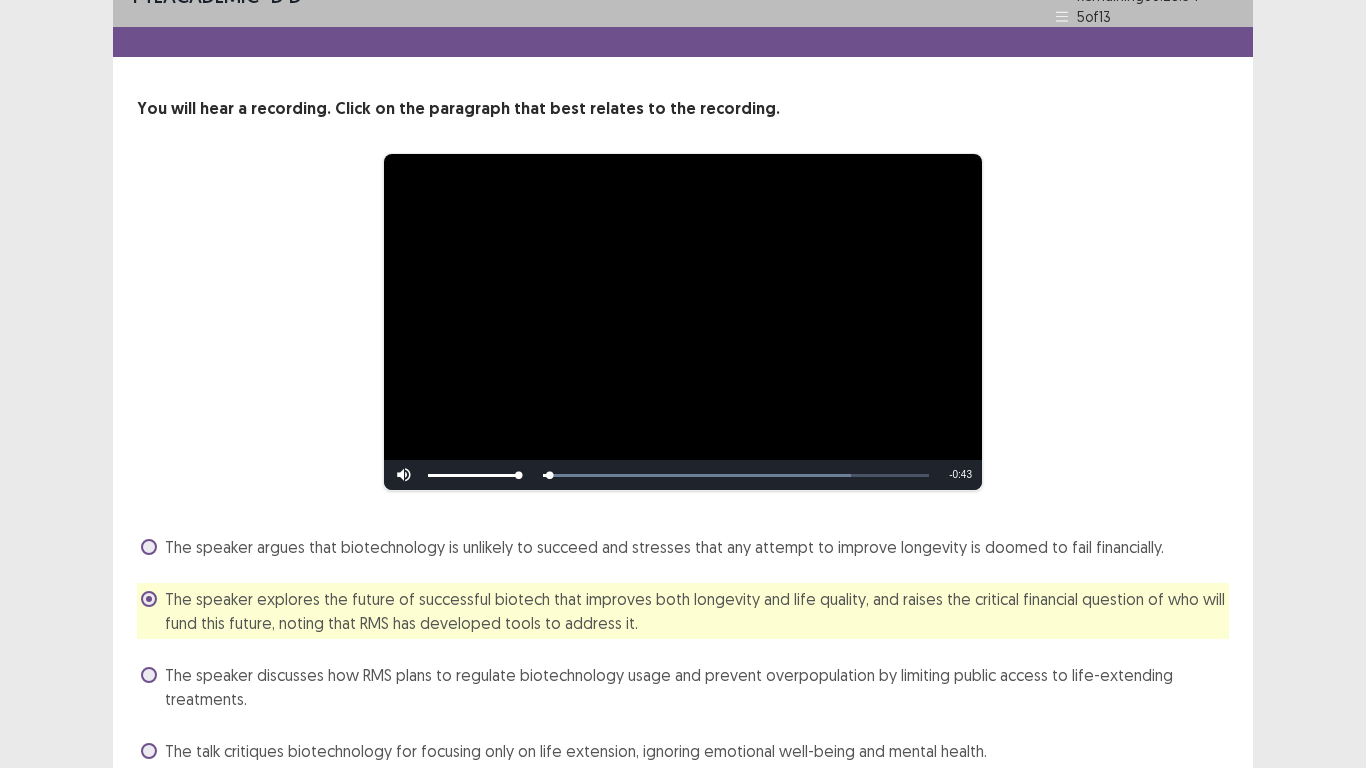 scroll, scrollTop: 100, scrollLeft: 0, axis: vertical 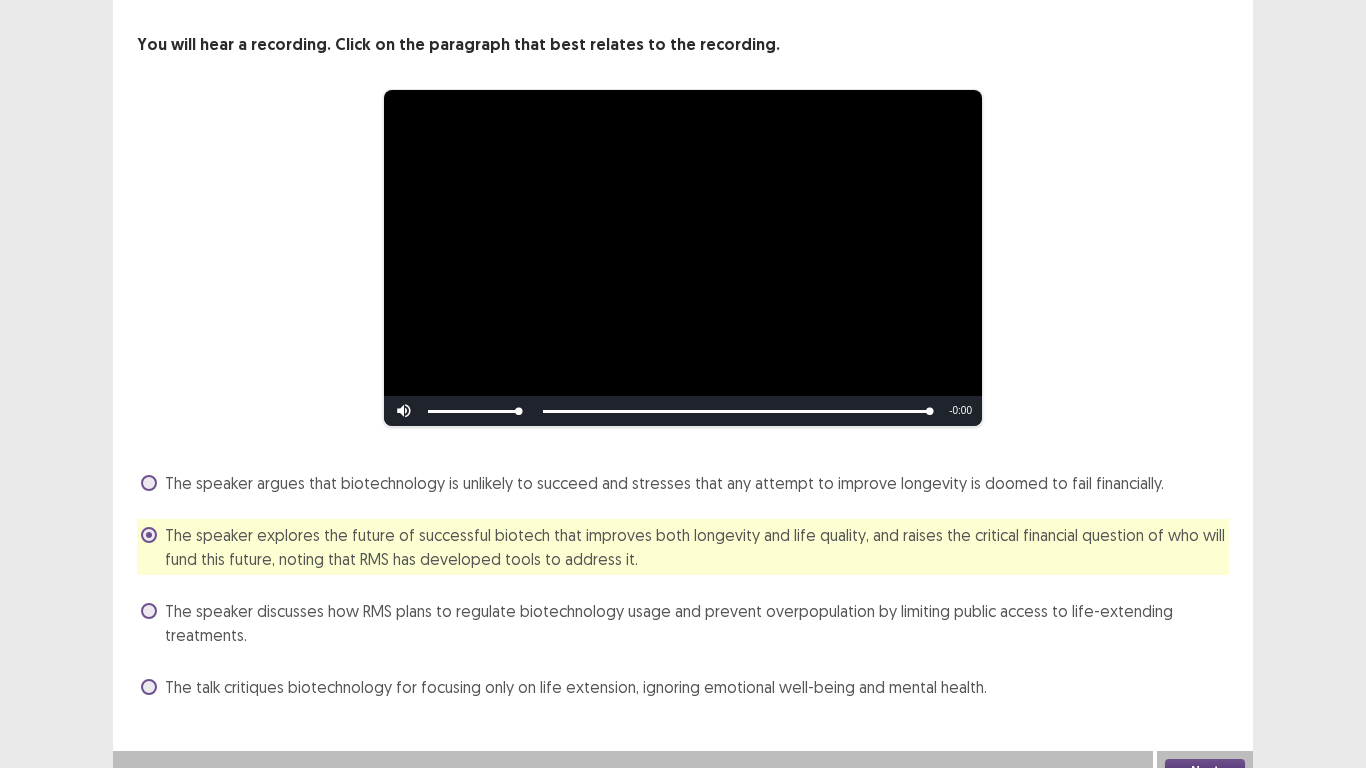 click on "The speaker argues that biotechnology is unlikely to succeed and stresses that any attempt to improve longevity is doomed to fail financially." at bounding box center (664, 483) 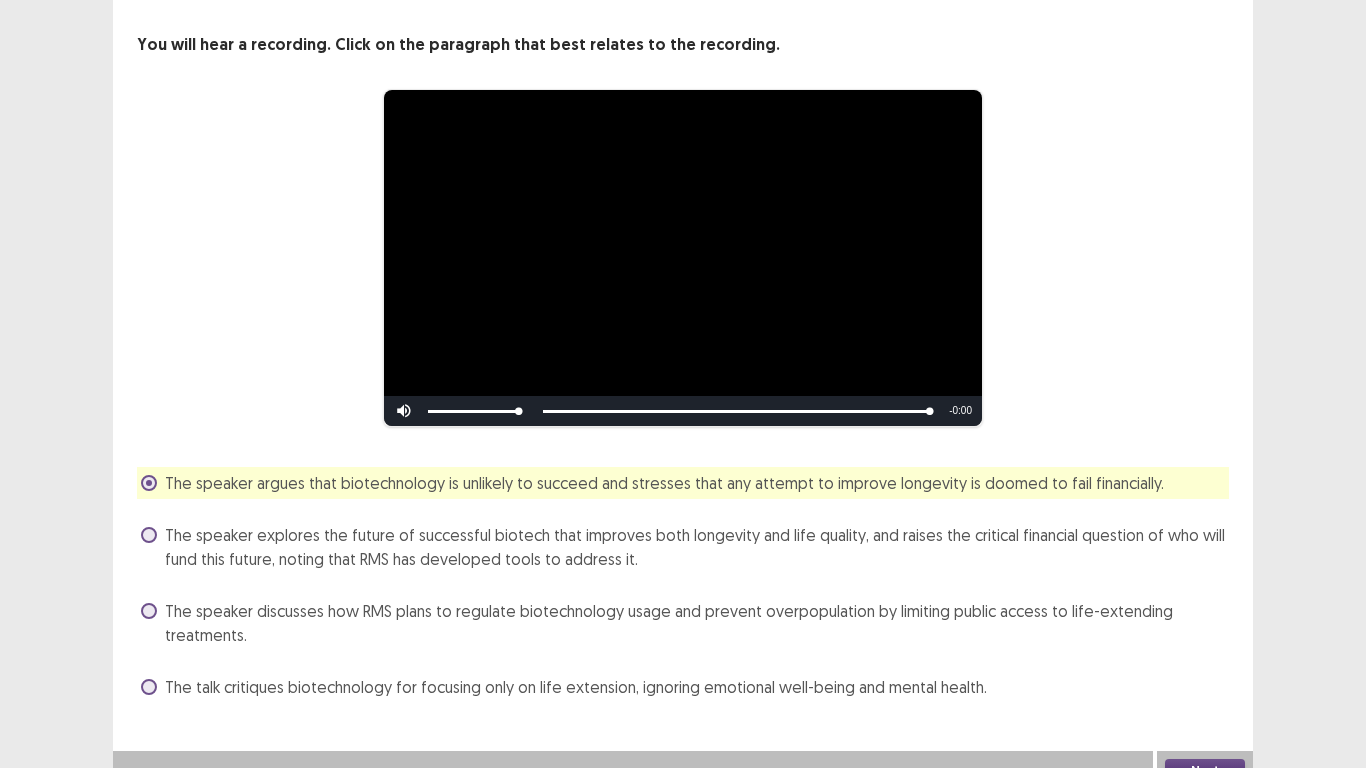 click on "Next" at bounding box center [1205, 771] 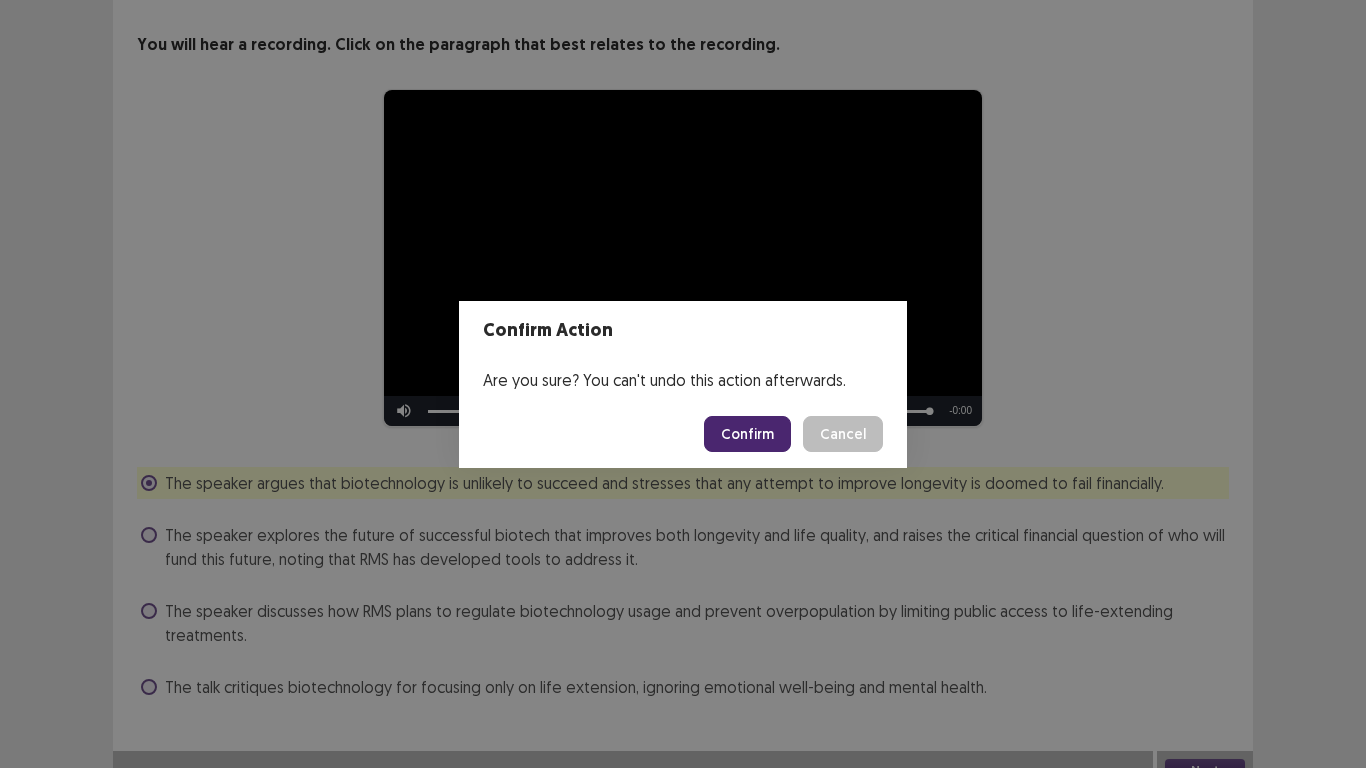 click on "Confirm" at bounding box center (747, 434) 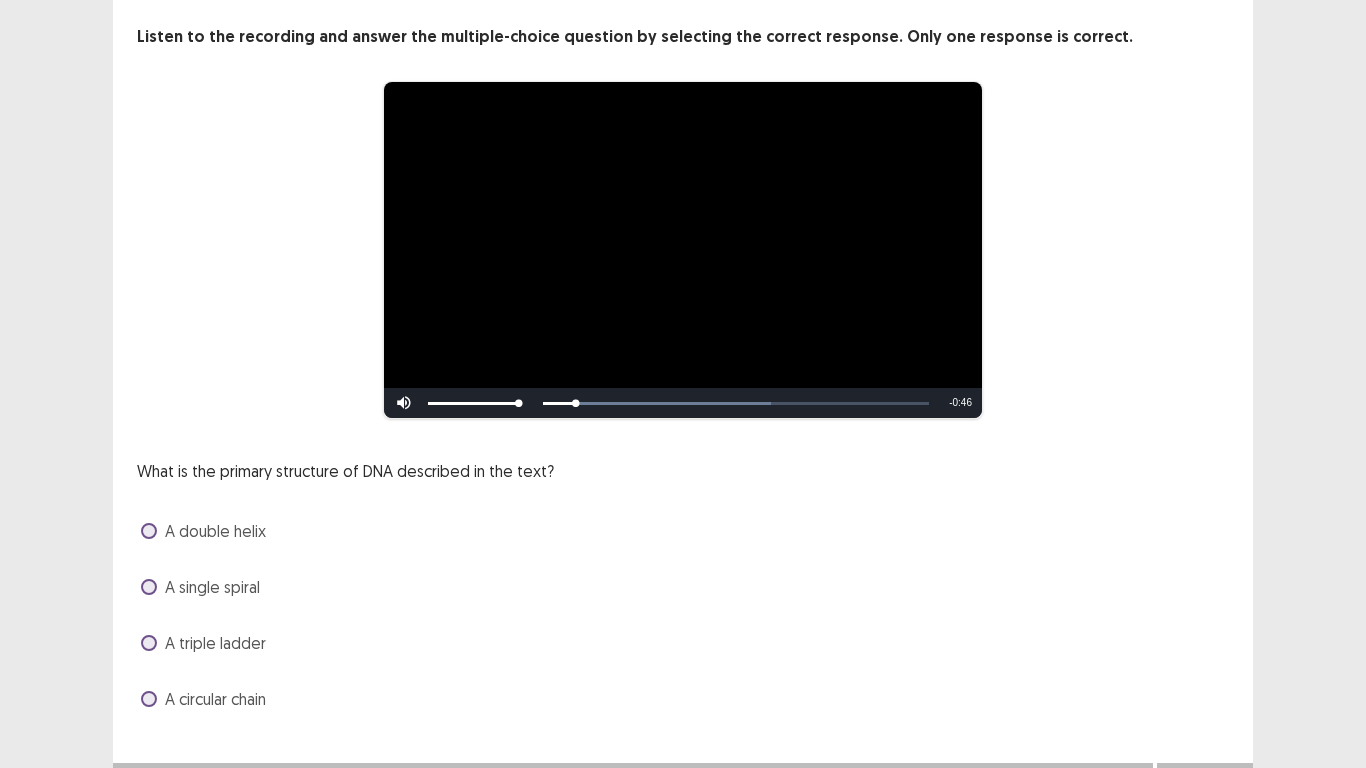 scroll, scrollTop: 134, scrollLeft: 0, axis: vertical 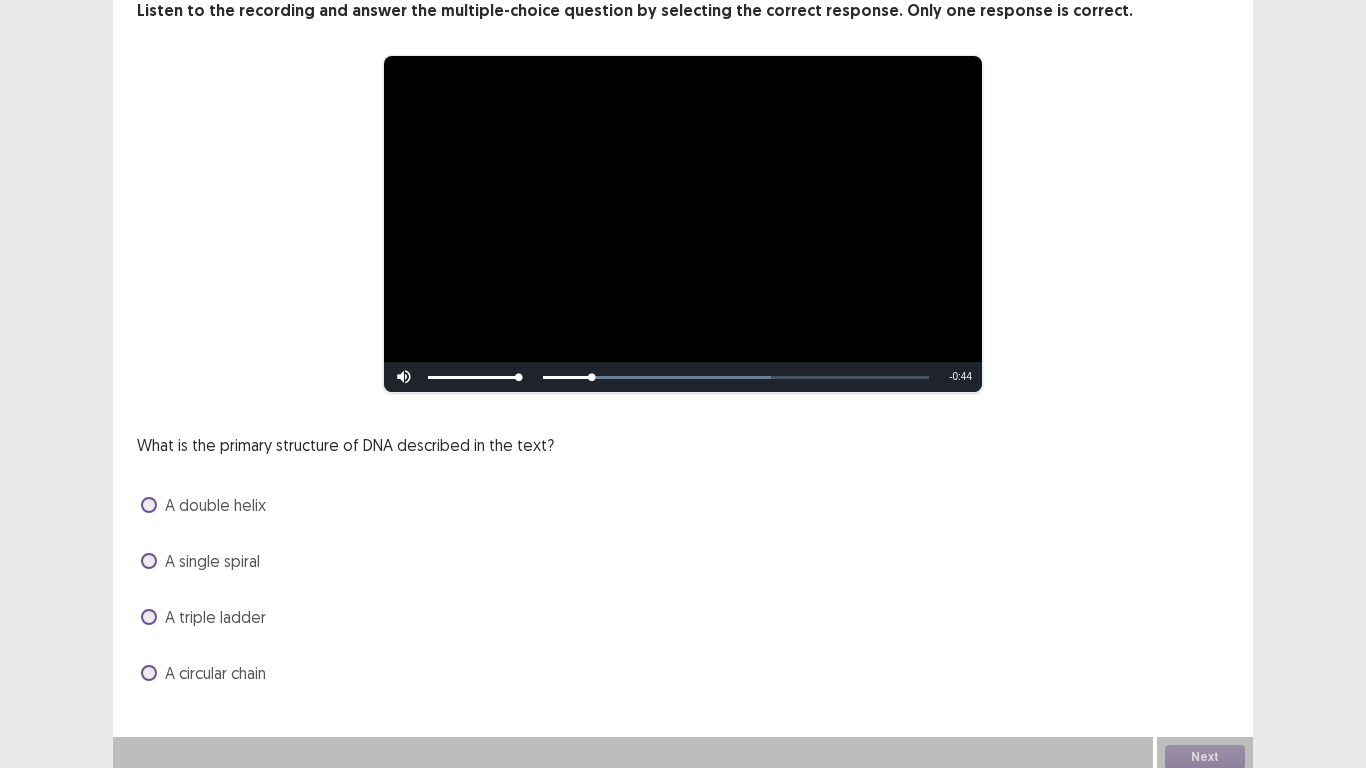 click on "A double helix" at bounding box center (215, 505) 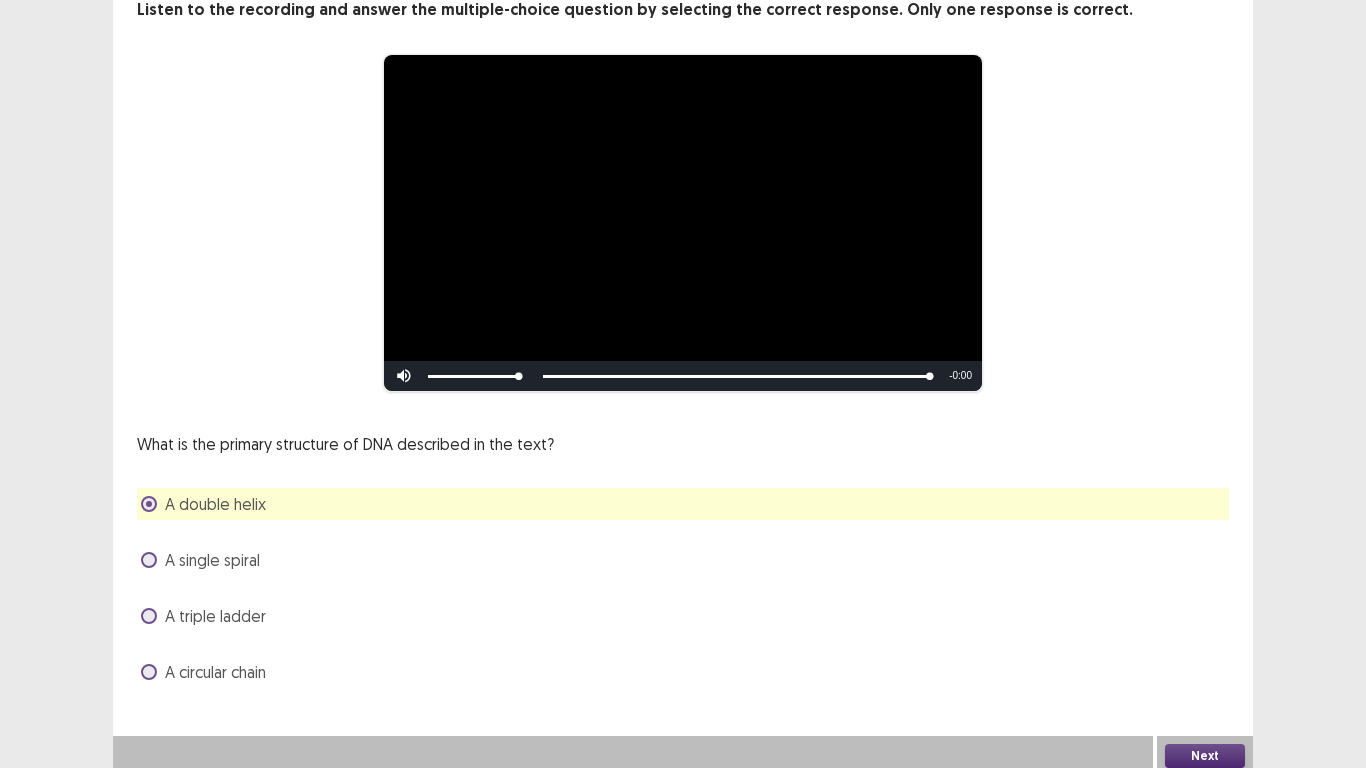 scroll, scrollTop: 134, scrollLeft: 0, axis: vertical 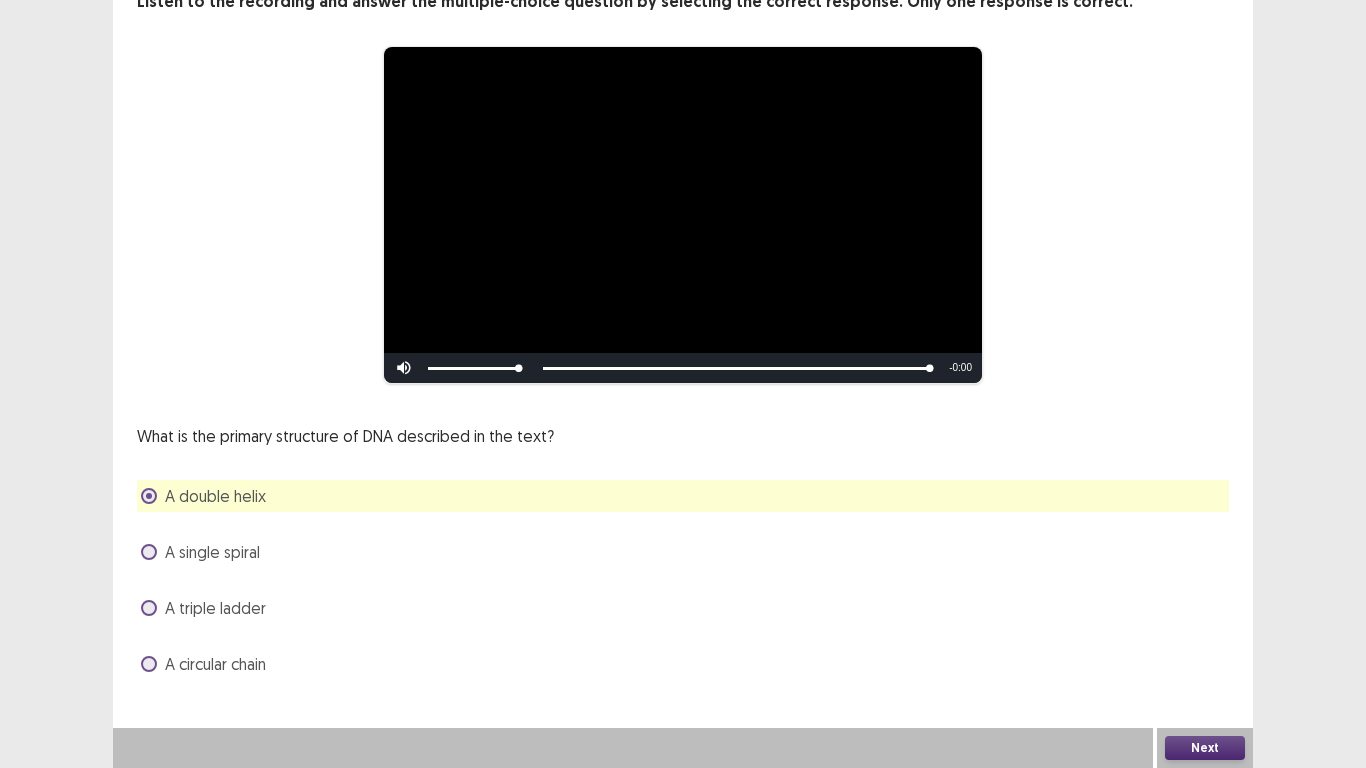 click on "Next" at bounding box center [1205, 748] 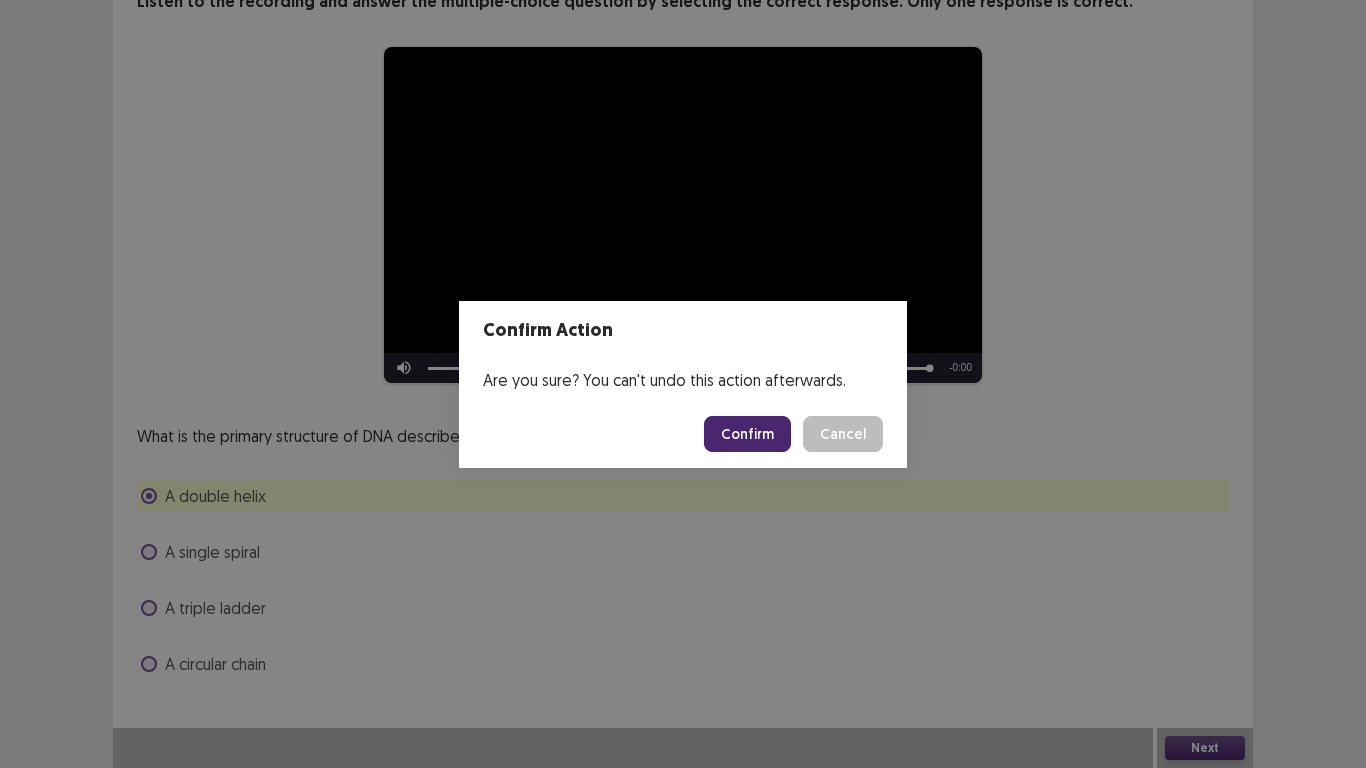 click on "Confirm" at bounding box center (747, 434) 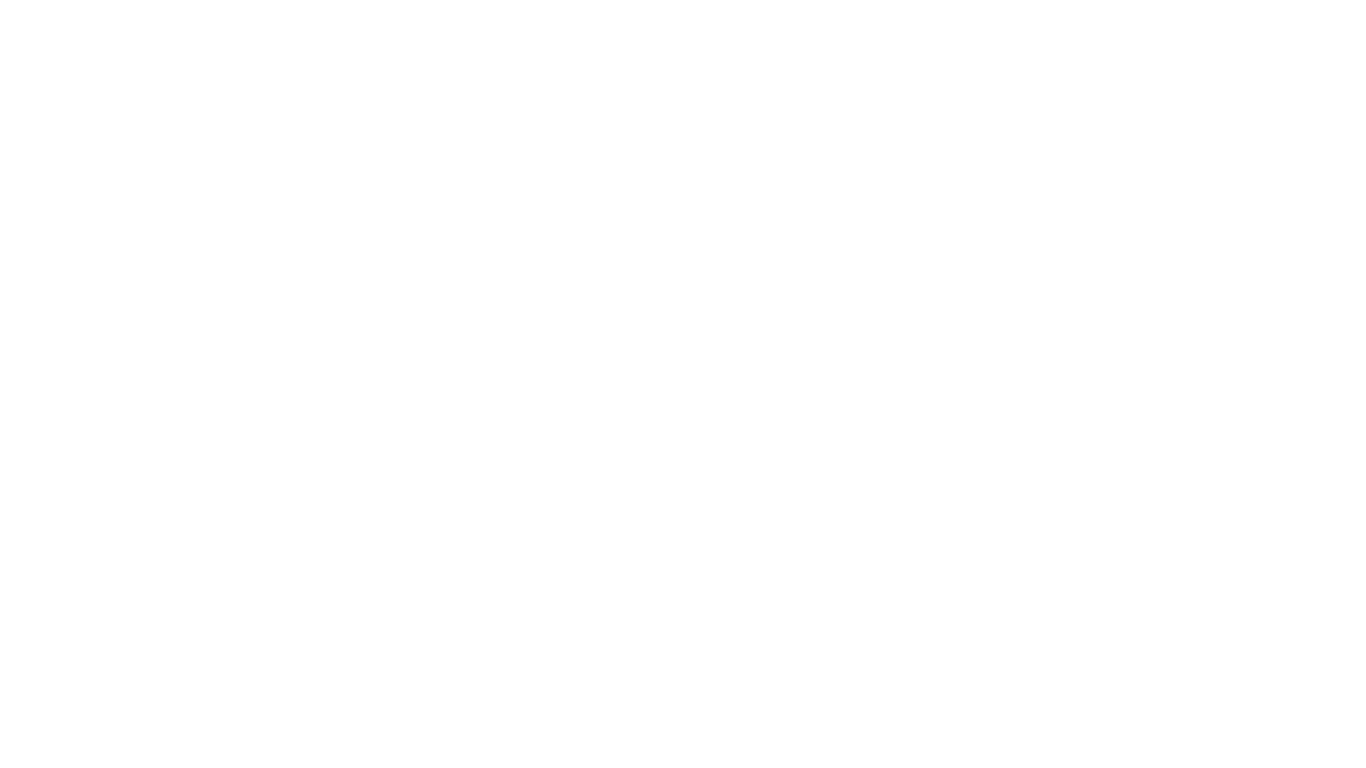 scroll, scrollTop: 0, scrollLeft: 0, axis: both 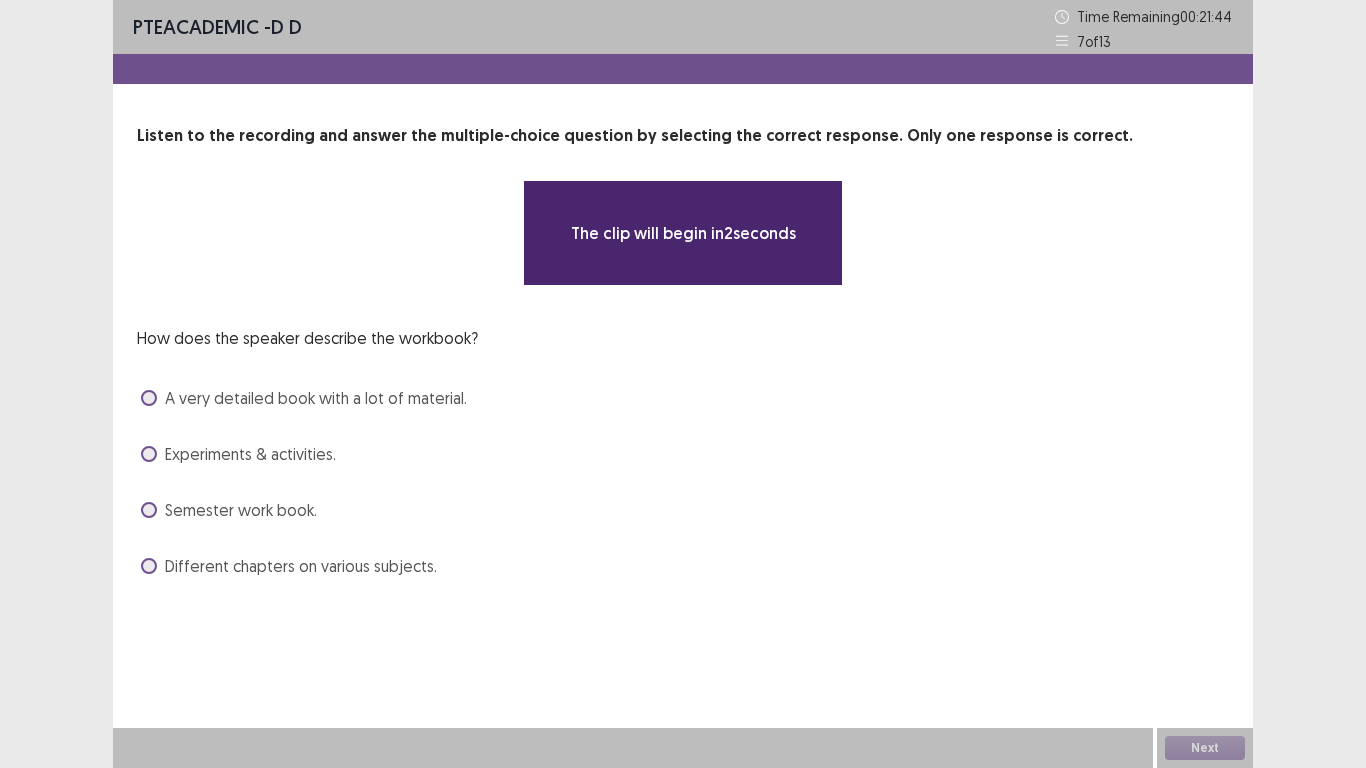 click on "Experiments & activities." at bounding box center (250, 454) 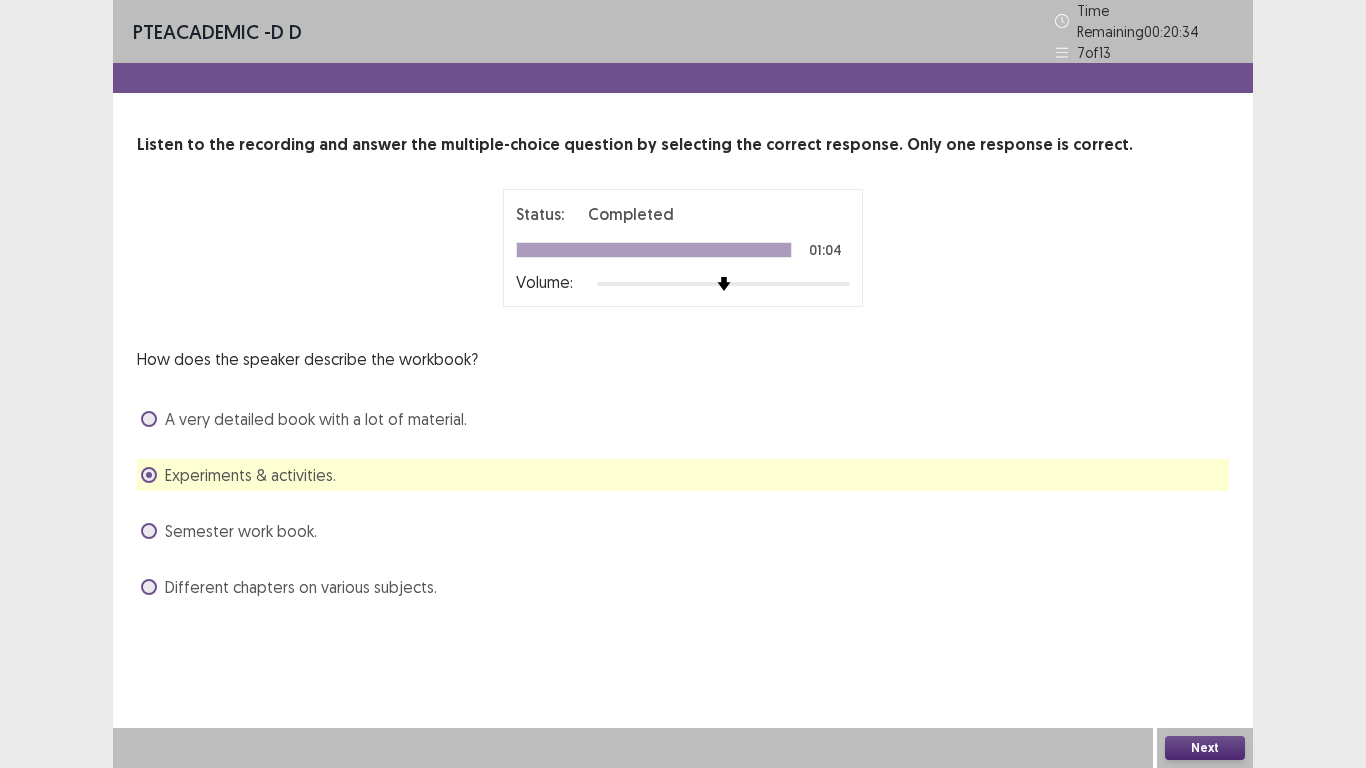 click on "Next" at bounding box center (1205, 748) 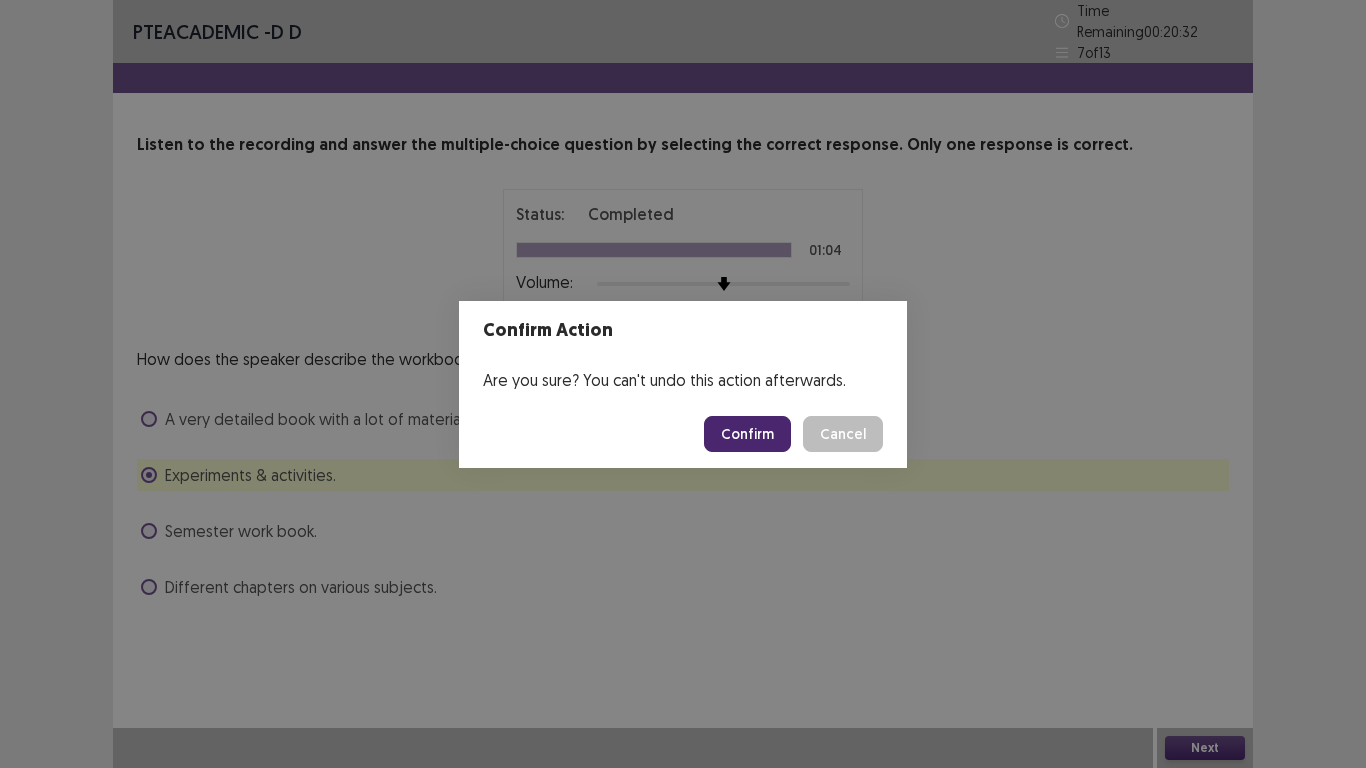 click on "Confirm" at bounding box center (747, 434) 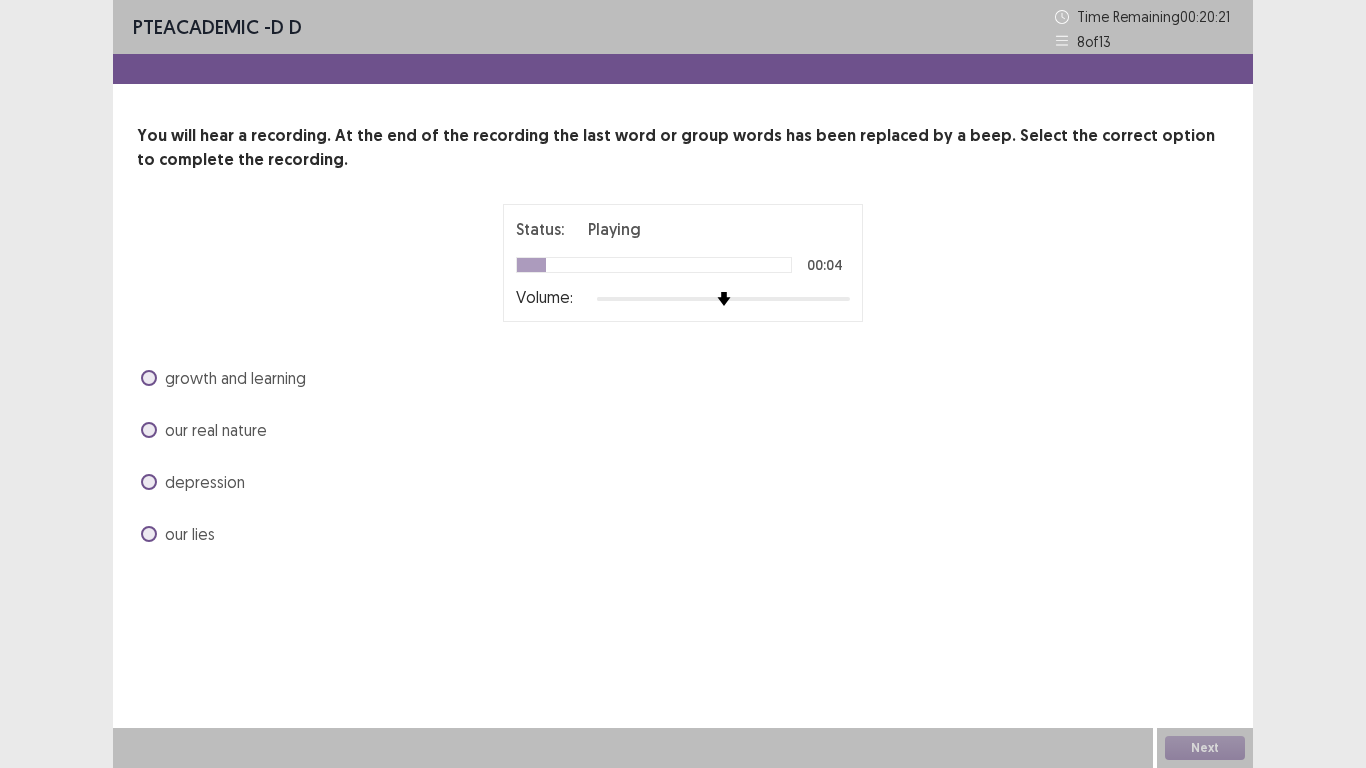 click on "depression" at bounding box center (205, 482) 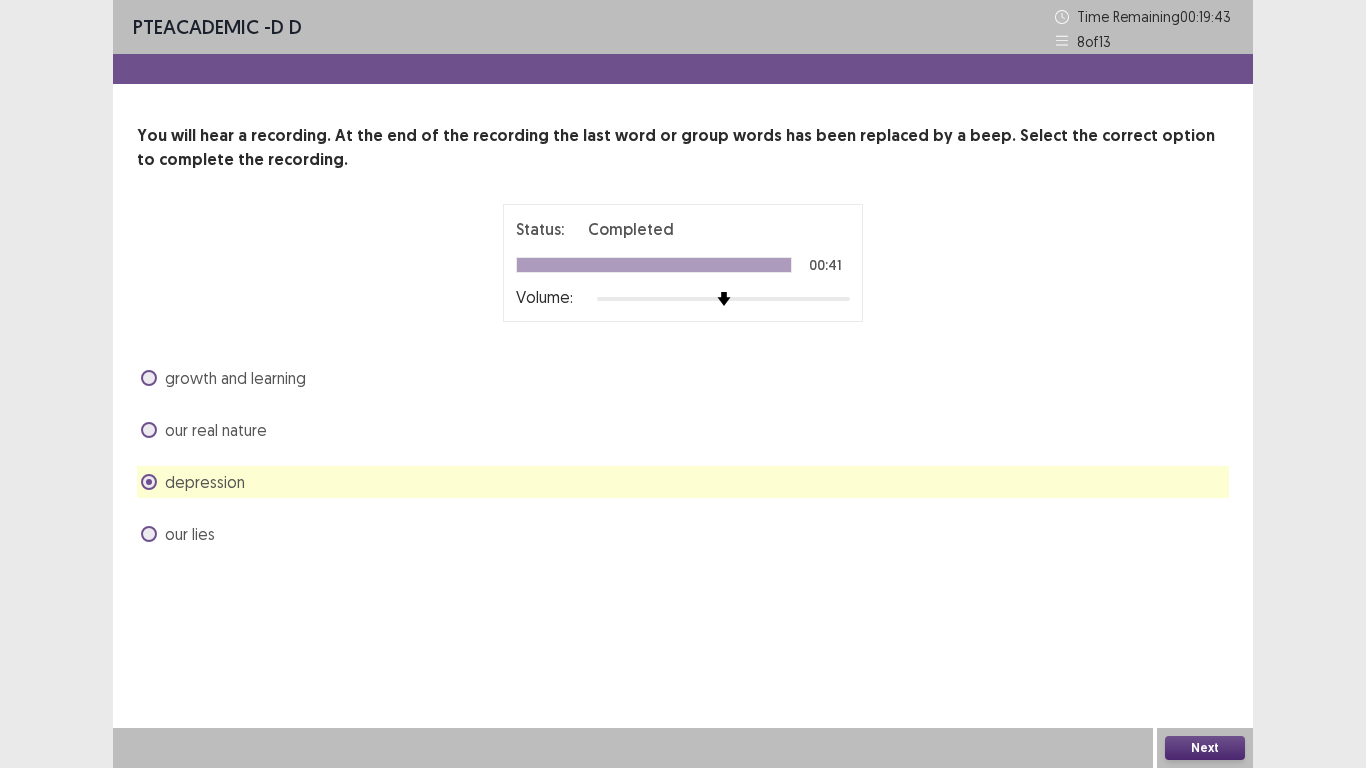 click on "Next" at bounding box center (1205, 748) 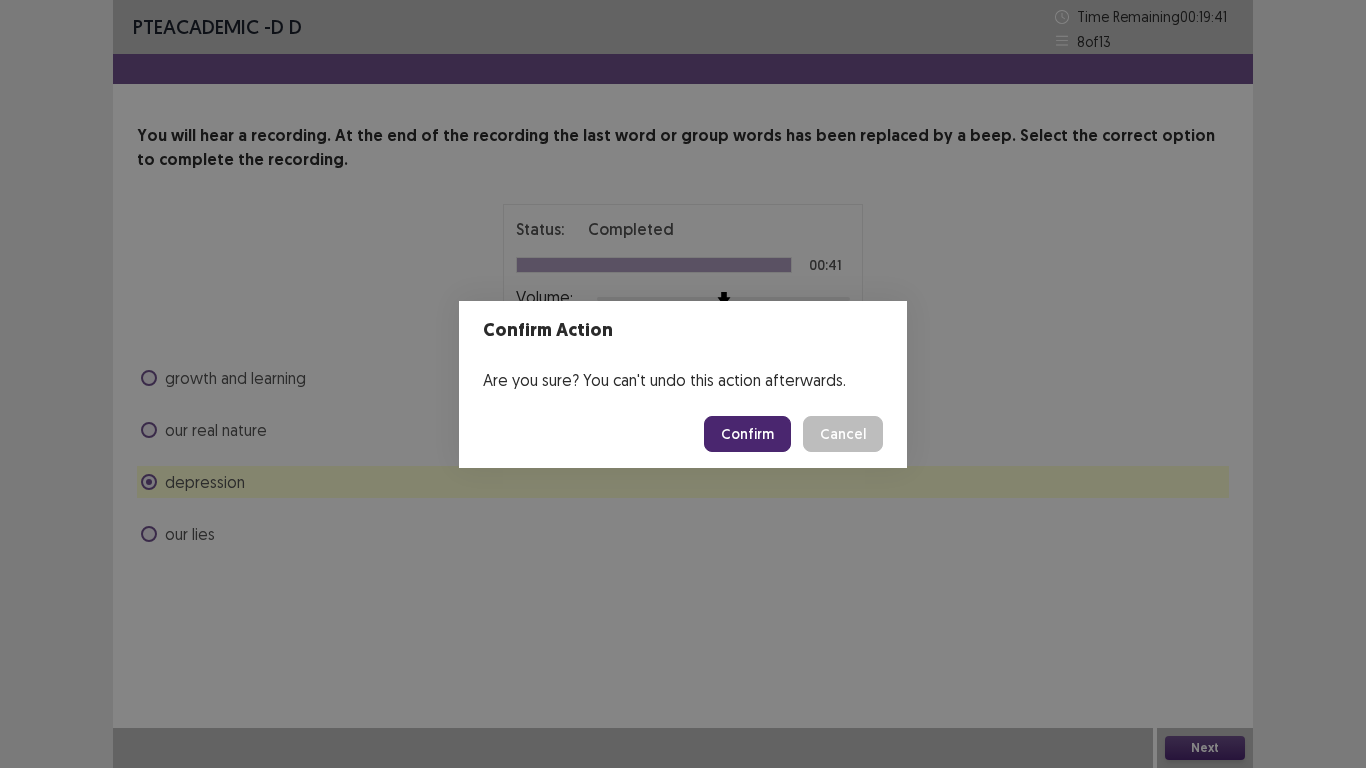 click on "Confirm" at bounding box center [747, 434] 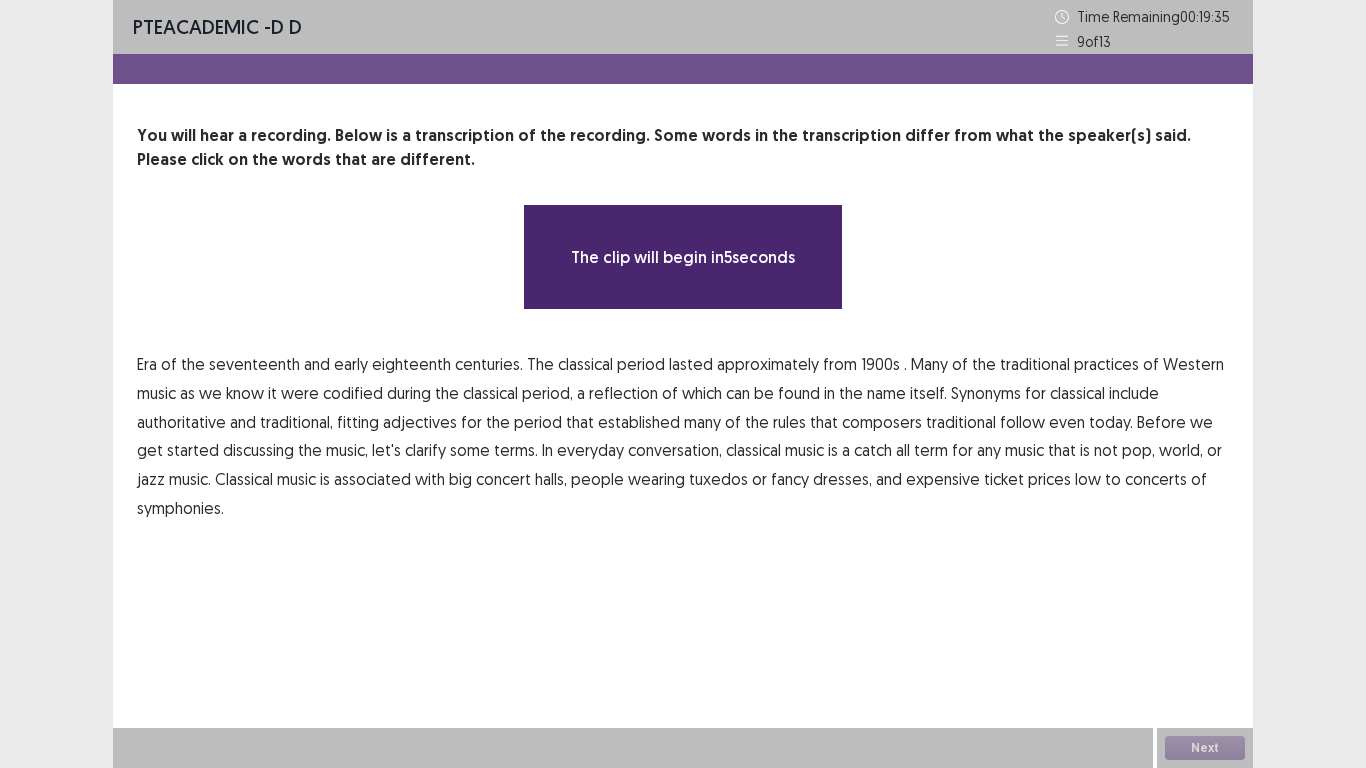 click on "1900s" at bounding box center [880, 364] 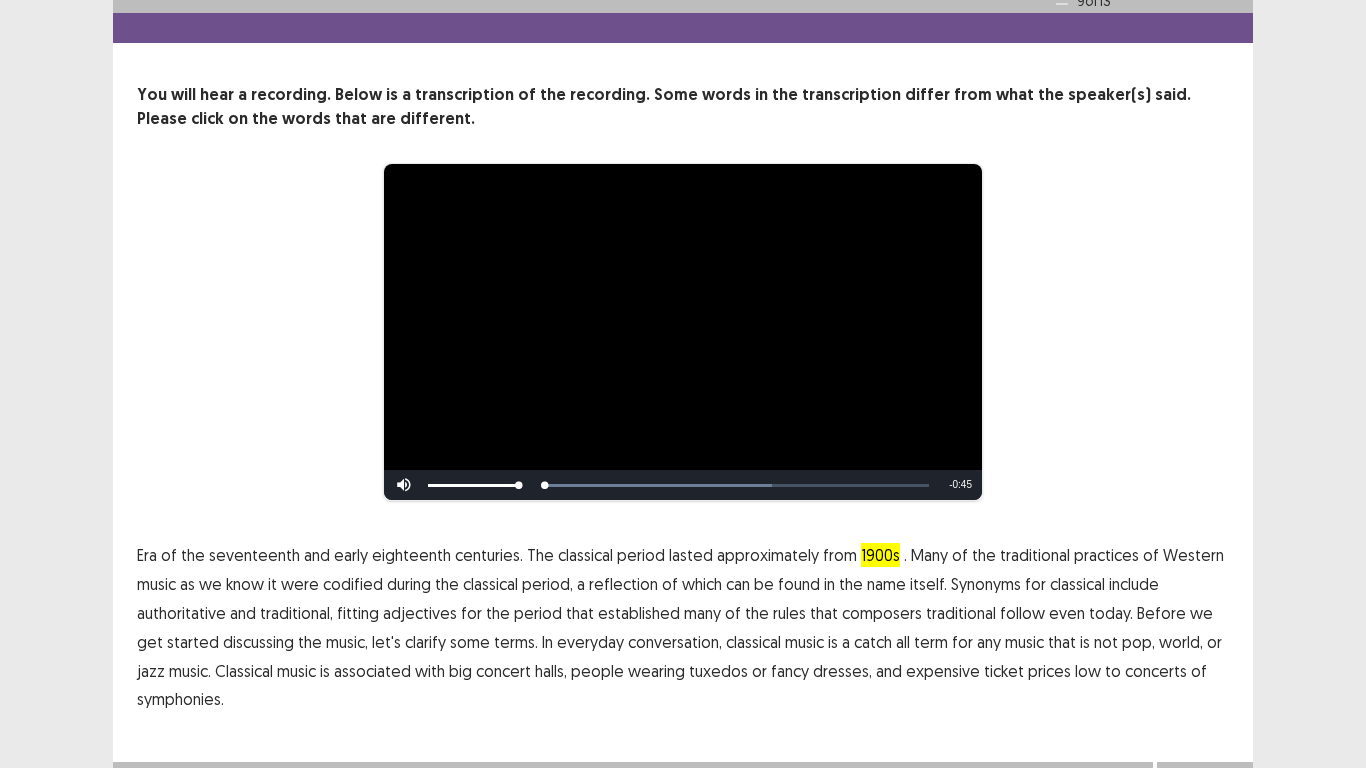scroll, scrollTop: 75, scrollLeft: 0, axis: vertical 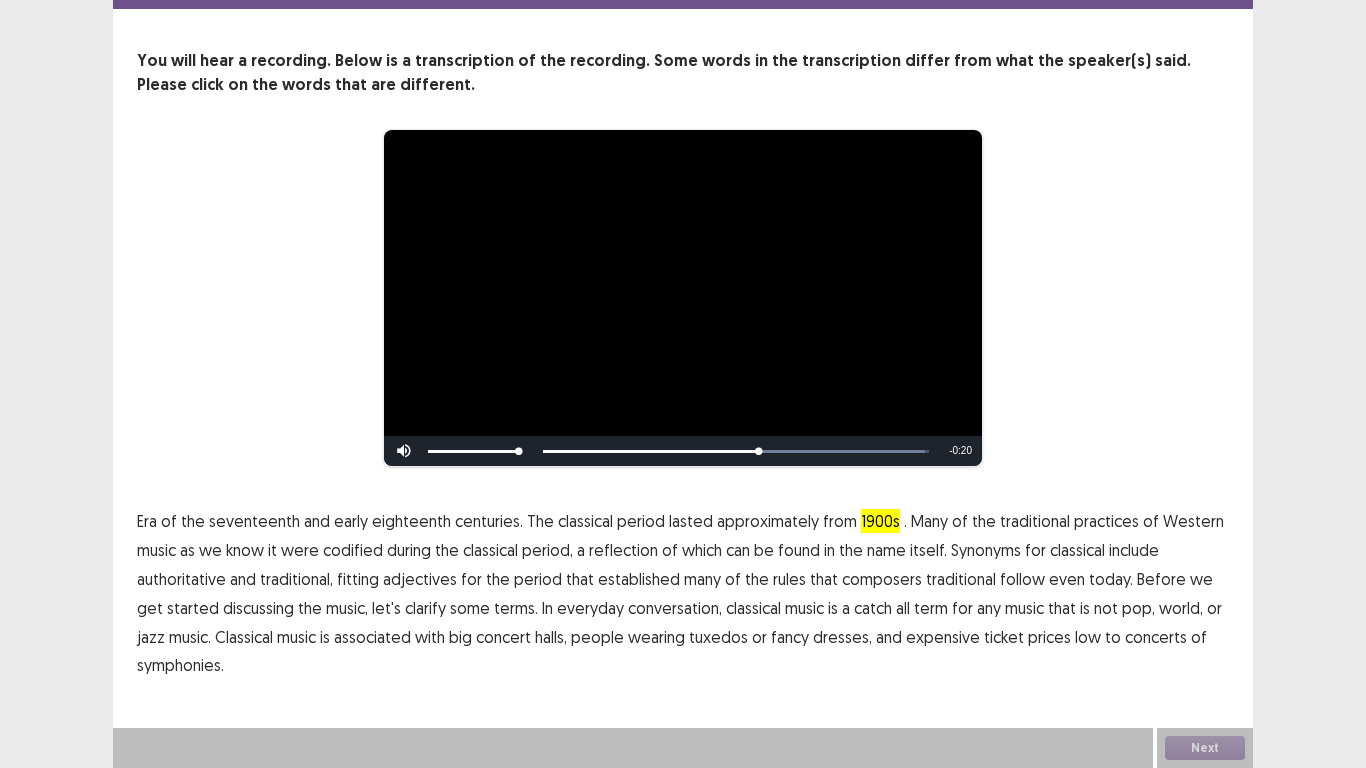 click on "traditional" at bounding box center (961, 579) 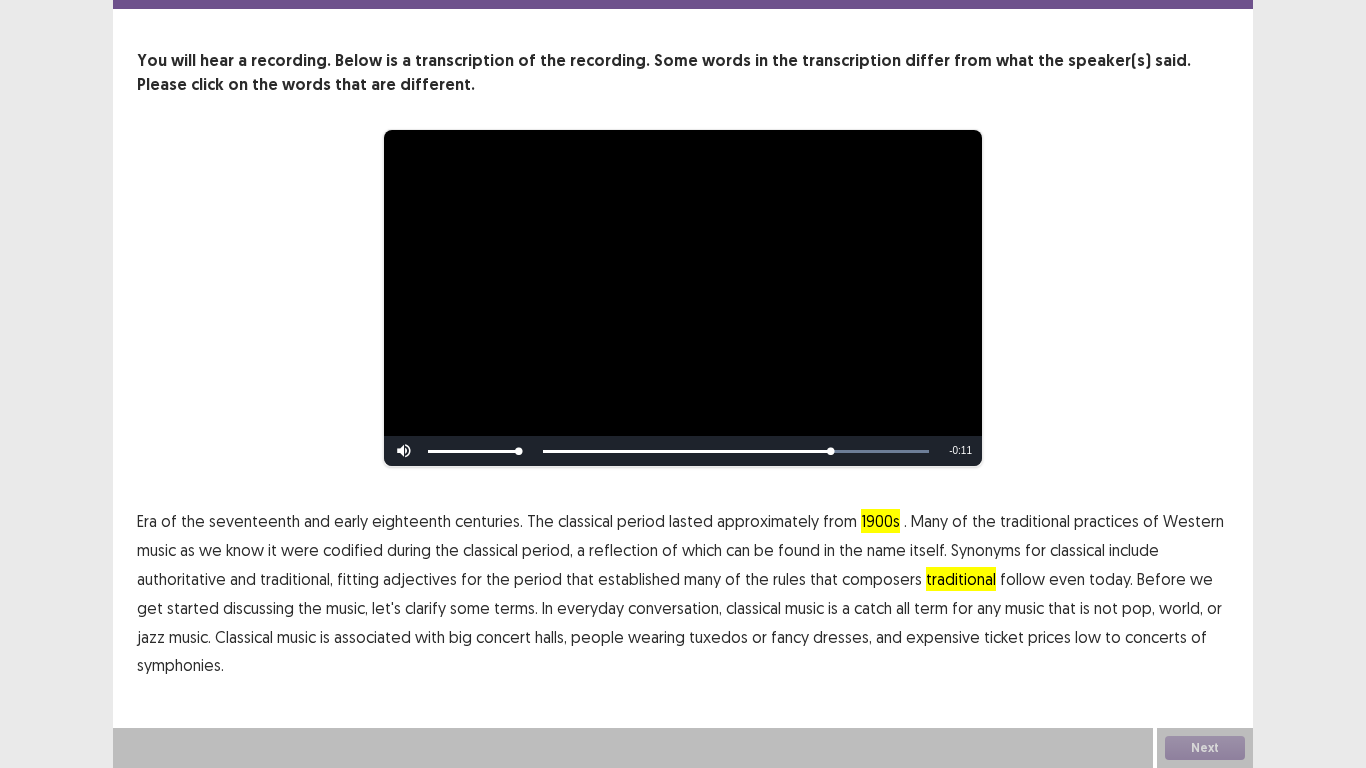 click on "low" at bounding box center (1088, 637) 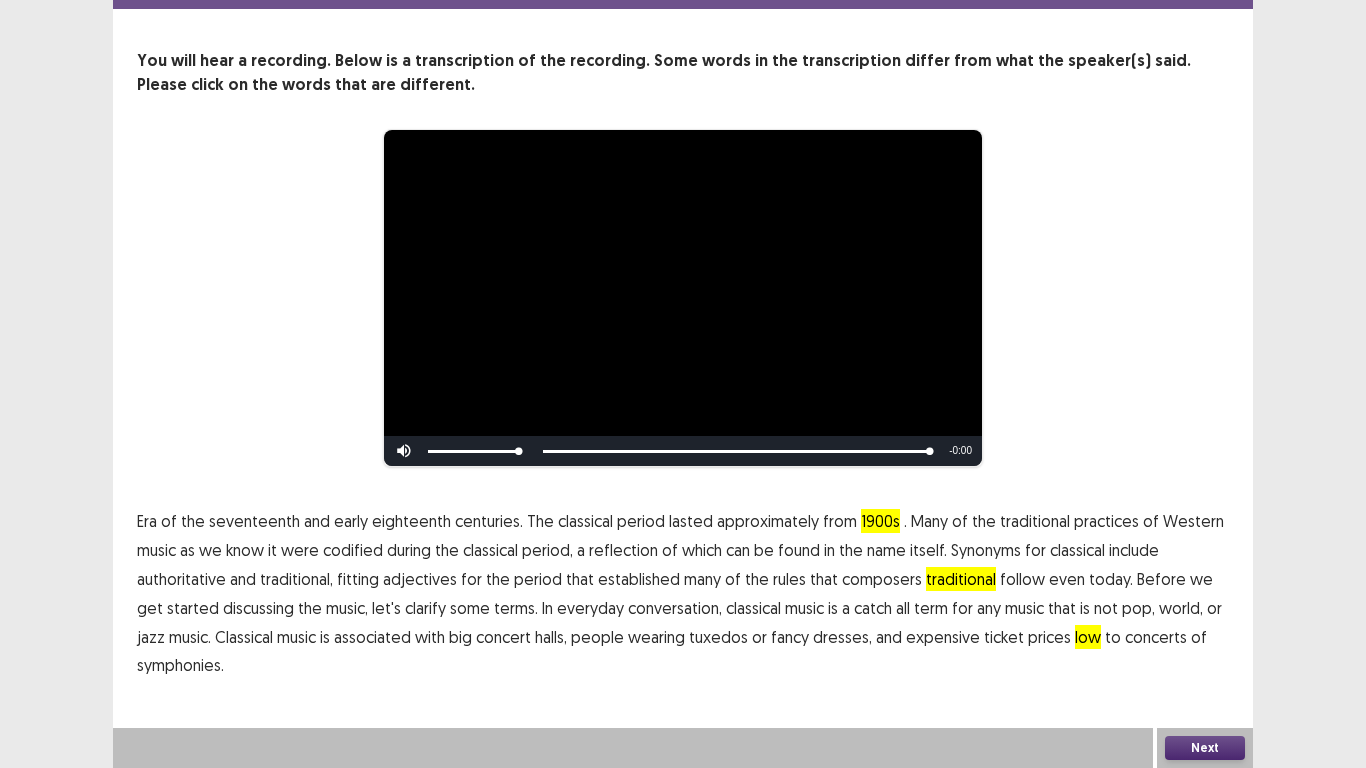 click on "Next" at bounding box center (1205, 748) 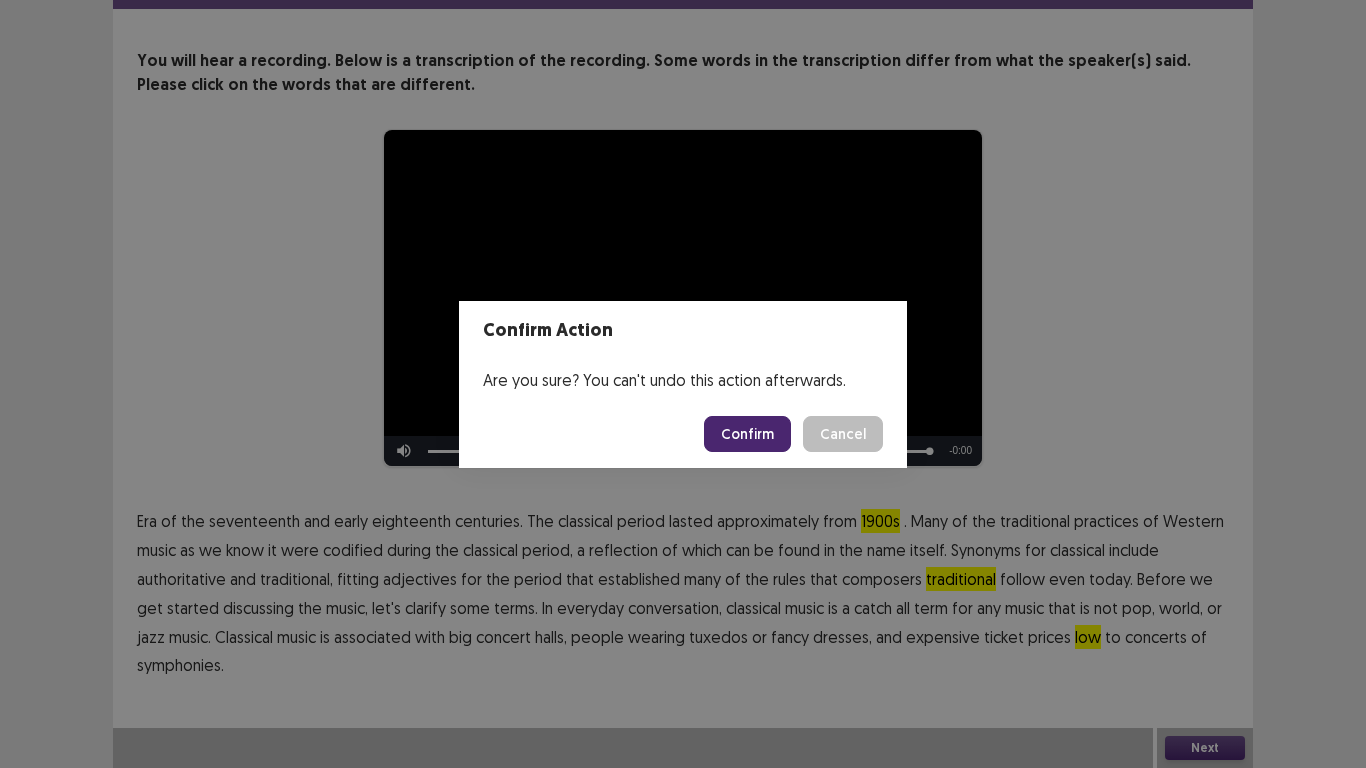 click on "Confirm" at bounding box center (747, 434) 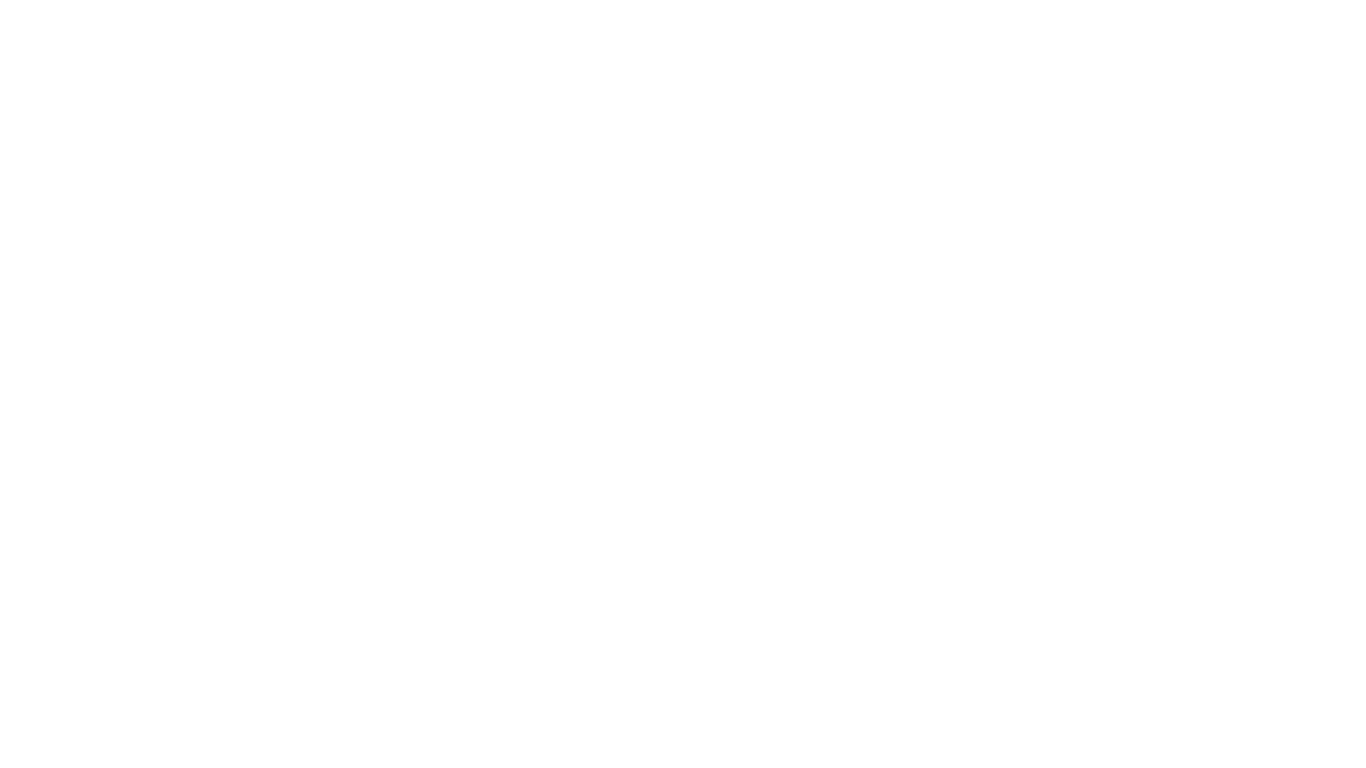 scroll, scrollTop: 0, scrollLeft: 0, axis: both 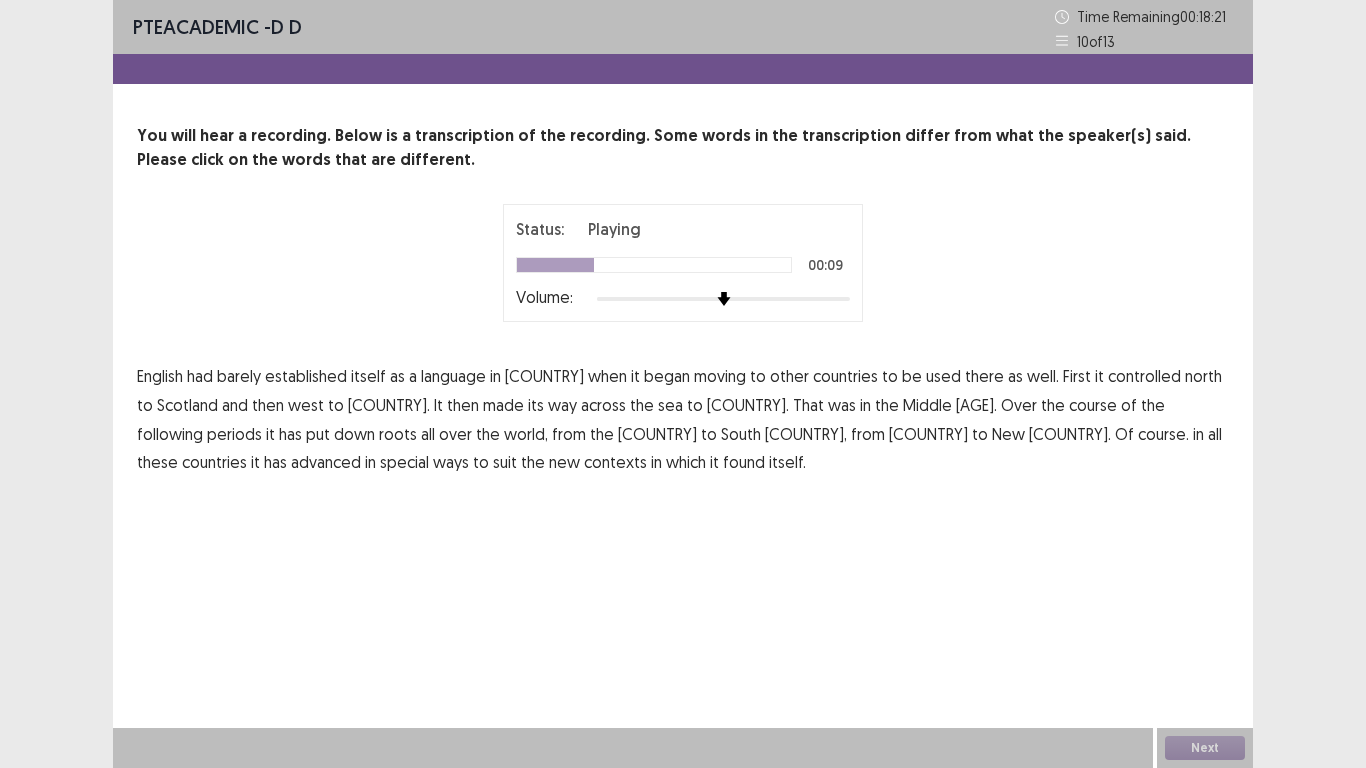 click on "controlled" at bounding box center [1144, 376] 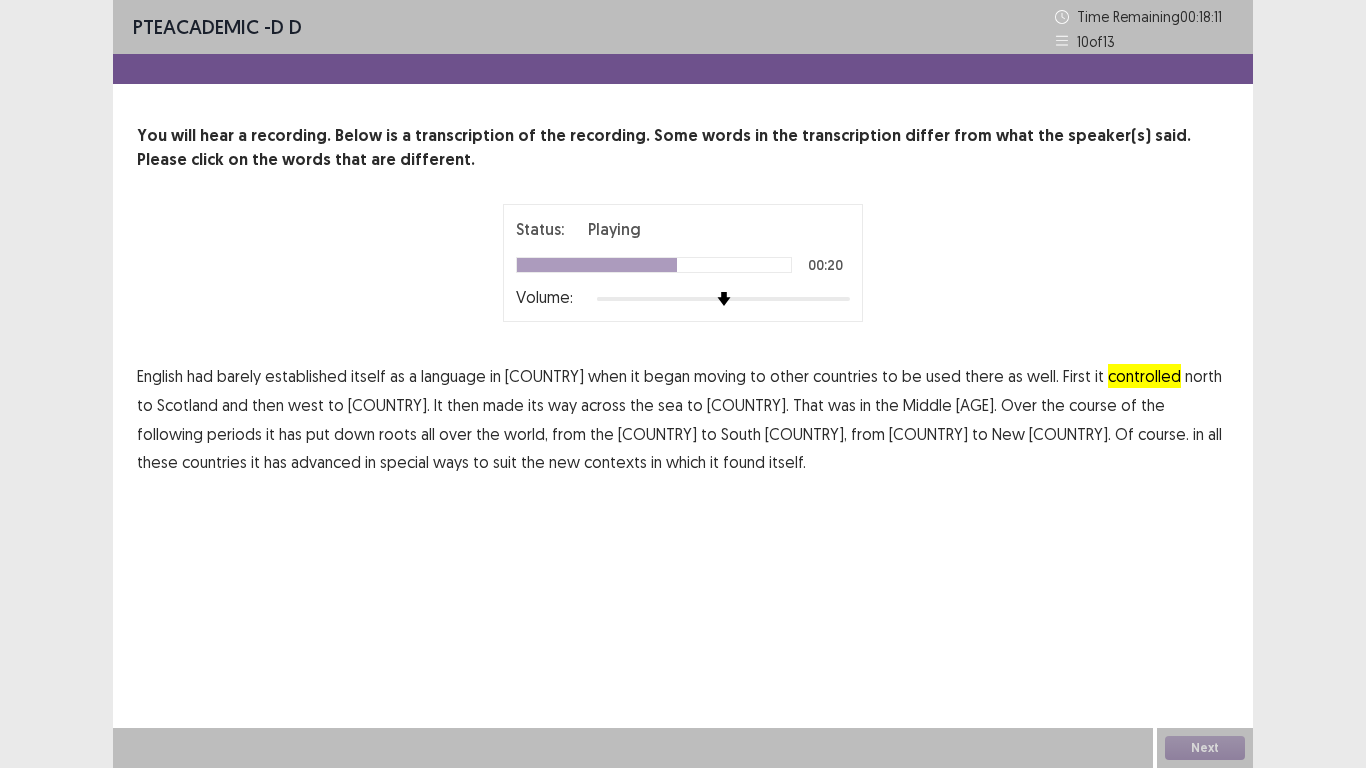 click on "periods" at bounding box center [234, 434] 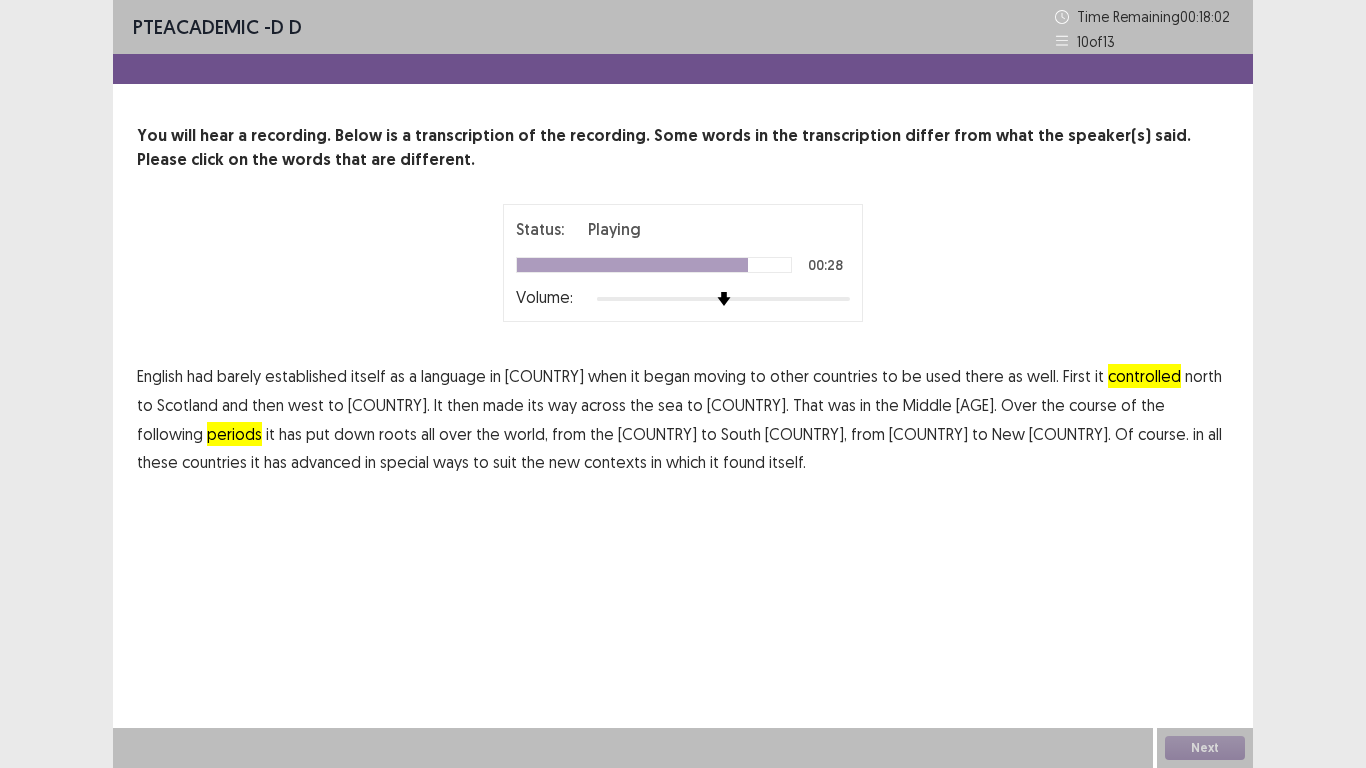 click on "advanced" at bounding box center (326, 462) 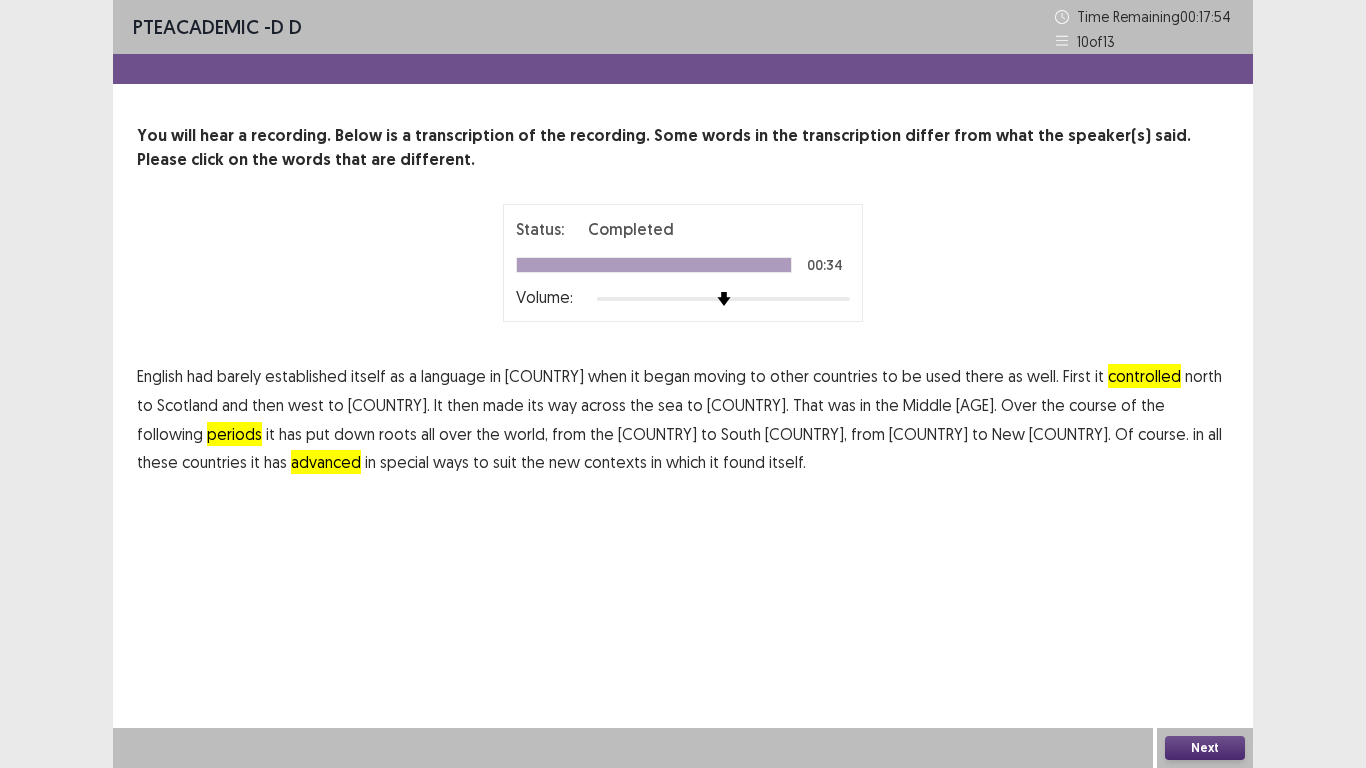 click on "Next" at bounding box center [1205, 748] 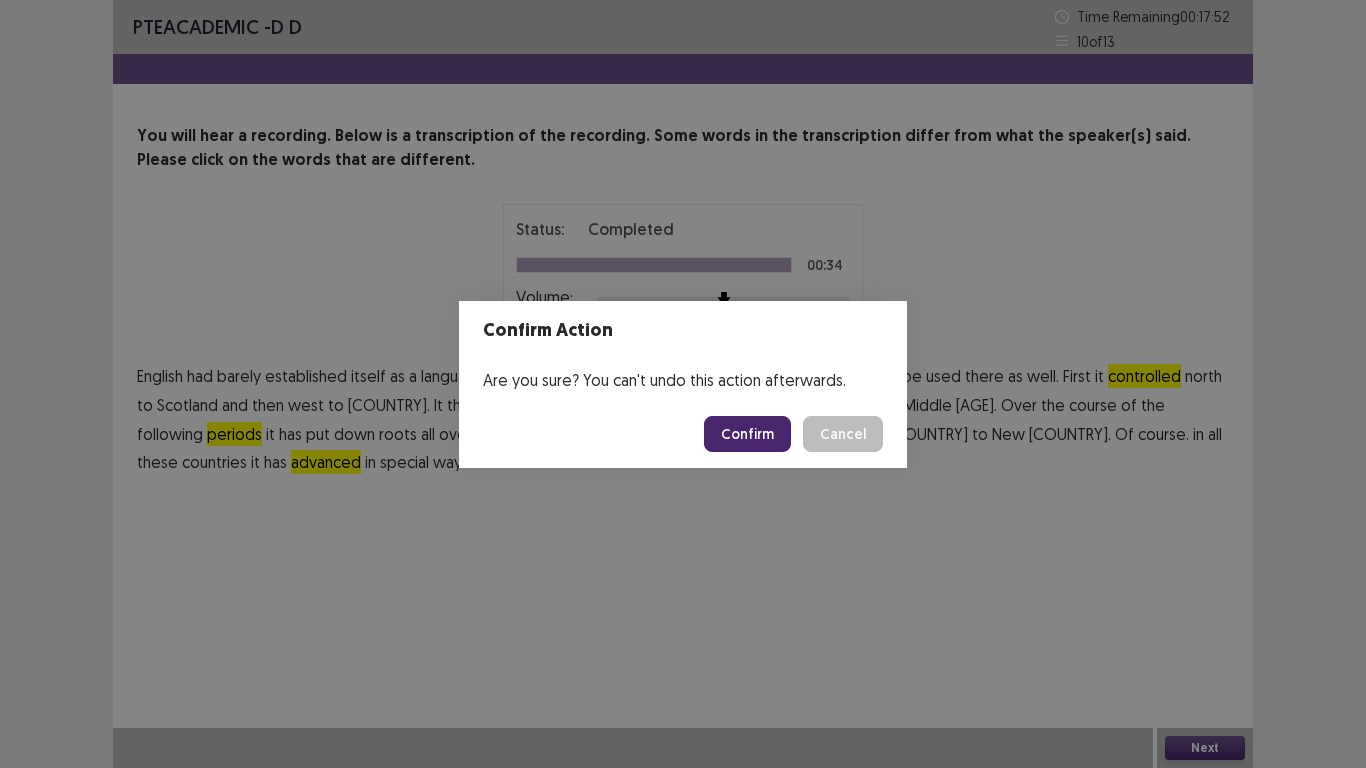 click on "Confirm" at bounding box center [747, 434] 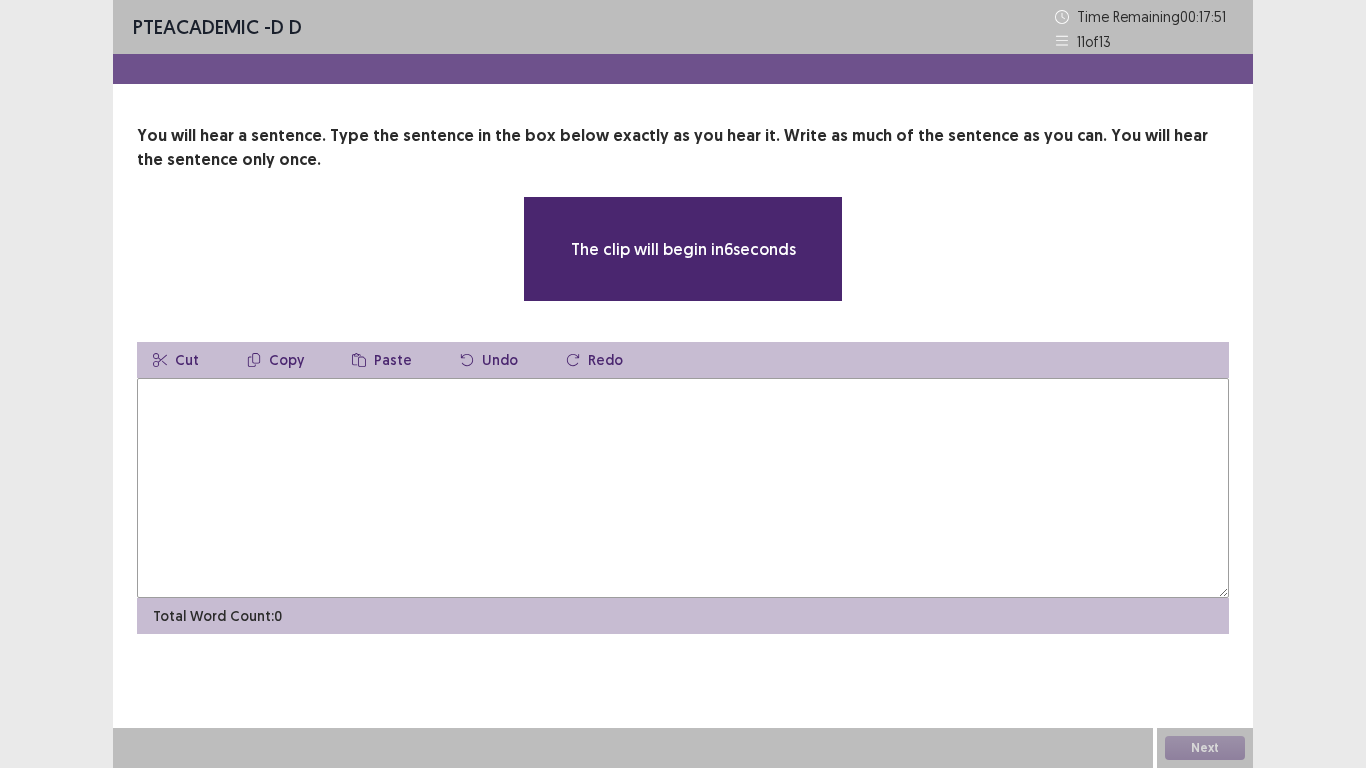 click at bounding box center (683, 488) 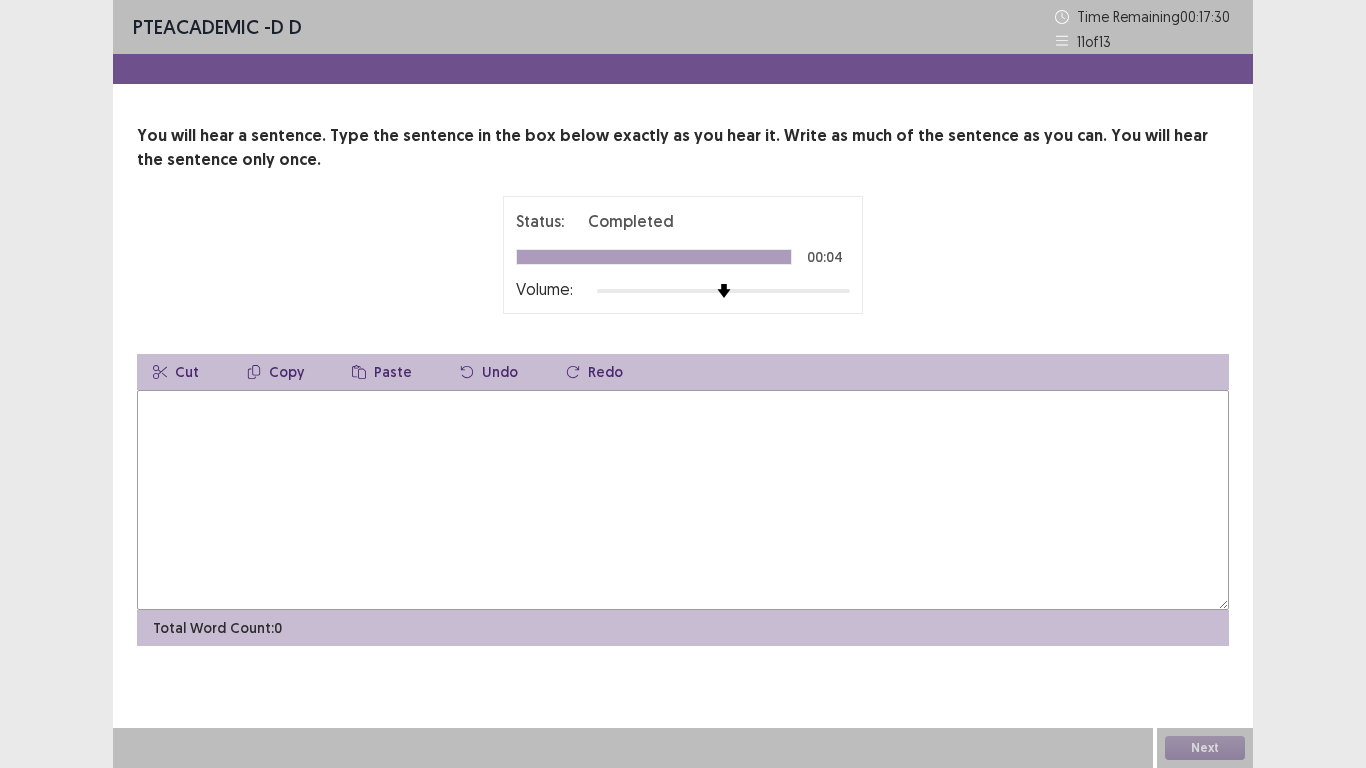 click at bounding box center (683, 500) 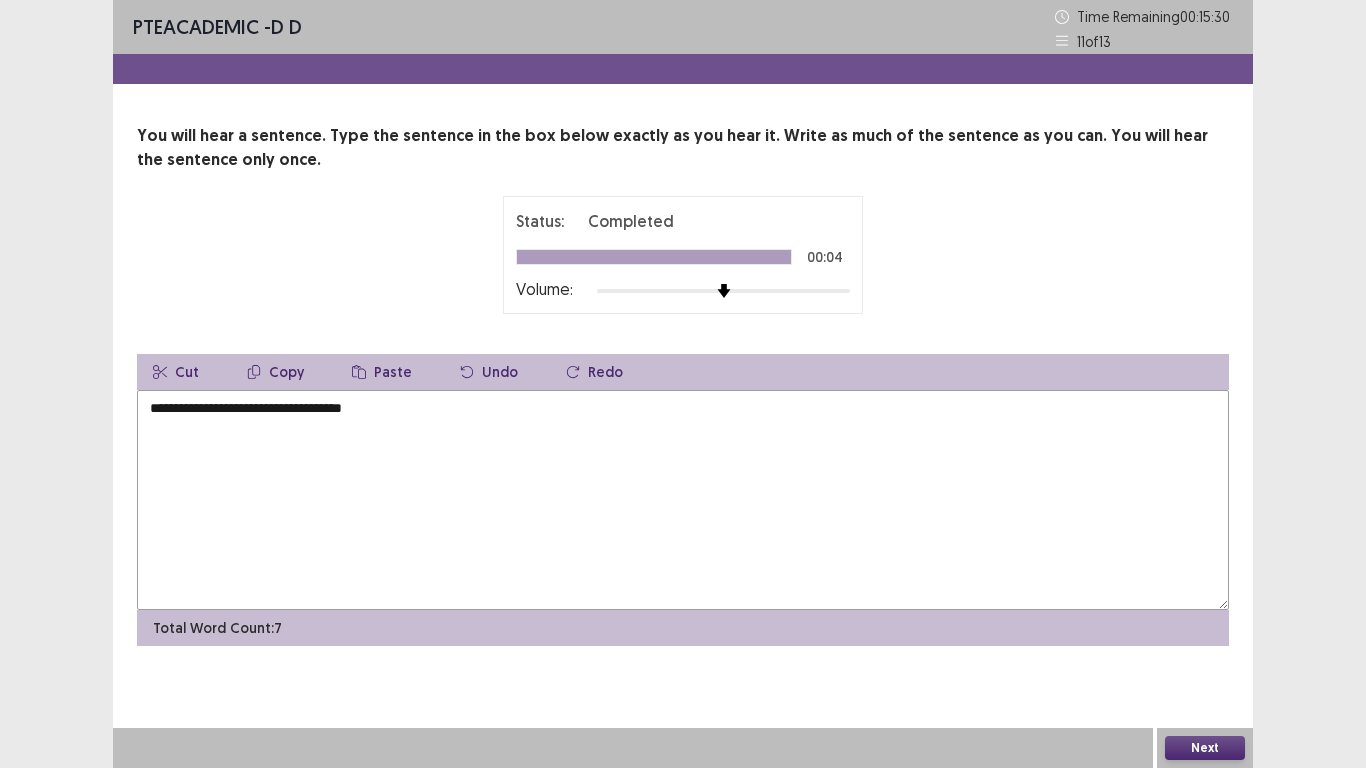 click on "**********" at bounding box center (683, 500) 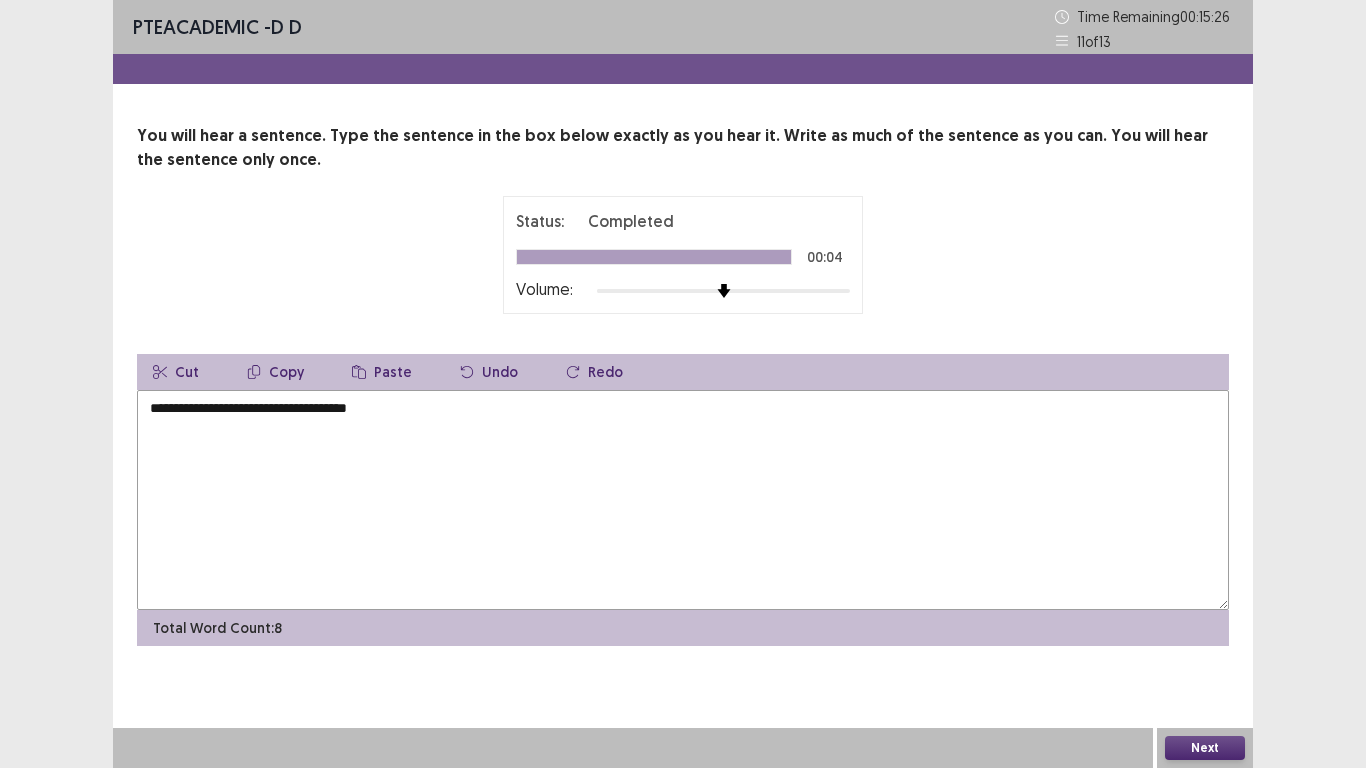 click on "**********" at bounding box center (683, 500) 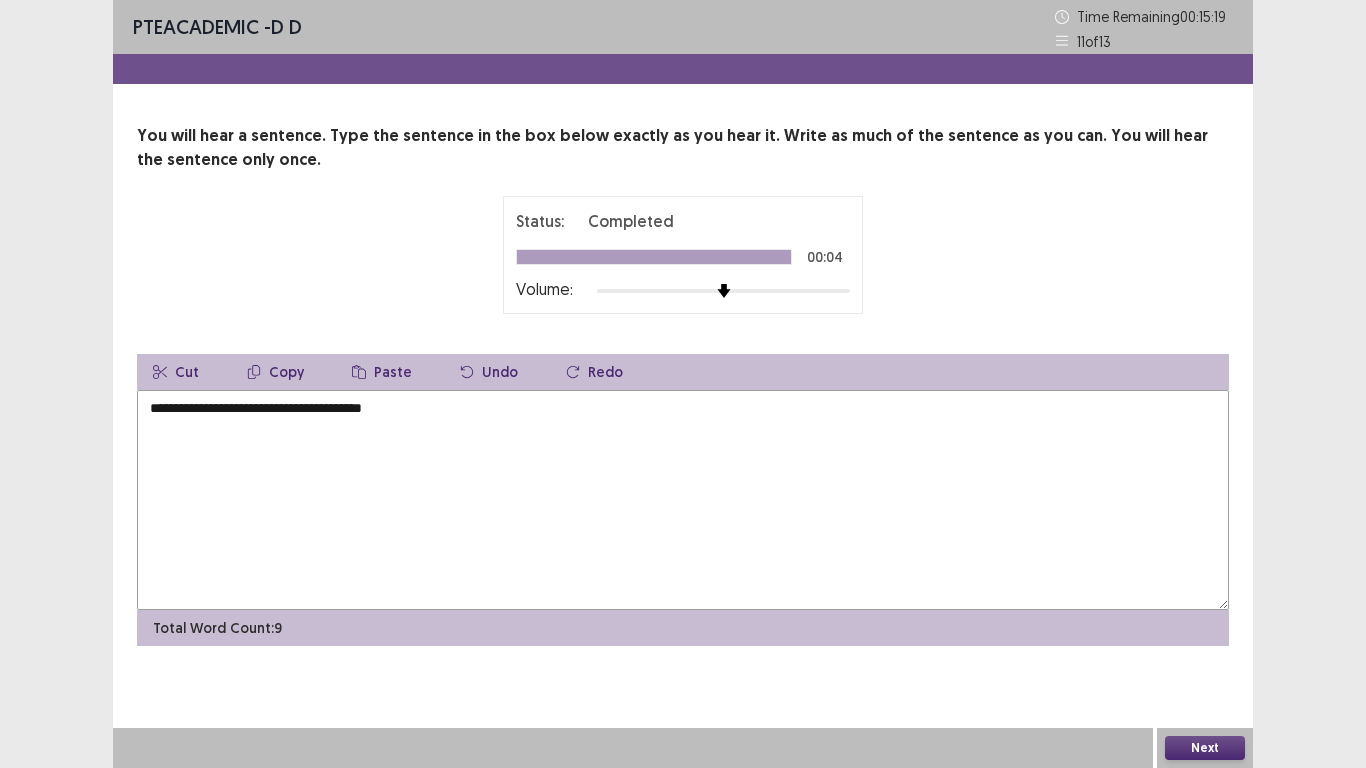 click on "**********" at bounding box center (683, 500) 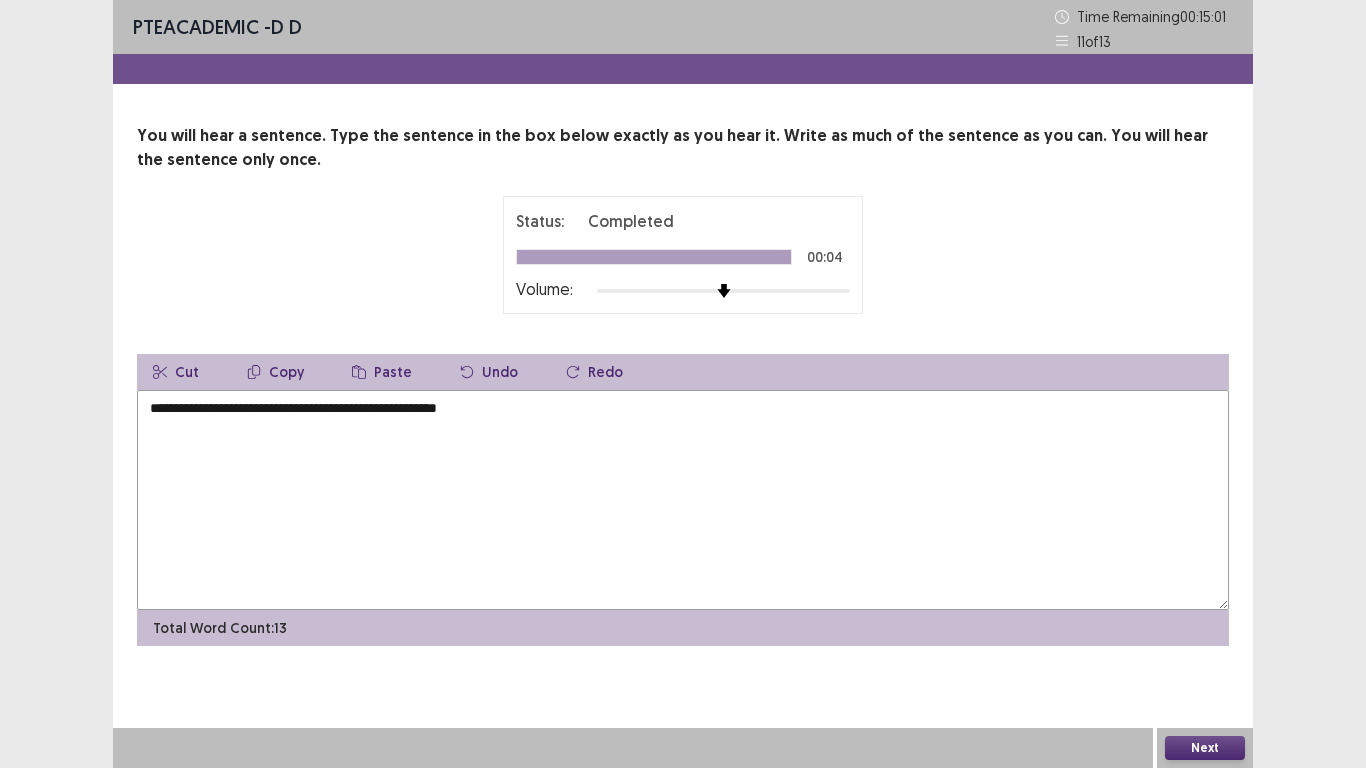 click on "**********" at bounding box center (683, 500) 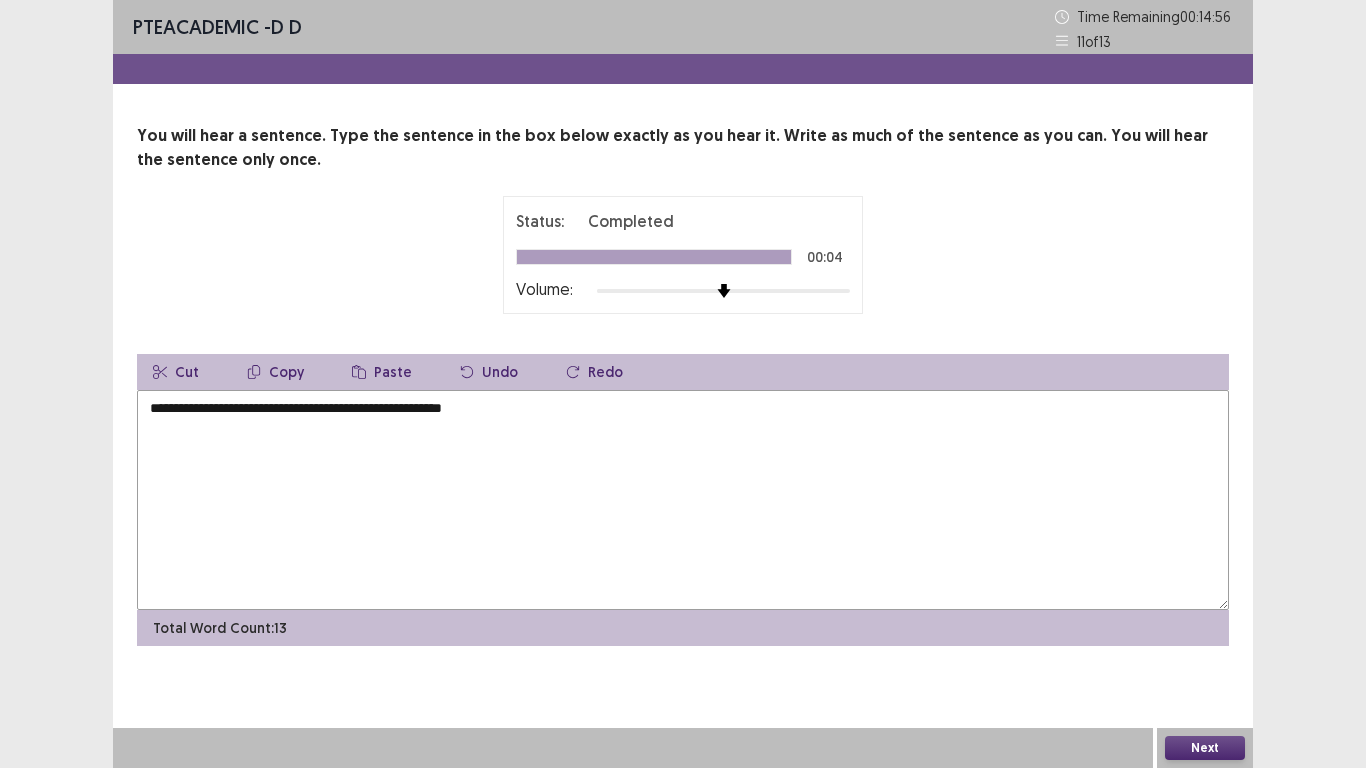 click on "**********" at bounding box center [683, 500] 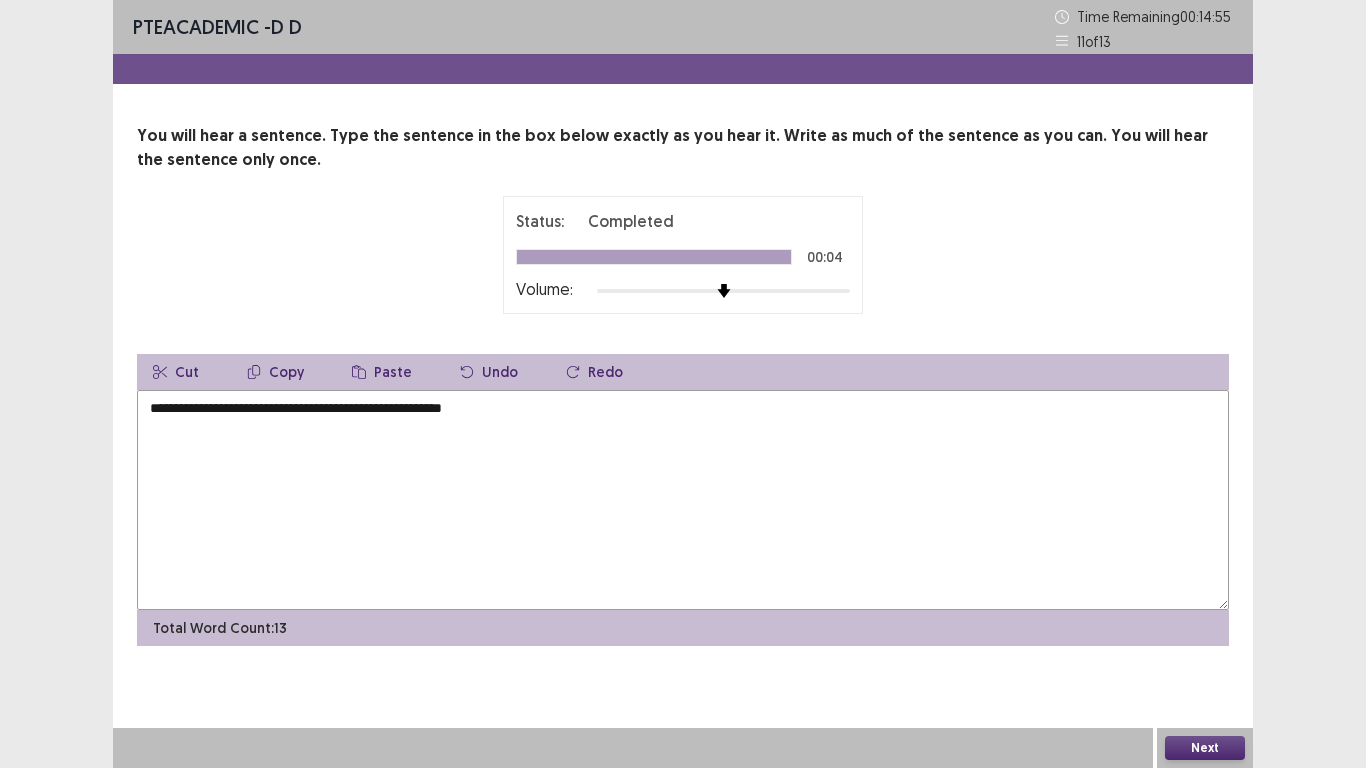 click on "**********" at bounding box center [683, 500] 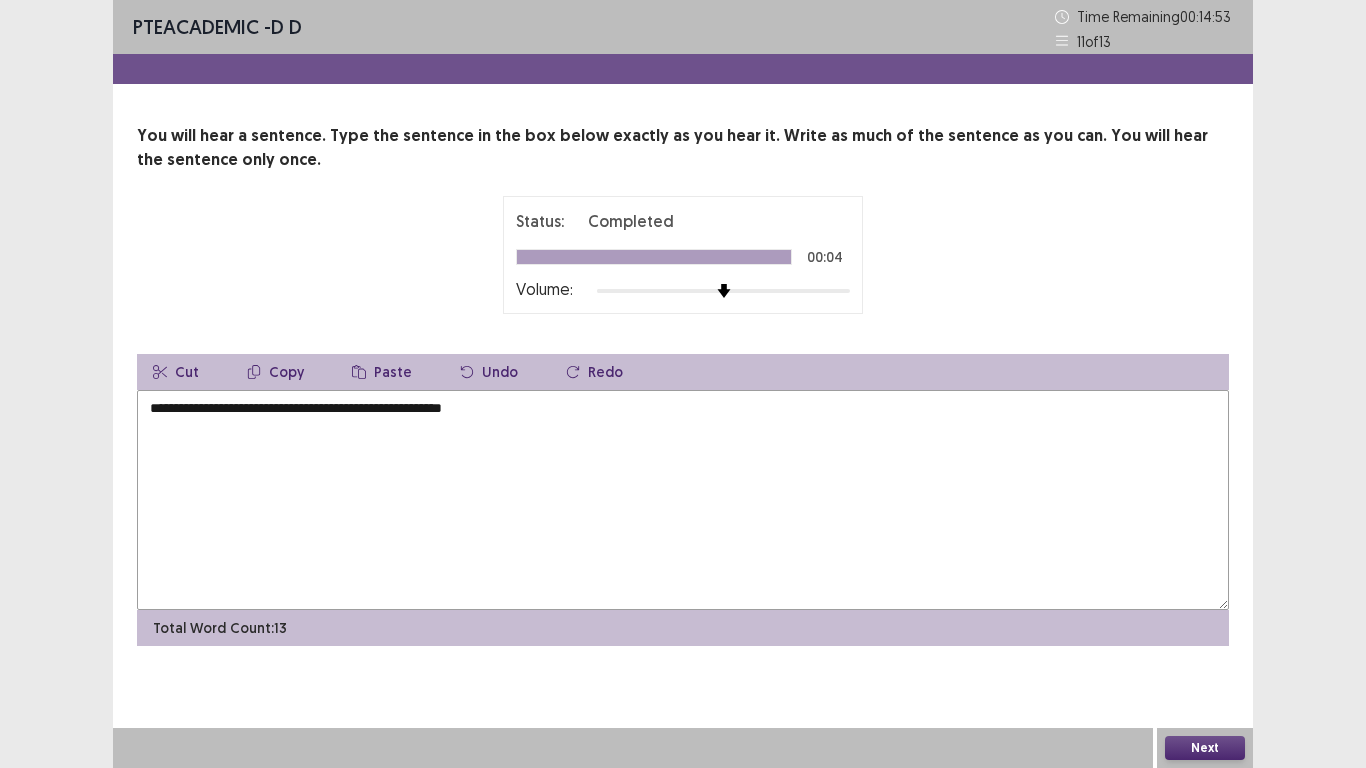 click on "**********" at bounding box center [683, 500] 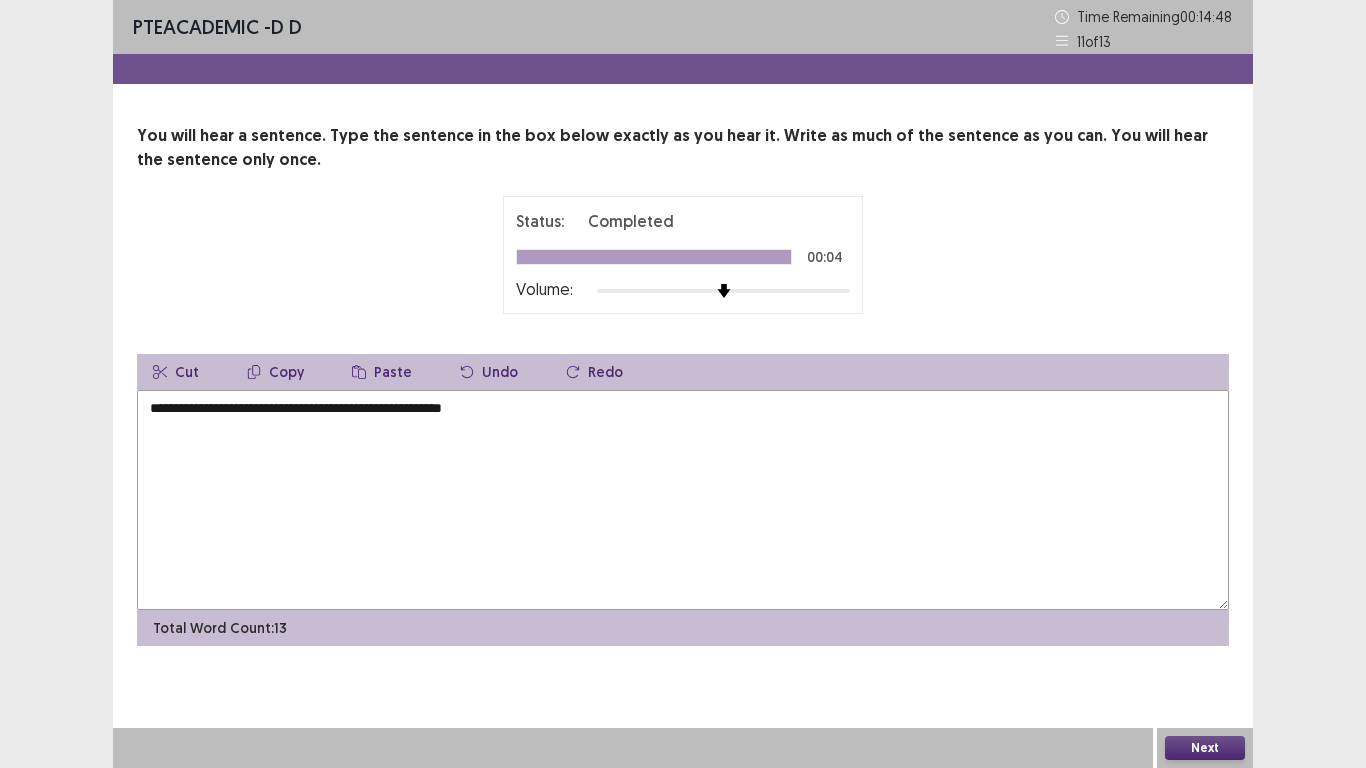 click on "**********" at bounding box center (683, 500) 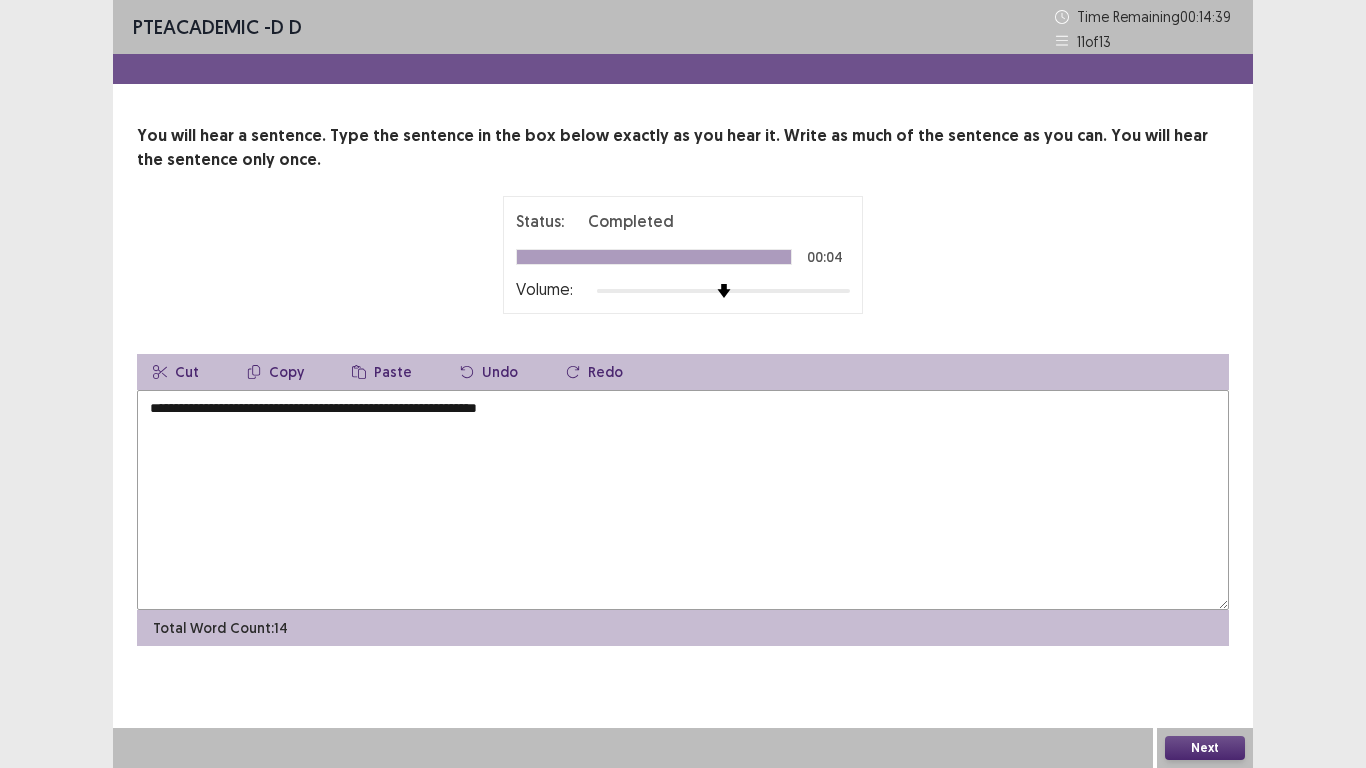 click on "**********" at bounding box center (683, 500) 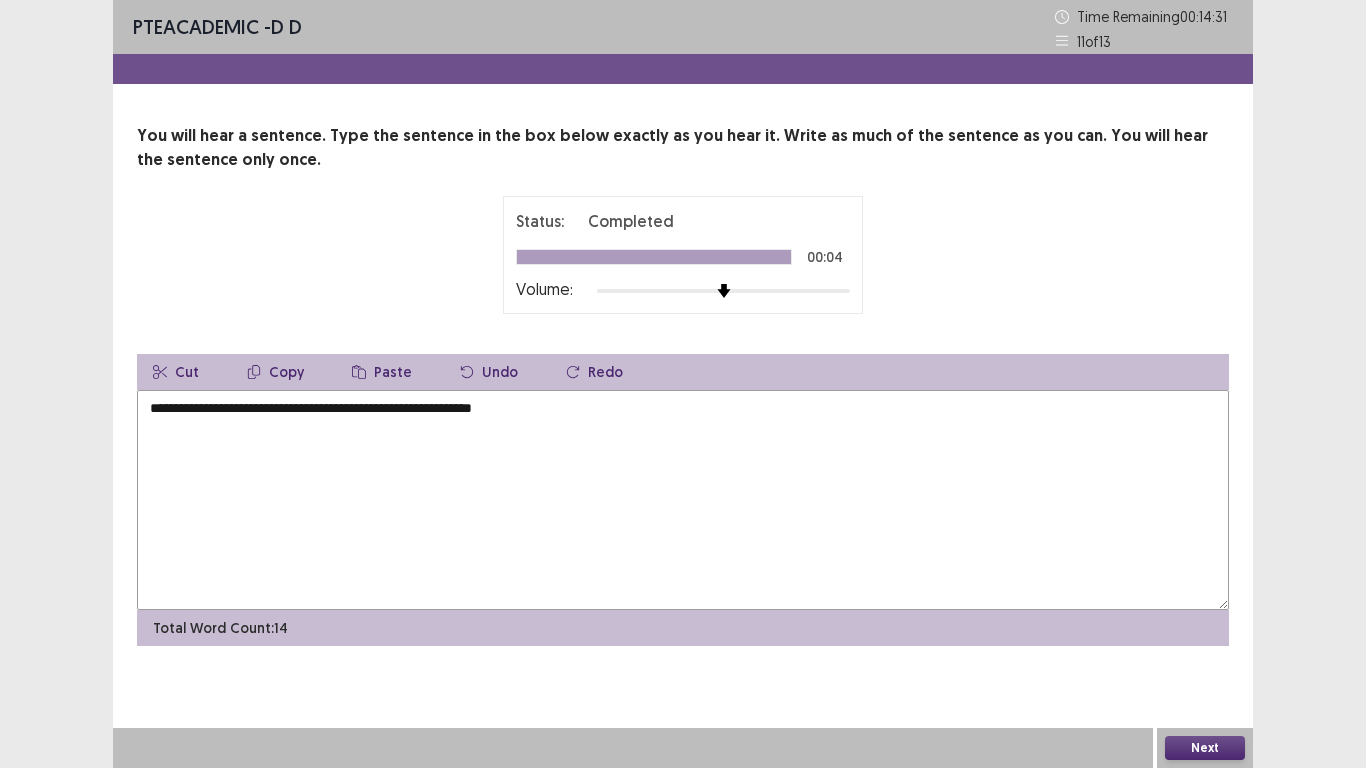 type on "**********" 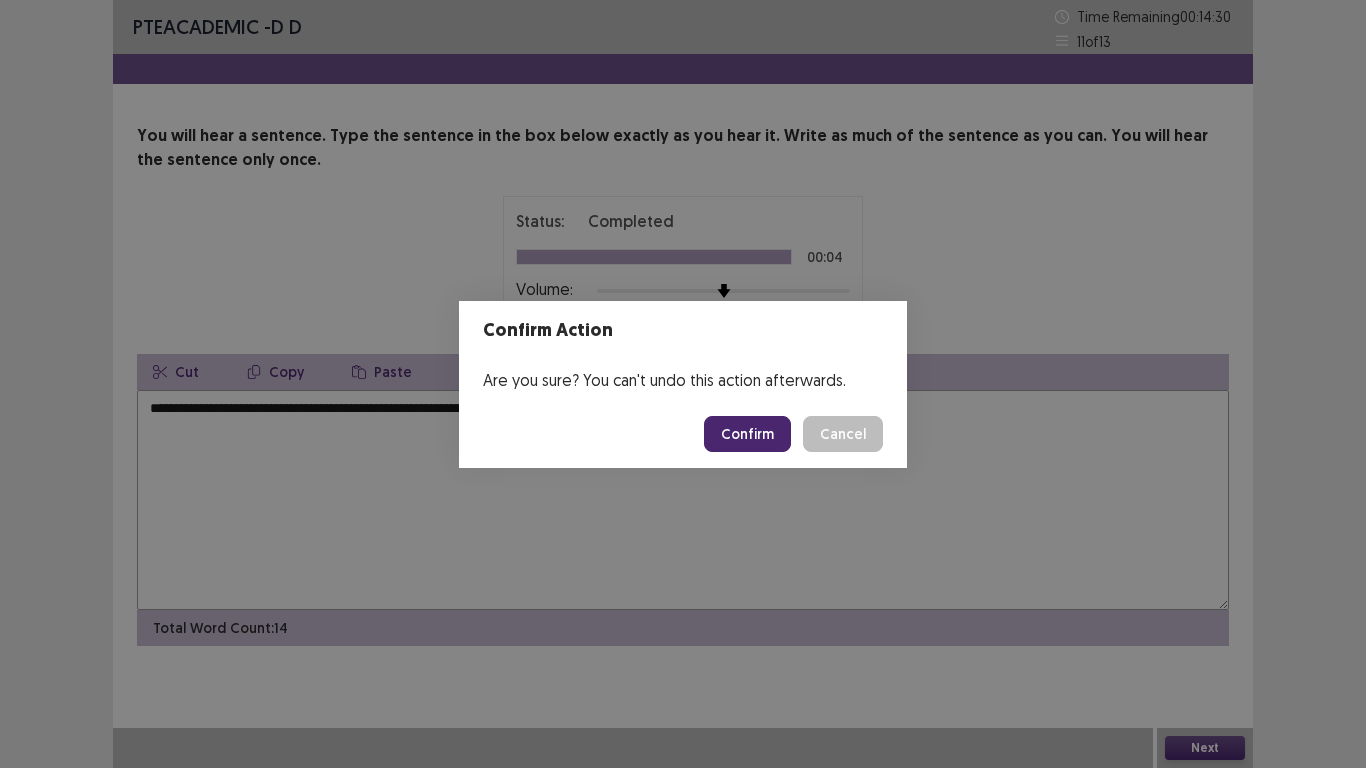 click on "Confirm" at bounding box center (747, 434) 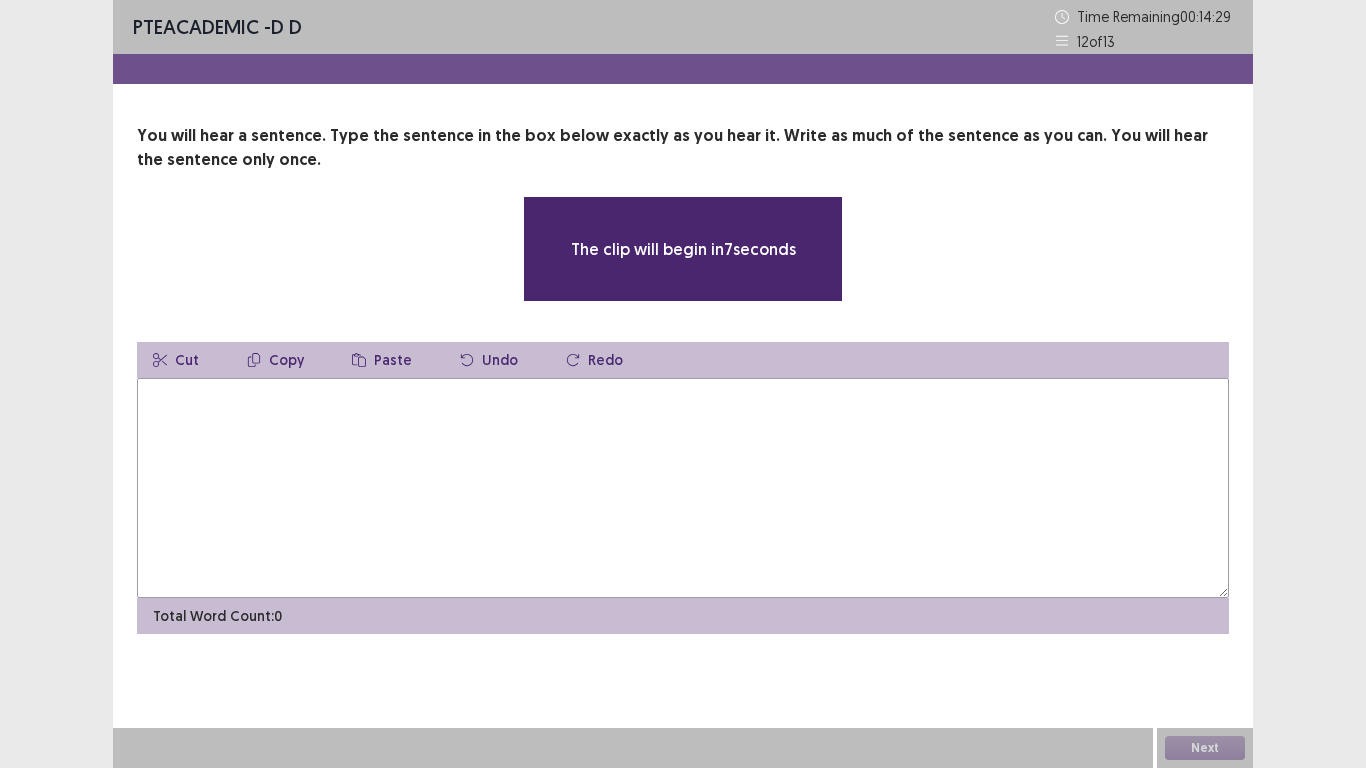 click at bounding box center [683, 488] 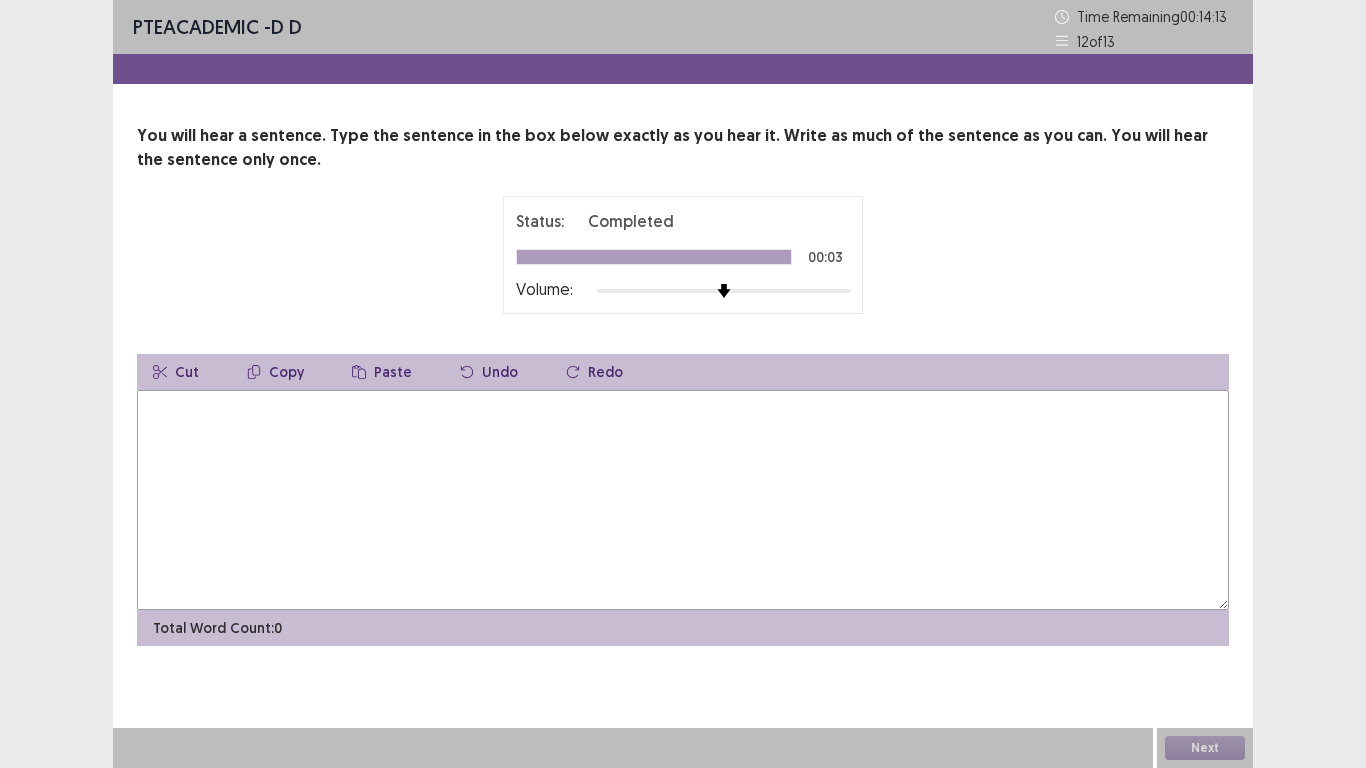 click at bounding box center (683, 500) 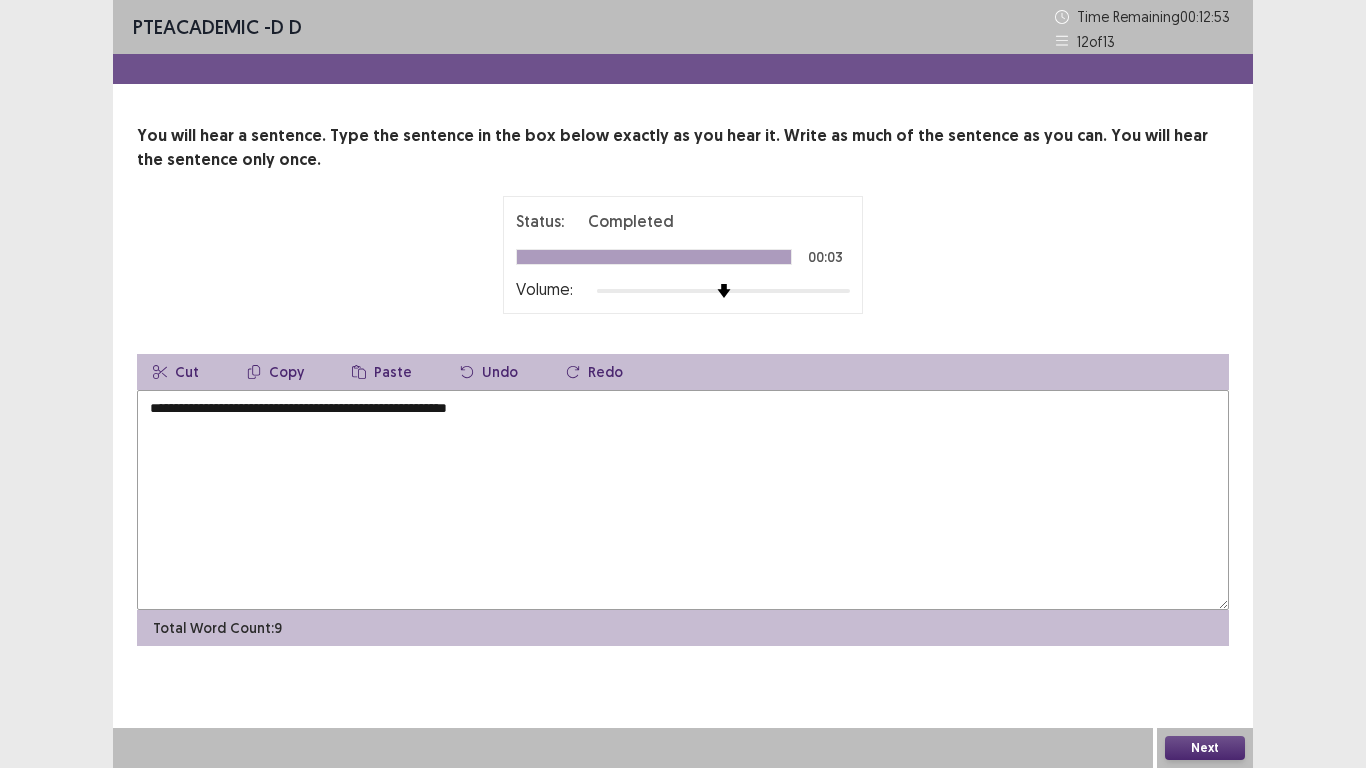 click on "**********" at bounding box center (683, 500) 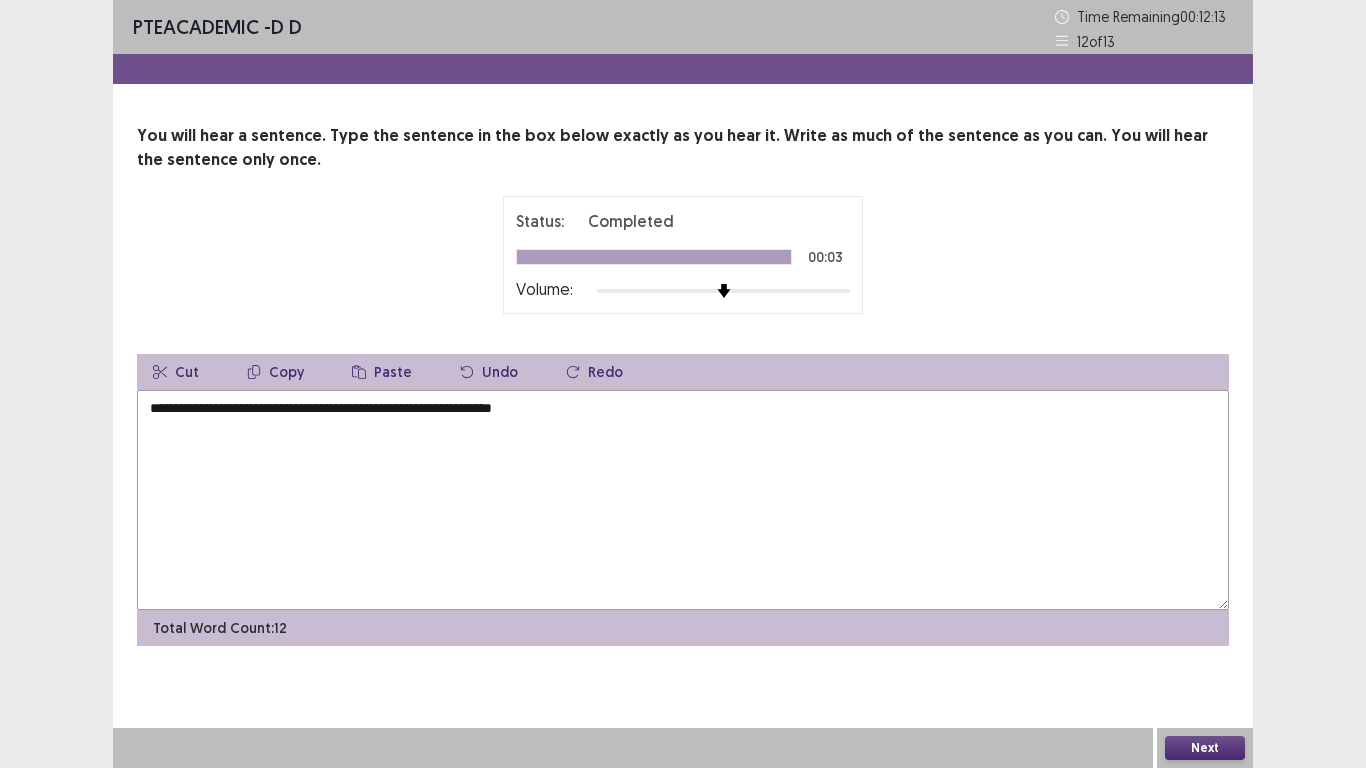 click on "**********" at bounding box center [683, 500] 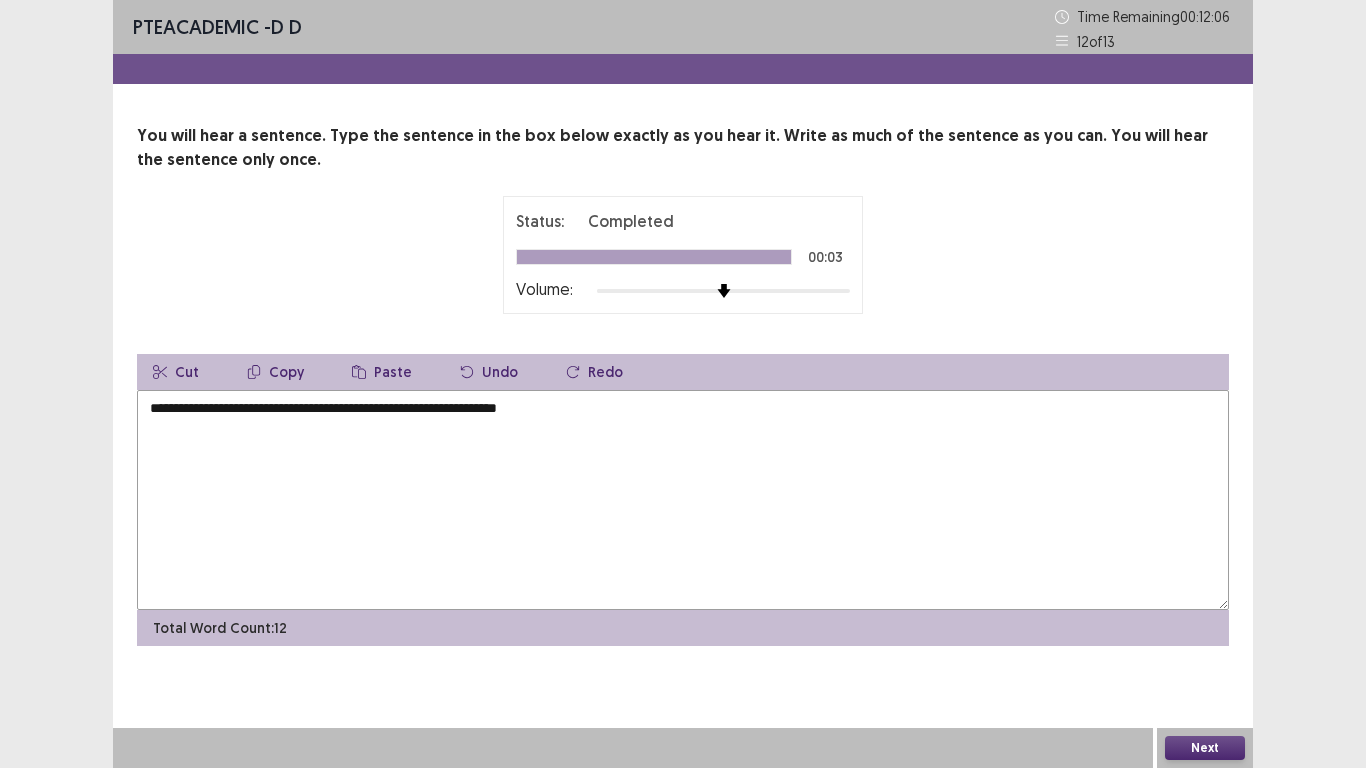 click on "**********" at bounding box center [683, 500] 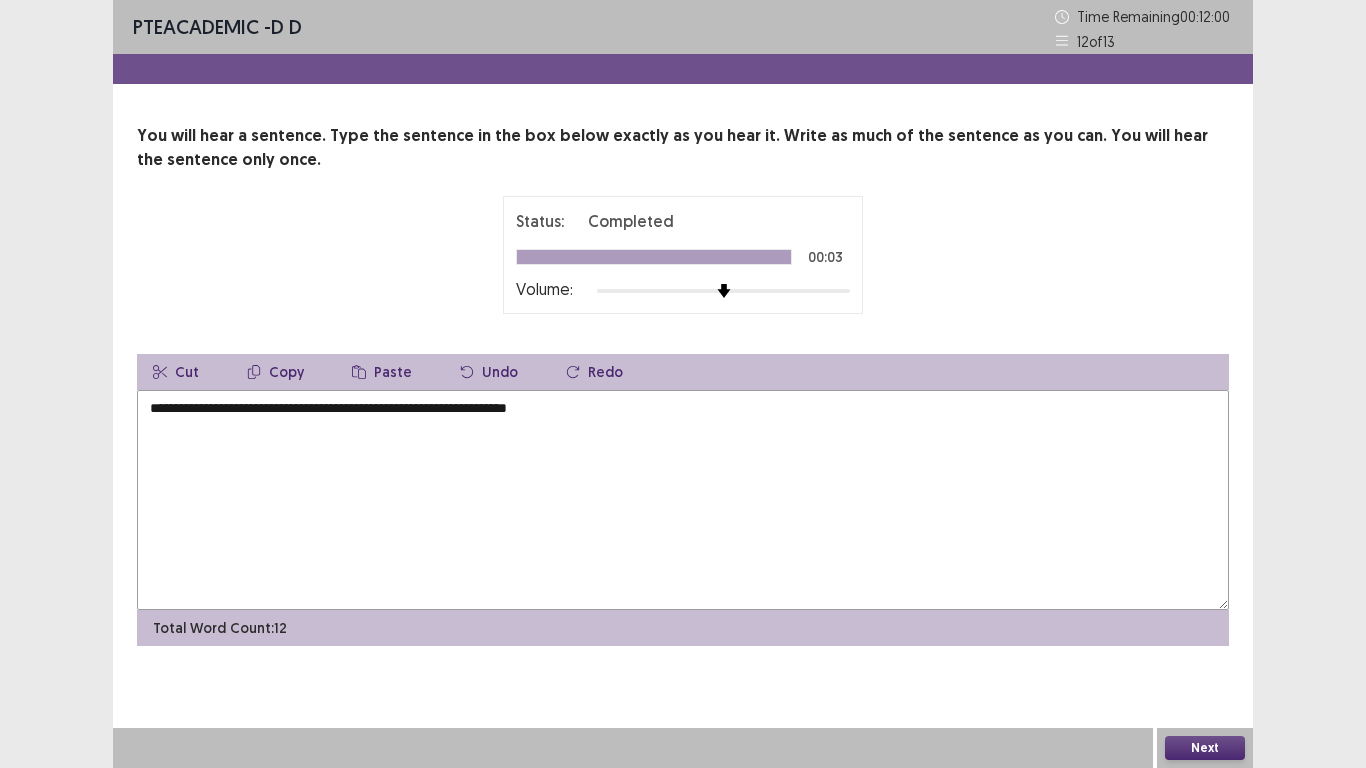 click on "**********" at bounding box center (683, 500) 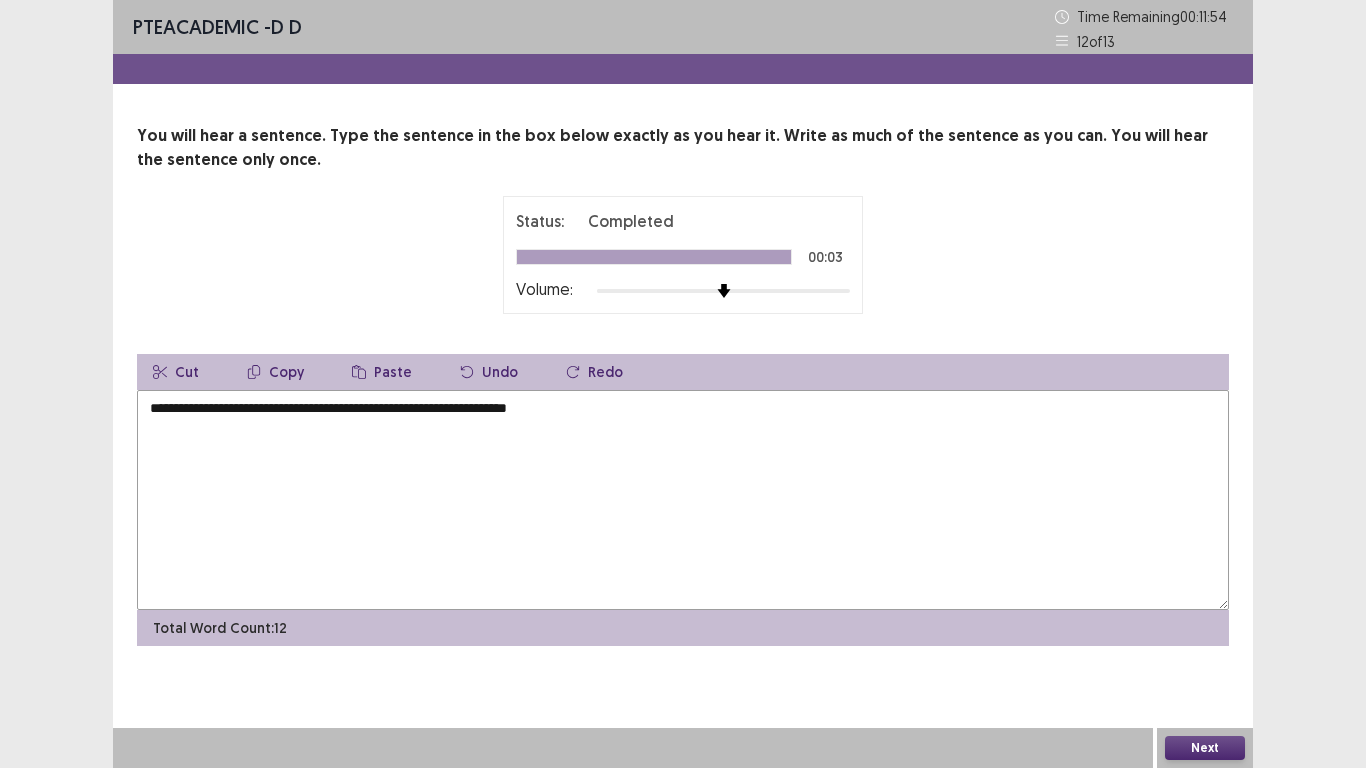 click on "**********" at bounding box center [683, 500] 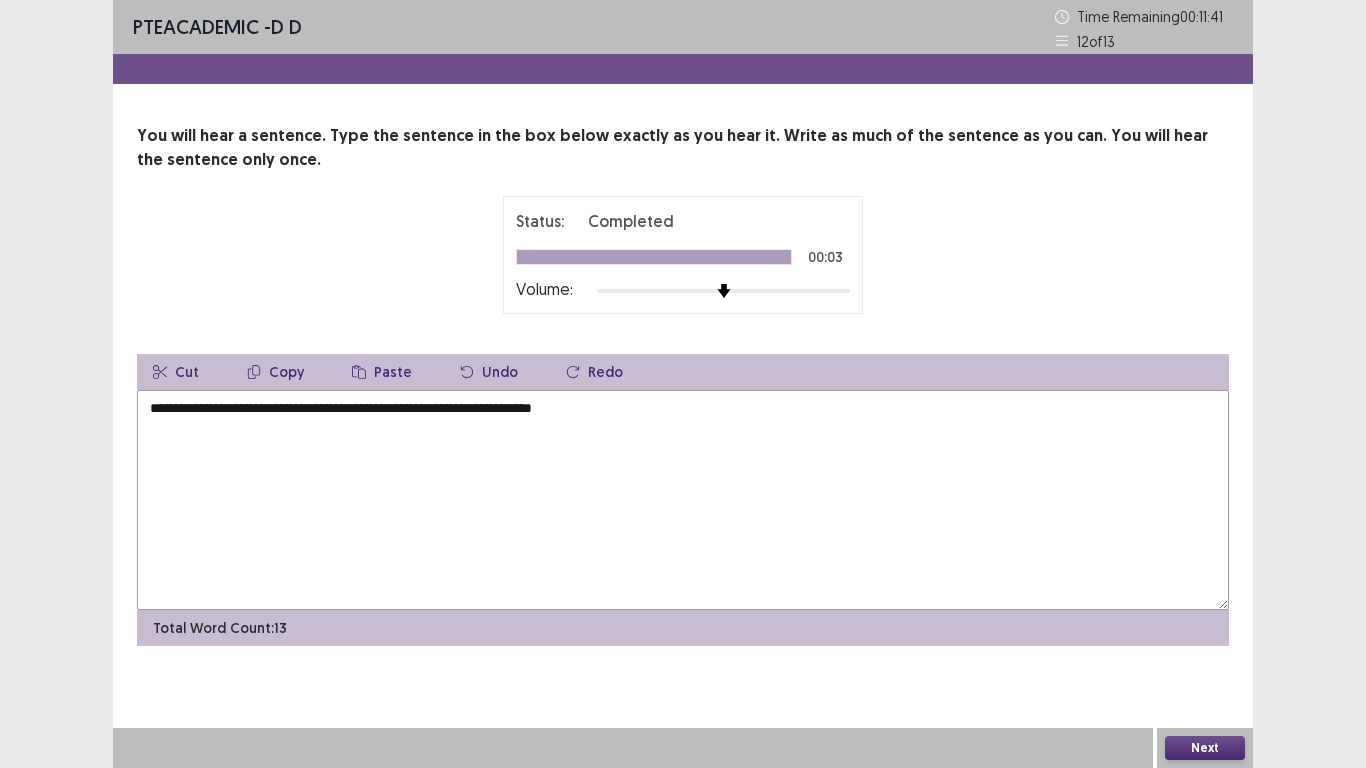 type on "**********" 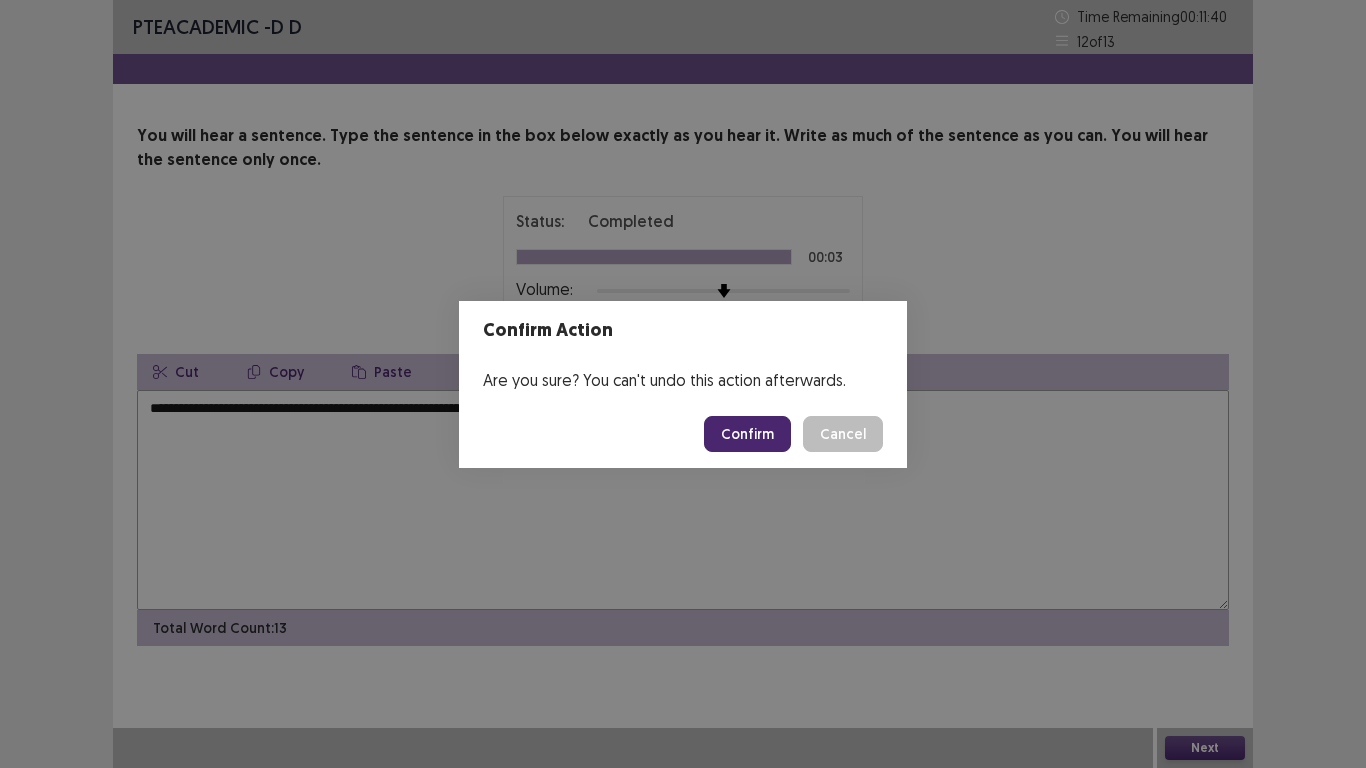 click on "Confirm" at bounding box center (747, 434) 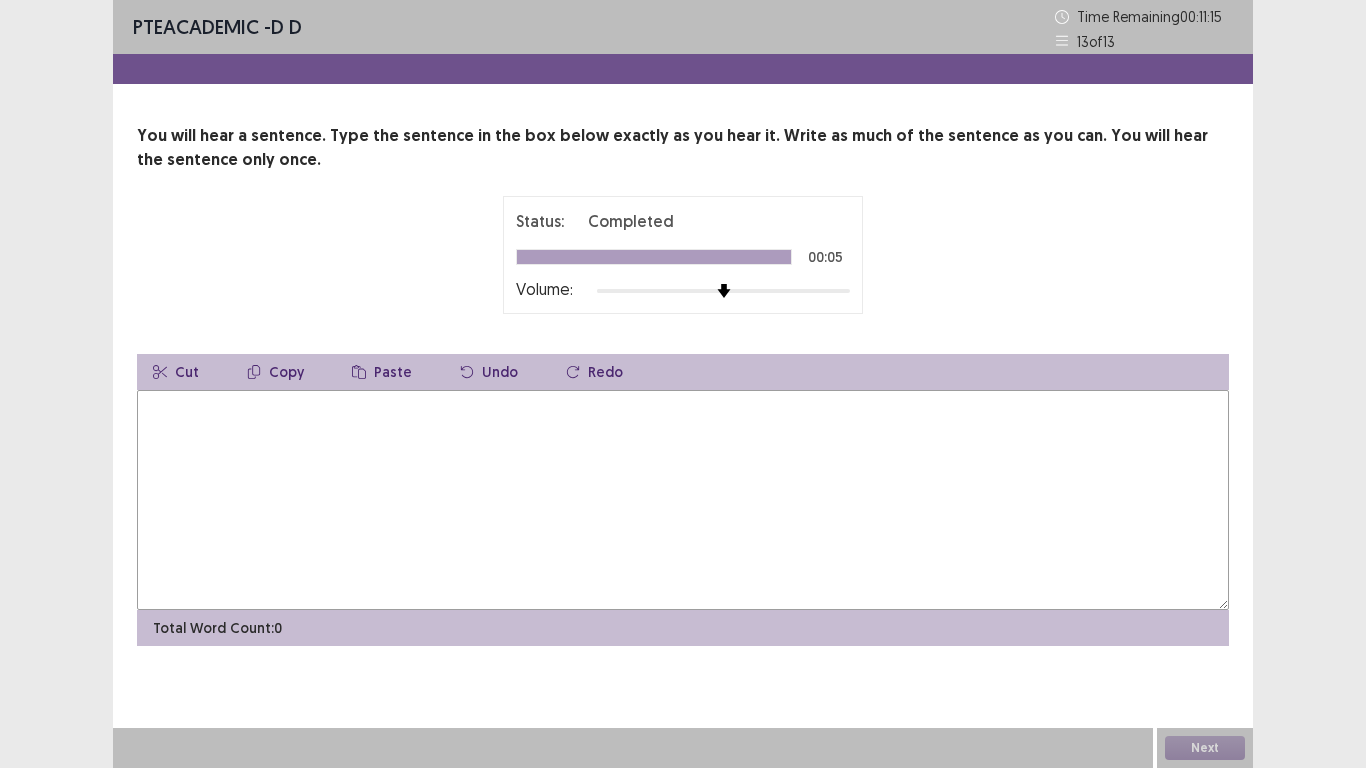 click at bounding box center [683, 500] 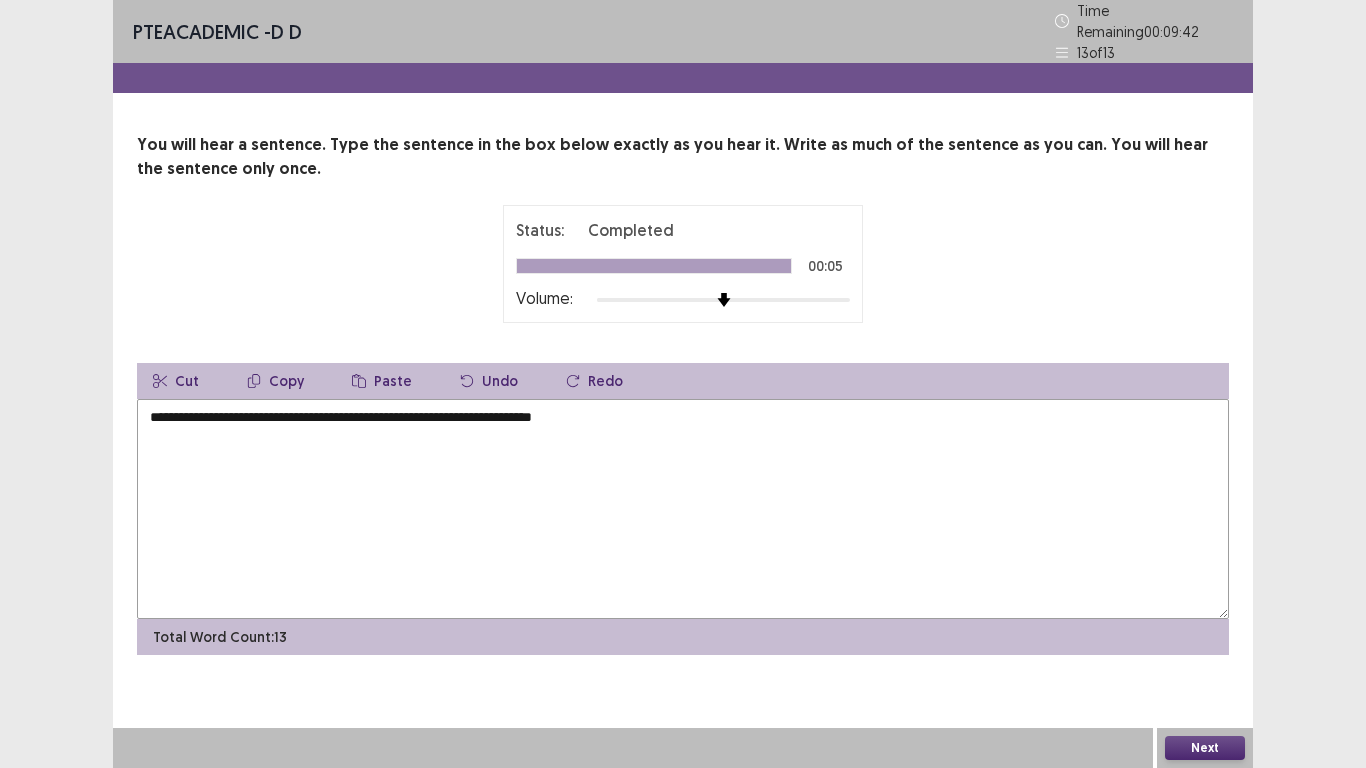 click on "**********" at bounding box center (683, 509) 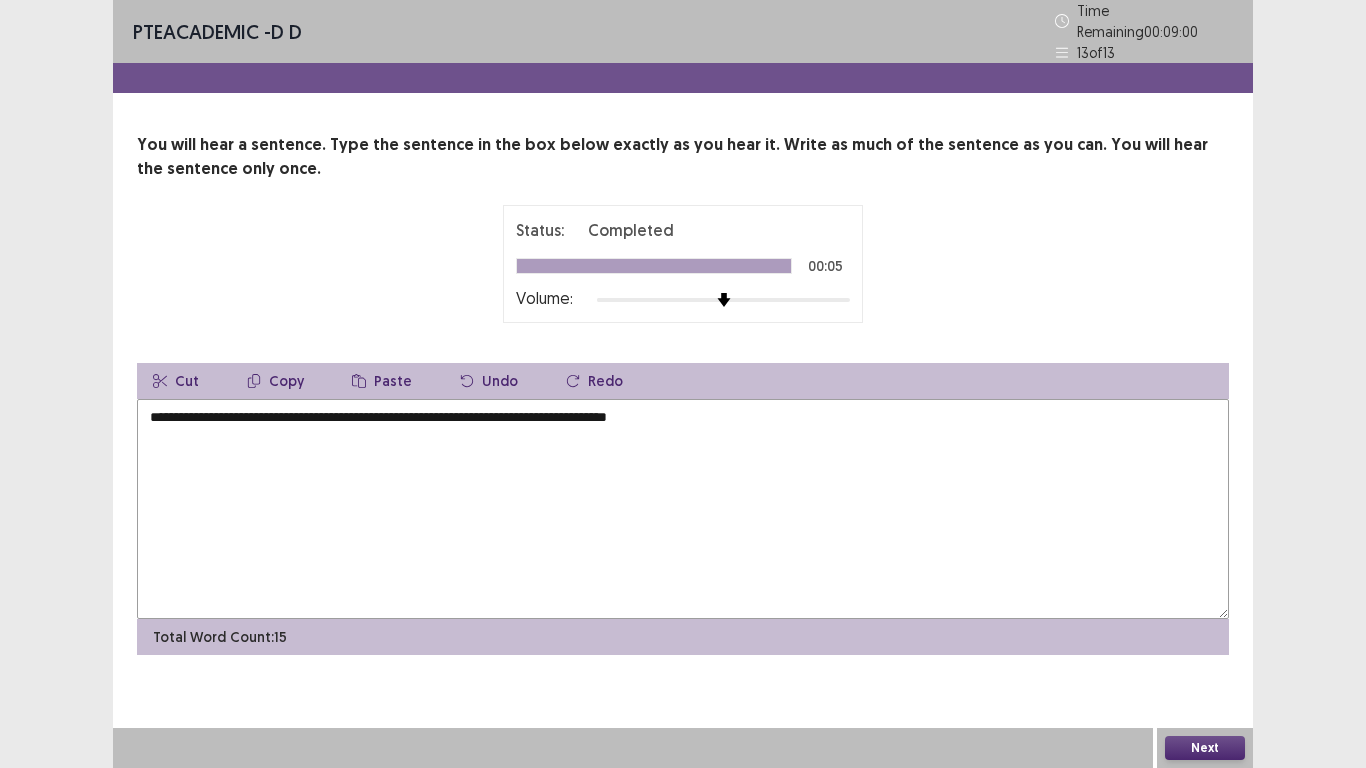 click on "**********" at bounding box center (683, 509) 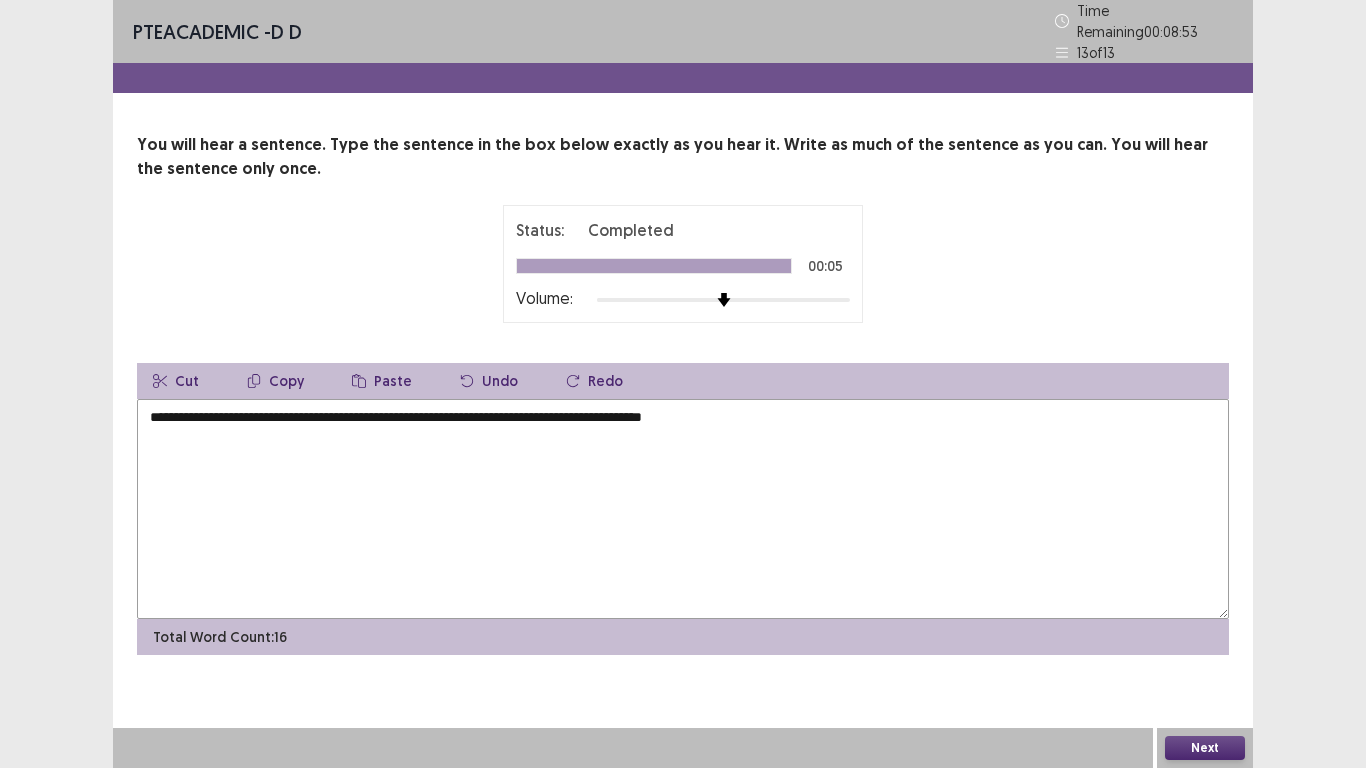 click on "**********" at bounding box center (683, 509) 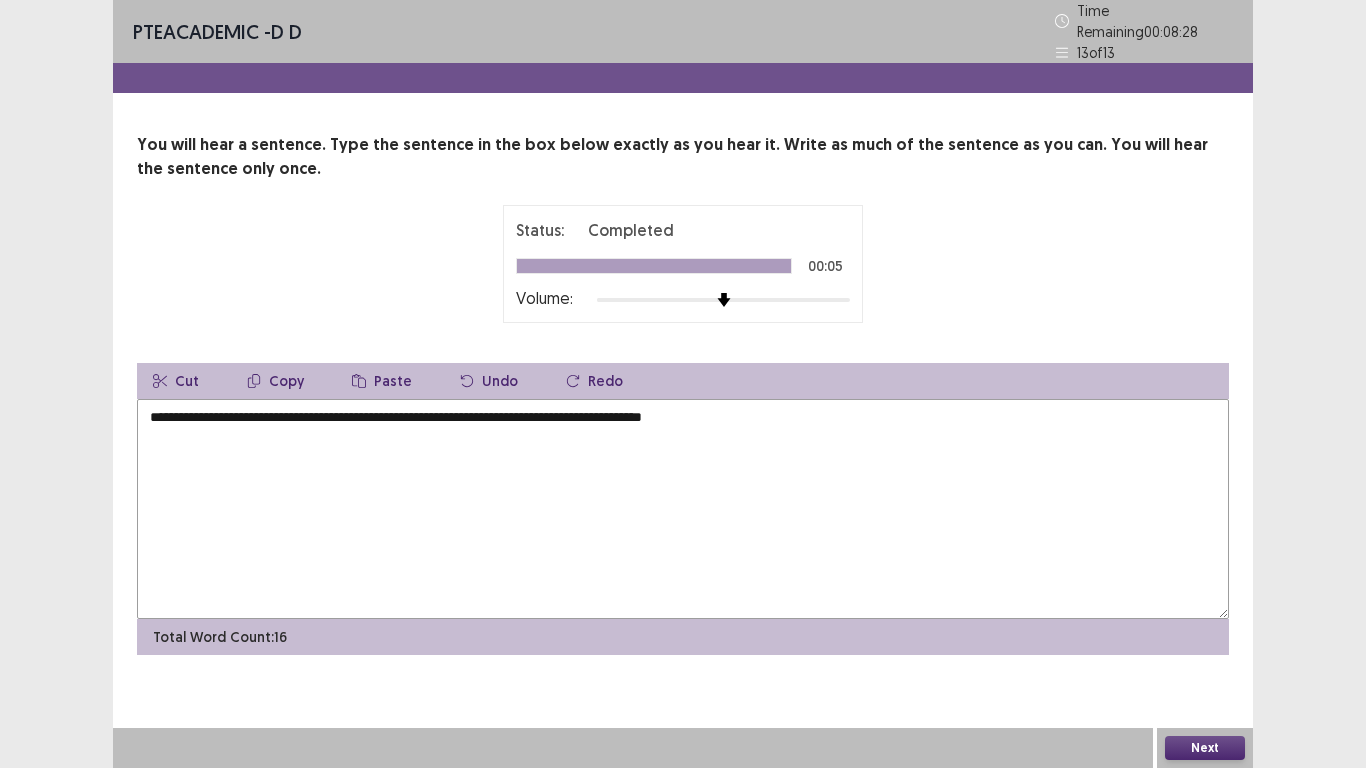 click on "**********" at bounding box center [683, 509] 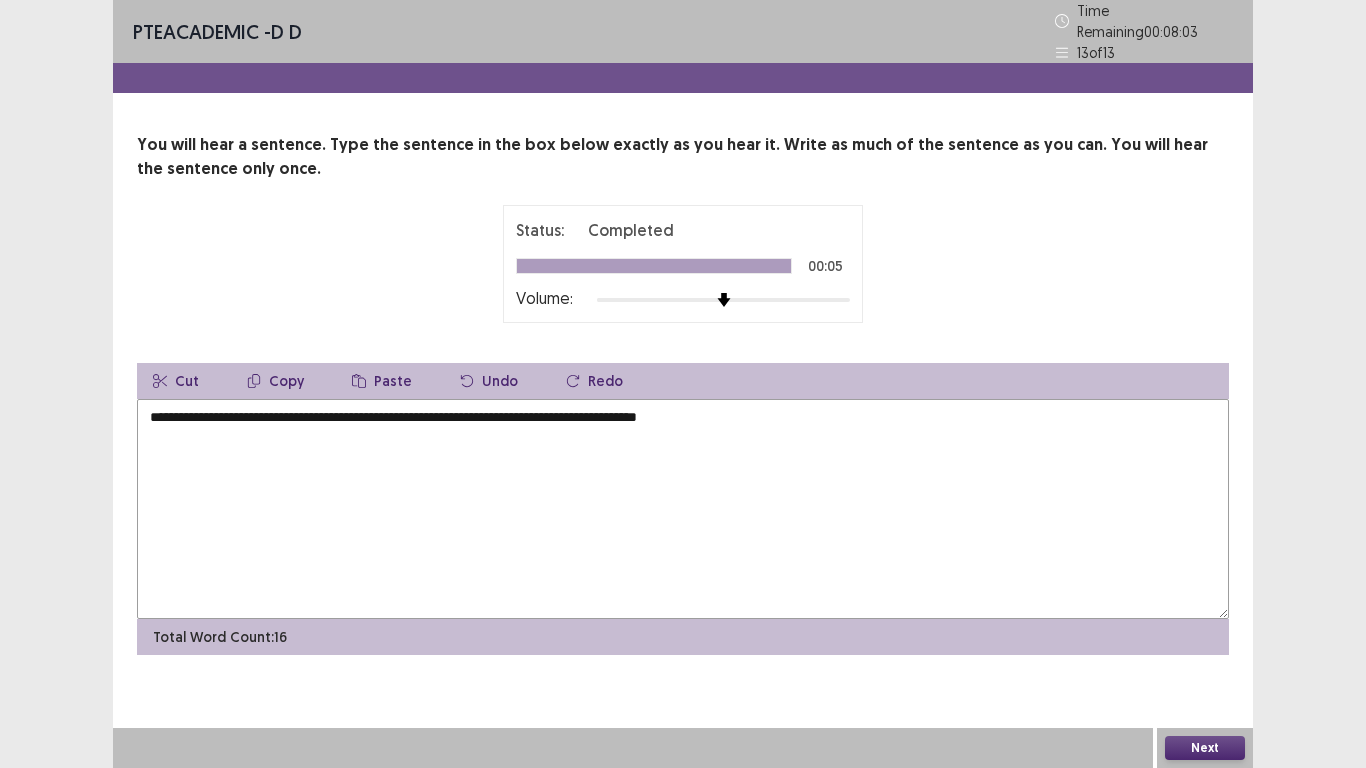 type on "**********" 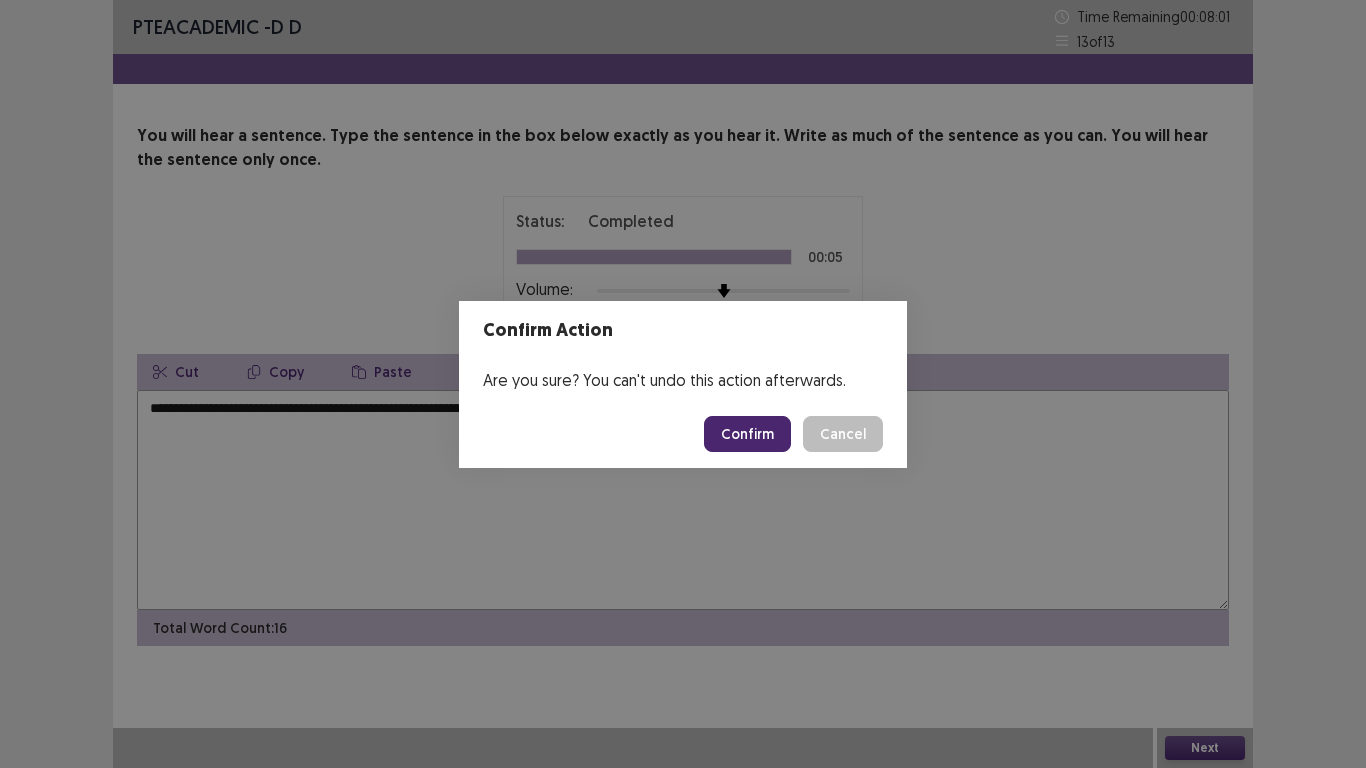 click on "Confirm" at bounding box center [747, 434] 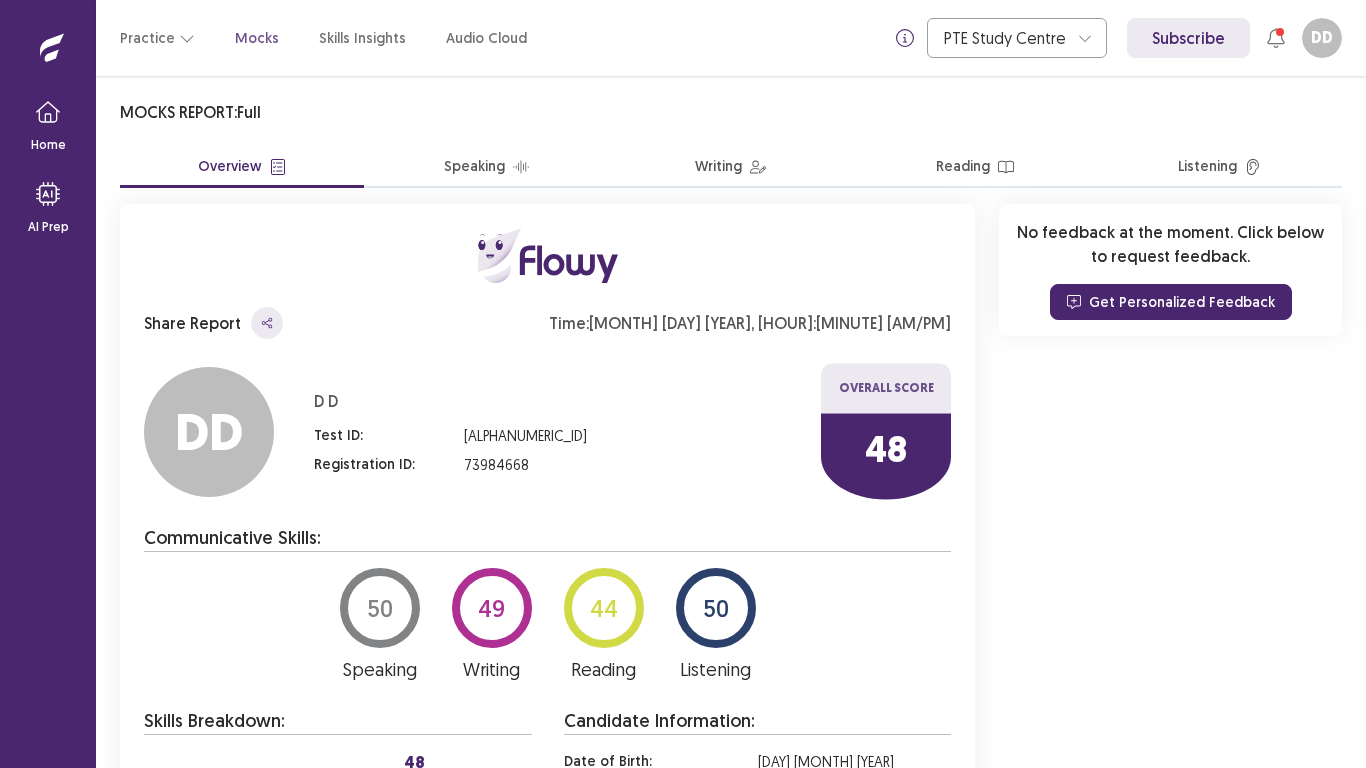 scroll, scrollTop: 0, scrollLeft: 0, axis: both 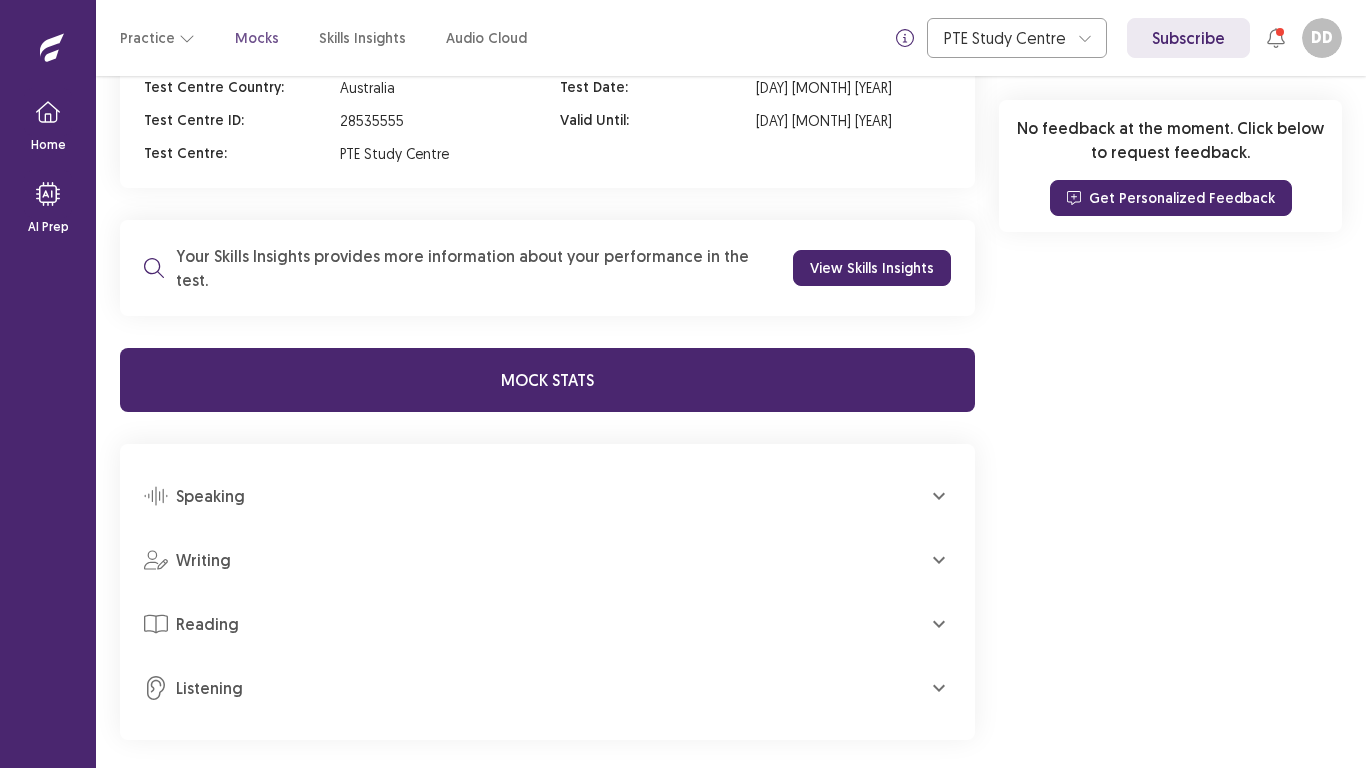 click 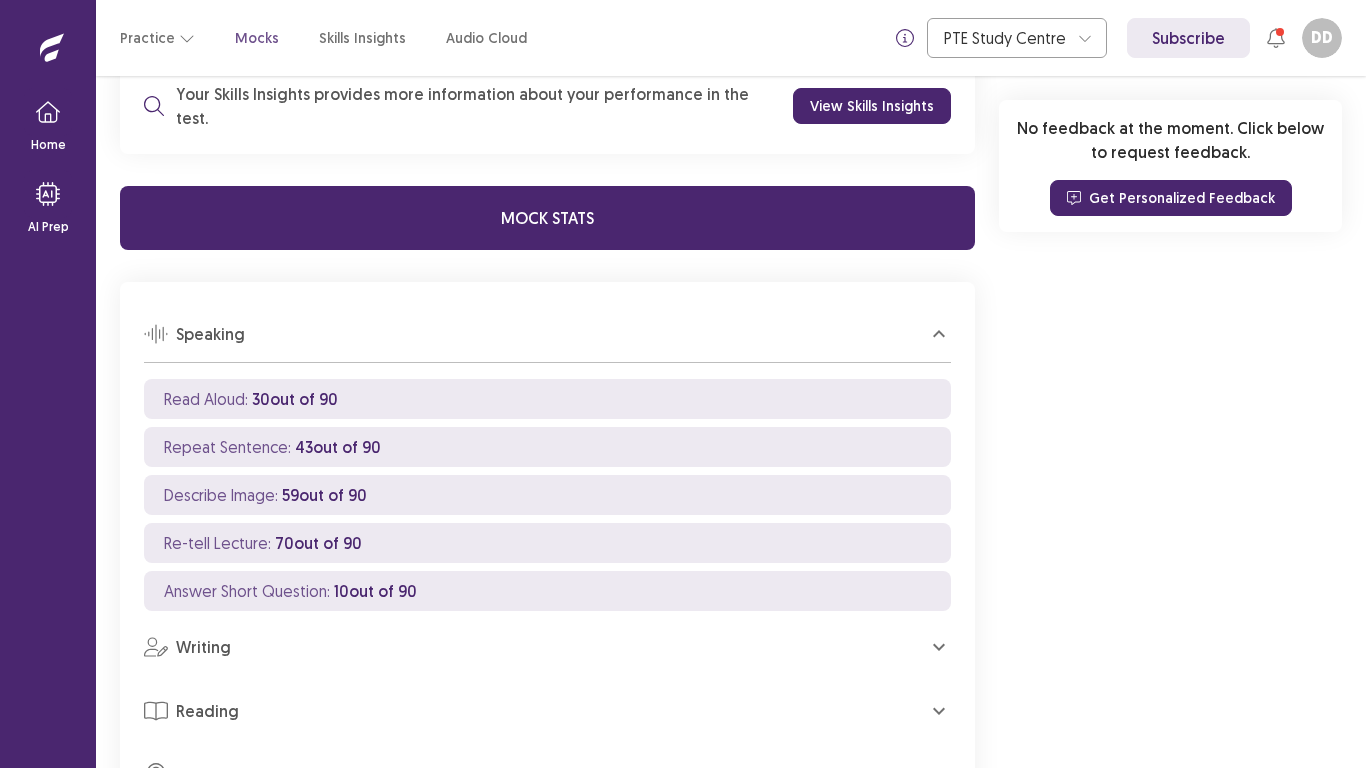 scroll, scrollTop: 1171, scrollLeft: 0, axis: vertical 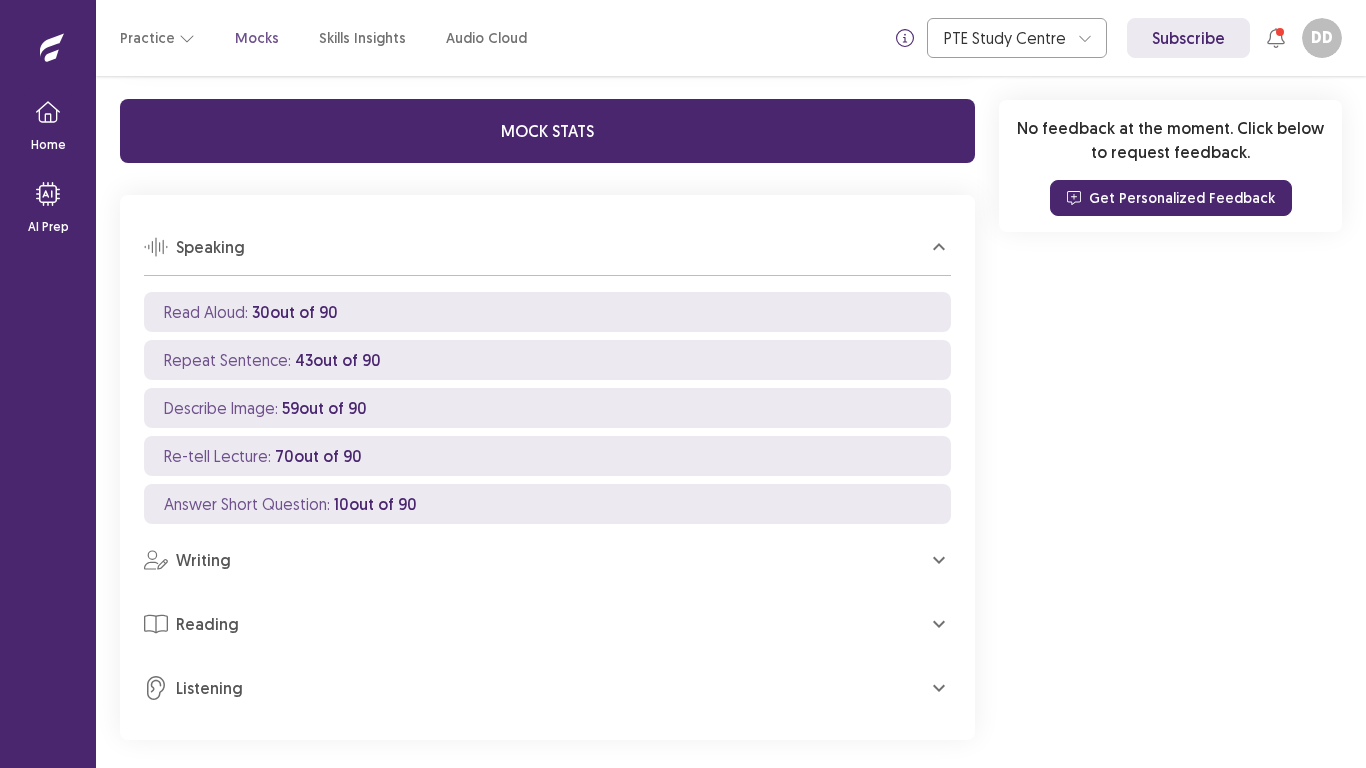click 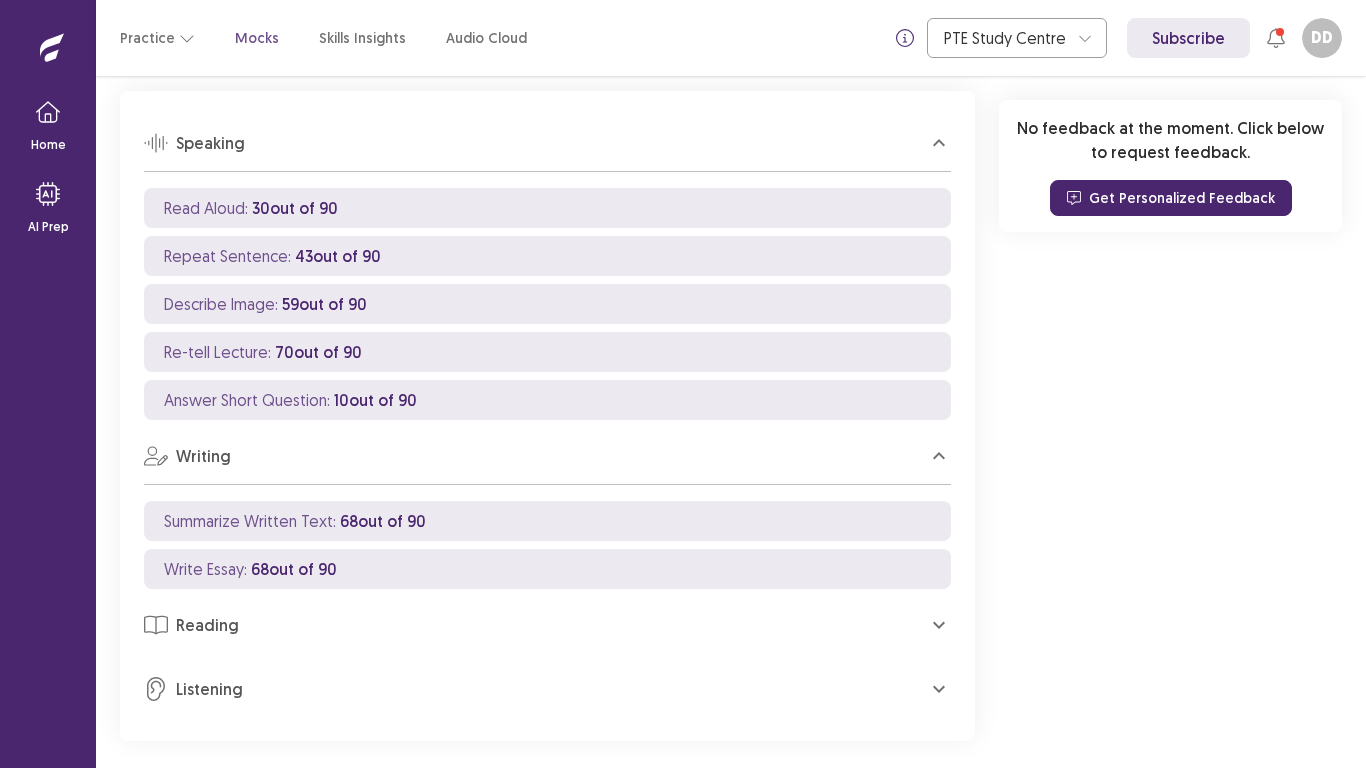 scroll, scrollTop: 1276, scrollLeft: 0, axis: vertical 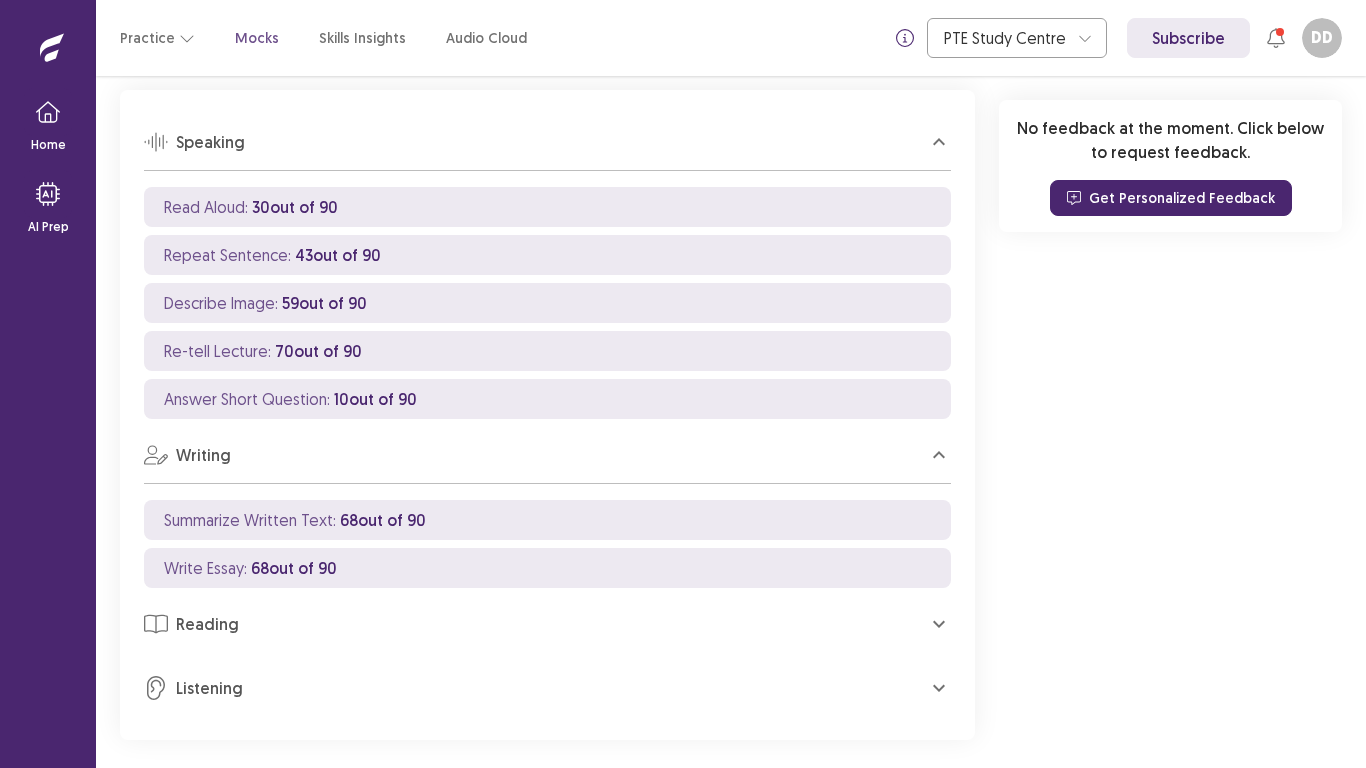 click 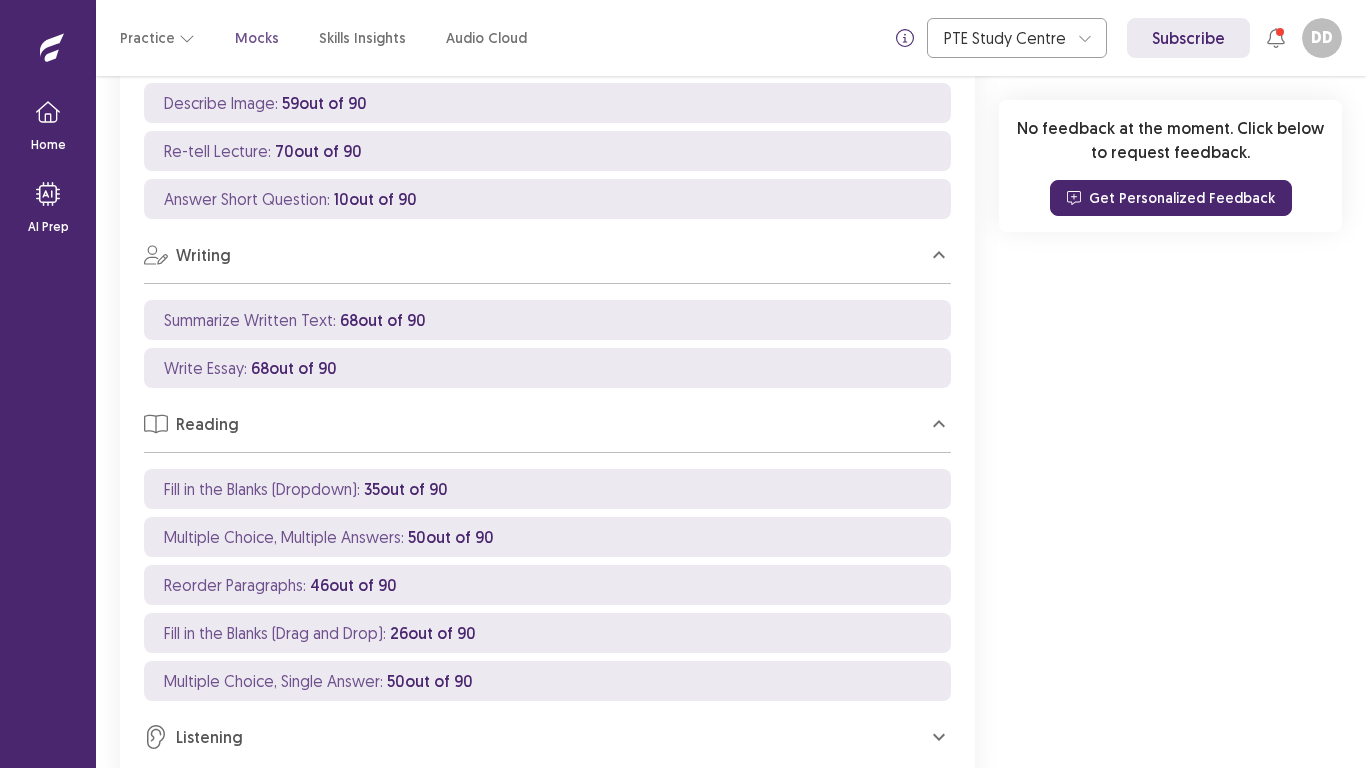 scroll, scrollTop: 1525, scrollLeft: 0, axis: vertical 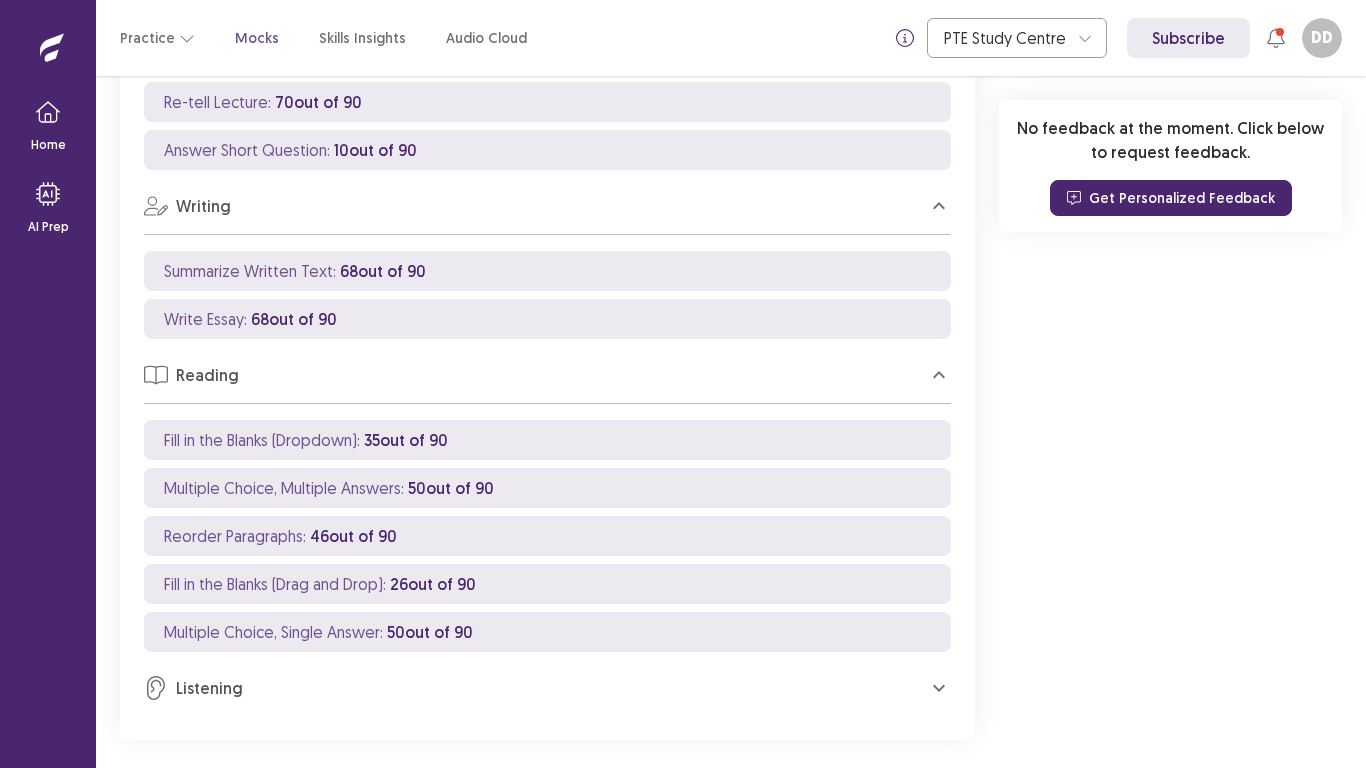 click 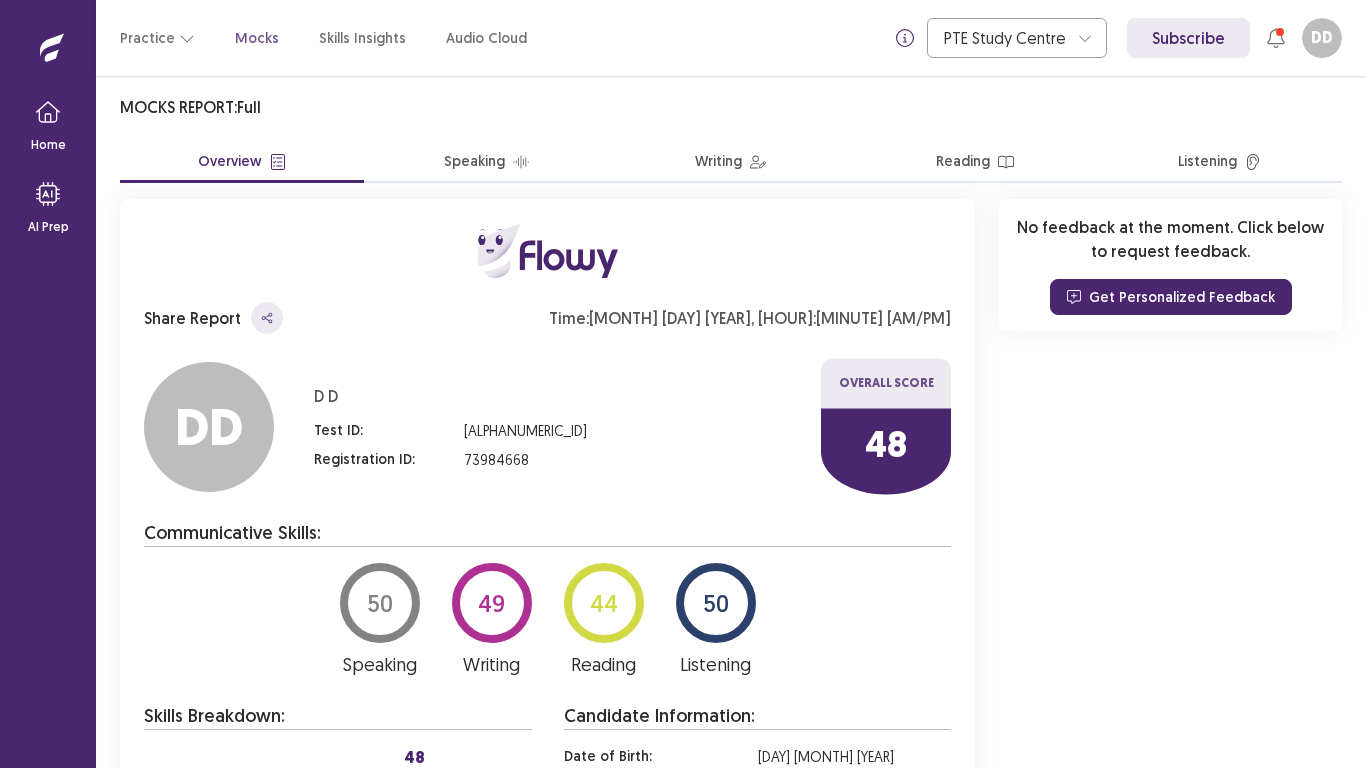 scroll, scrollTop: 0, scrollLeft: 0, axis: both 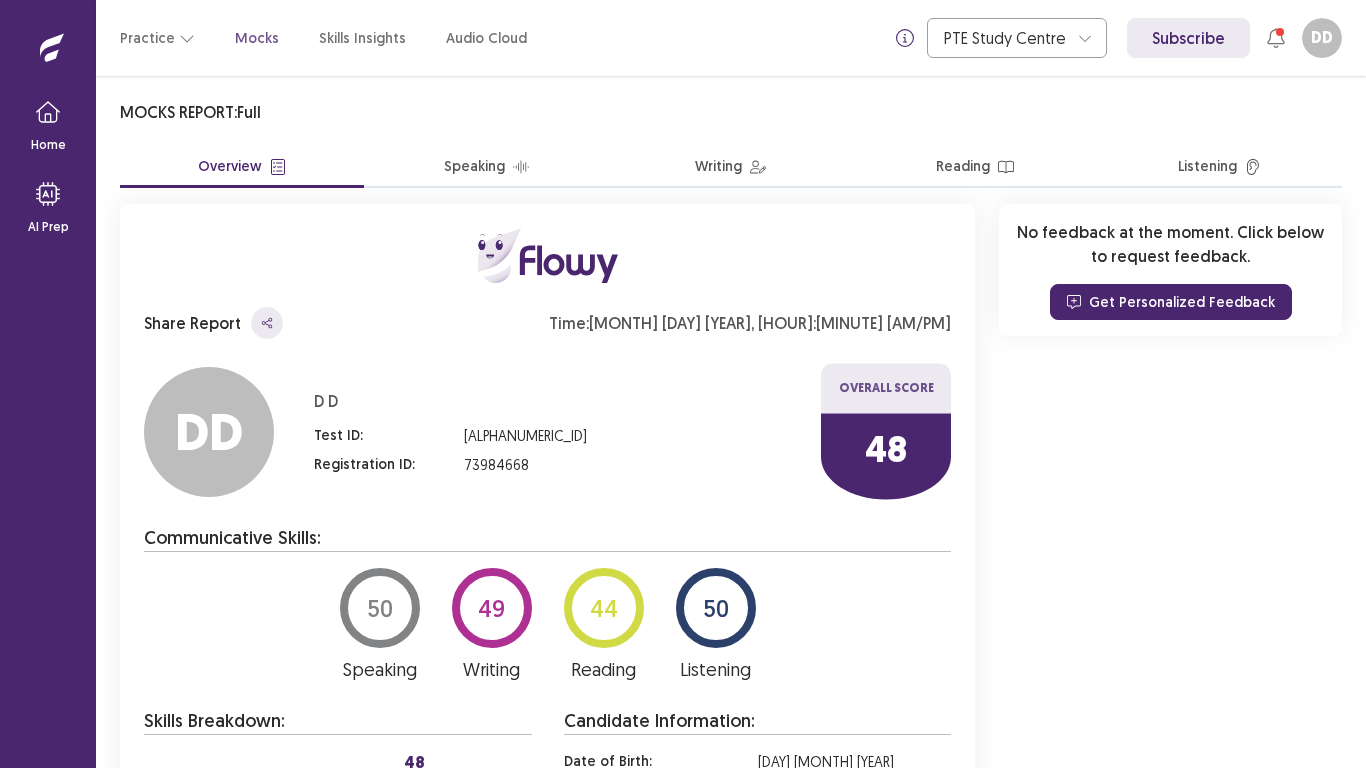 click at bounding box center [267, 323] 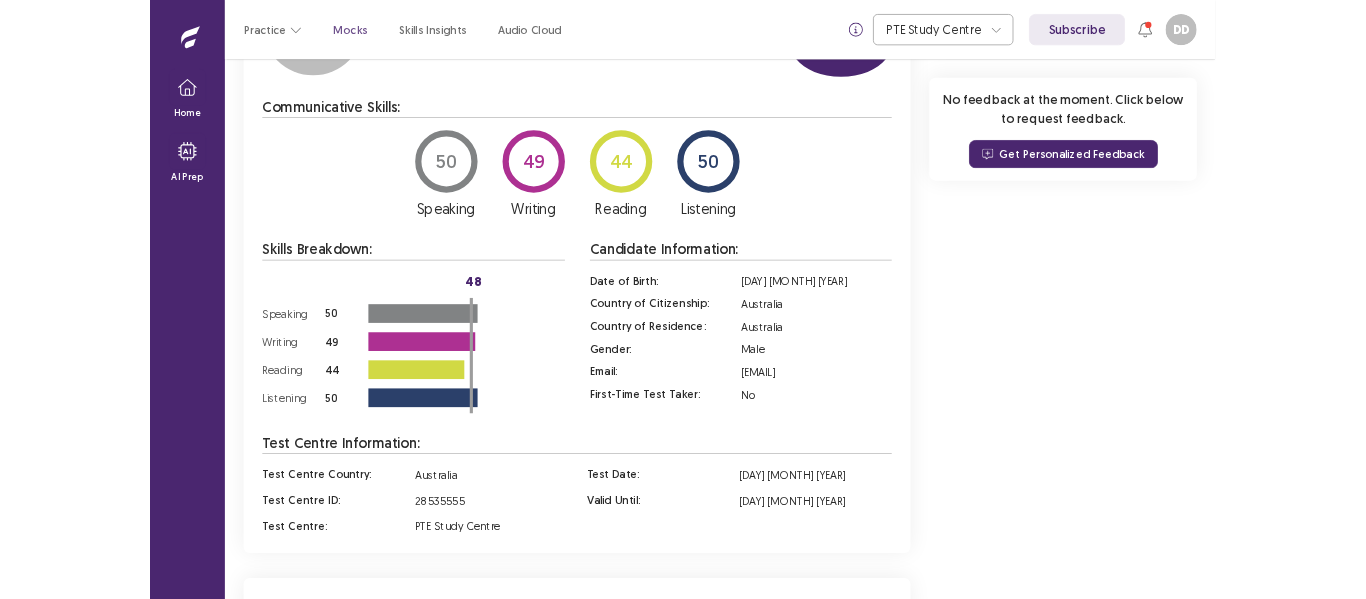 scroll, scrollTop: 200, scrollLeft: 0, axis: vertical 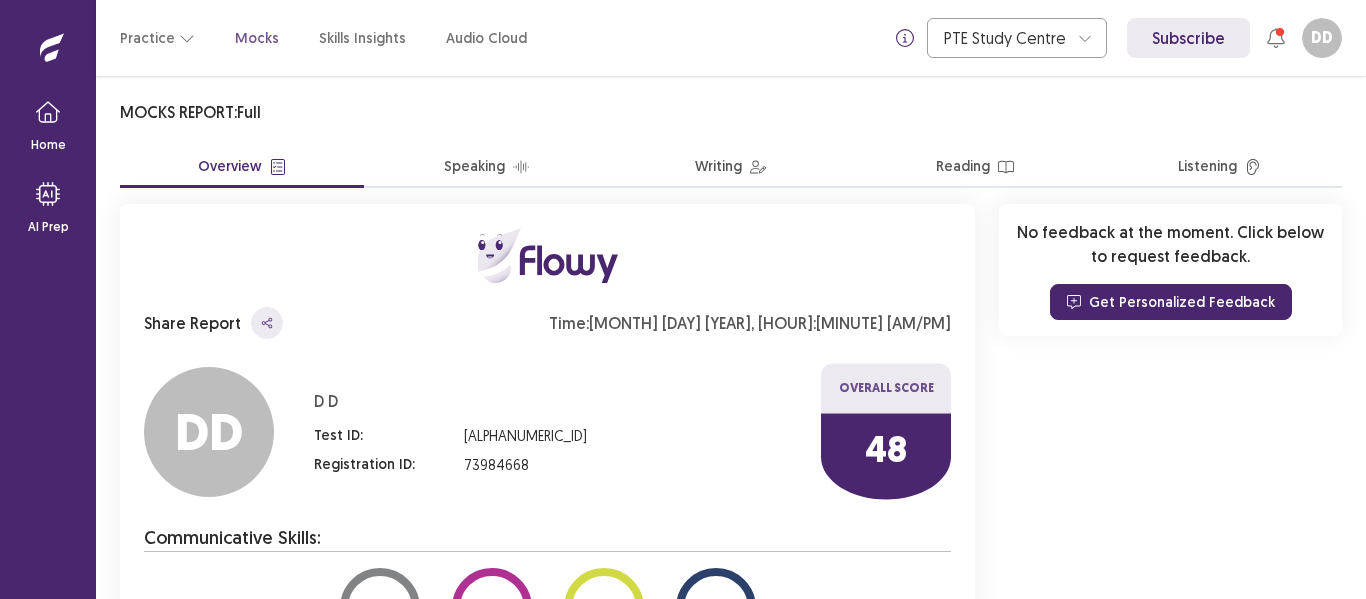 click on "Speaking" at bounding box center [486, 168] 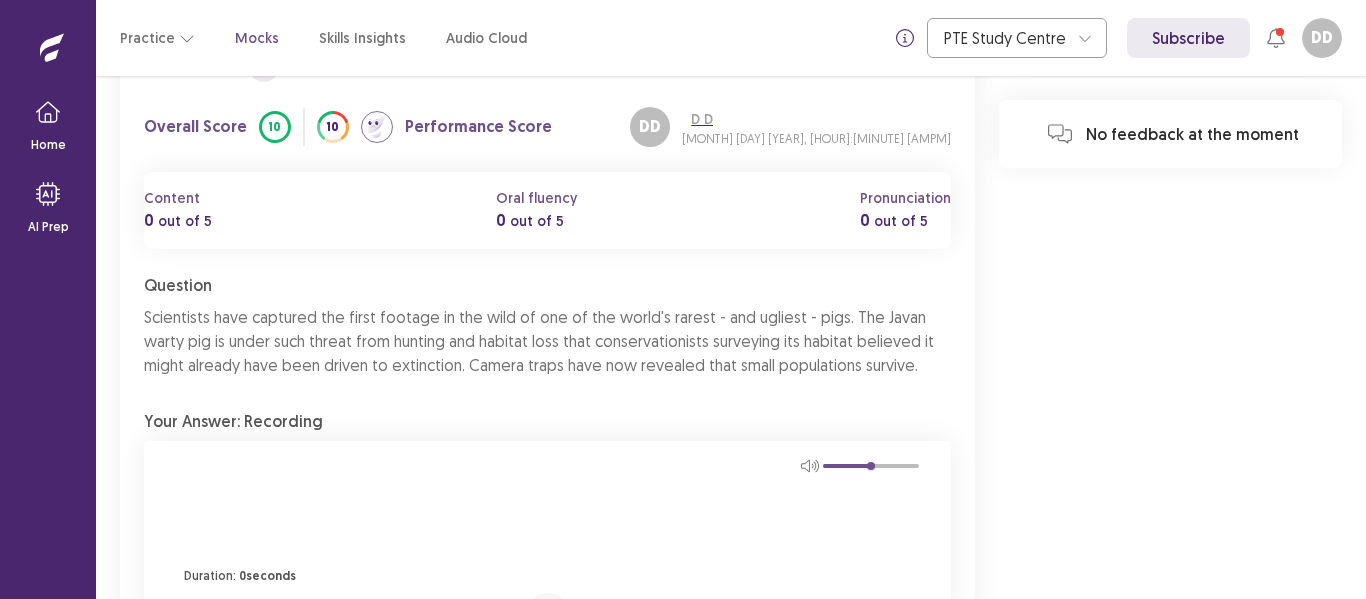 scroll, scrollTop: 1986, scrollLeft: 0, axis: vertical 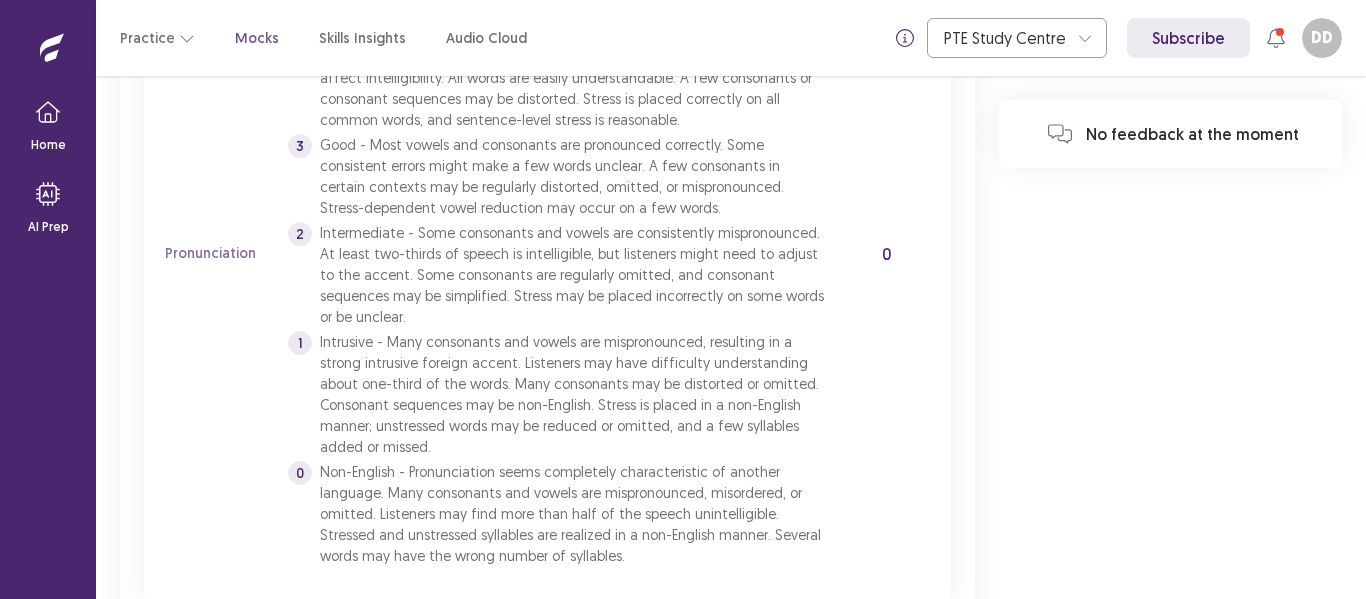 click on "2" at bounding box center (489, 674) 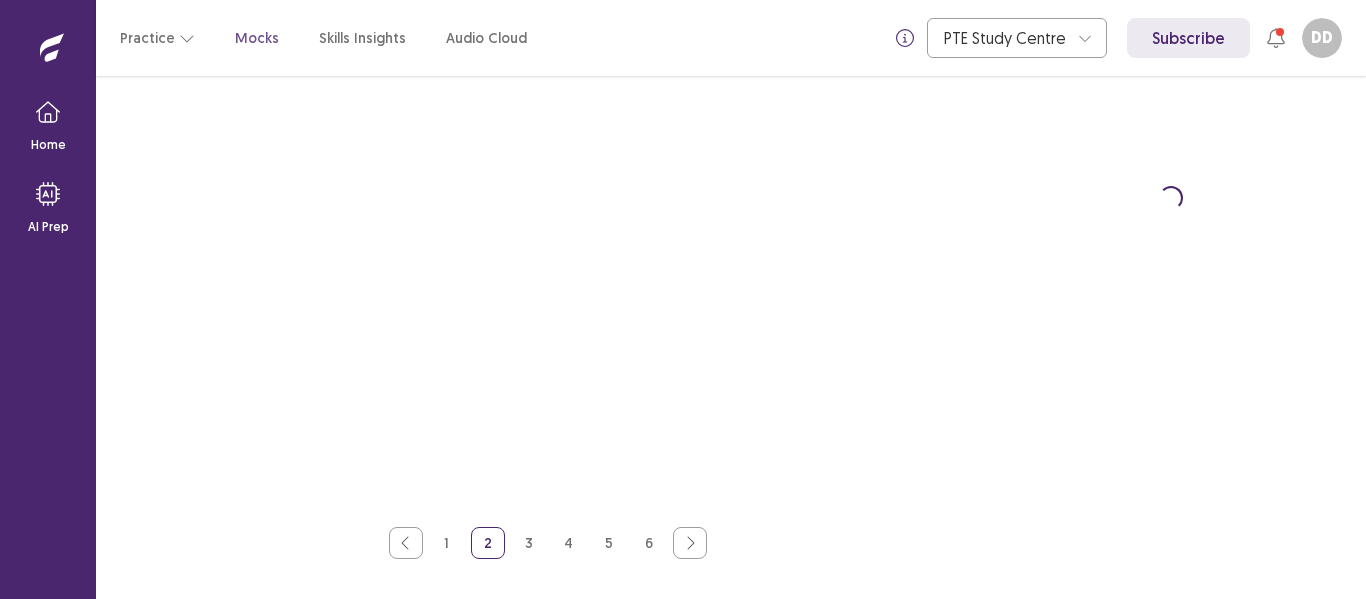 scroll, scrollTop: 188, scrollLeft: 0, axis: vertical 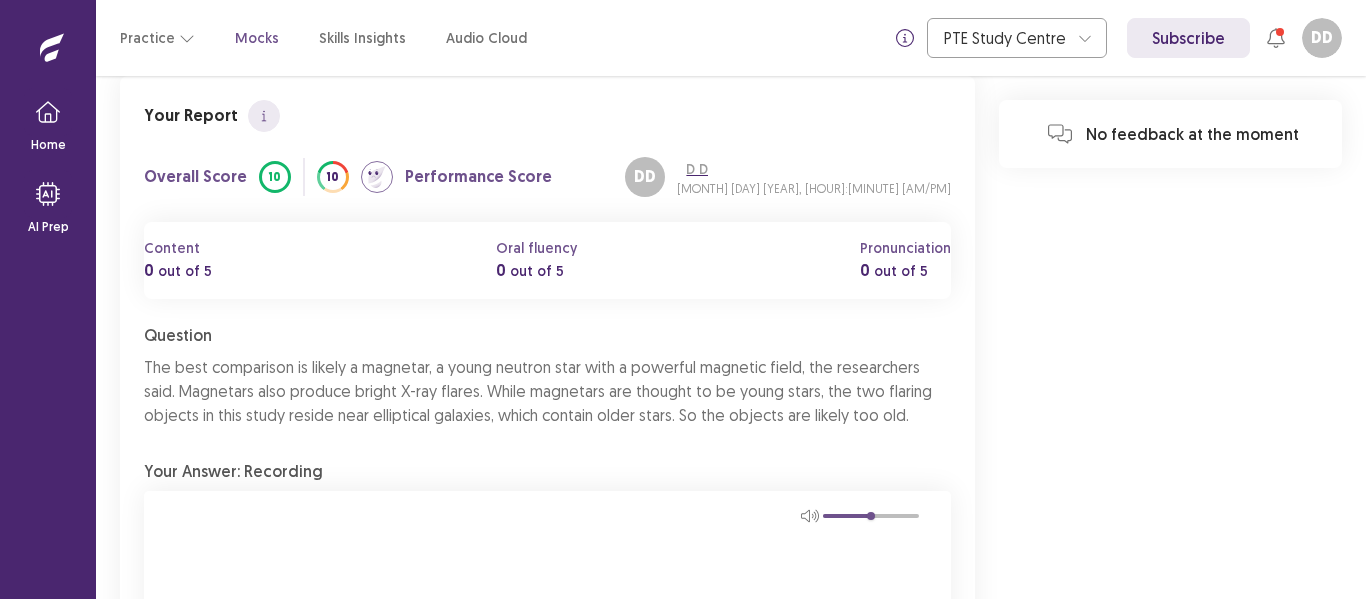 click on "3" at bounding box center [529, 843] 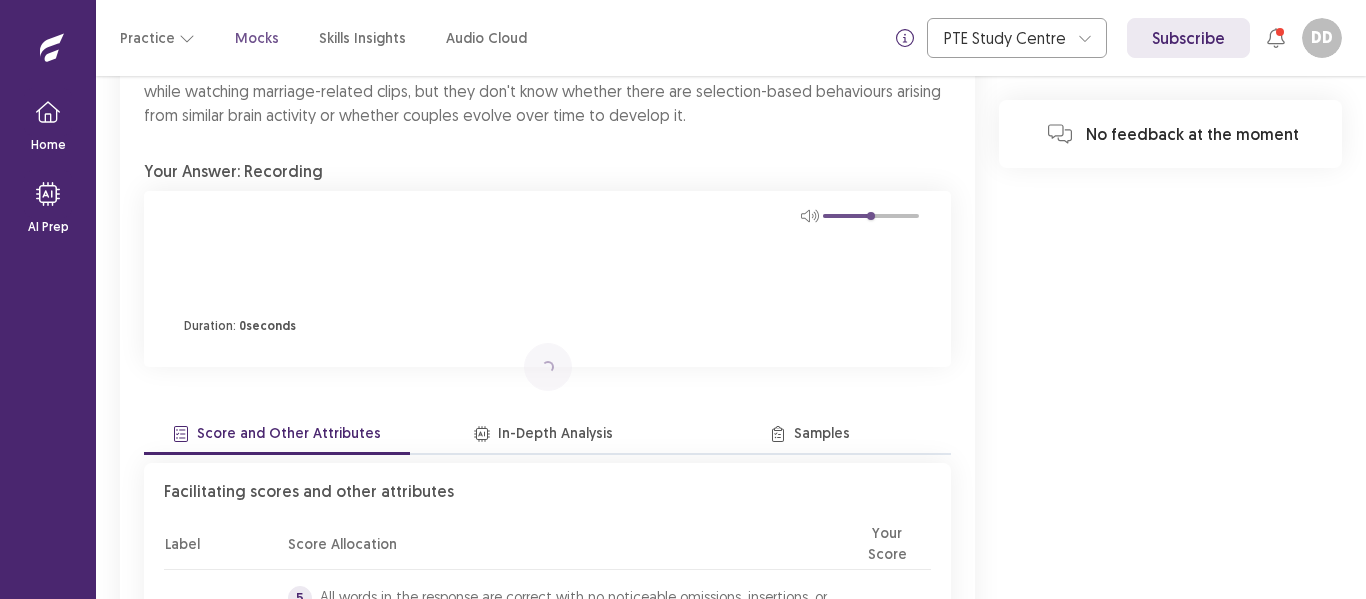 scroll, scrollTop: 1248, scrollLeft: 0, axis: vertical 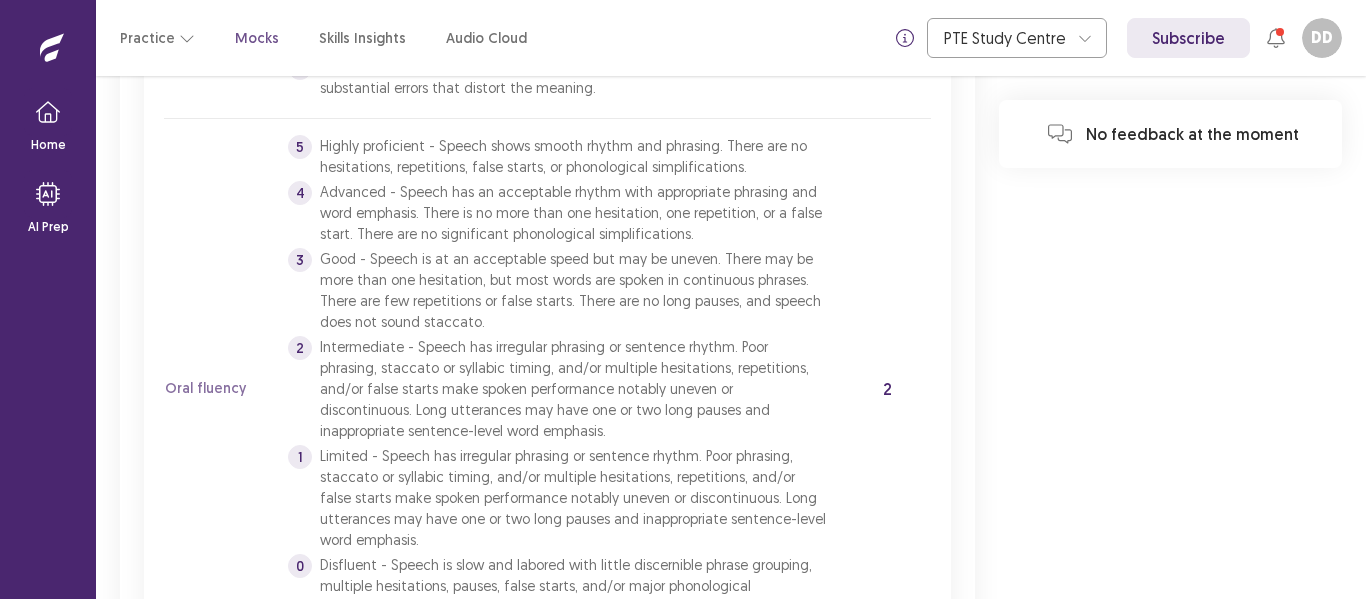 click on "4" at bounding box center [569, 1412] 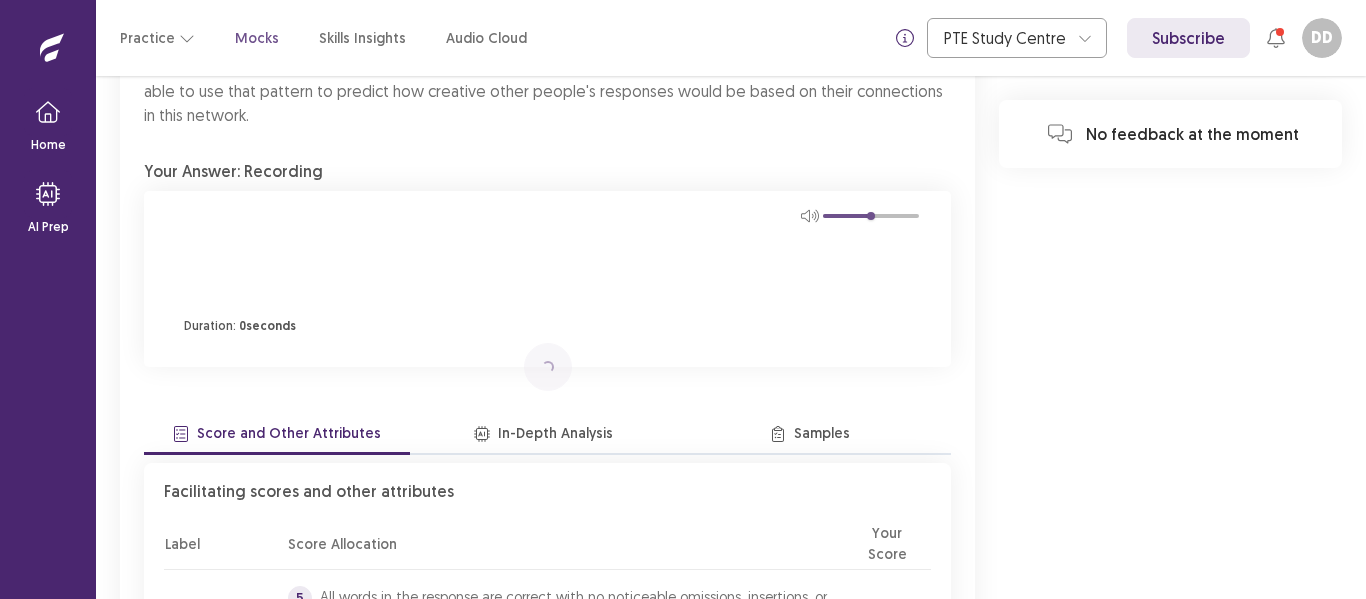 scroll, scrollTop: 2010, scrollLeft: 0, axis: vertical 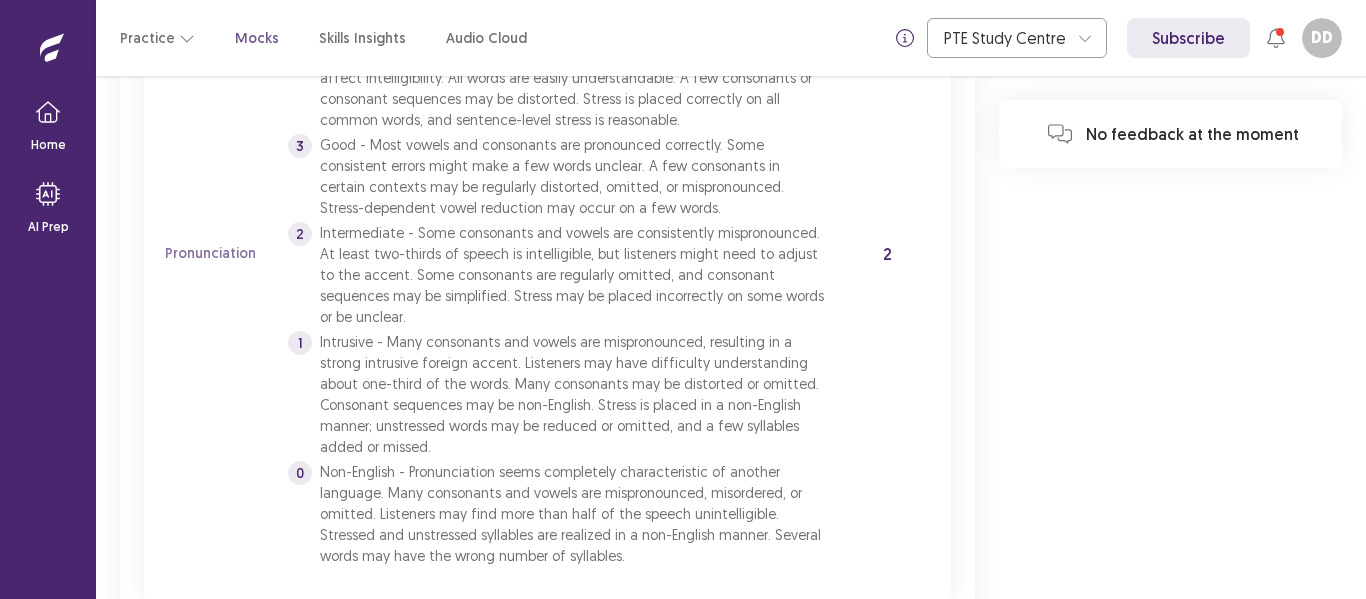 click on "5" at bounding box center (609, 674) 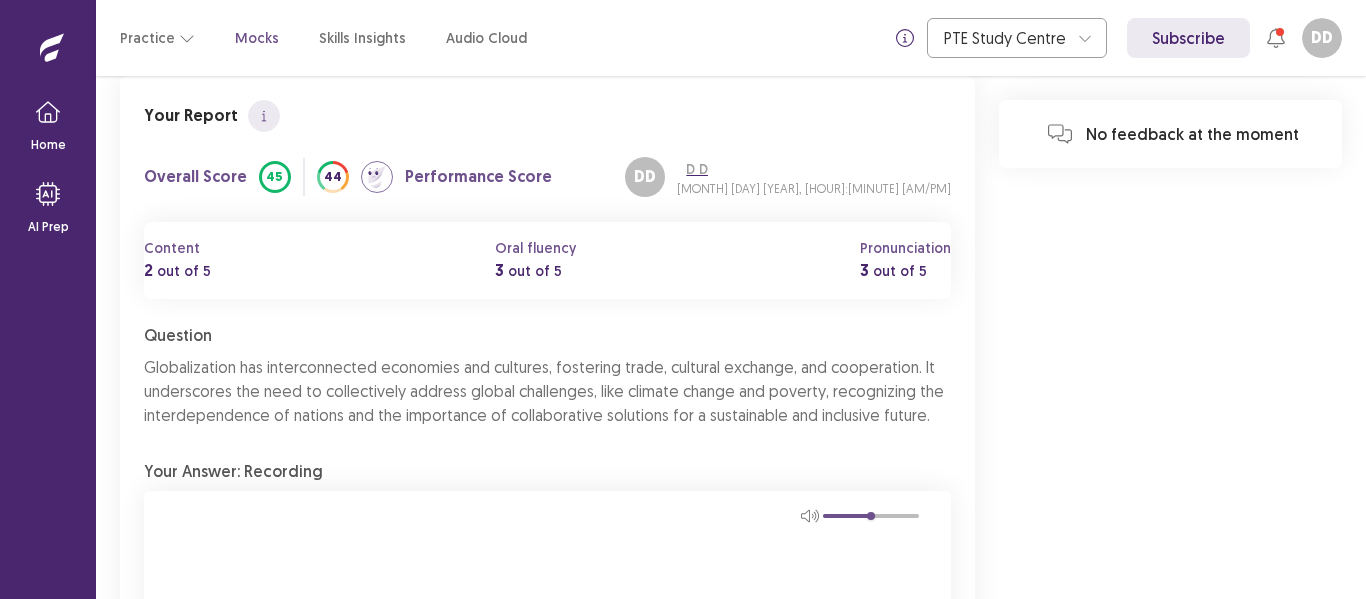 scroll, scrollTop: 1788, scrollLeft: 0, axis: vertical 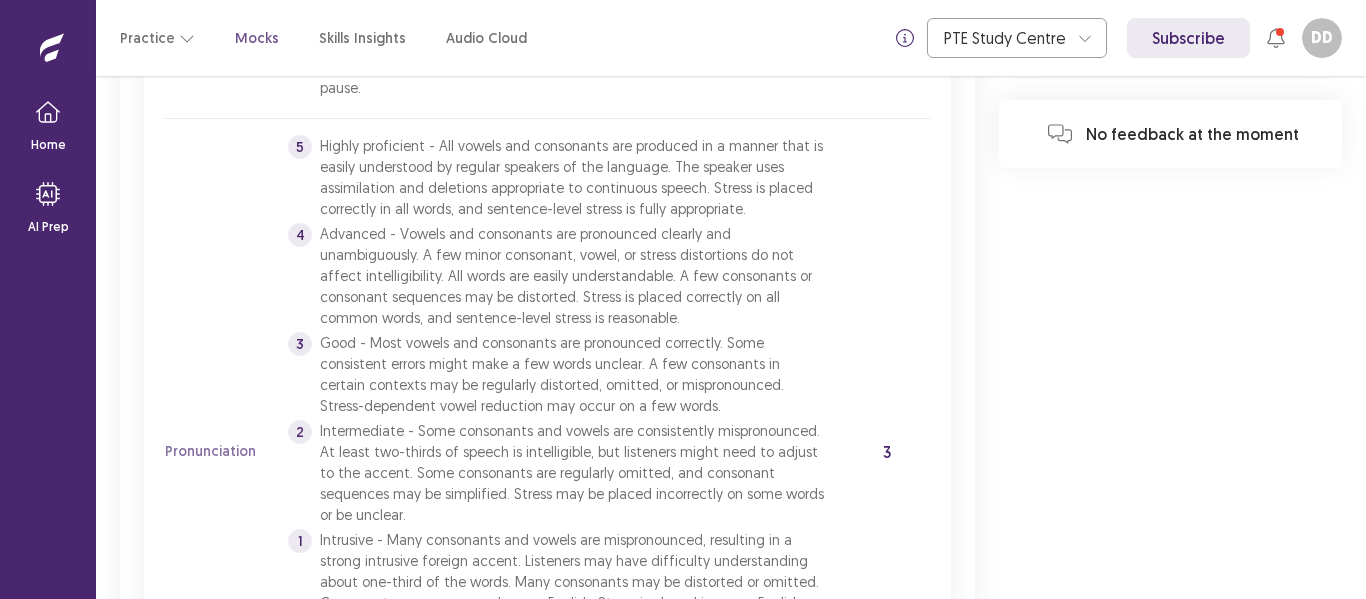 click on "6" at bounding box center [649, 872] 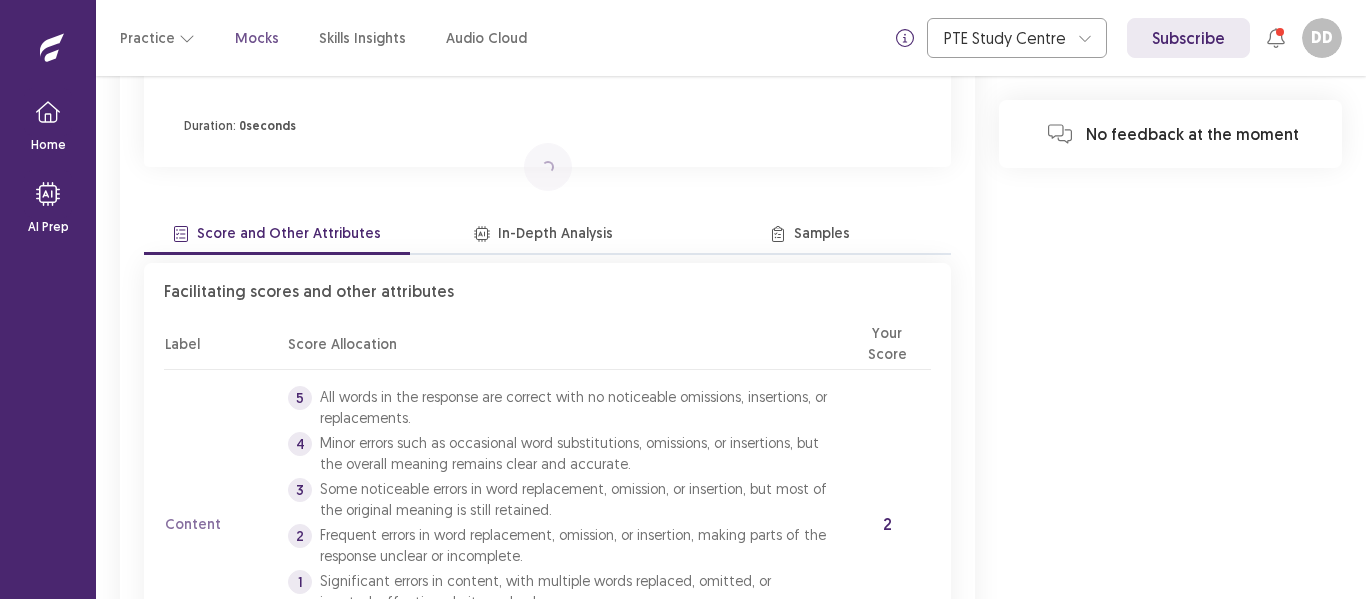 scroll, scrollTop: 25, scrollLeft: 0, axis: vertical 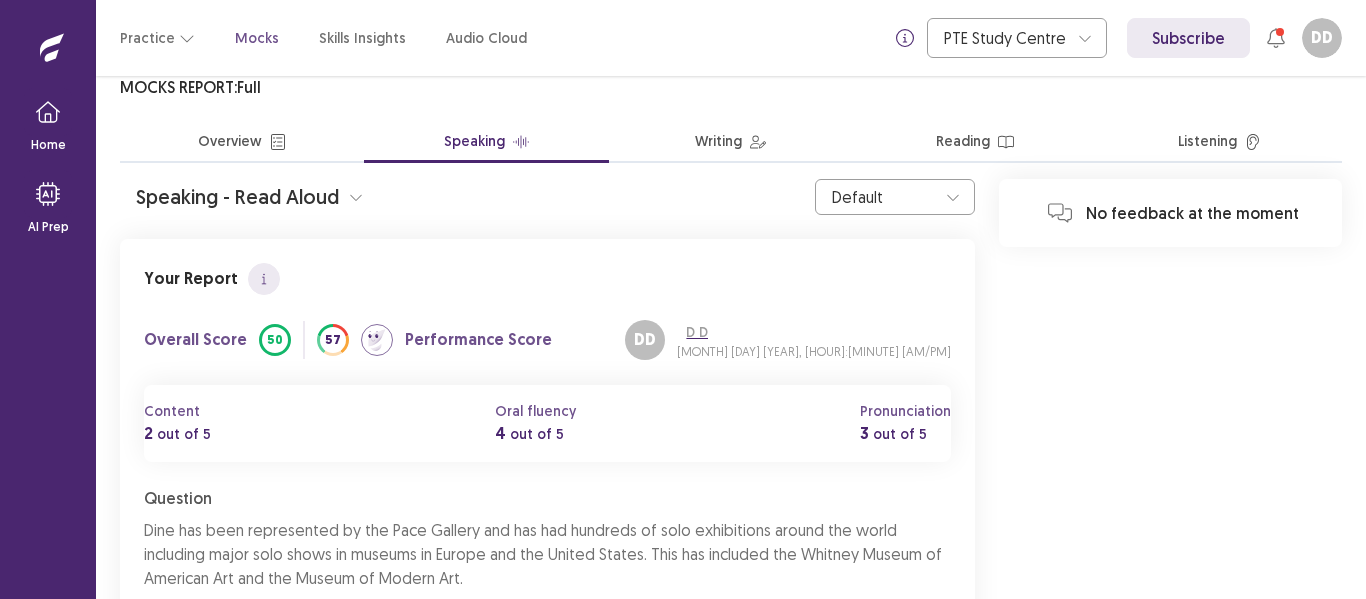 click at bounding box center [356, 197] 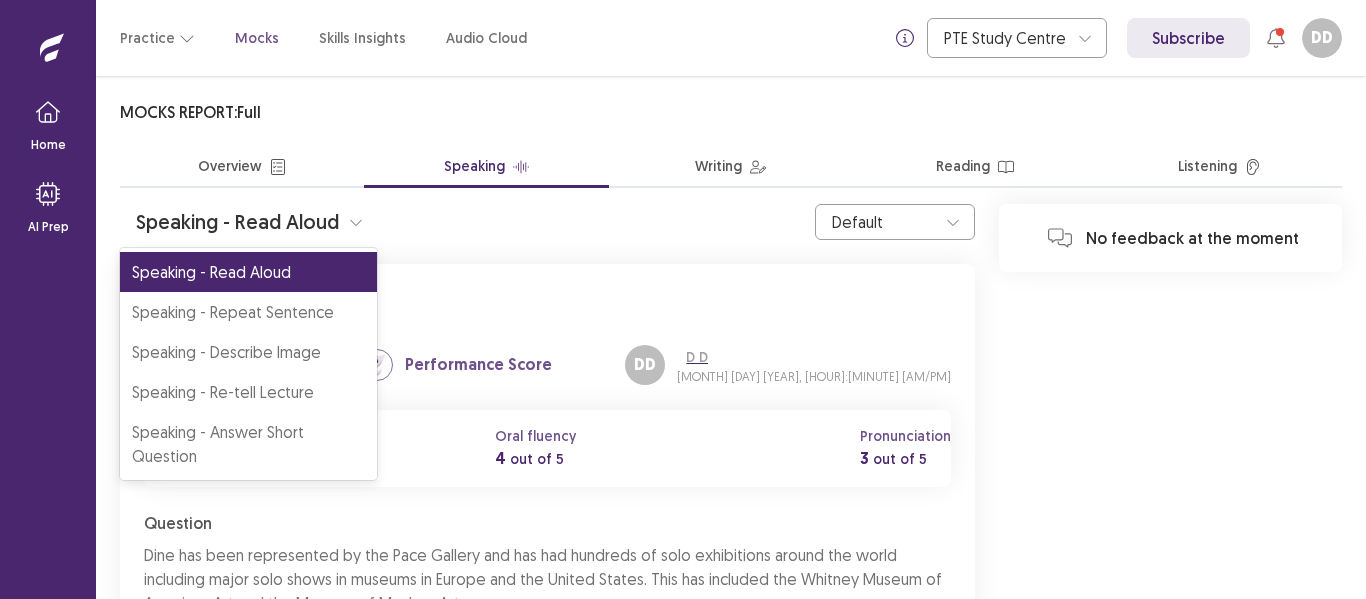 click on "Speaking - Repeat Sentence" at bounding box center (248, 312) 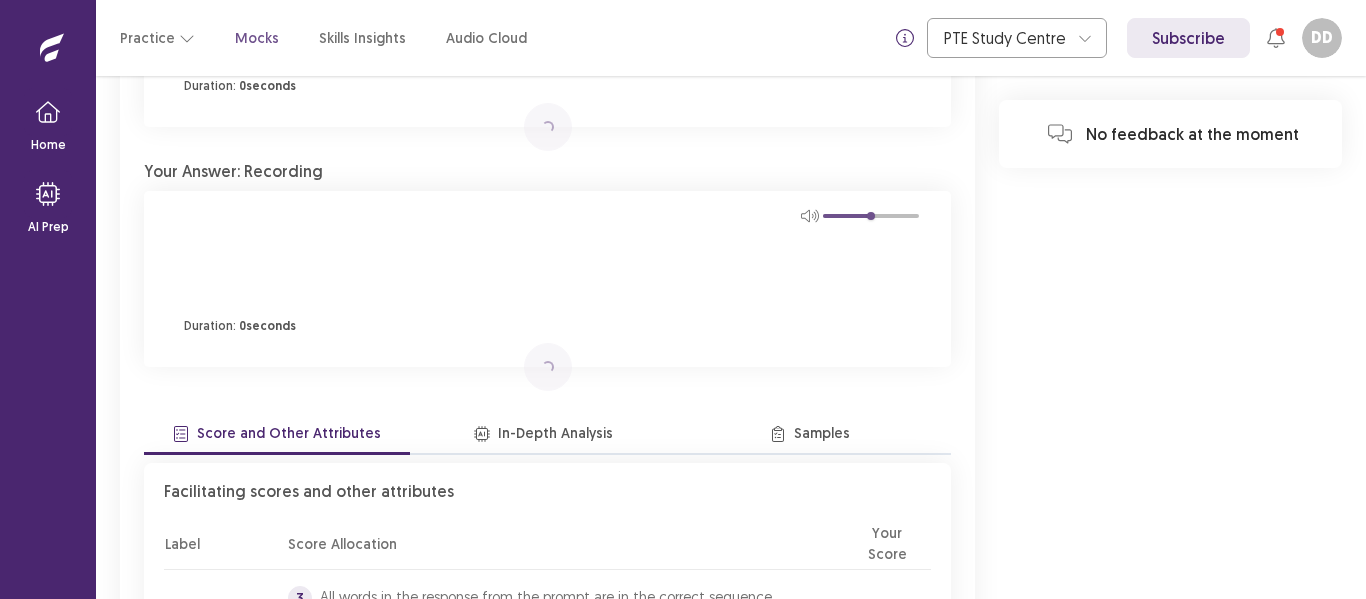 scroll, scrollTop: 1920, scrollLeft: 0, axis: vertical 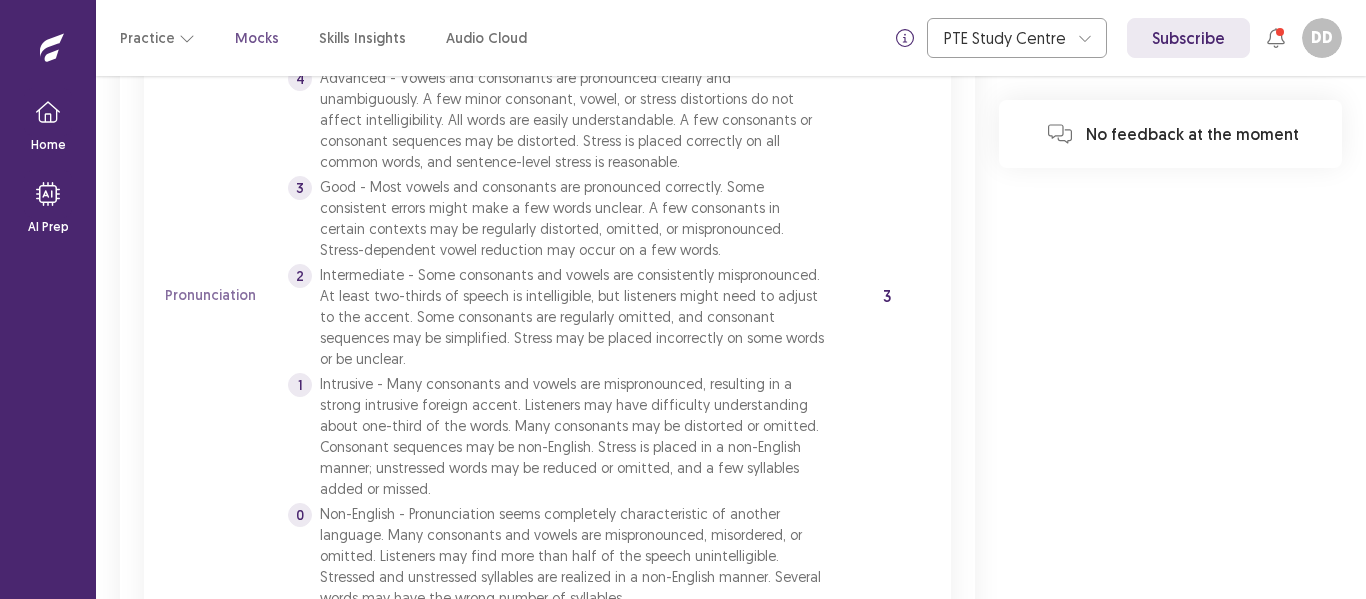 click on "2" at bounding box center [469, 716] 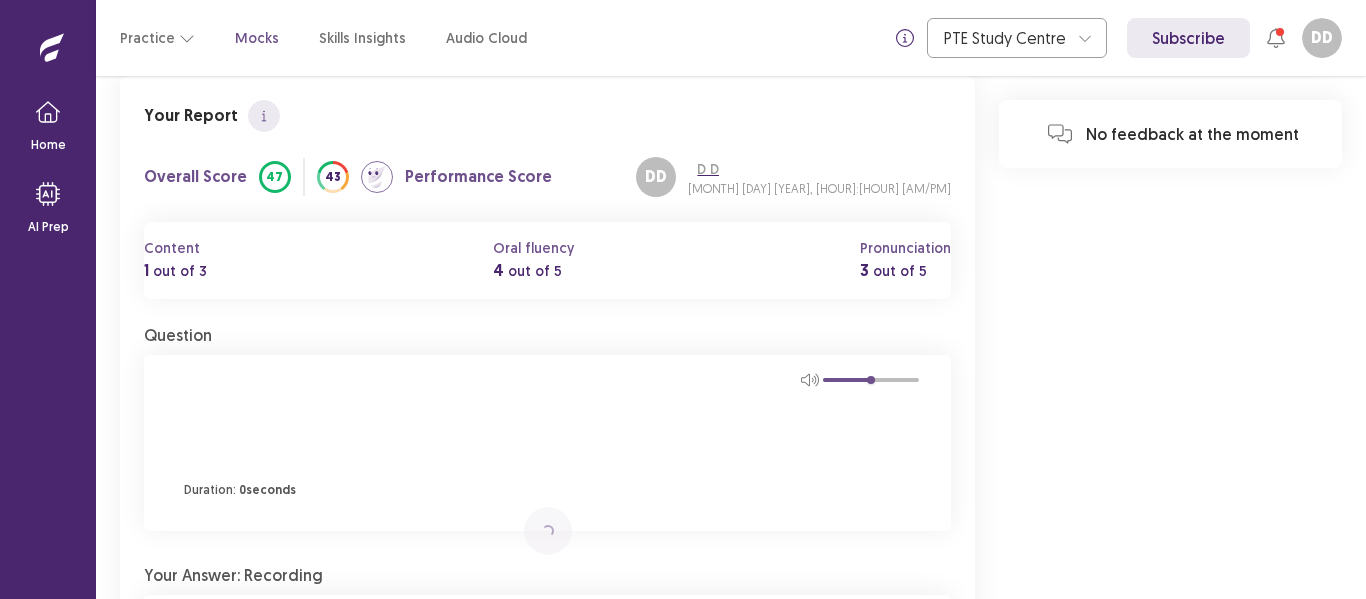 scroll, scrollTop: 592, scrollLeft: 0, axis: vertical 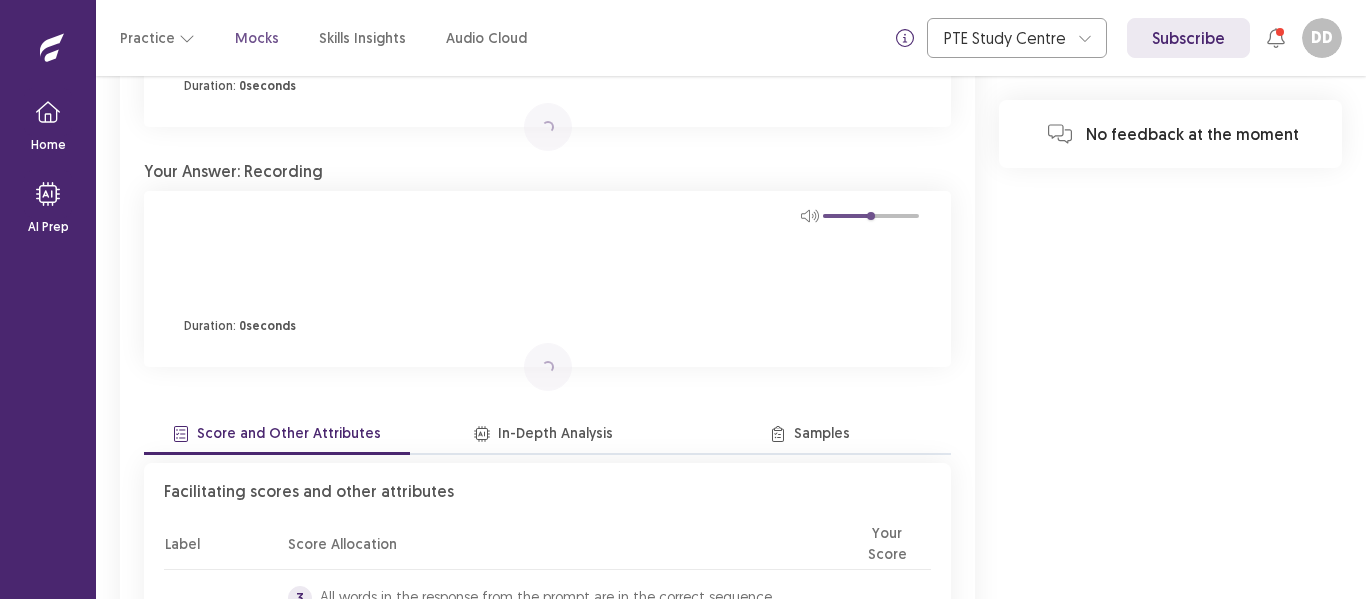 click on "Score Allocation" at bounding box center (557, 544) 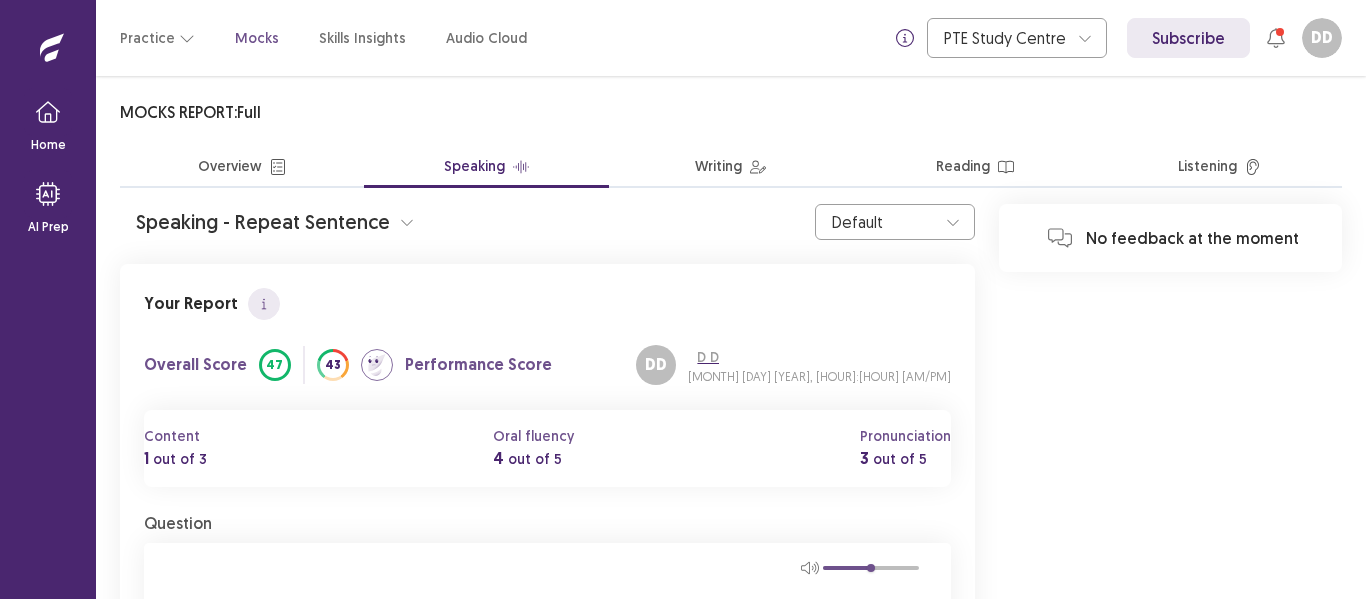 scroll, scrollTop: 1944, scrollLeft: 0, axis: vertical 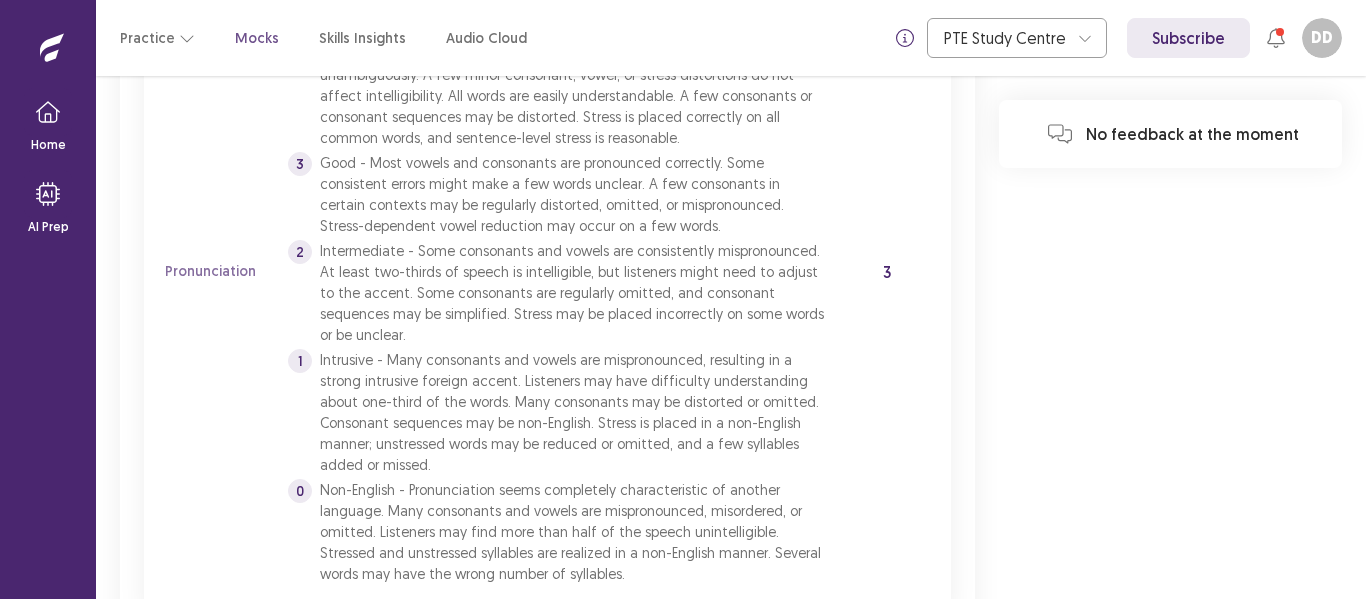 click on "3" at bounding box center [509, 692] 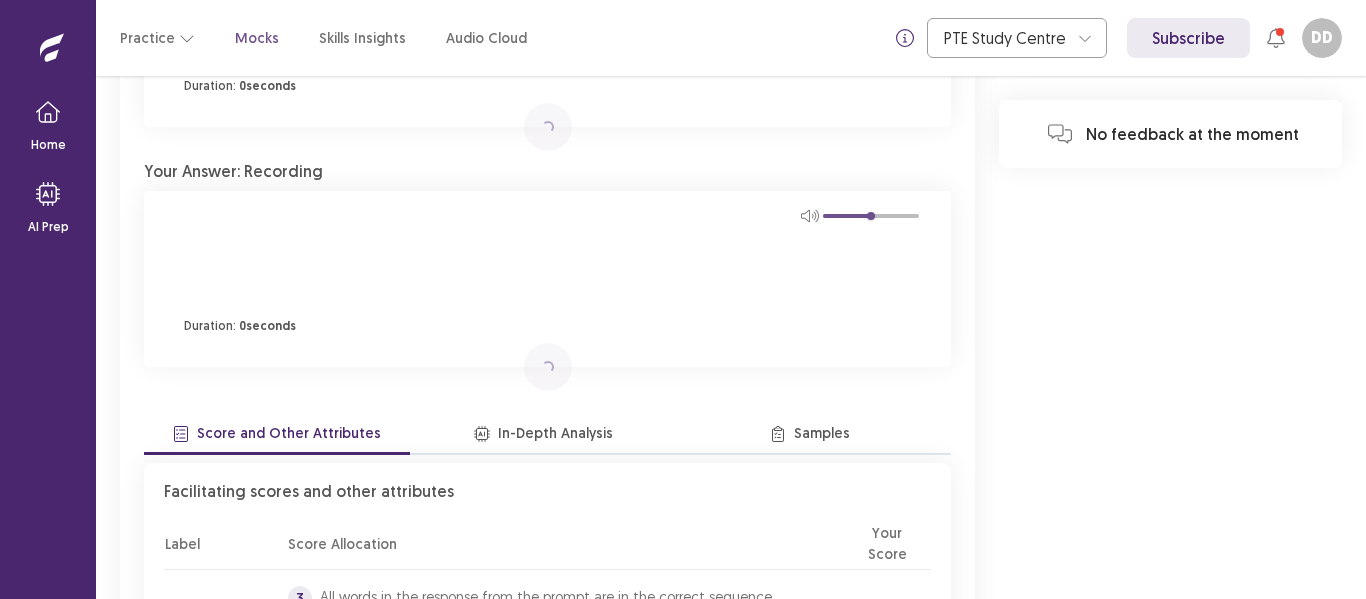 scroll, scrollTop: 1944, scrollLeft: 0, axis: vertical 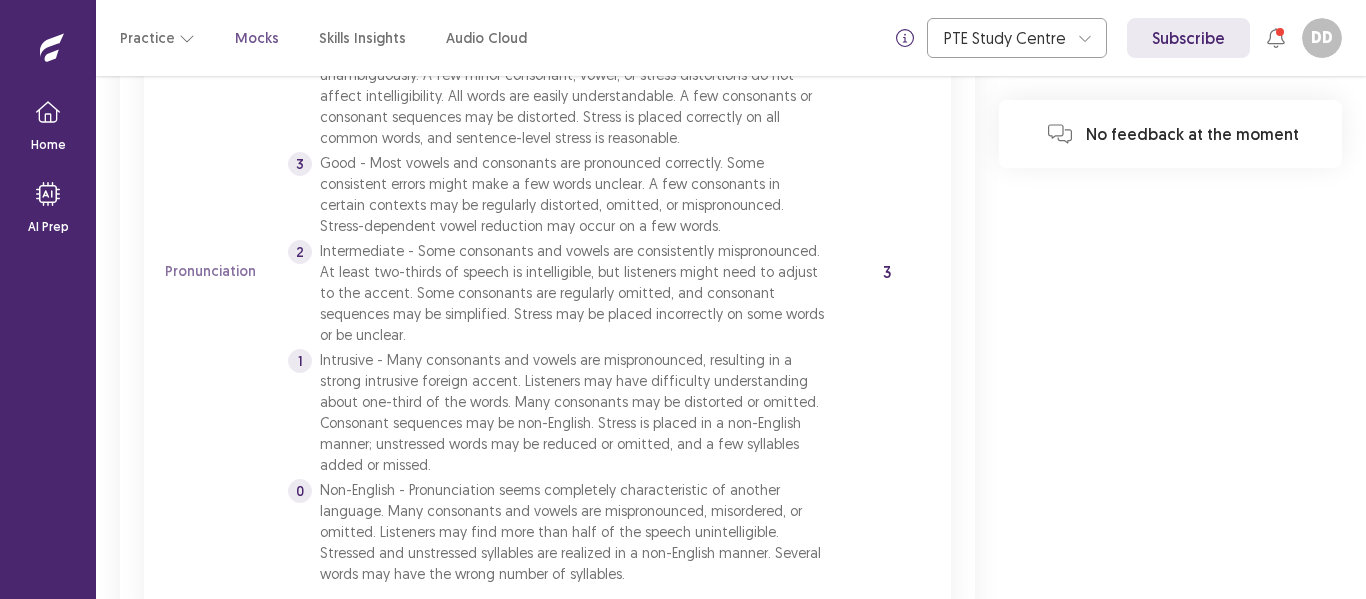 click on "4" at bounding box center (549, 692) 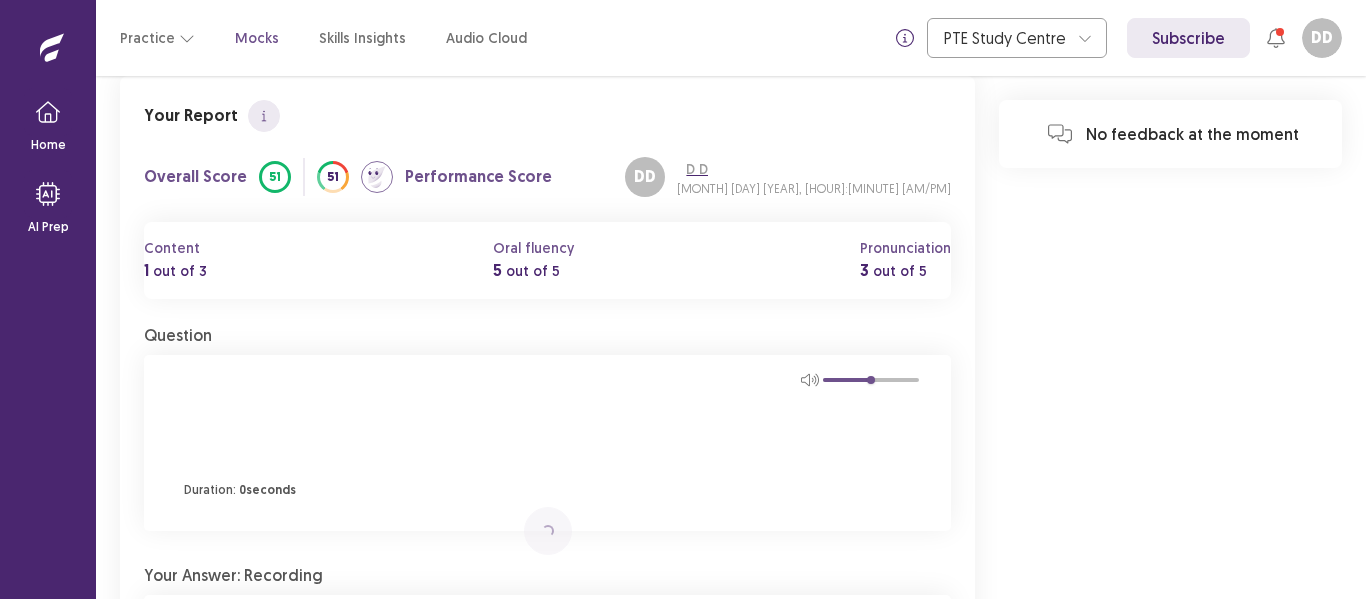 scroll, scrollTop: 1866, scrollLeft: 0, axis: vertical 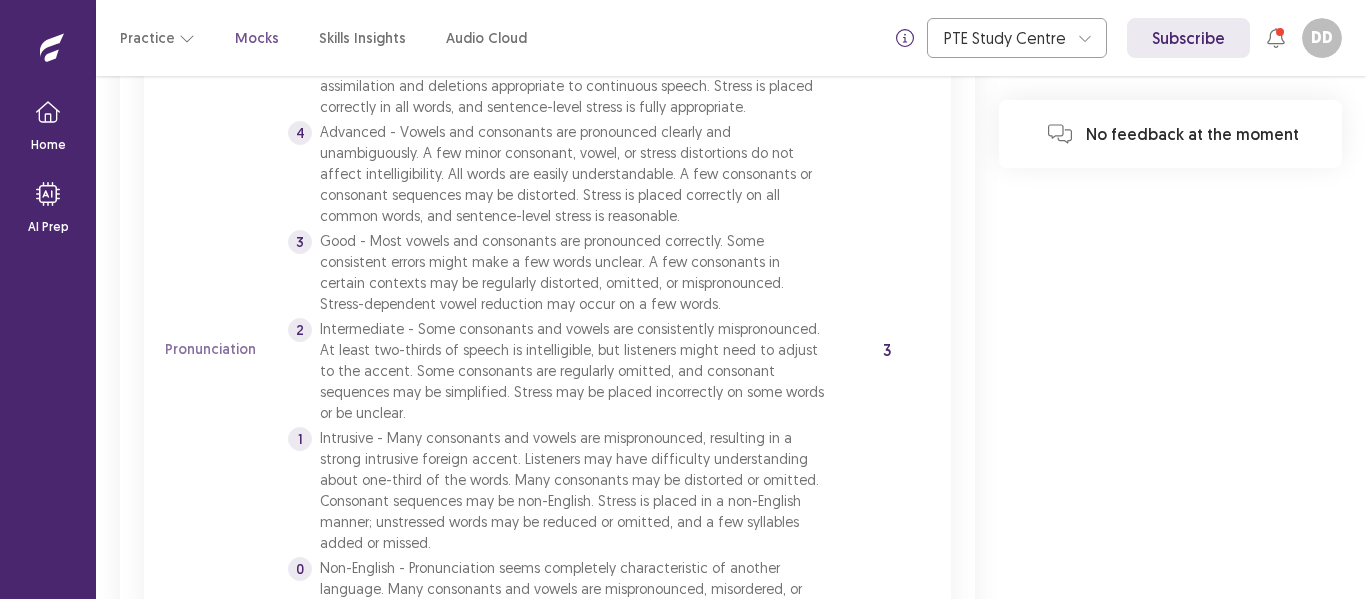 click on "5" at bounding box center (589, 770) 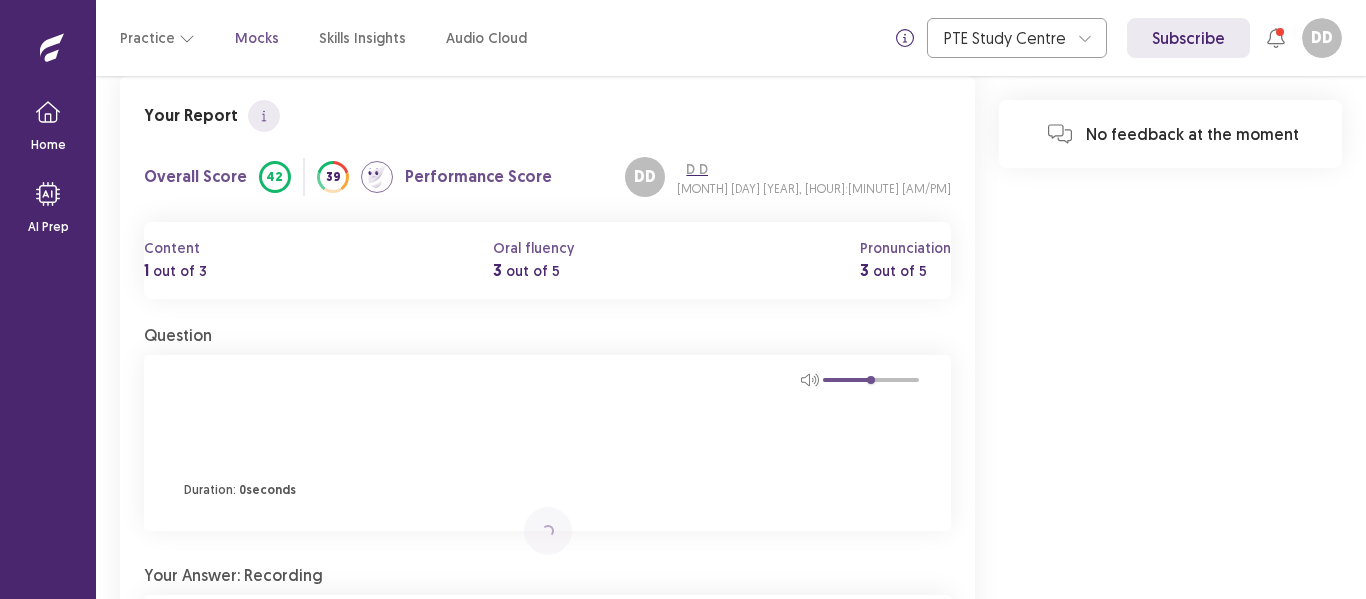 scroll, scrollTop: 1944, scrollLeft: 0, axis: vertical 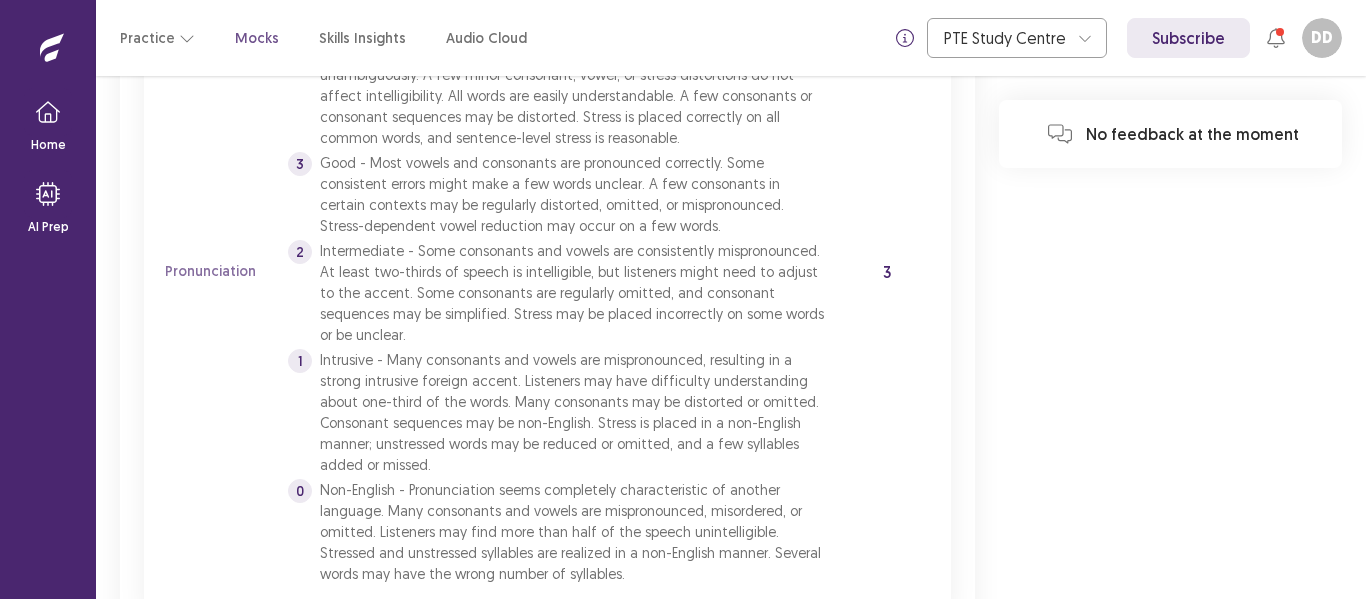 click on "6" at bounding box center (589, 692) 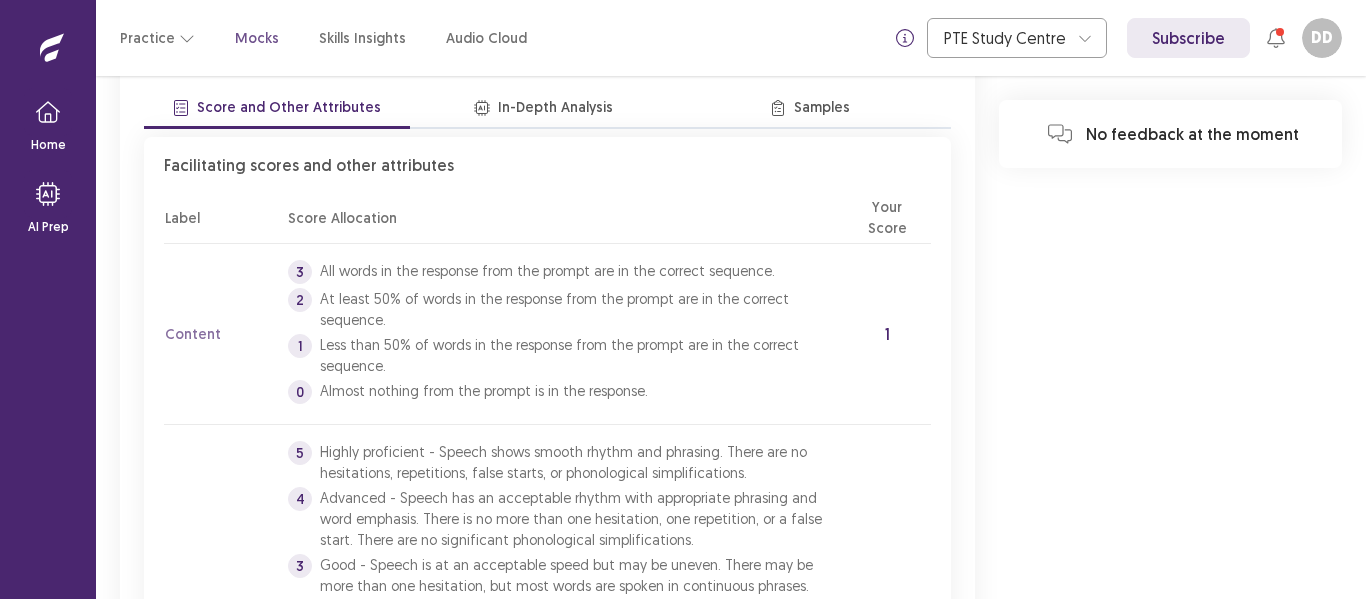 scroll, scrollTop: 1944, scrollLeft: 0, axis: vertical 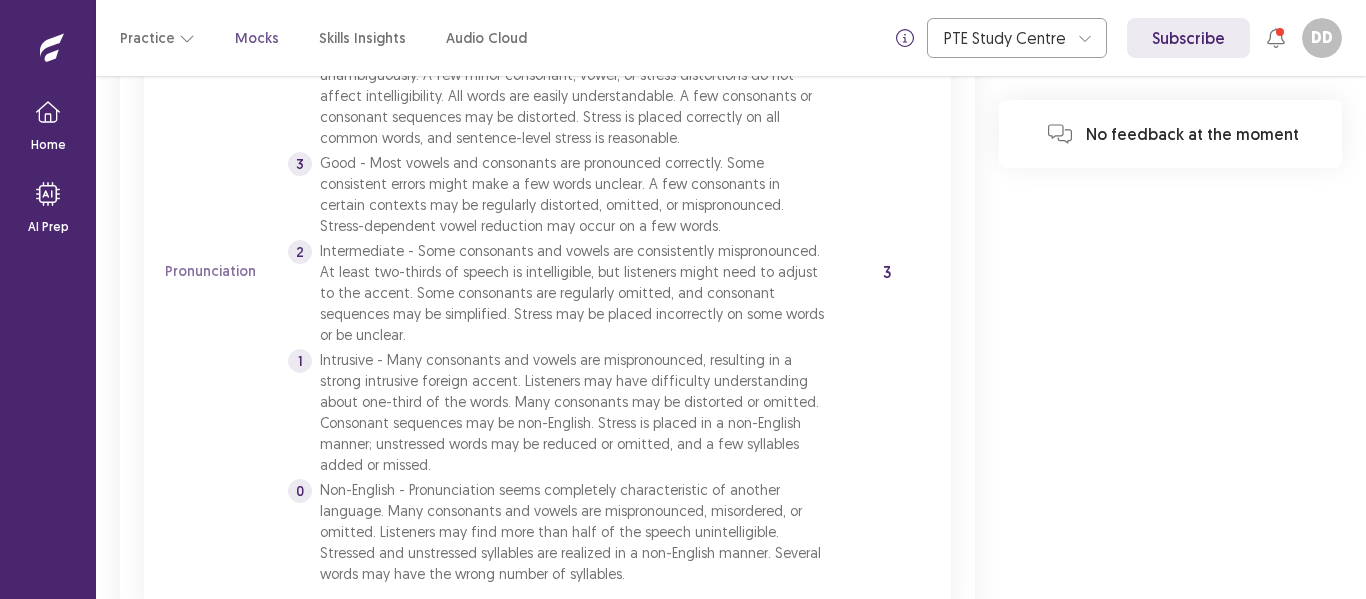 click on "7" at bounding box center [589, 692] 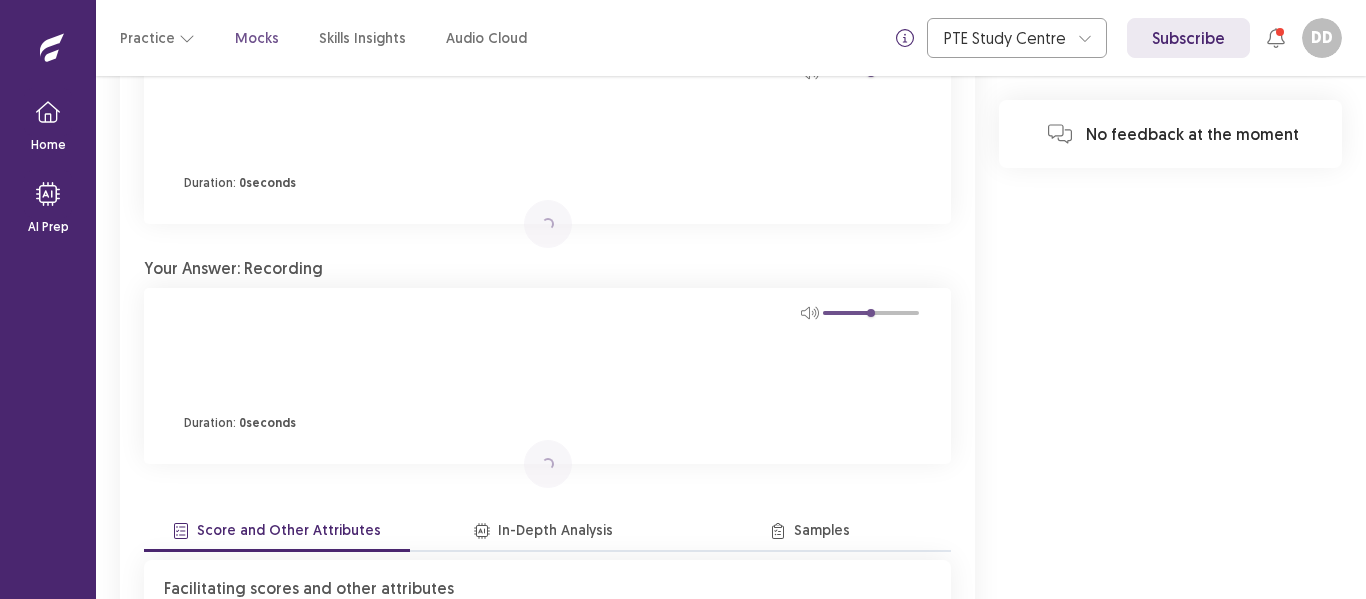 scroll, scrollTop: 1944, scrollLeft: 0, axis: vertical 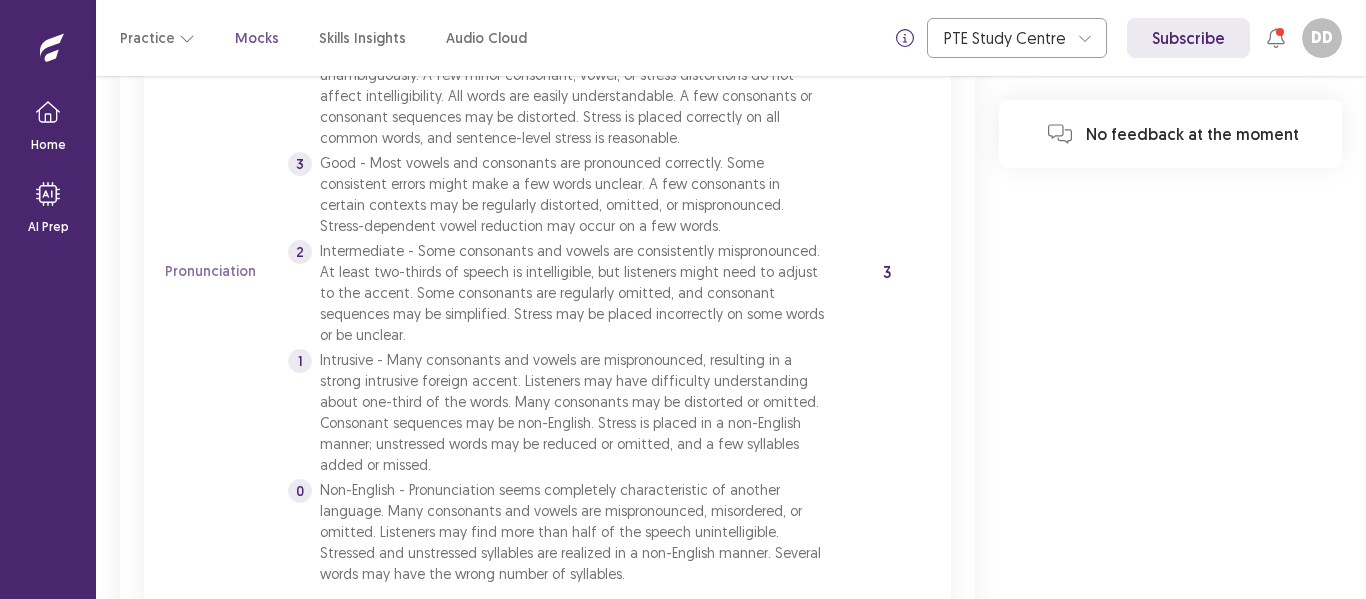 click on "8" at bounding box center (589, 692) 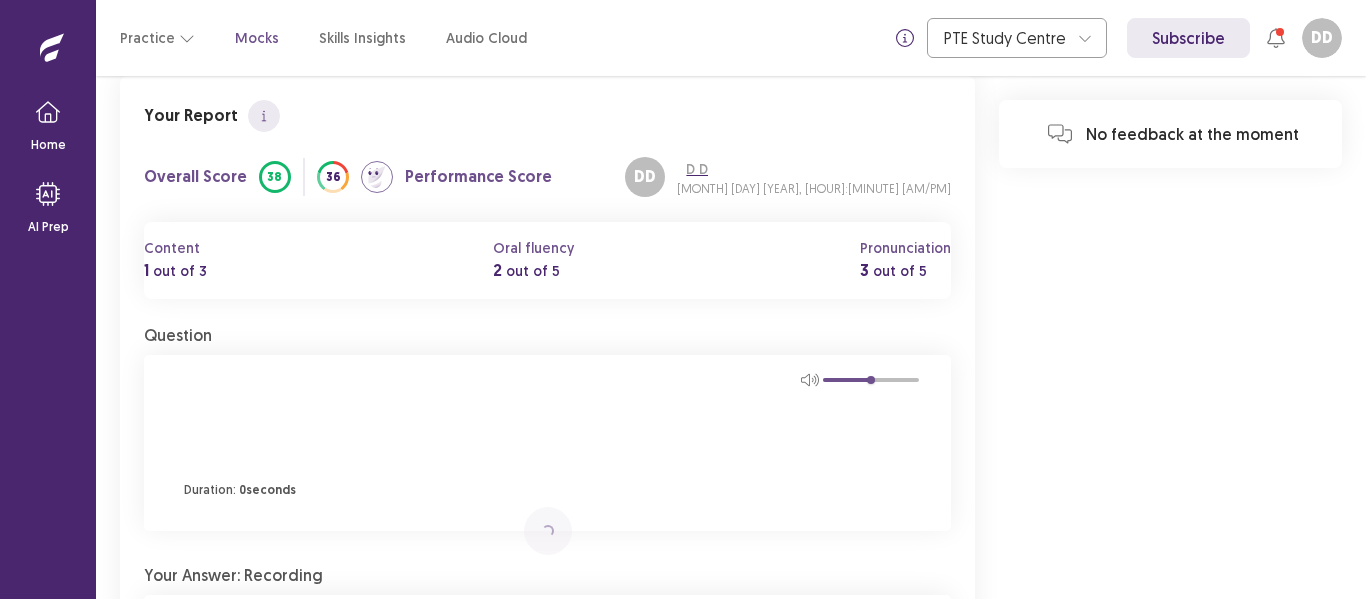scroll, scrollTop: 1469, scrollLeft: 0, axis: vertical 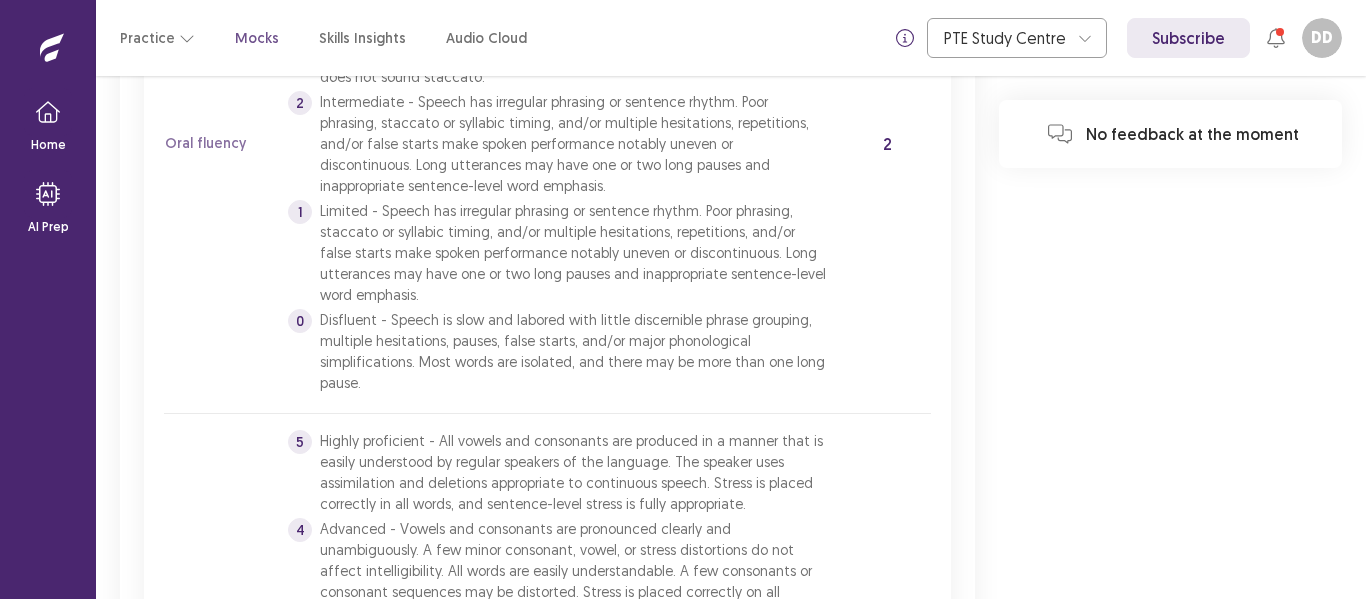 click on "9" at bounding box center [589, 1167] 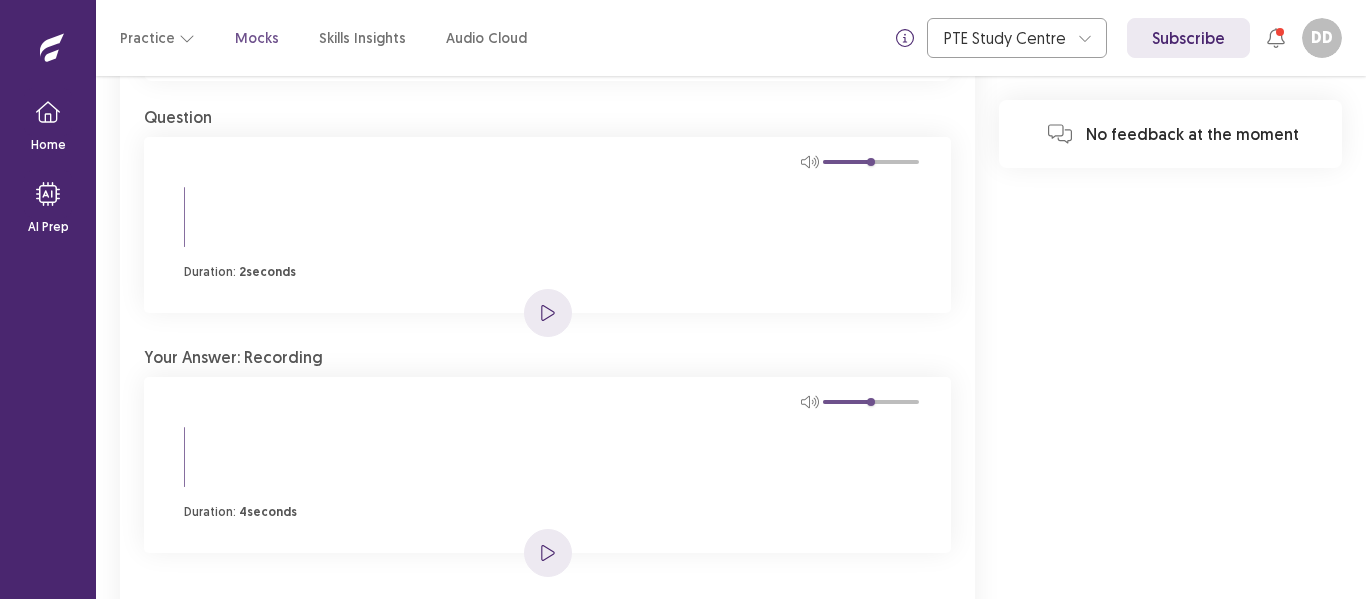 scroll, scrollTop: 1944, scrollLeft: 0, axis: vertical 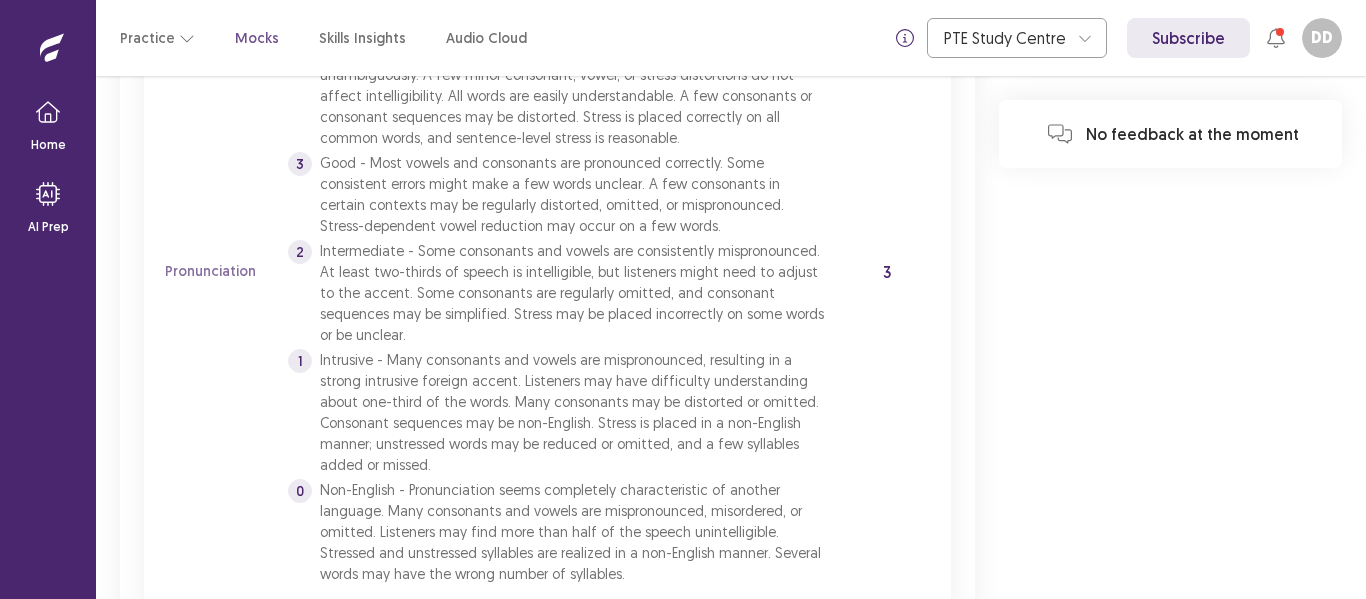 click on "10" at bounding box center [629, 692] 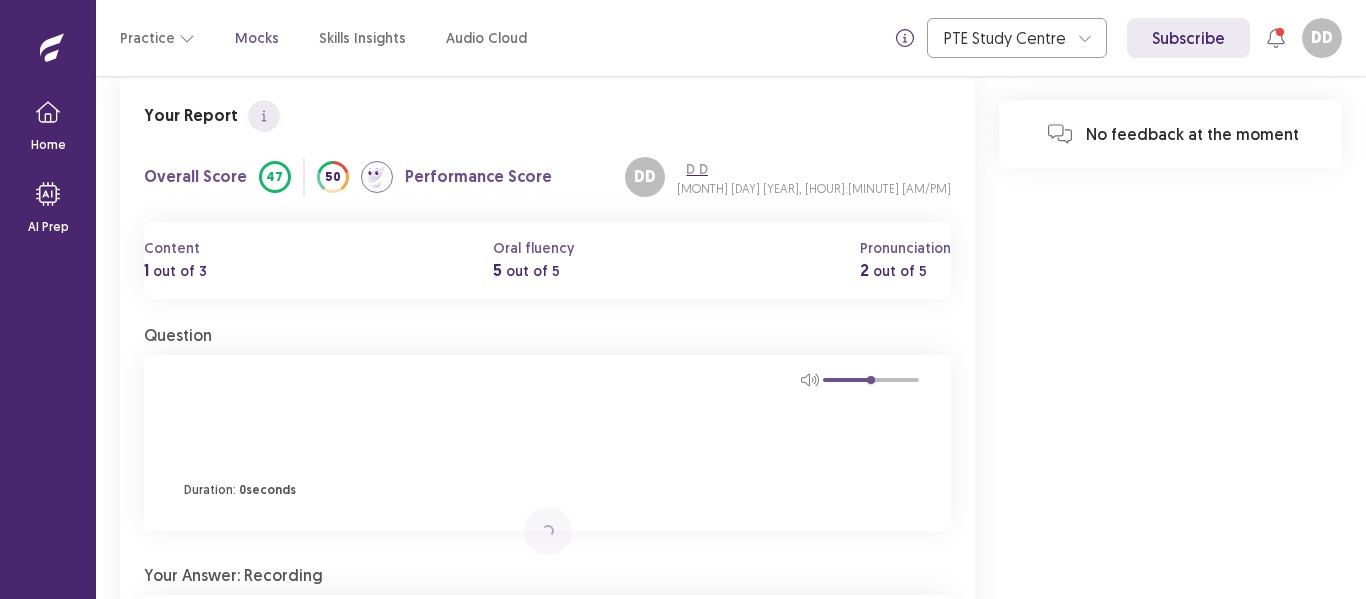 scroll, scrollTop: 1149, scrollLeft: 0, axis: vertical 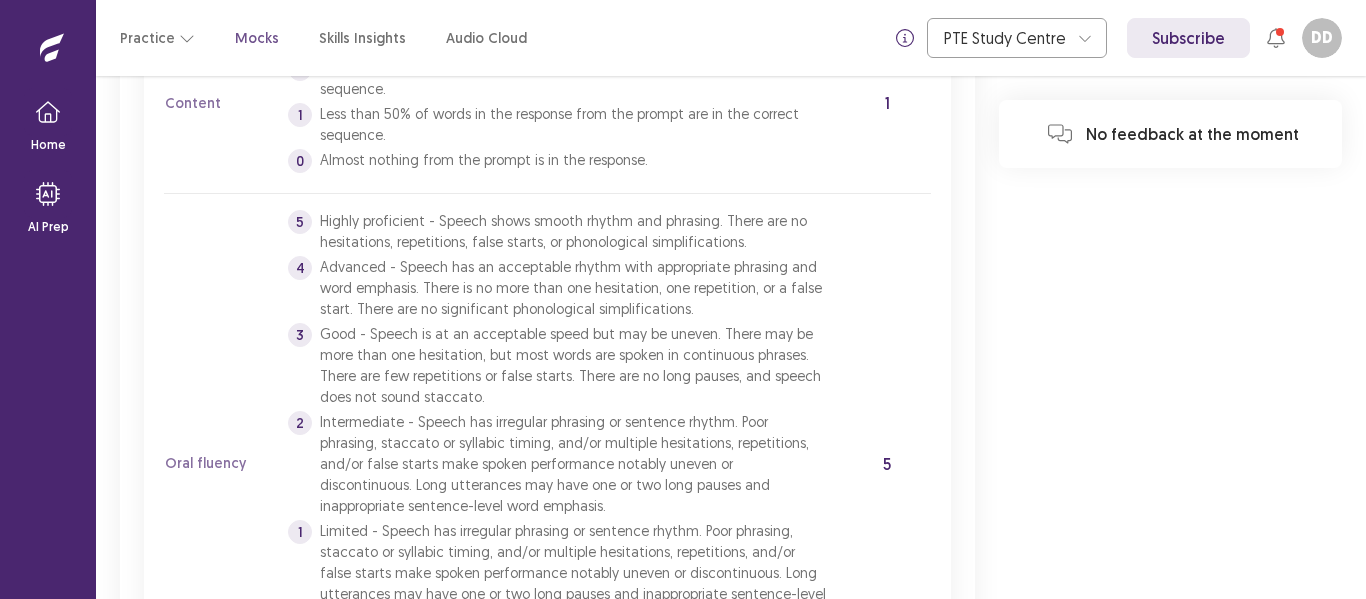 click on "11" at bounding box center [669, 1487] 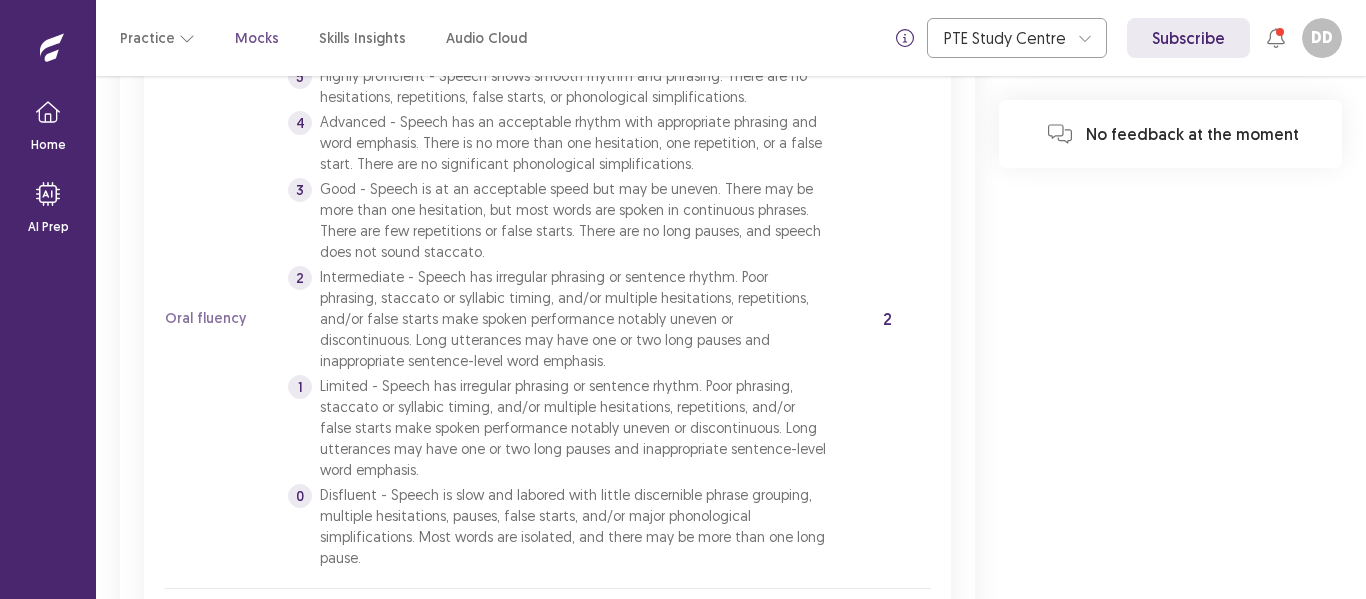 scroll, scrollTop: 344, scrollLeft: 0, axis: vertical 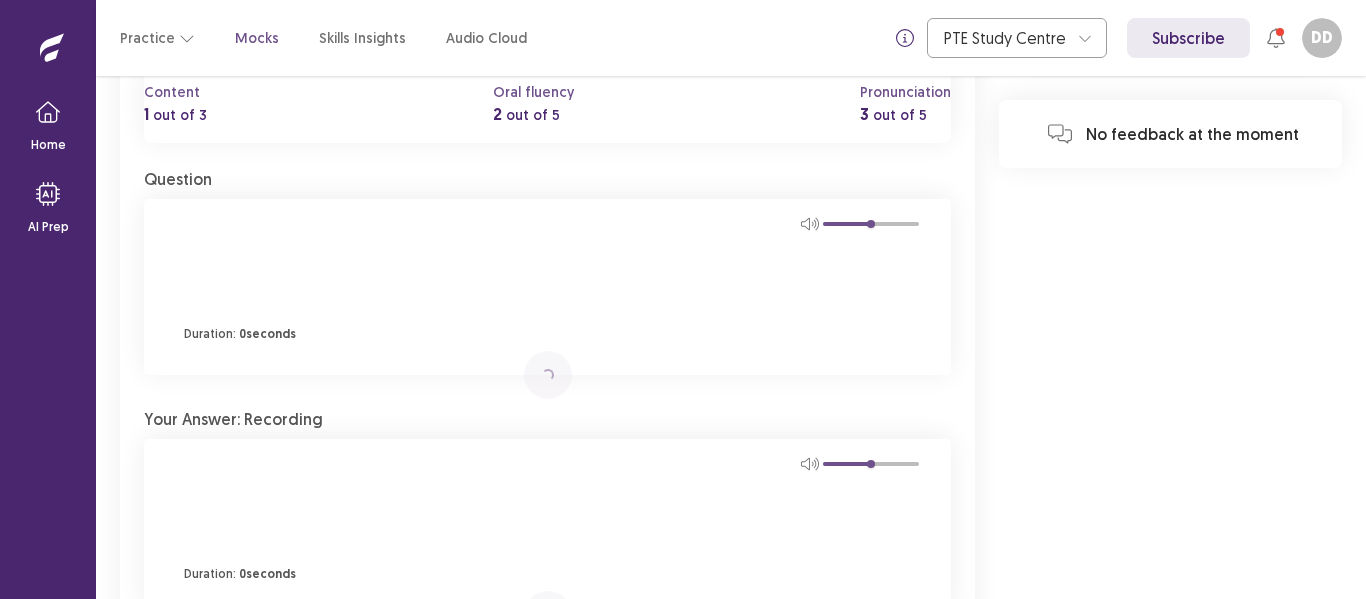 click 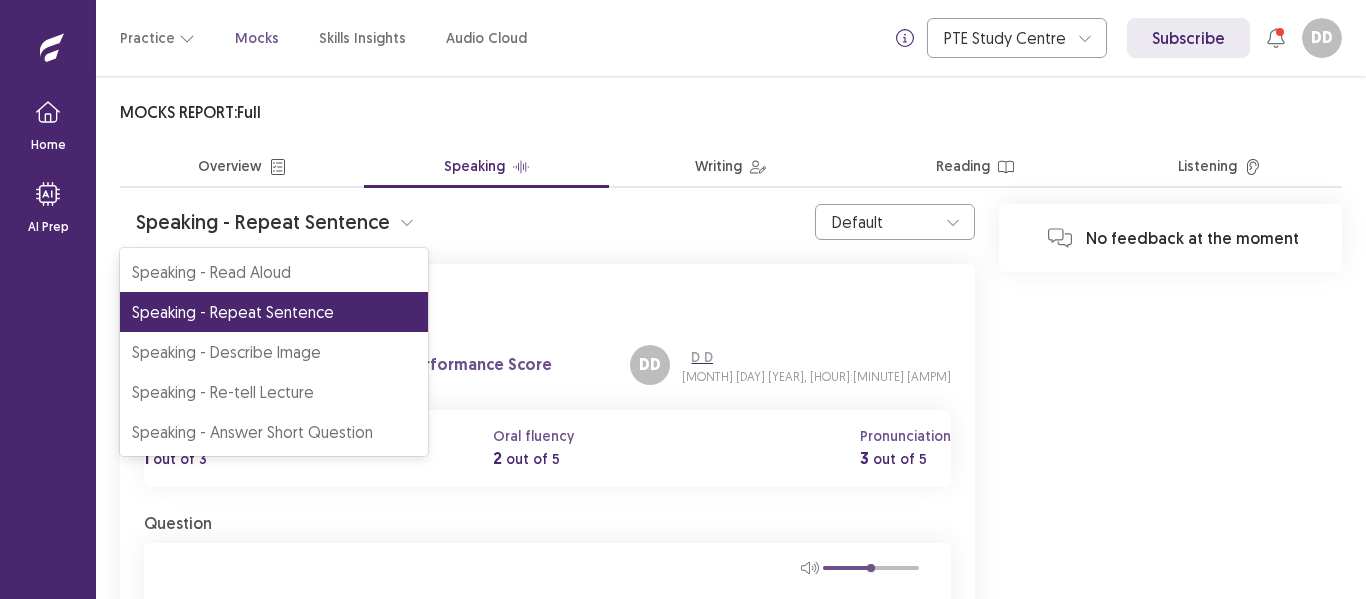 click on "Speaking - Describe Image" at bounding box center (274, 352) 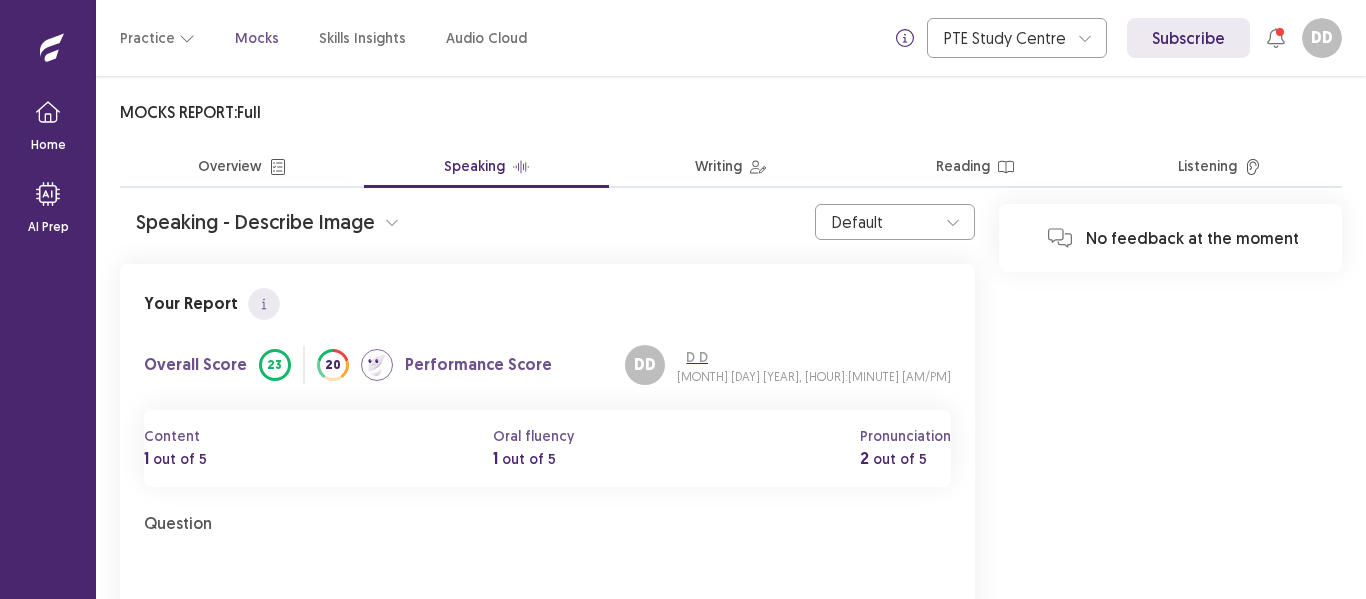 scroll, scrollTop: 631, scrollLeft: 0, axis: vertical 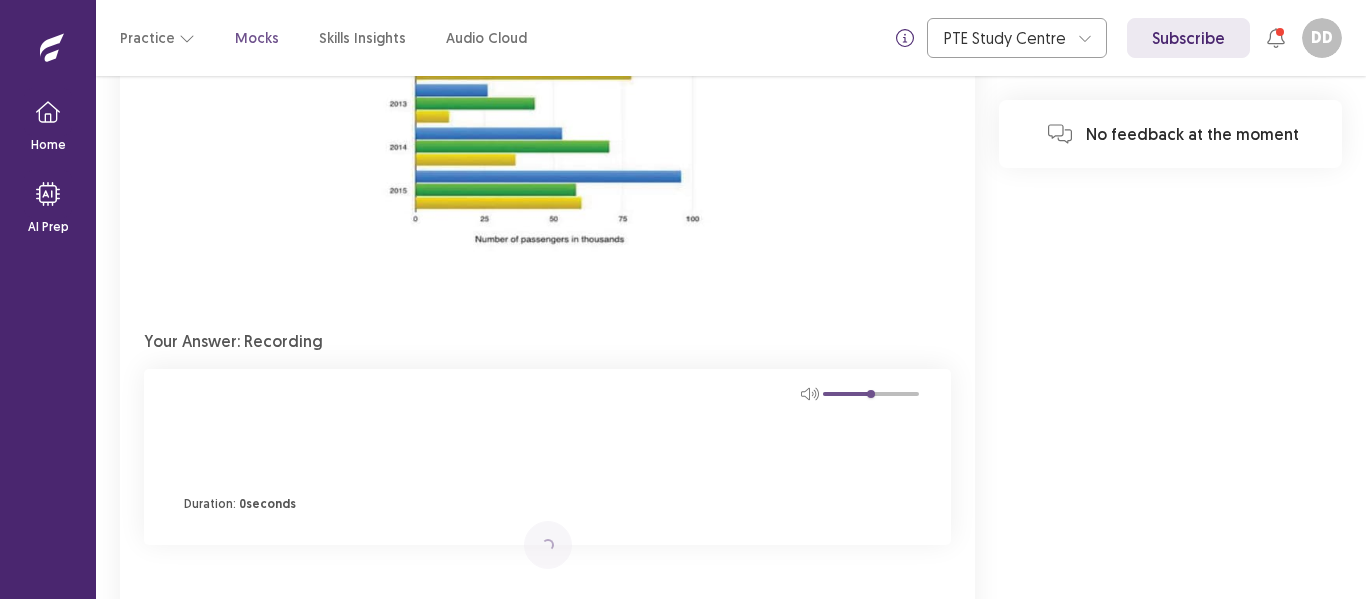 click on "In-Depth Analysis" at bounding box center [543, 613] 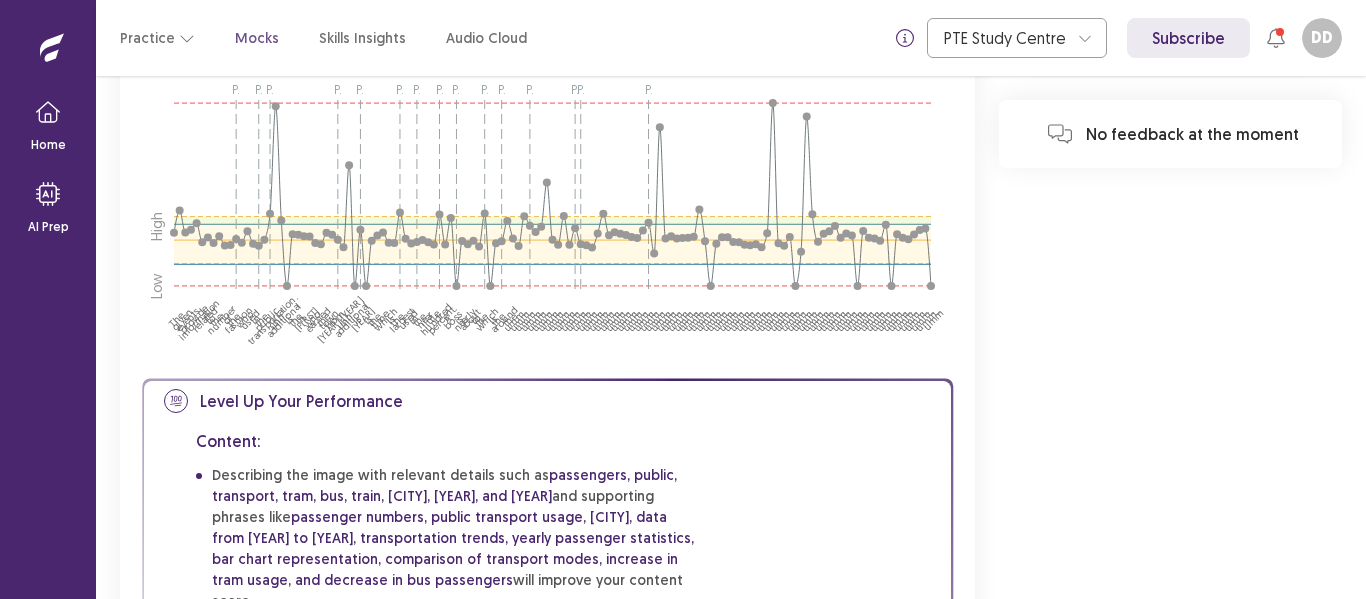 scroll, scrollTop: 1000, scrollLeft: 0, axis: vertical 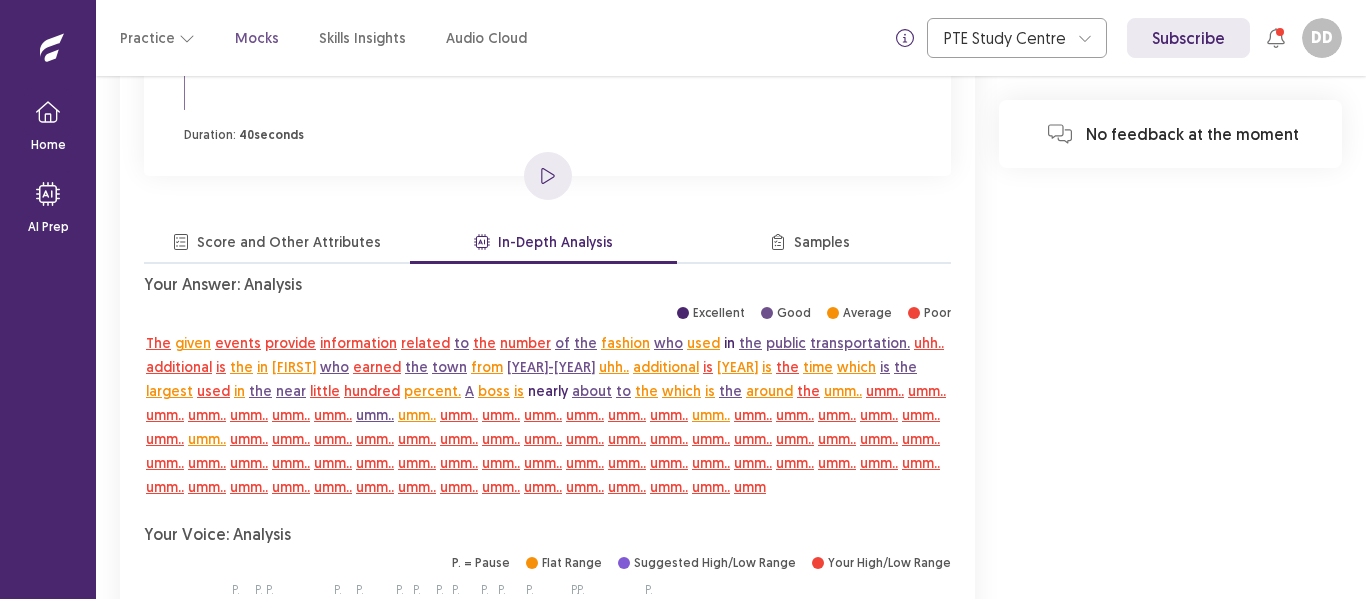 click 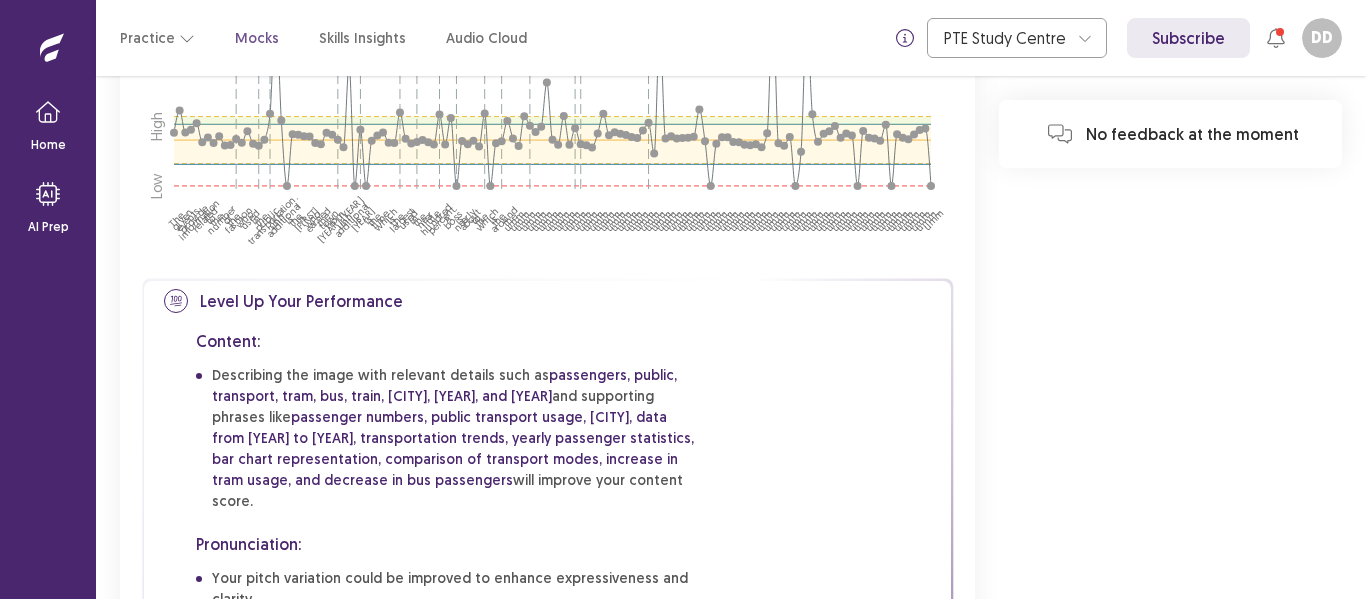 scroll, scrollTop: 2521, scrollLeft: 0, axis: vertical 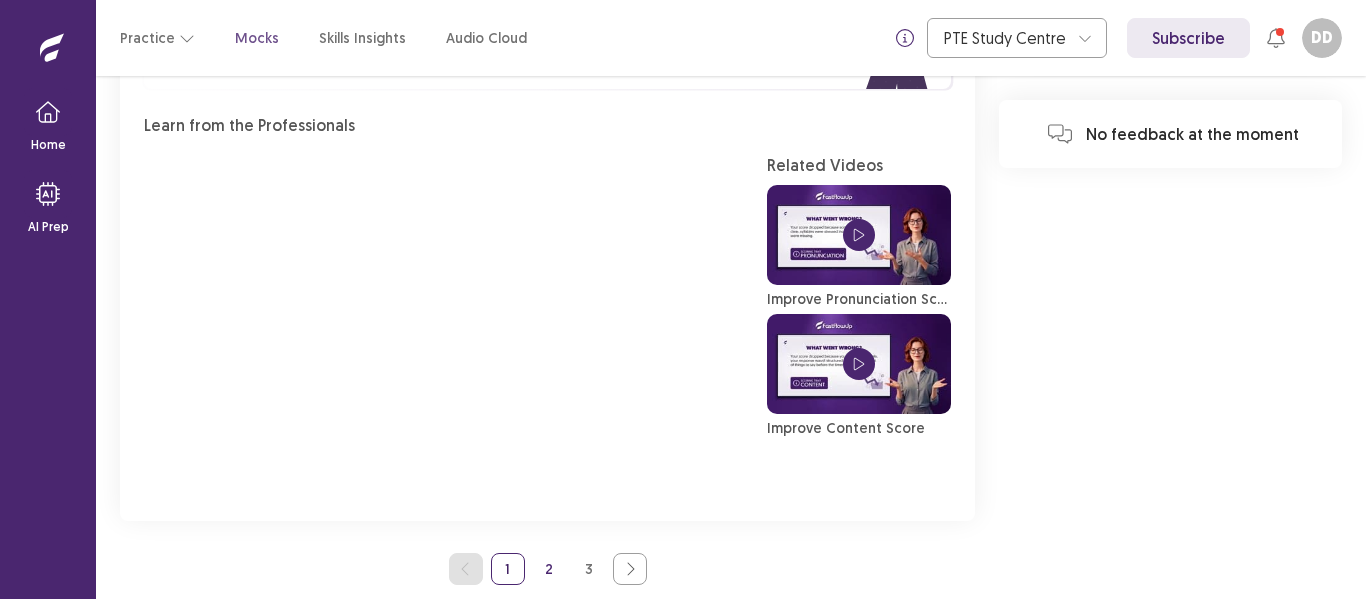 click on "2" at bounding box center (549, 569) 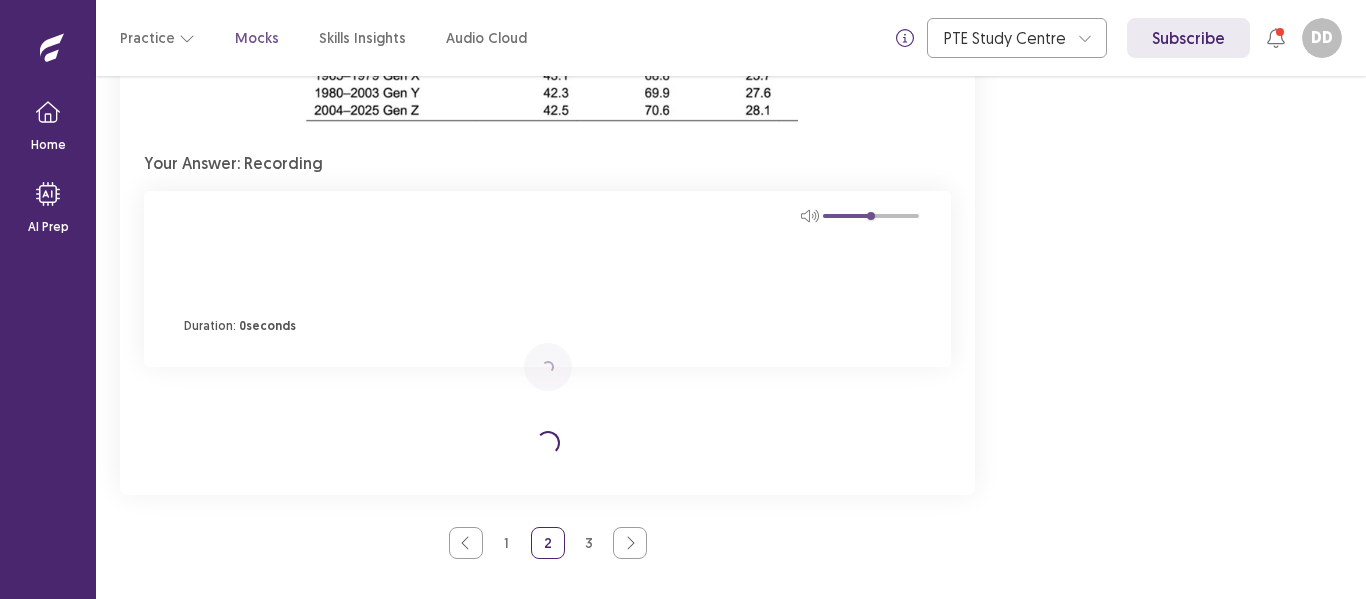 scroll, scrollTop: 188, scrollLeft: 0, axis: vertical 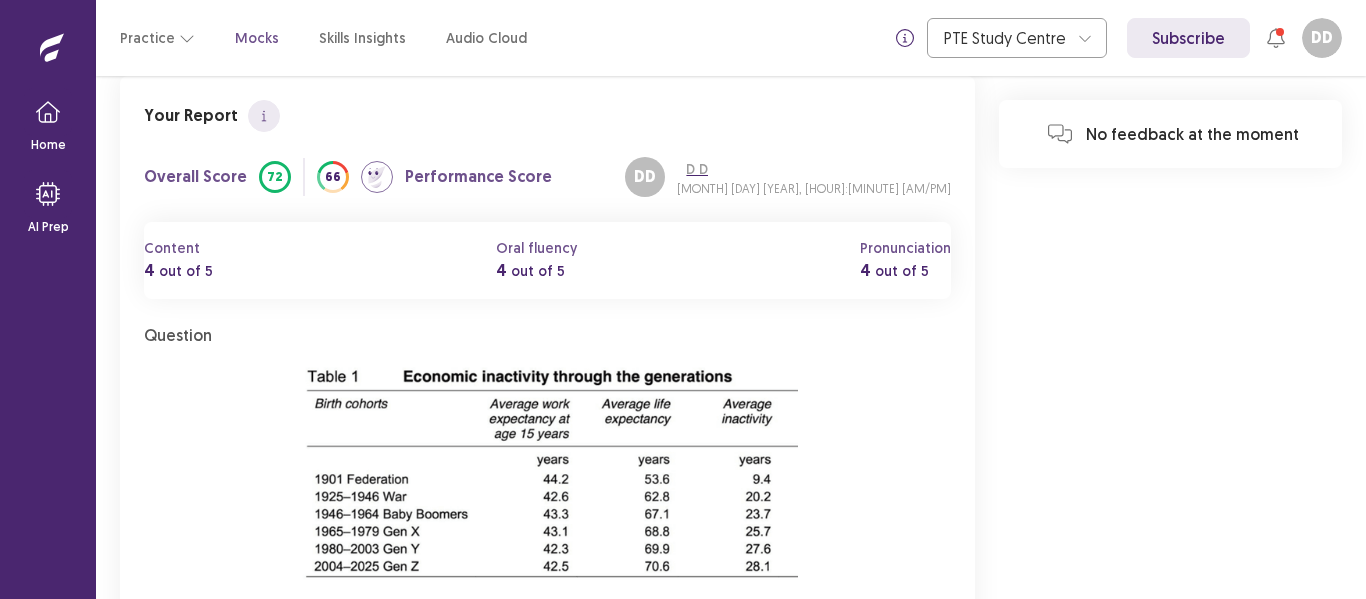 click on "3" at bounding box center [589, 999] 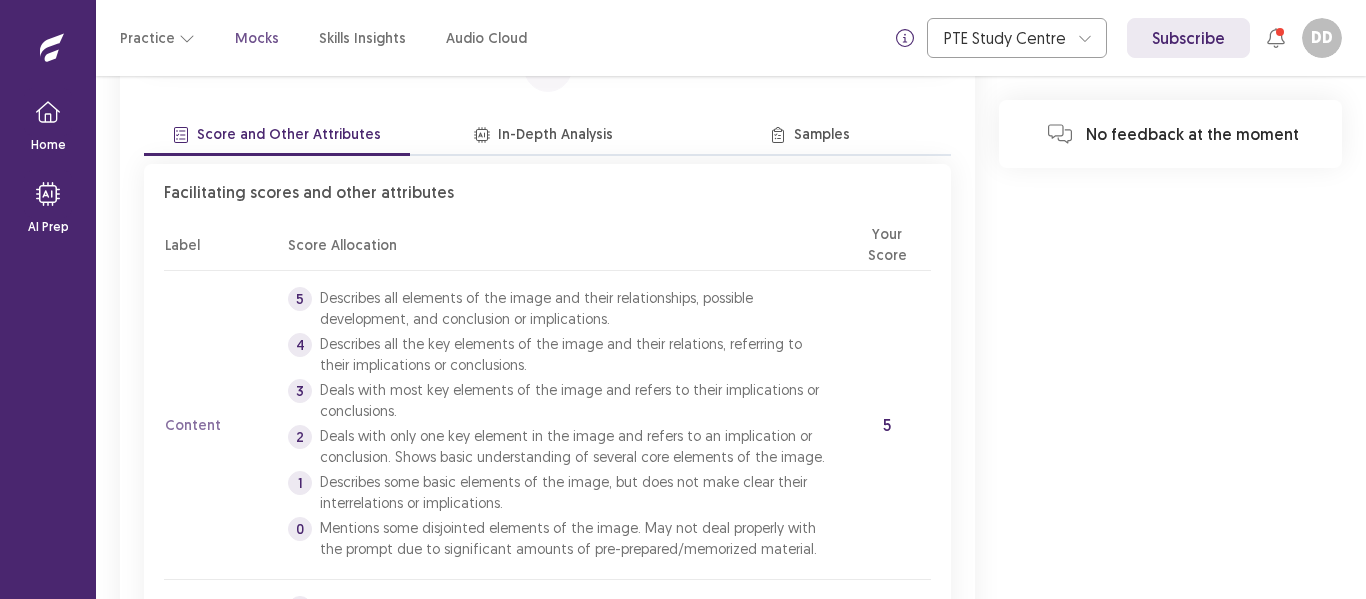 scroll, scrollTop: 0, scrollLeft: 0, axis: both 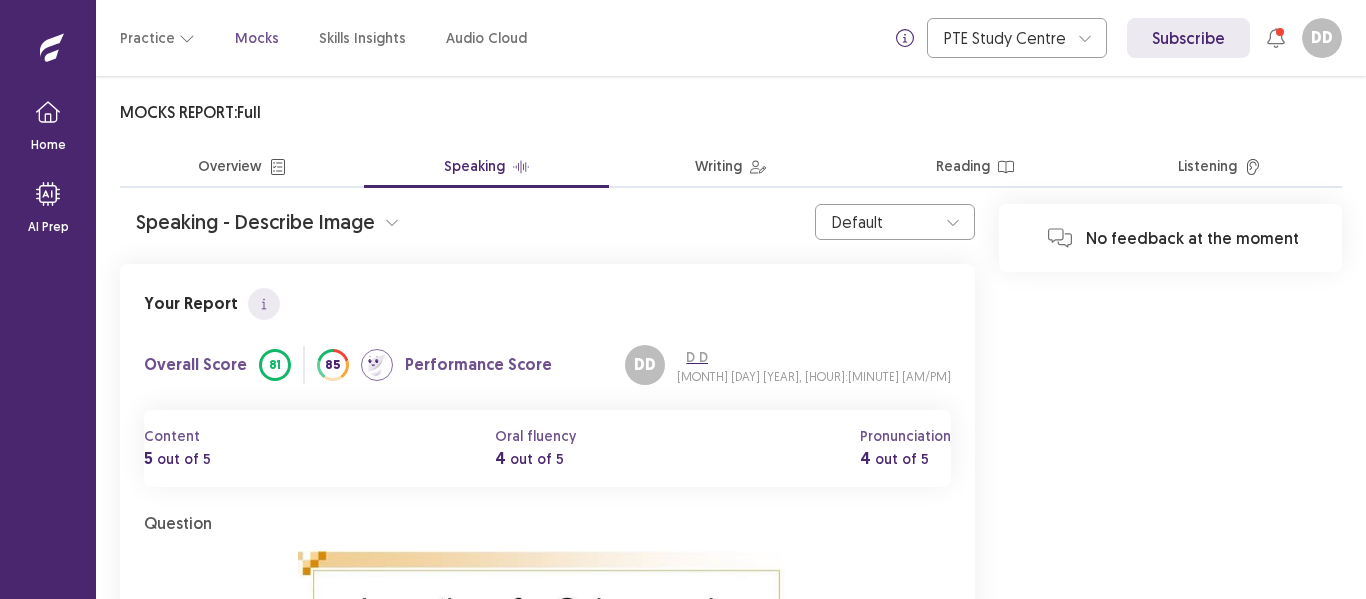 click at bounding box center [392, 222] 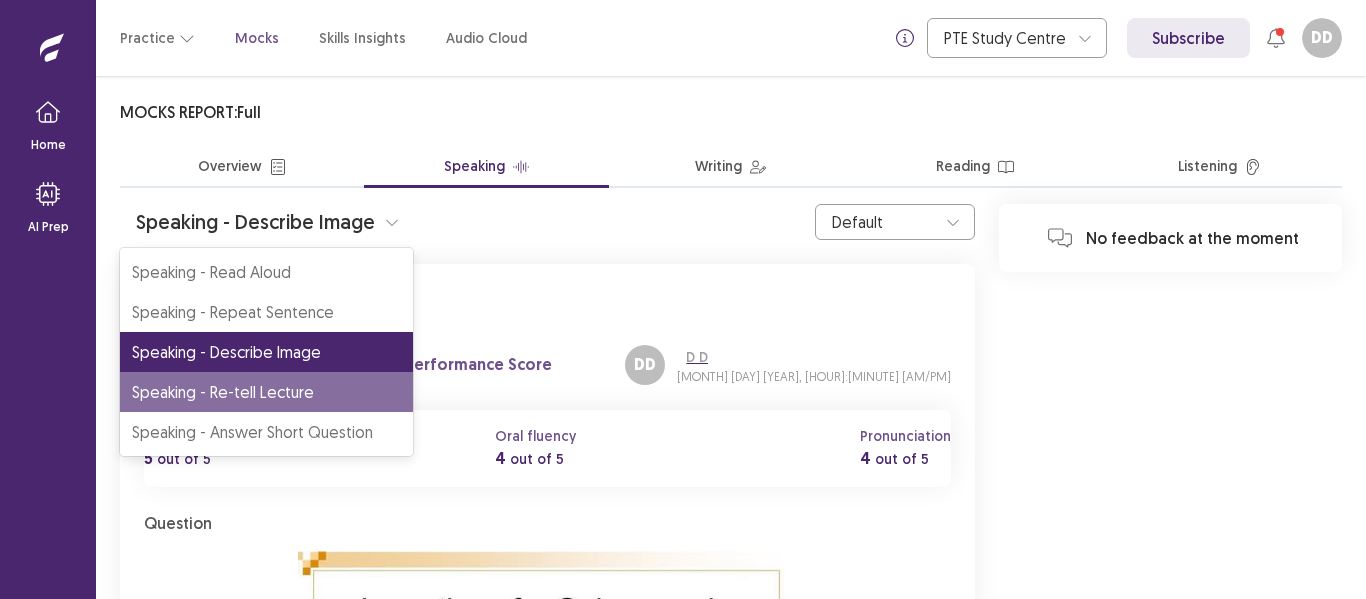 click on "Speaking - Re-tell Lecture" at bounding box center (266, 392) 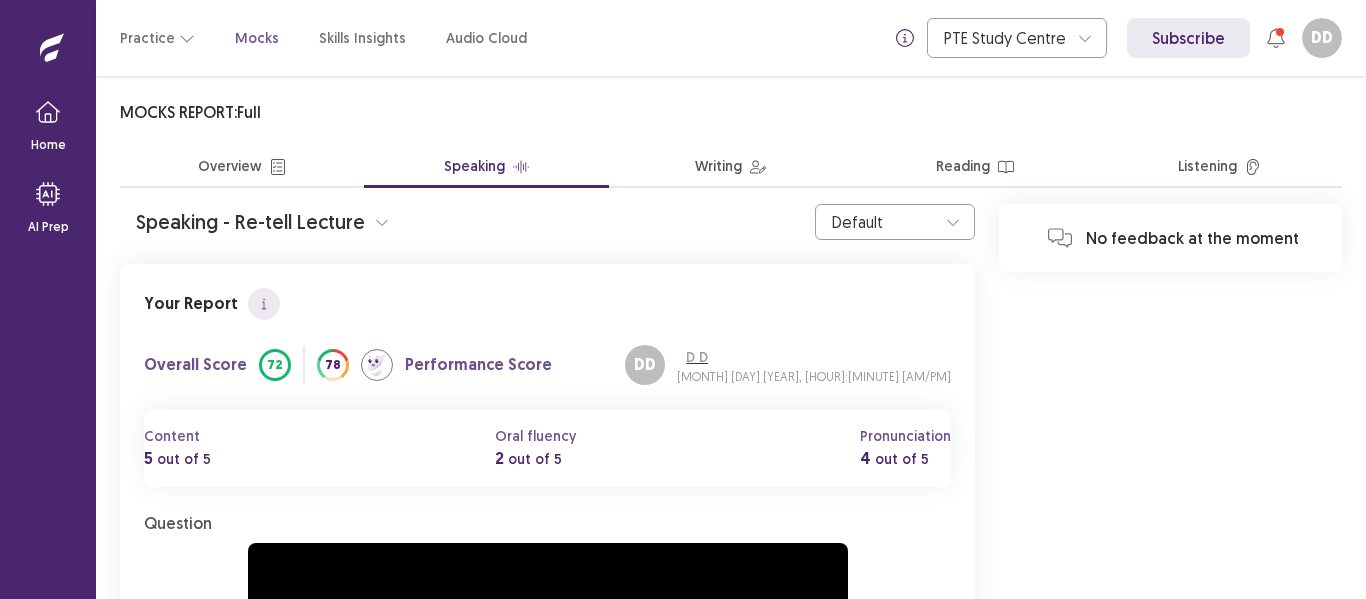 scroll, scrollTop: 200, scrollLeft: 0, axis: vertical 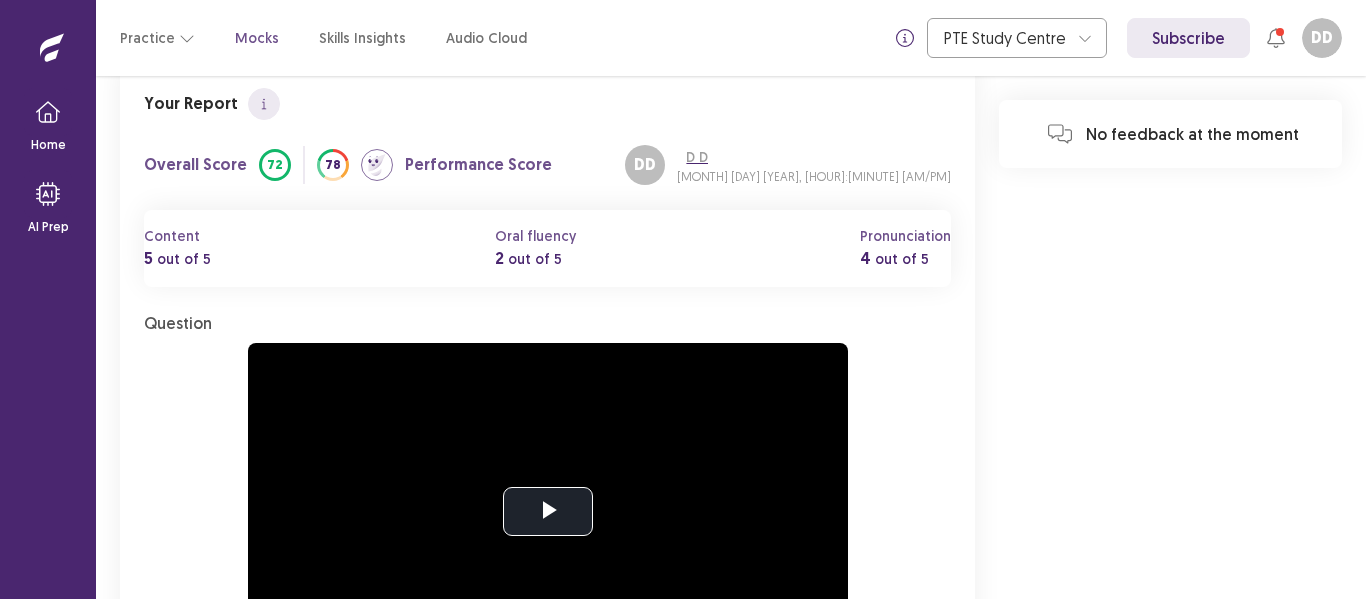 click on "In-Depth Analysis" at bounding box center (543, 989) 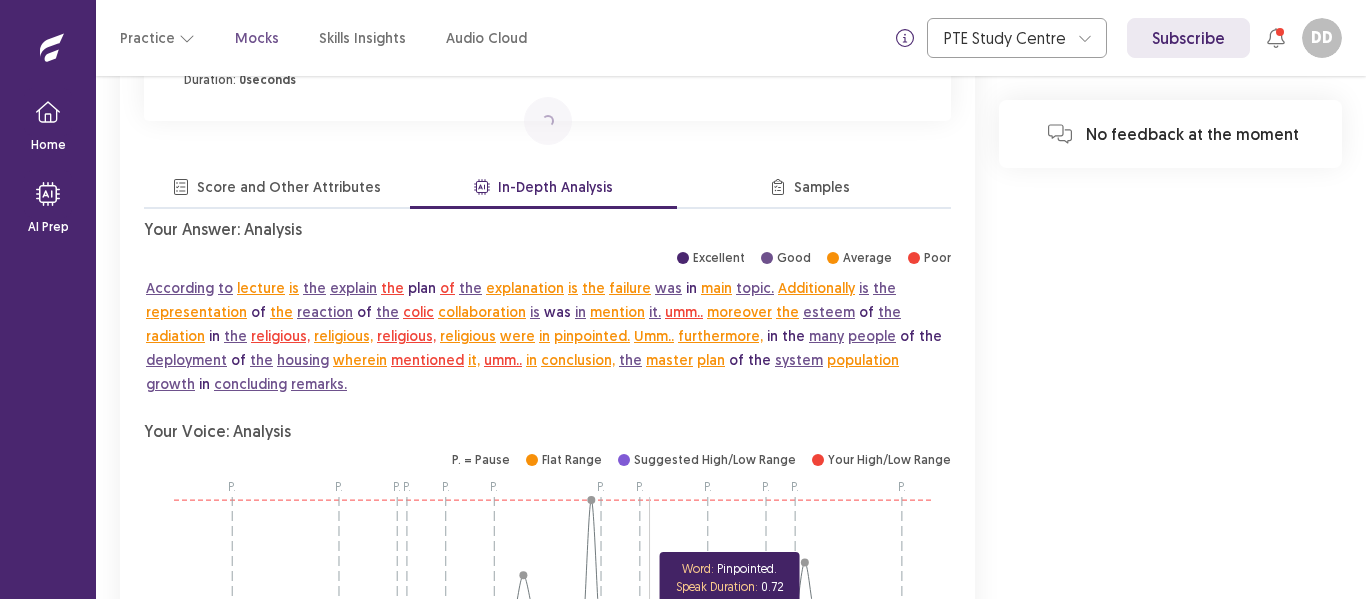 scroll, scrollTop: 1900, scrollLeft: 0, axis: vertical 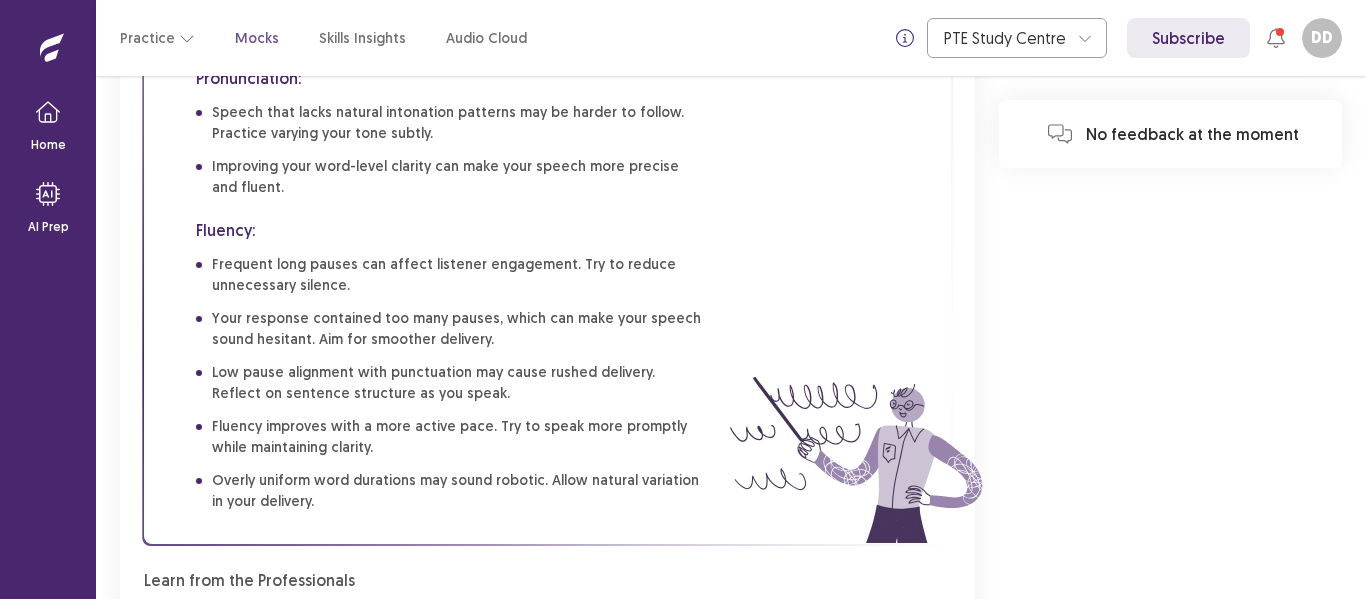 click on "2" at bounding box center [569, 1024] 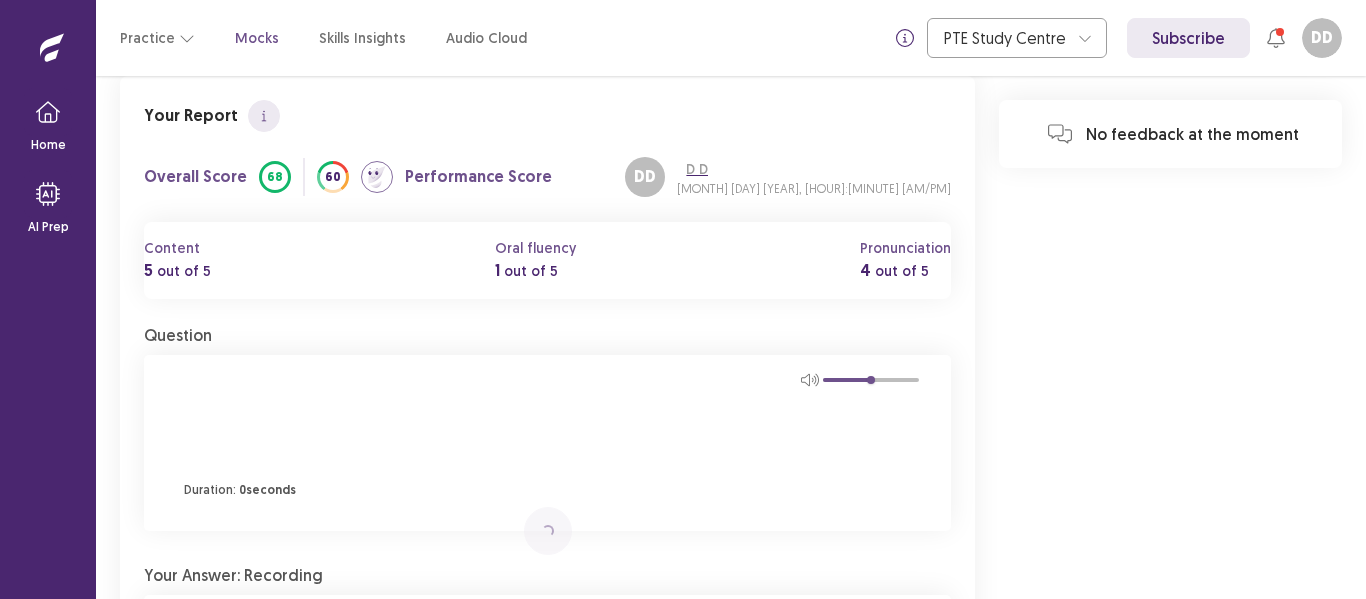 scroll, scrollTop: 453, scrollLeft: 0, axis: vertical 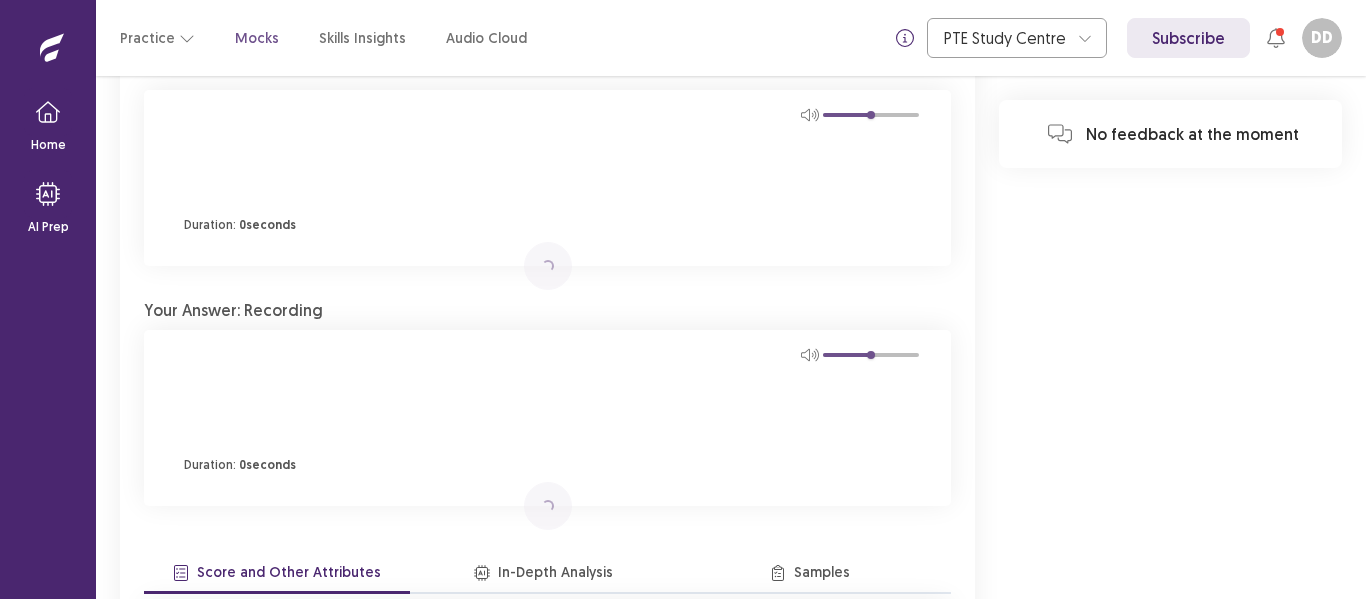click on "In-Depth Analysis" at bounding box center (543, 574) 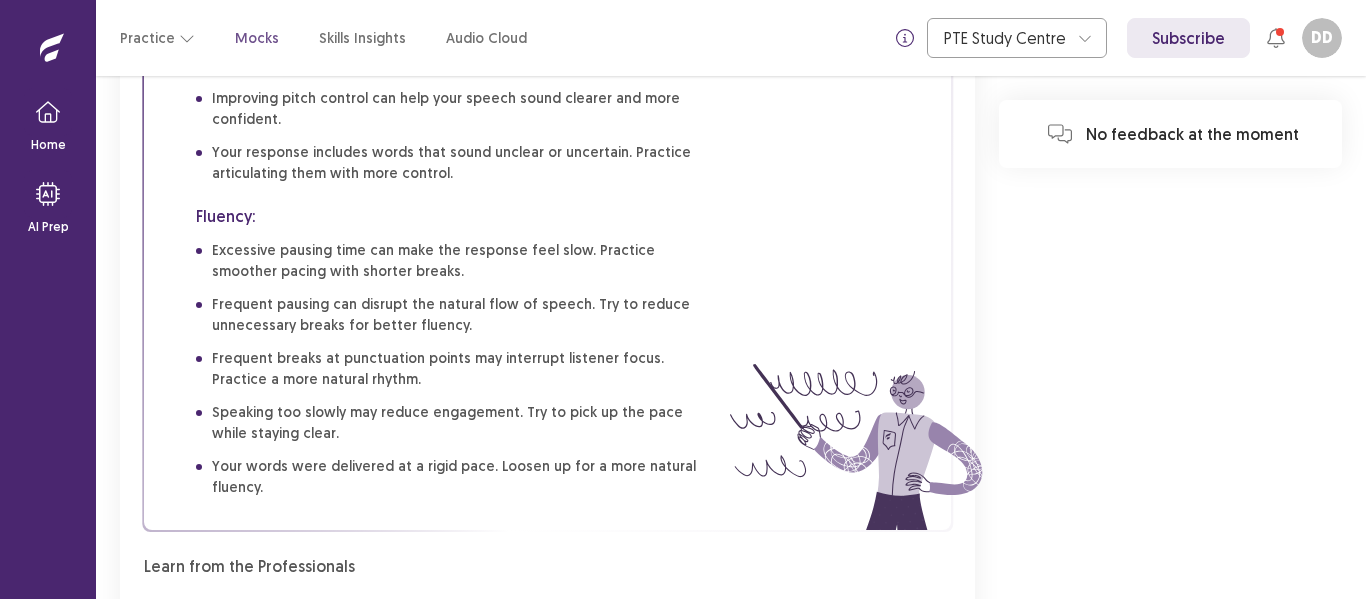 scroll, scrollTop: 521, scrollLeft: 0, axis: vertical 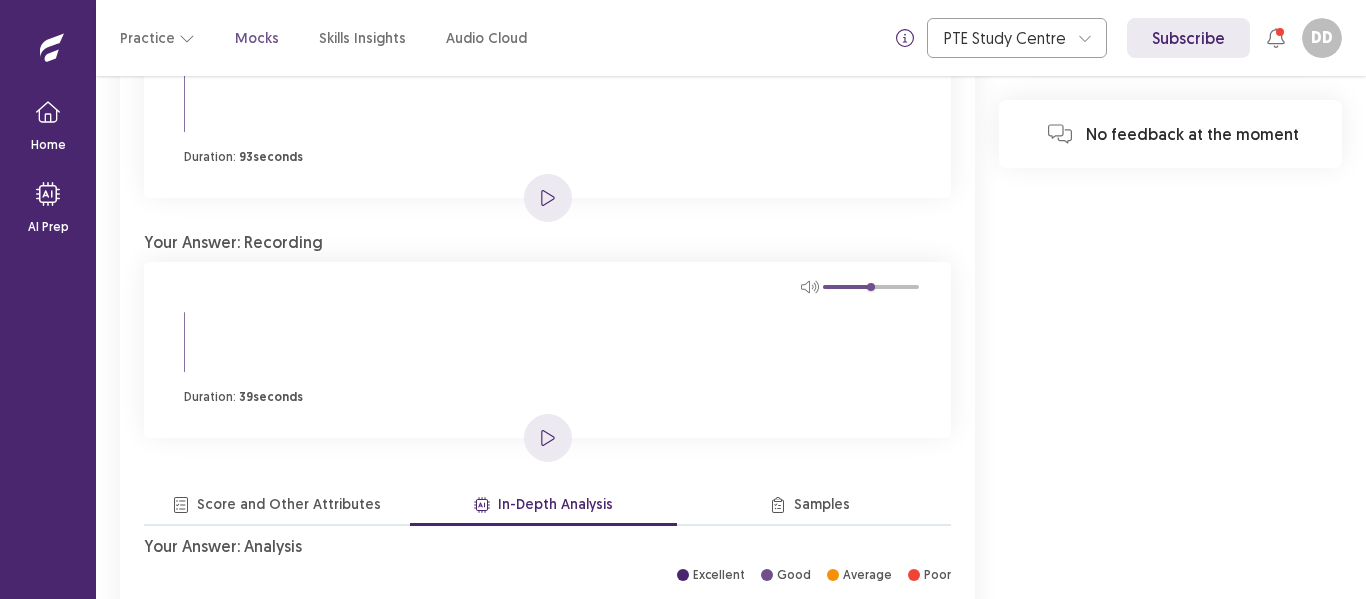 click 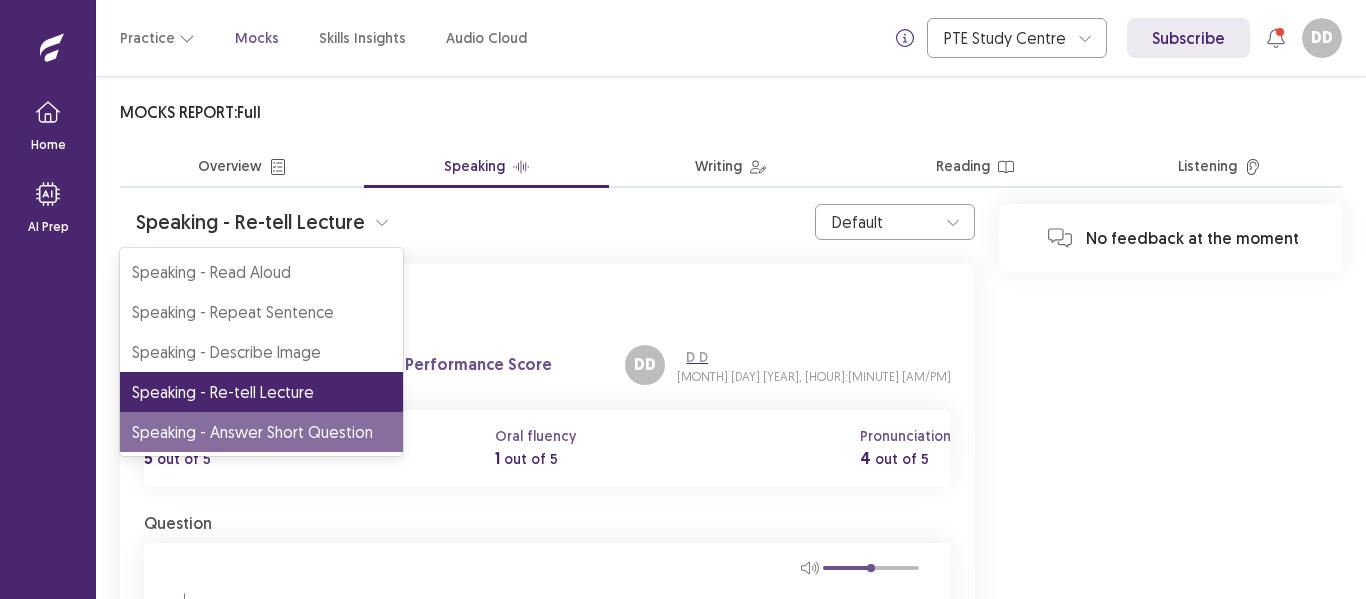 click on "Speaking - Answer Short Question" at bounding box center [261, 432] 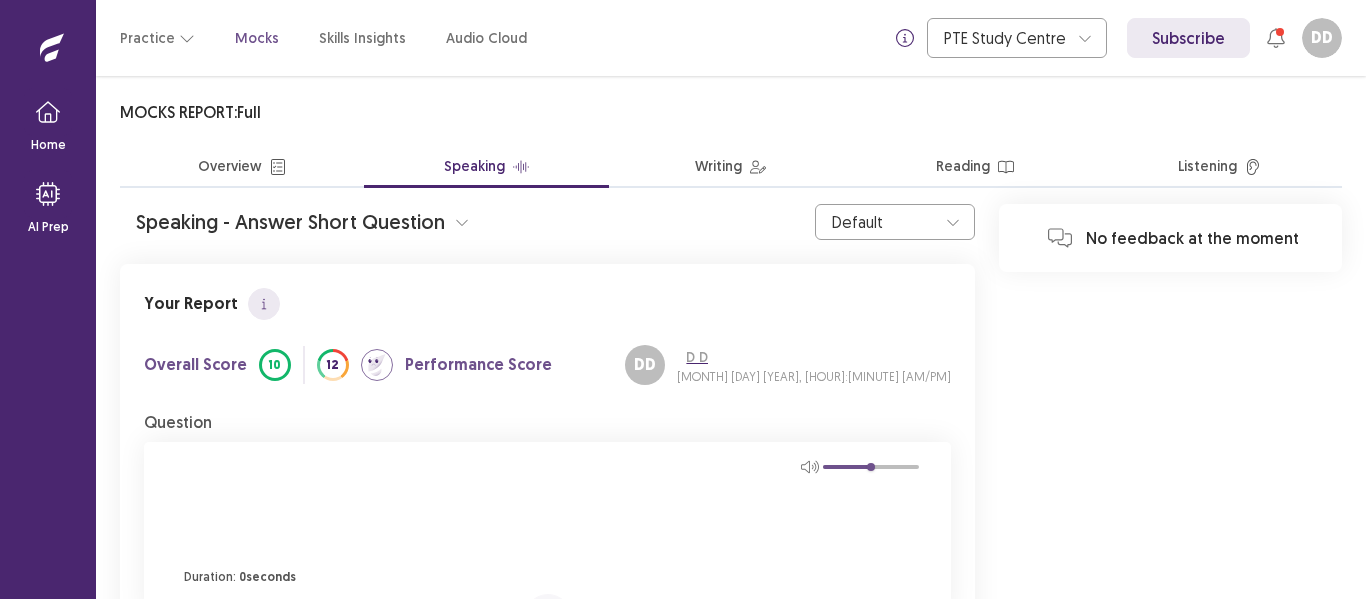 scroll, scrollTop: 400, scrollLeft: 0, axis: vertical 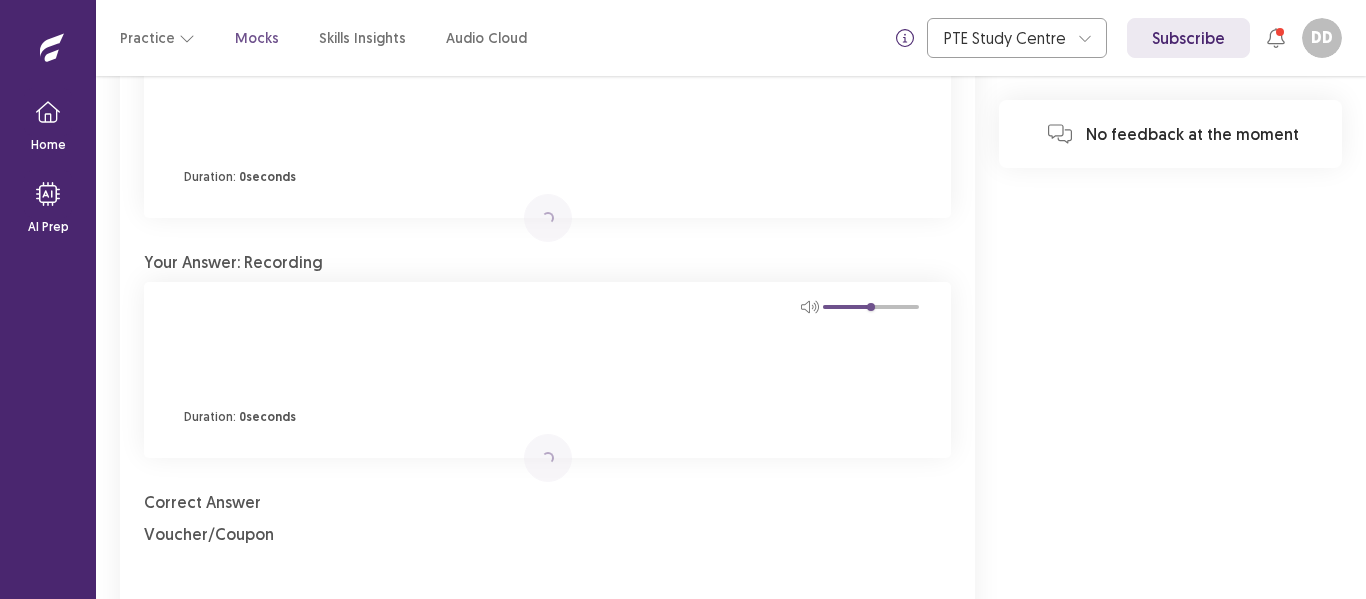 click on "2" at bounding box center [509, 904] 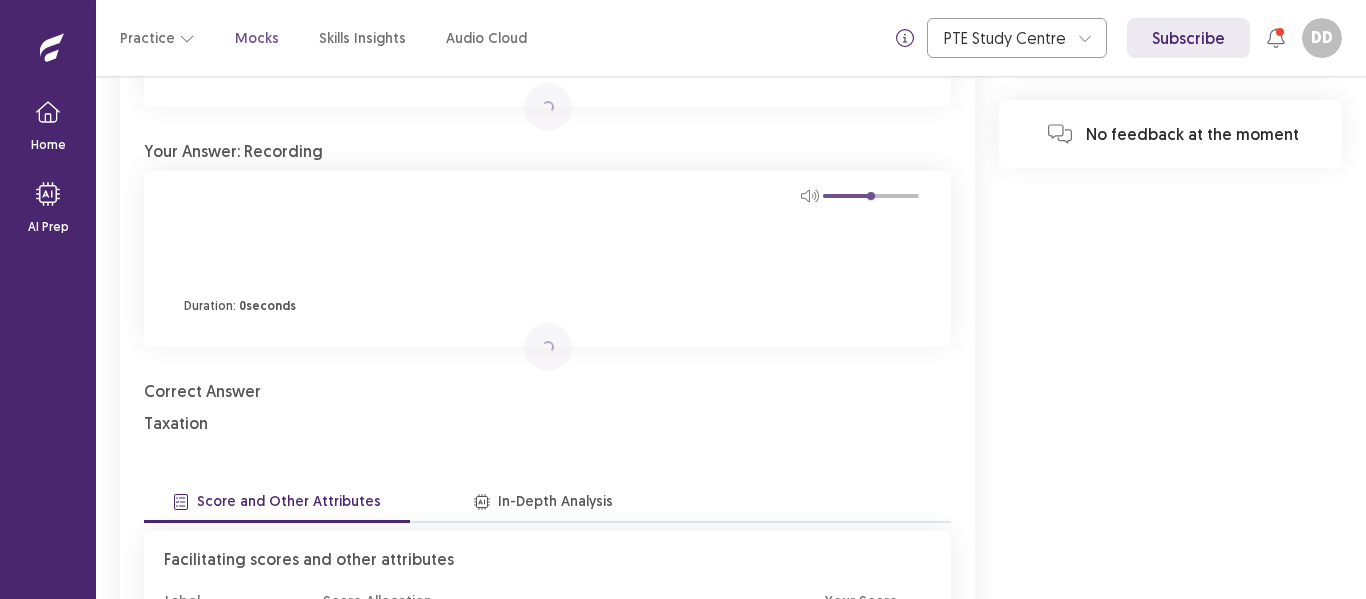 scroll, scrollTop: 777, scrollLeft: 0, axis: vertical 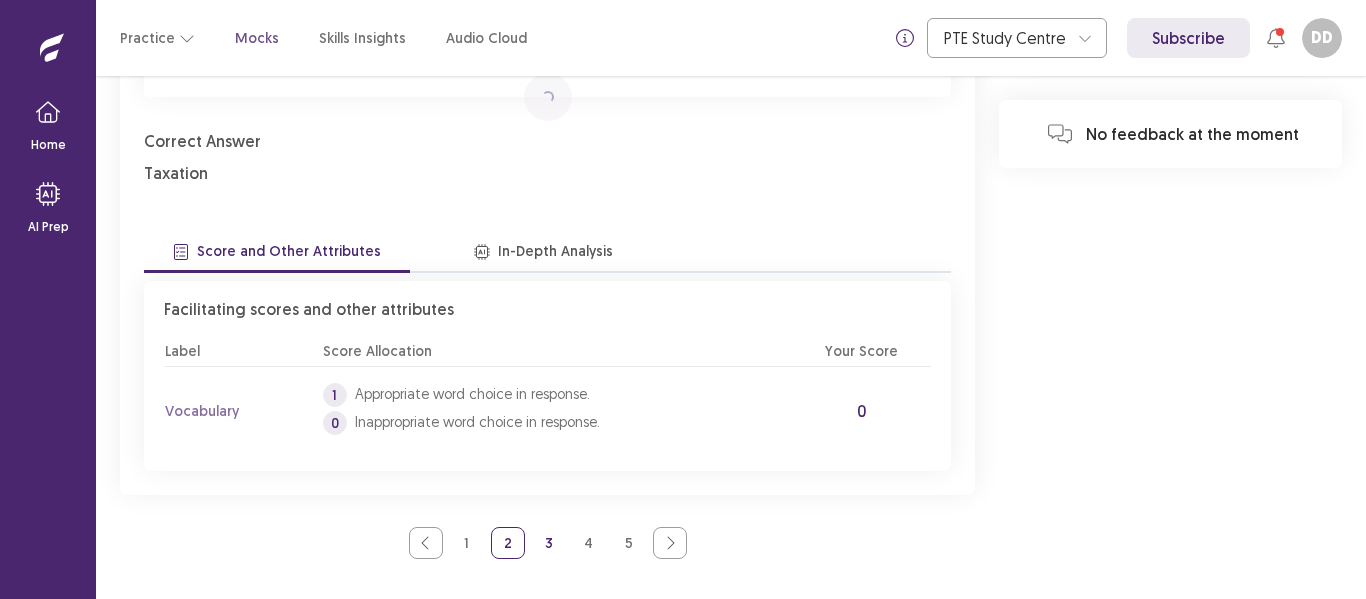 click on "3" at bounding box center (549, 543) 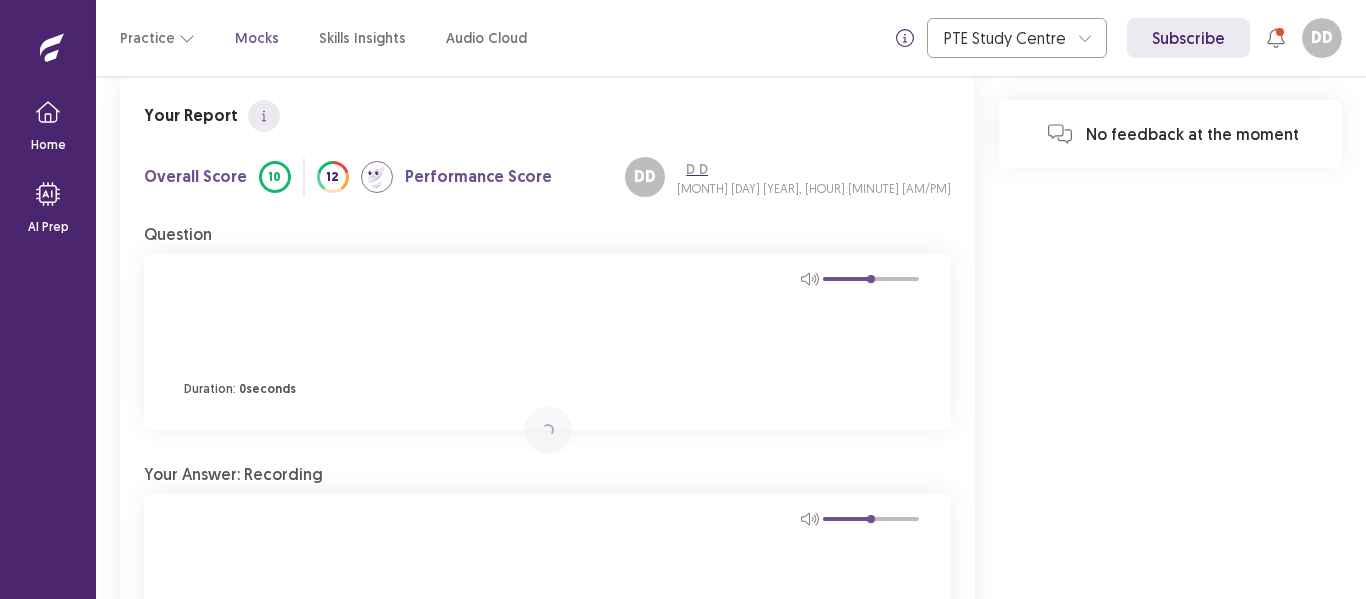 scroll, scrollTop: 388, scrollLeft: 0, axis: vertical 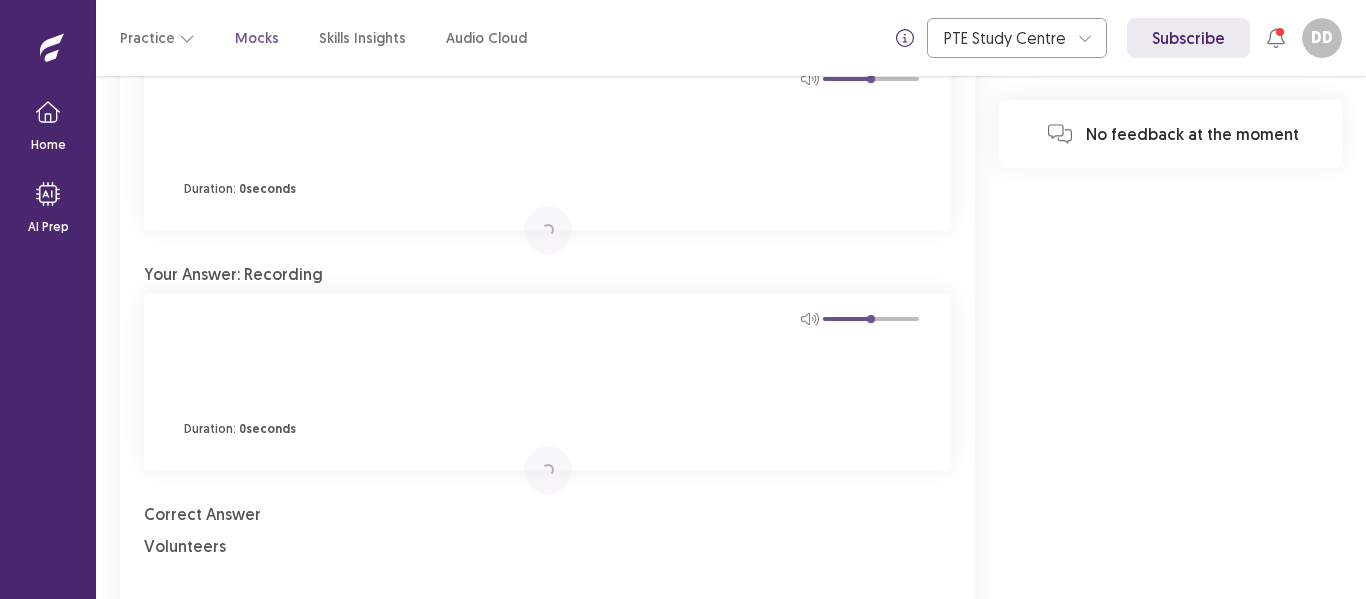 click on "4" at bounding box center (589, 916) 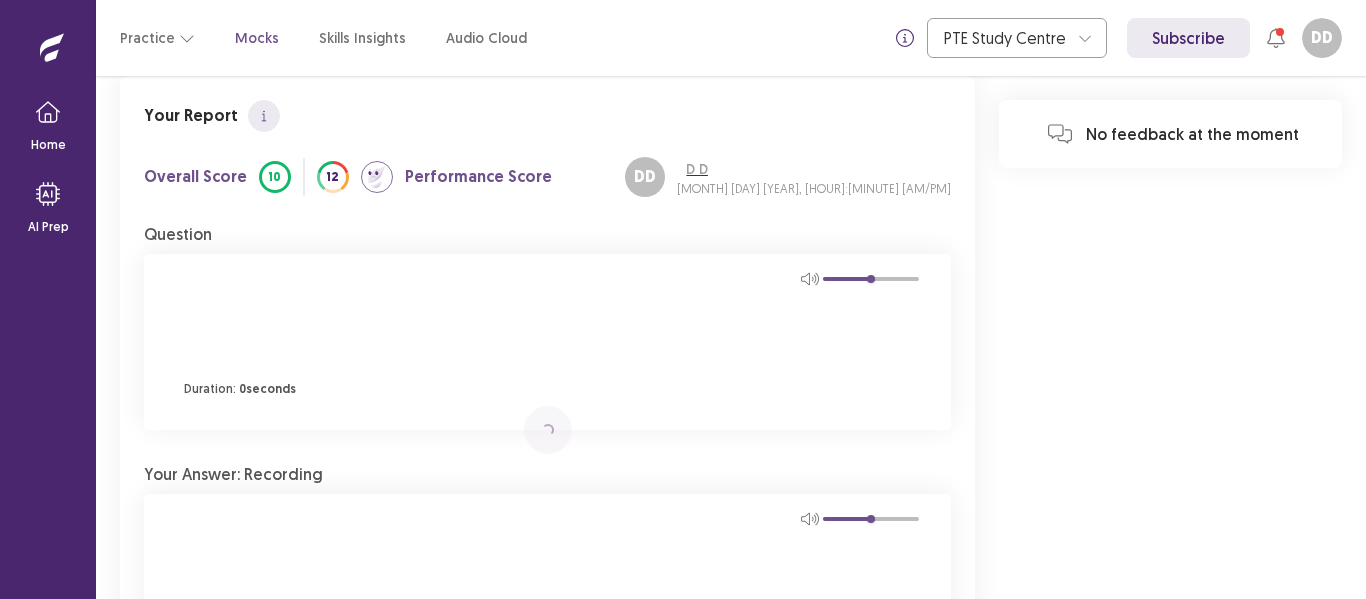 scroll, scrollTop: 522, scrollLeft: 0, axis: vertical 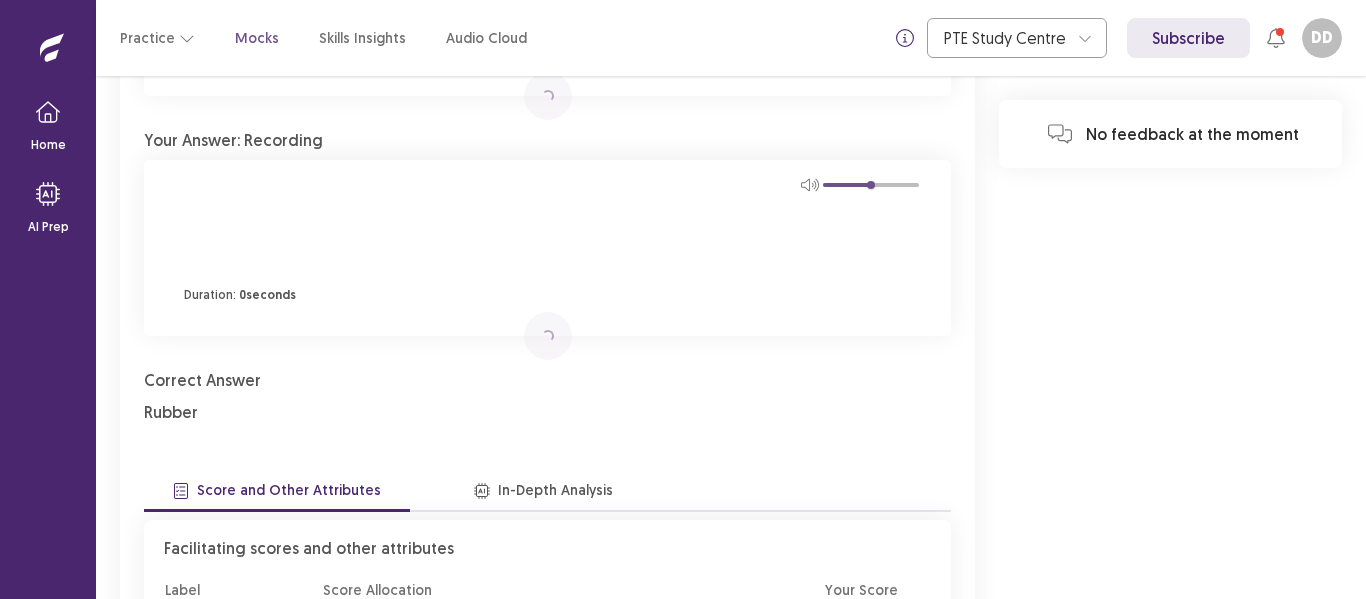 click on "5" at bounding box center (629, 782) 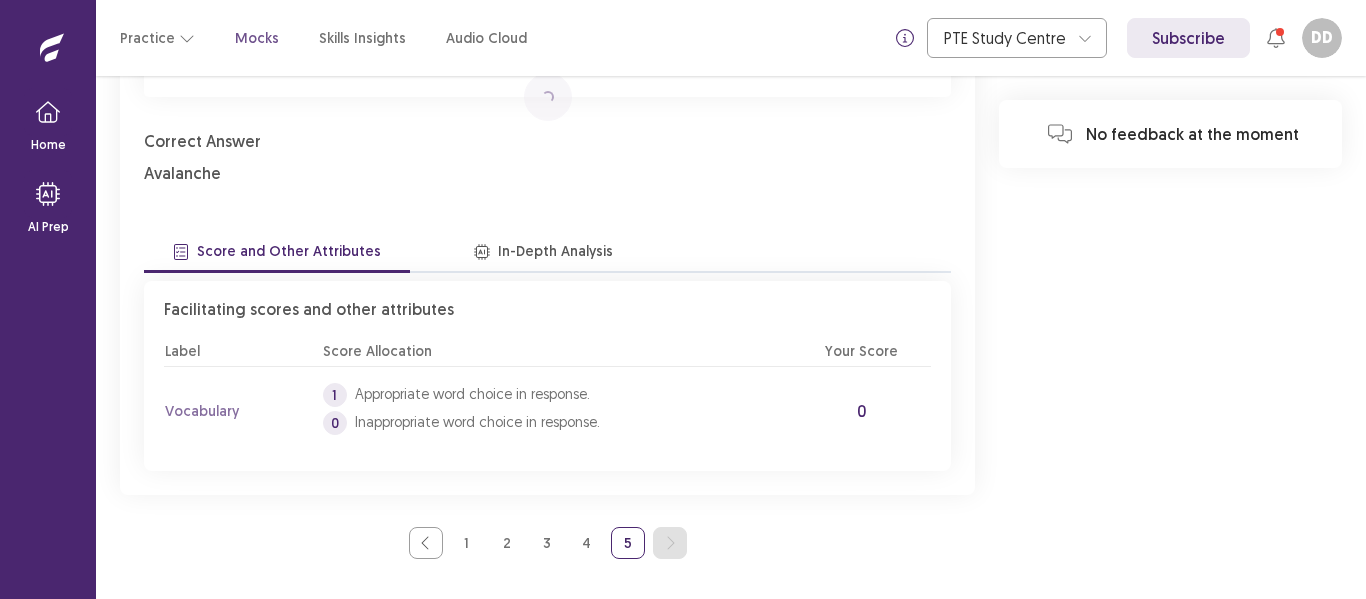 scroll, scrollTop: 0, scrollLeft: 0, axis: both 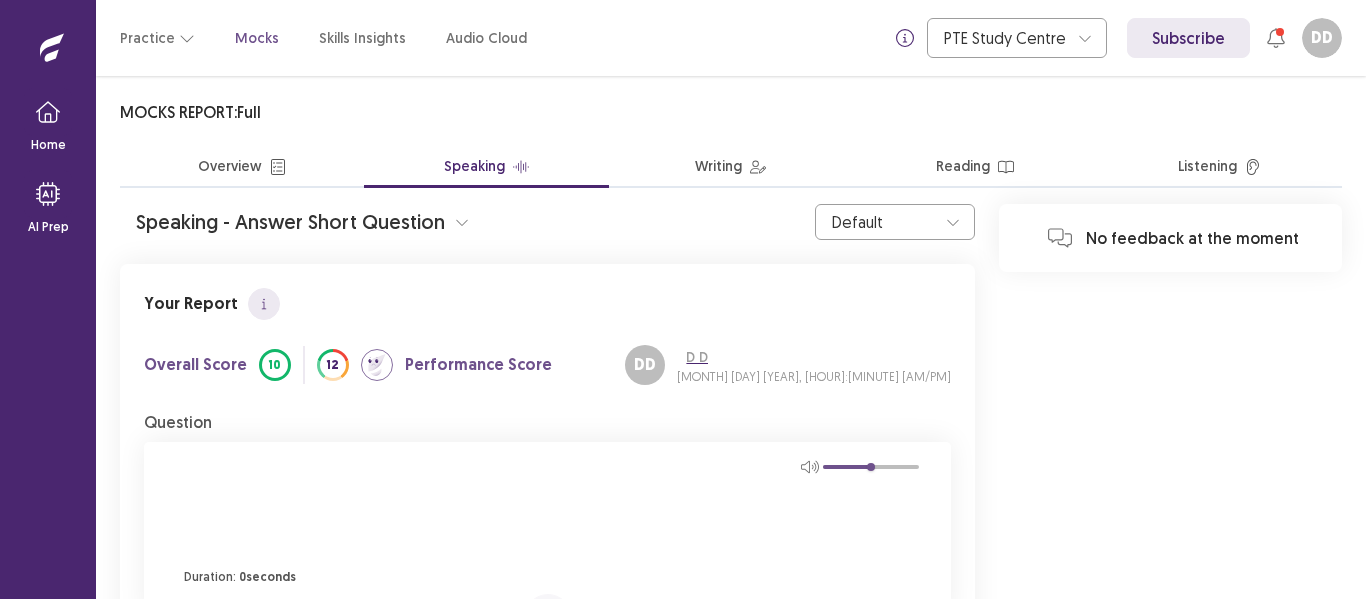 click on "Writing" at bounding box center [731, 168] 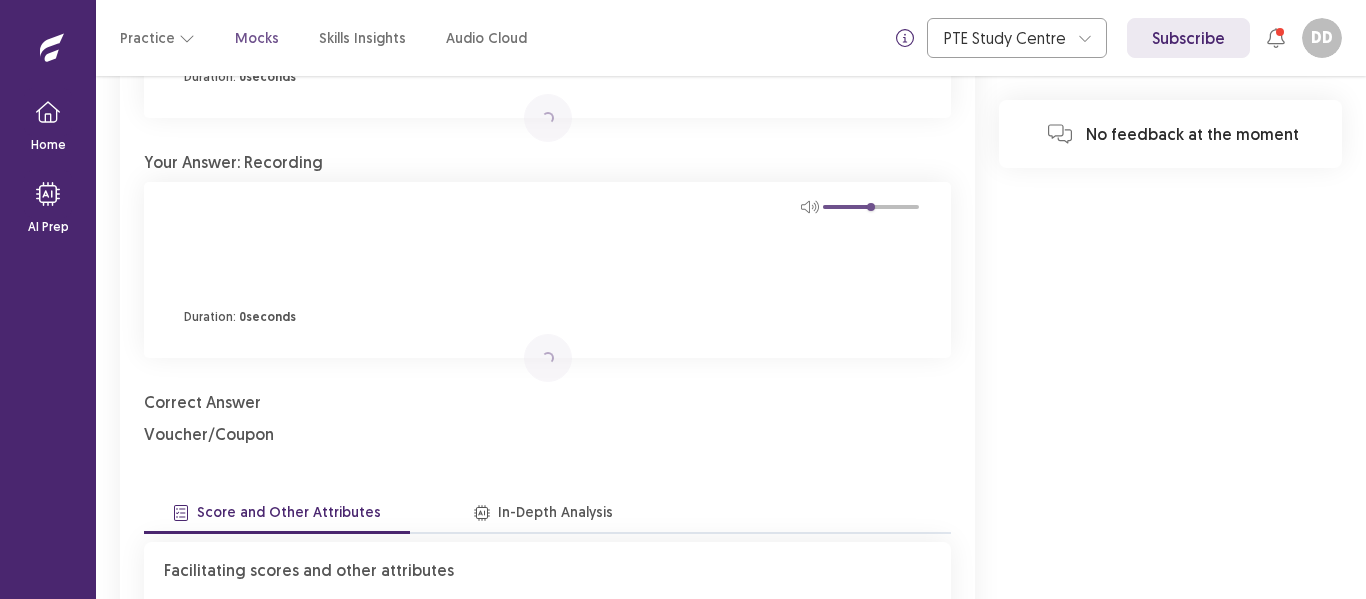 scroll, scrollTop: 0, scrollLeft: 0, axis: both 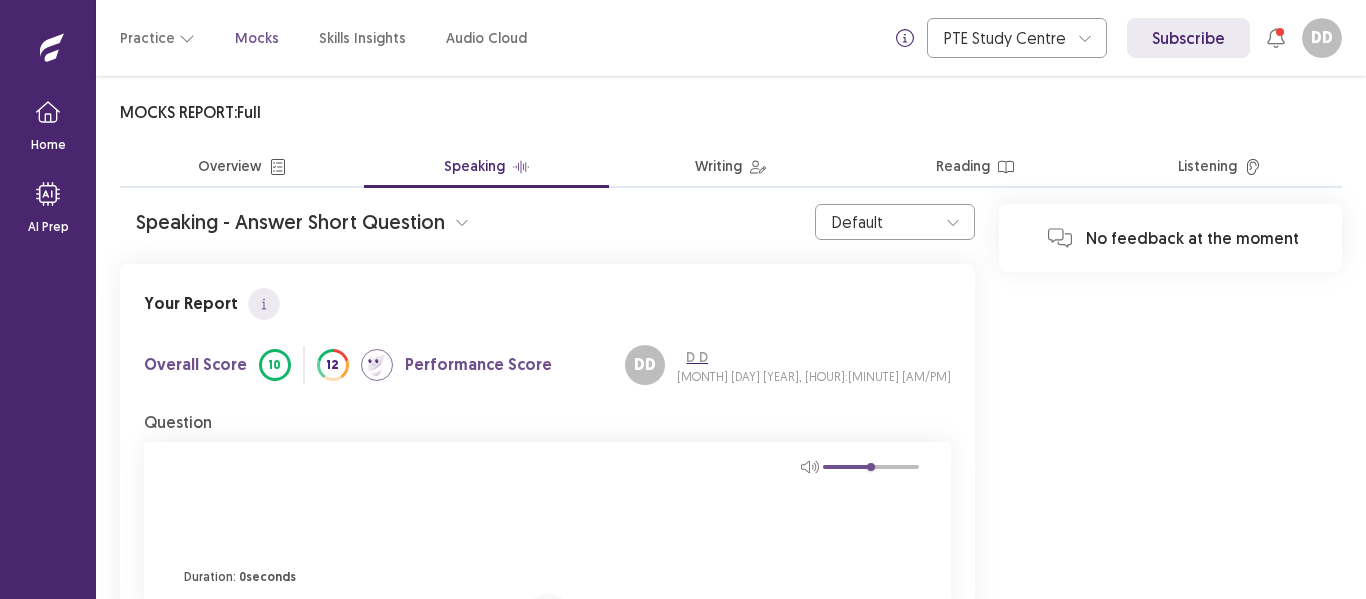 click 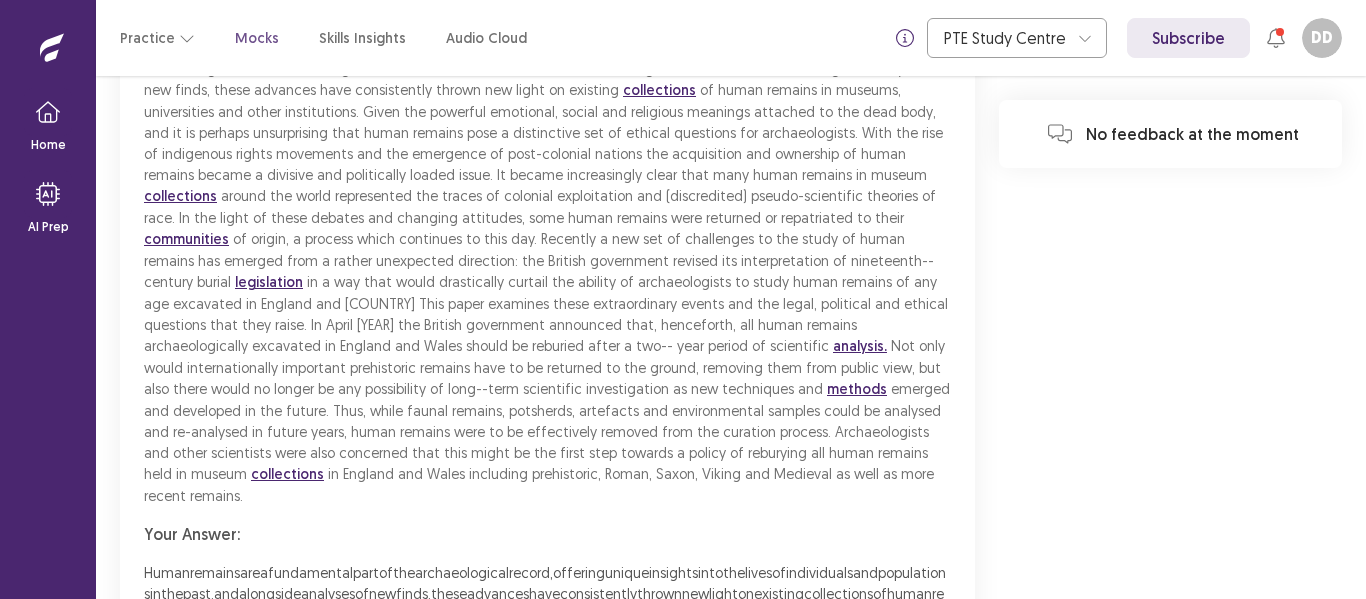scroll, scrollTop: 829, scrollLeft: 0, axis: vertical 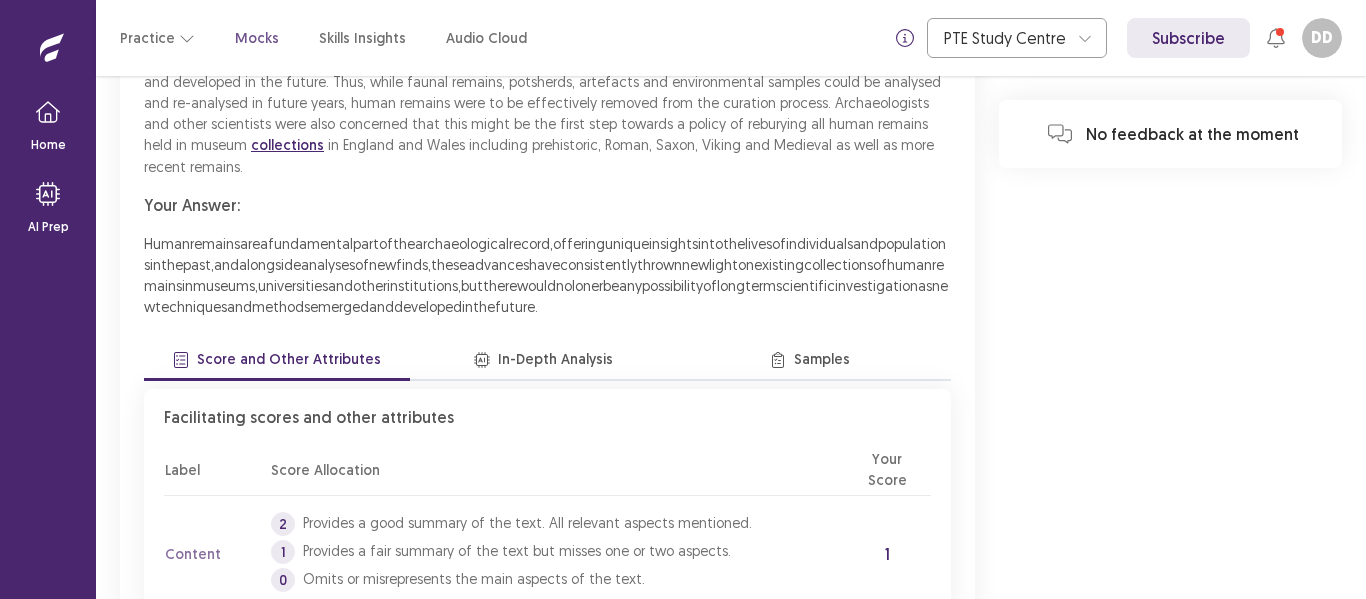 click on "In-Depth Analysis" at bounding box center (543, 361) 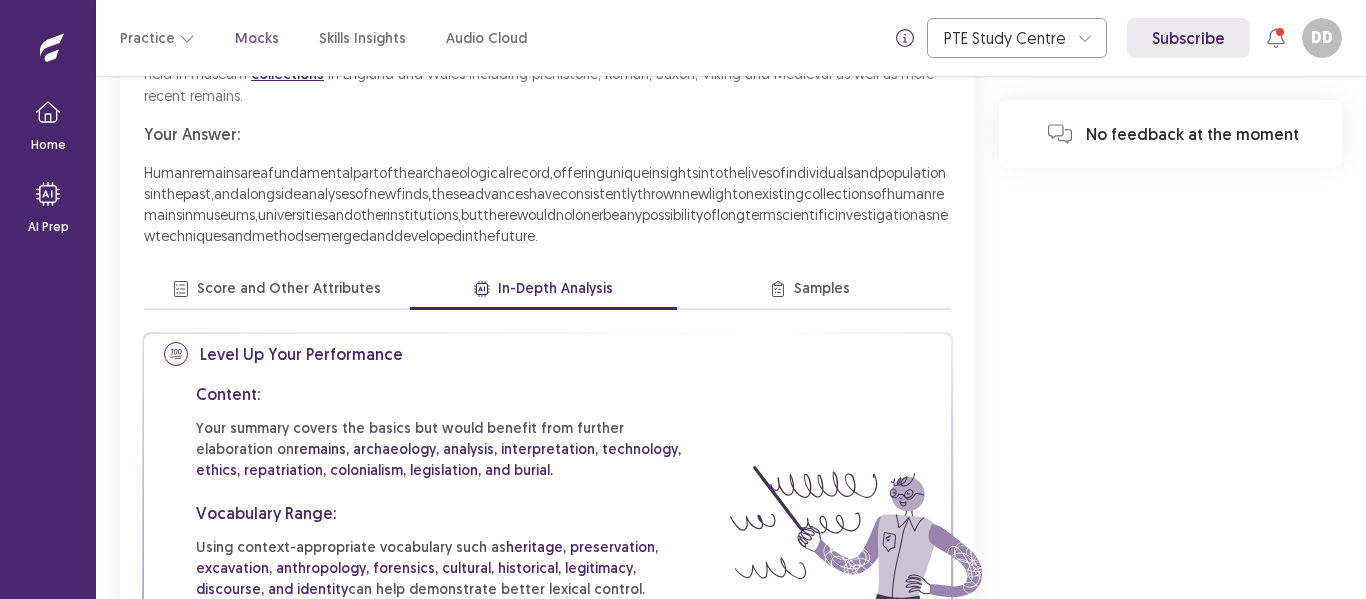 scroll, scrollTop: 1000, scrollLeft: 0, axis: vertical 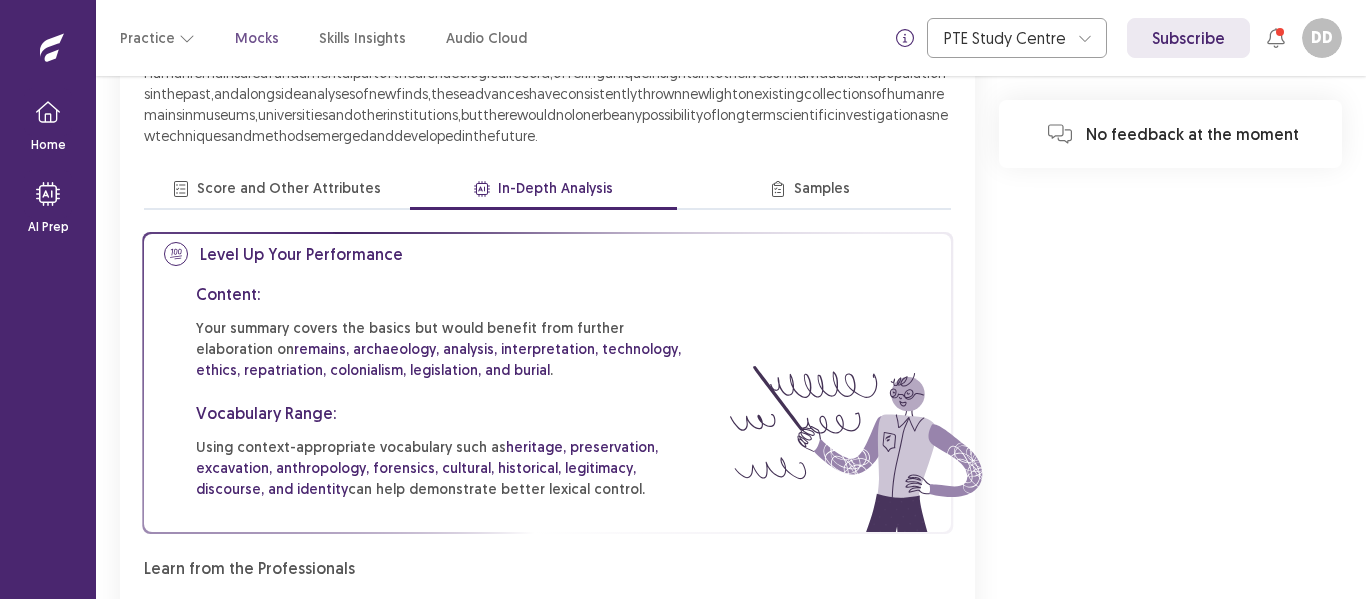 click on "Samples" at bounding box center (810, 190) 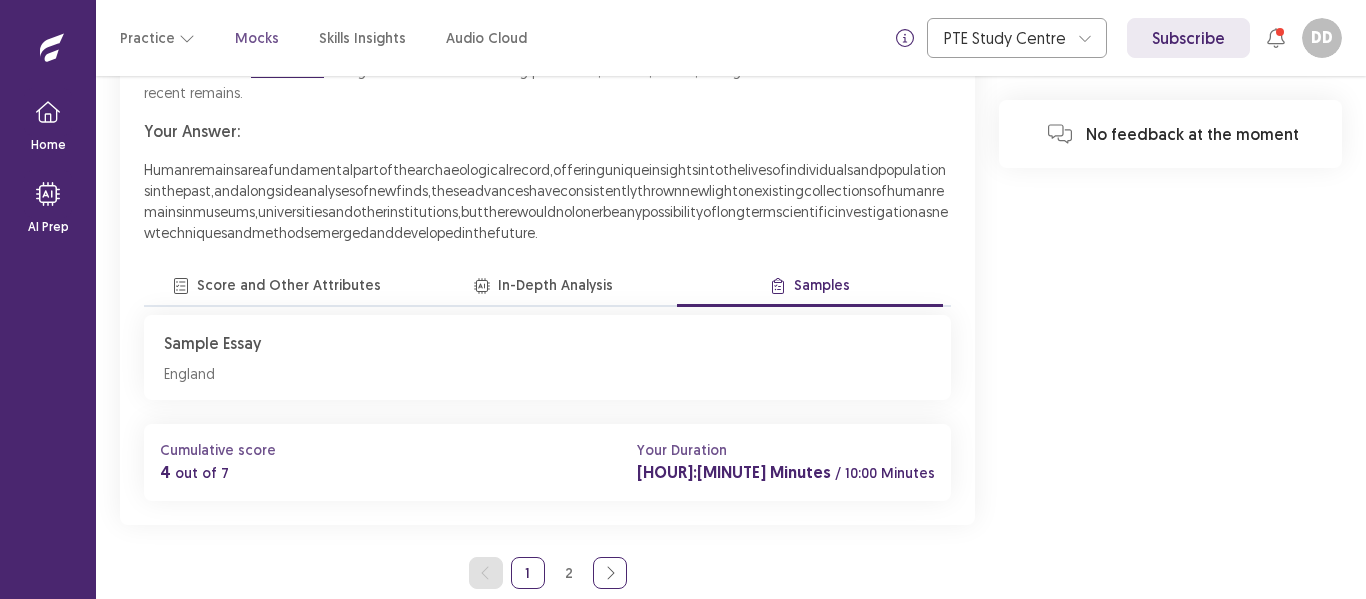 scroll, scrollTop: 970, scrollLeft: 0, axis: vertical 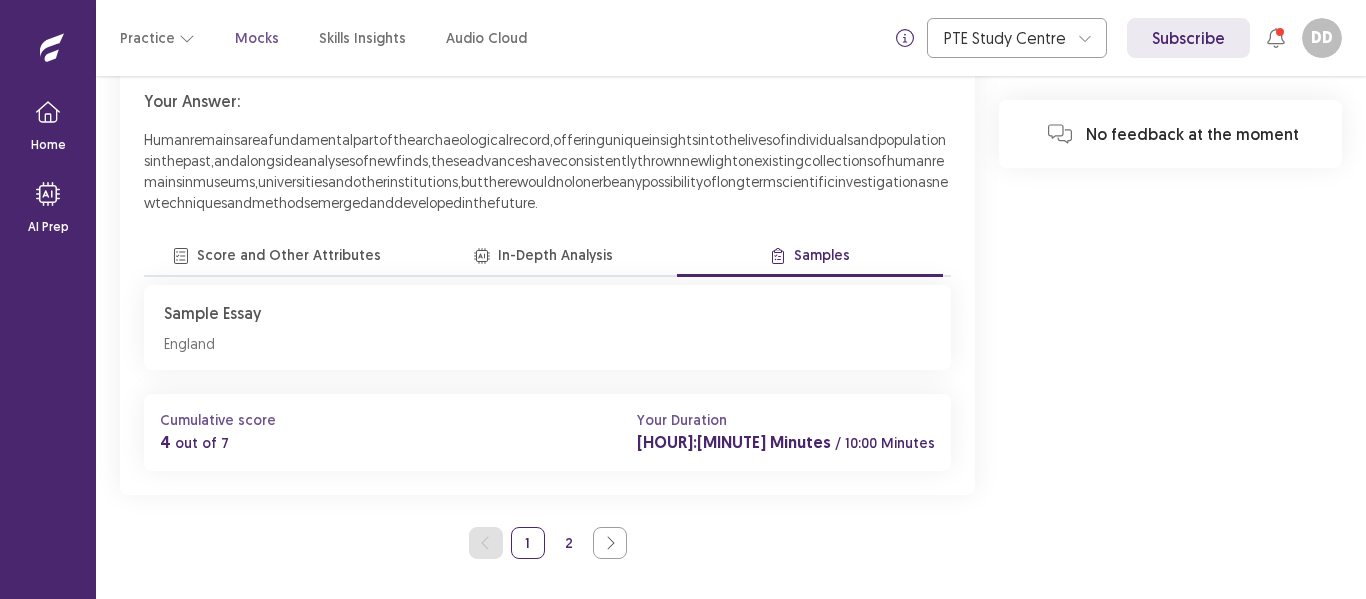 click on "2" at bounding box center (569, 543) 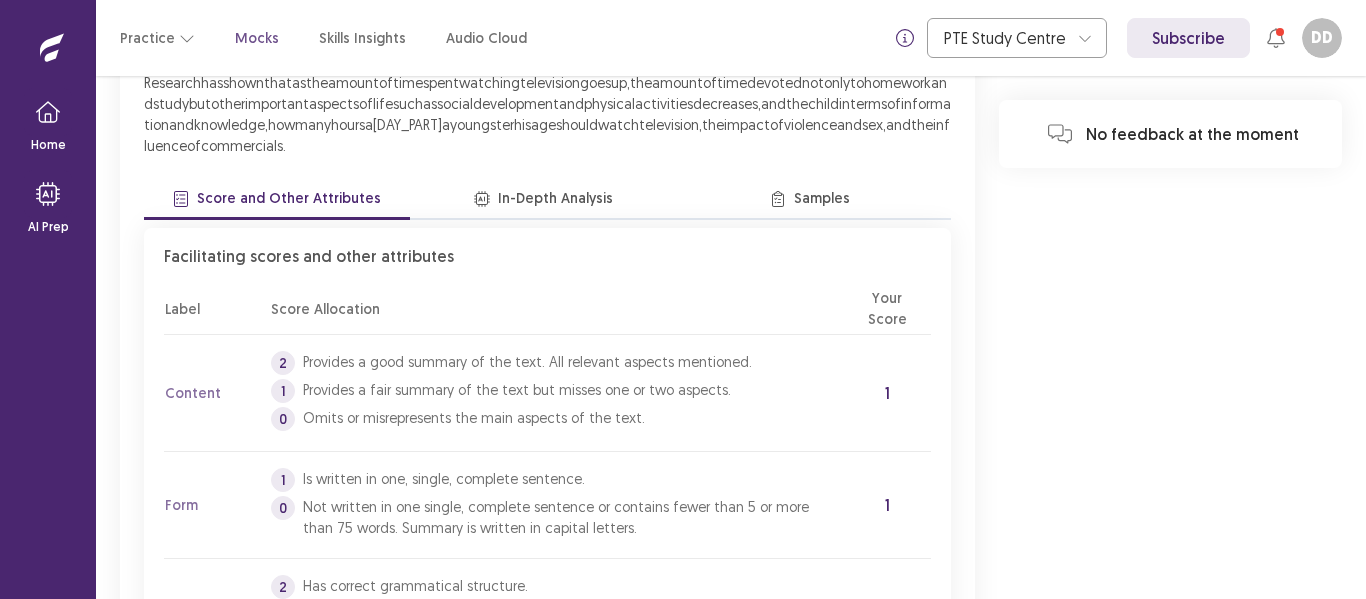 scroll, scrollTop: 1088, scrollLeft: 0, axis: vertical 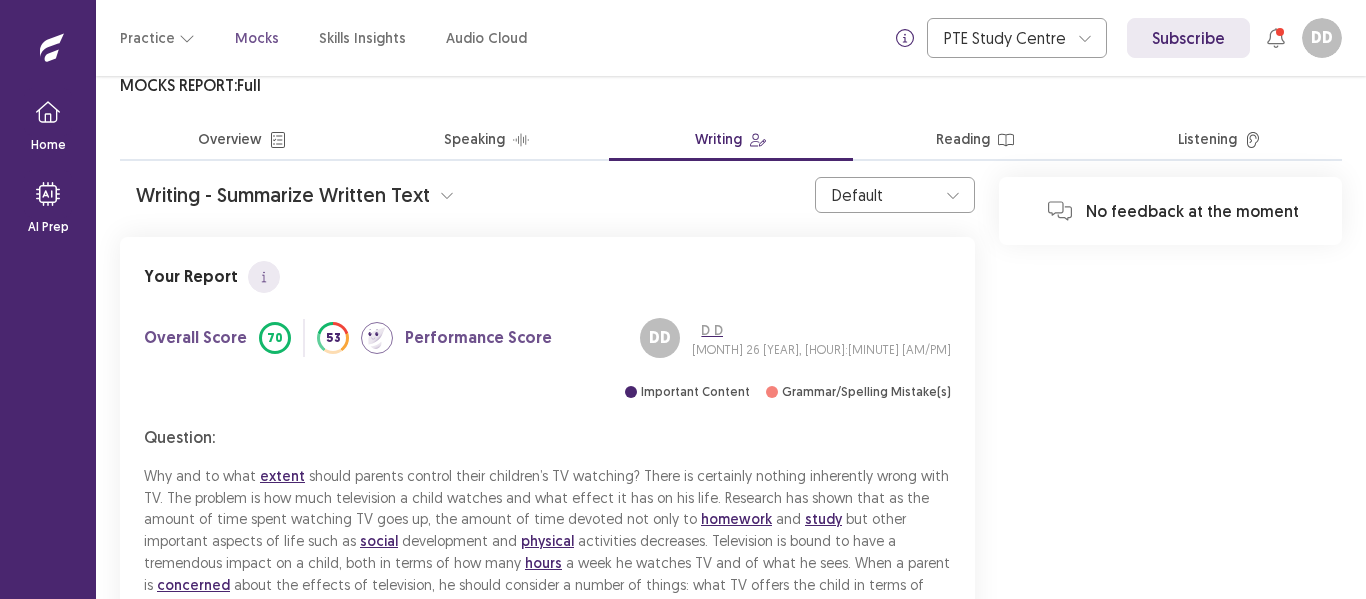 click at bounding box center [447, 195] 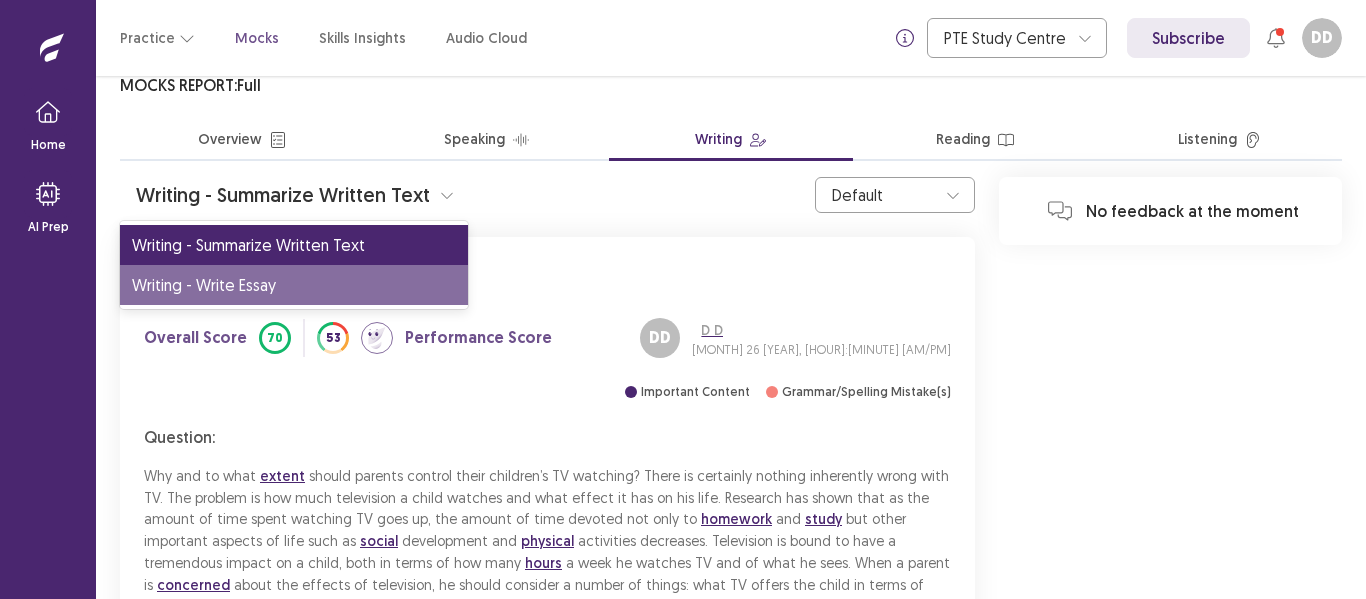 click on "Writing - Write Essay" at bounding box center [294, 285] 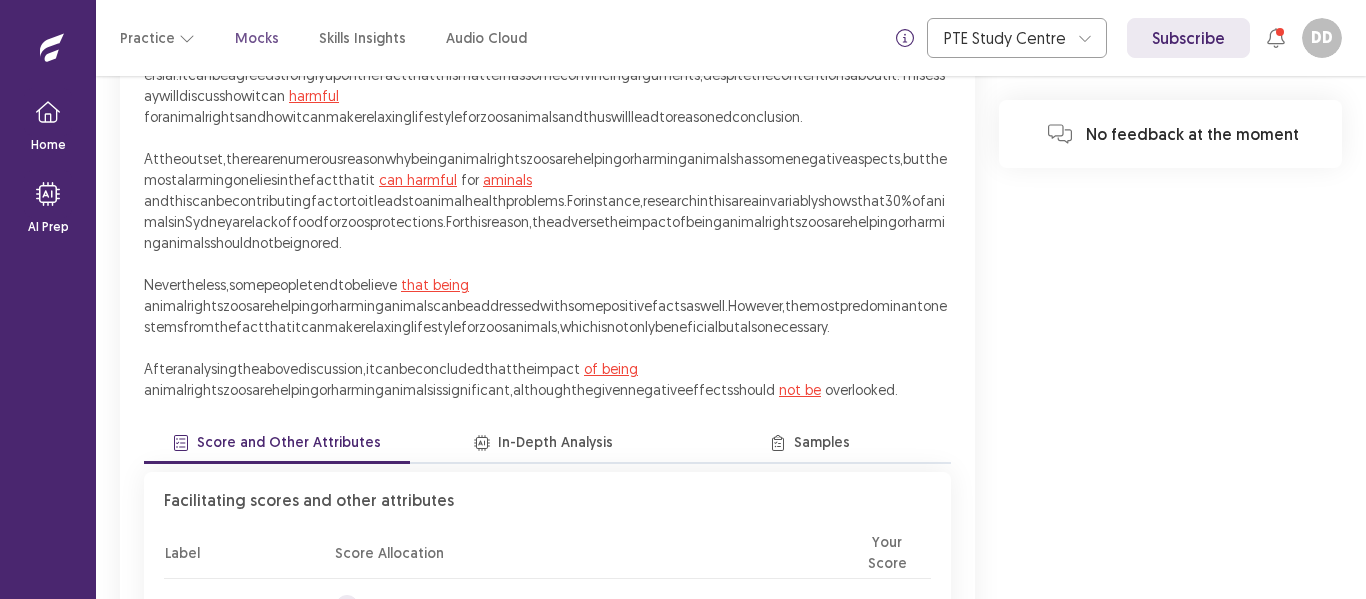 scroll, scrollTop: 427, scrollLeft: 0, axis: vertical 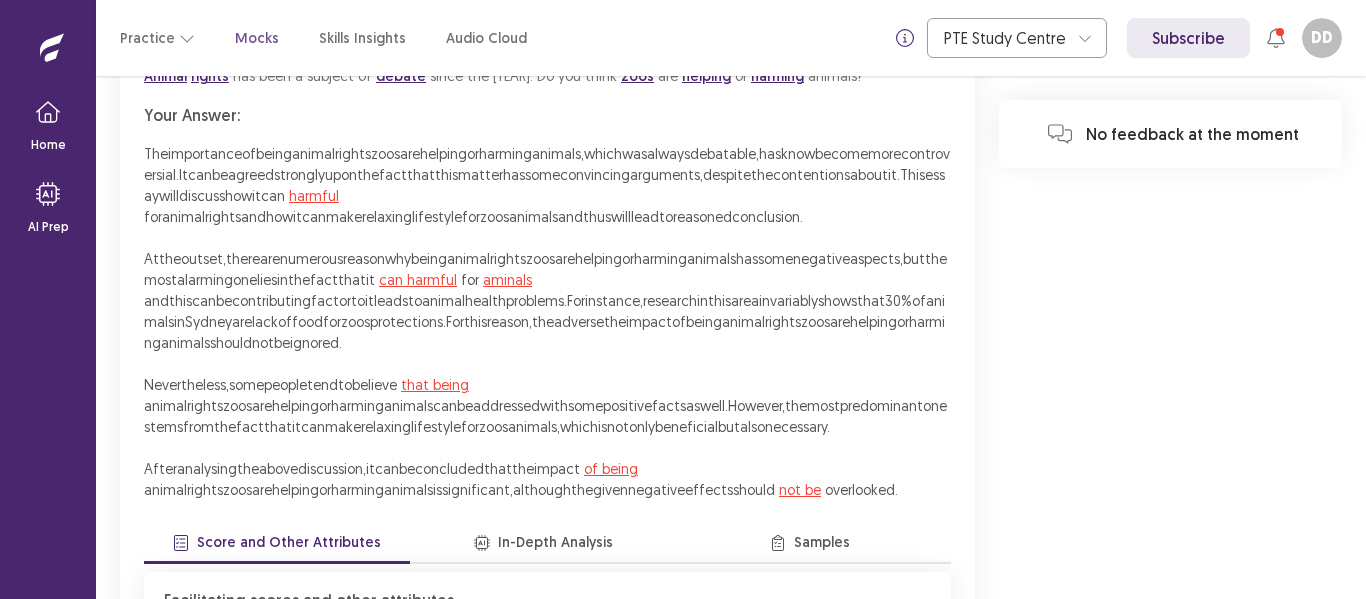 click on "that  being" at bounding box center [435, 384] 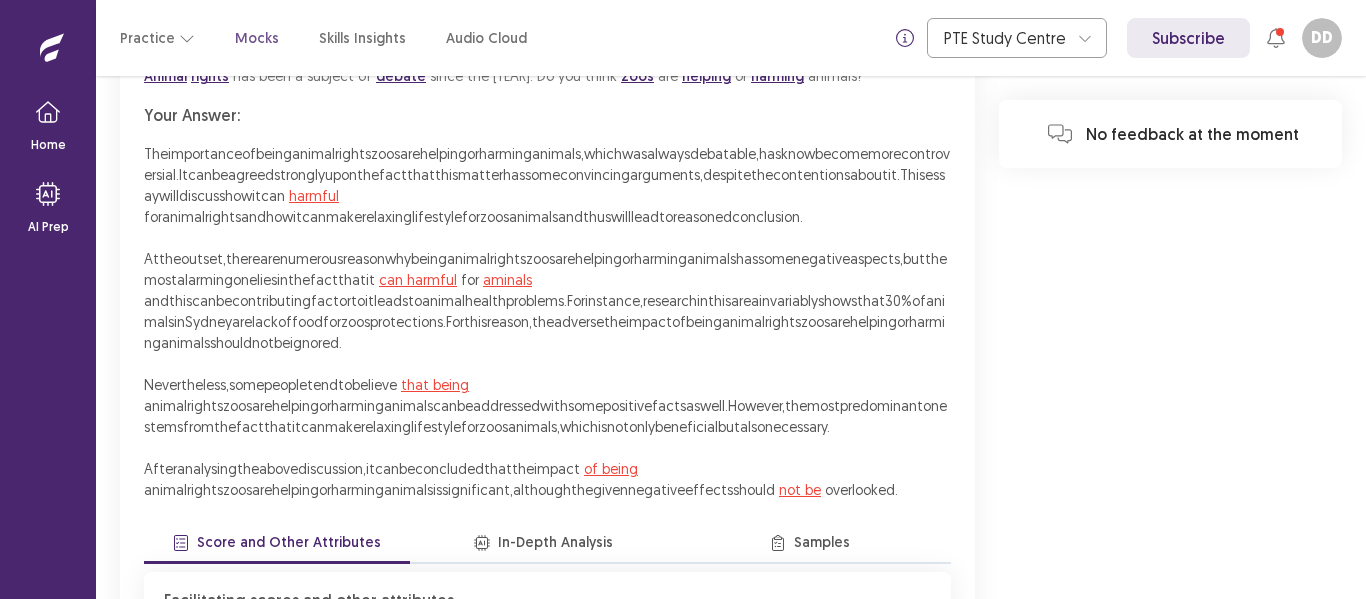 click on "No feedback at the moment" at bounding box center [1170, 894] 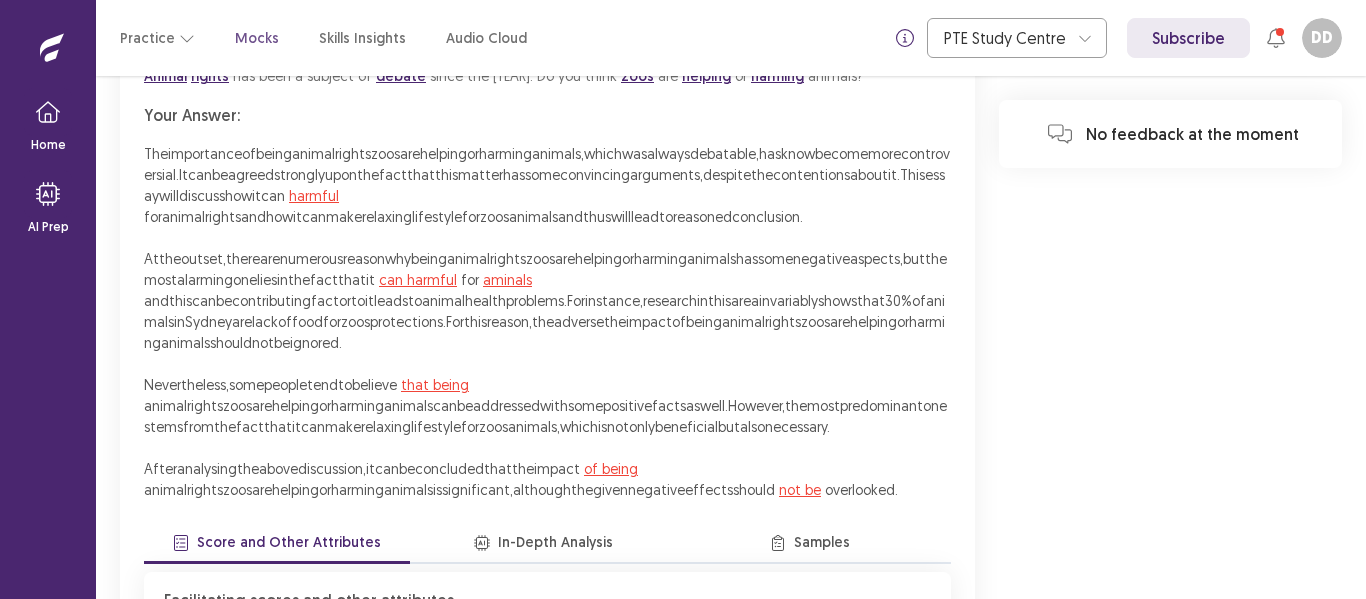 click on "aminals" at bounding box center [507, 279] 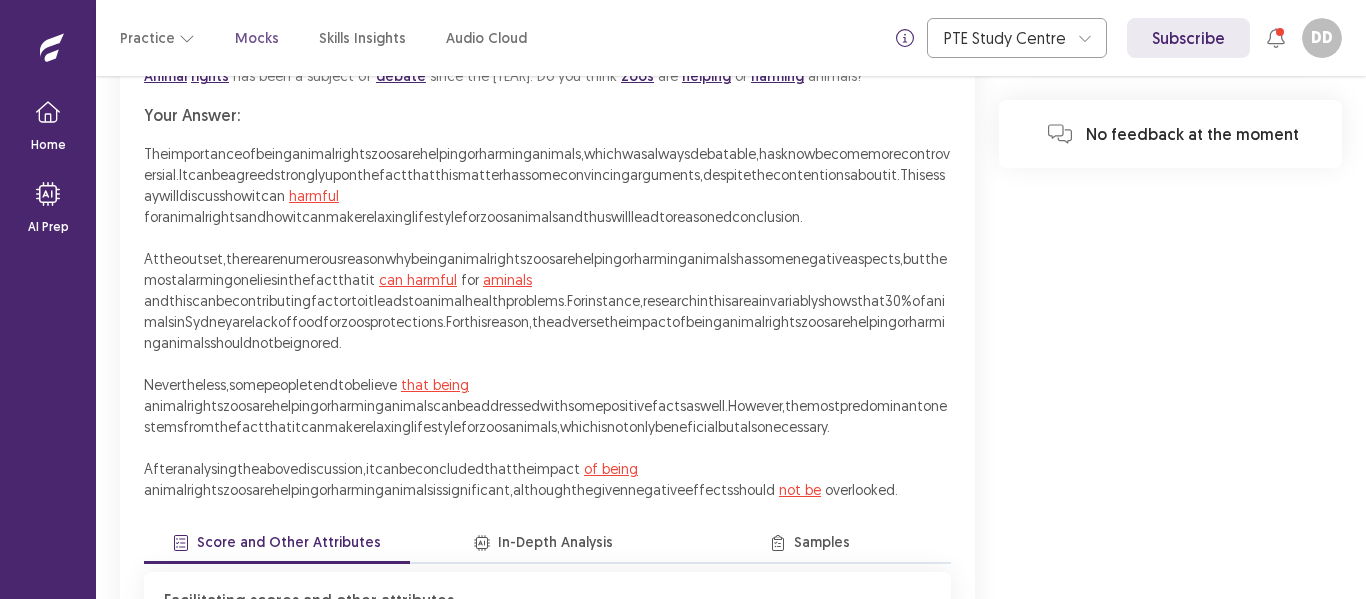 click on "No feedback at the moment" at bounding box center (1170, 894) 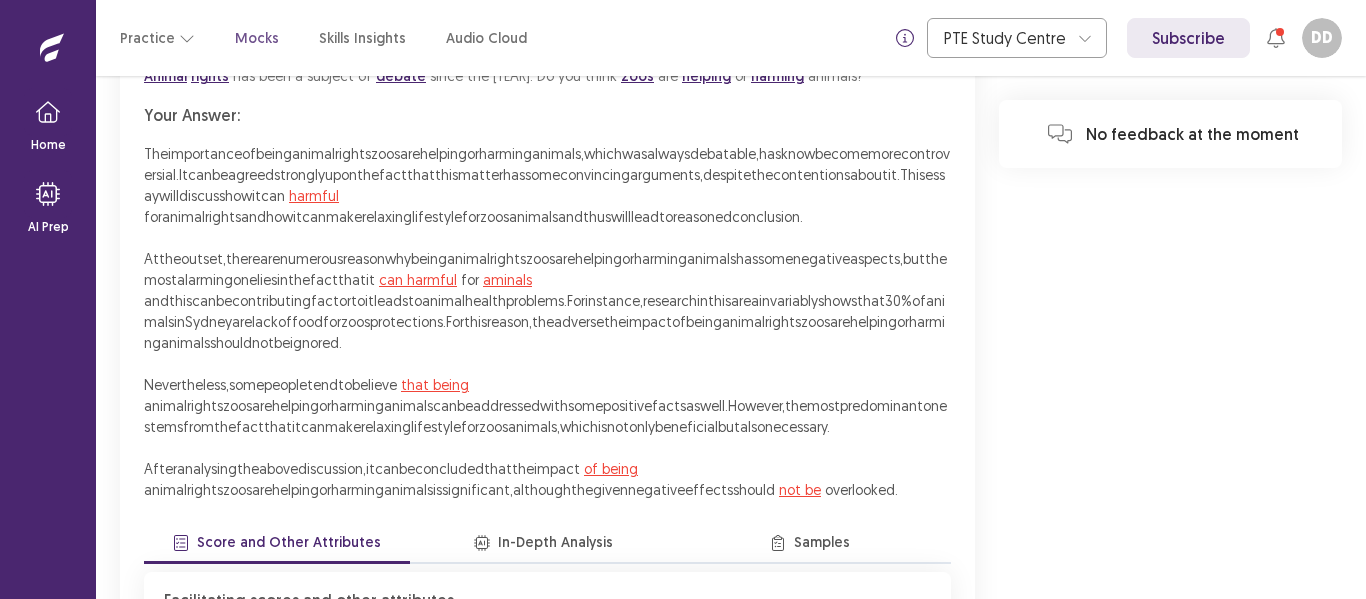 click on "not  be" at bounding box center [800, 489] 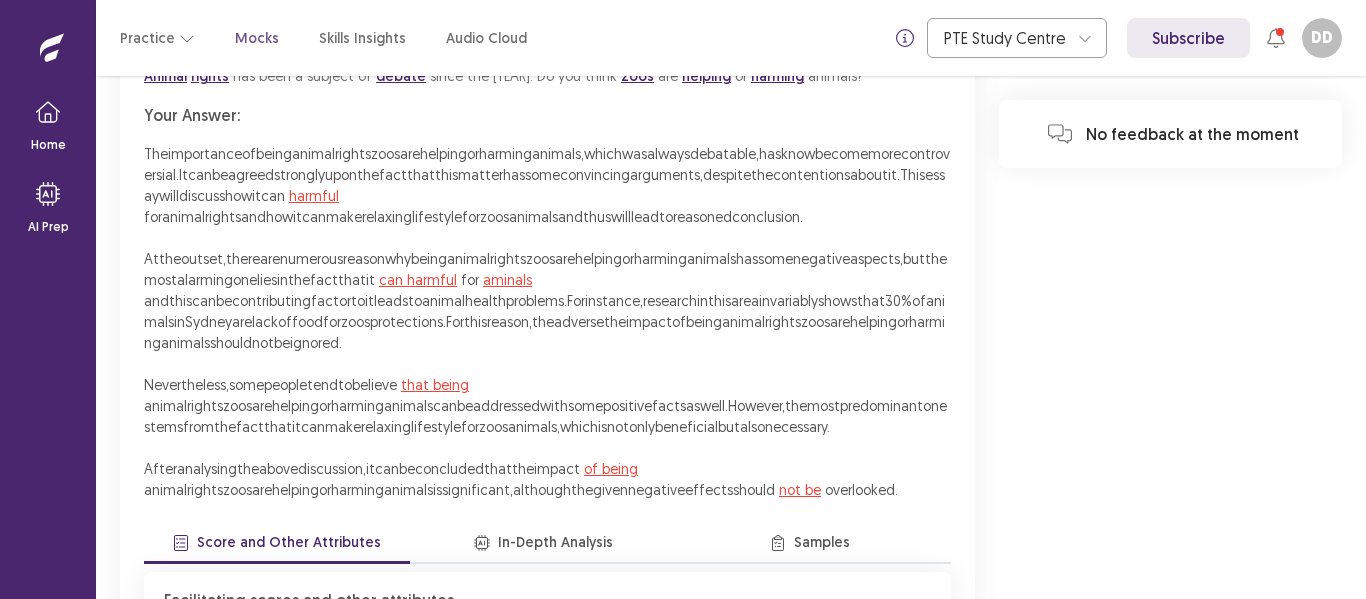 click on "No feedback at the moment" at bounding box center [1170, 894] 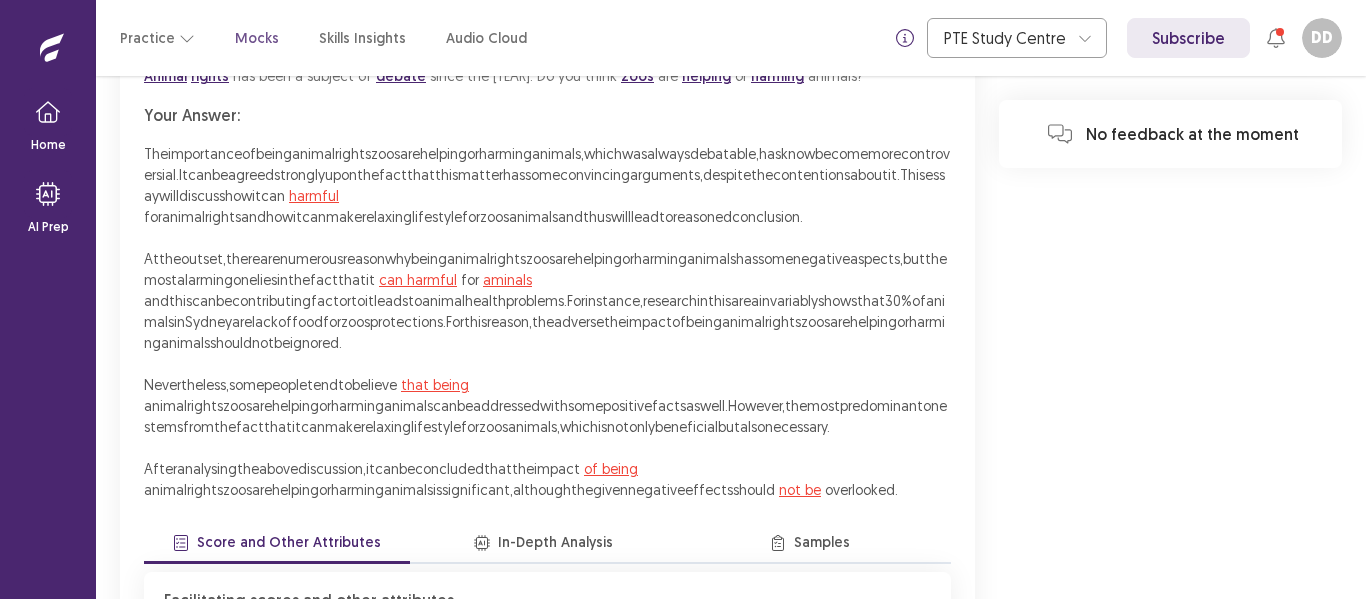 click on "of  being" at bounding box center [611, 468] 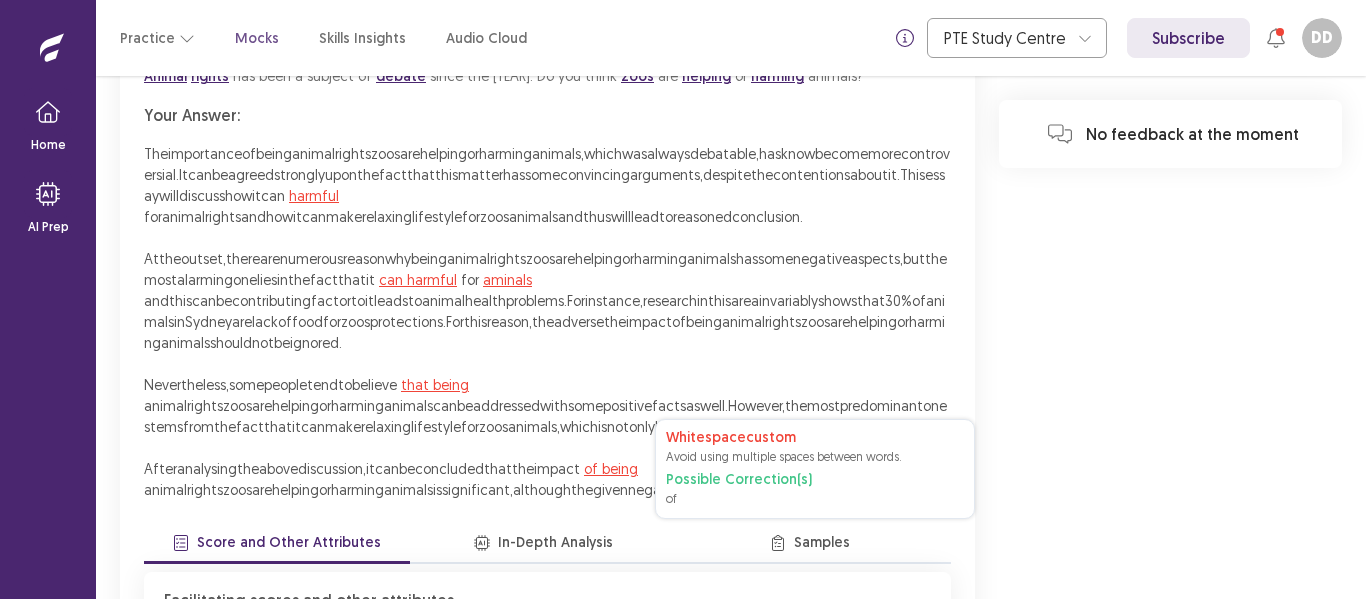 click on "whitespacecustom Avoid using multiple spaces between words. Possible Correction(s) of" at bounding box center (815, 469) 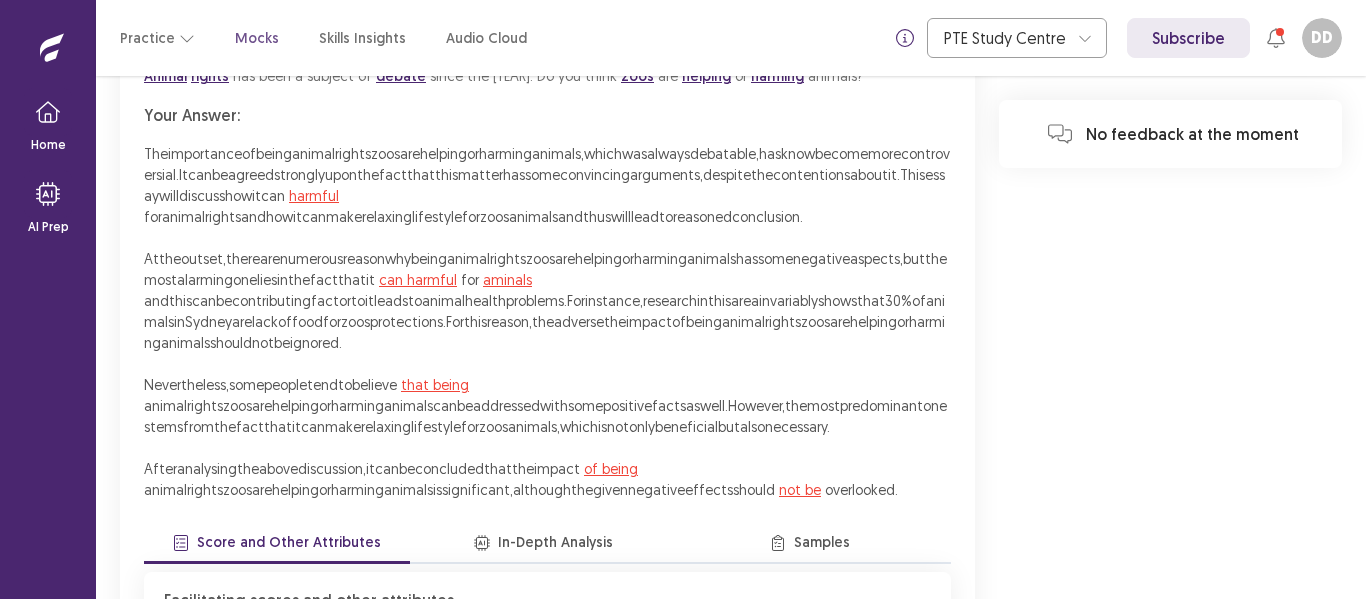 click on "The   importance   of   being   animal   rights   zoos   are   helping   or   harming   animals,   which   was   always   debatable,   has   know   become   more   controversial.   It   can   be   agreed   strongly   upon   the   fact   that   this   matter   has   some   convincing   arguments,   despite   the   contentions   about   it.   This   essay   will   discuss   how   it   can     harmful grammar The word ‘harmful’ is a noun or an adjective. A verb is missing or misspelled, or maybe a comma is missing. Possible Correction(s) be harmful     for   animal   rights   and   how   it   can   make   relaxing   lifestyle   for   zoos   animals   and   thus   will   lead   to   reasoned   conclusion.
At   the   outset,   there   are   numerous   reason   why   being   animal   rights   zoos   are   helping   or   harming   animals   has   some   negative   aspects,   but   the   most   alarming   one   lies   in   the   fact   that   it     can harmful grammar Possible Correction(s)     for     aminals" at bounding box center [547, 321] 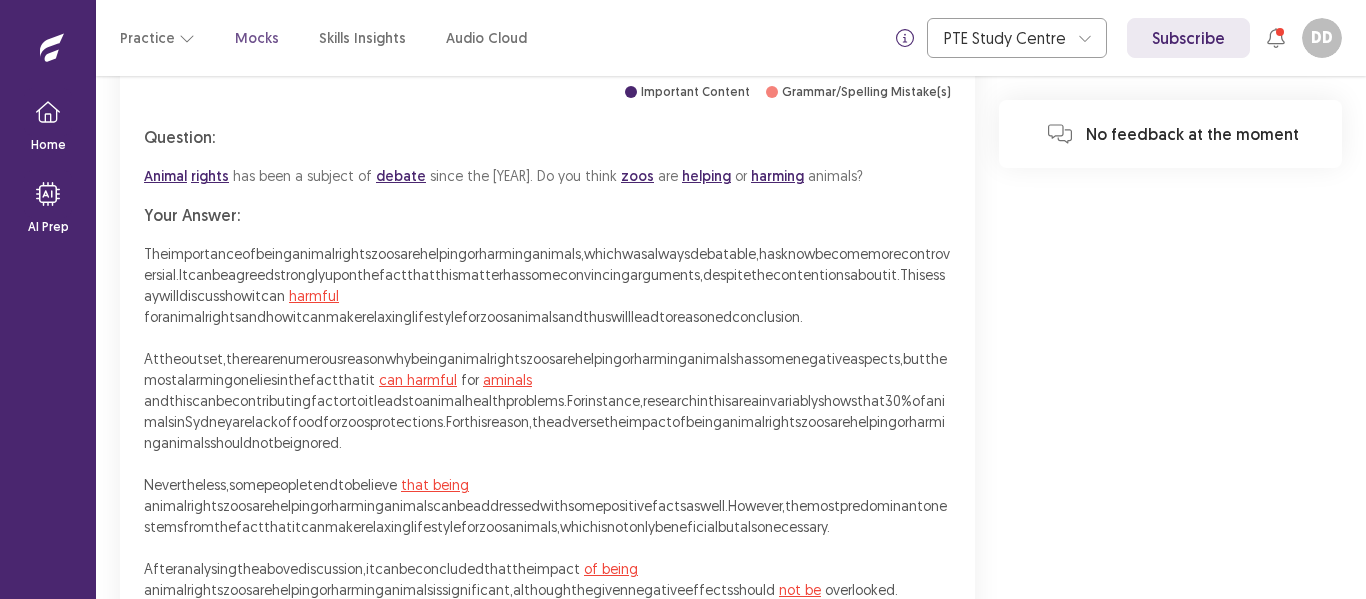scroll, scrollTop: 427, scrollLeft: 0, axis: vertical 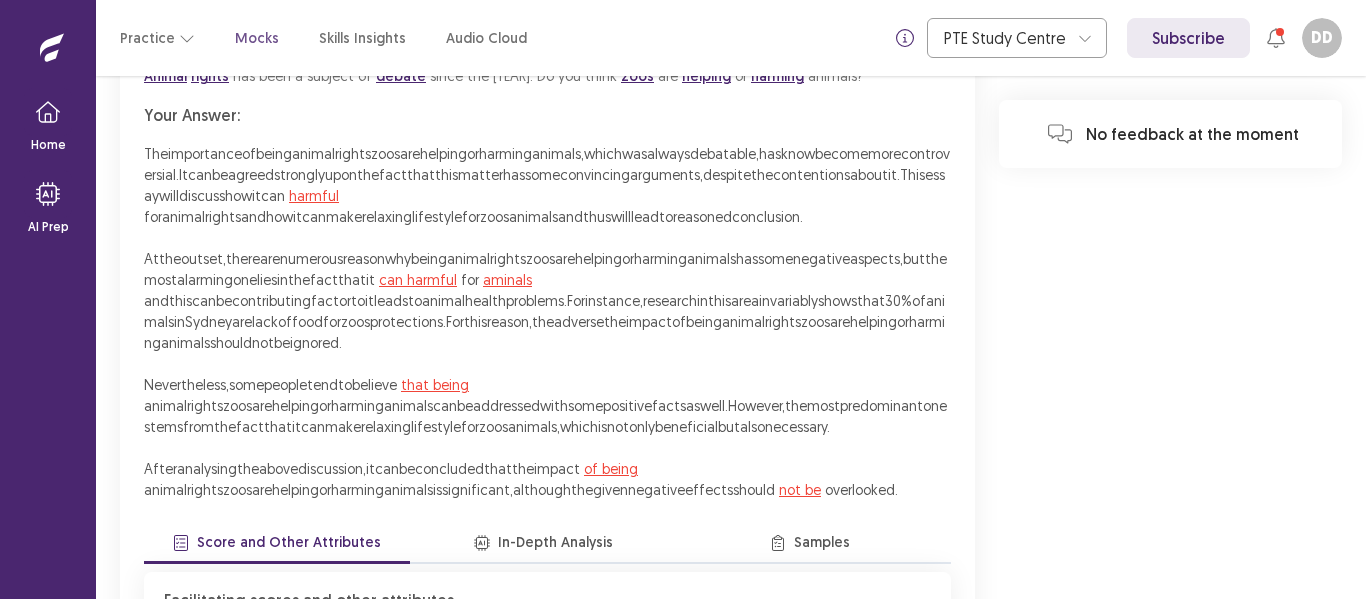click on "harmful" at bounding box center (314, 195) 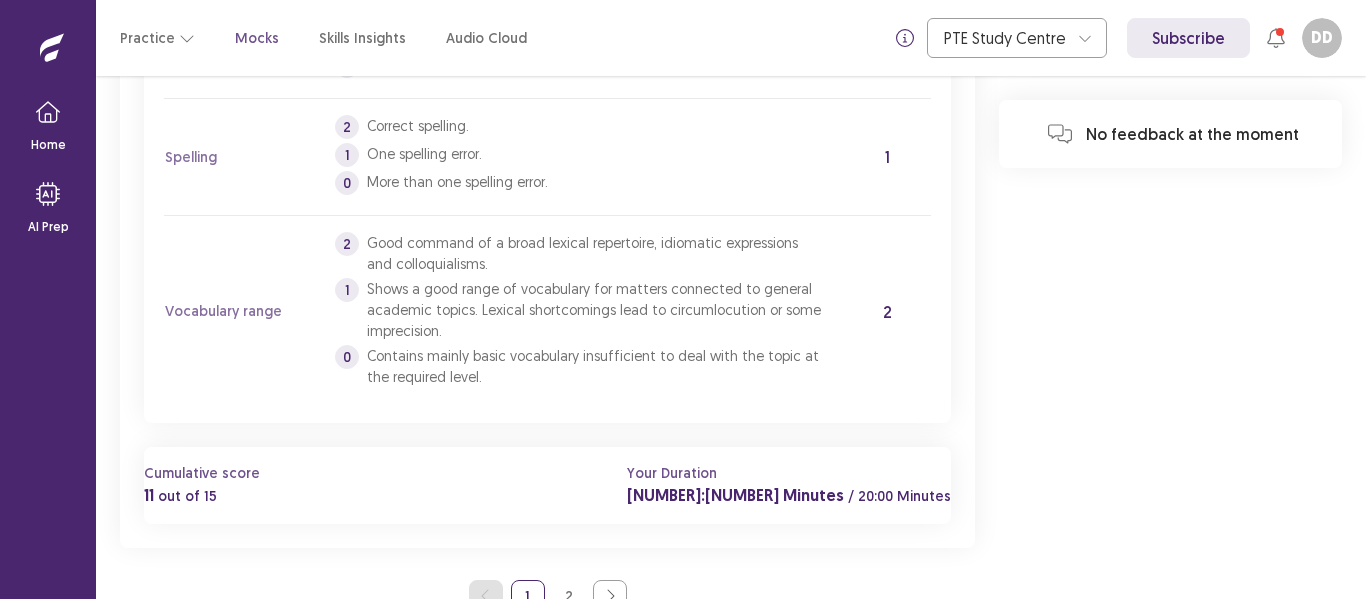scroll, scrollTop: 1854, scrollLeft: 0, axis: vertical 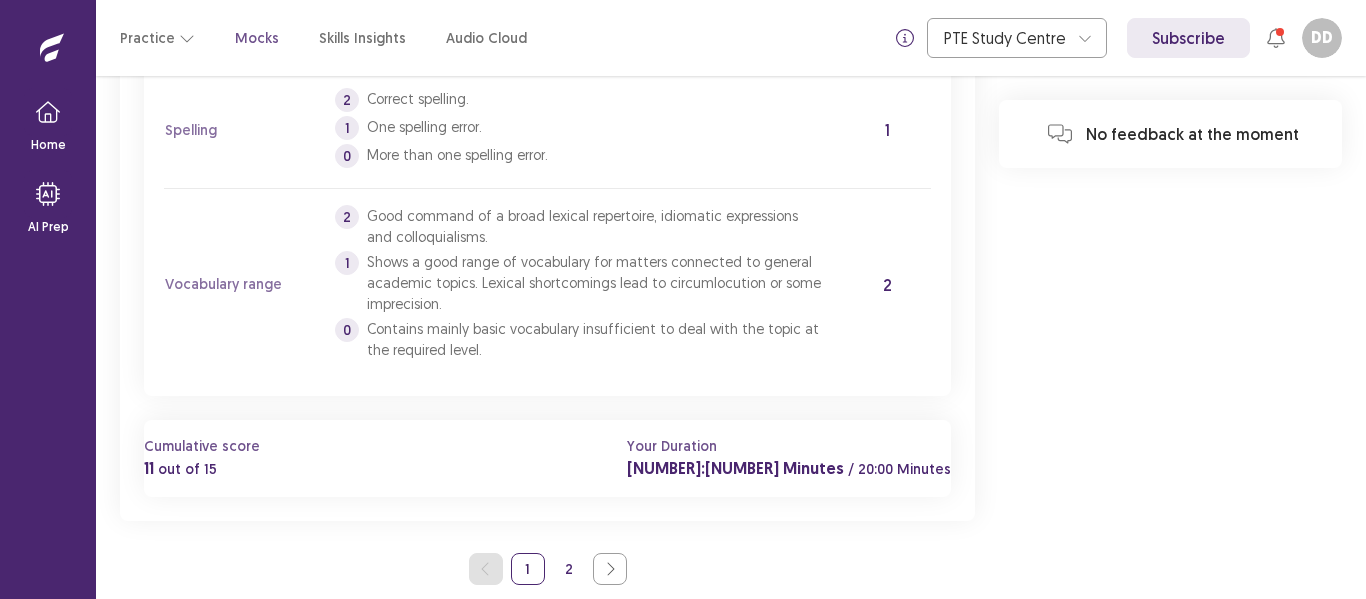 click on "2" at bounding box center [569, 569] 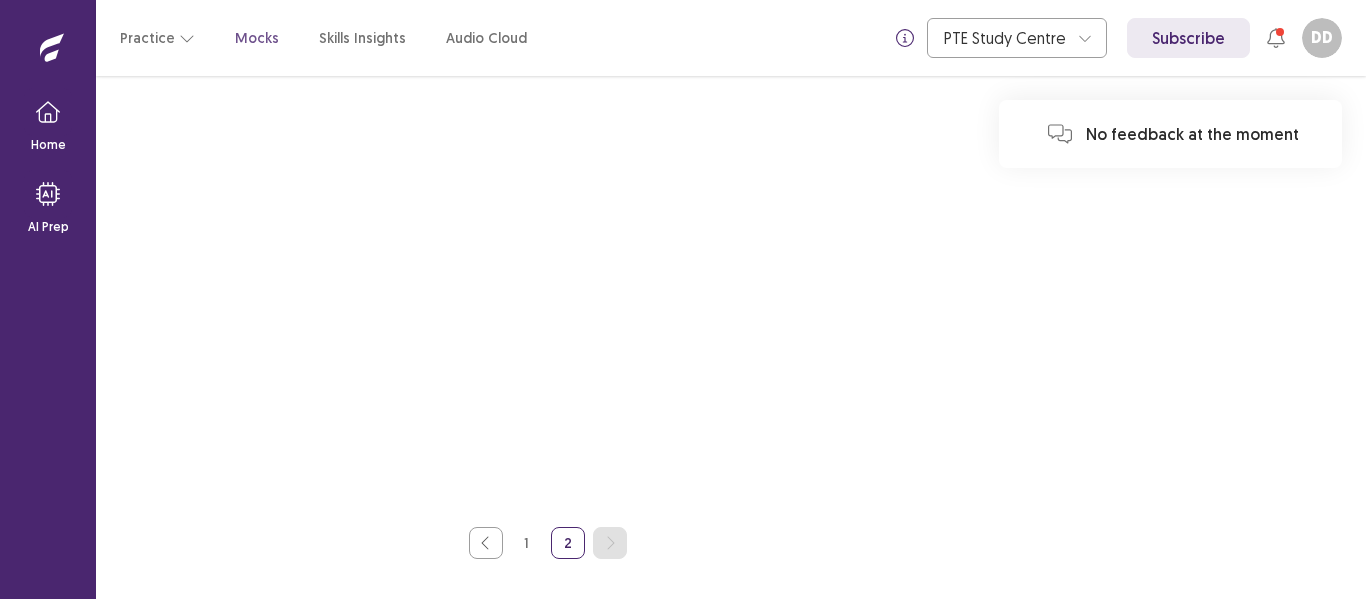 scroll, scrollTop: 188, scrollLeft: 0, axis: vertical 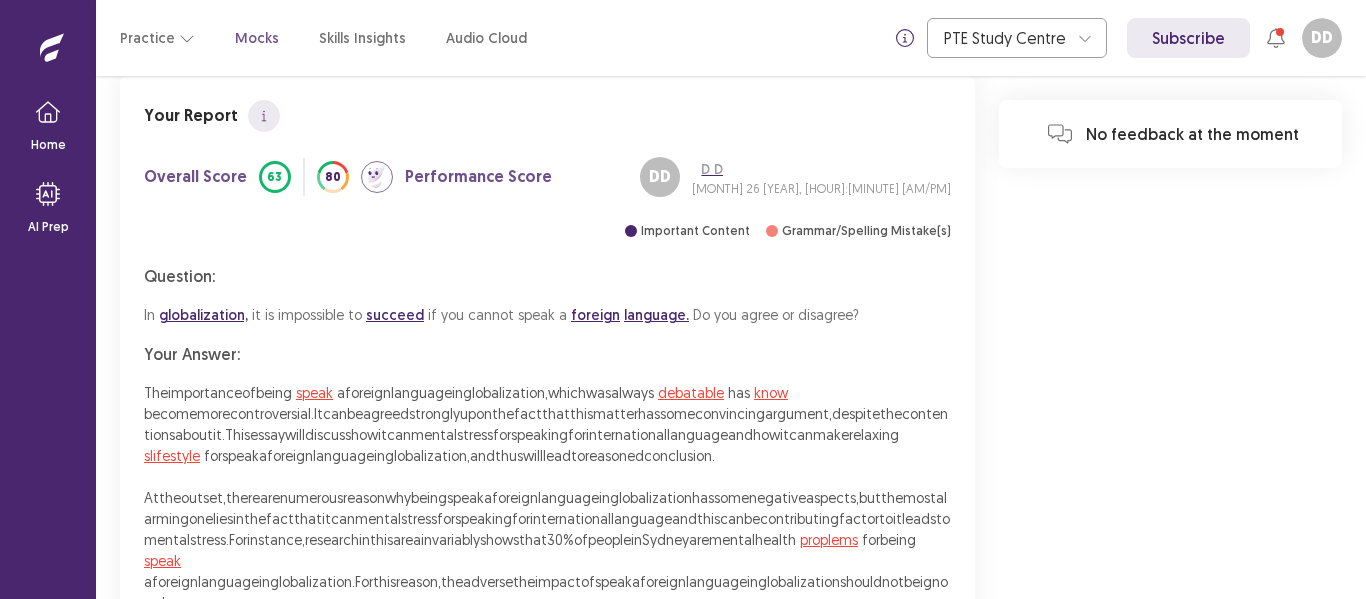 click on "speak" at bounding box center (314, 392) 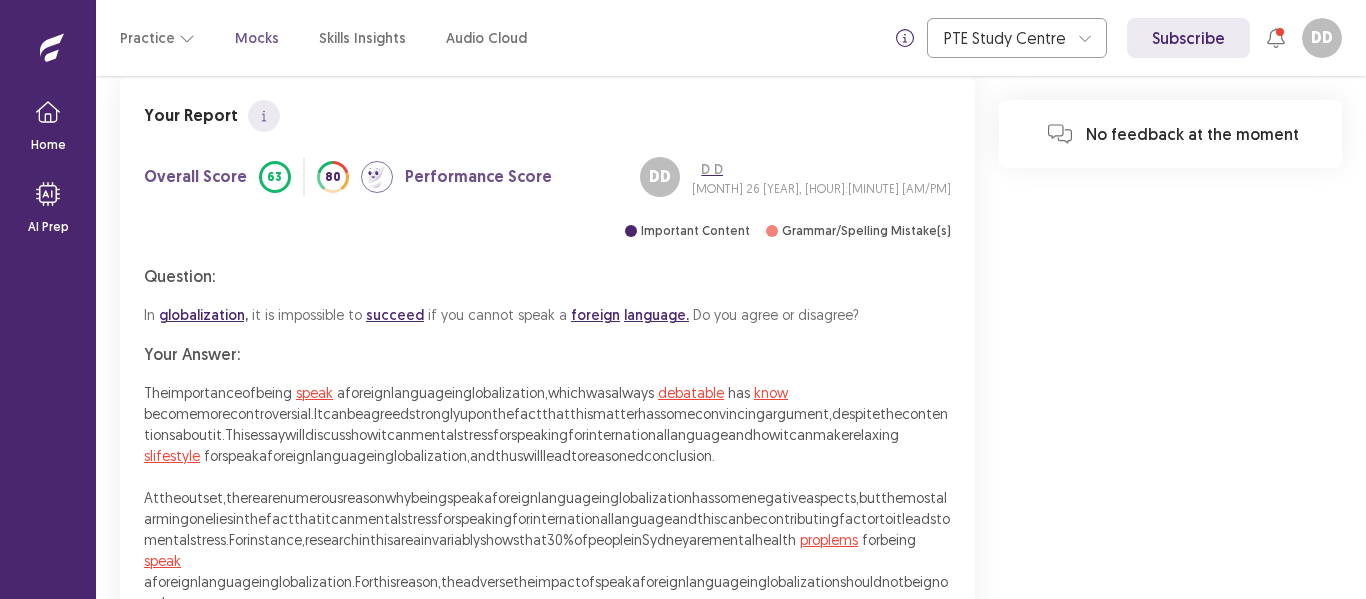 click on "Question: In   globalization,   it   is   impossible   to   succeed   if   you   cannot   speak   a   foreign   language.   Do   you   agree   or   disagree?   Your Answer: The   importance   of   being     speak grammar Consider using either the past participle “spoken” or the present participle “speaking” here. Possible Correction(s) spoken, speaking     a   foreign   language   in   globalization,   which   was   always     debatable grammar You have a missing punctuation. Possible Correction(s) debatable,     has     know grammar It appears that the past participle should be used here. Possible Correction(s) known     become   more   controversial.   It   can   be   agreed   strongly   upon   the   fact   that   this   matter   has   some   convincing   argument,   despite   the   contentions   about   it.   This   essay   will   discuss   how   it   can   mental   stress   for   speaking   for   international   language   and   how   it   can   make   relaxing     slifestyle misspelling lifestyle" at bounding box center [547, 512] 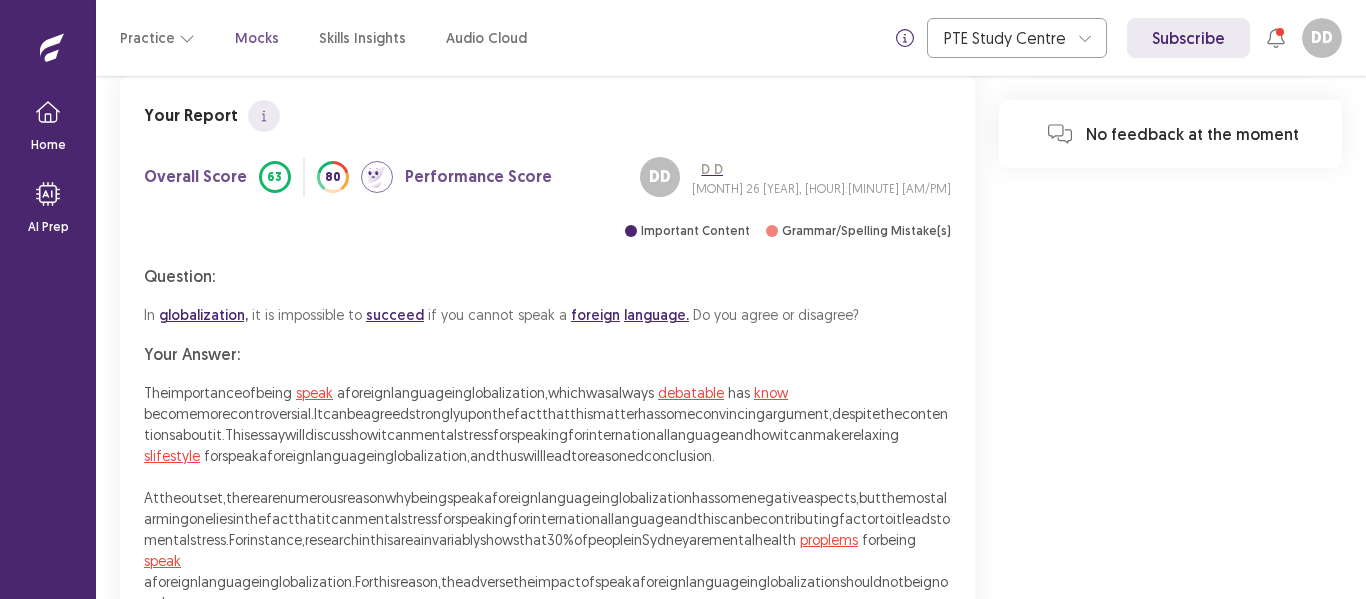 click on "debatable" at bounding box center [691, 392] 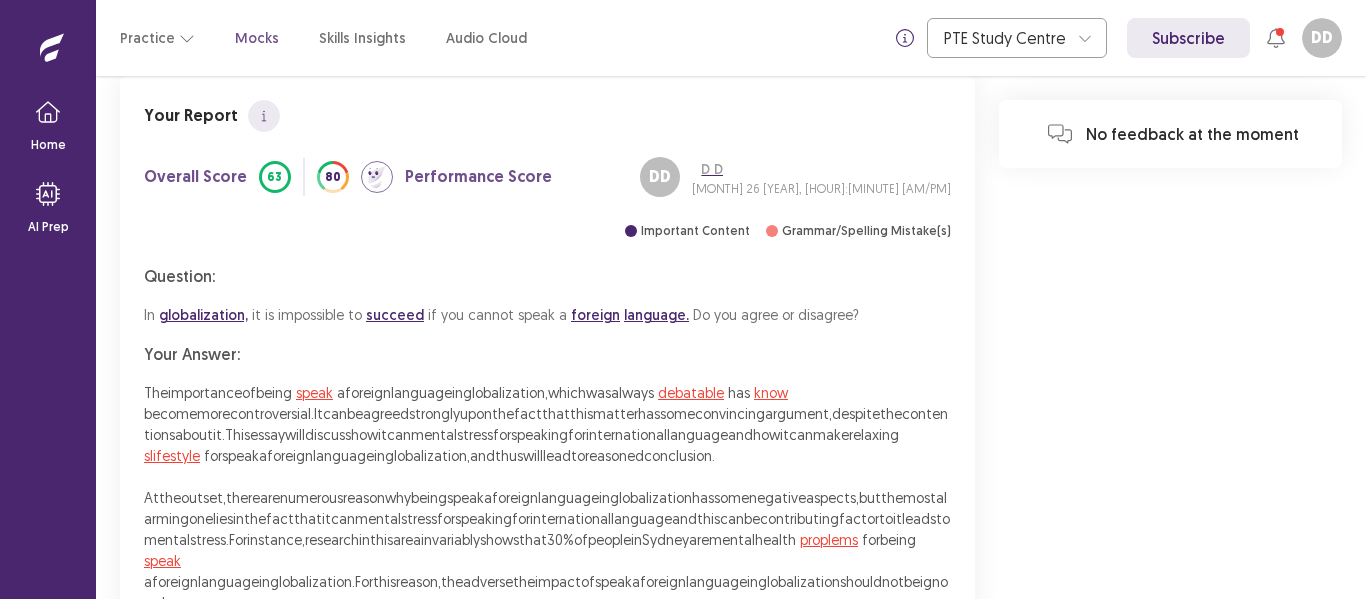 click on "In   globalization,   it   is   impossible   to   succeed   if   you   cannot   speak   a   foreign   language.   Do   you   agree   or   disagree?" at bounding box center [547, 315] 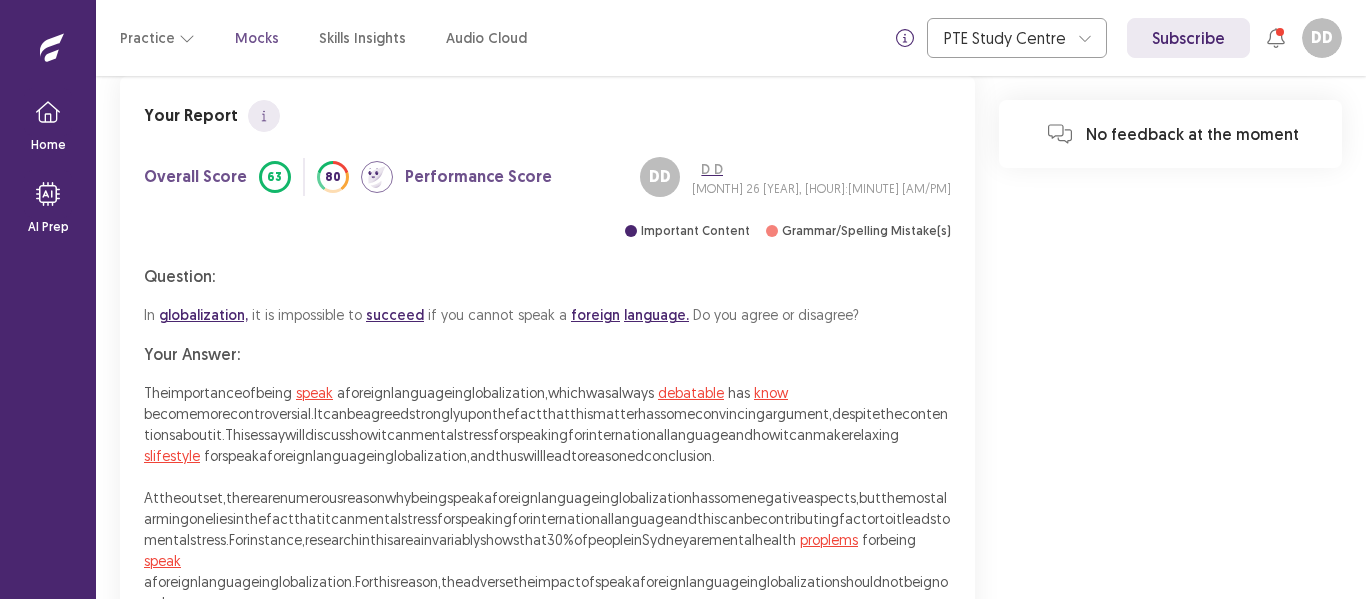 click on "know" at bounding box center [771, 392] 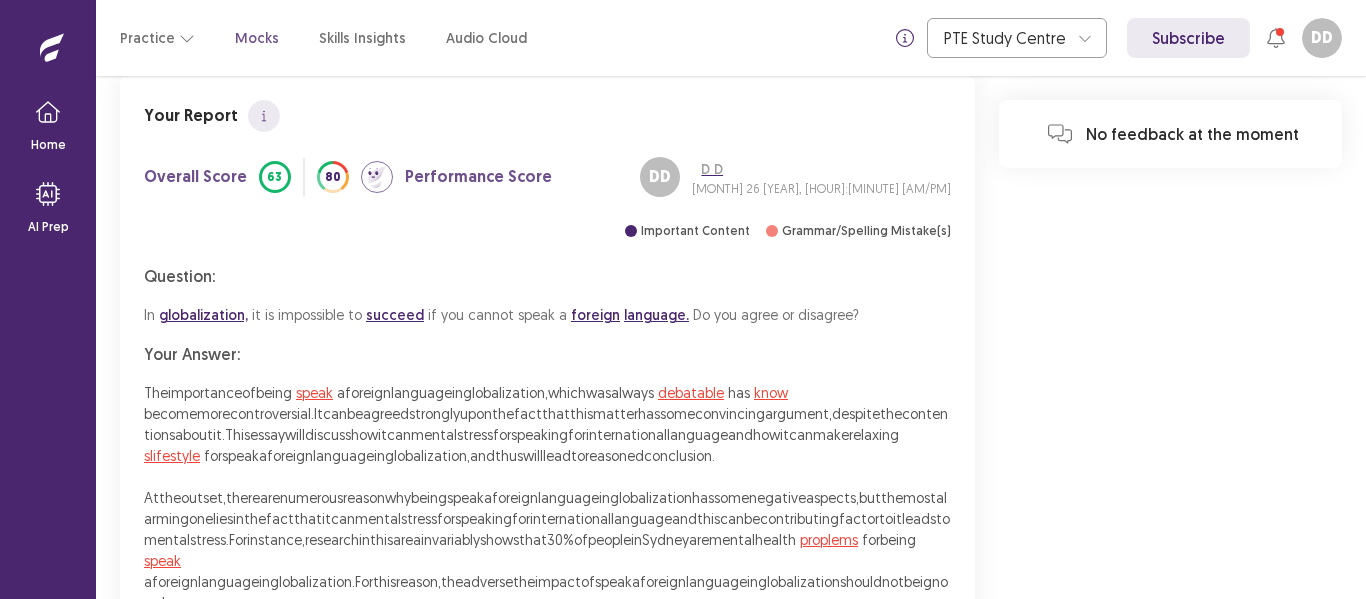 click on "know" at bounding box center (771, 392) 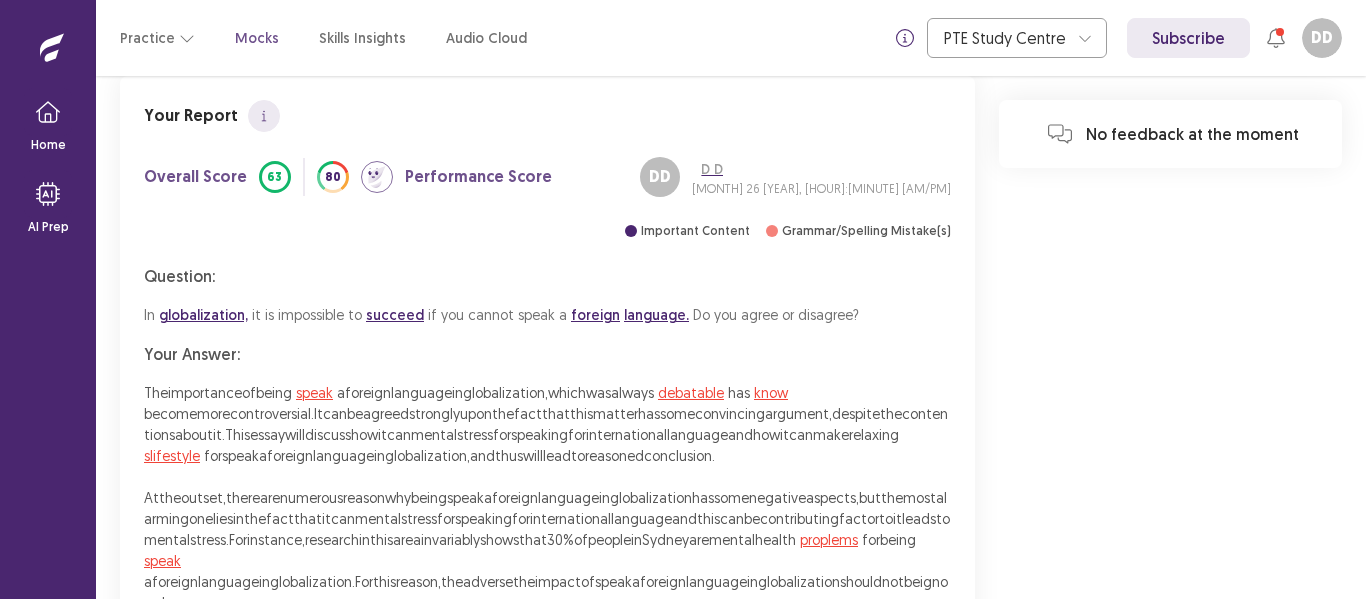 scroll, scrollTop: 288, scrollLeft: 0, axis: vertical 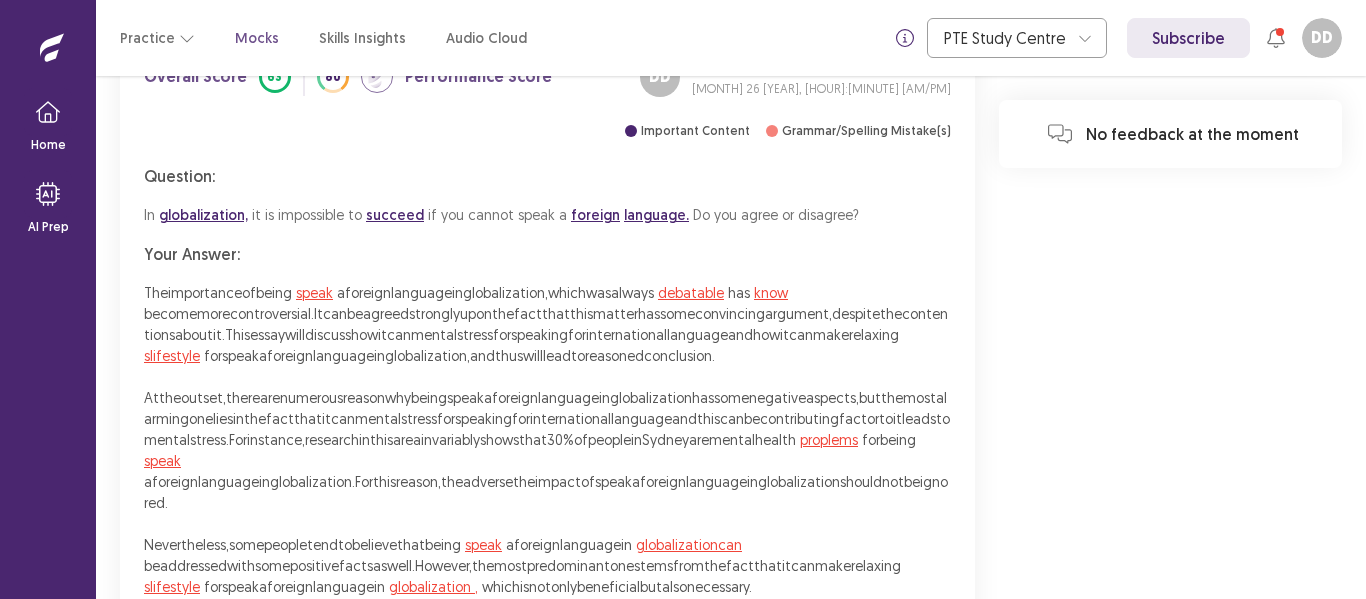 click on "proplems" at bounding box center [829, 439] 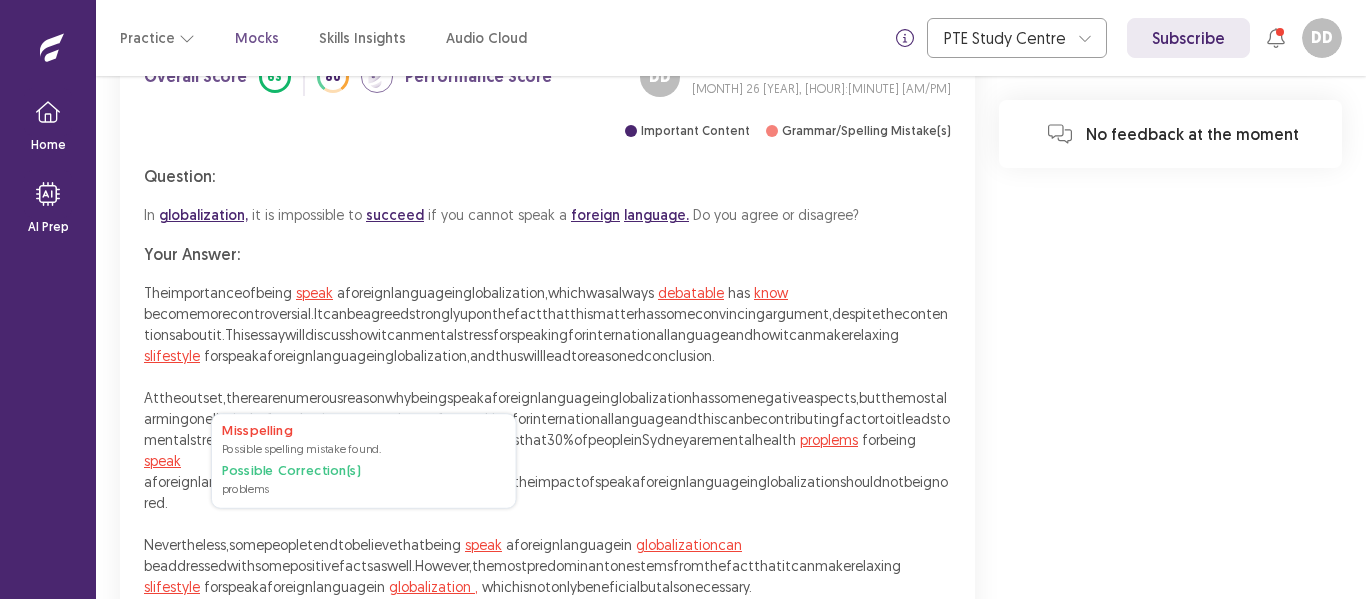 drag, startPoint x: 1095, startPoint y: 264, endPoint x: 571, endPoint y: 440, distance: 552.7676 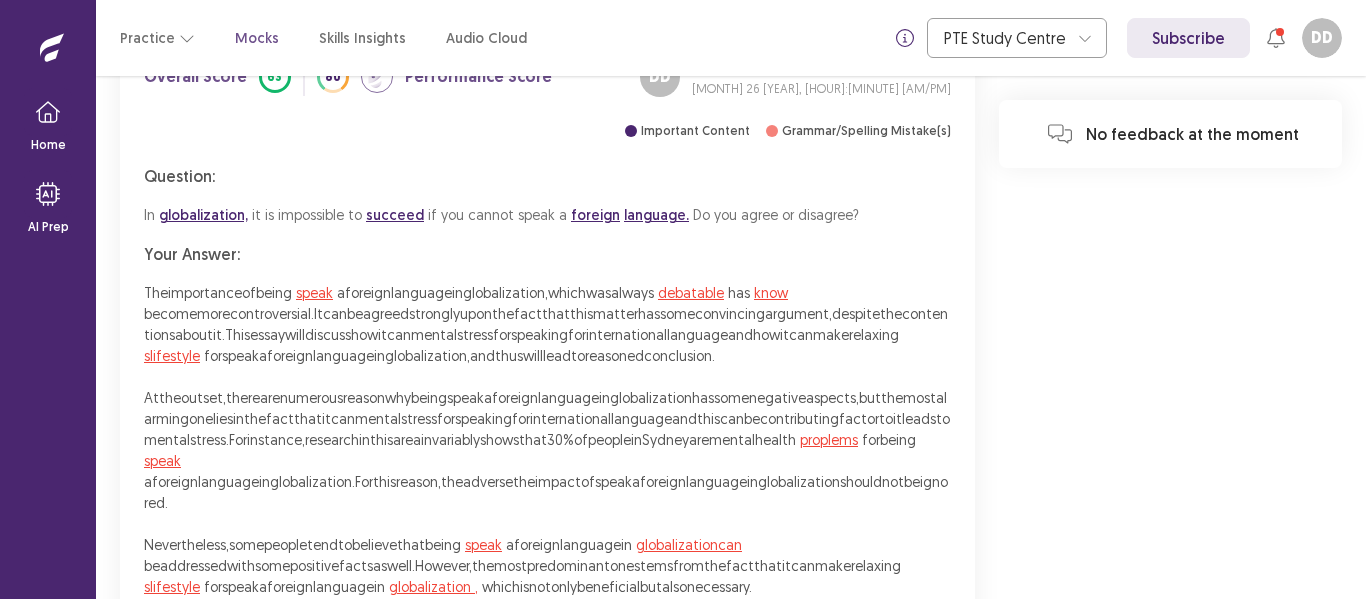 scroll, scrollTop: 388, scrollLeft: 0, axis: vertical 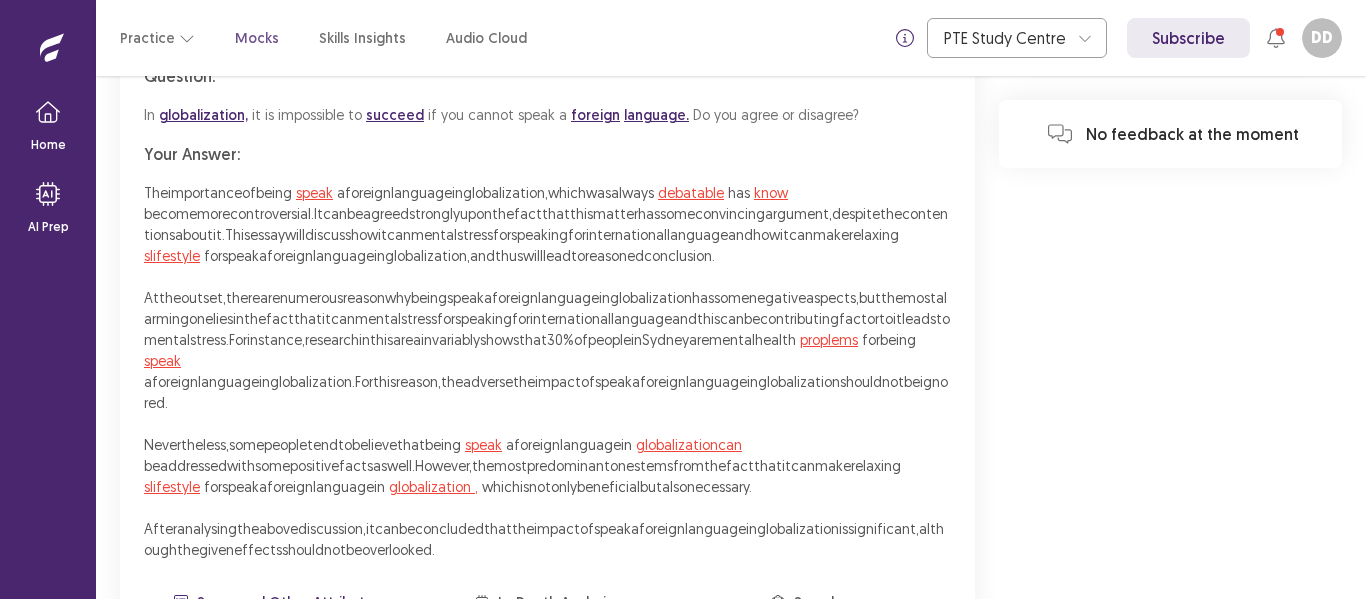 click on "slifestyle" at bounding box center (172, 486) 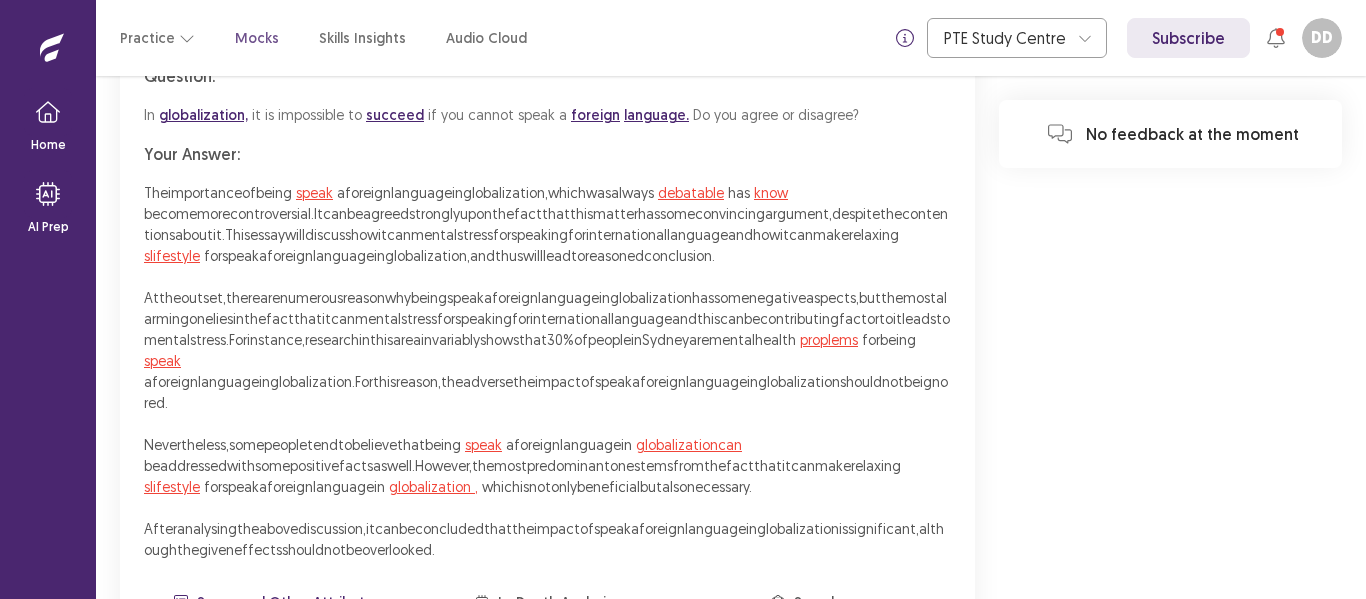 click on "slifestyle" at bounding box center [172, 486] 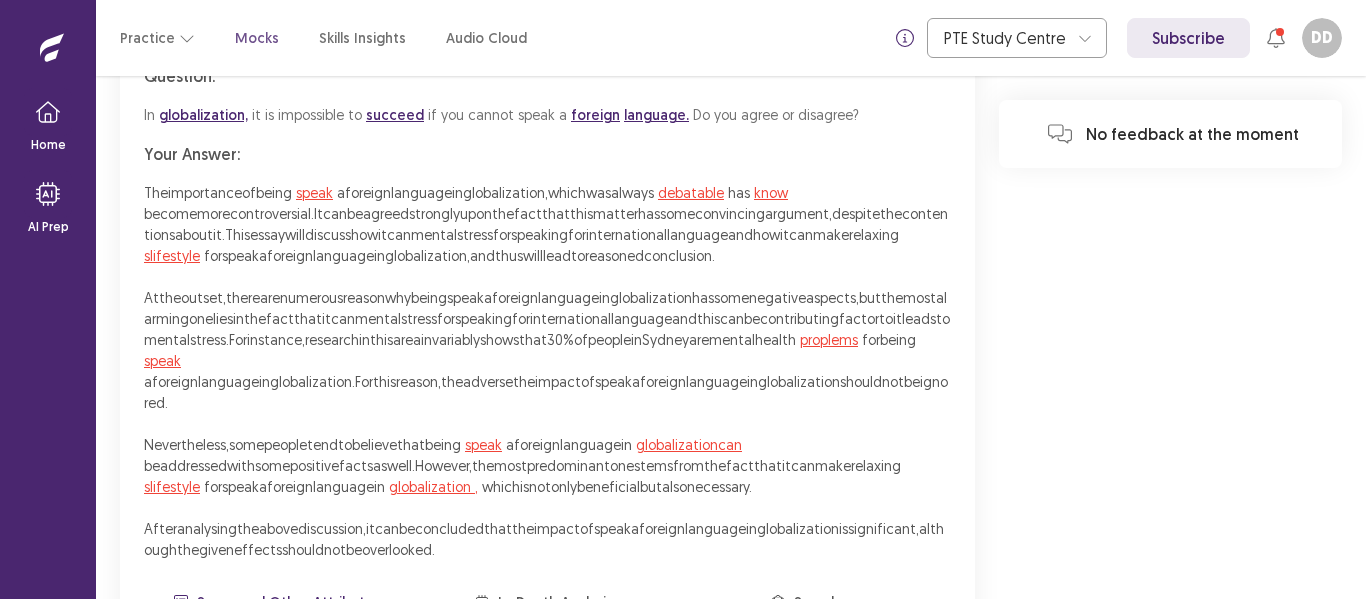 click on "The   importance   of   being     speak grammar Consider using either the past participle “spoken” or the present participle “speaking” here. Possible Correction(s) spoken, speaking     a   foreign   language   in   globalization,   which   was   always     debatable grammar You have a missing punctuation. Possible Correction(s) debatable,     has     know grammar It appears that the past participle should be used here. Possible Correction(s) known     become   more   controversial.   It   can   be   agreed   strongly   upon   the   fact   that   this   matter   has   some   convincing   argument,   despite   the   contentions   about   it.   This   essay   will   discuss   how   it   can   mental   stress   for   speaking   for   international   language   and   how   it   can   make   relaxing     slifestyle misspelling Possible spelling mistake found. Possible Correction(s) lifestyle     for   speak   a   foreign   language   in   globalization,   and   thus   will   lead   to   reasoned   the   a" at bounding box center [547, 371] 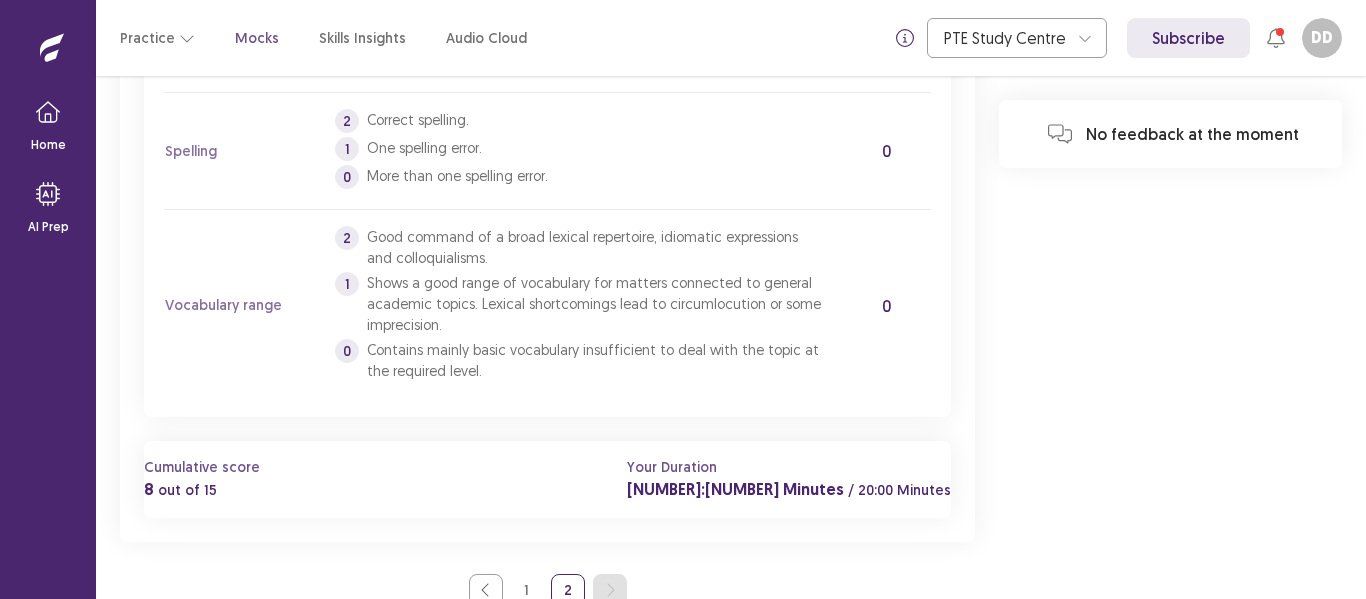 scroll, scrollTop: 0, scrollLeft: 0, axis: both 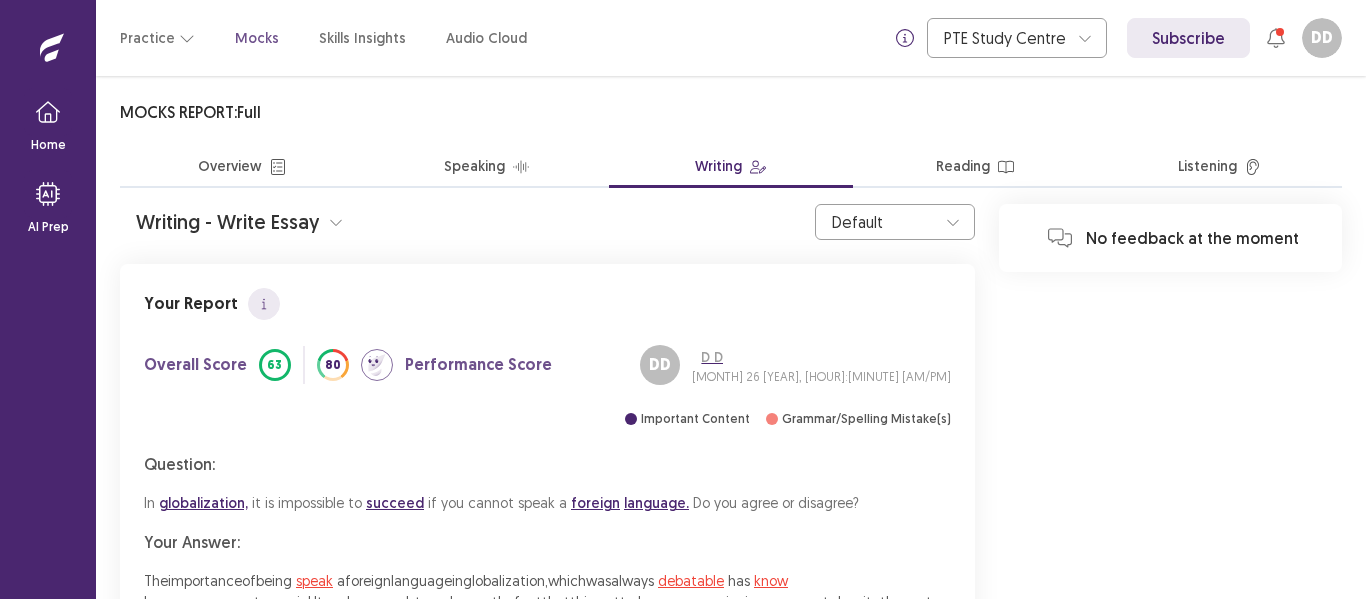 click on "Reading" at bounding box center [975, 168] 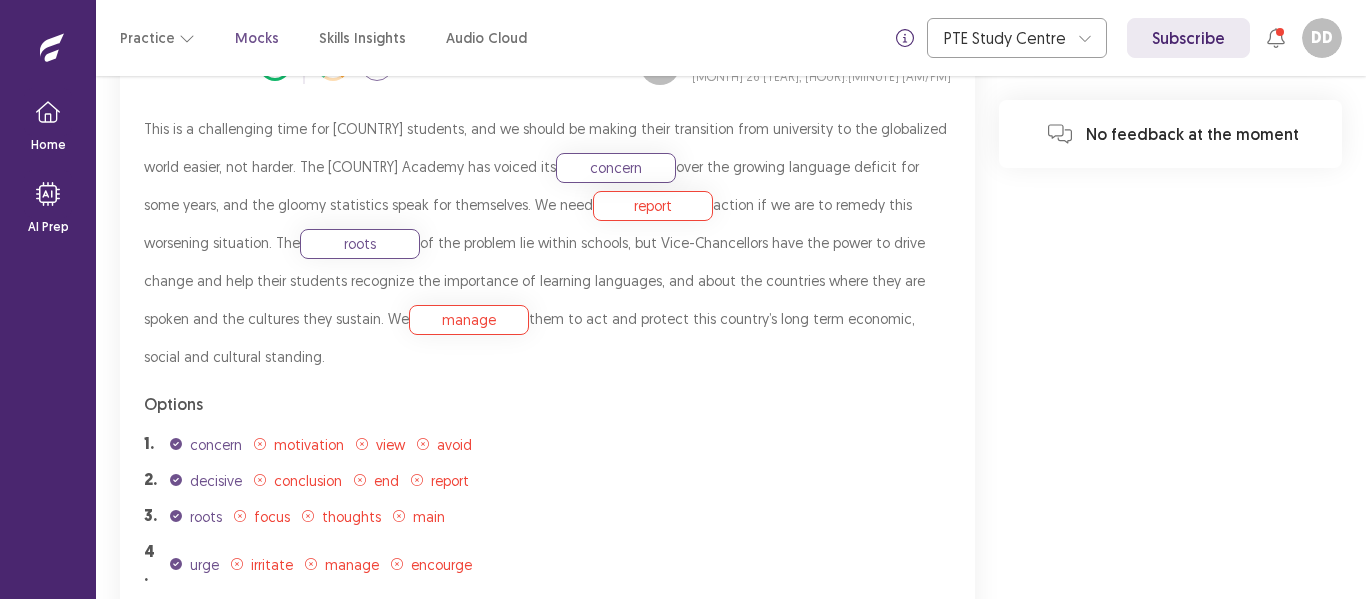 scroll, scrollTop: 743, scrollLeft: 0, axis: vertical 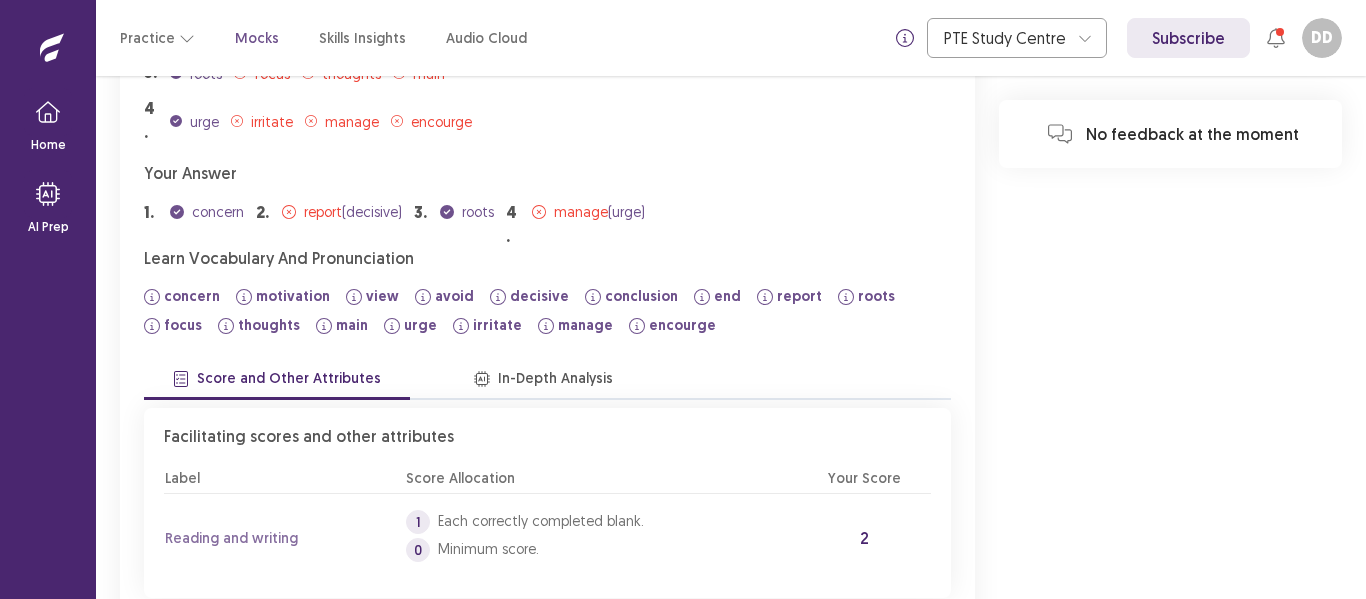 click on "2" at bounding box center (489, 771) 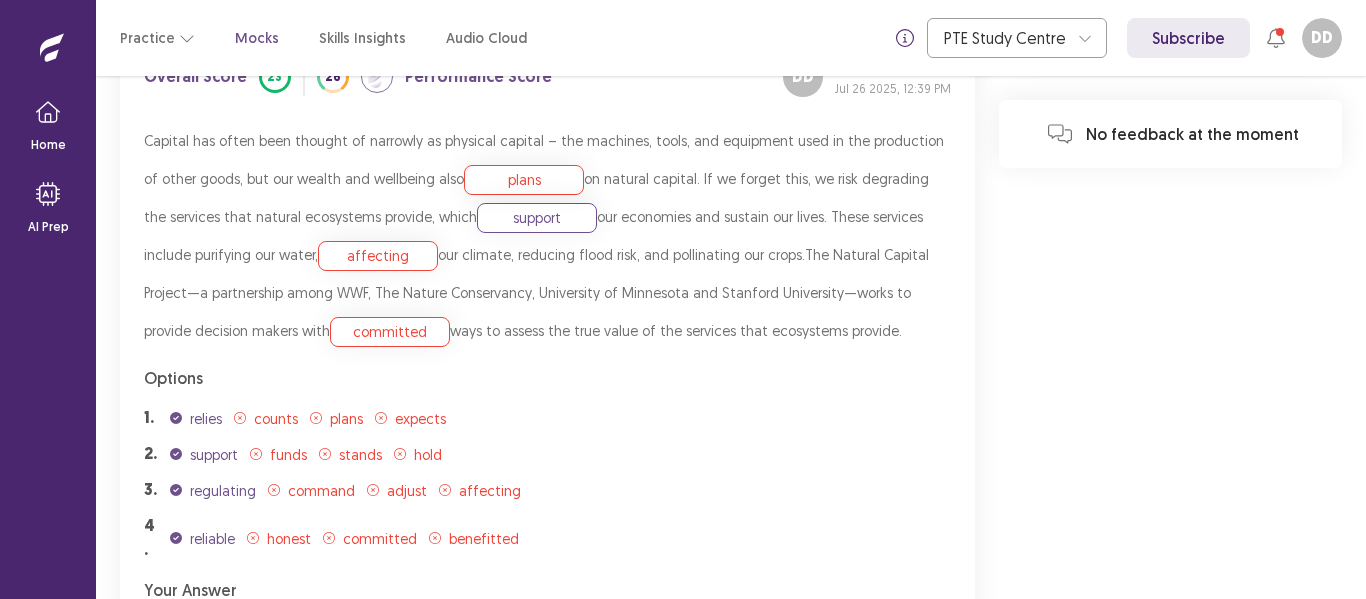 scroll, scrollTop: 925, scrollLeft: 0, axis: vertical 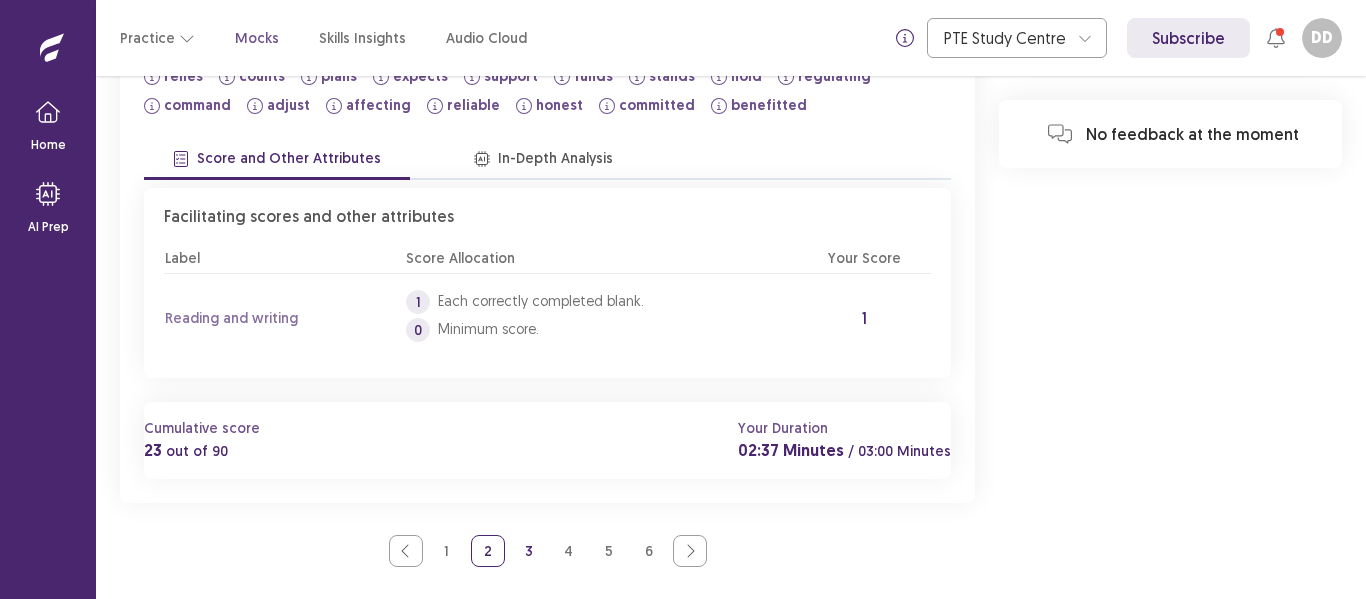 click on "3" at bounding box center [529, 551] 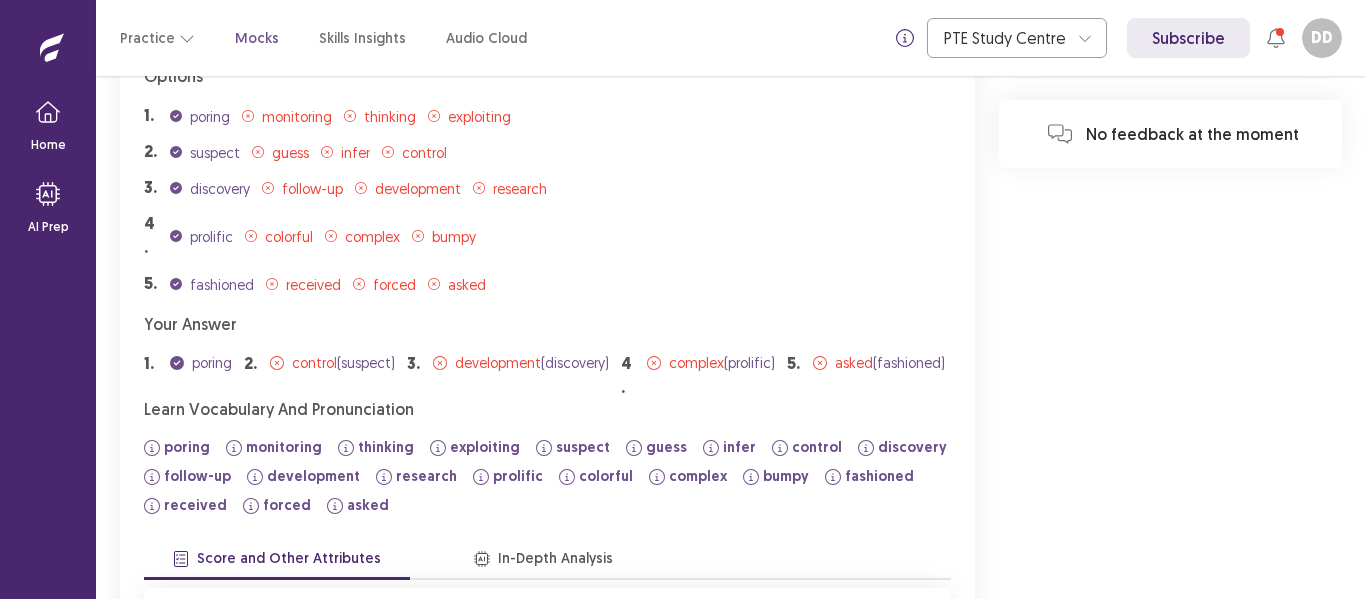 scroll, scrollTop: 1188, scrollLeft: 0, axis: vertical 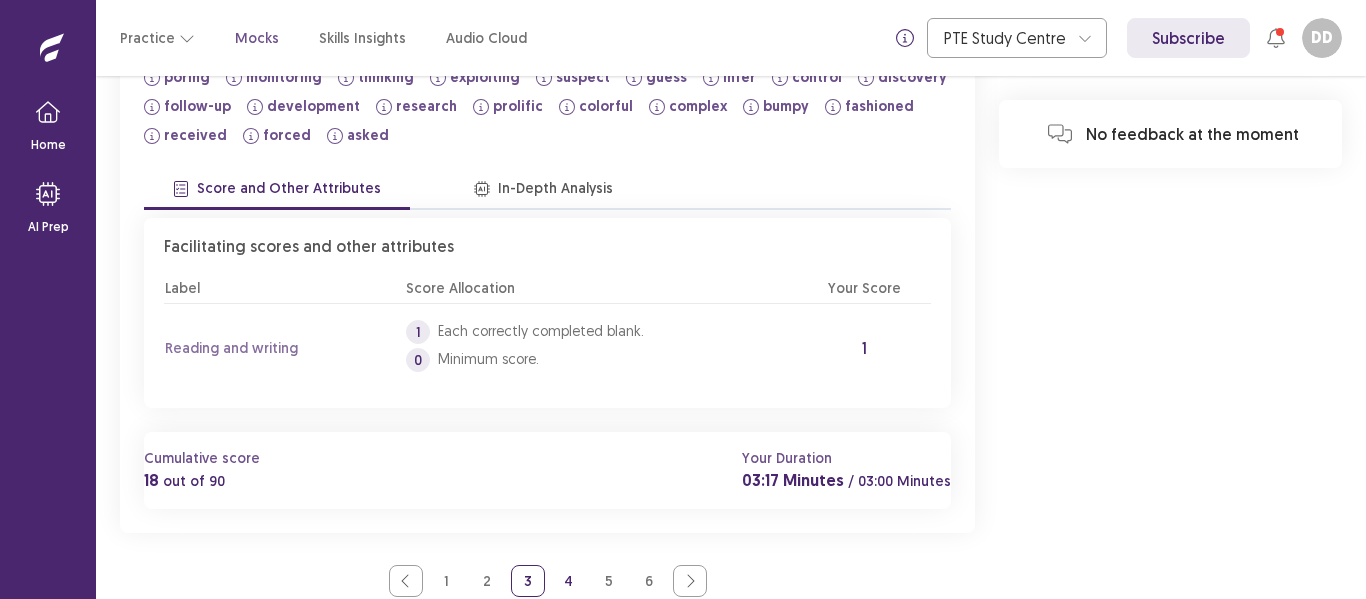 click on "4" at bounding box center (569, 581) 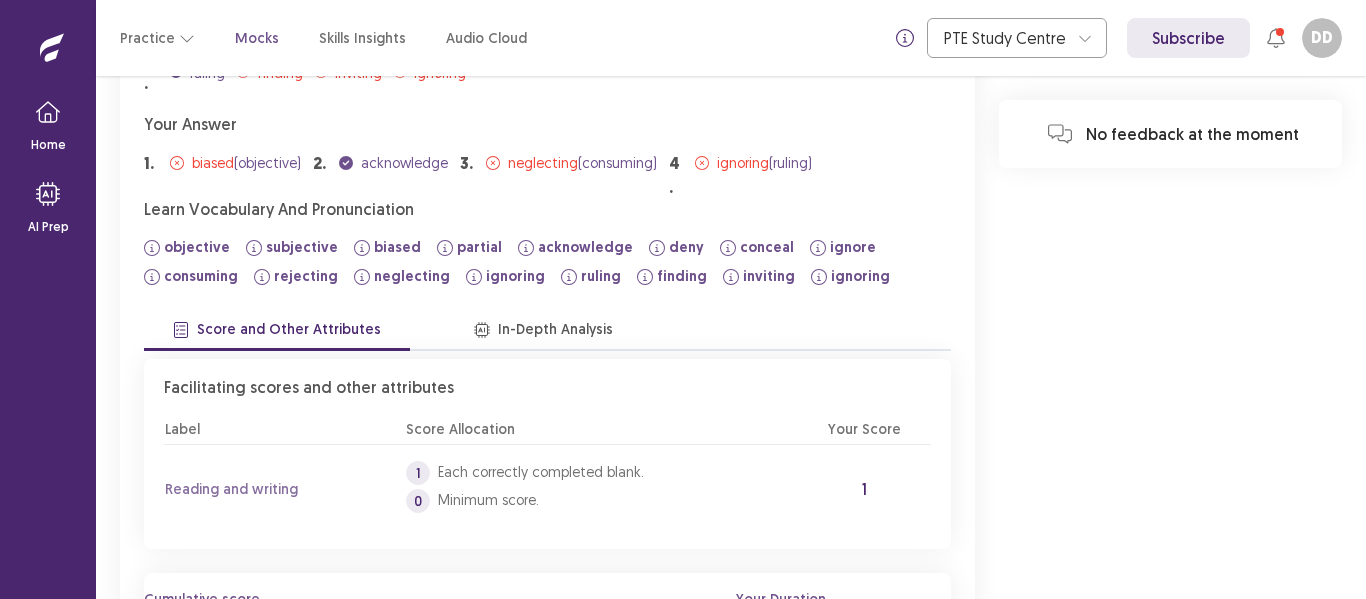 scroll, scrollTop: 925, scrollLeft: 0, axis: vertical 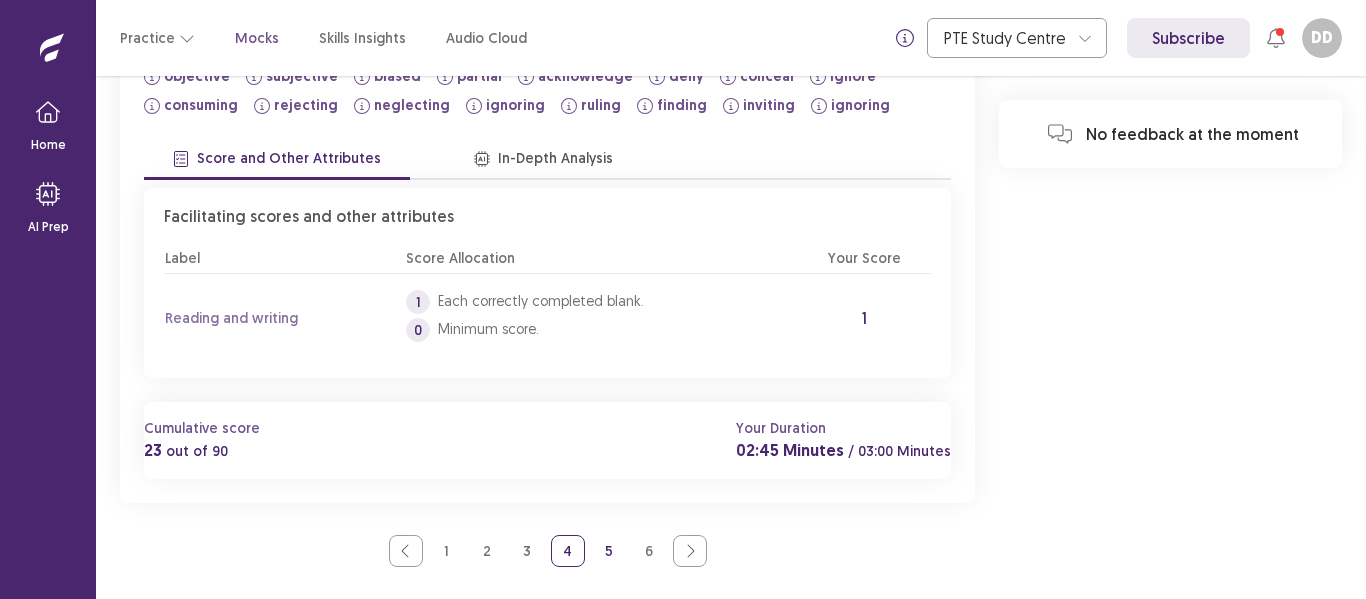 click on "5" at bounding box center (609, 551) 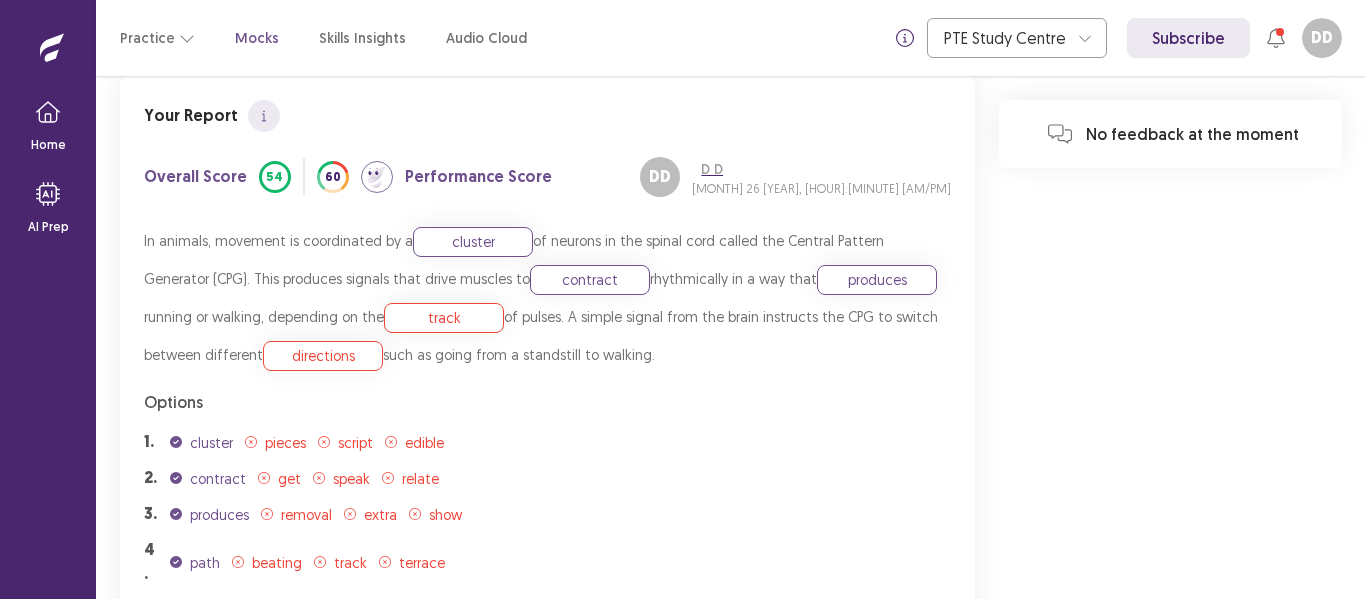 scroll, scrollTop: 588, scrollLeft: 0, axis: vertical 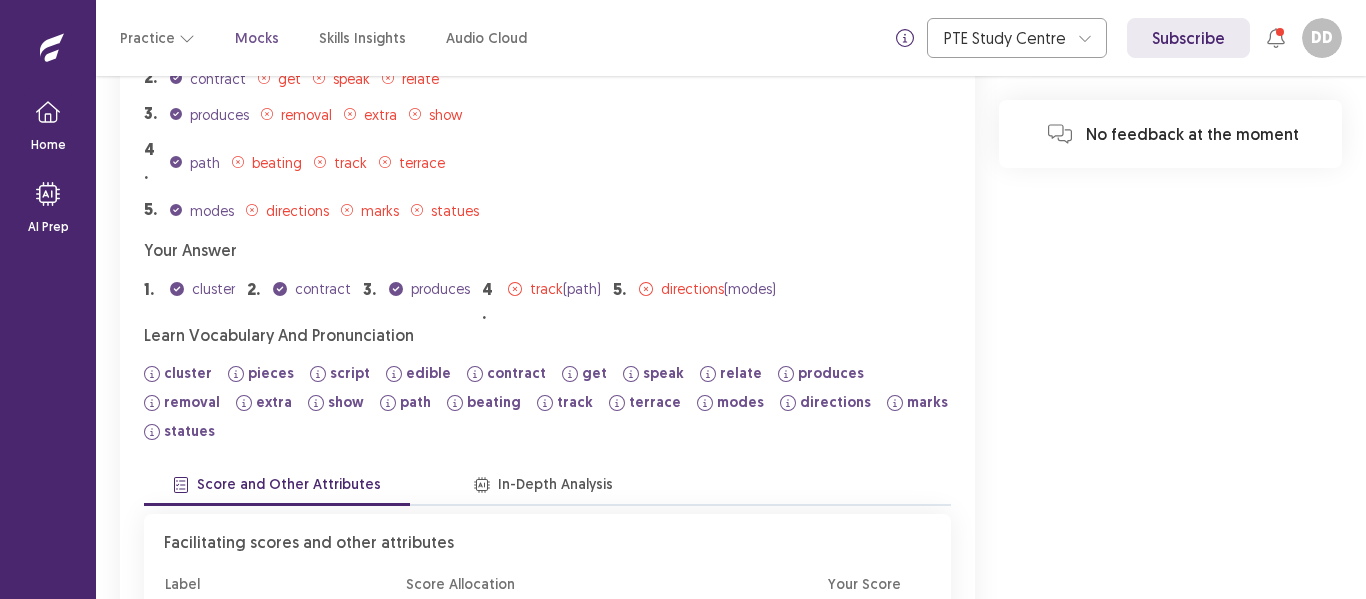 click on "6" at bounding box center (649, 877) 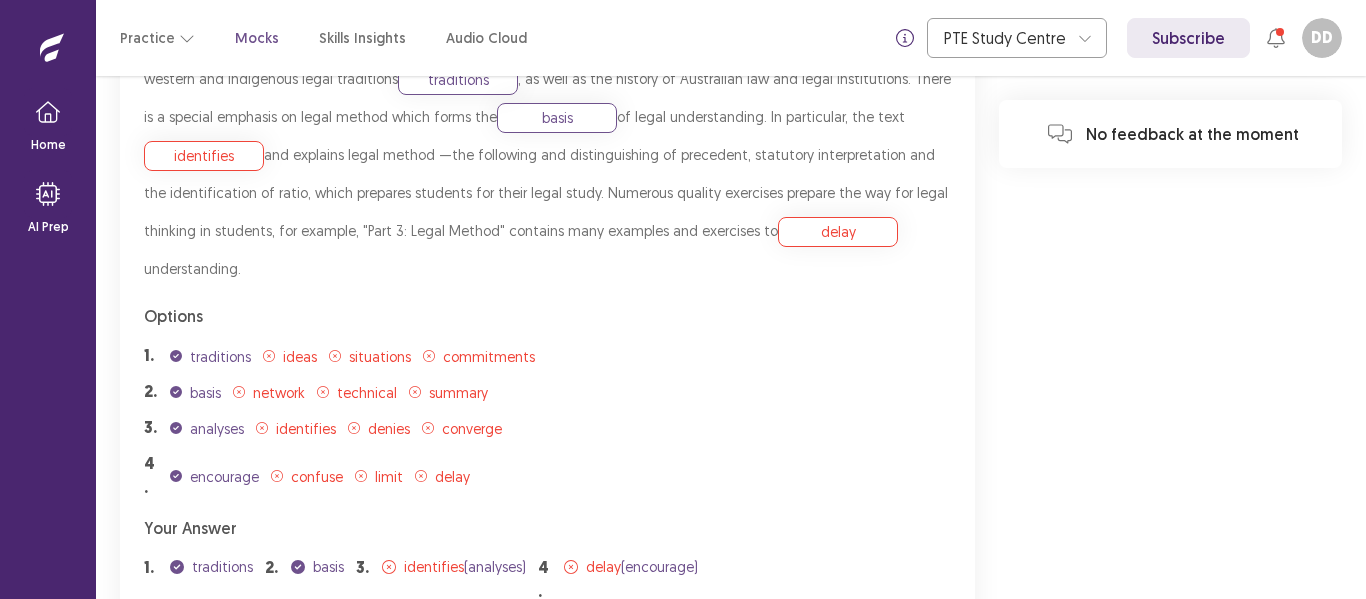 scroll, scrollTop: 925, scrollLeft: 0, axis: vertical 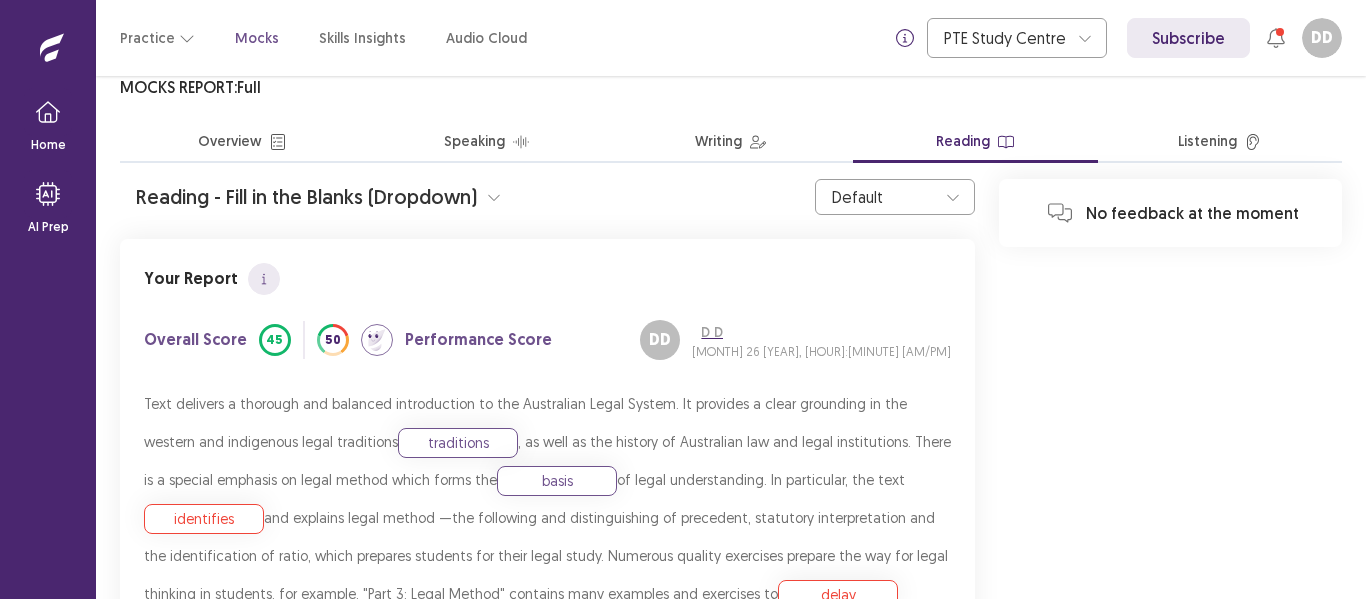 click on "Reading - Fill in the Blanks (Dropdown)" at bounding box center (306, 197) 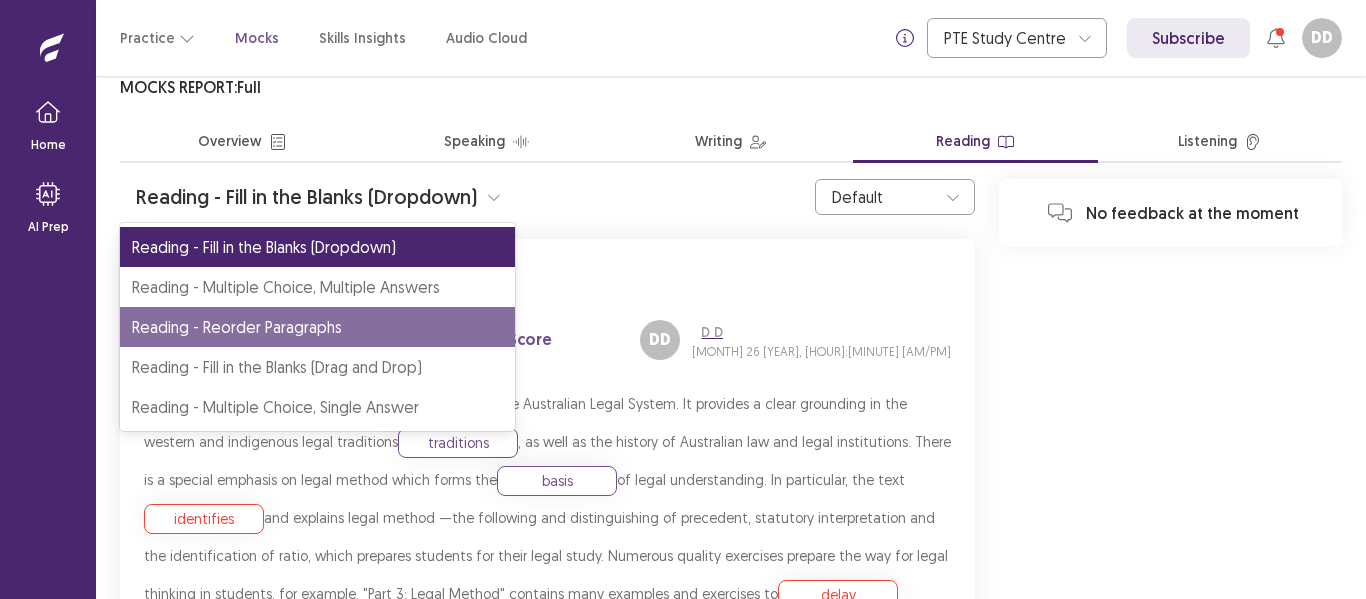 click on "Reading - Multiple Choice, Multiple Answers" at bounding box center (317, 287) 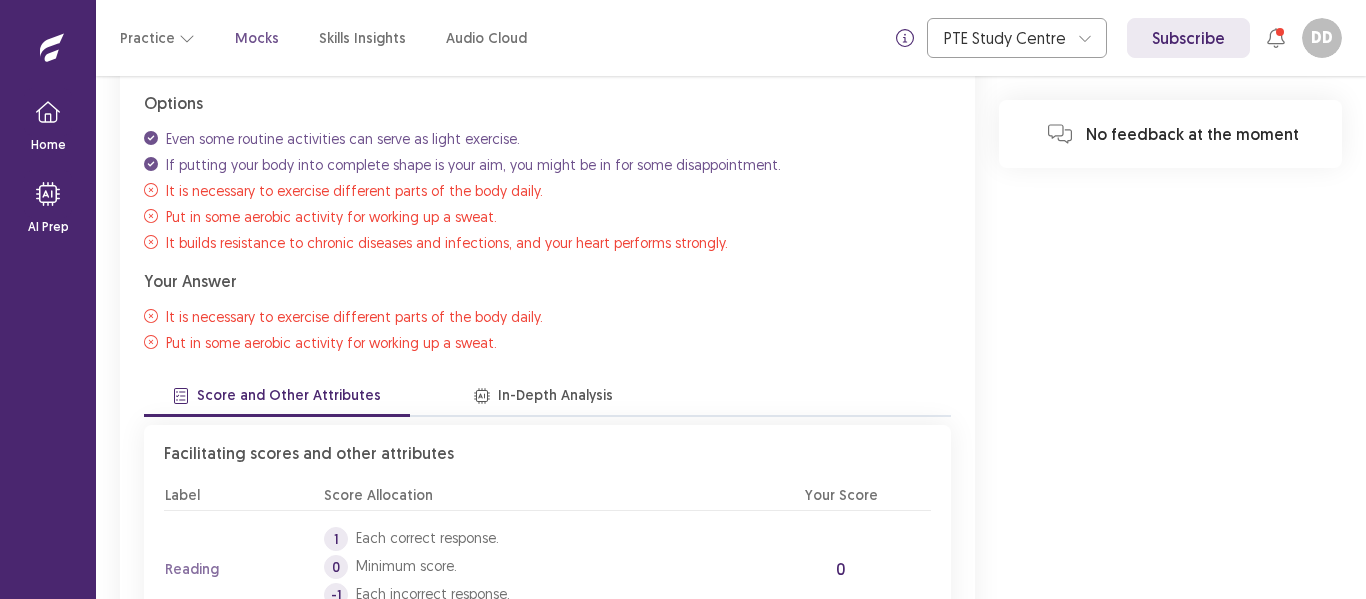 scroll, scrollTop: 525, scrollLeft: 0, axis: vertical 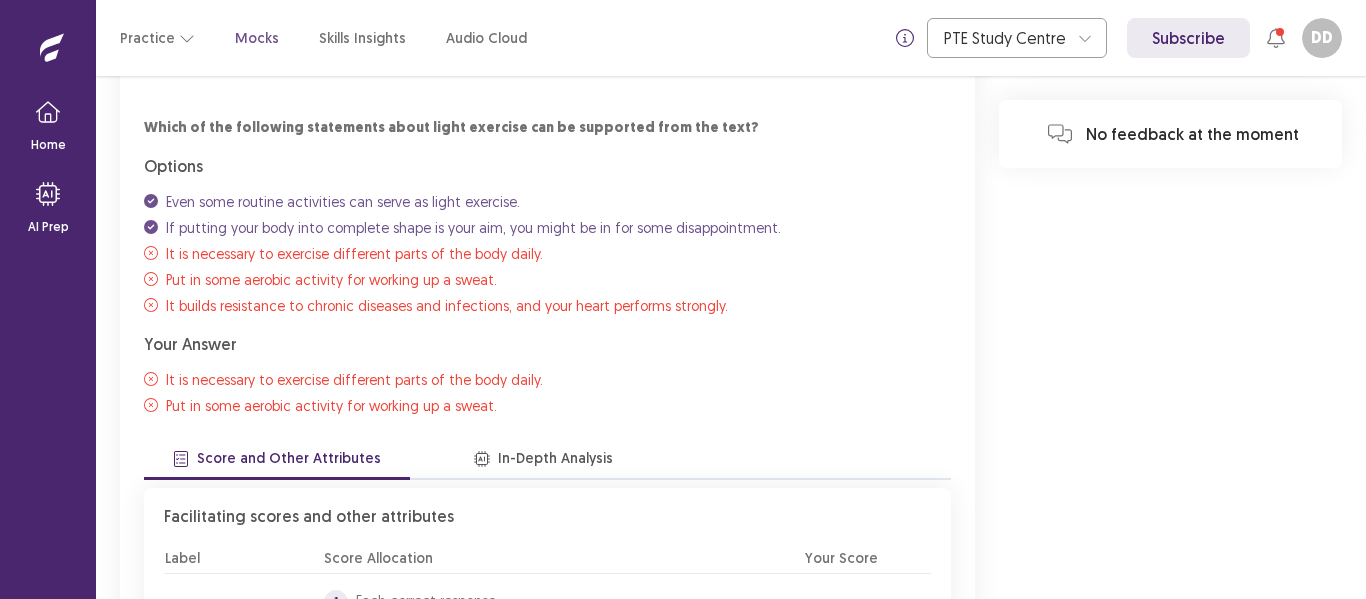 click on "In-Depth Analysis" at bounding box center (543, 460) 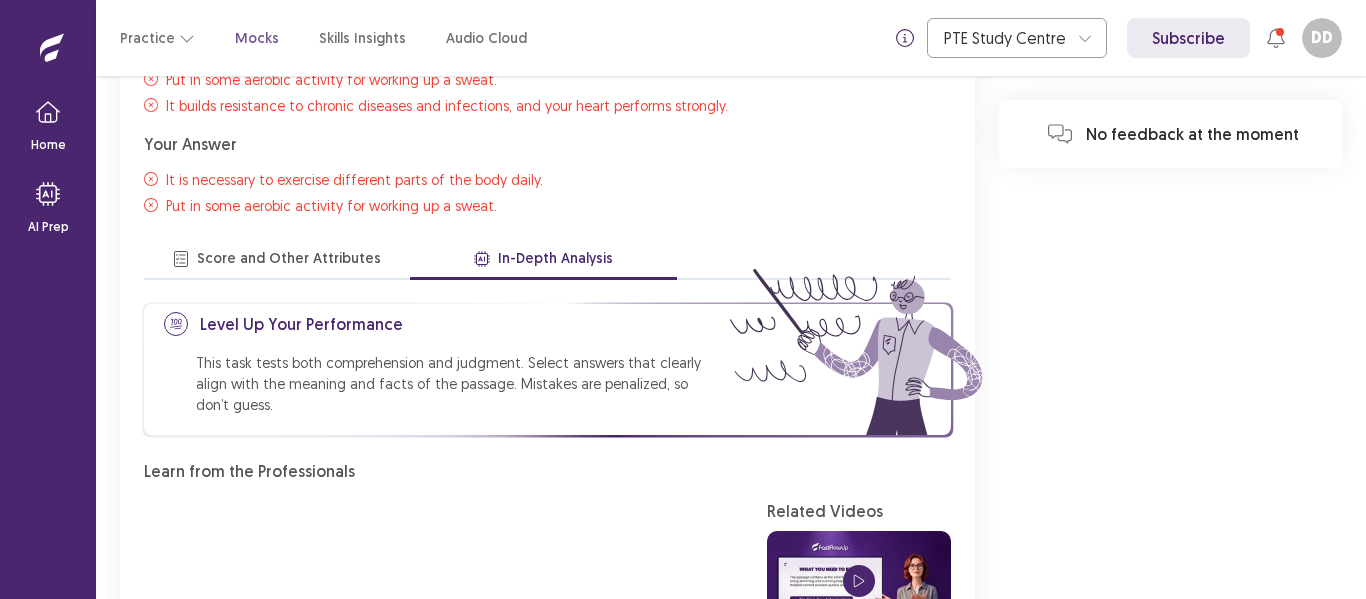 scroll, scrollTop: 1053, scrollLeft: 0, axis: vertical 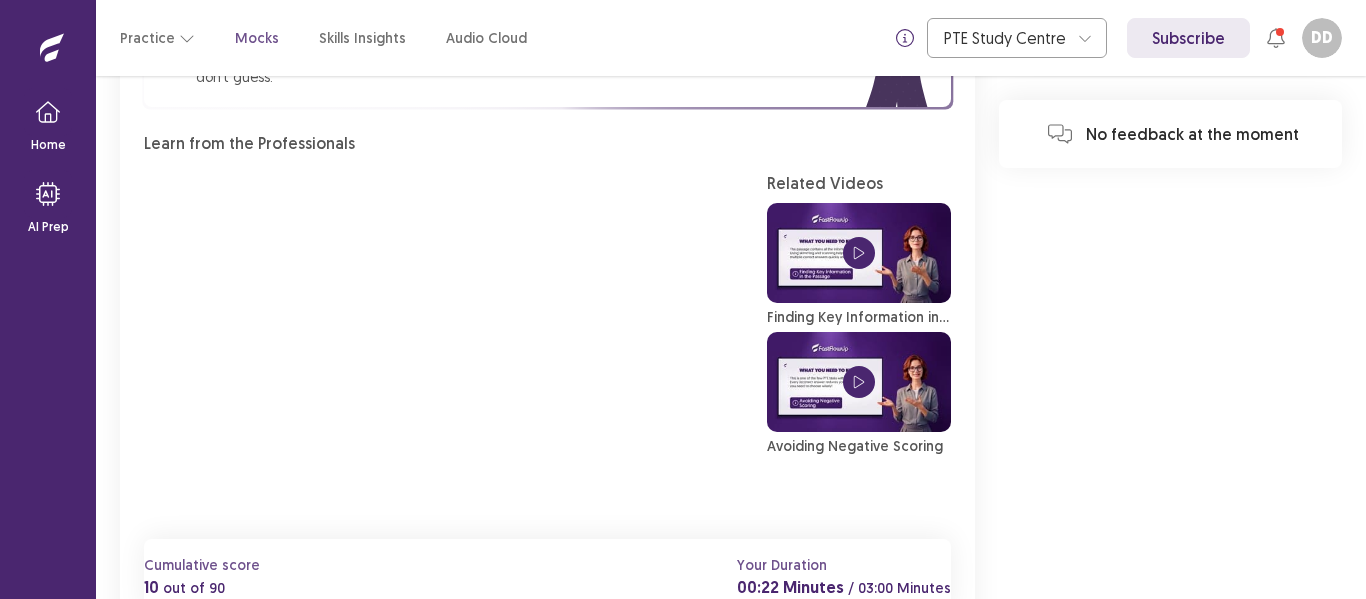 click on "2" at bounding box center [569, 688] 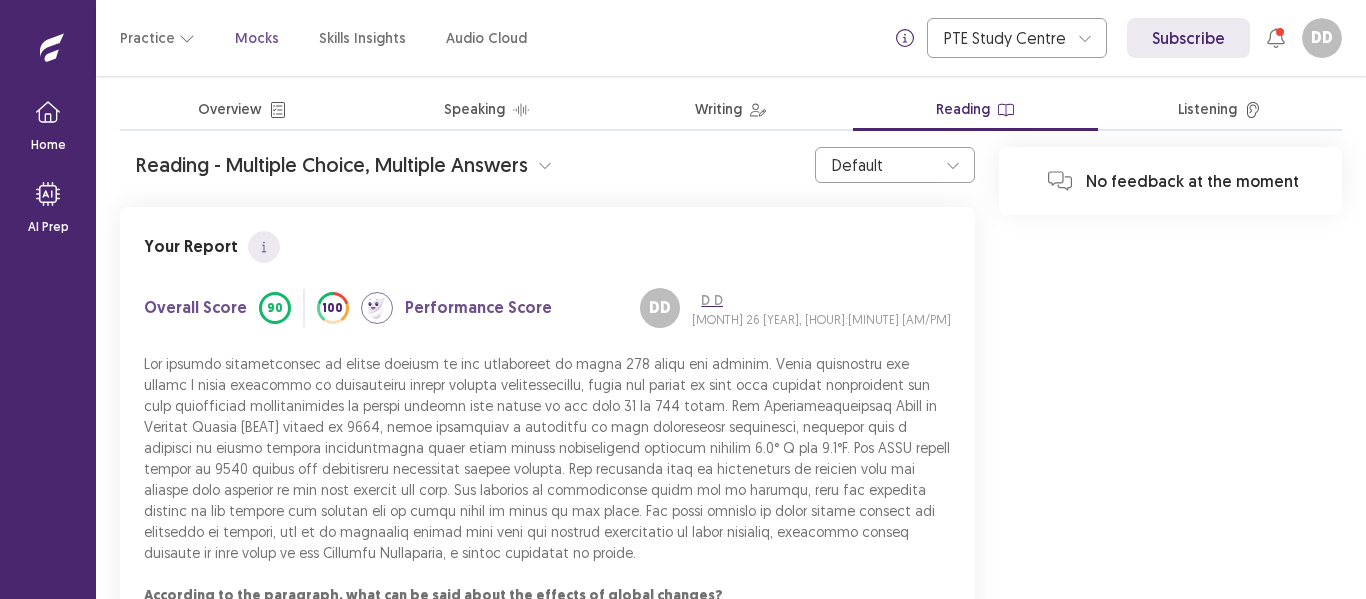 scroll, scrollTop: 19, scrollLeft: 0, axis: vertical 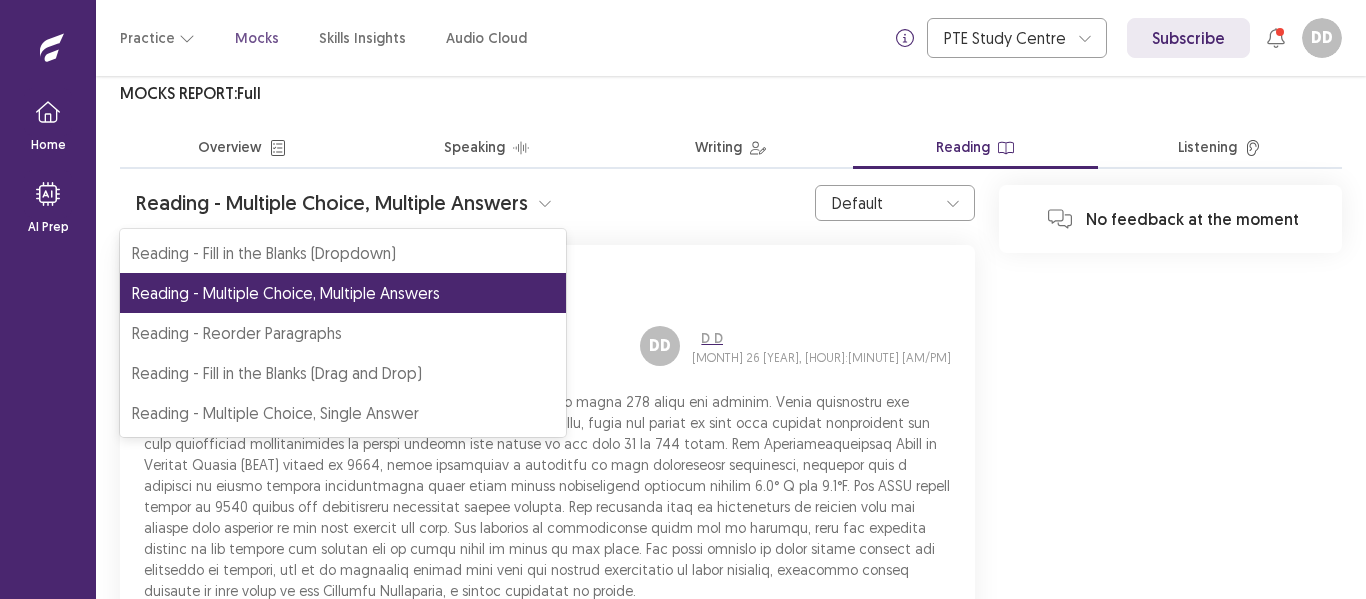 drag, startPoint x: 531, startPoint y: 200, endPoint x: 526, endPoint y: 214, distance: 14.866069 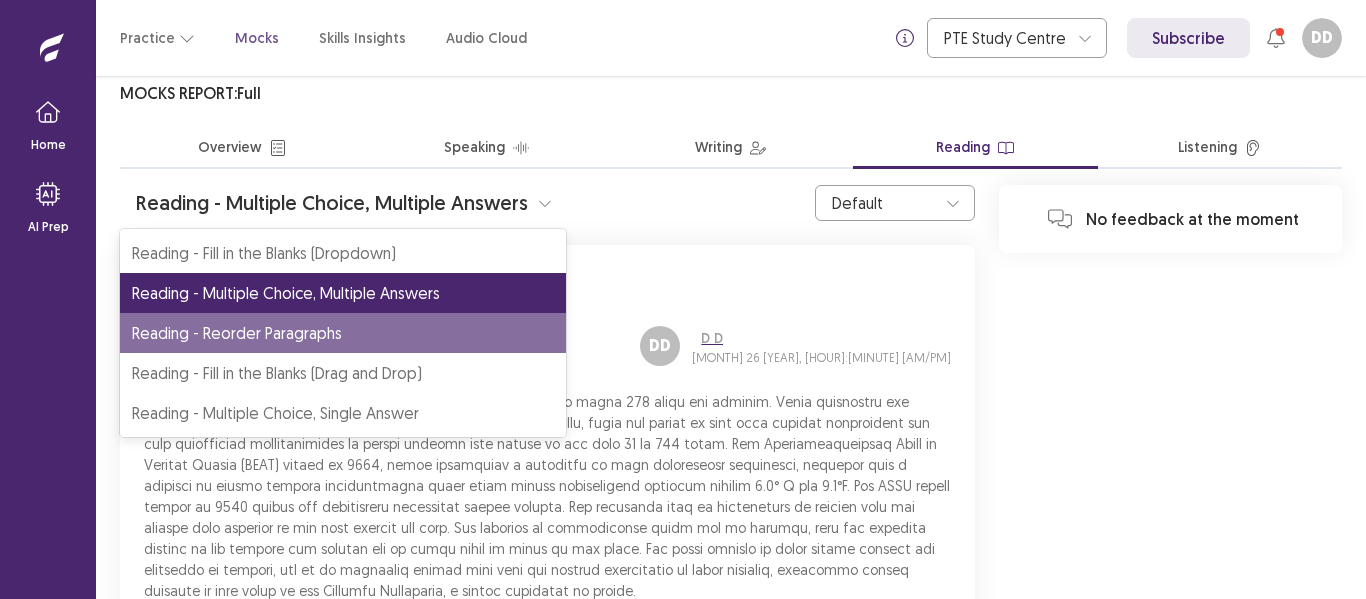 click on "Reading - Reorder Paragraphs" at bounding box center (343, 333) 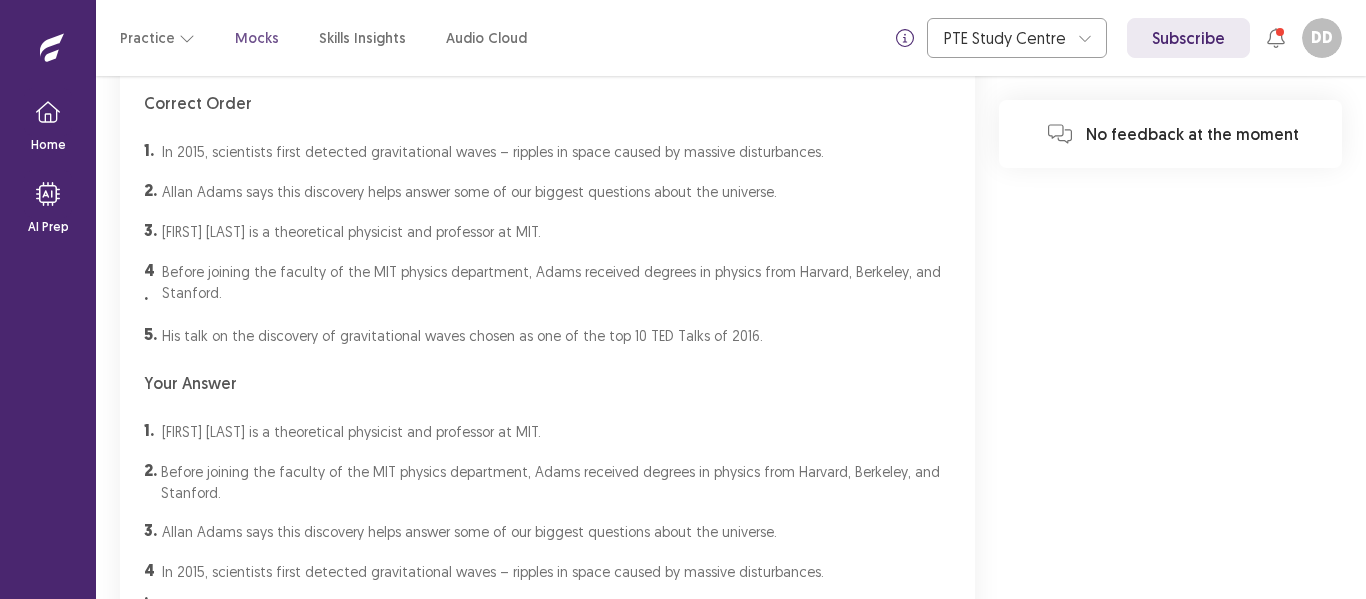 scroll, scrollTop: 596, scrollLeft: 0, axis: vertical 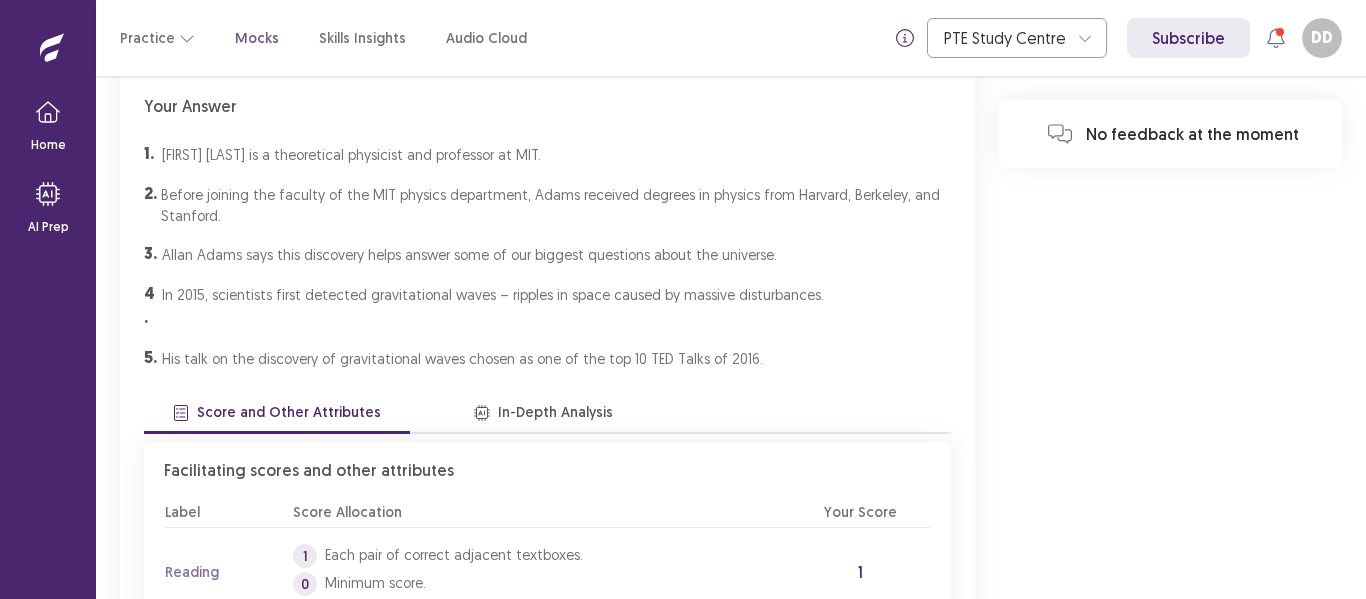click on "2" at bounding box center [569, 805] 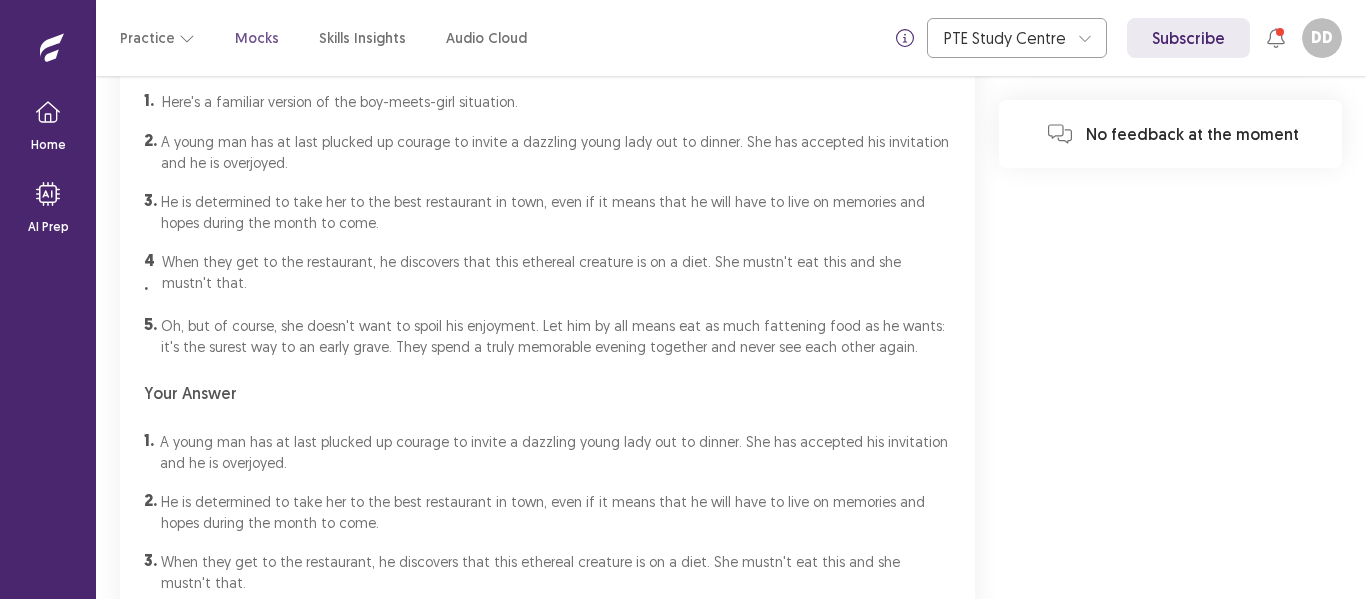 scroll, scrollTop: 0, scrollLeft: 0, axis: both 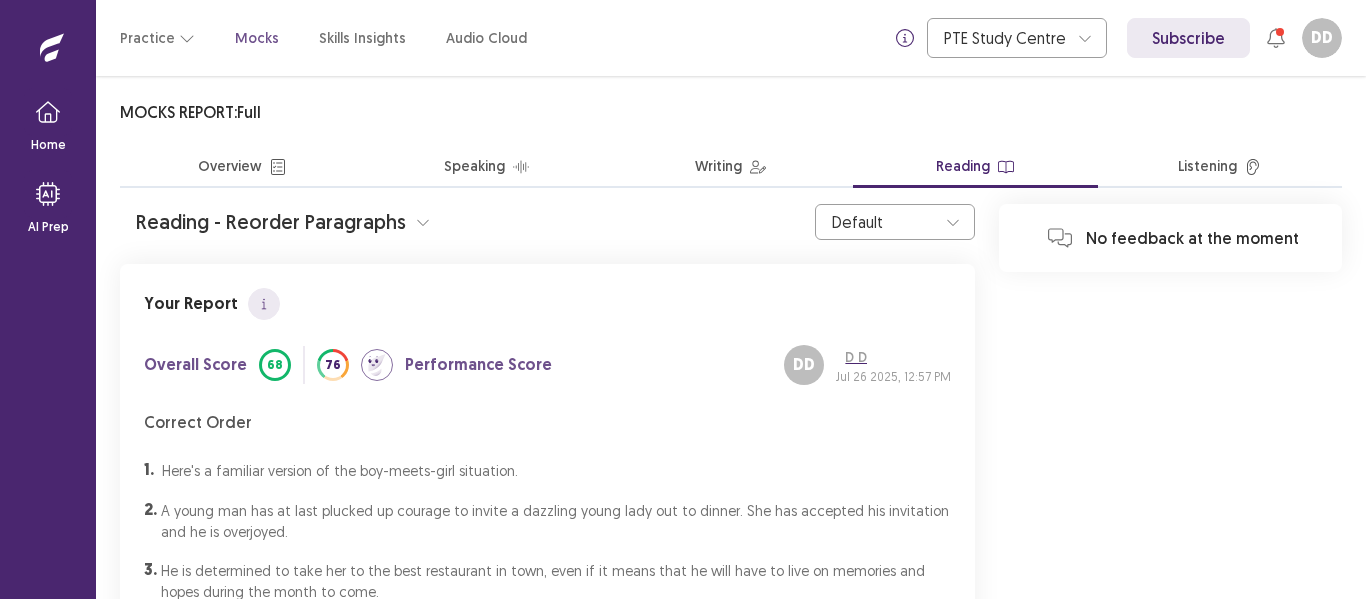 click at bounding box center (423, 222) 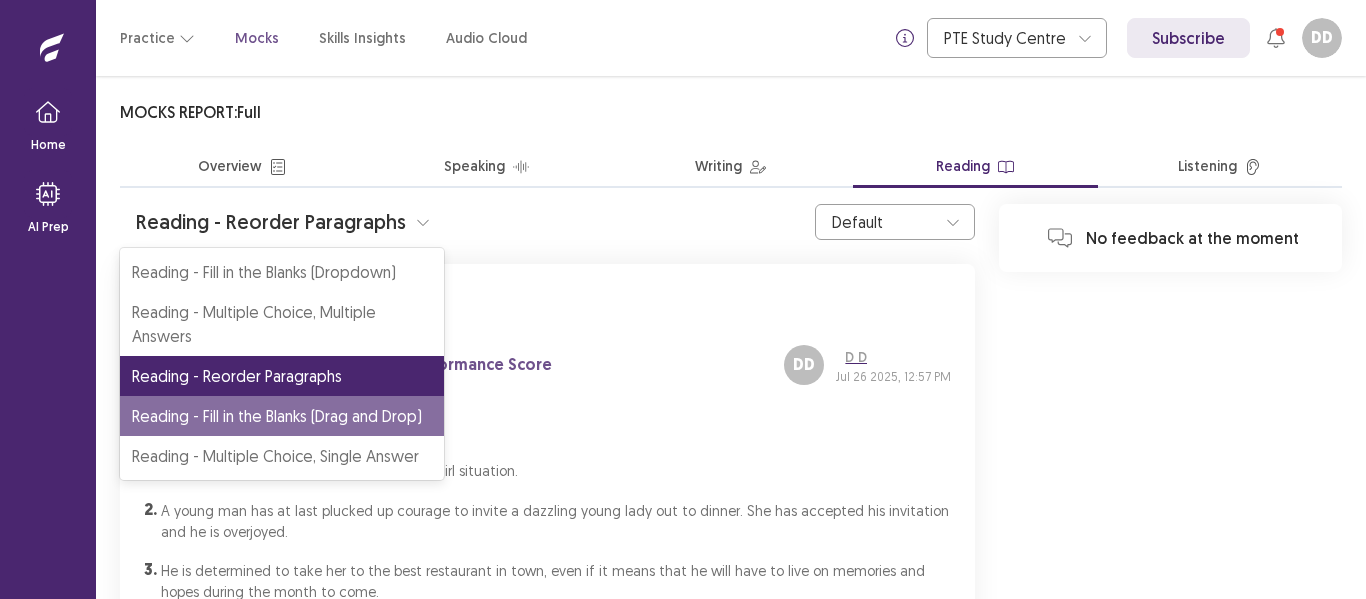 click on "Reading - Fill in the Blanks (Drag and Drop)" at bounding box center (282, 416) 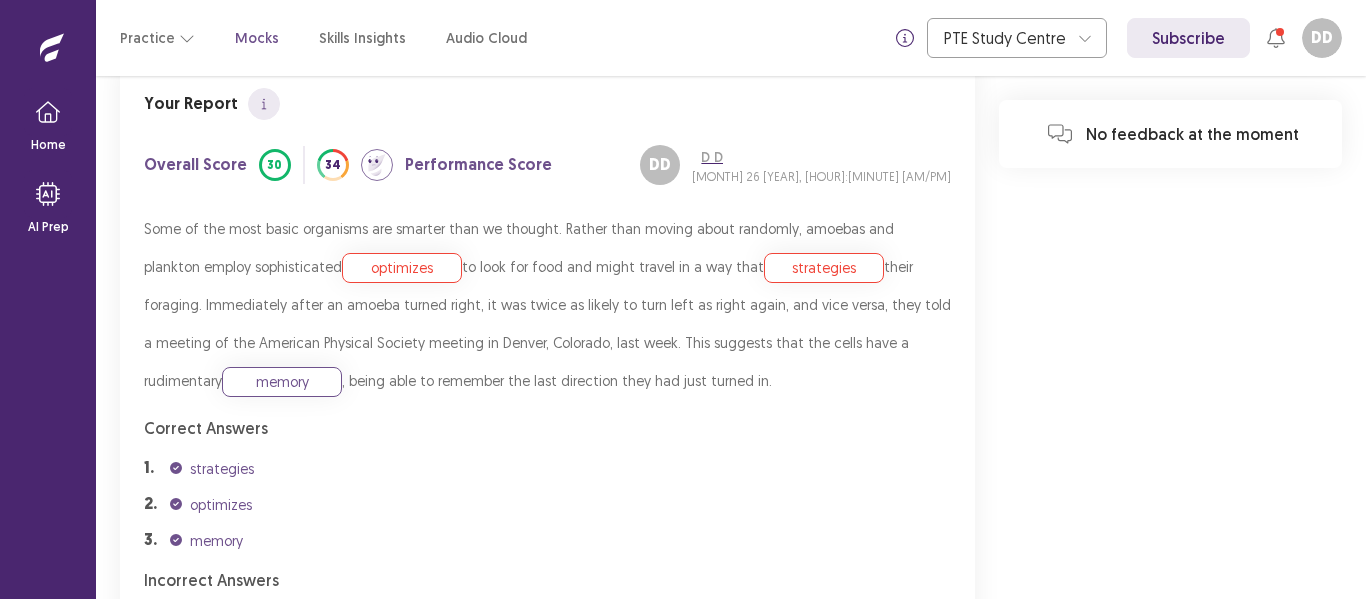 scroll, scrollTop: 890, scrollLeft: 0, axis: vertical 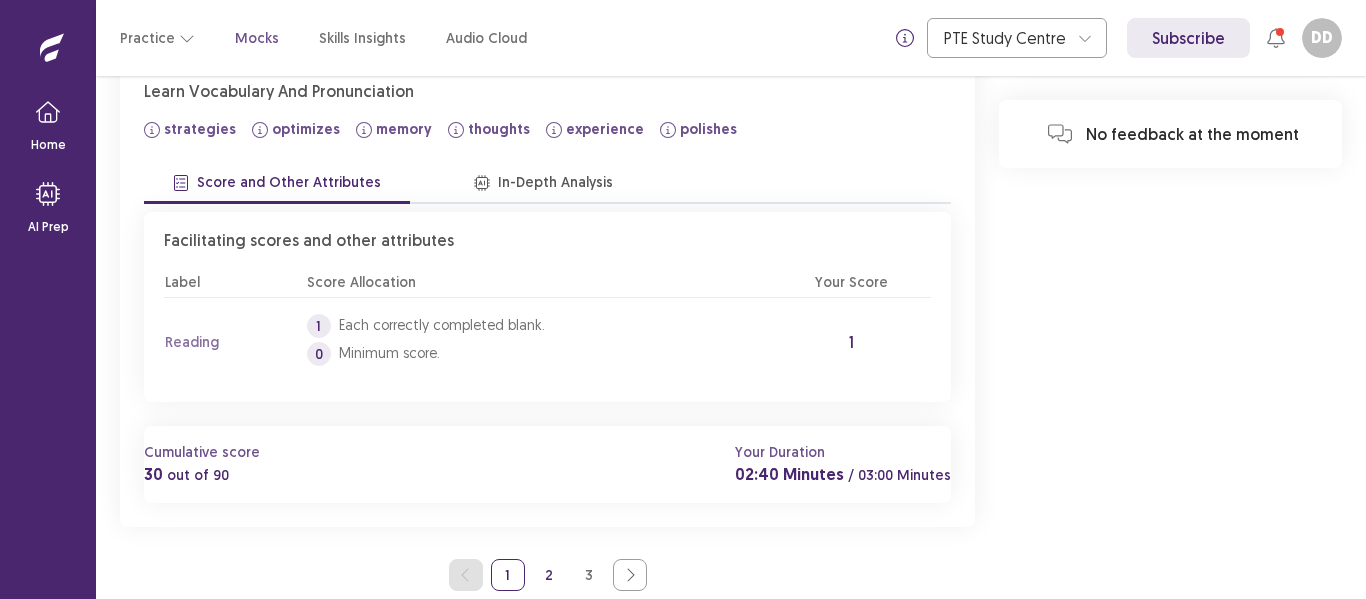 click on "2" at bounding box center (549, 575) 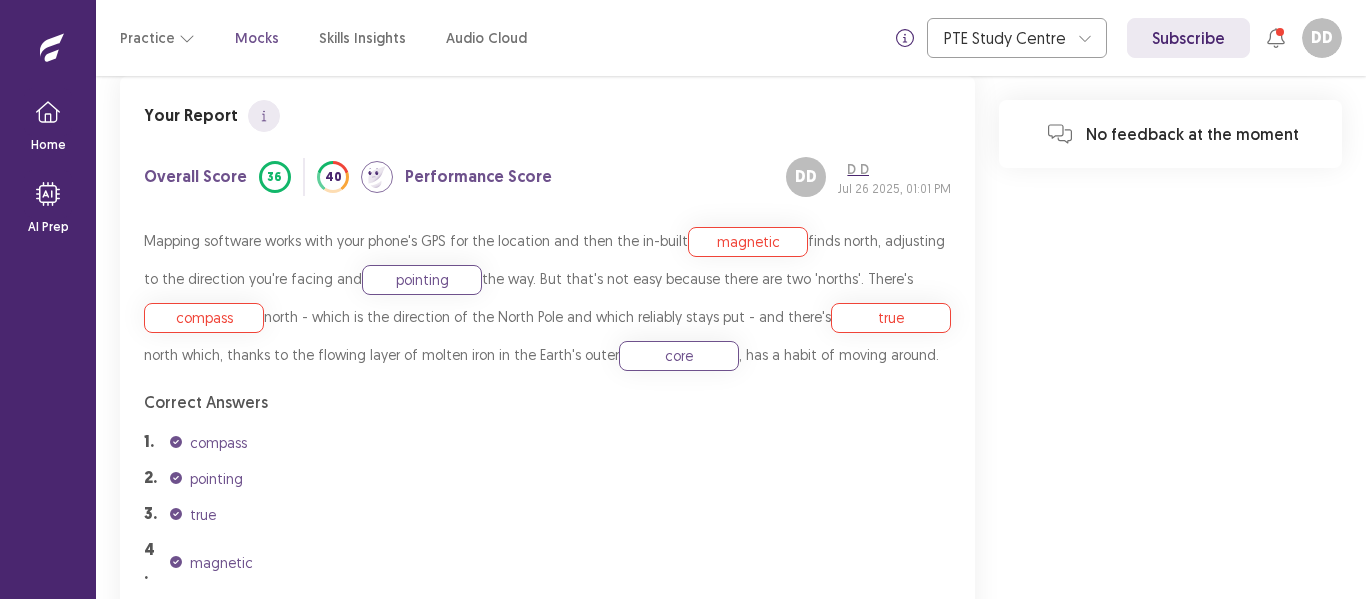 scroll, scrollTop: 388, scrollLeft: 0, axis: vertical 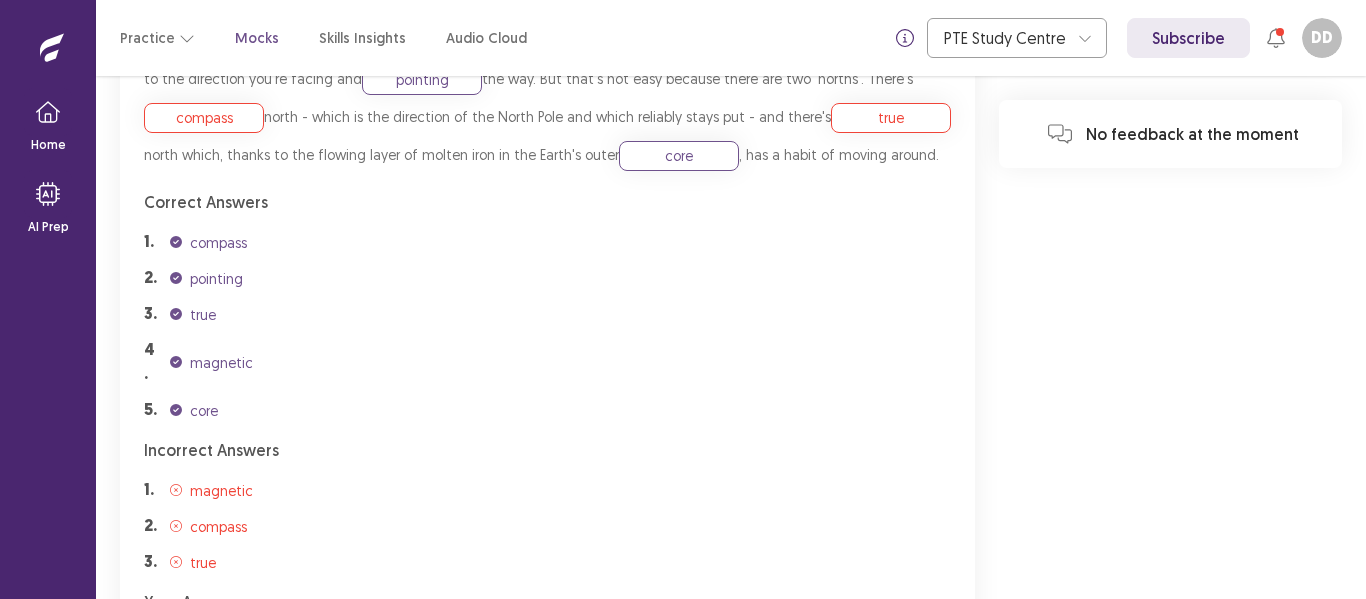 click on "3" at bounding box center (589, 1171) 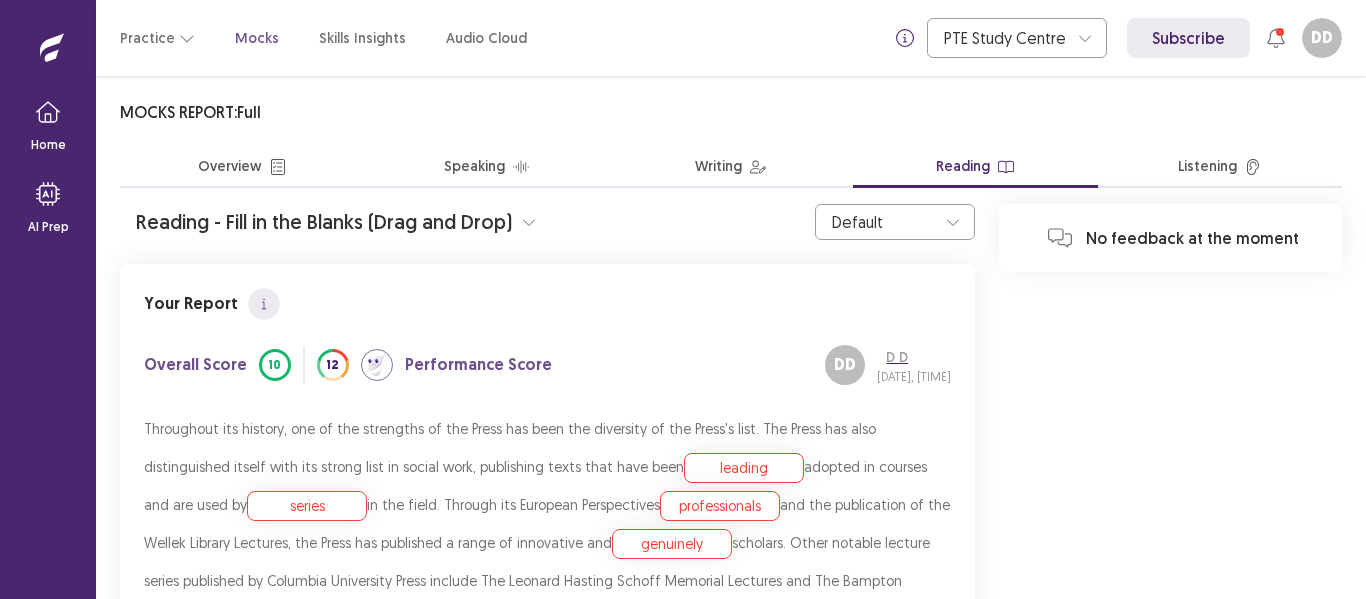 scroll, scrollTop: 0, scrollLeft: 0, axis: both 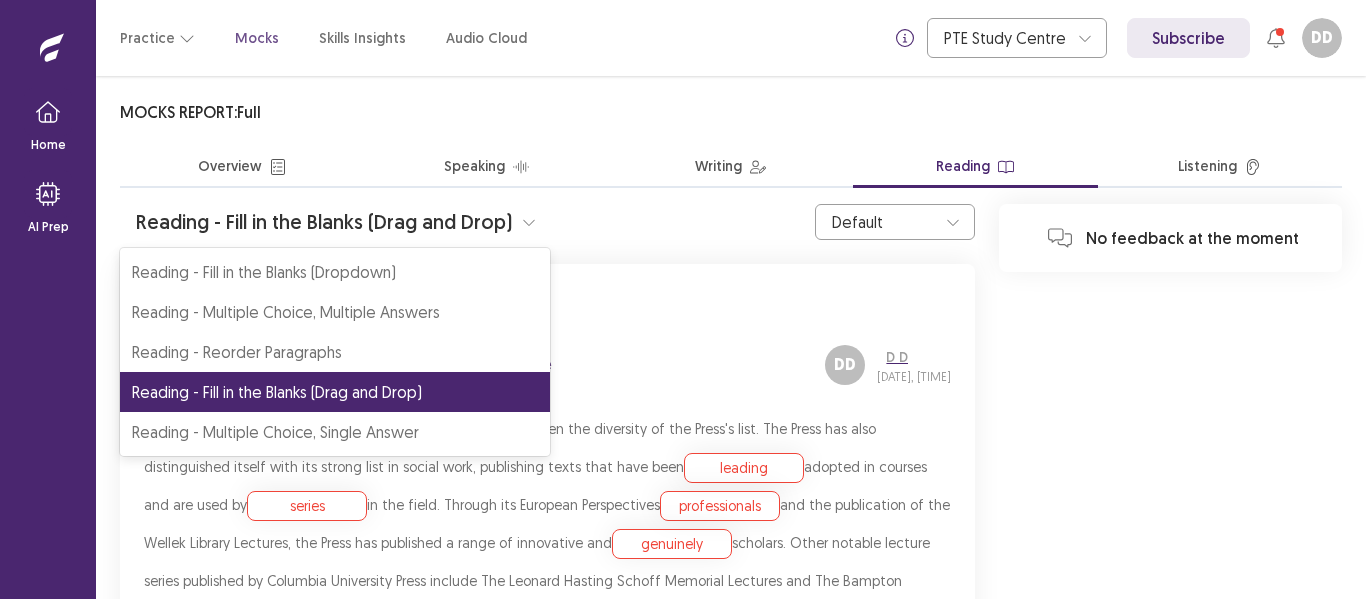 click 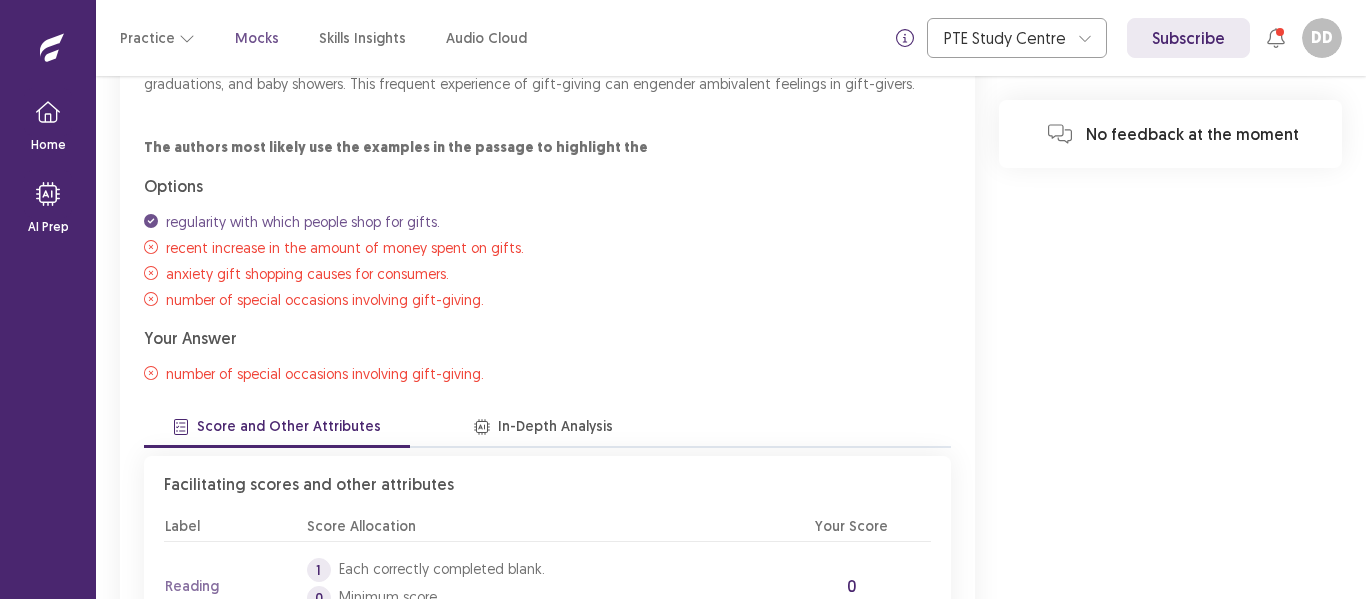 scroll, scrollTop: 0, scrollLeft: 0, axis: both 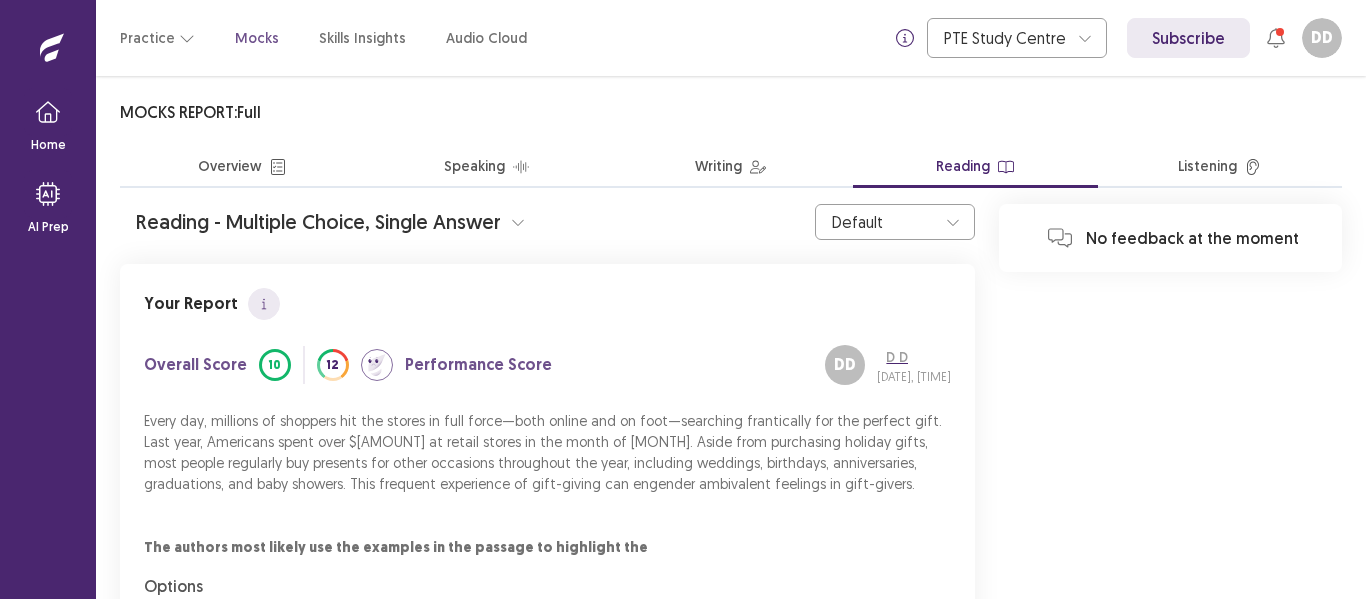 click on "Listening" at bounding box center (1220, 168) 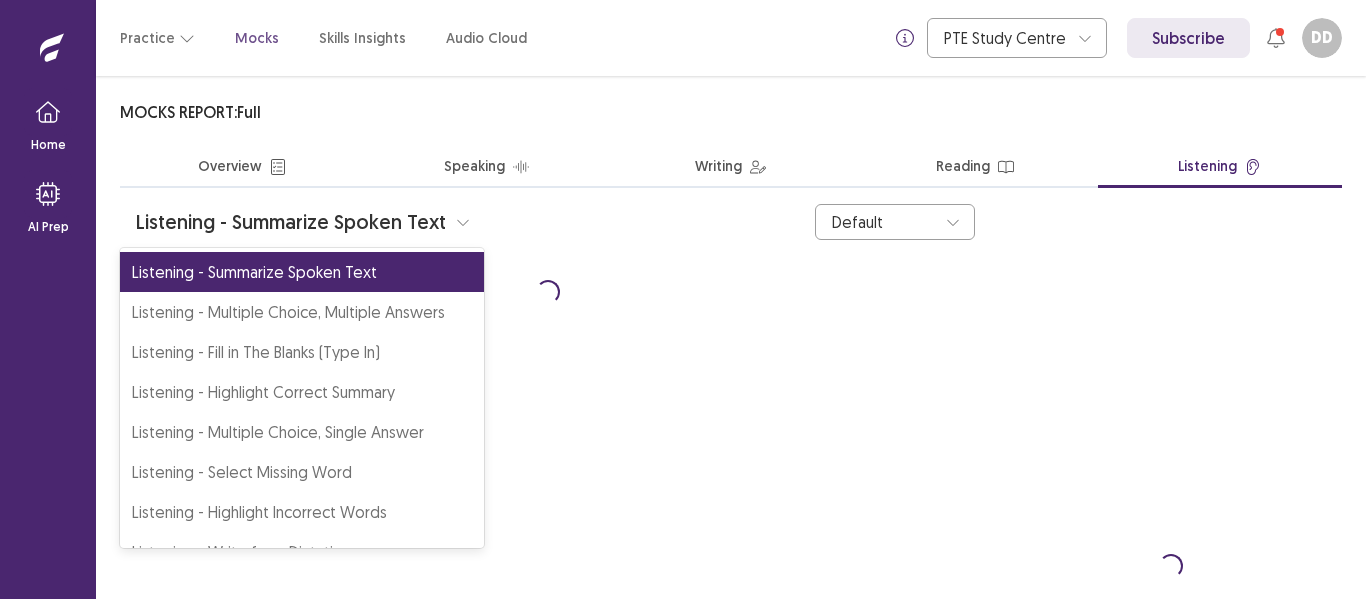click on "Listening - Summarize Spoken Text" at bounding box center (302, 272) 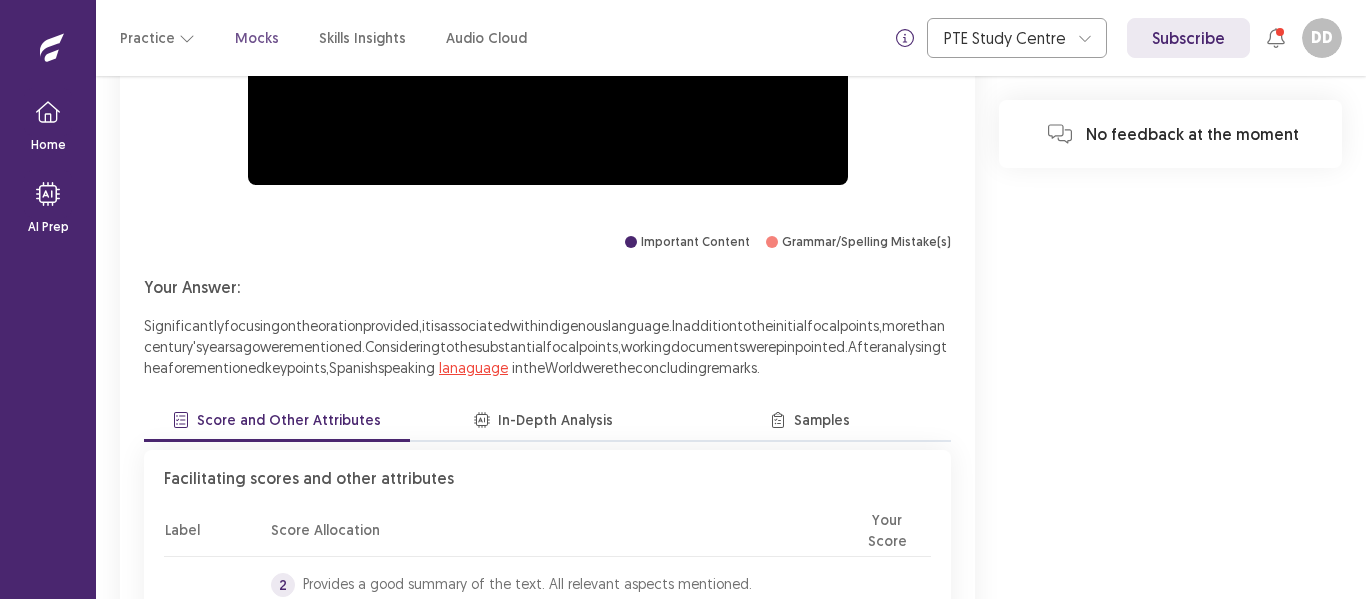 scroll, scrollTop: 200, scrollLeft: 0, axis: vertical 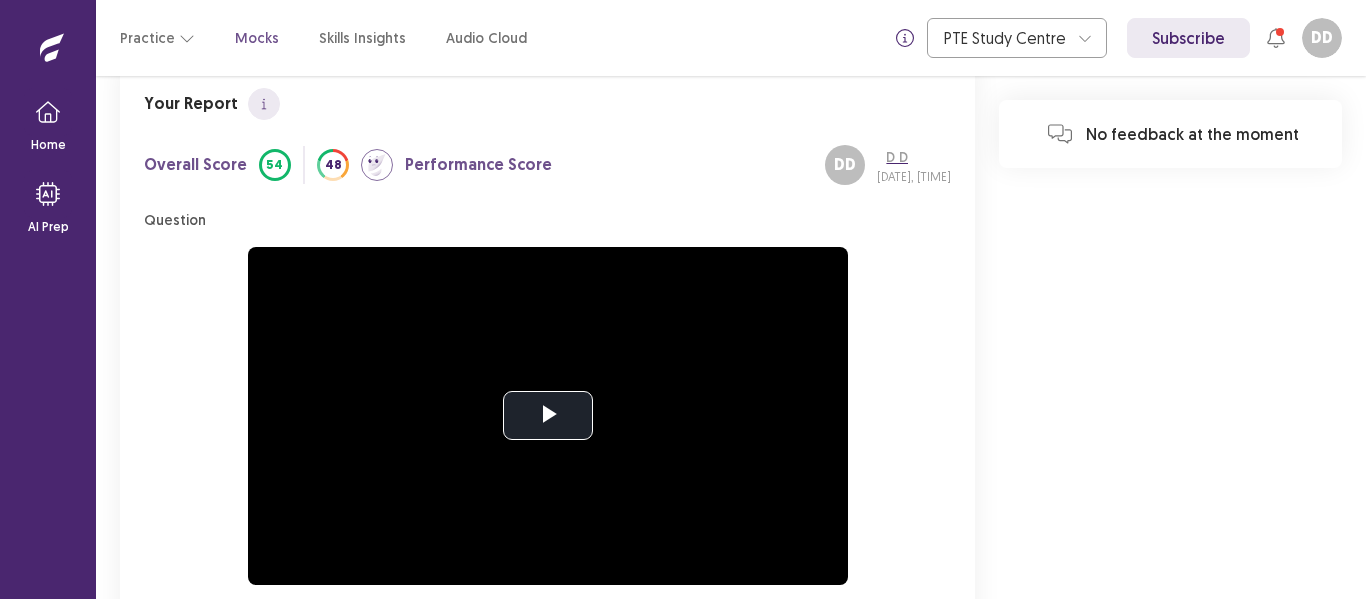 click on "2" at bounding box center [569, 1769] 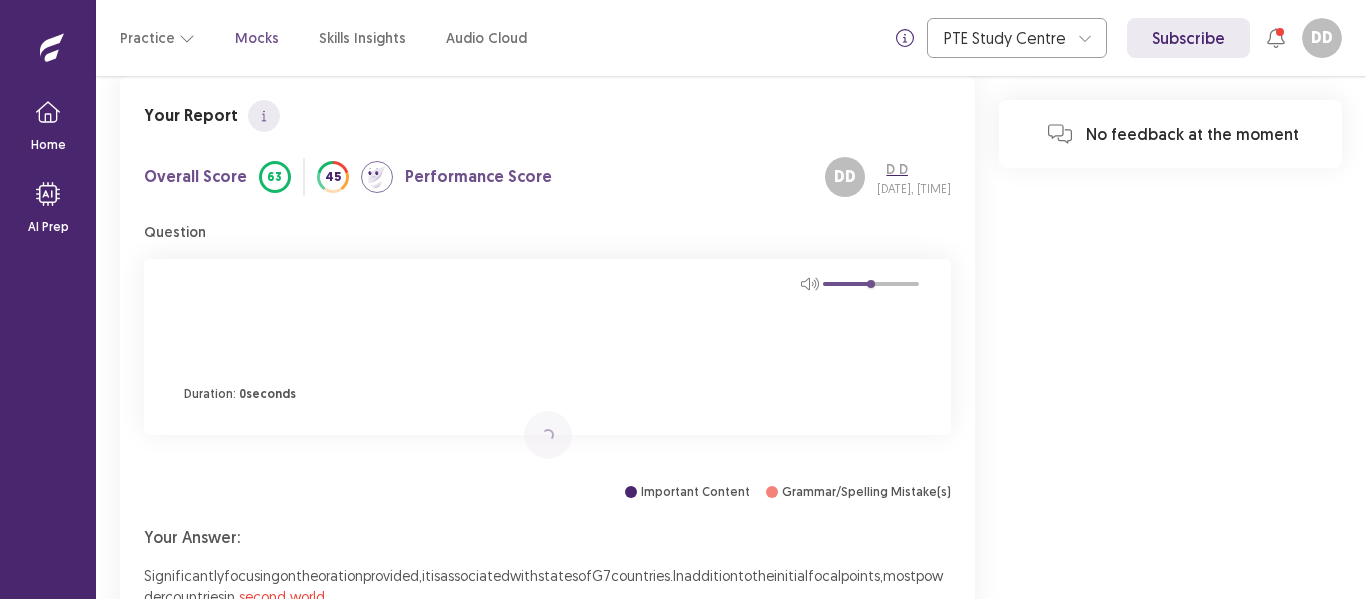 click on "second  world" at bounding box center (282, 596) 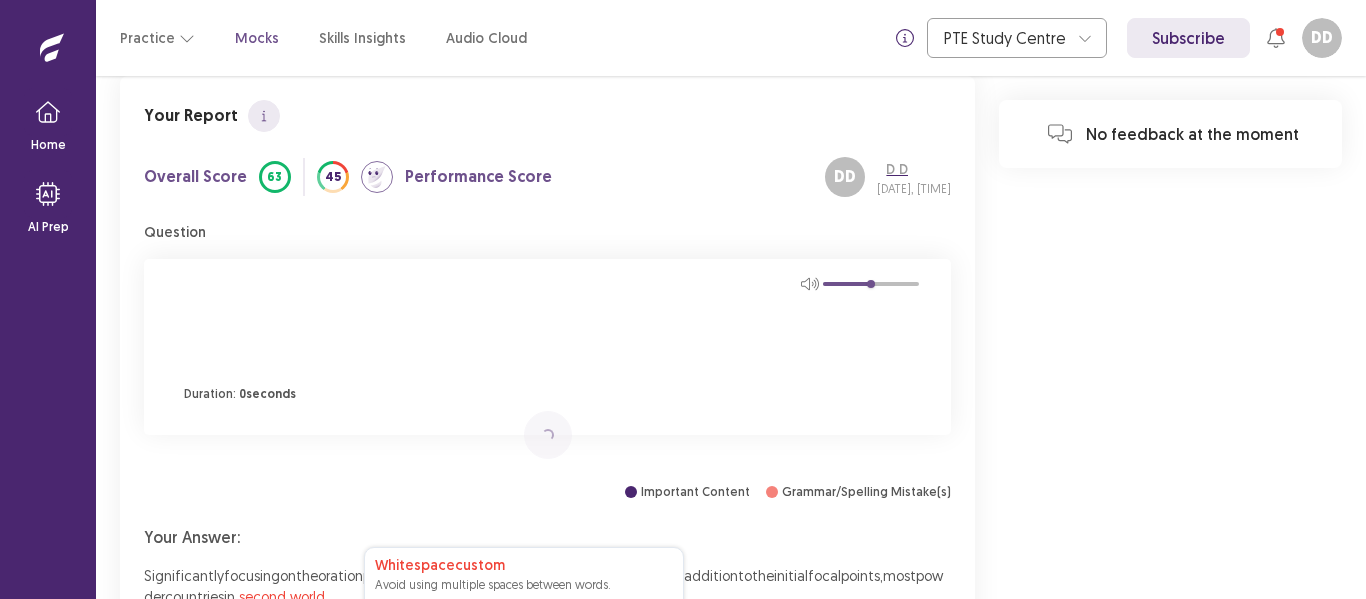 scroll, scrollTop: 388, scrollLeft: 0, axis: vertical 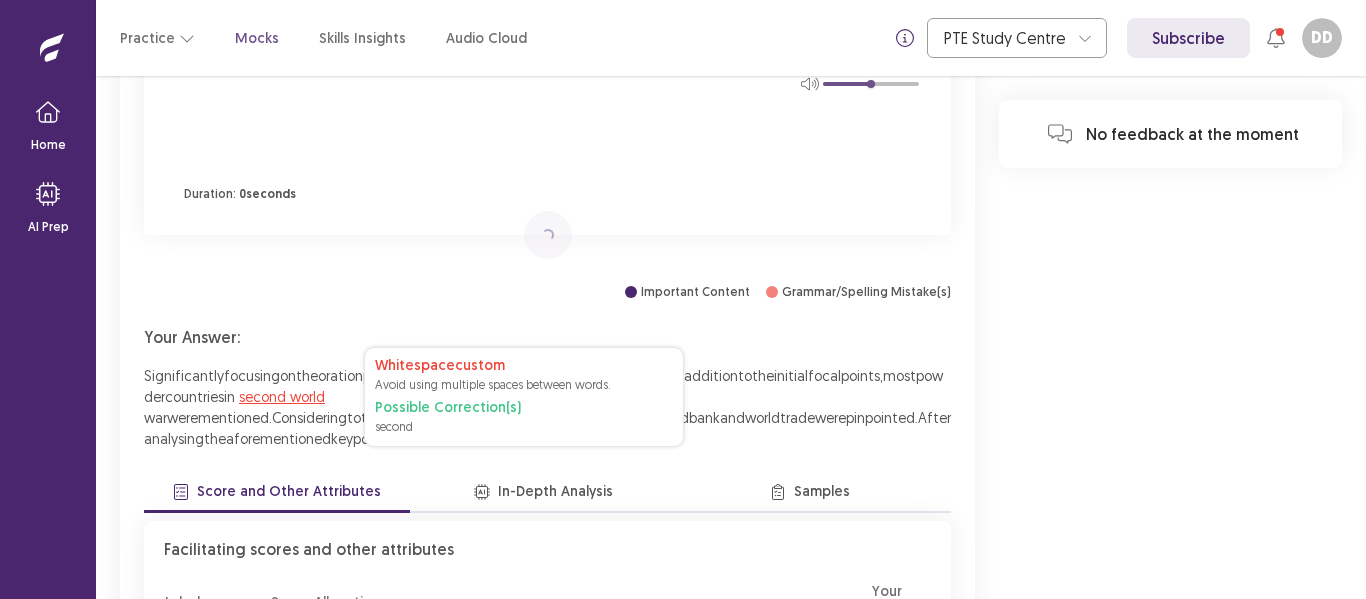 click on "Your Report Overall Score 63 Performance Score 45 DD D D Jul 26 2025, 01:30 PM Question Duration:   0  seconds Loading... Important Content Grammar/Spelling Mistake(s) Your Answer: Significantly   focusing   on   the   oration   provided,   it   is   associated   with   states   of   G7   countries.   In   addition   to   the   initial   focal   points,   most   powder   countries   in     second  world whitespacecustom Avoid using multiple spaces between words. Possible Correction(s) second      war   were   mentioned.   Considering   to   the   substantial   insights,   financial   department   of   World   bank   and   world   trade   were   pinpointed.   After   analysing   the   aforementioned   key   points,      global   controlled   were   the   concluding   remarks.  Score and Other Attributes In-Depth Analysis Samples Facilitating scores and other attributes Label Score Allocation Your Score Content 2 Provides a good summary of the text. All relevant aspects mentioned. 1 0 1 Form 2 1 0 2 Grammar 2 1" at bounding box center [547, 634] 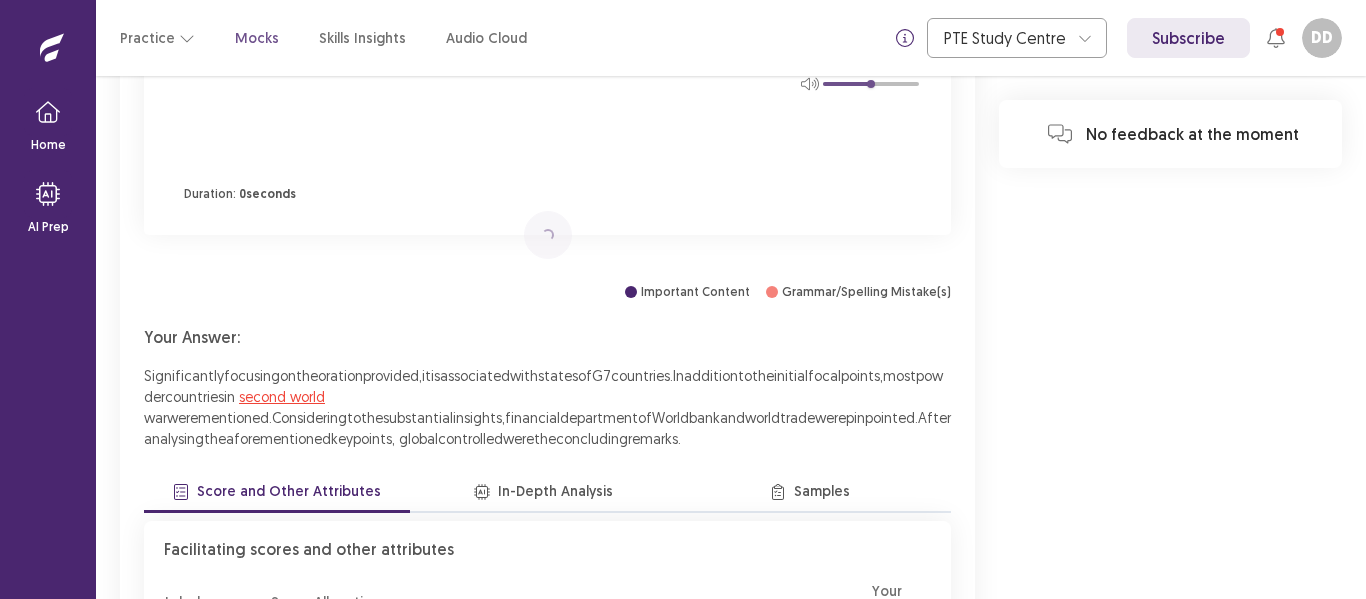scroll, scrollTop: 156, scrollLeft: 0, axis: vertical 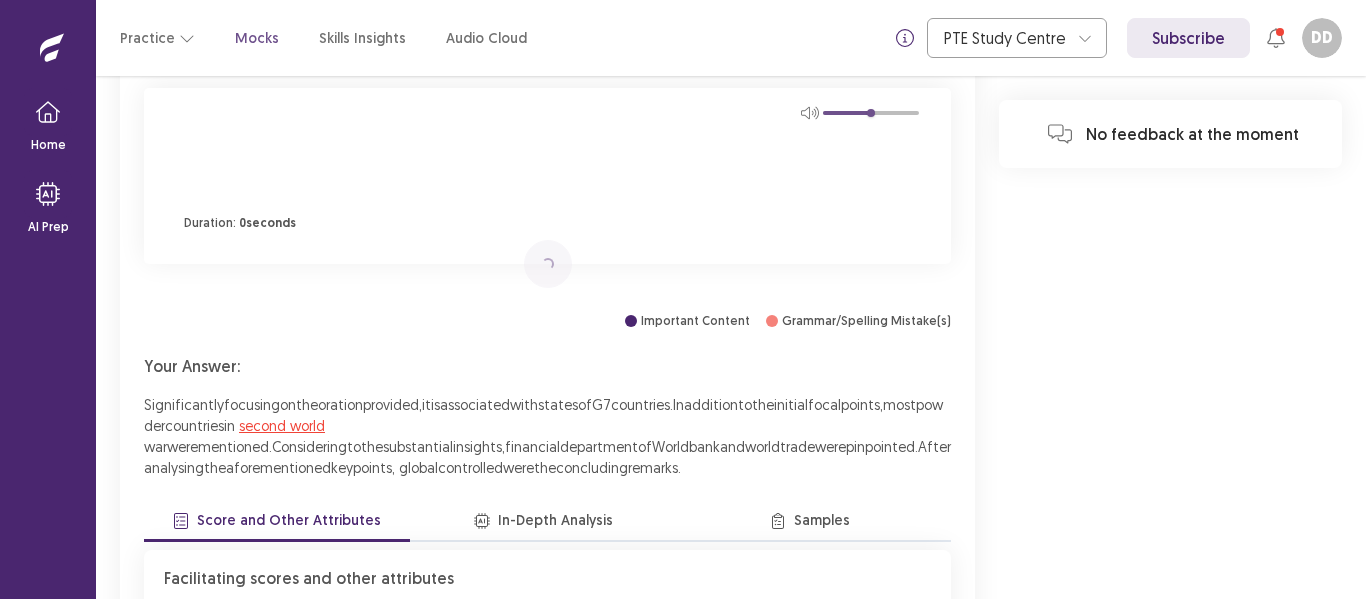 click on "In-Depth Analysis" at bounding box center [543, 522] 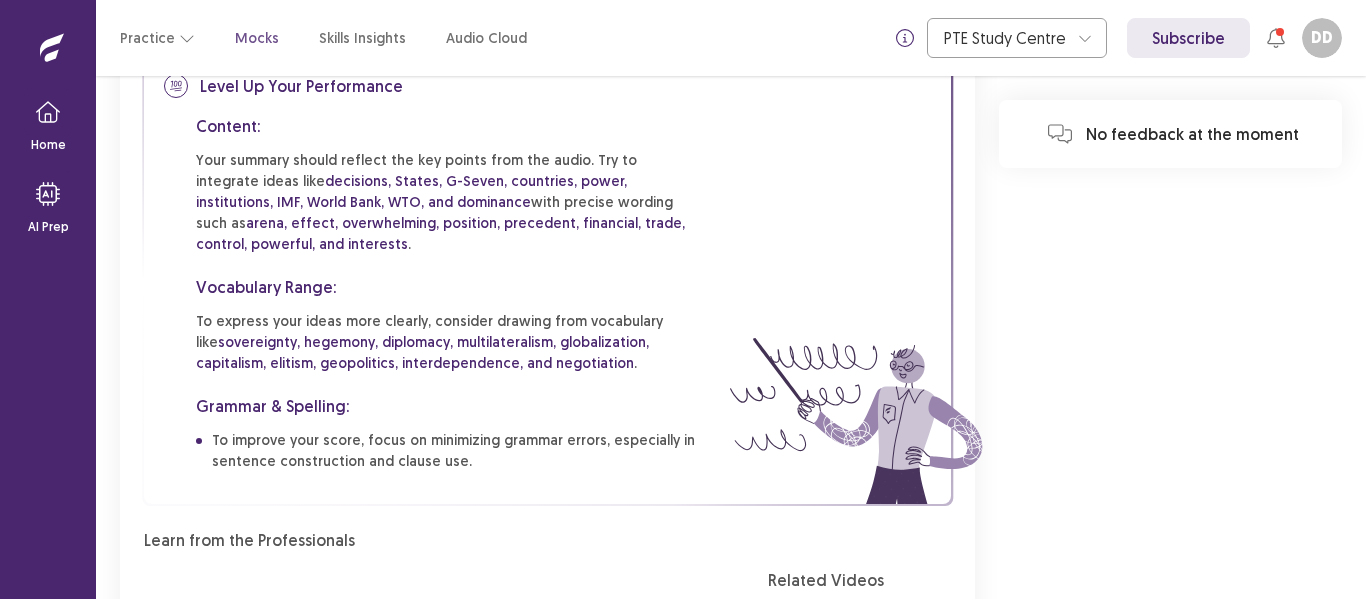 scroll, scrollTop: 652, scrollLeft: 0, axis: vertical 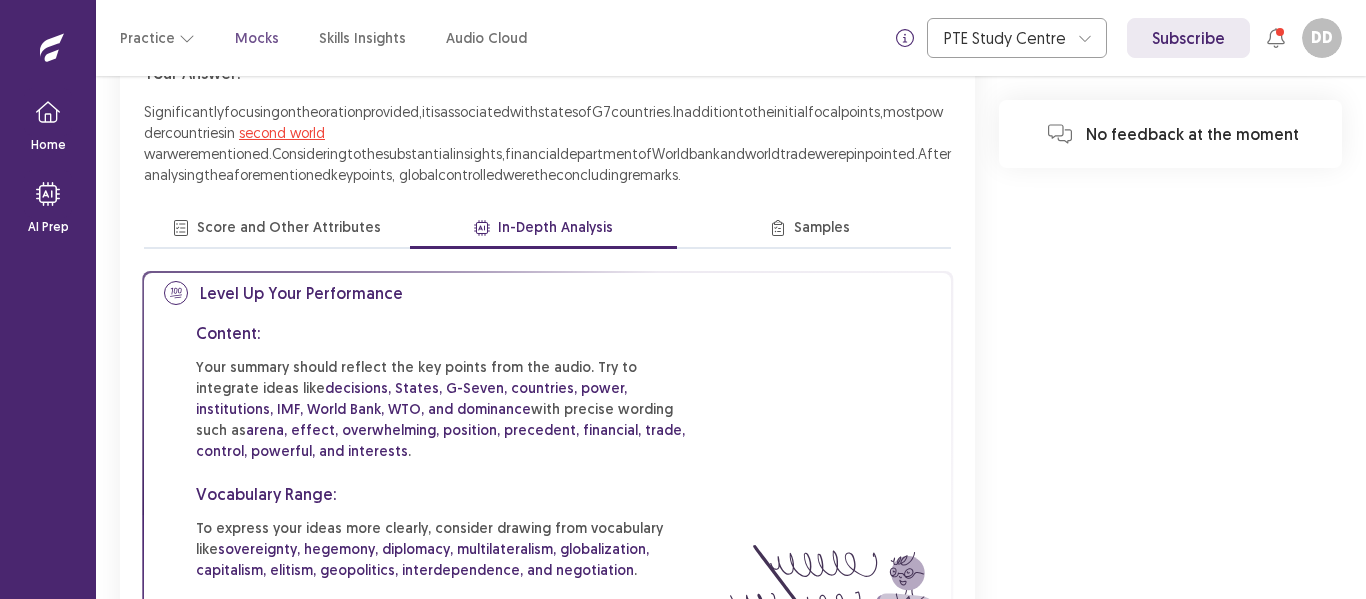 click at bounding box center (463, -430) 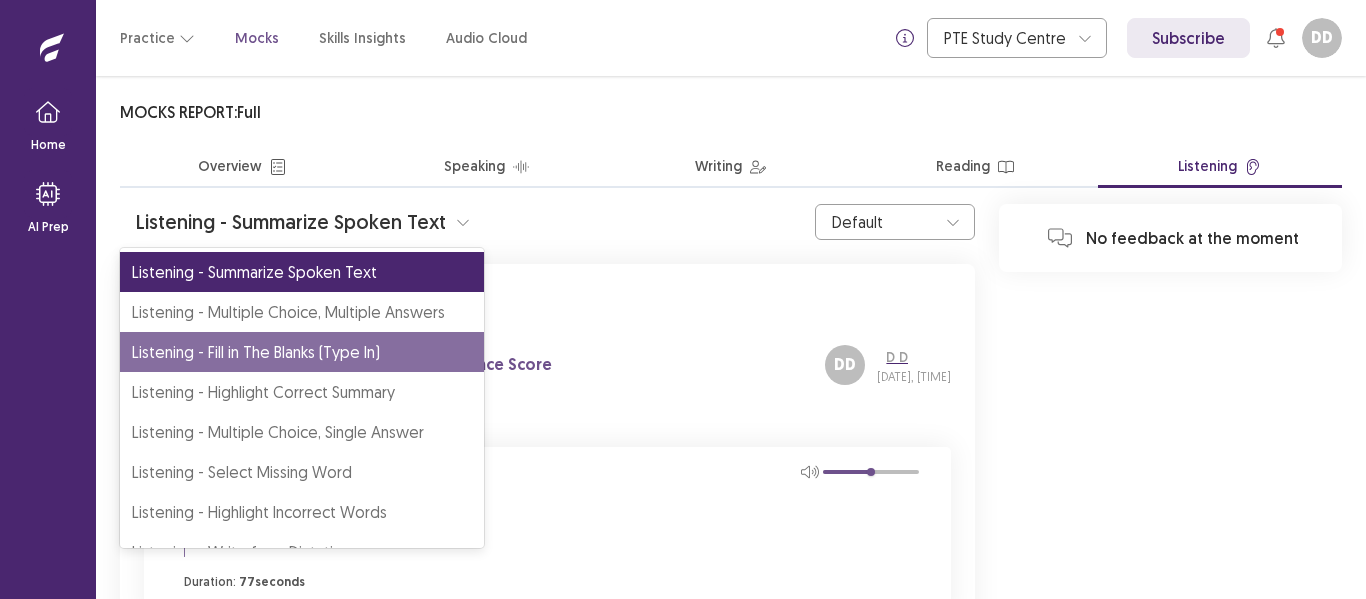 click on "Listening - Fill in The Blanks (Type In)" at bounding box center [302, 352] 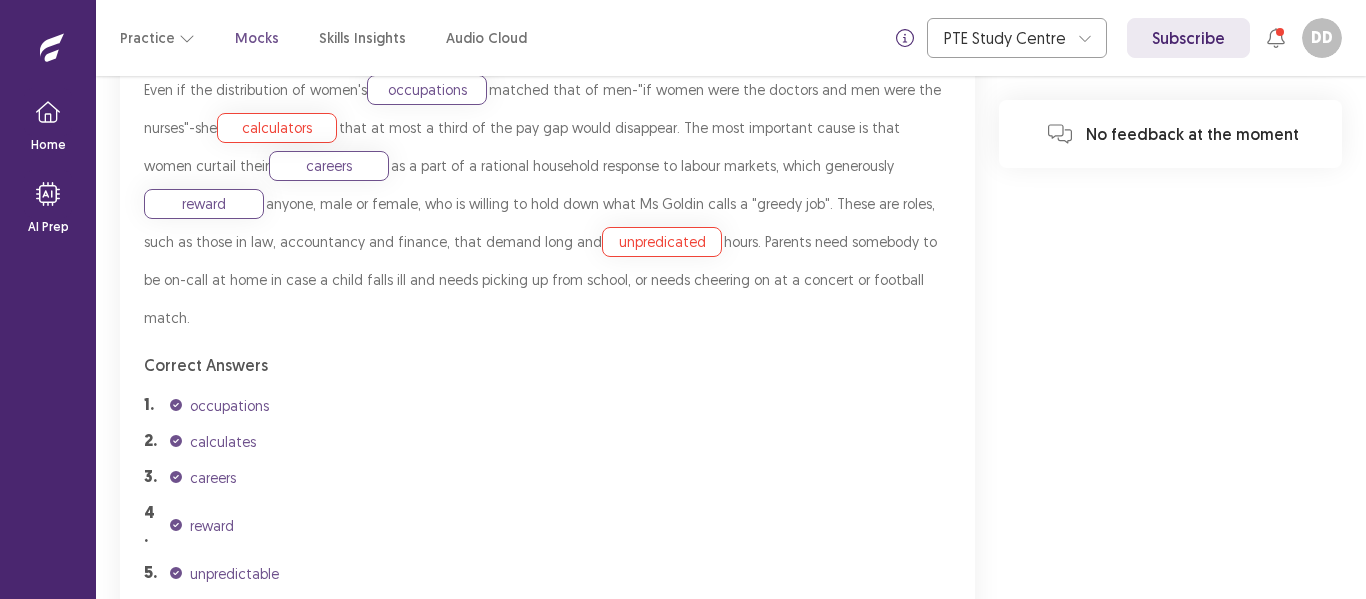 scroll, scrollTop: 1185, scrollLeft: 0, axis: vertical 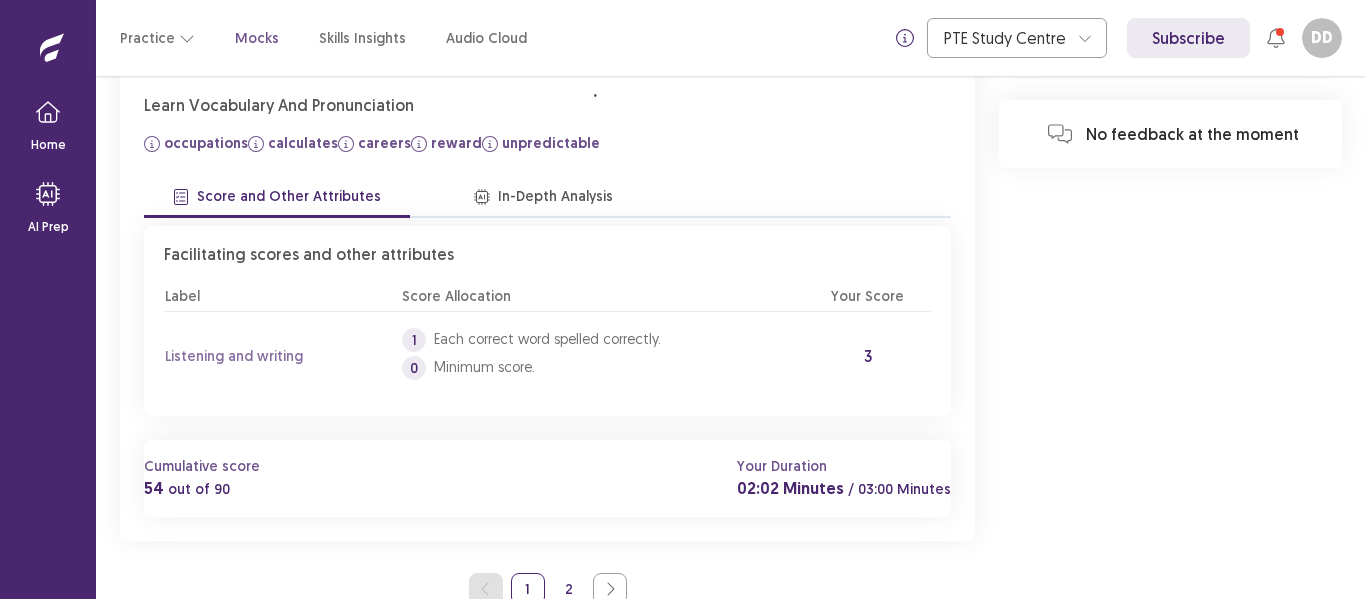 click on "2" at bounding box center (569, 589) 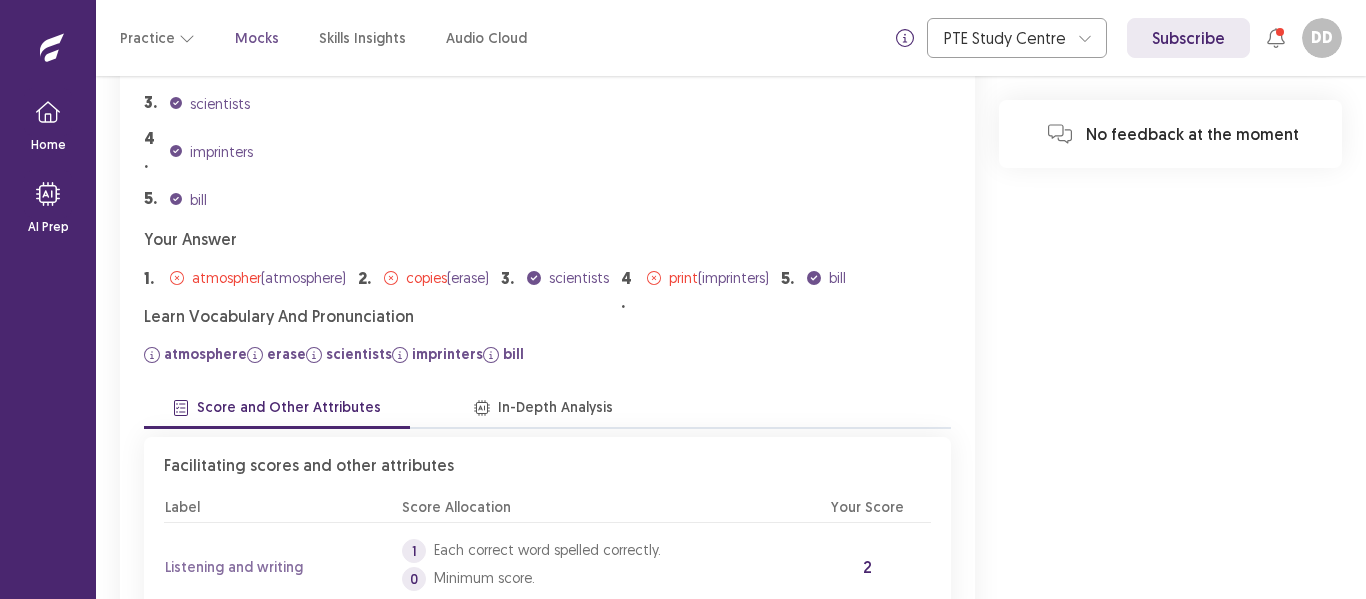 scroll, scrollTop: 0, scrollLeft: 0, axis: both 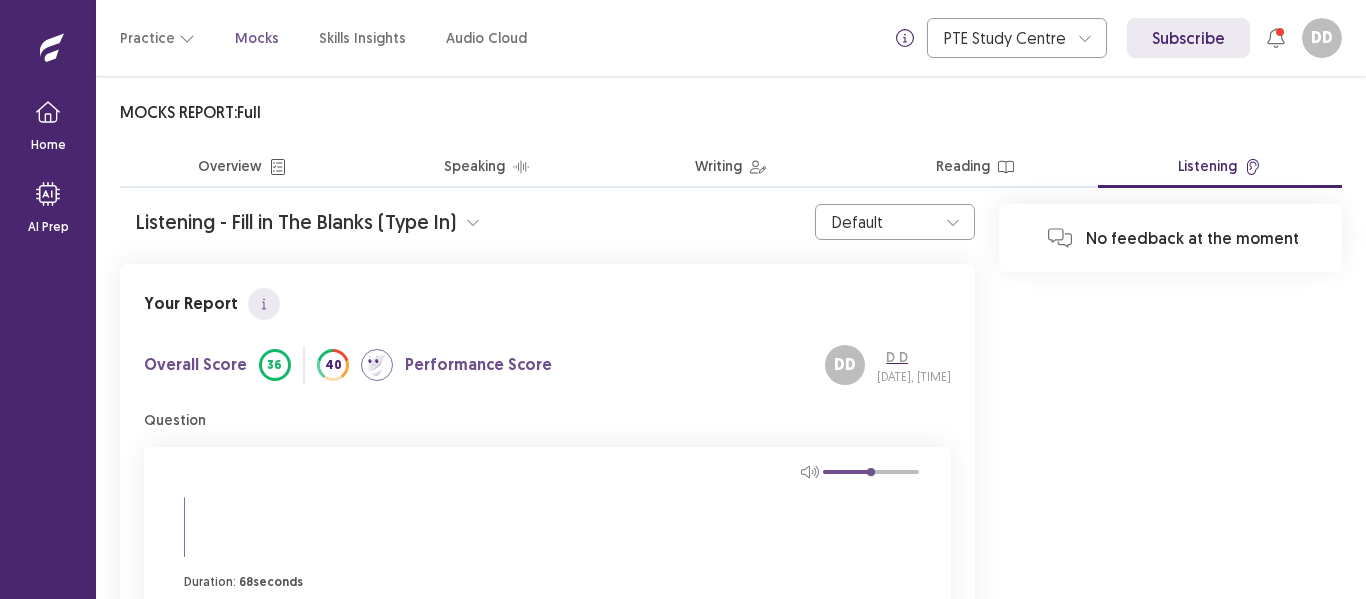 click on "Listening - Fill in The Blanks (Type In)" at bounding box center [296, 222] 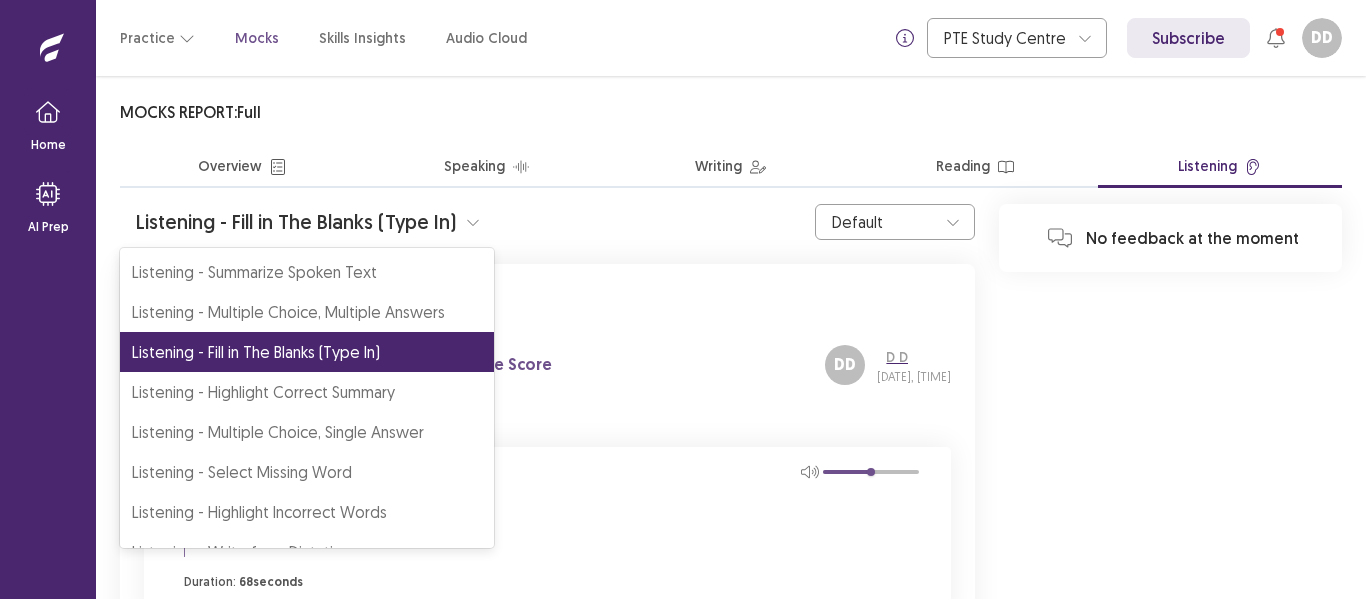 scroll, scrollTop: 28, scrollLeft: 0, axis: vertical 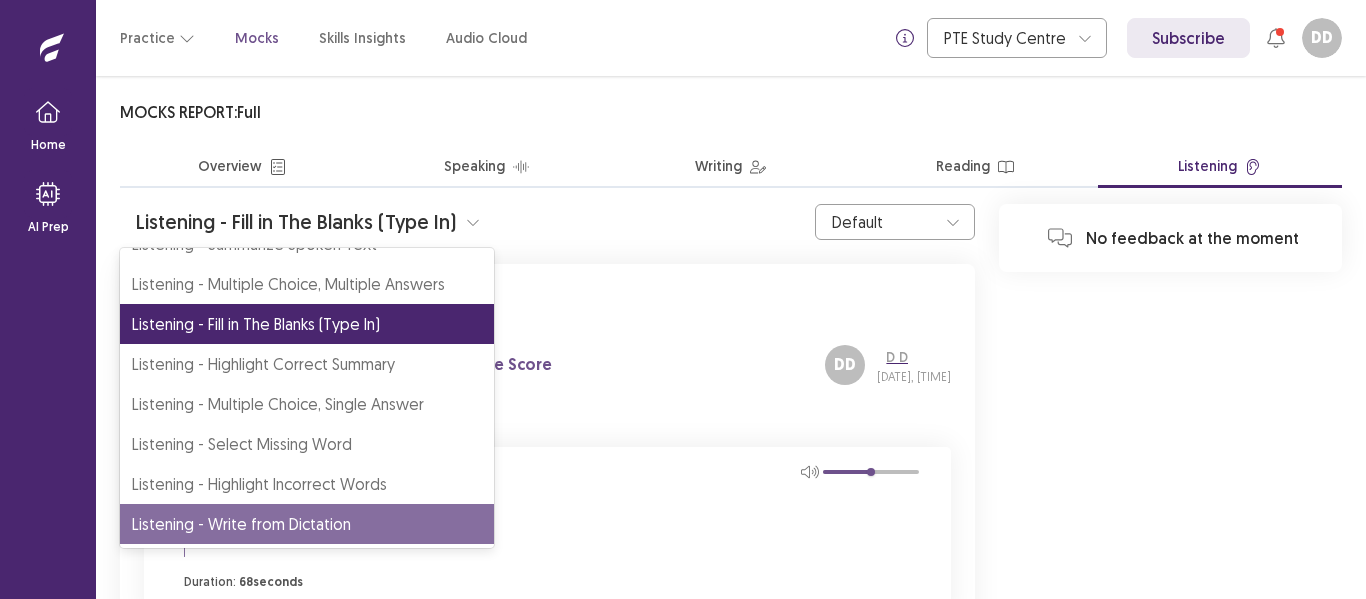 click on "Listening - Write from Dictation" at bounding box center (307, 524) 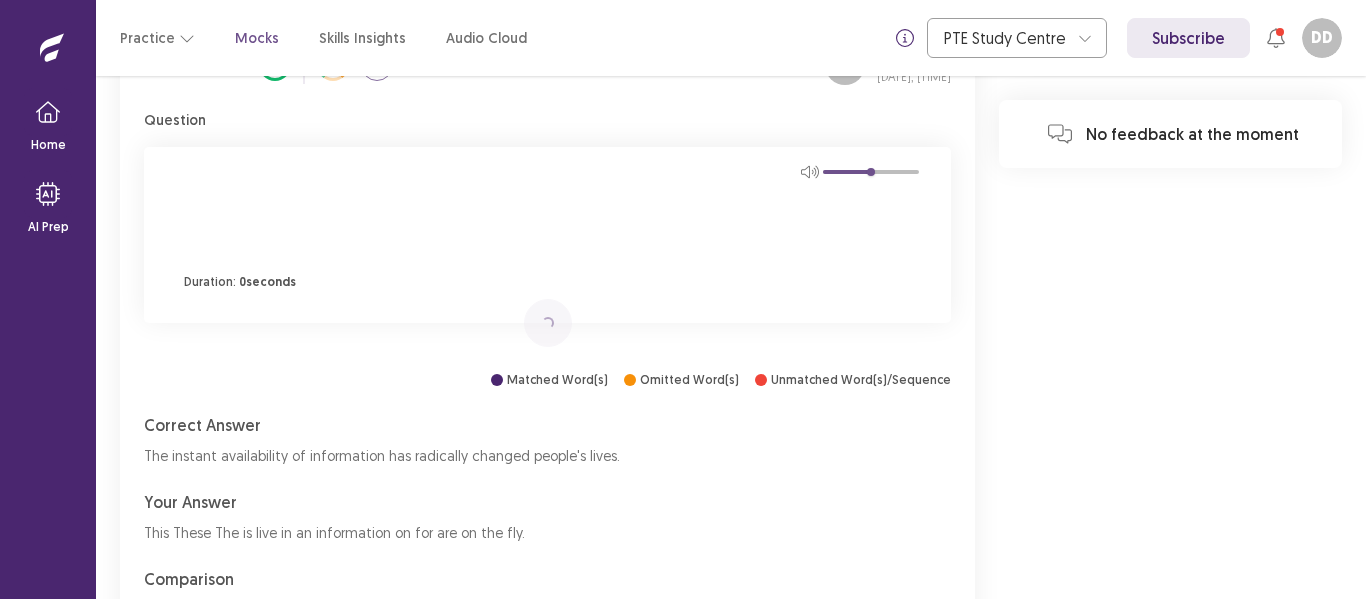 scroll, scrollTop: 700, scrollLeft: 0, axis: vertical 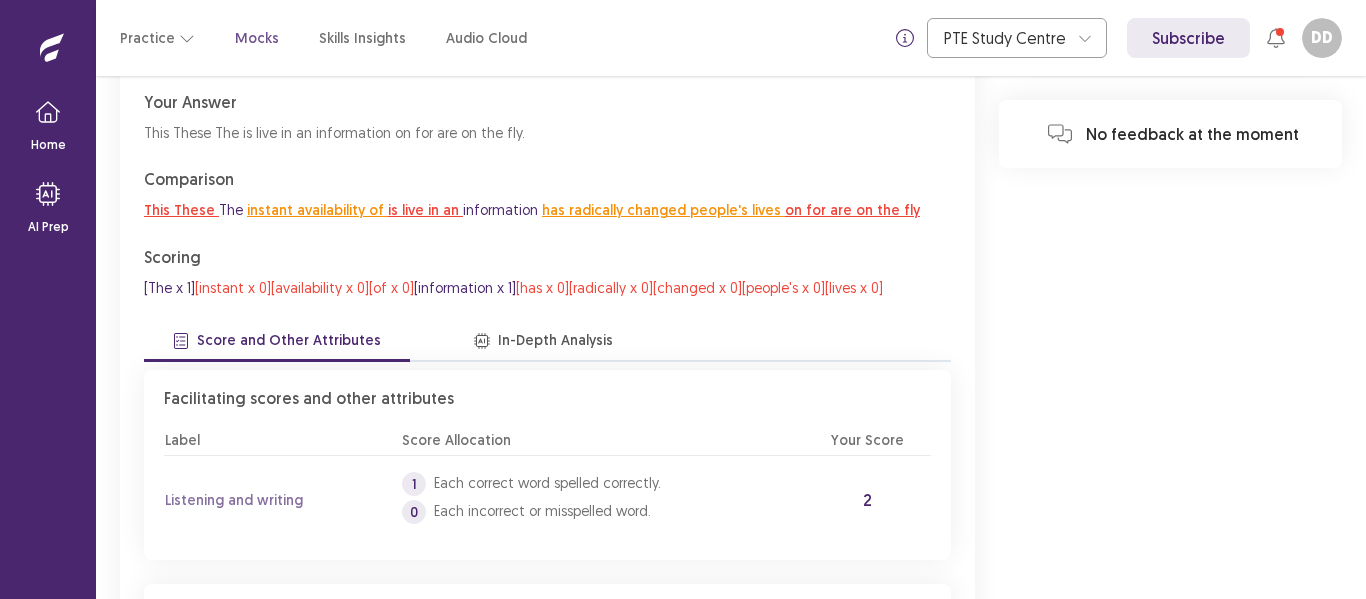 click on "2" at bounding box center [549, 733] 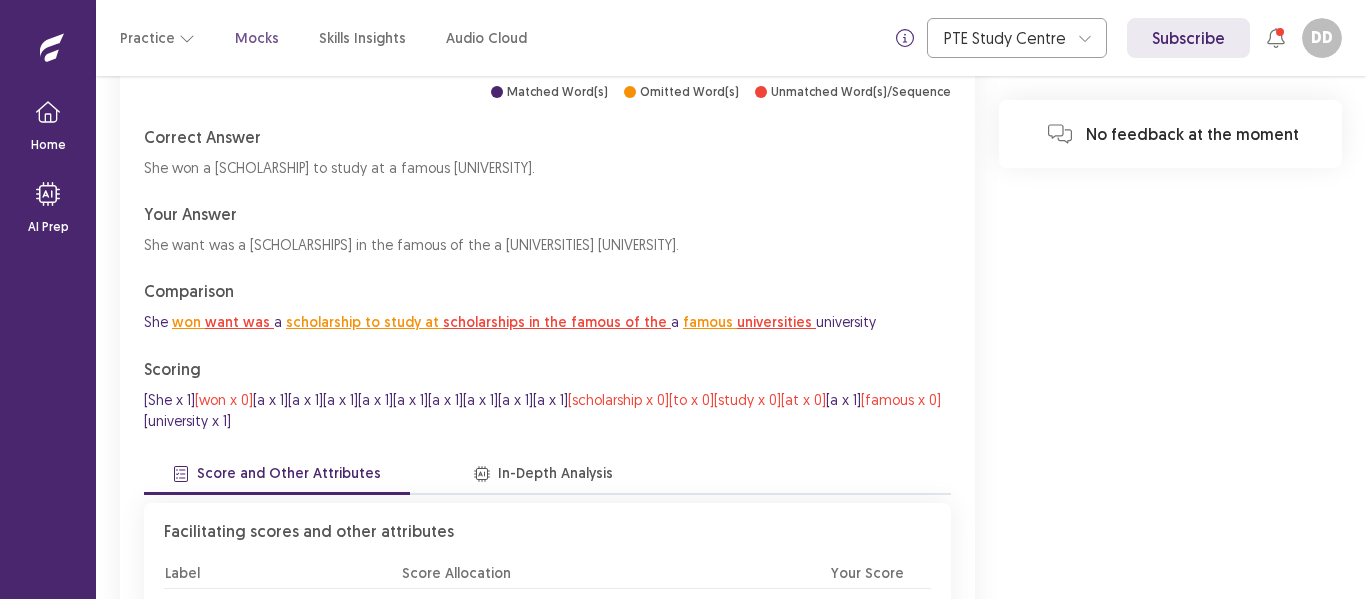 scroll, scrollTop: 927, scrollLeft: 0, axis: vertical 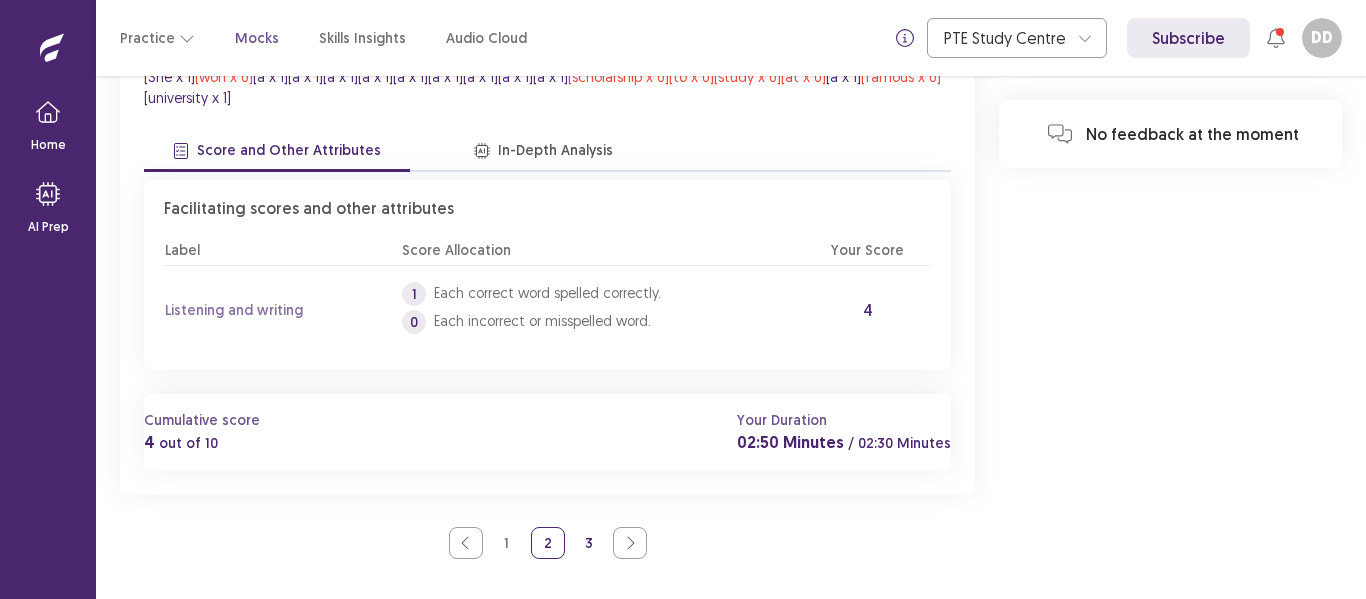 click on "3" at bounding box center [589, 543] 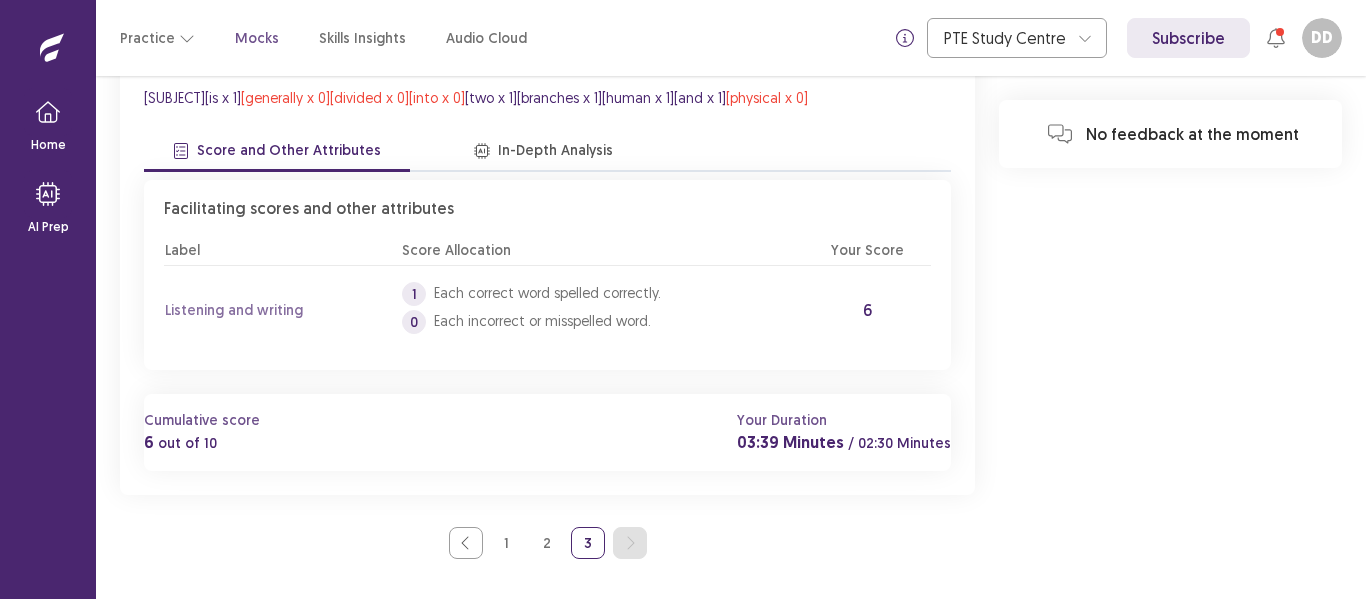 scroll, scrollTop: 0, scrollLeft: 0, axis: both 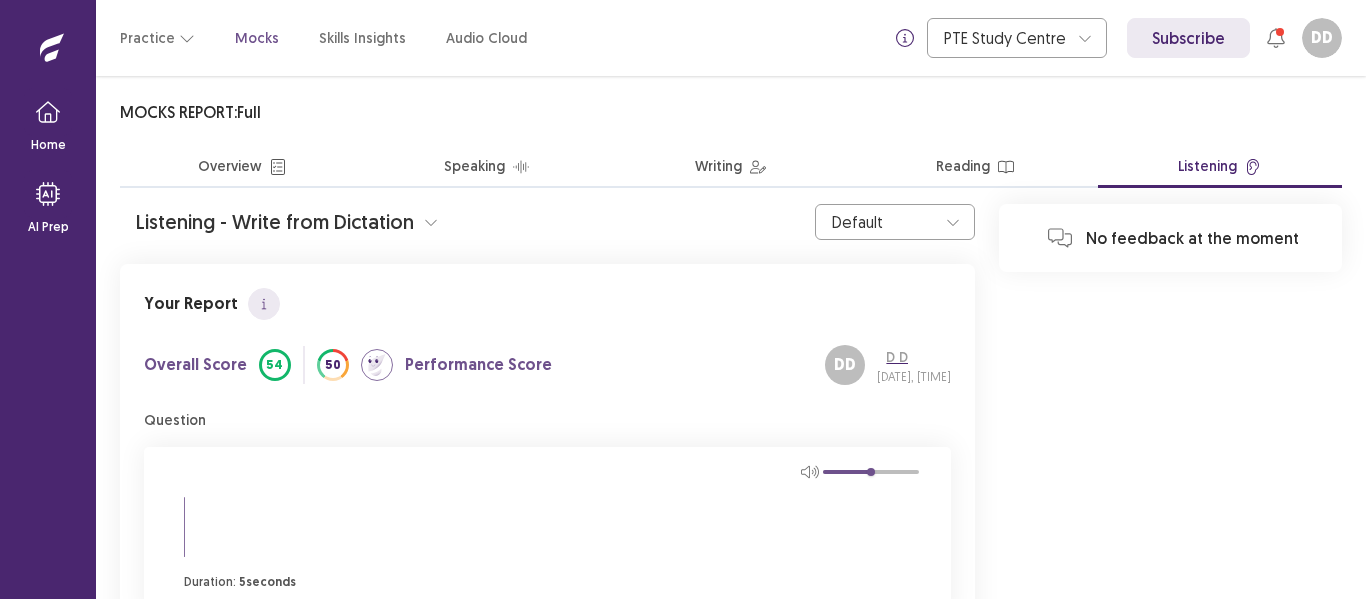 click on "Overview" at bounding box center (242, 168) 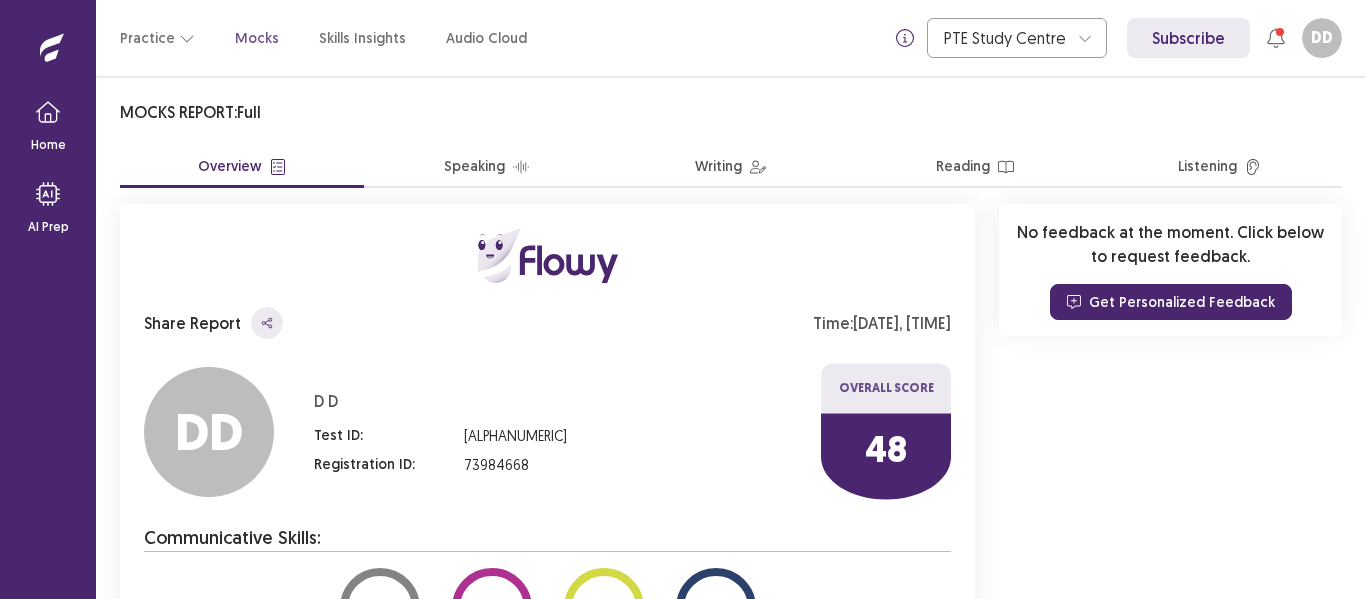 scroll, scrollTop: 300, scrollLeft: 0, axis: vertical 